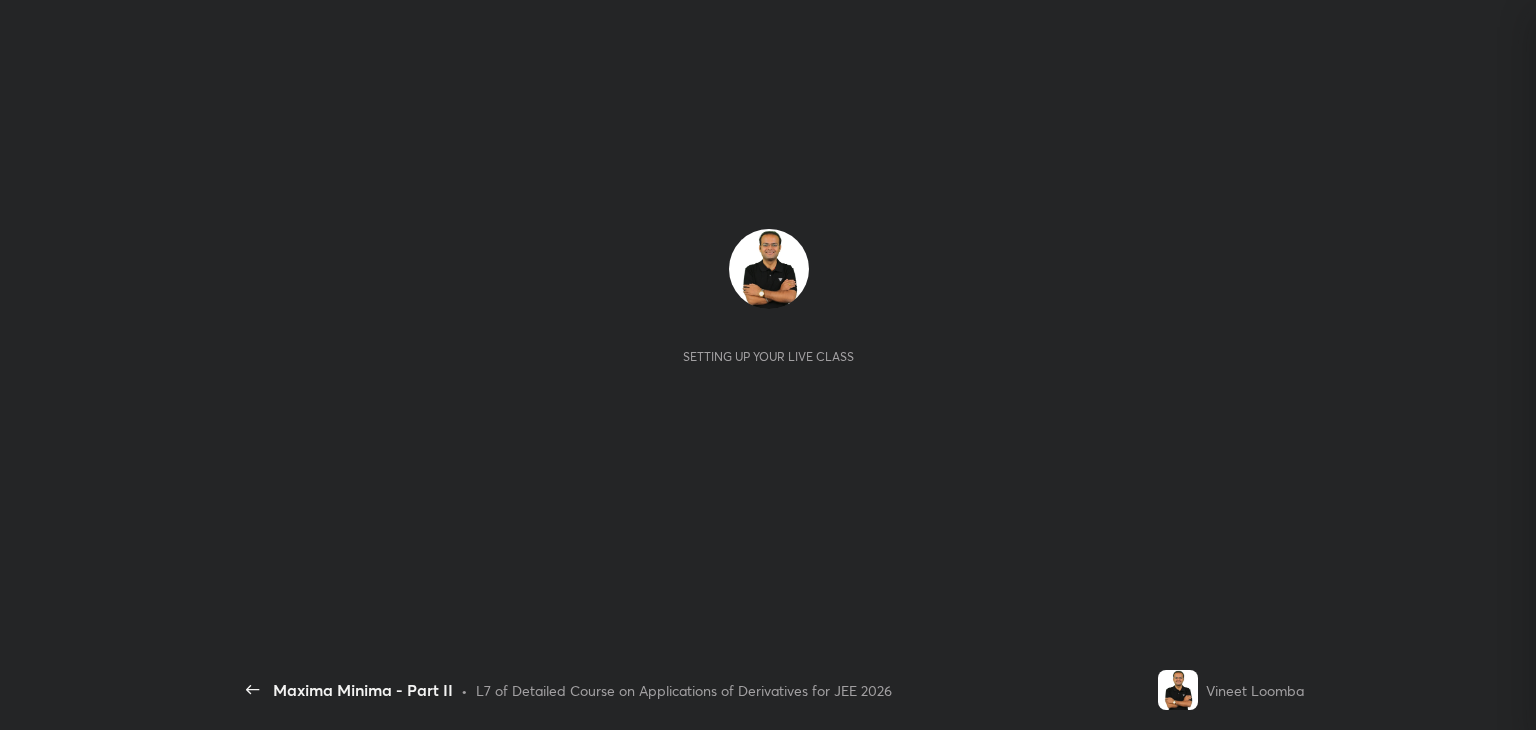 scroll, scrollTop: 0, scrollLeft: 0, axis: both 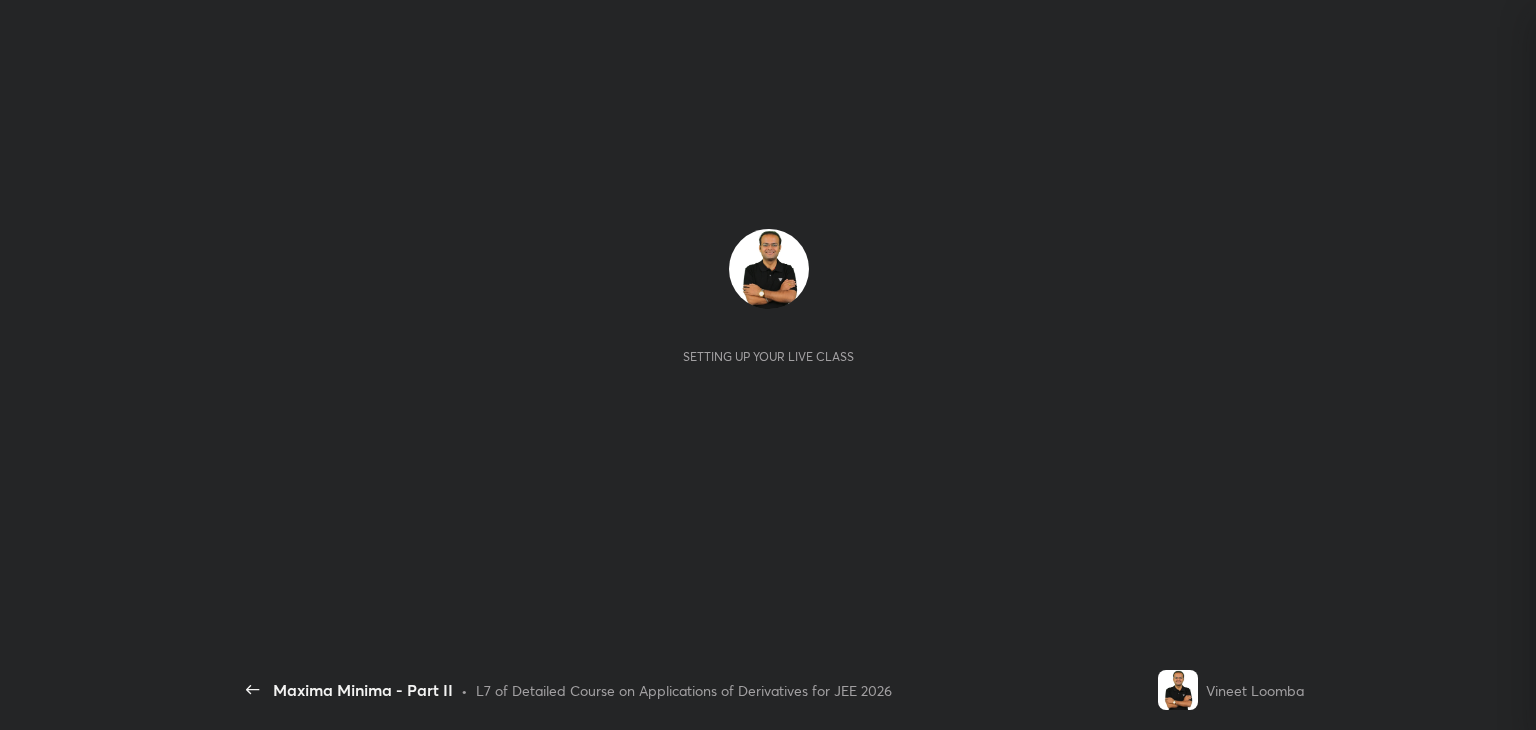 drag, startPoint x: 92, startPoint y: 101, endPoint x: 140, endPoint y: 96, distance: 48.259712 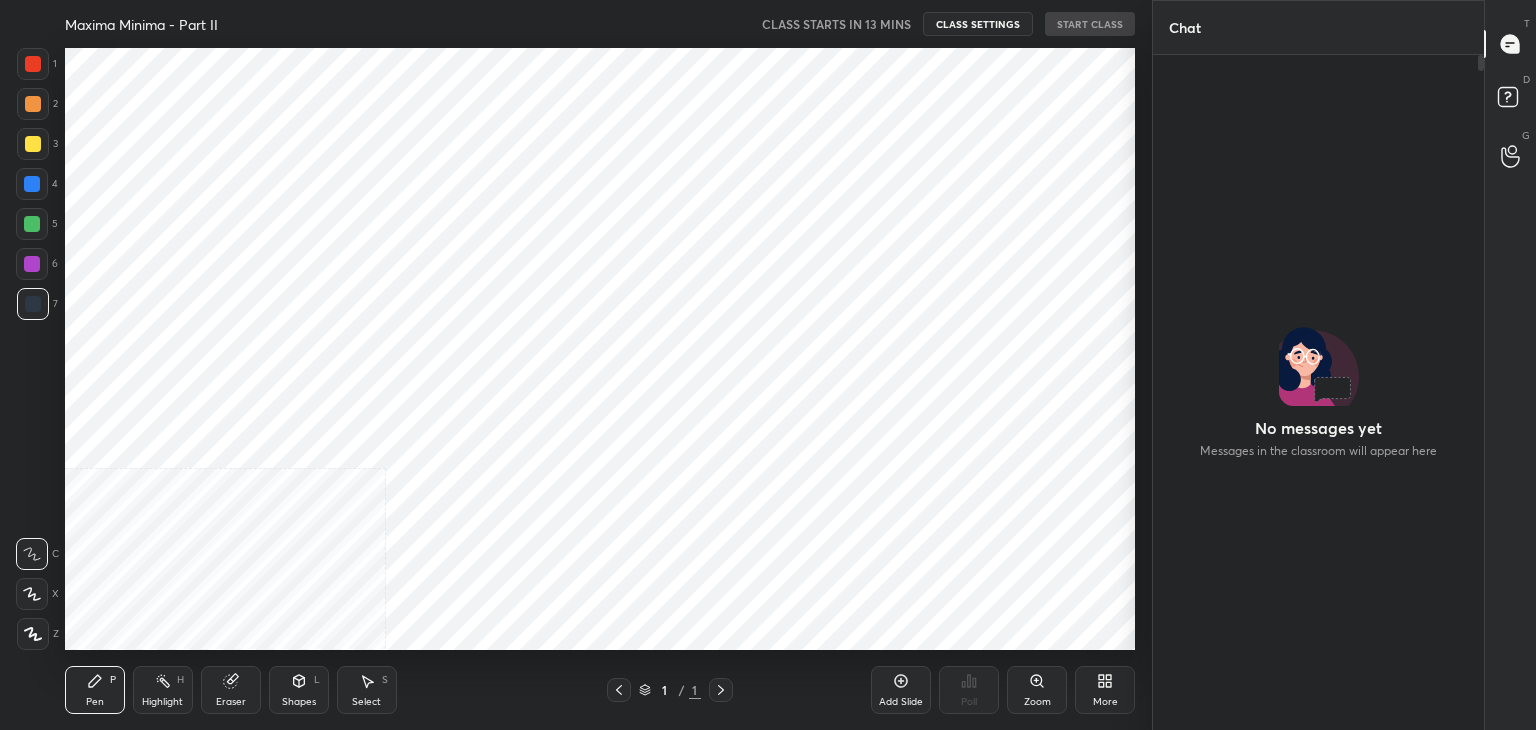 scroll, scrollTop: 602, scrollLeft: 1324, axis: both 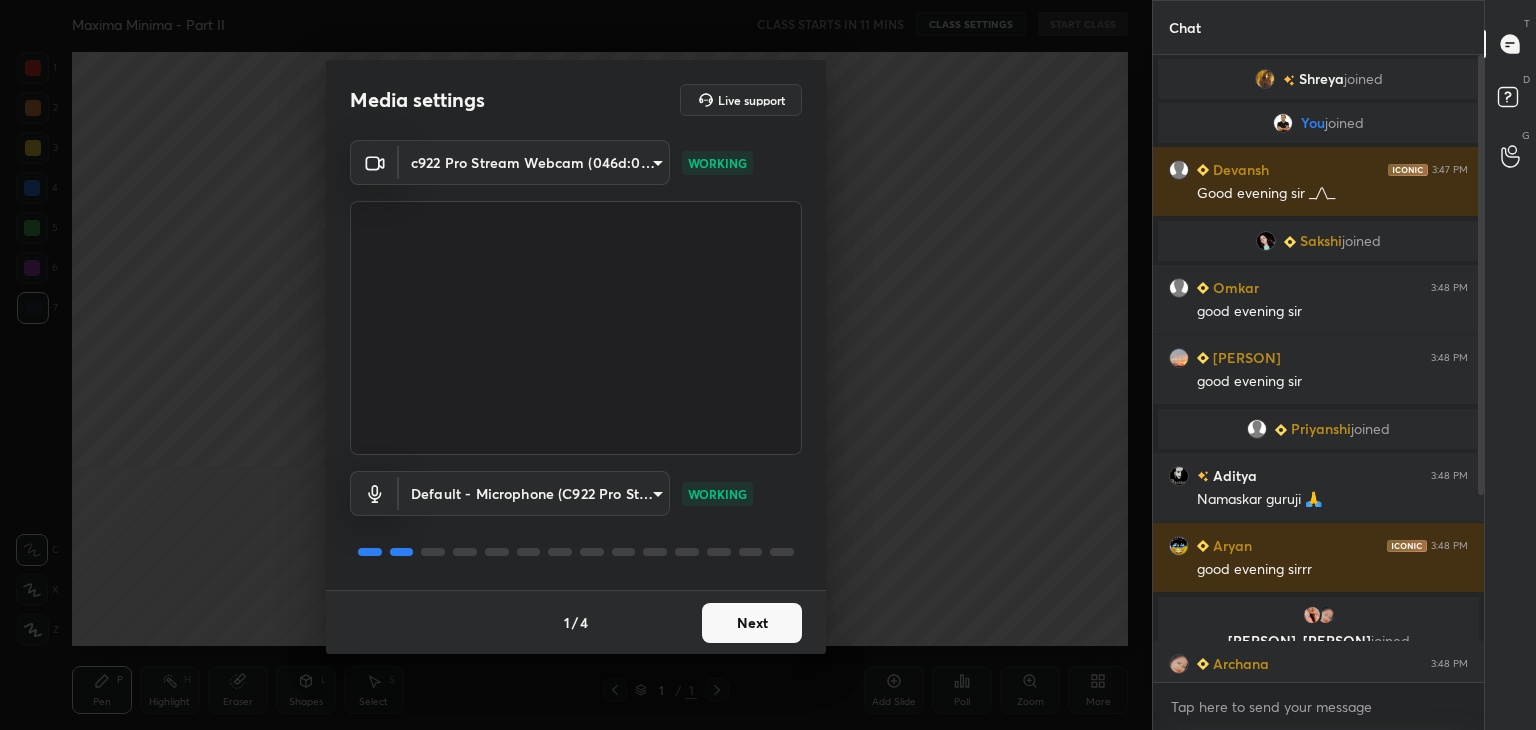 click on "Next" at bounding box center [752, 623] 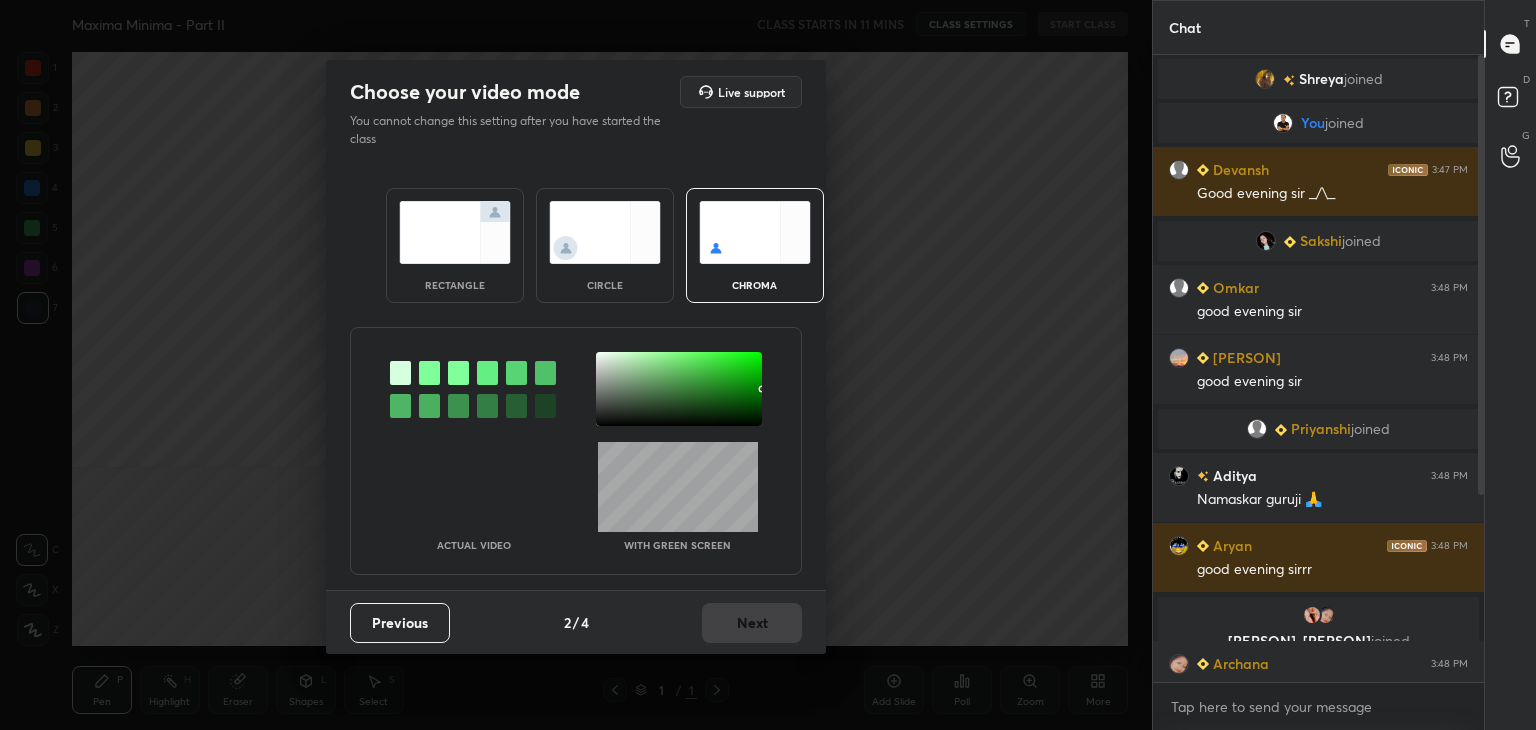 click at bounding box center (679, 389) 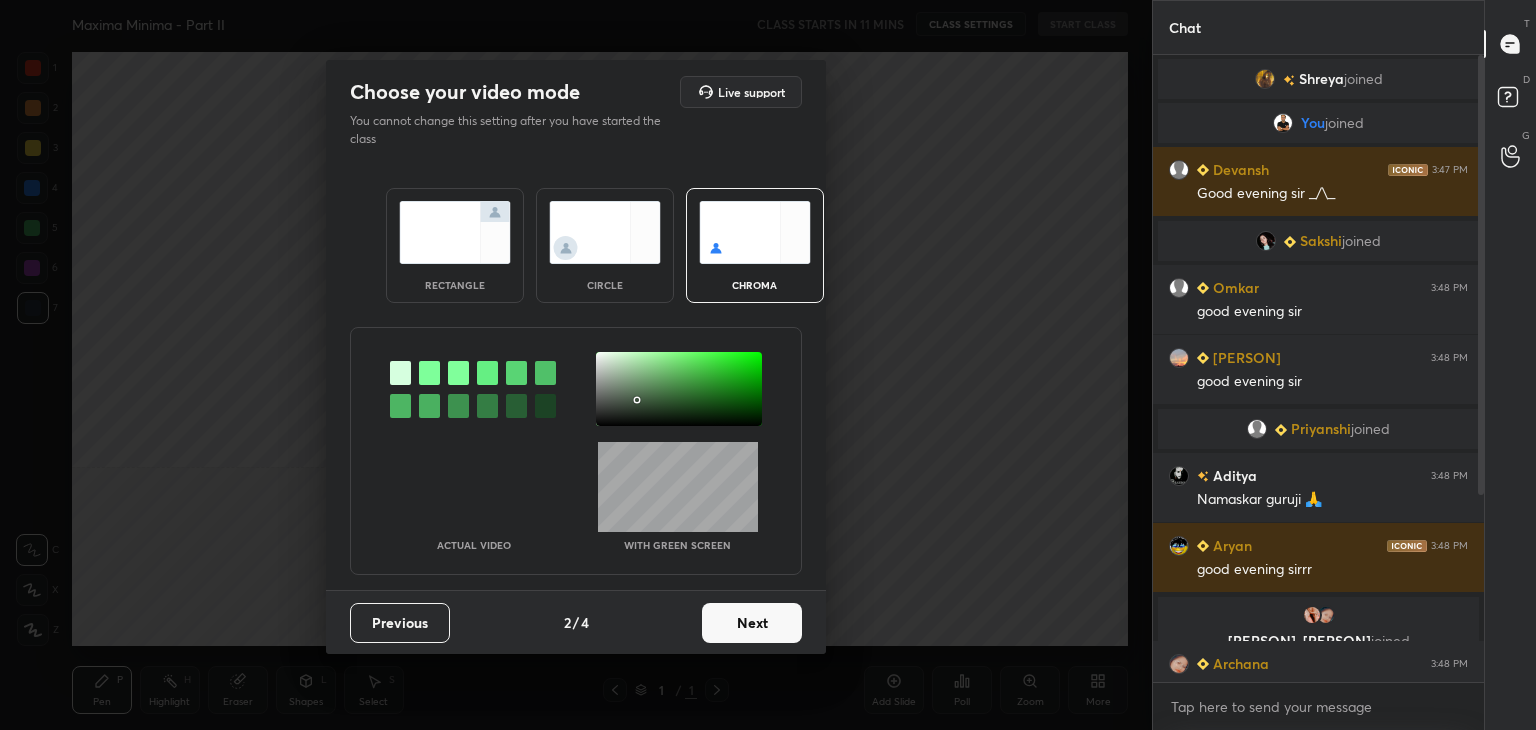 click on "Next" at bounding box center [752, 623] 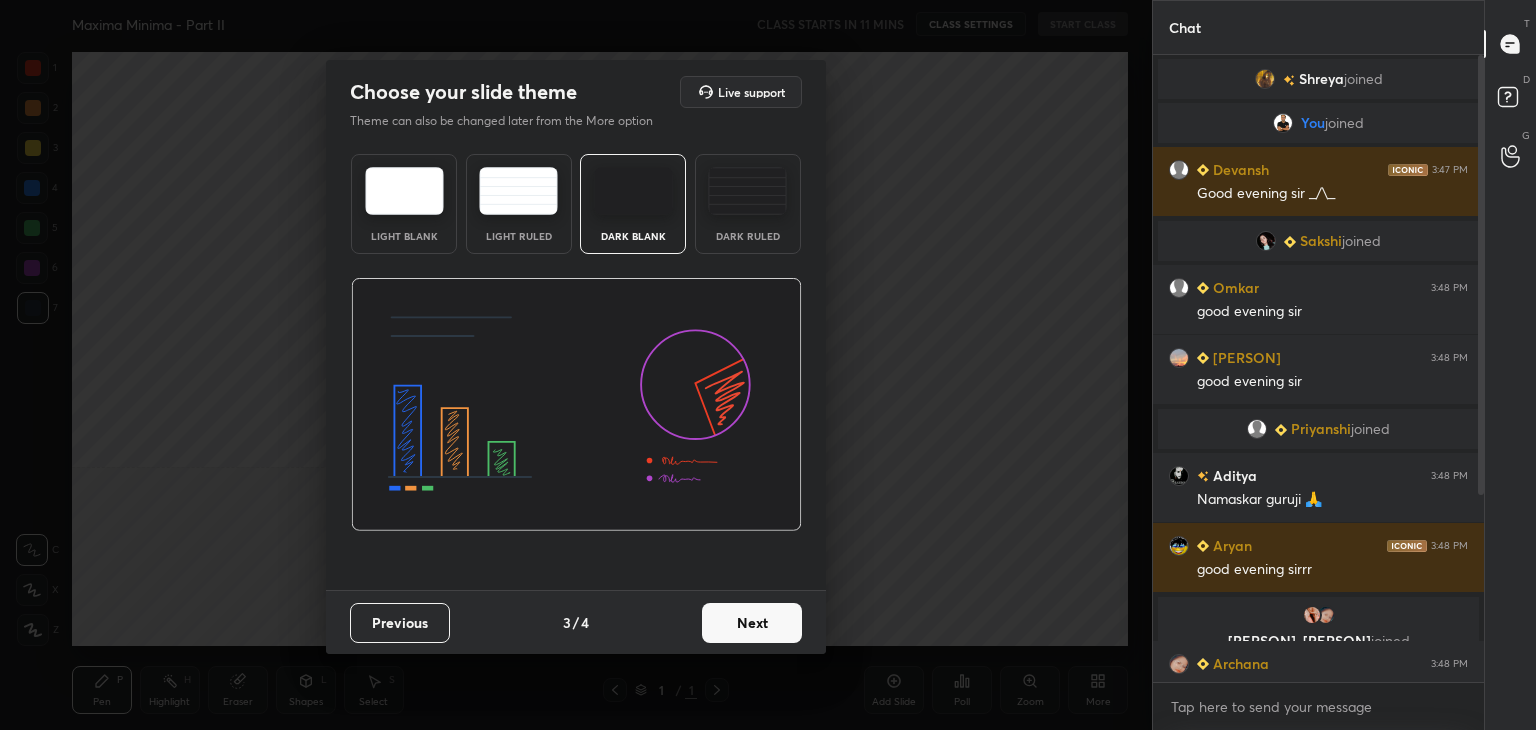 click at bounding box center (747, 191) 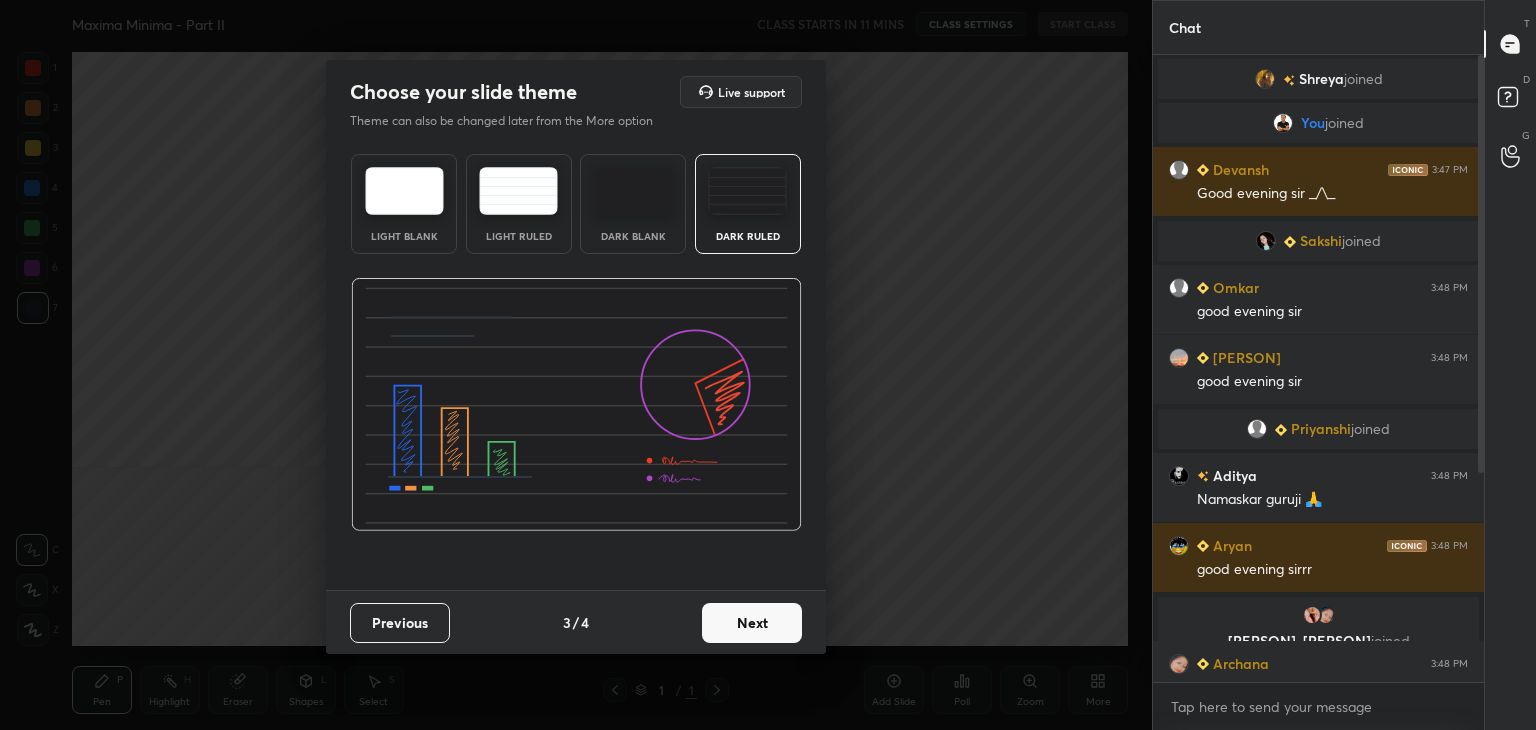 click on "Next" at bounding box center [752, 623] 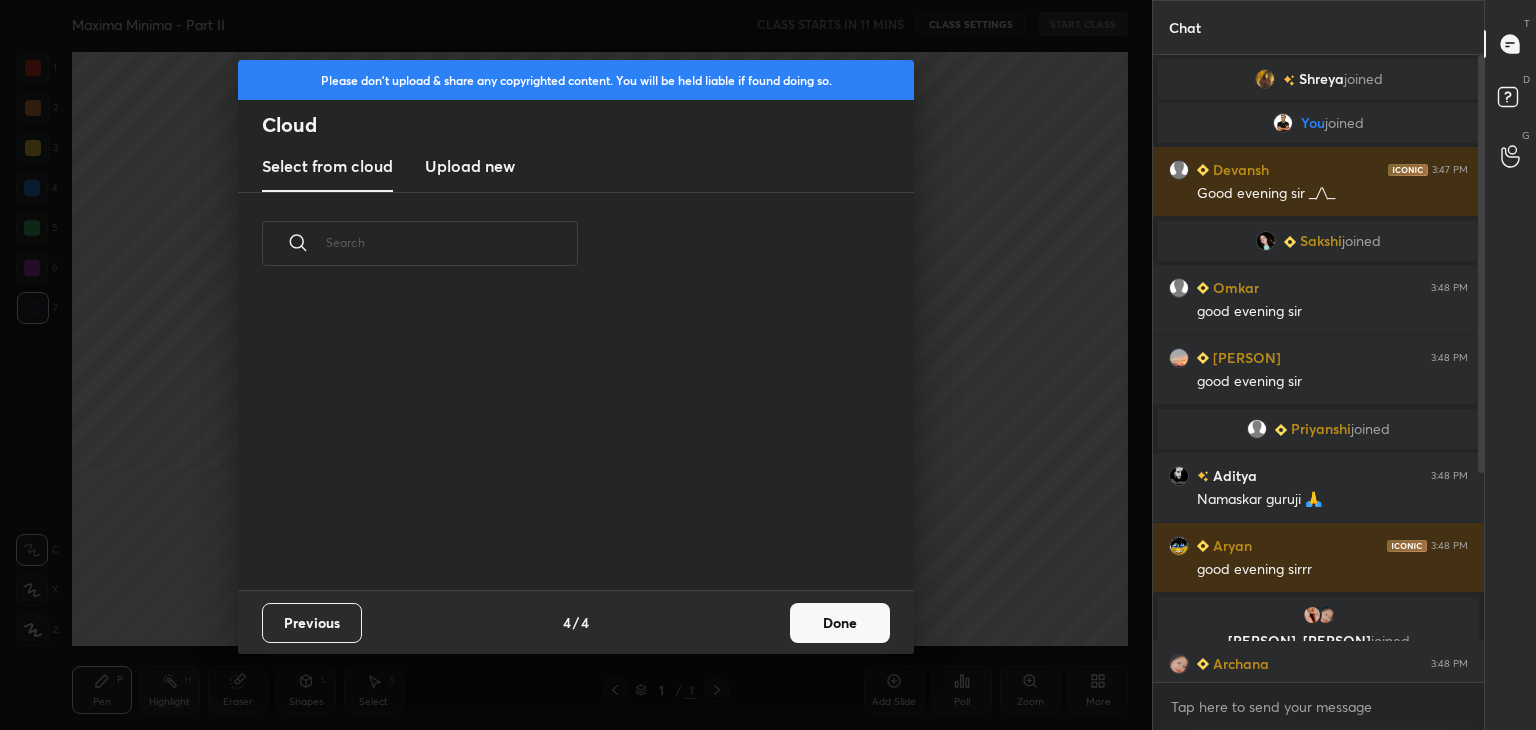 click on "Done" at bounding box center (840, 623) 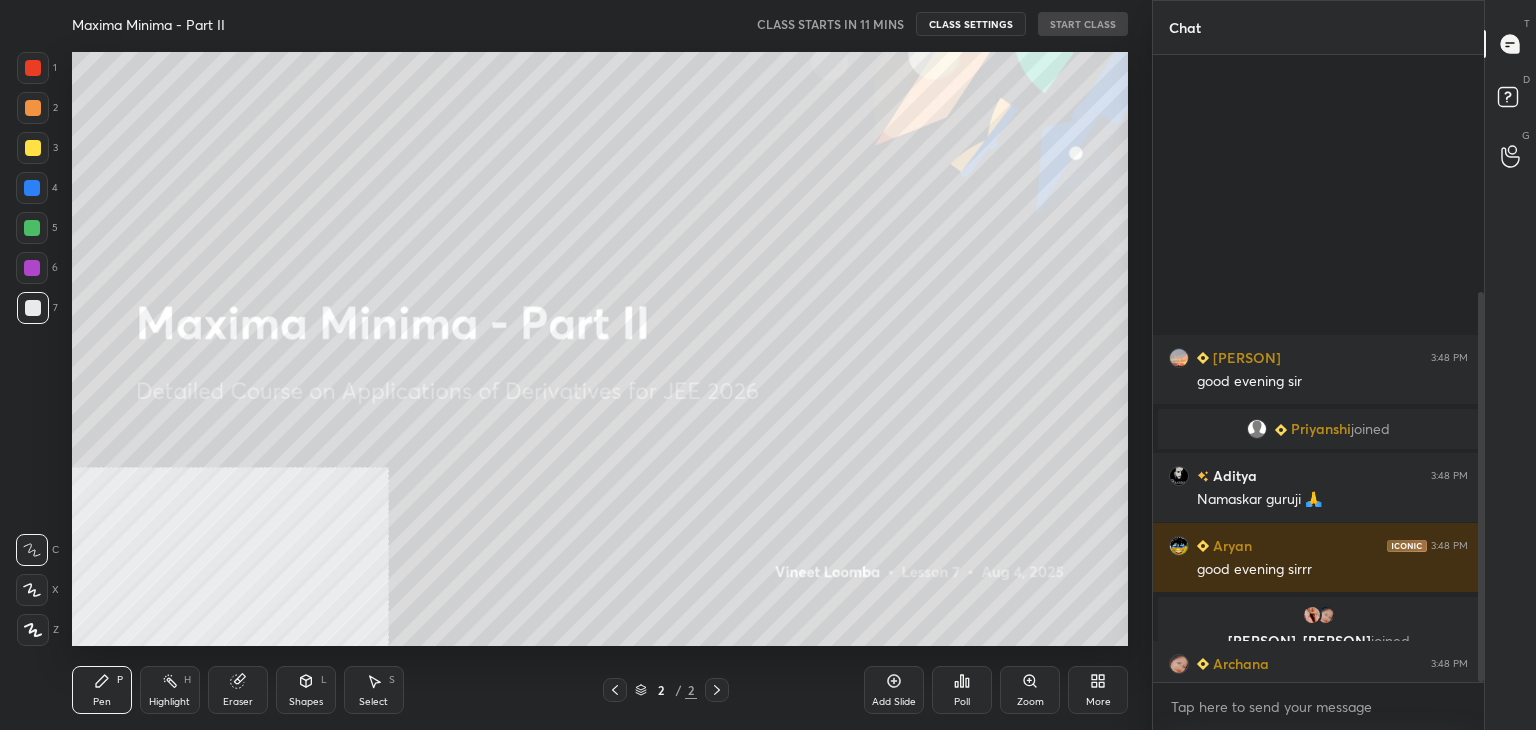 scroll, scrollTop: 382, scrollLeft: 0, axis: vertical 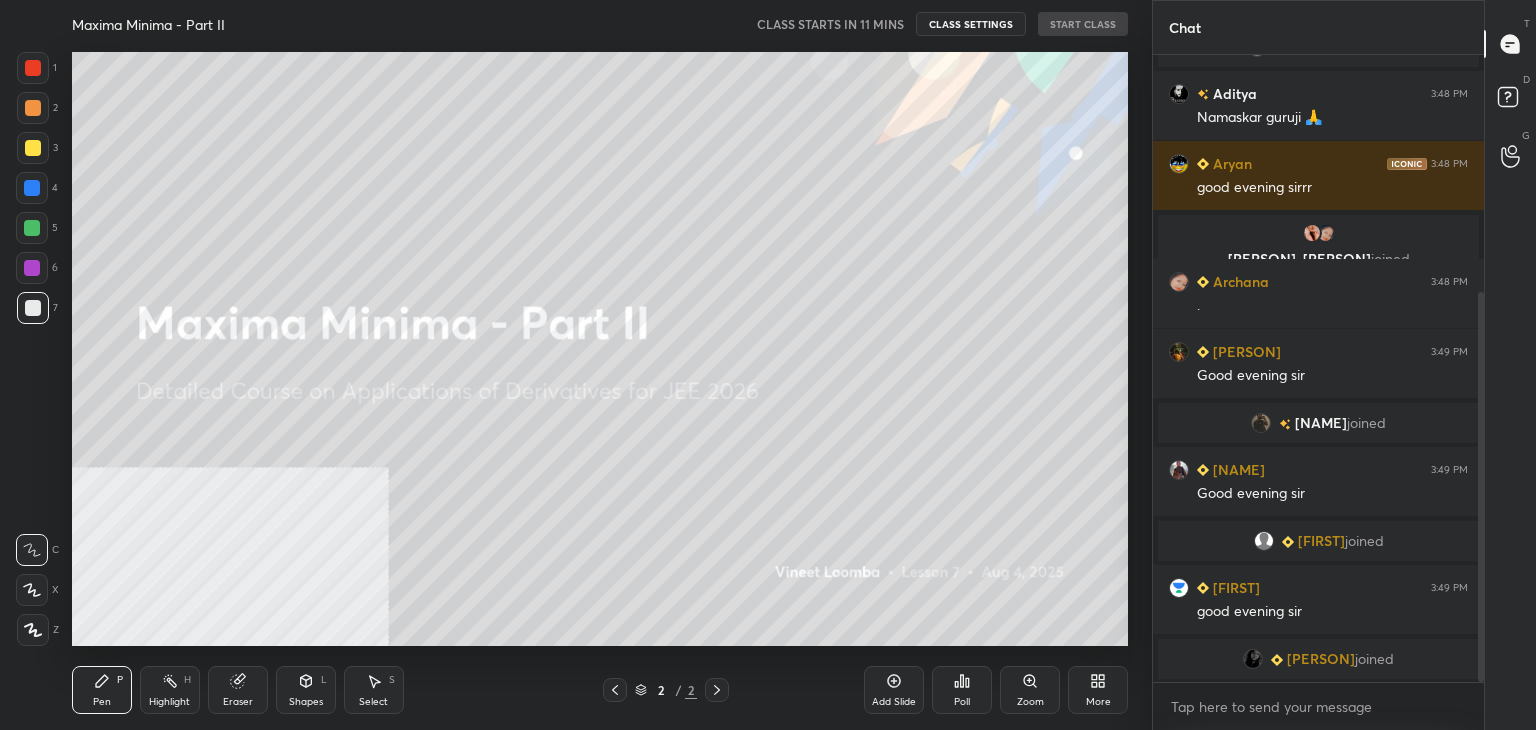 drag, startPoint x: 1481, startPoint y: 359, endPoint x: 1474, endPoint y: 511, distance: 152.1611 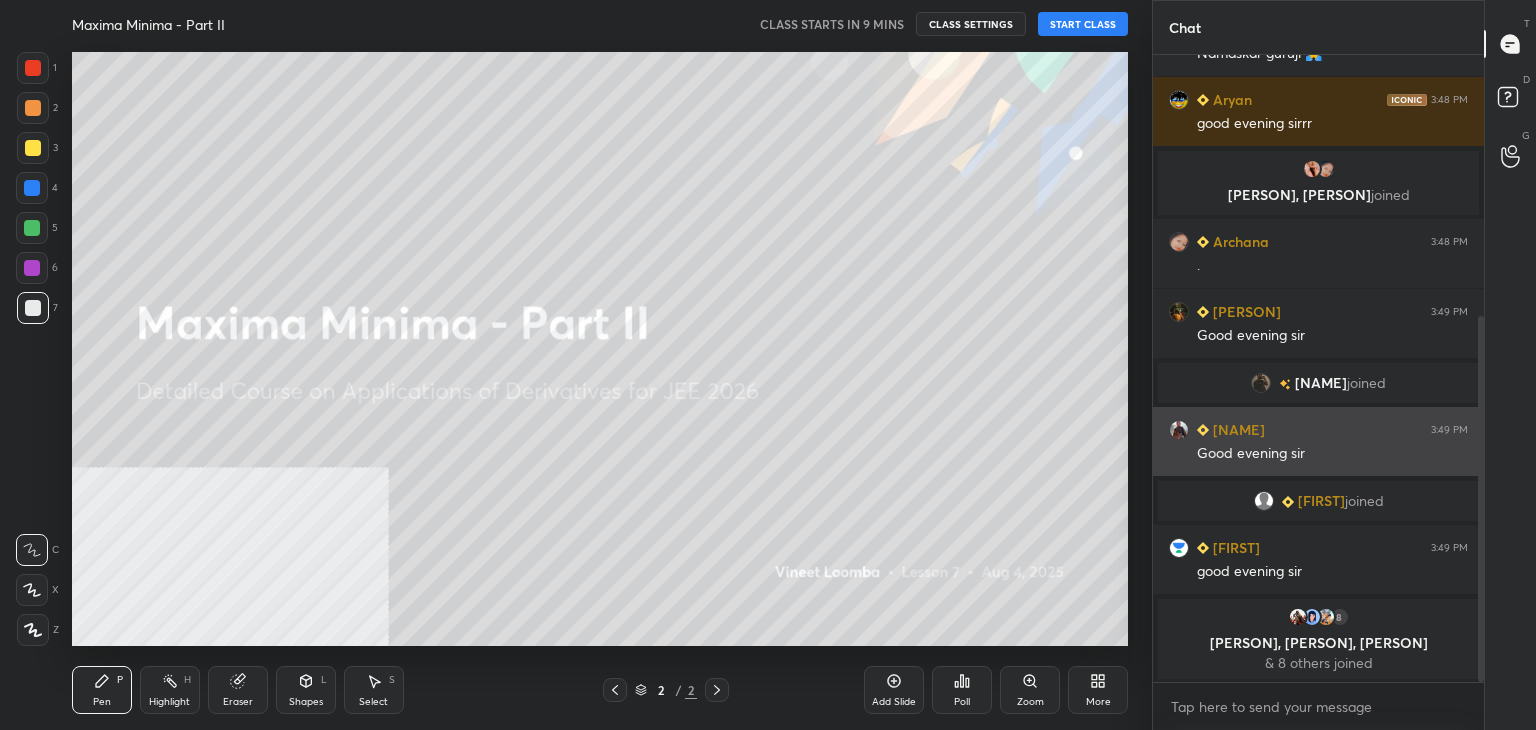 scroll, scrollTop: 466, scrollLeft: 0, axis: vertical 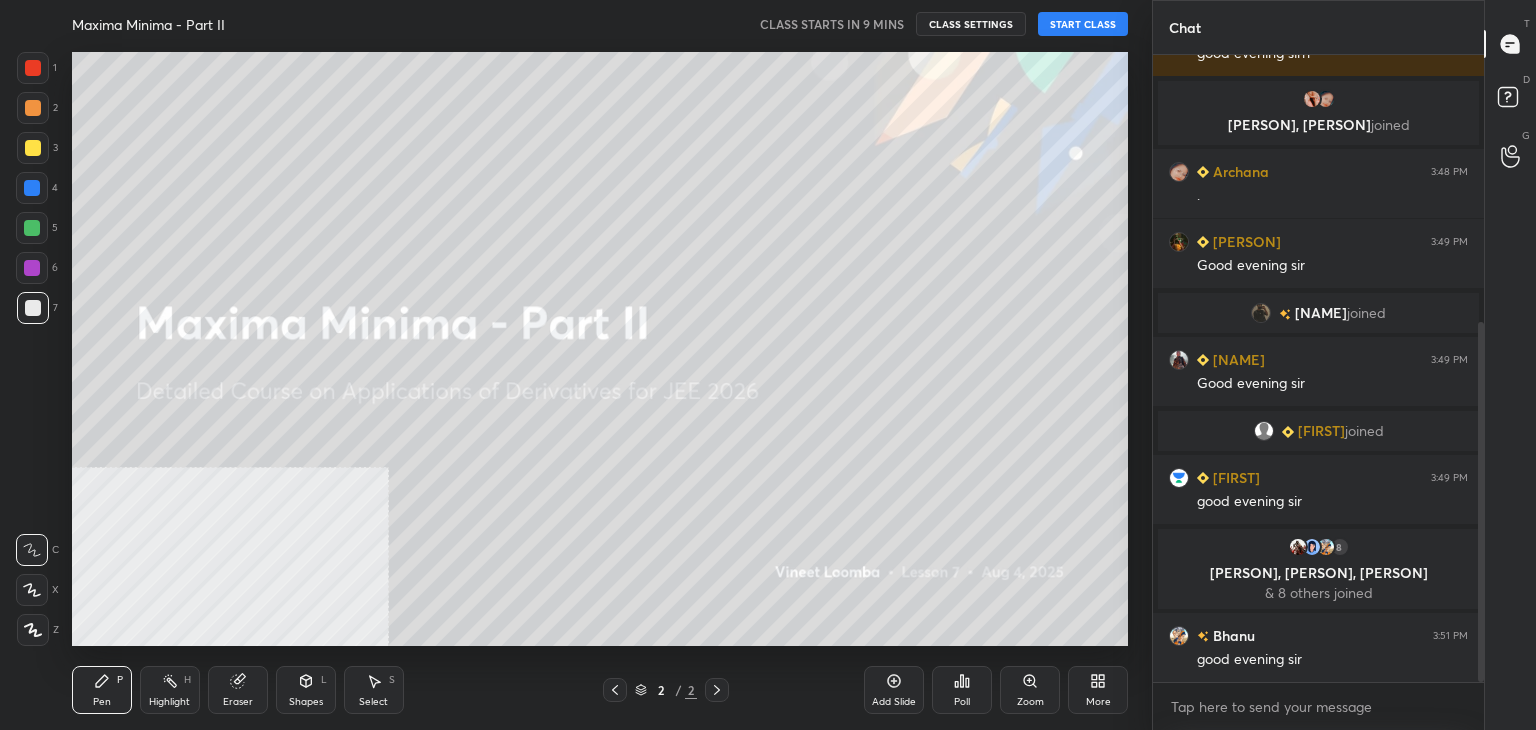 click on "START CLASS" at bounding box center [1083, 24] 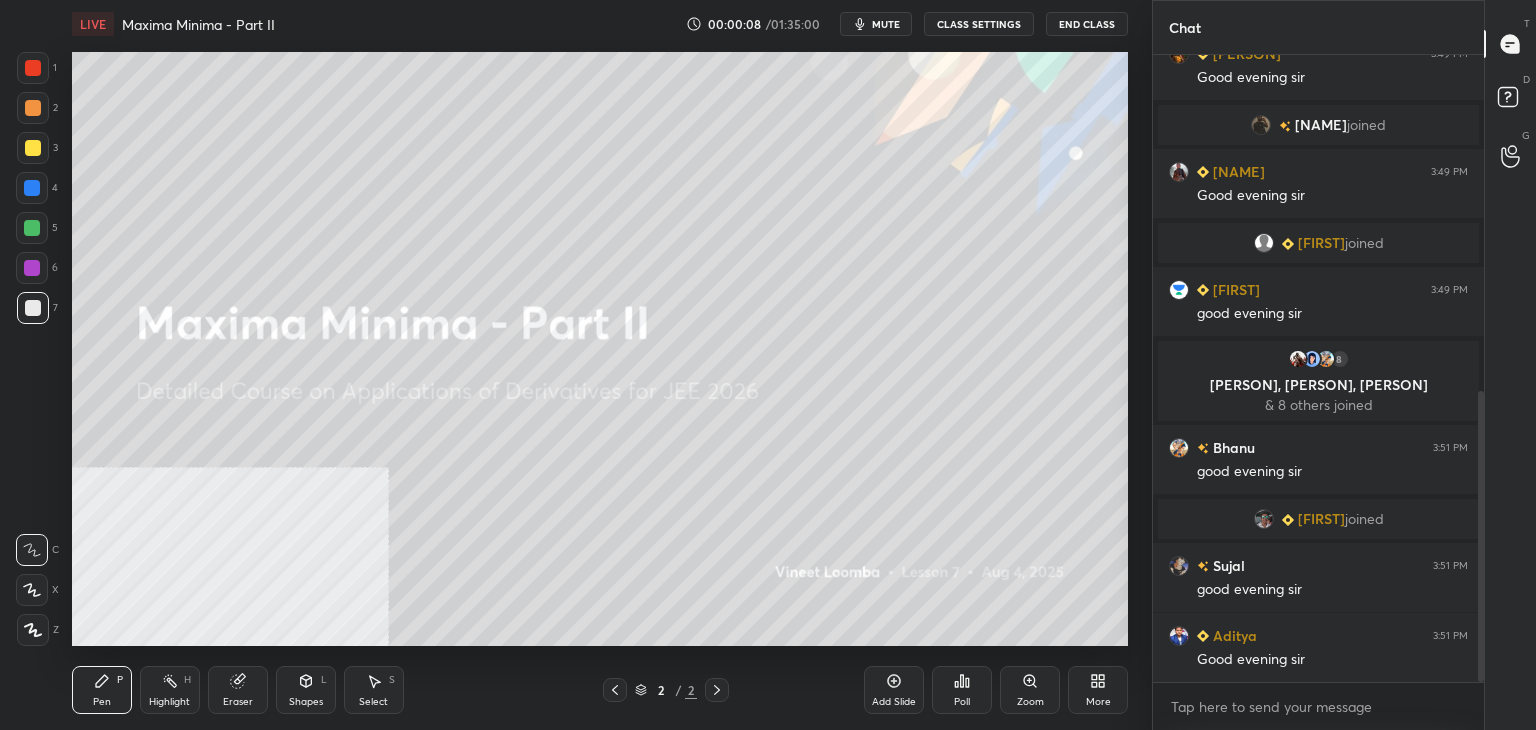 scroll, scrollTop: 726, scrollLeft: 0, axis: vertical 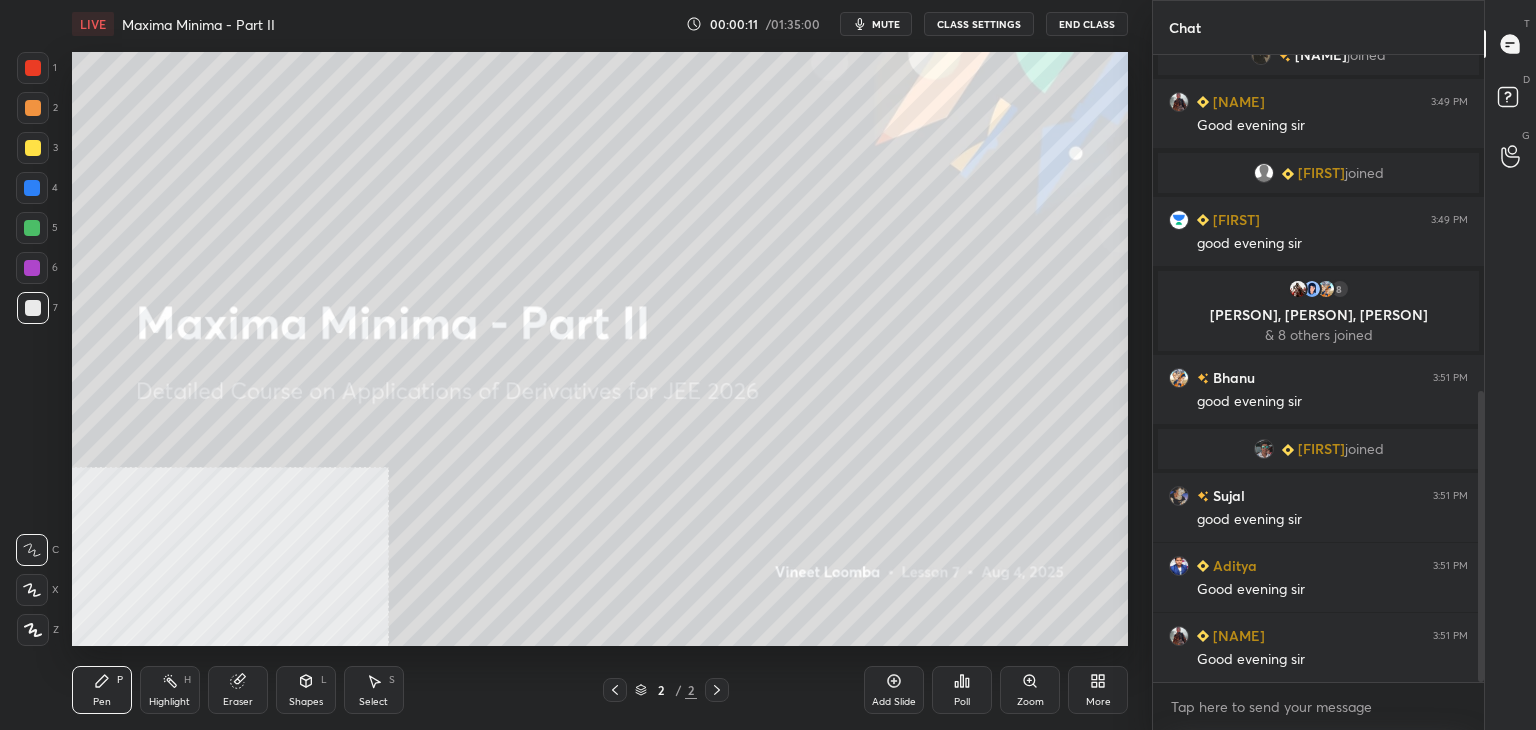 click on "[PERSON]...  joined" at bounding box center [1318, 449] 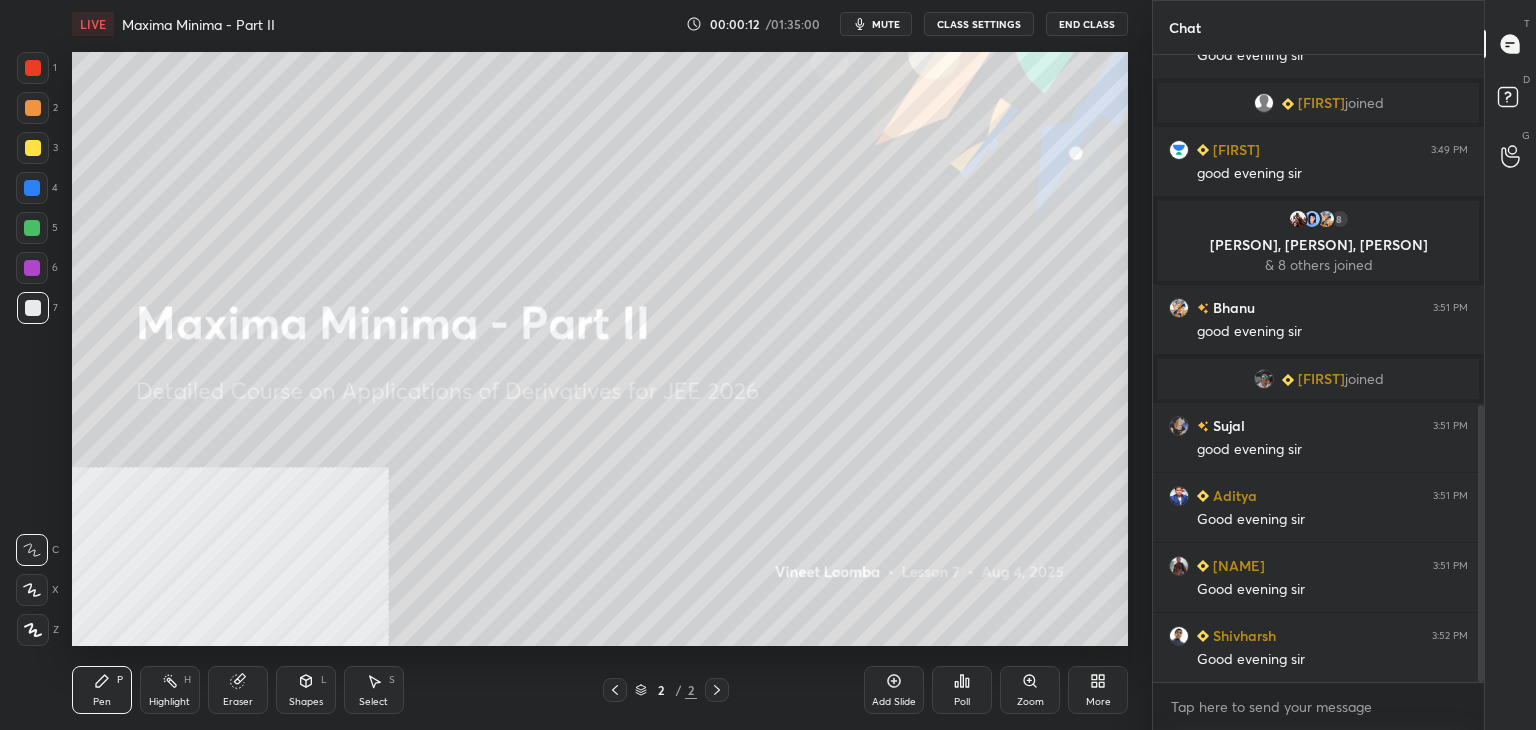 click on "More" at bounding box center (1098, 702) 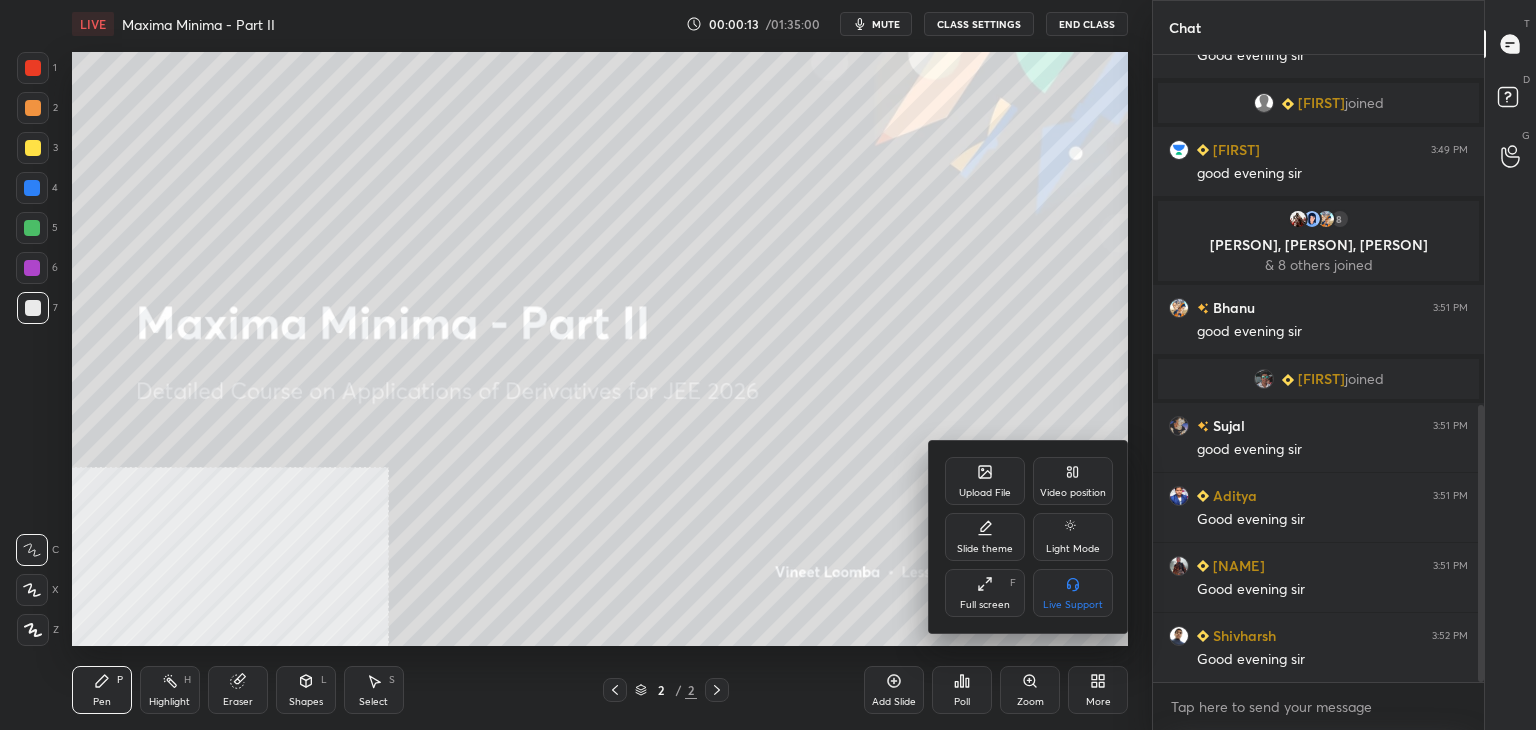 scroll, scrollTop: 866, scrollLeft: 0, axis: vertical 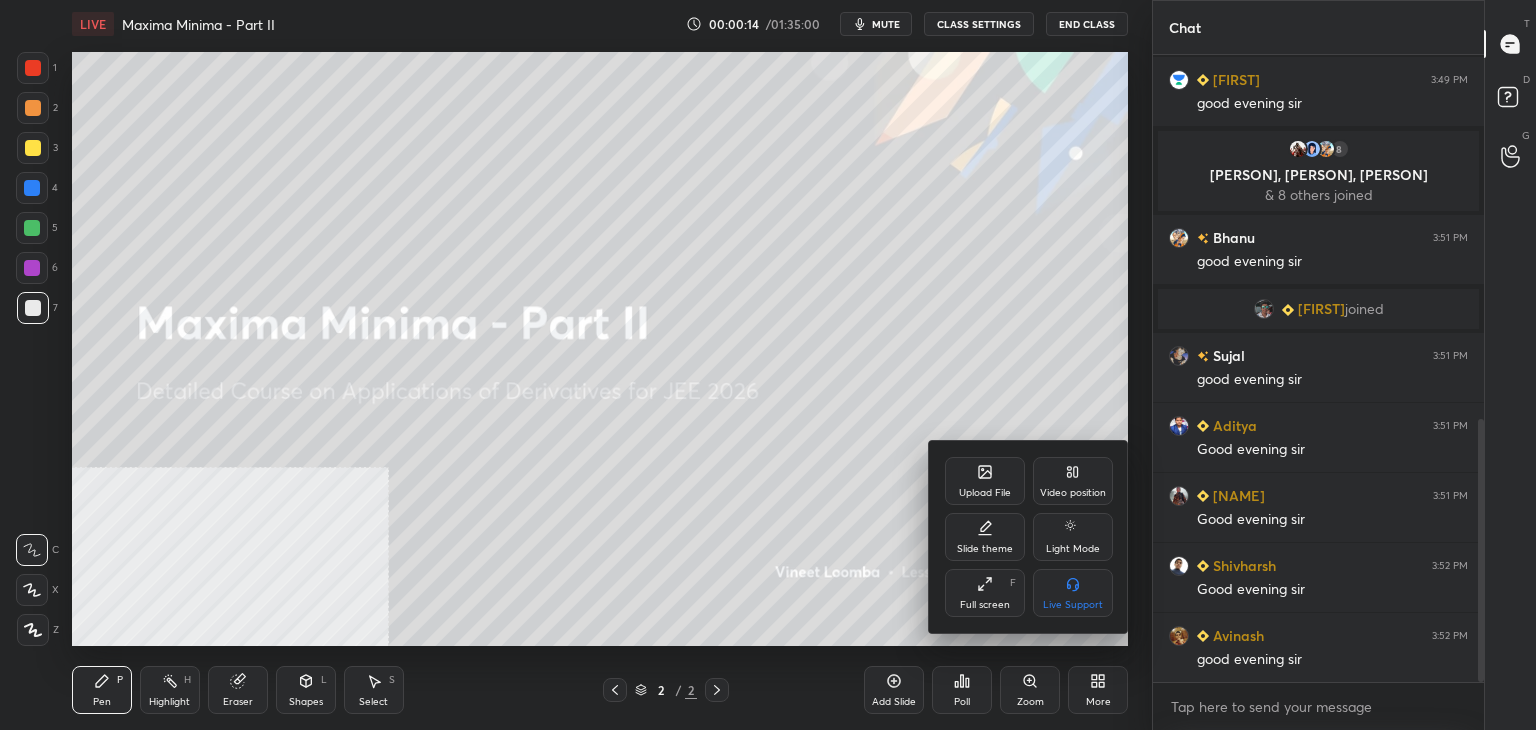 click on "Upload File" at bounding box center (985, 481) 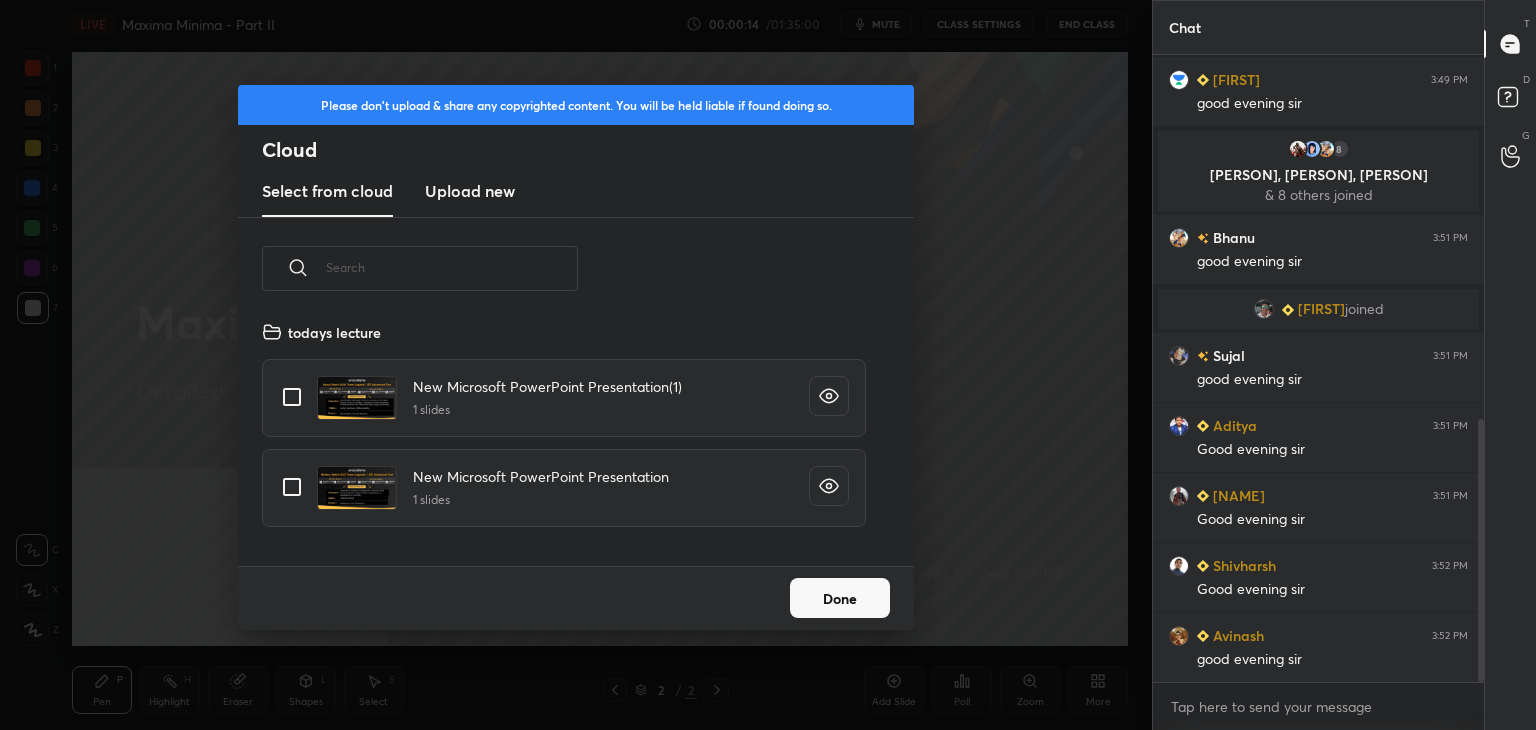scroll, scrollTop: 5, scrollLeft: 10, axis: both 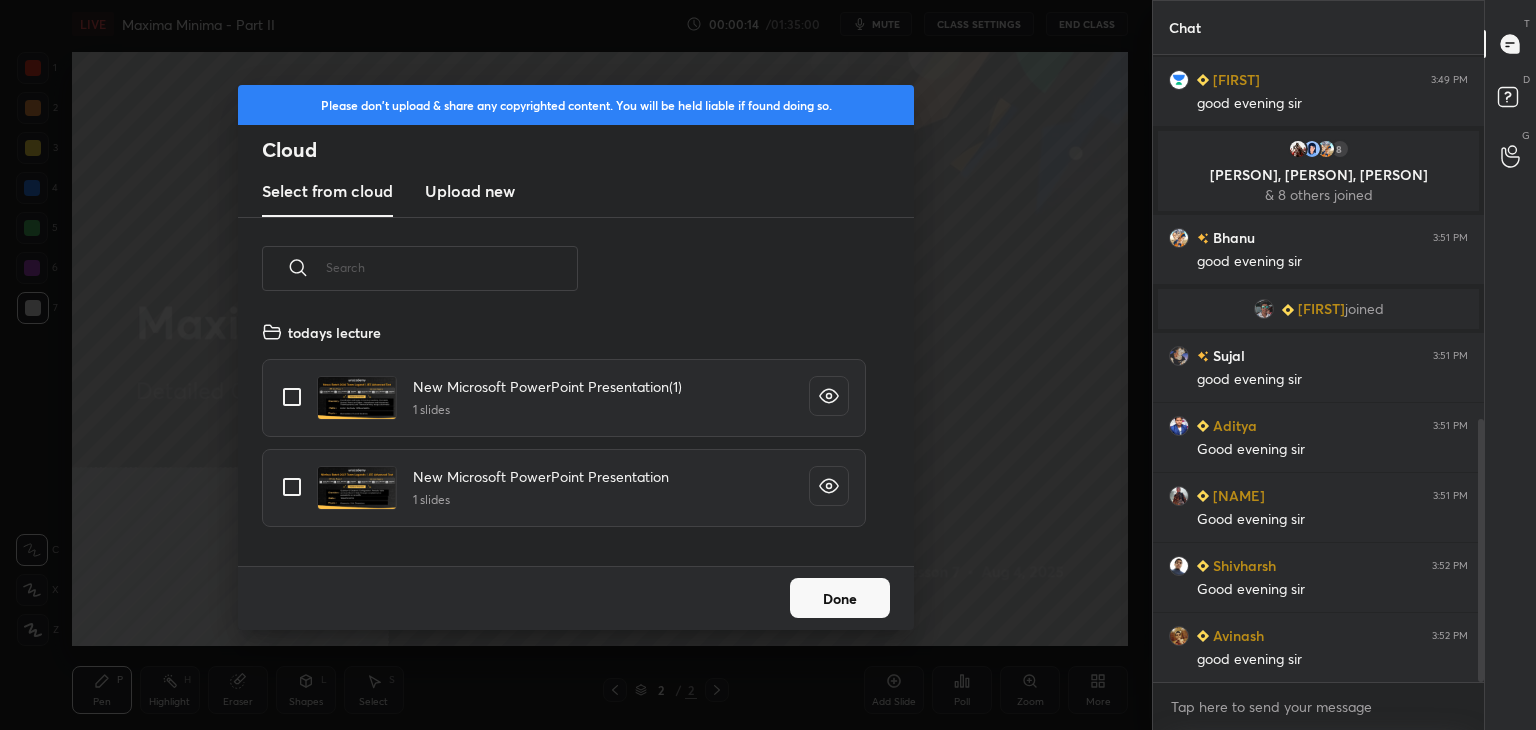 click on "Upload new" at bounding box center [470, 192] 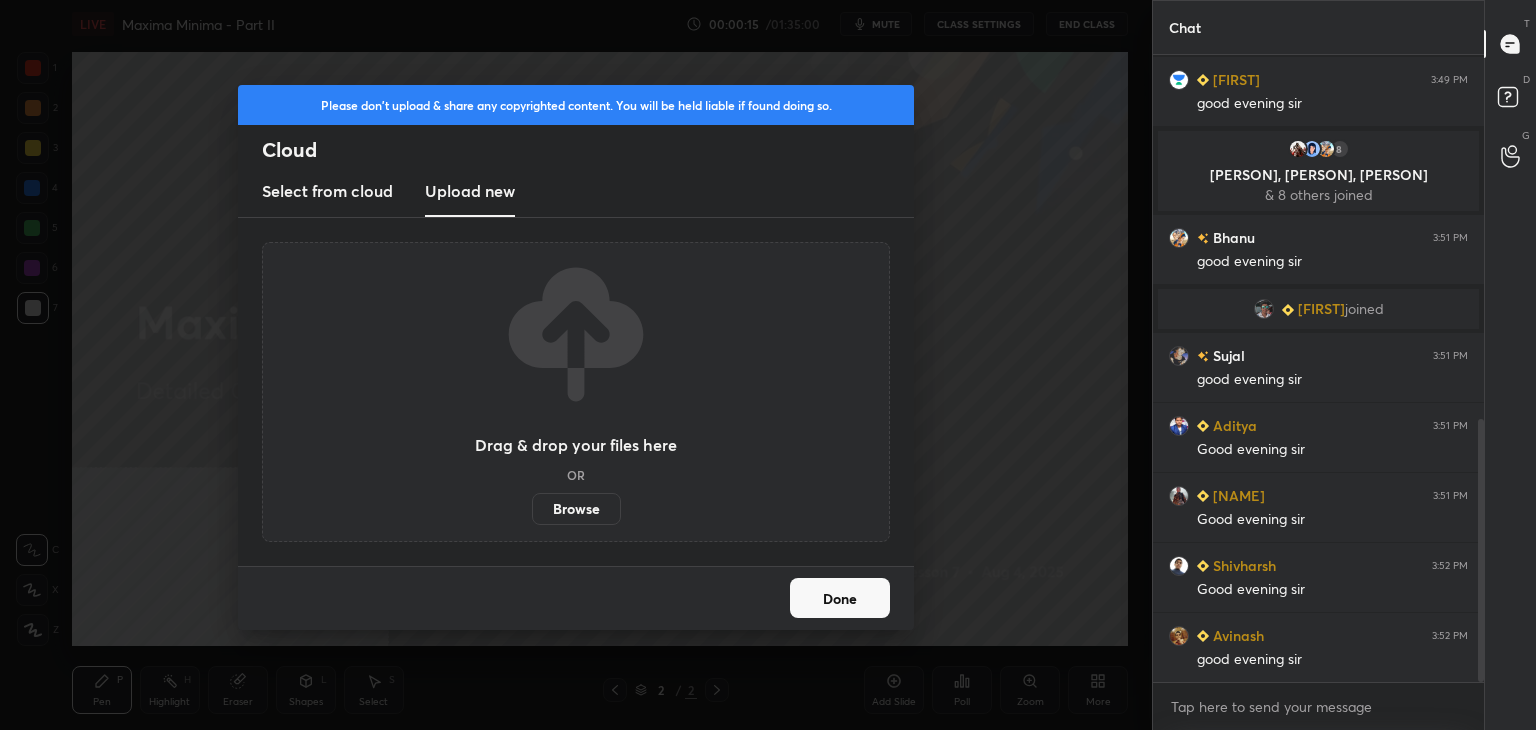 click on "Browse" at bounding box center (576, 509) 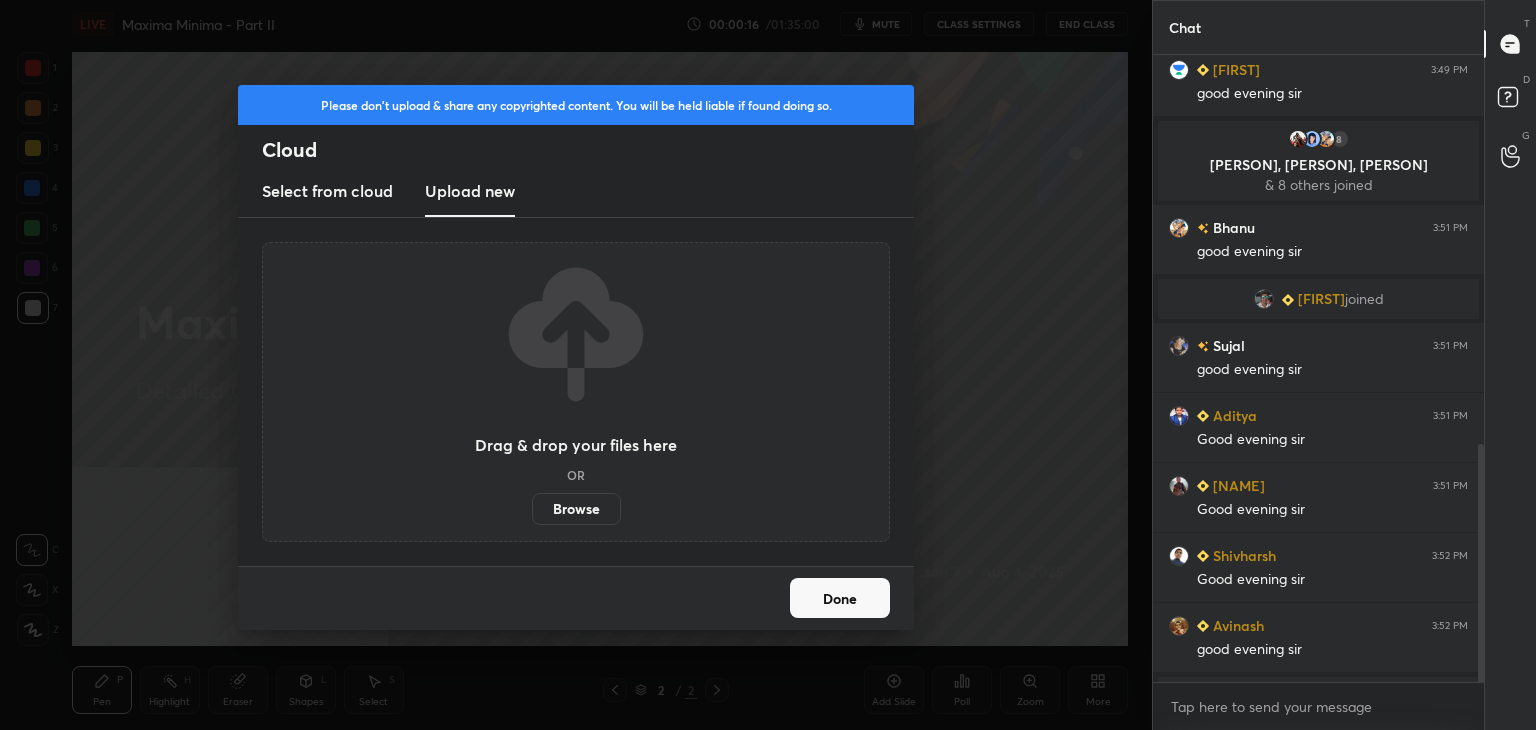 scroll, scrollTop: 1022, scrollLeft: 0, axis: vertical 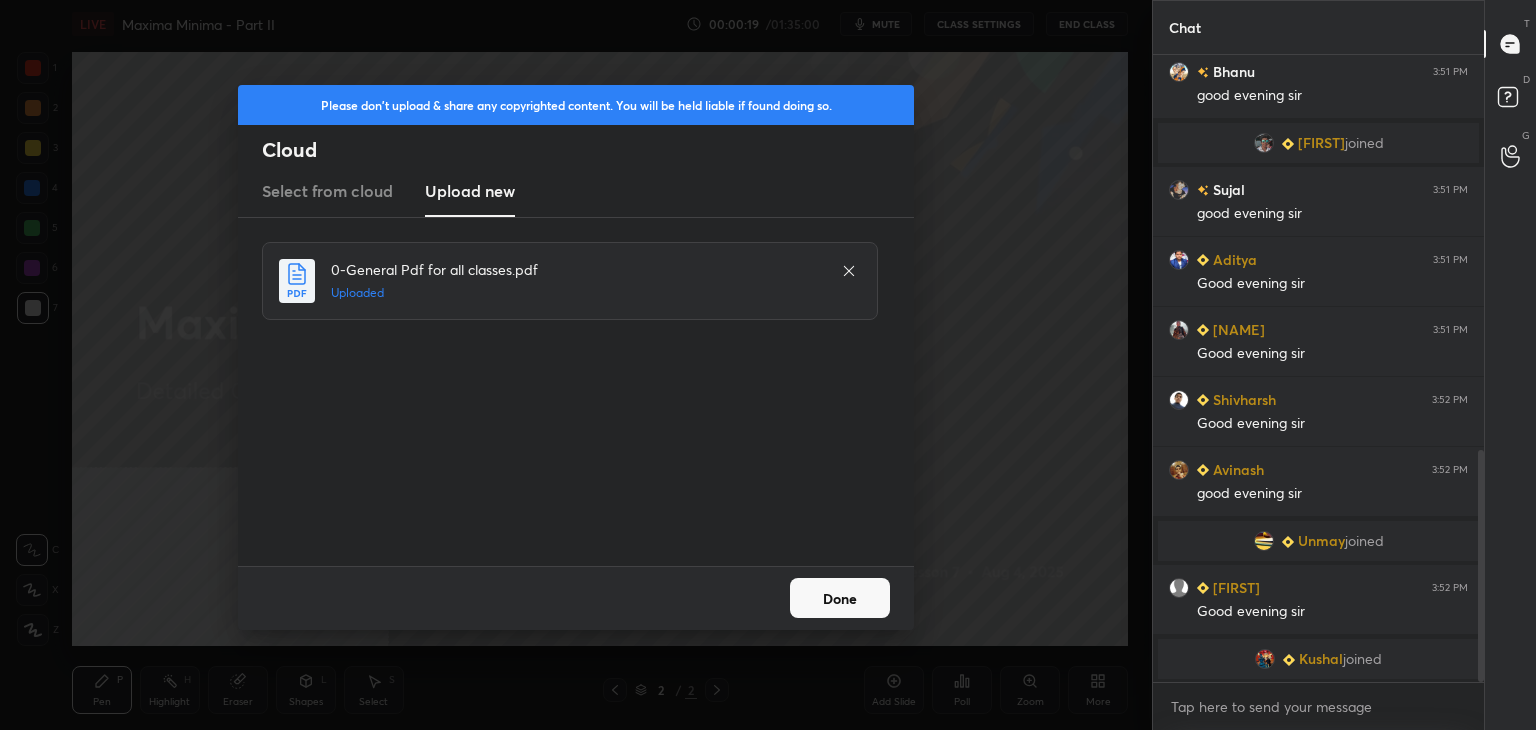 click on "Done" at bounding box center [840, 598] 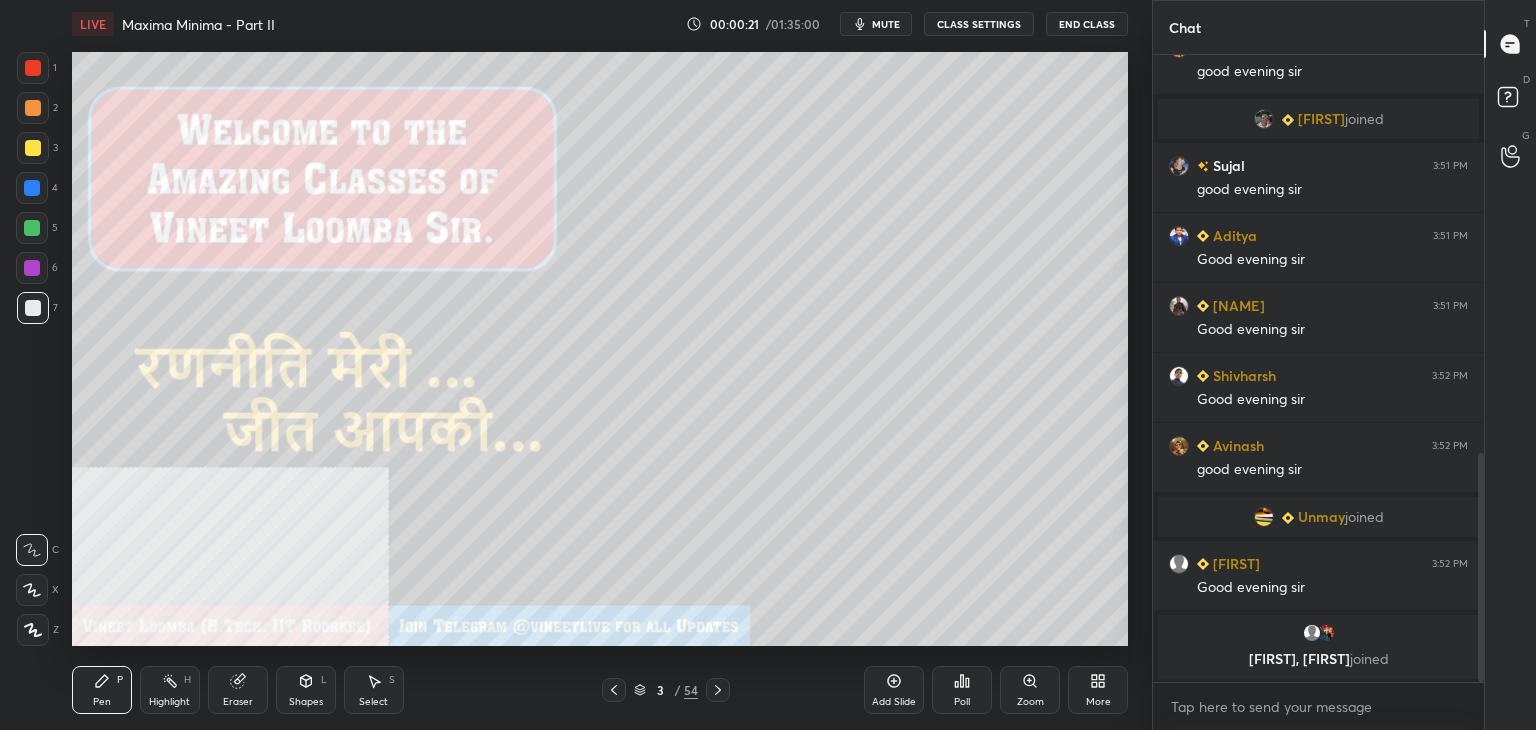 scroll, scrollTop: 1124, scrollLeft: 0, axis: vertical 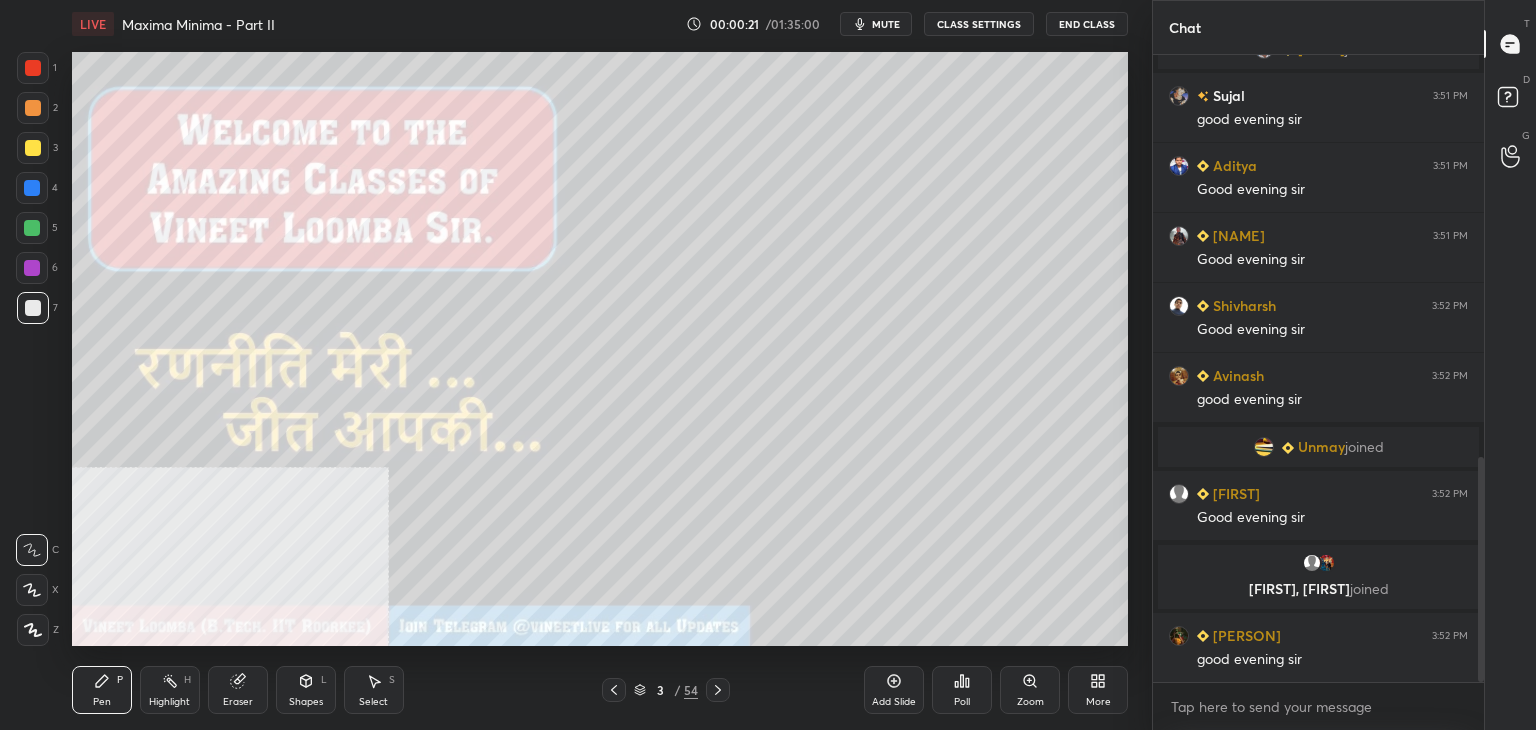 click 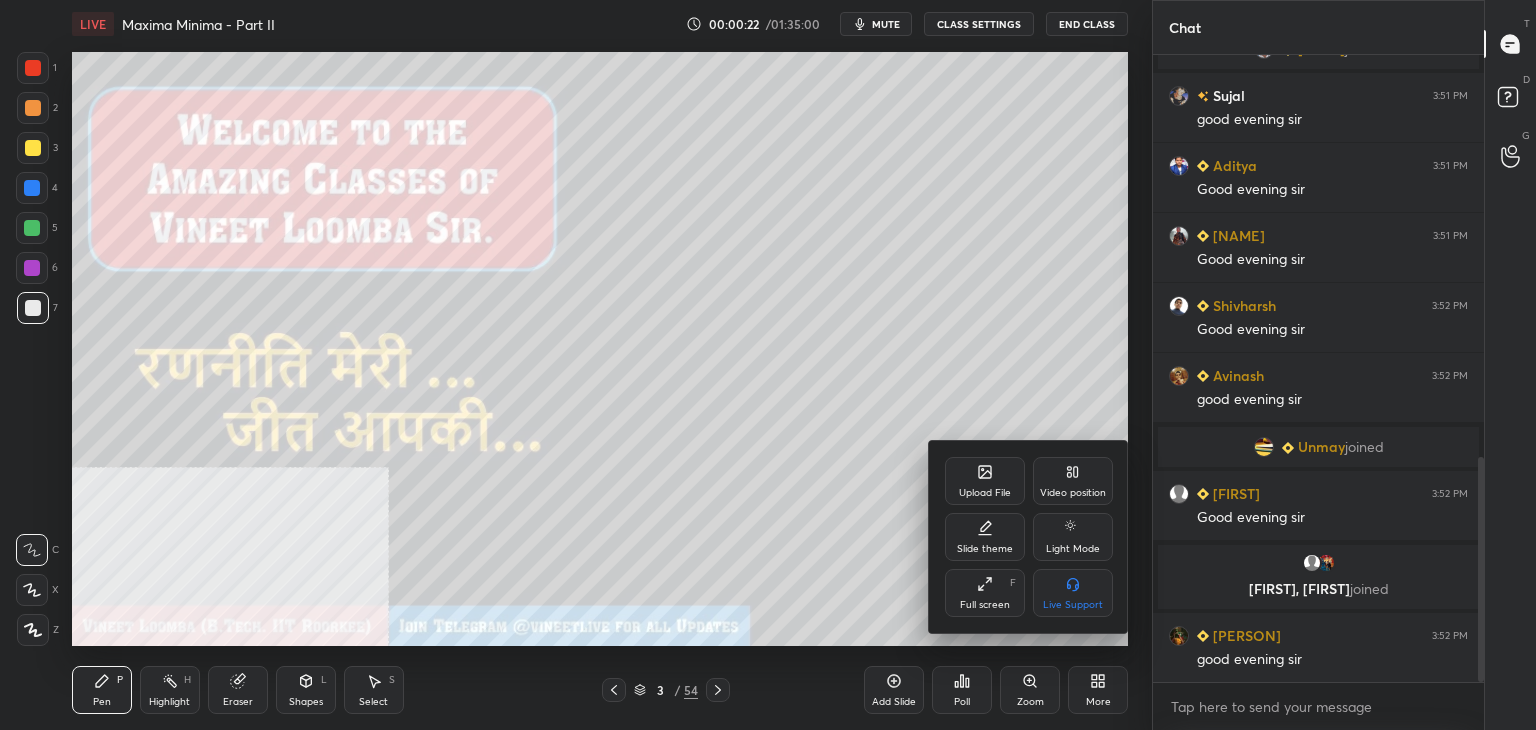 click on "Video position" at bounding box center (1073, 481) 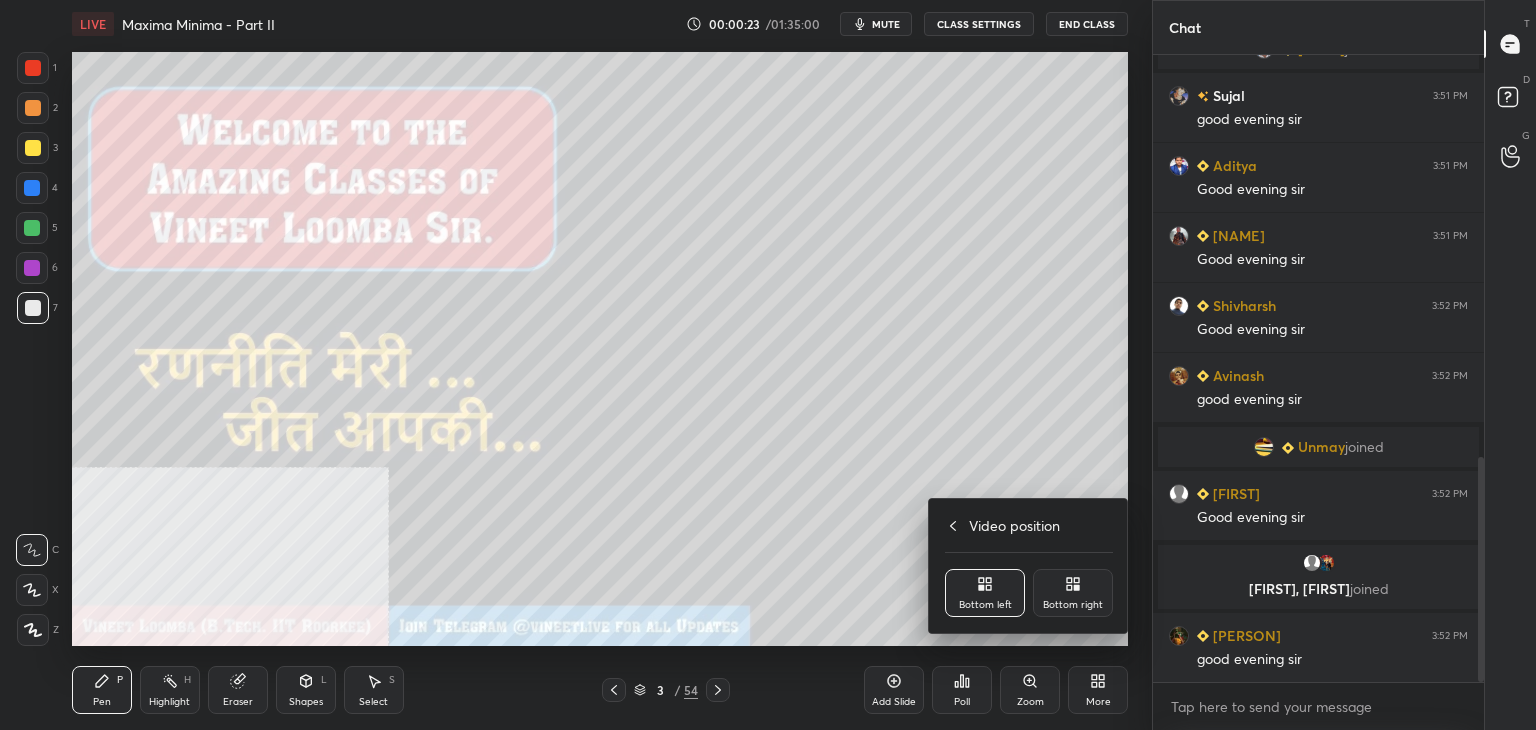 click 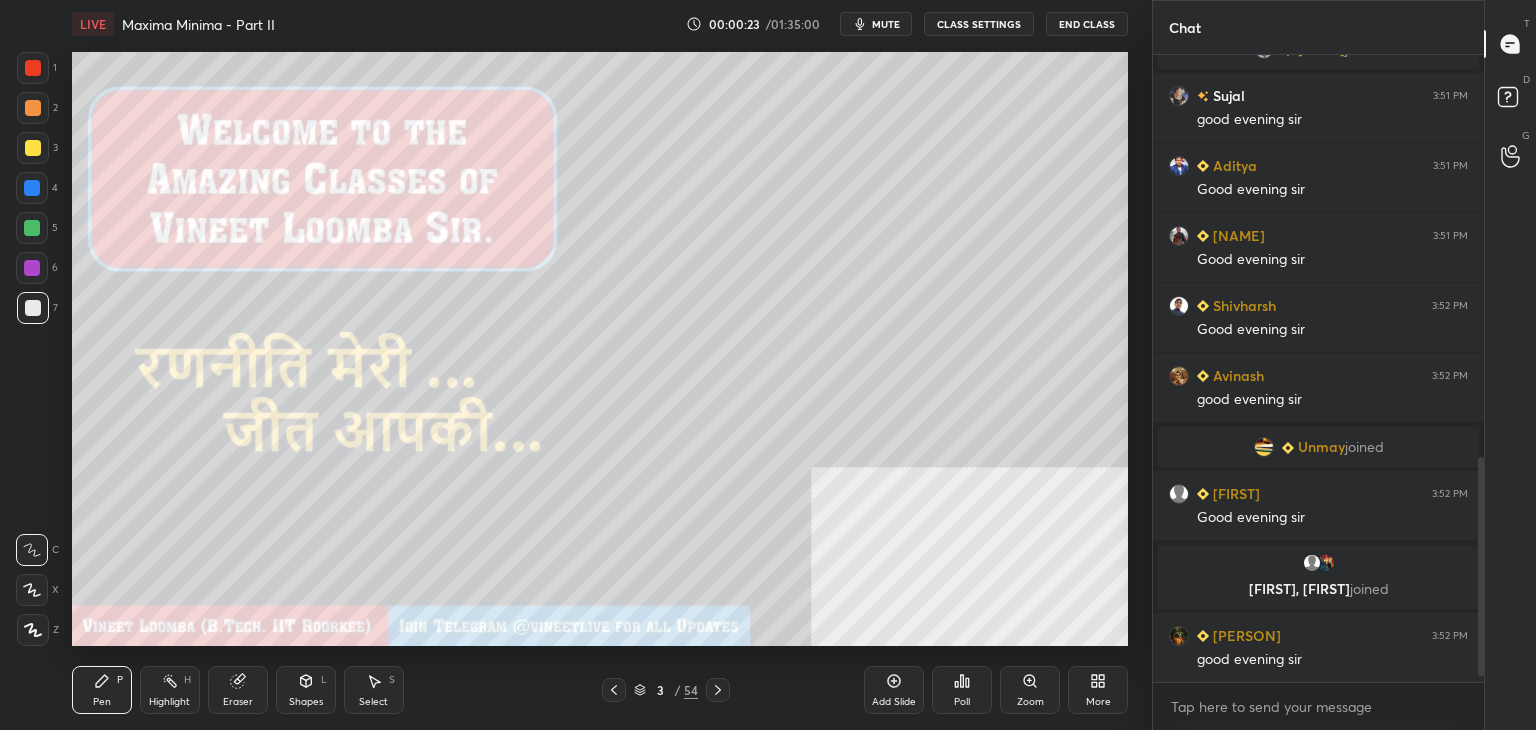 scroll, scrollTop: 1194, scrollLeft: 0, axis: vertical 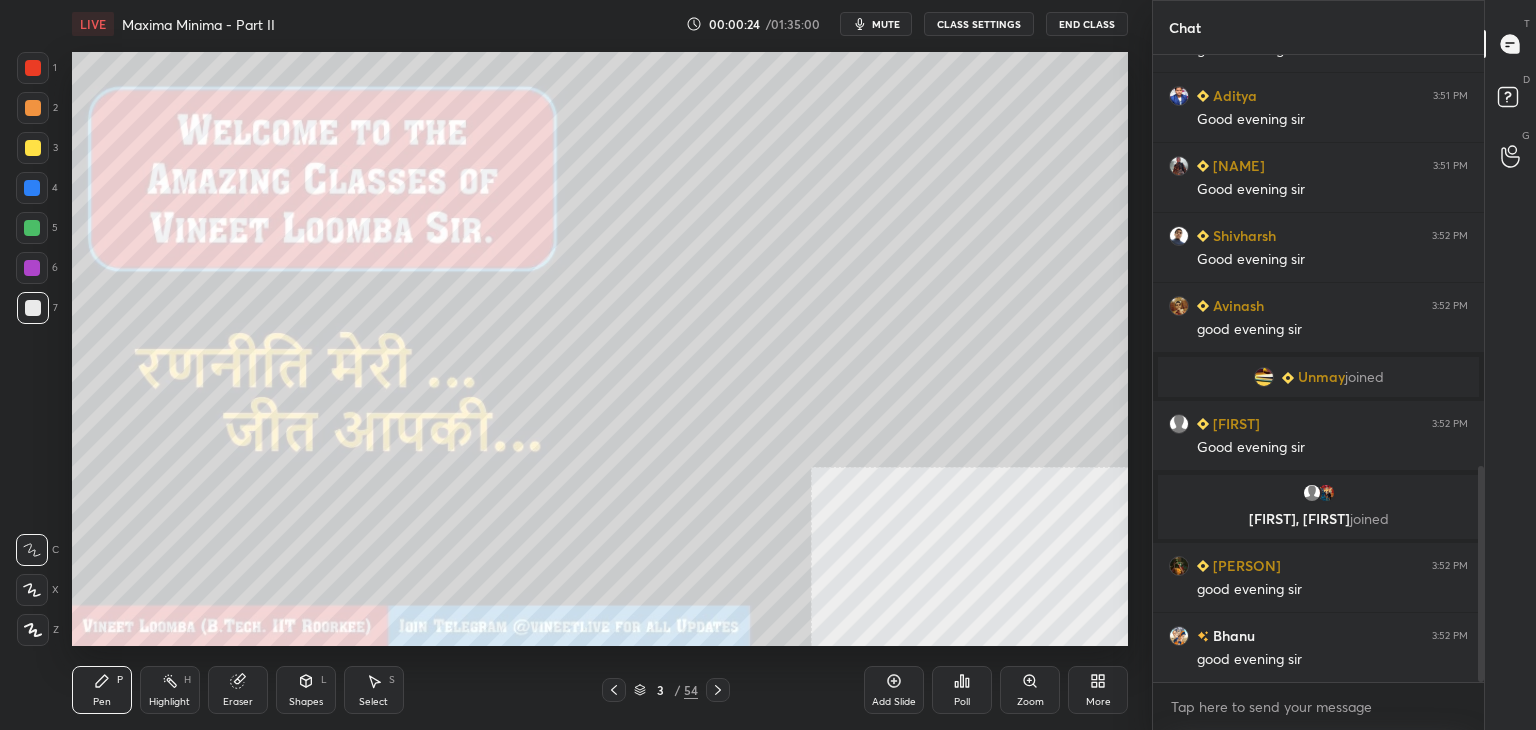 click 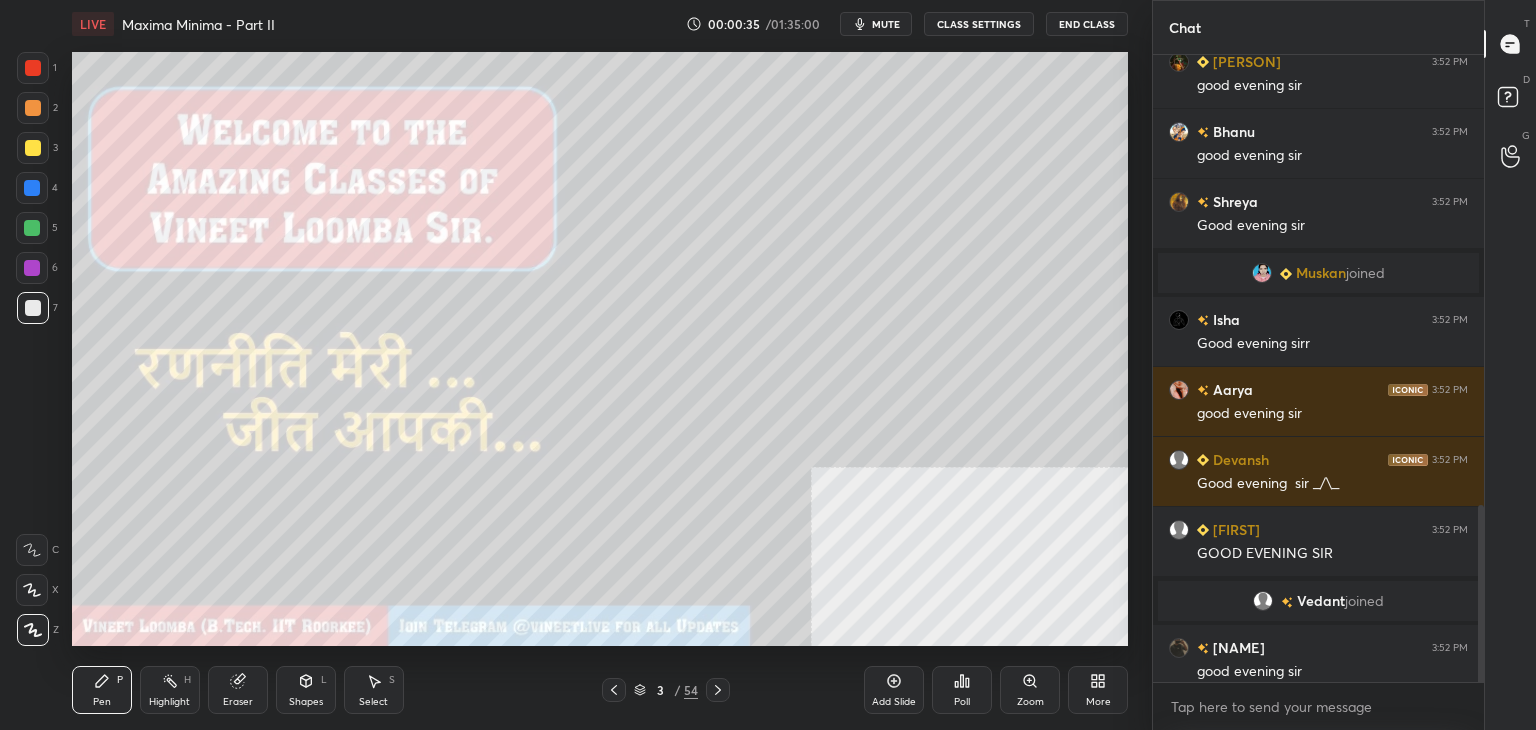 scroll, scrollTop: 1592, scrollLeft: 0, axis: vertical 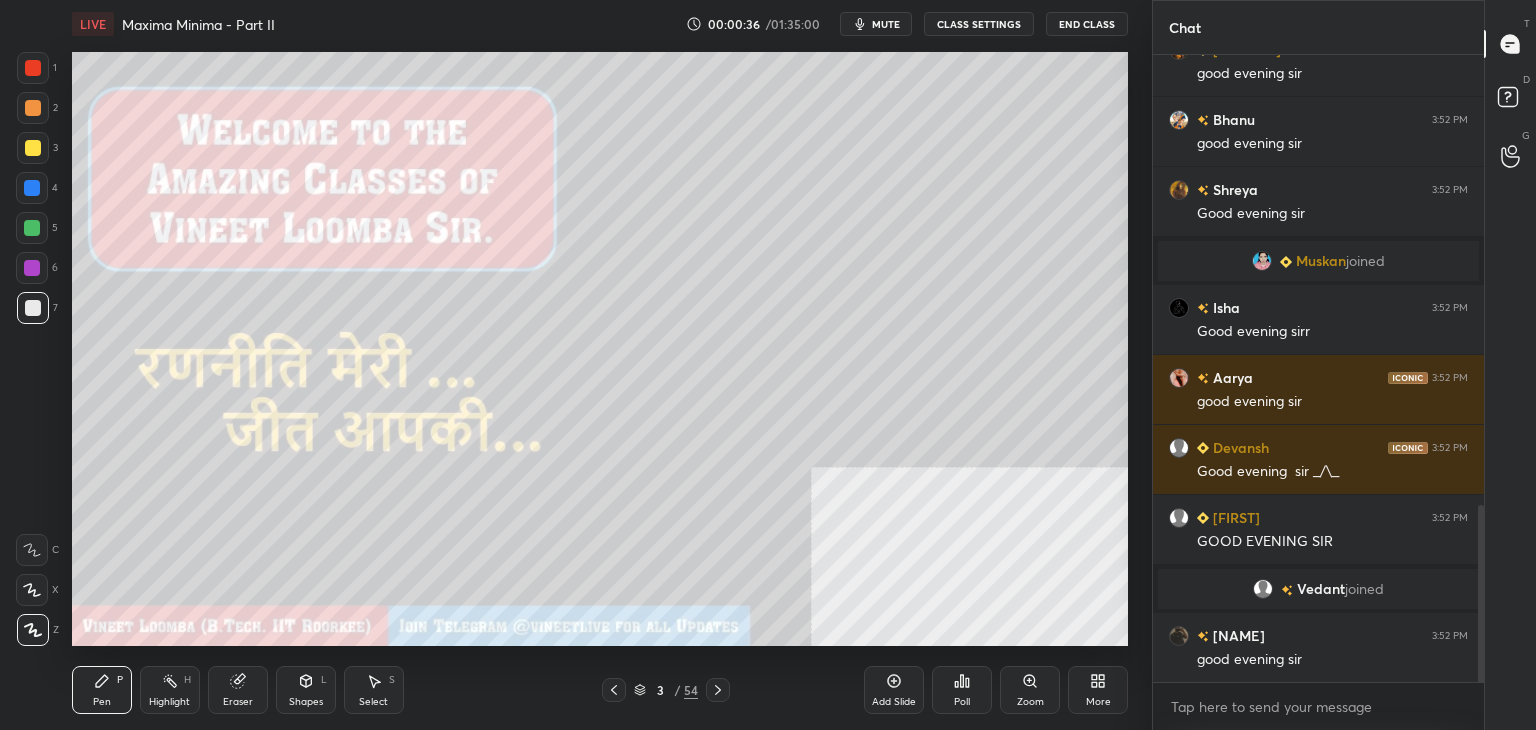 click on "CLASS SETTINGS" at bounding box center (979, 24) 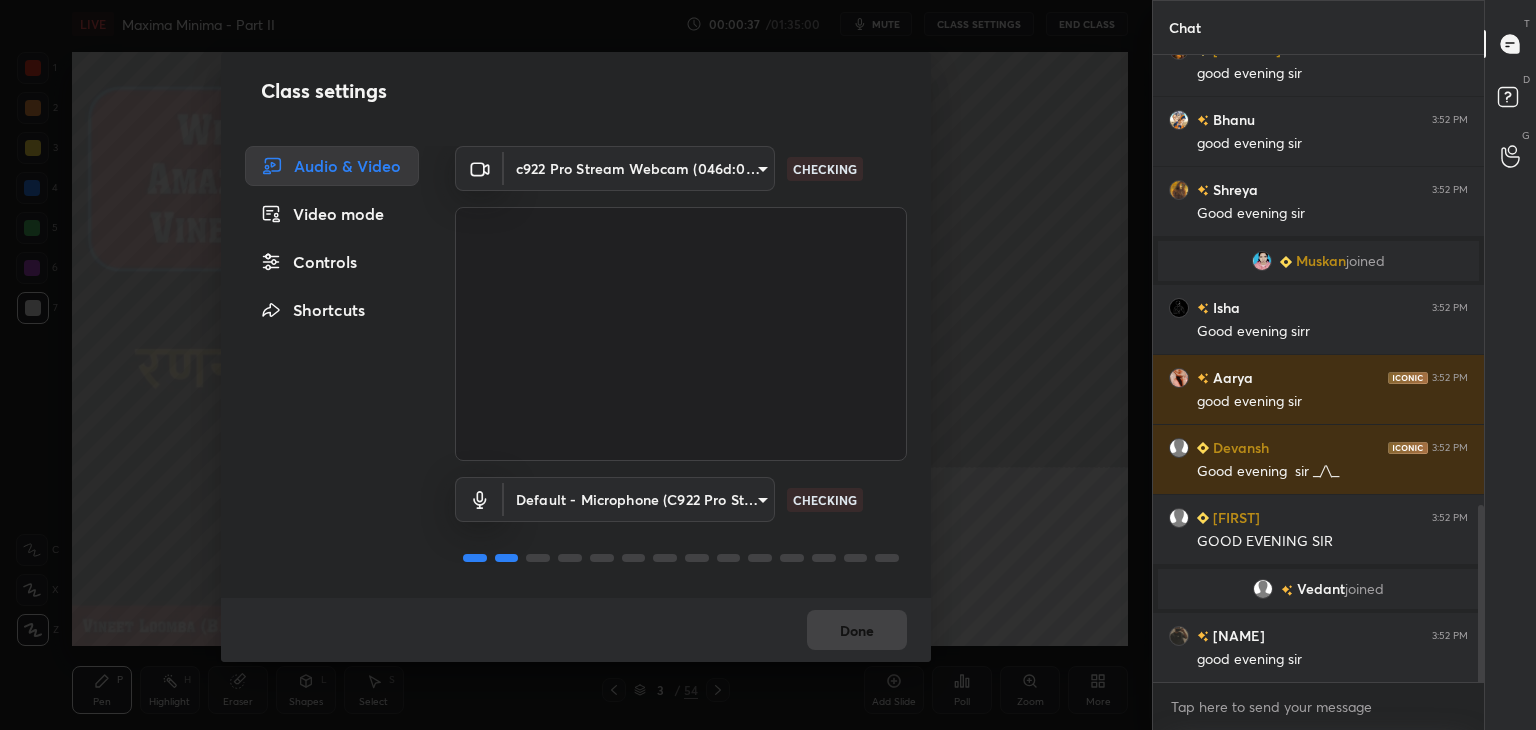 click on "Controls" at bounding box center (332, 262) 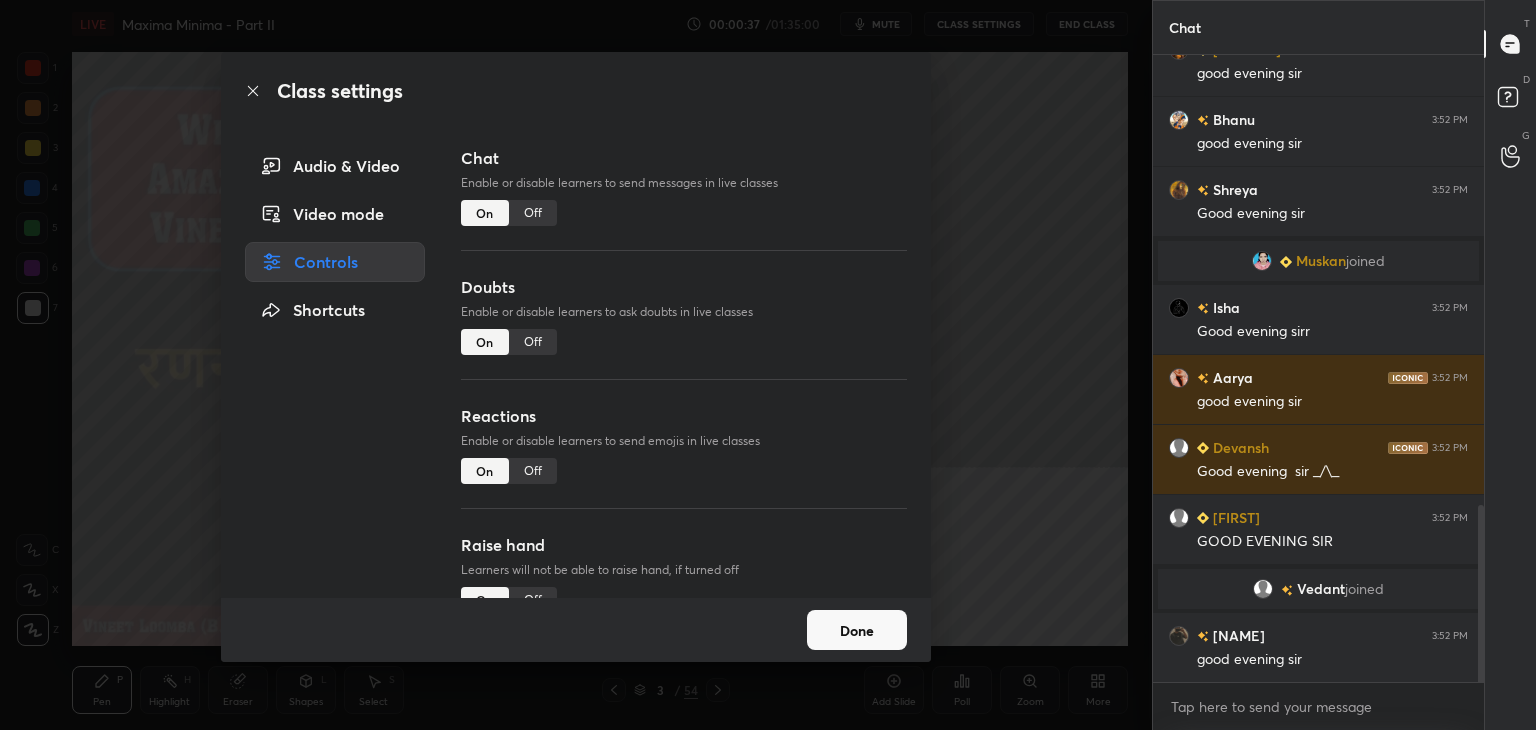 scroll, scrollTop: 1640, scrollLeft: 0, axis: vertical 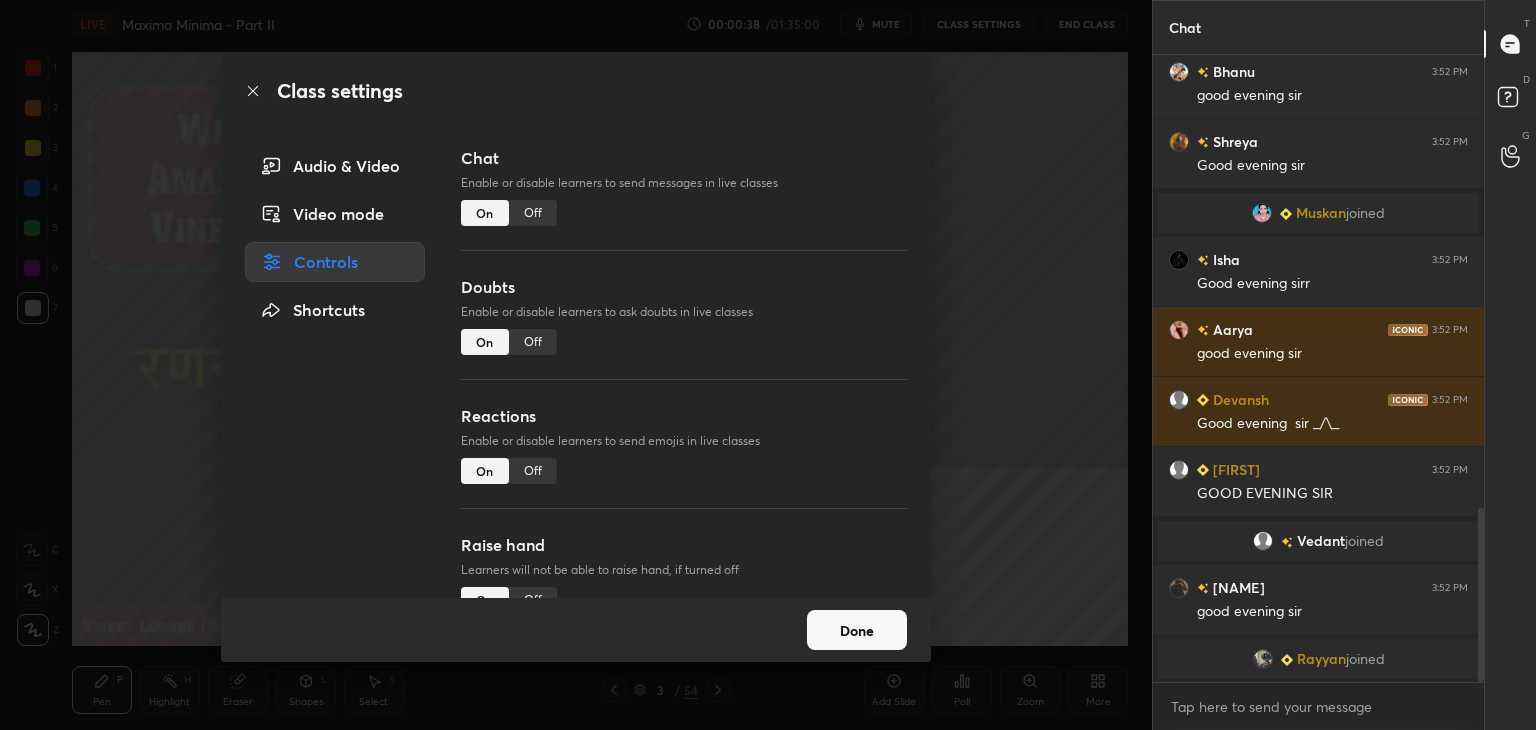 click on "Off" at bounding box center [533, 471] 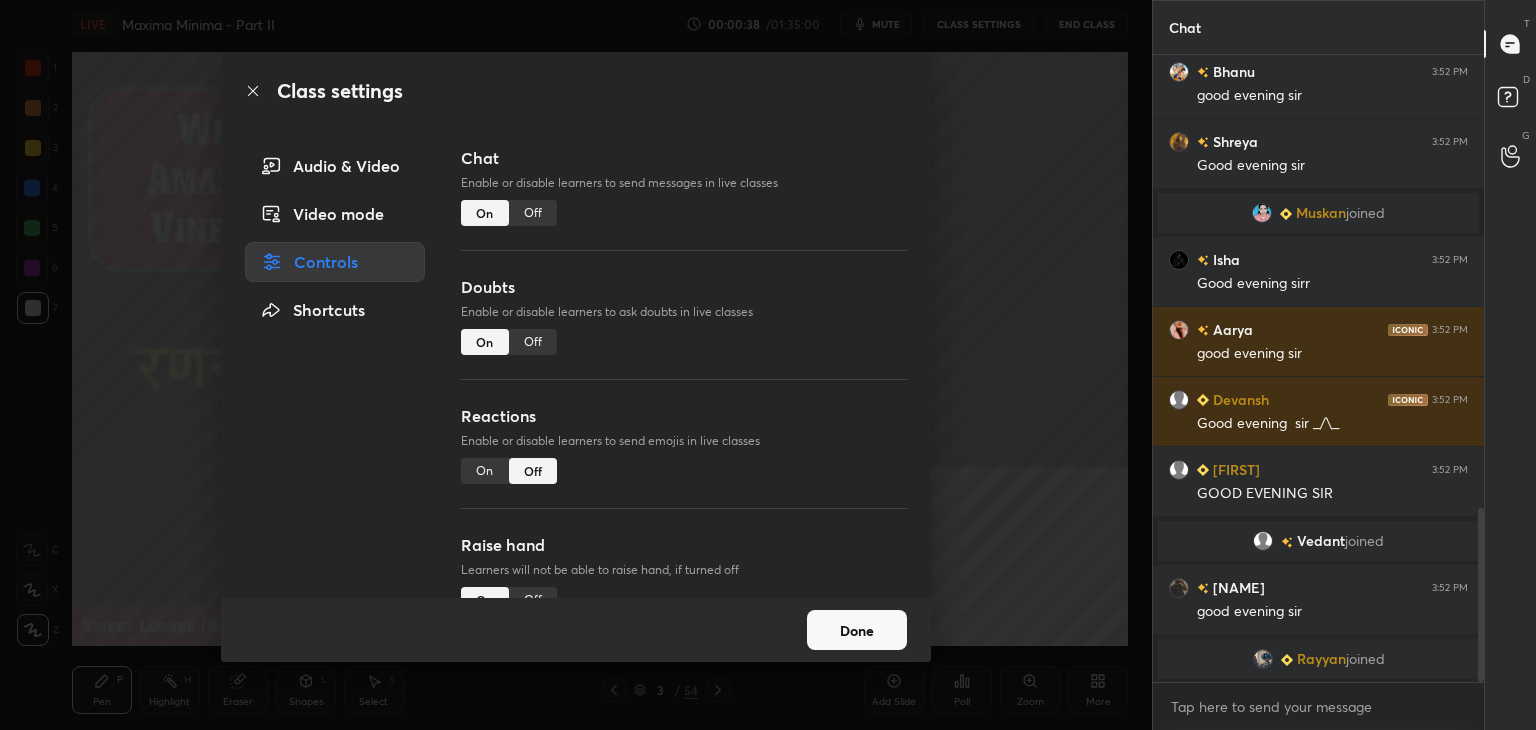 scroll, scrollTop: 1654, scrollLeft: 0, axis: vertical 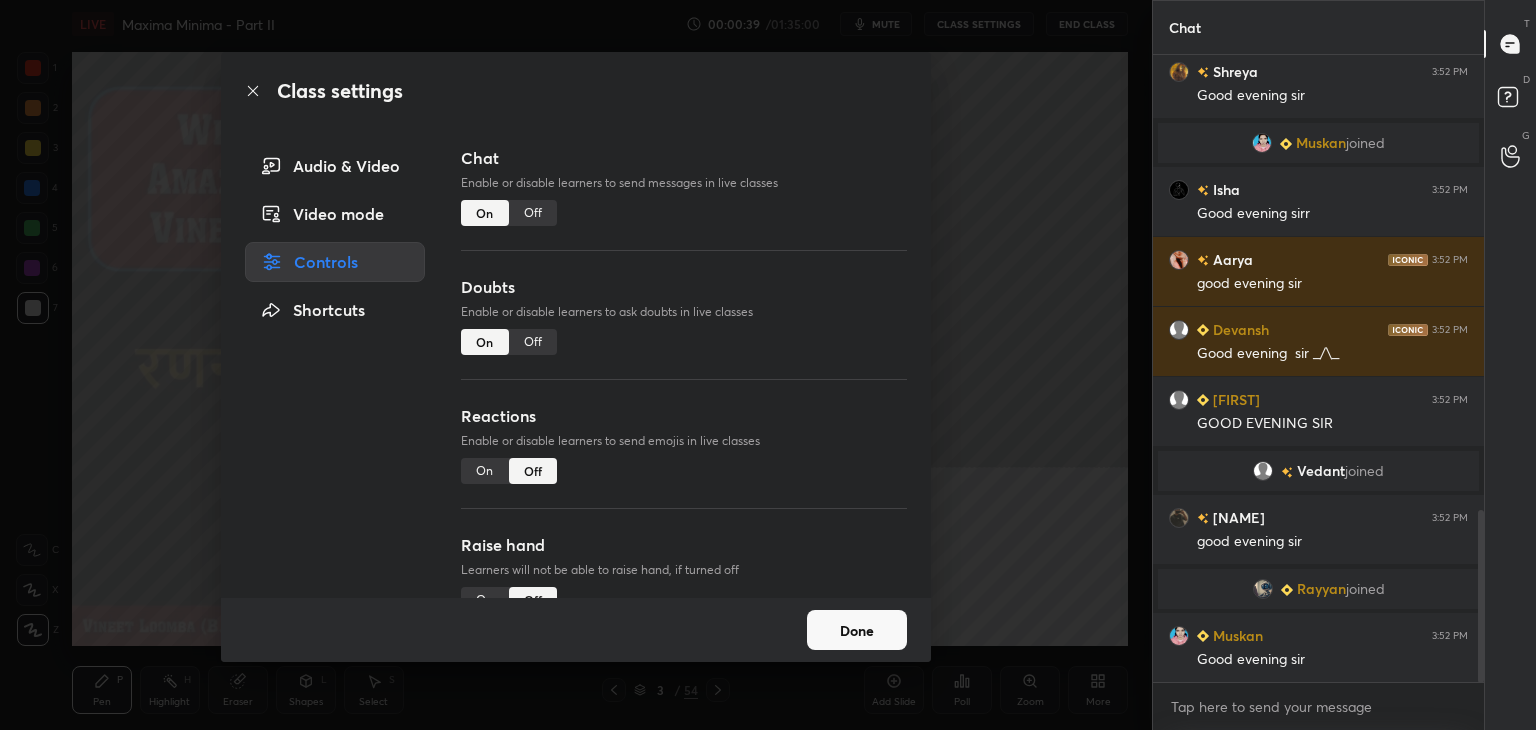 click on "Done" at bounding box center (857, 630) 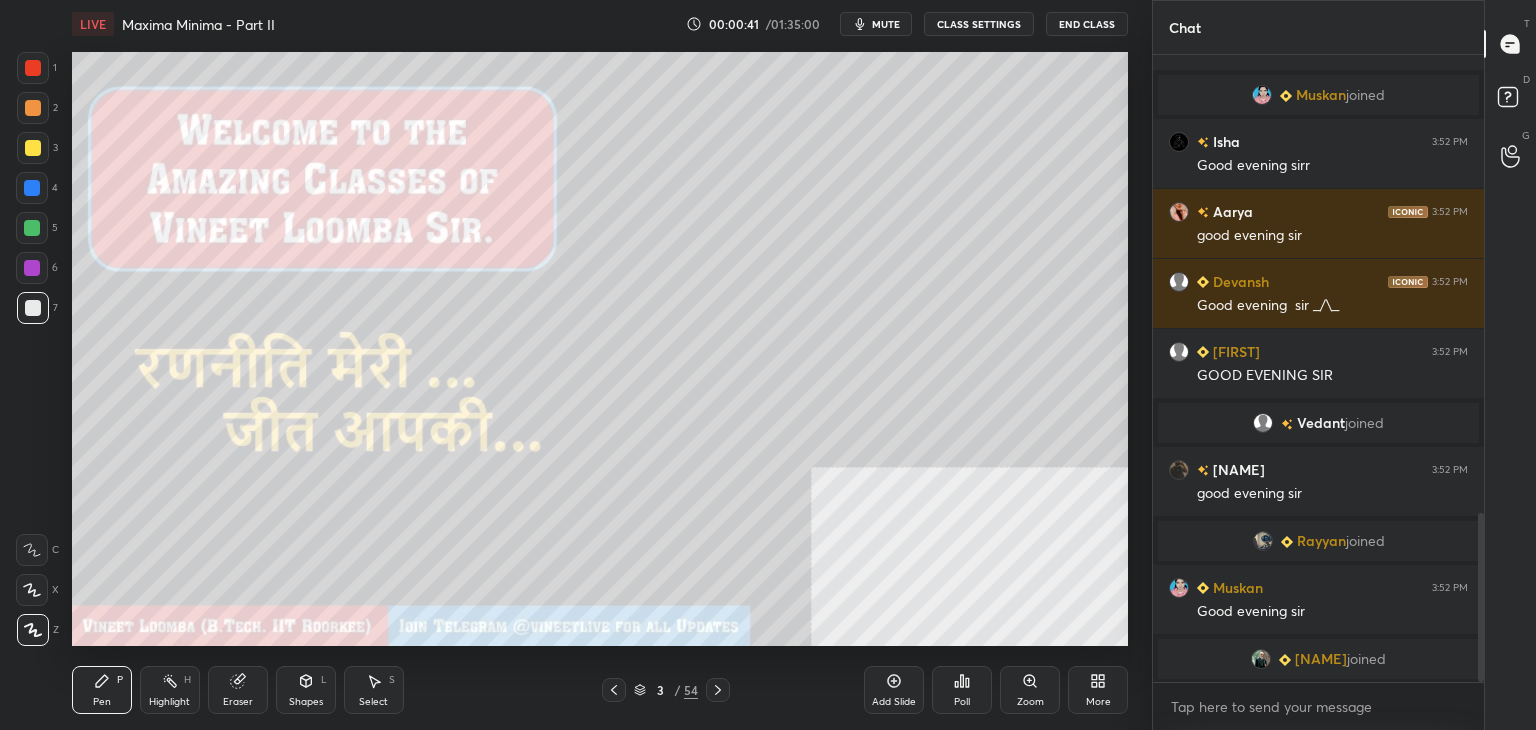drag, startPoint x: 93, startPoint y: 699, endPoint x: 60, endPoint y: 672, distance: 42.638012 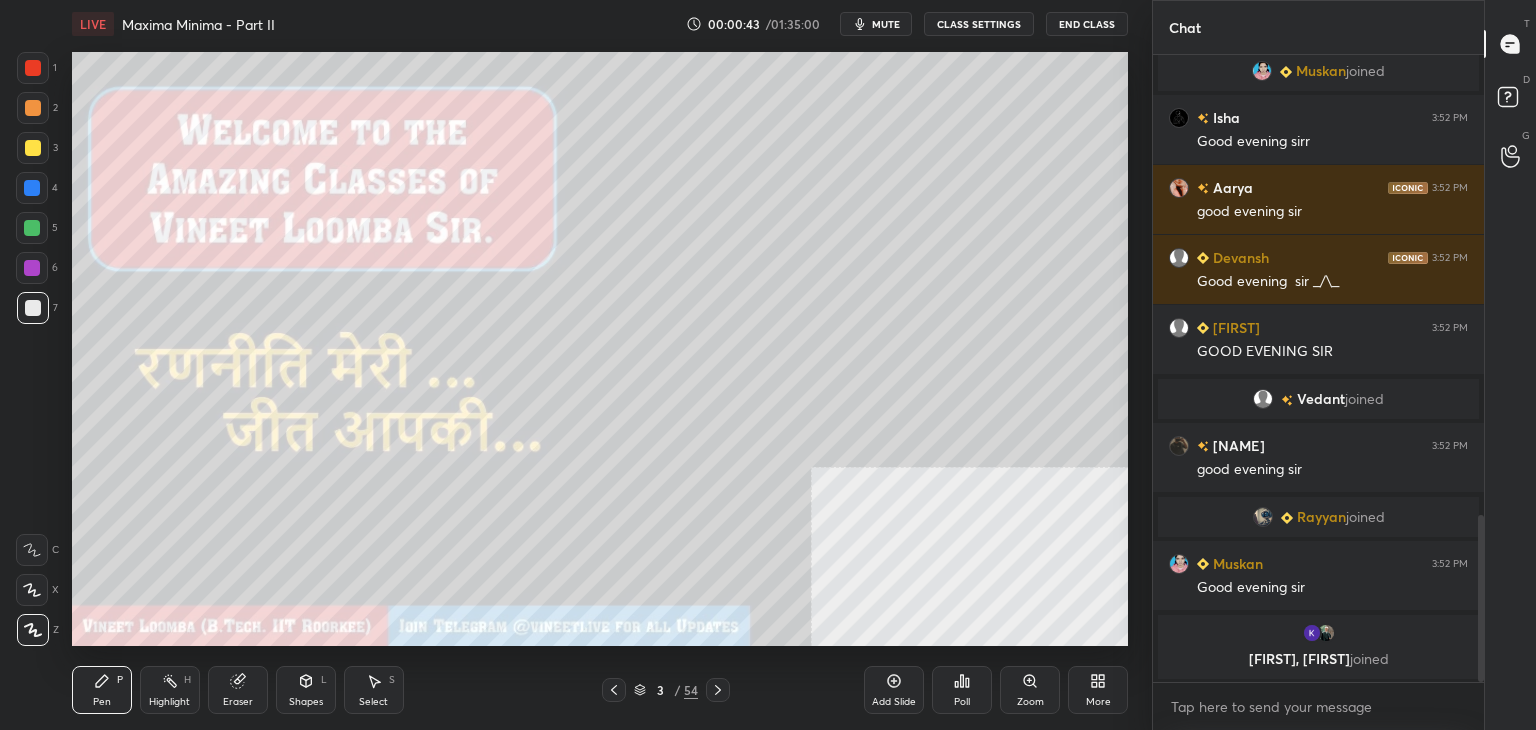 click at bounding box center (33, 148) 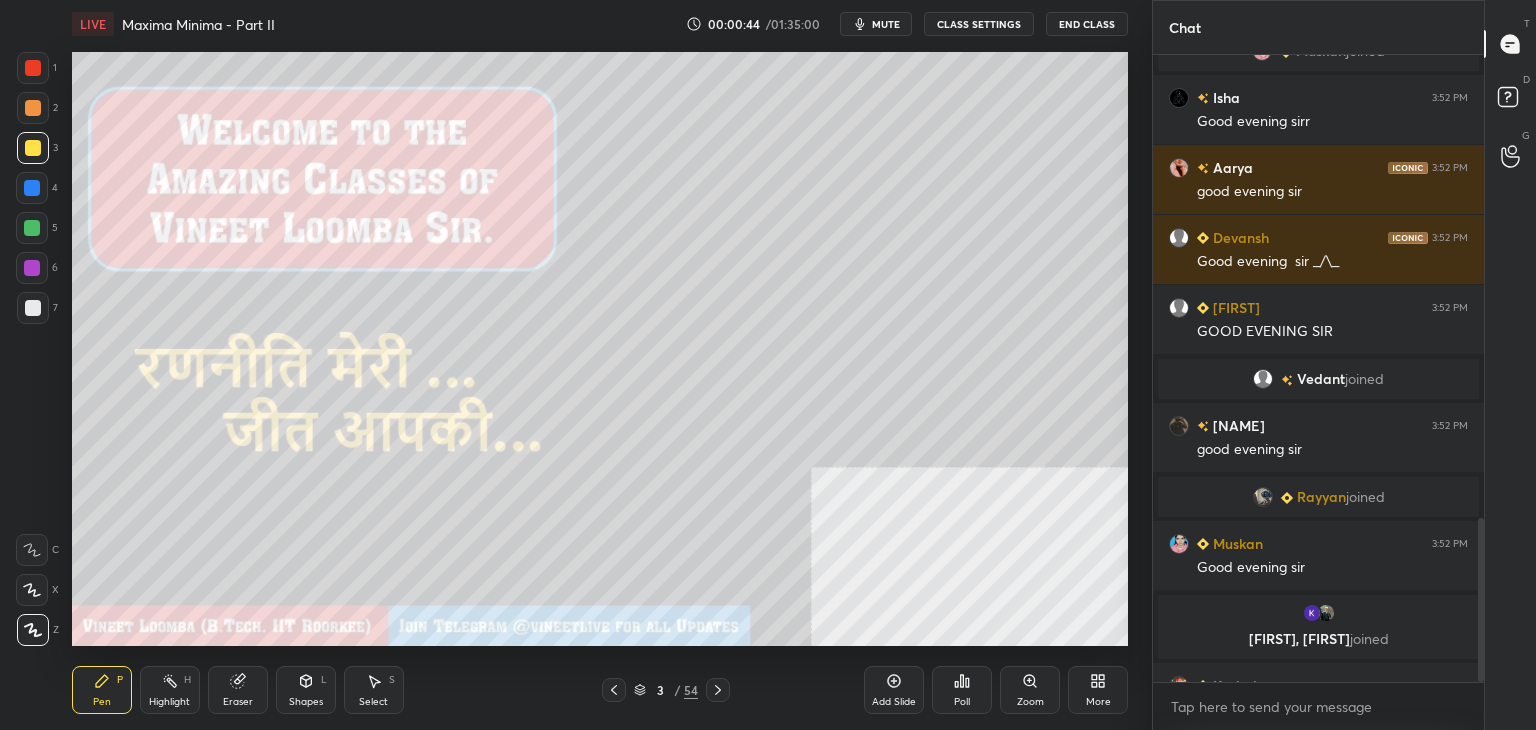 scroll, scrollTop: 1776, scrollLeft: 0, axis: vertical 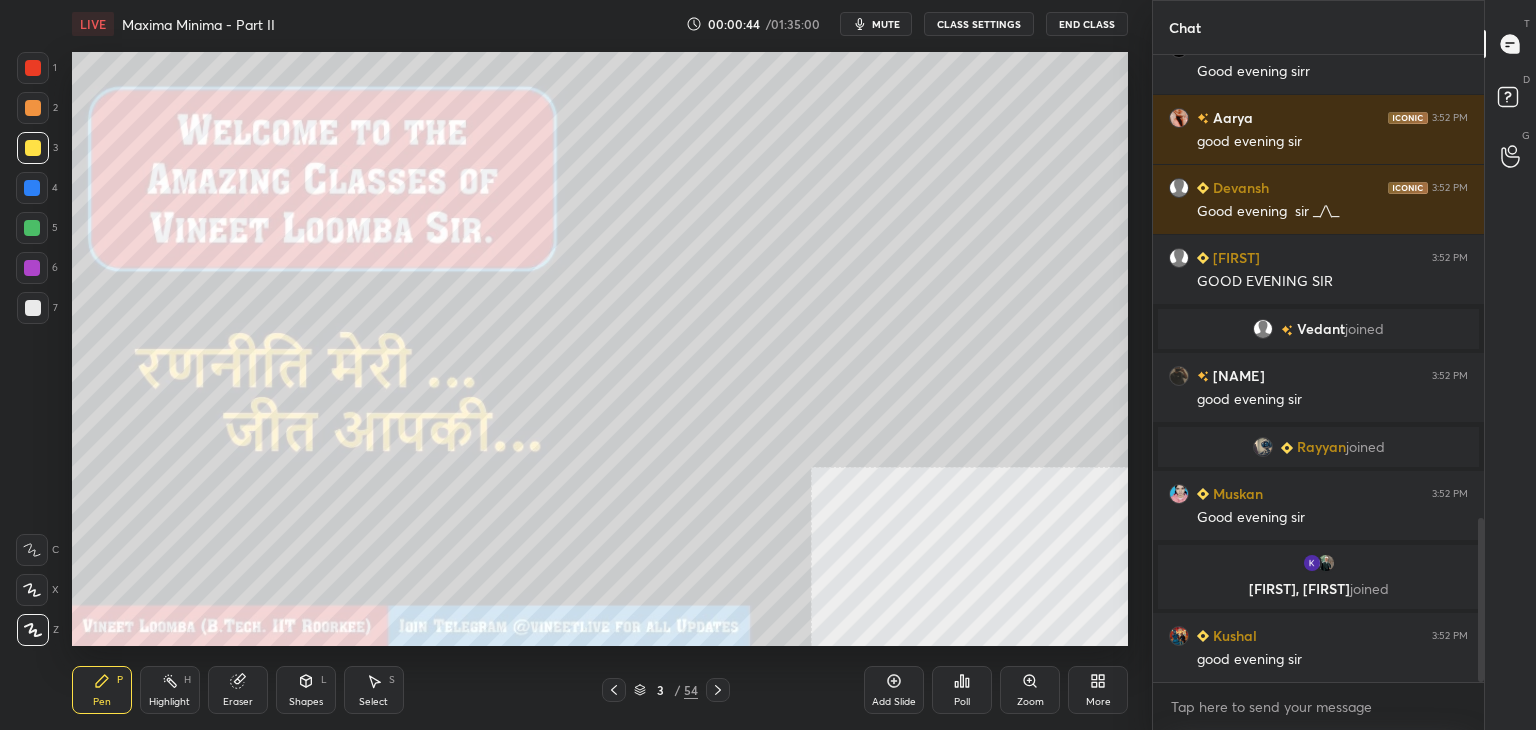 click 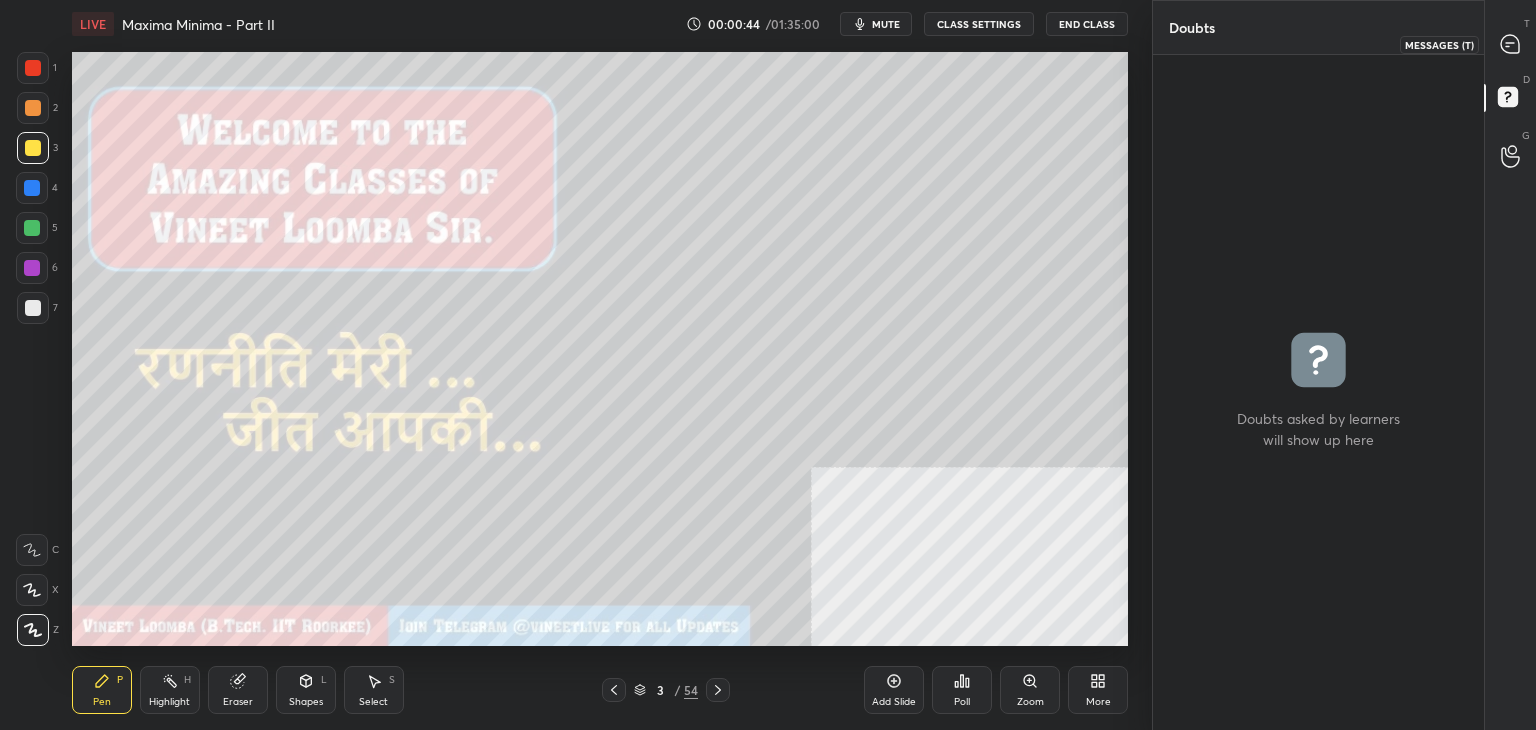 click 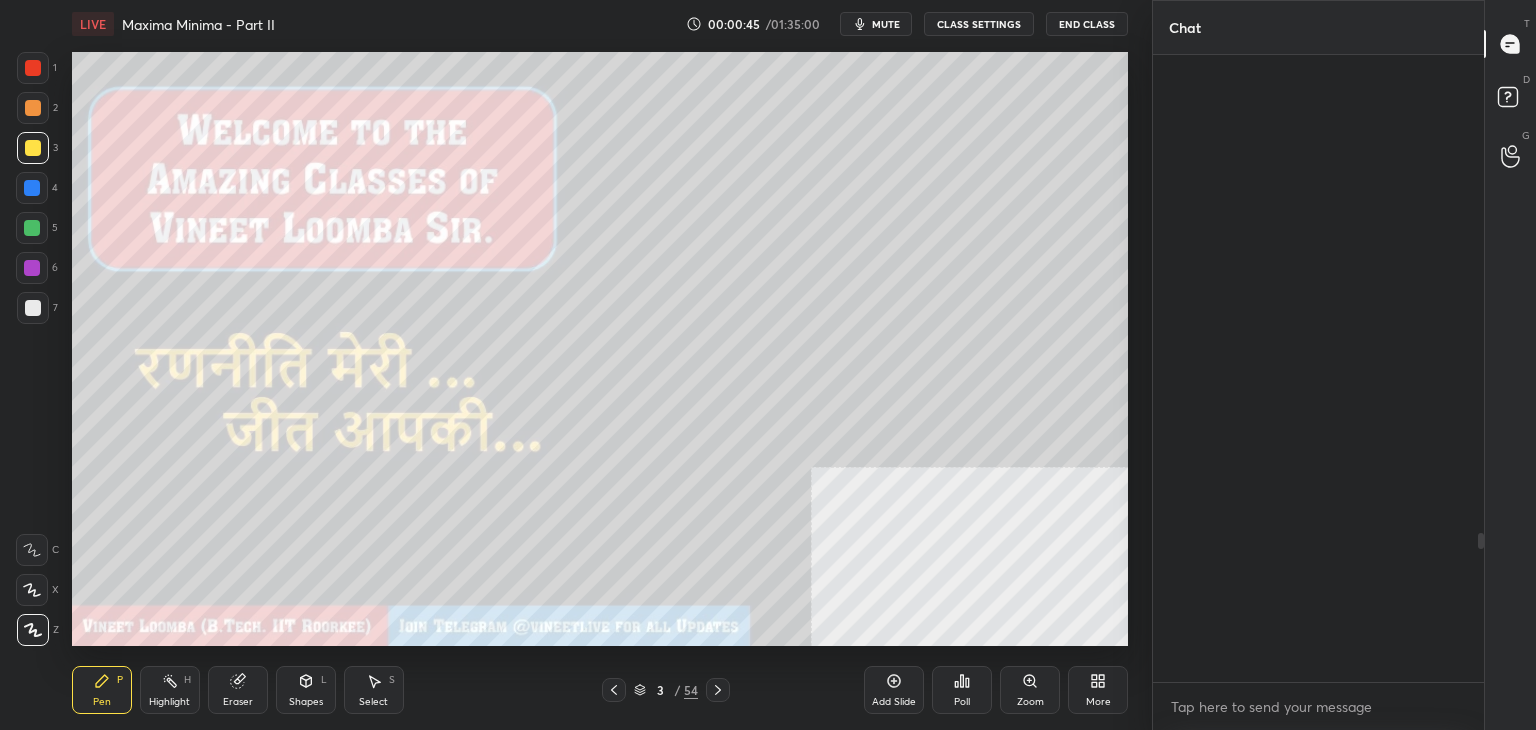 scroll, scrollTop: 2020, scrollLeft: 0, axis: vertical 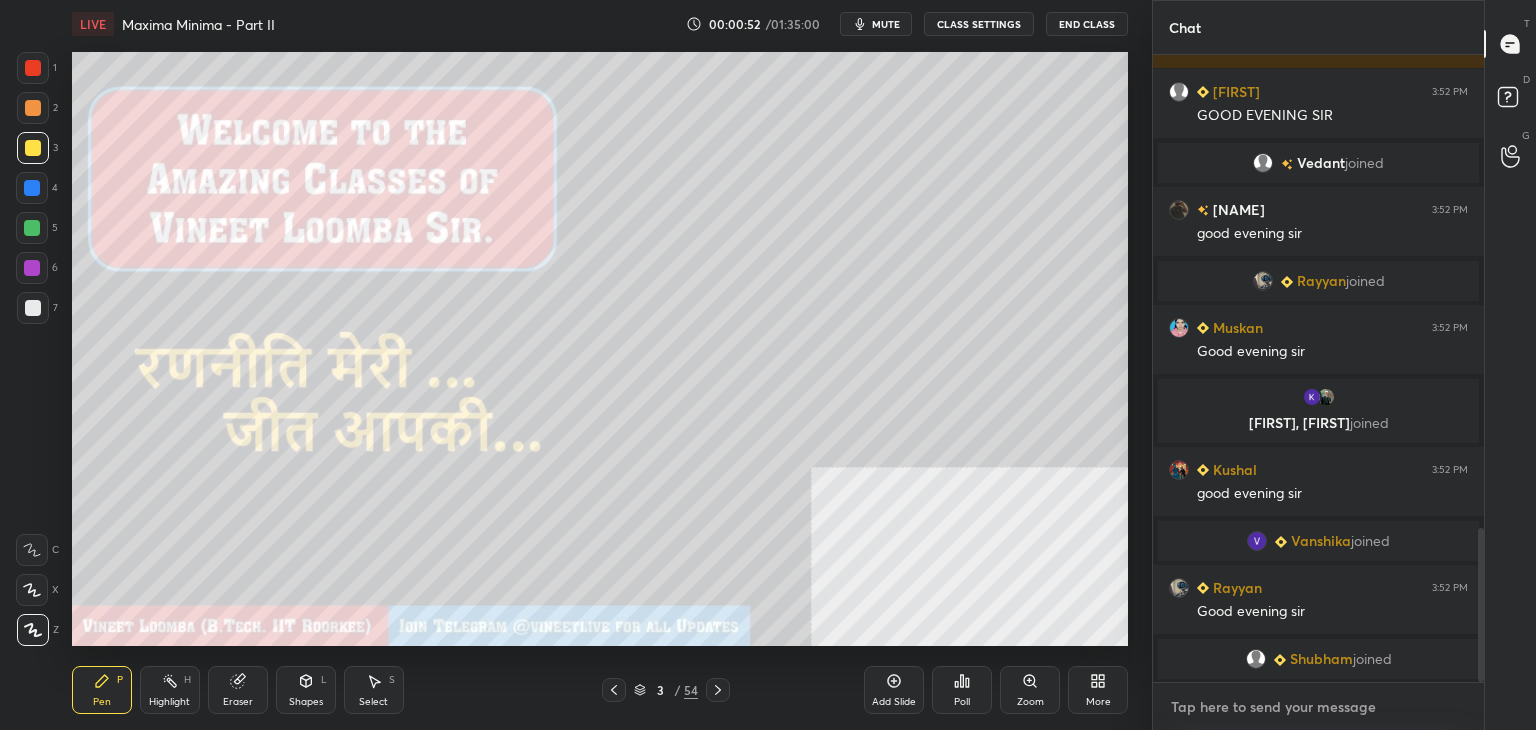 type on "x" 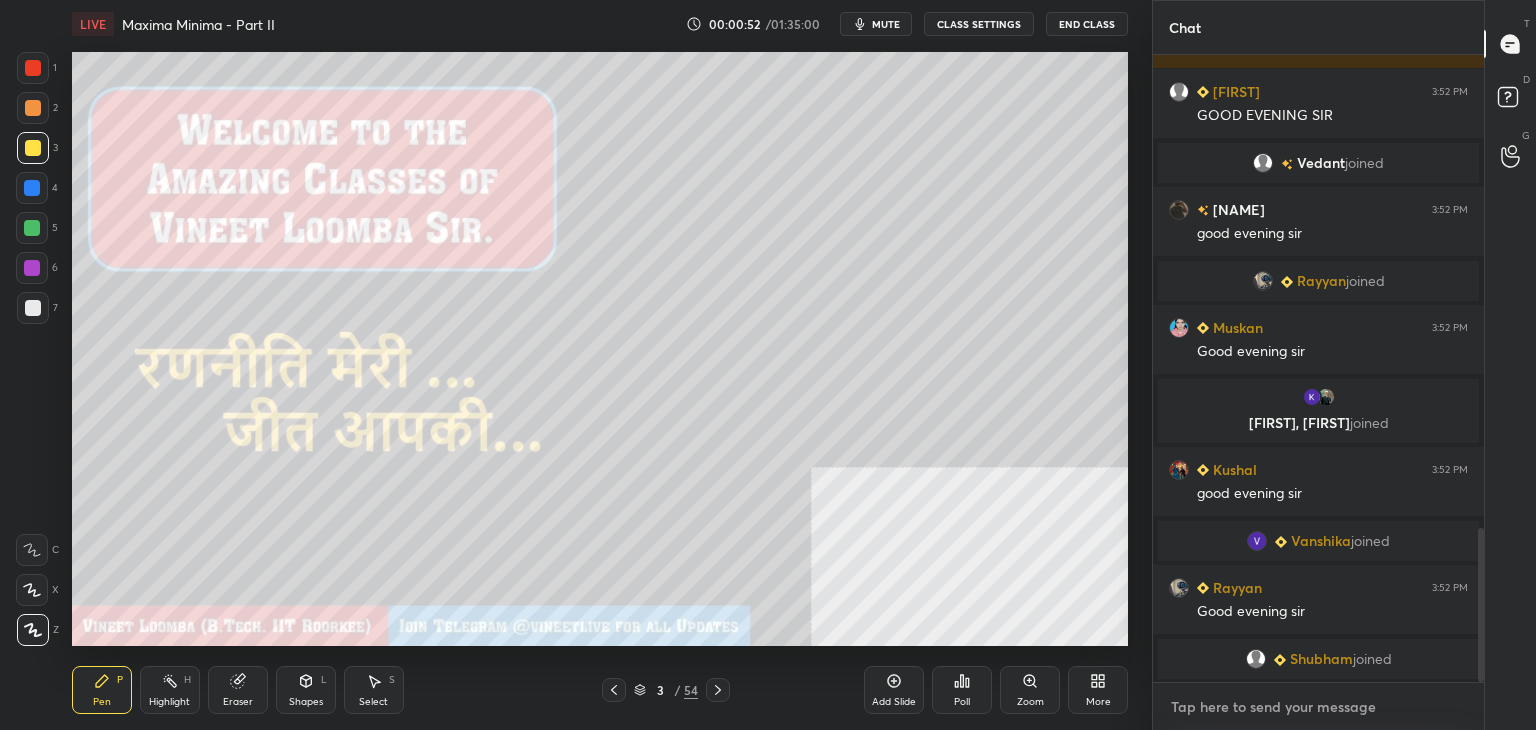 click at bounding box center [1318, 707] 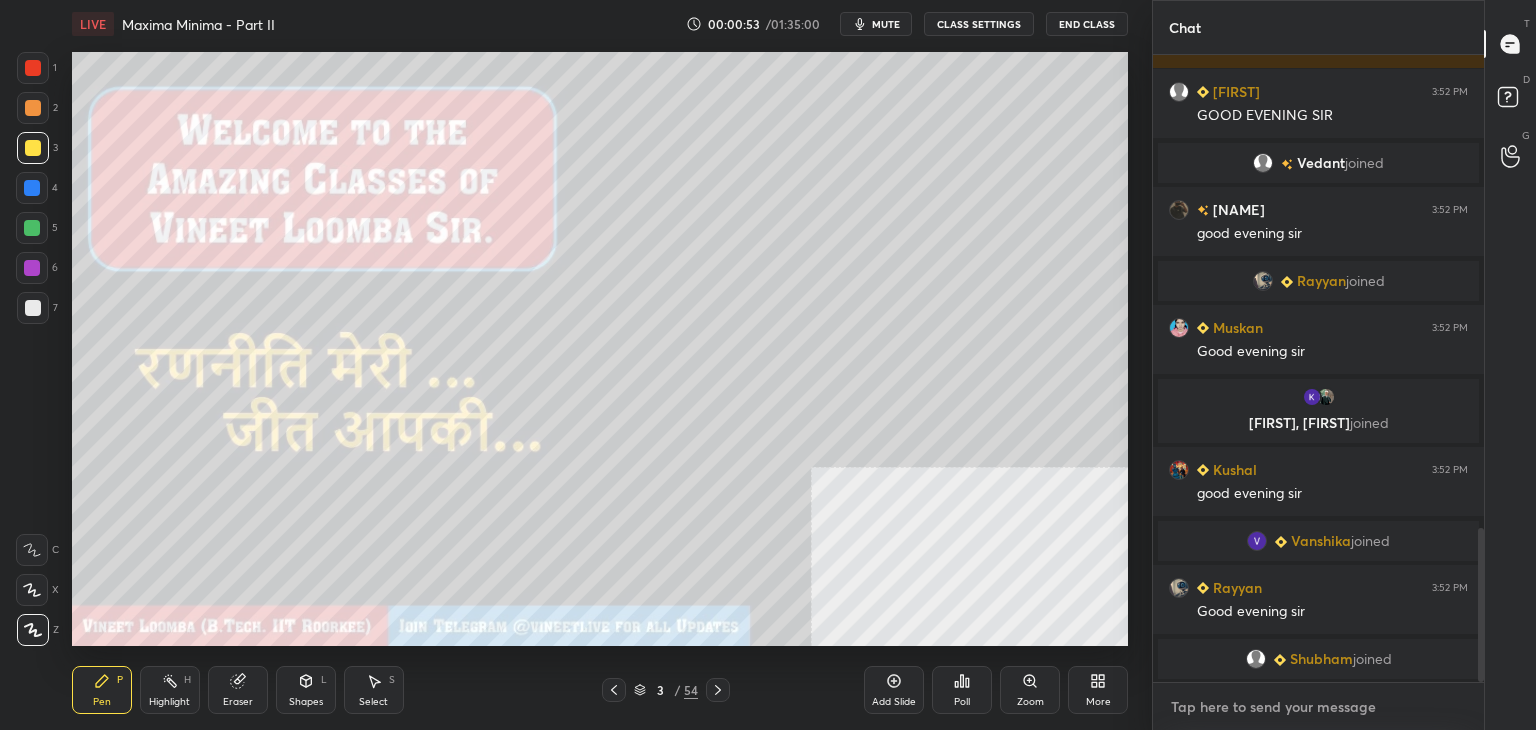 paste on "My Unacademy Official Telegram: https://t.me/vineetlive
Use Code VINEETLIVE to renew your Subscriptions at lowest Prices" 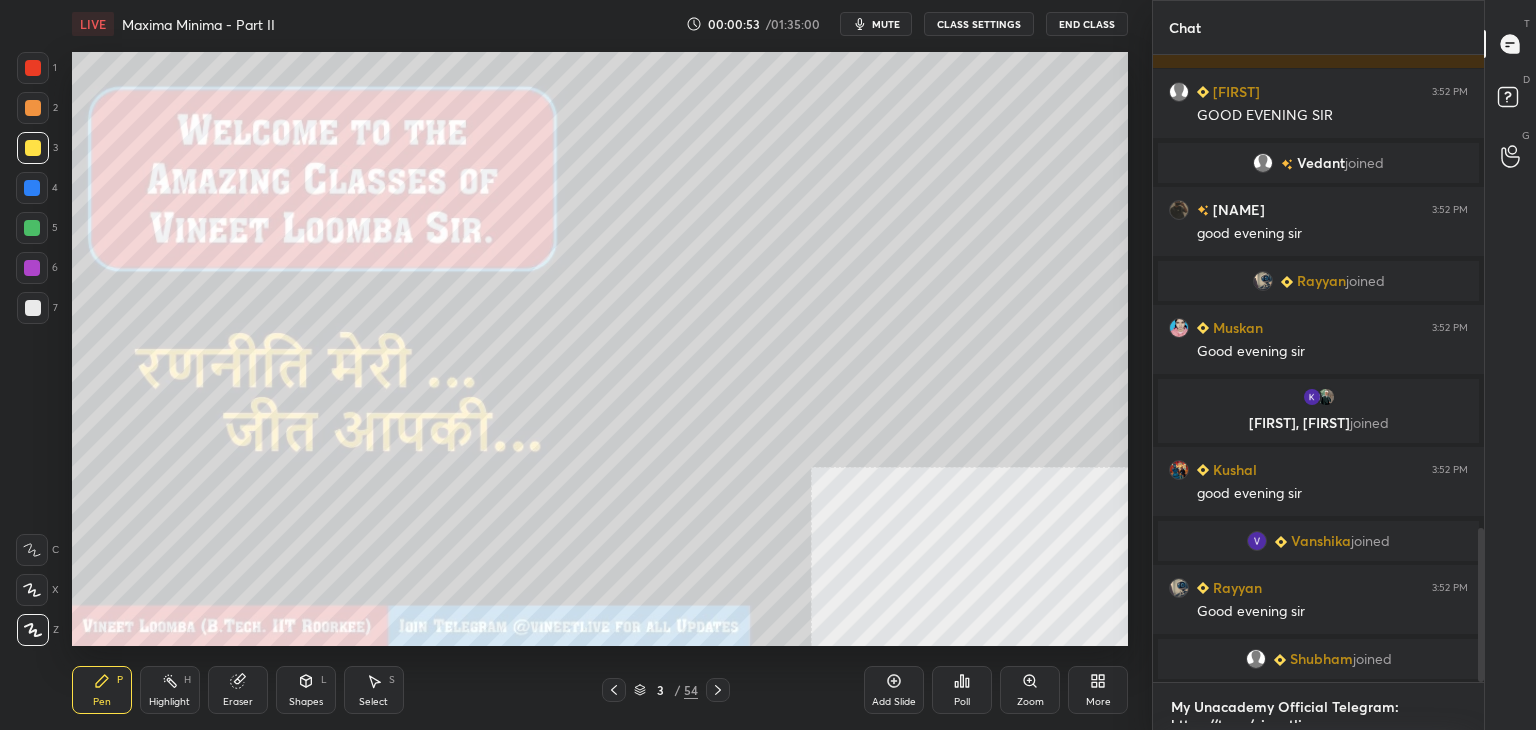 scroll 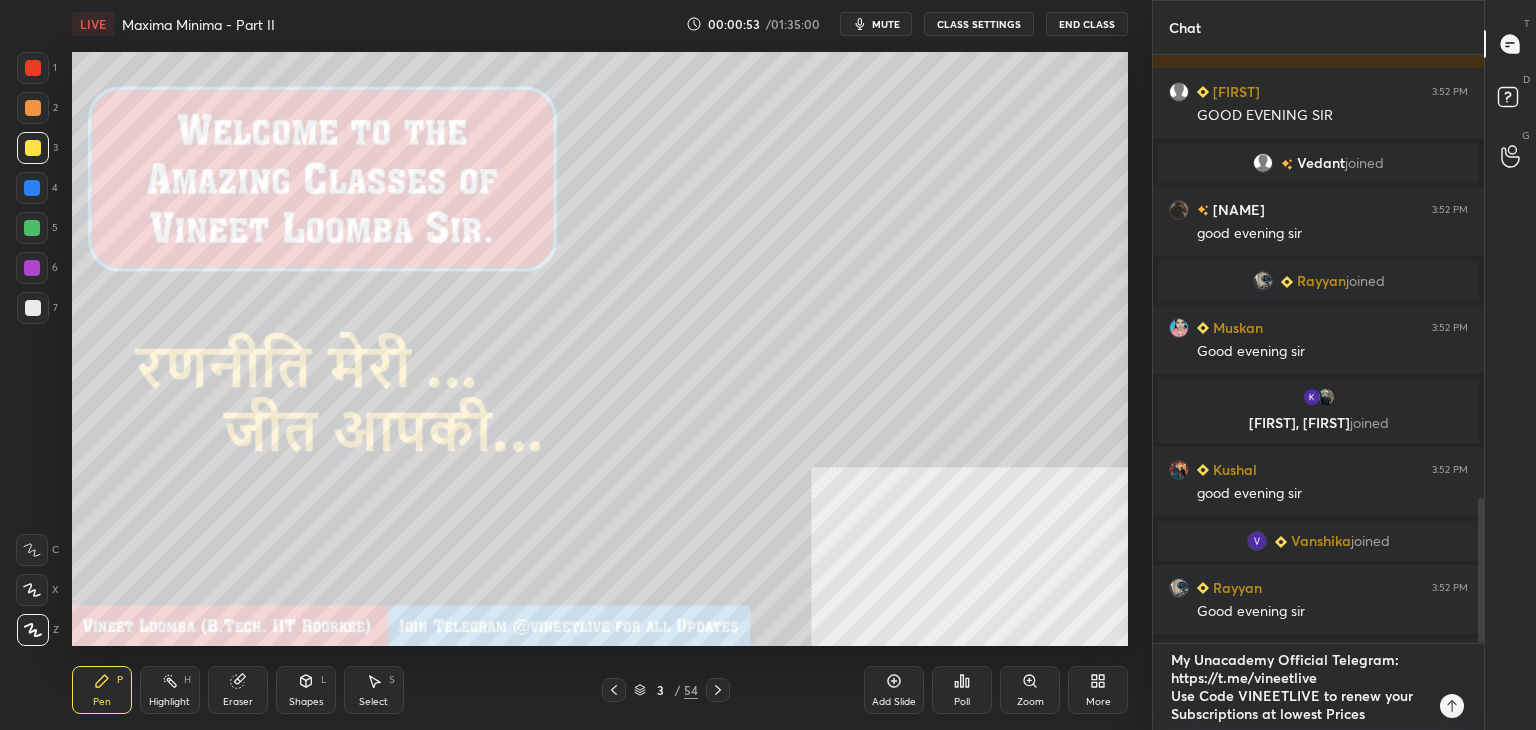 type 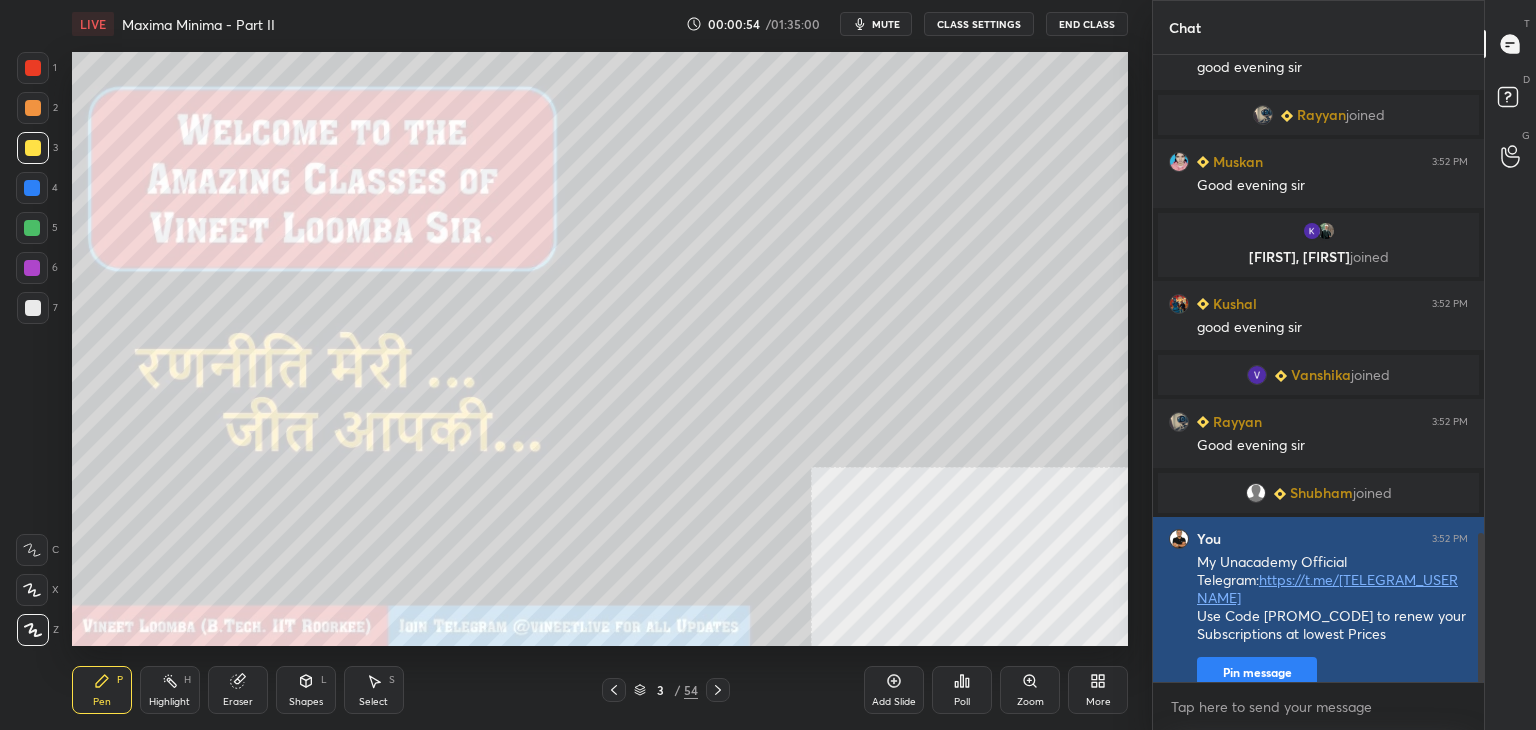 click on "Pin message" at bounding box center (1257, 673) 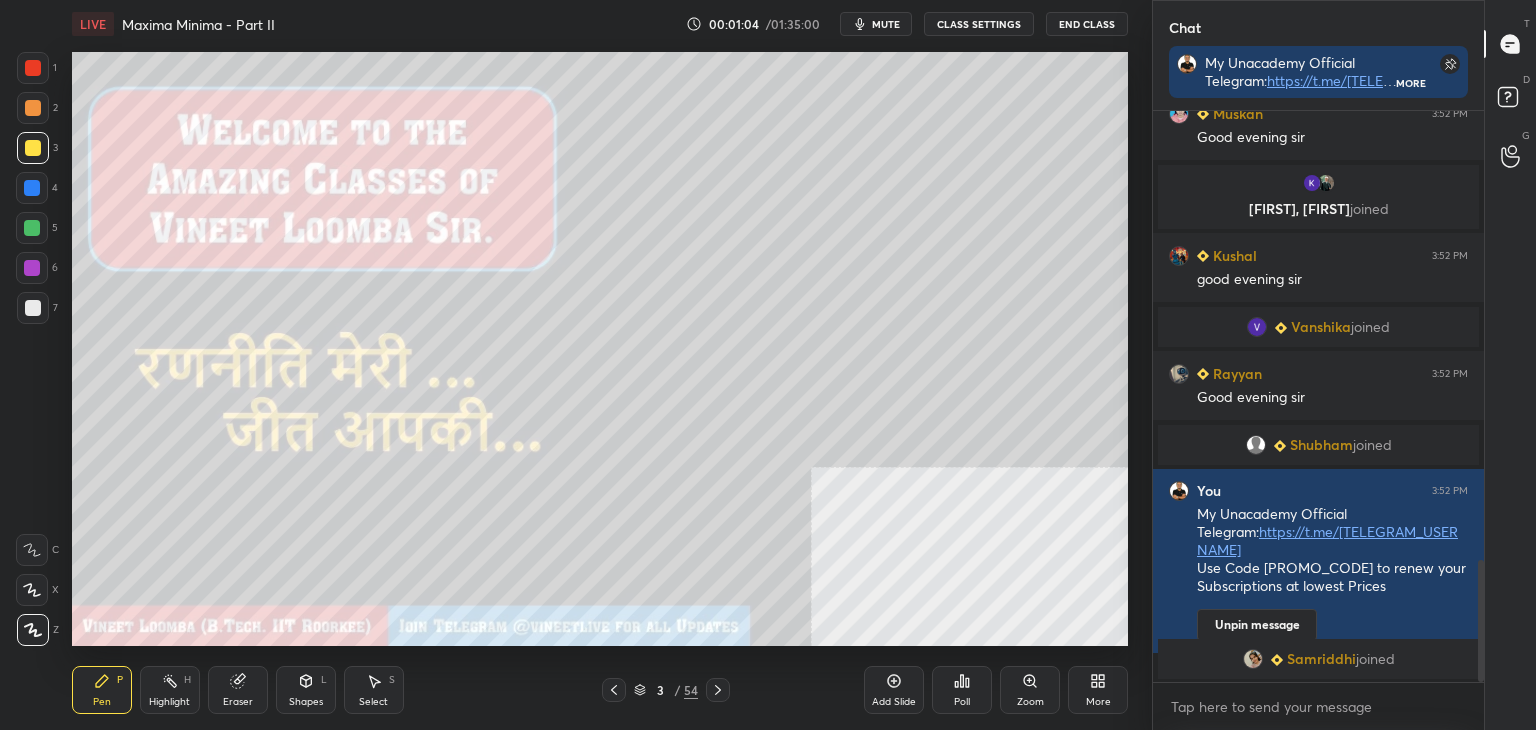 click on "Samriddhi" at bounding box center [1321, 659] 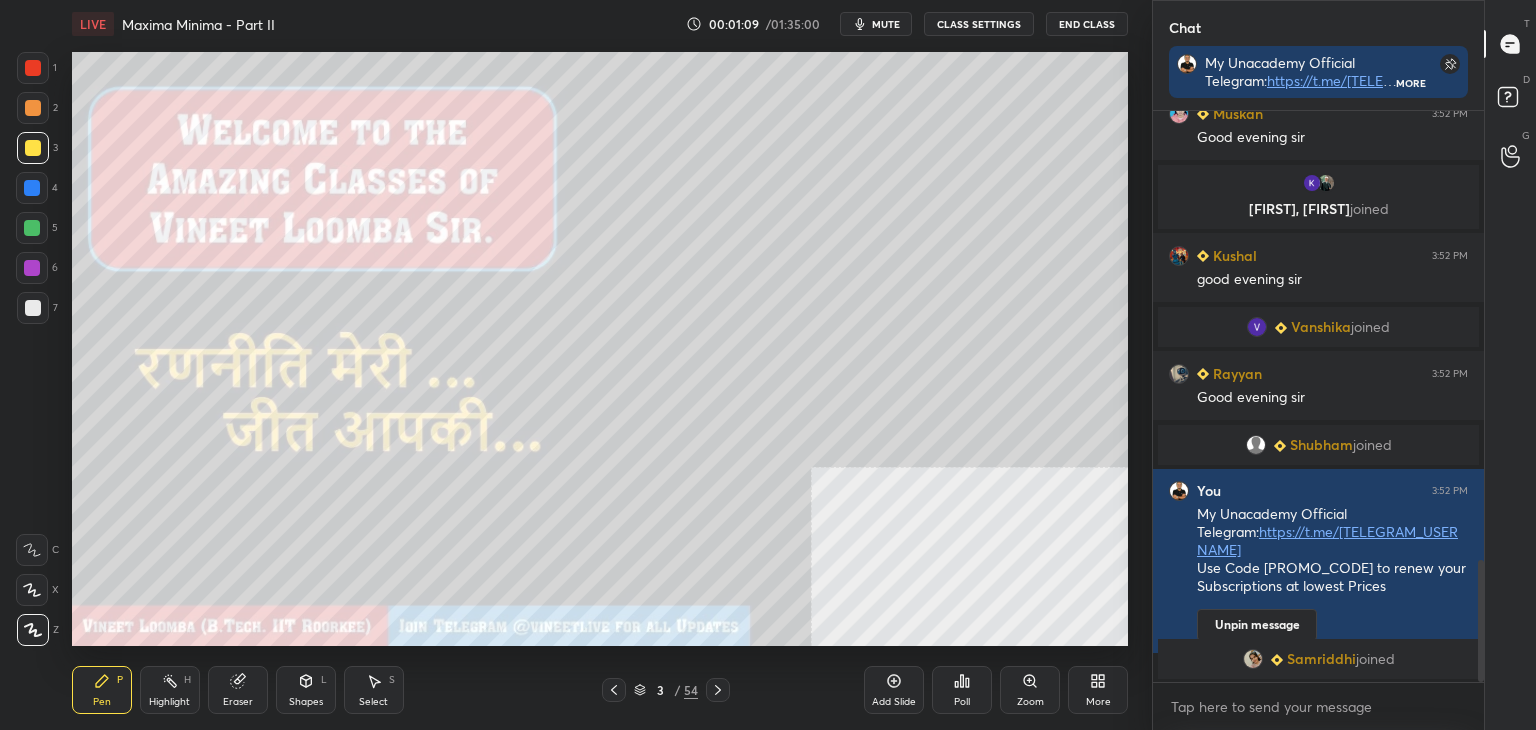 click at bounding box center [33, 308] 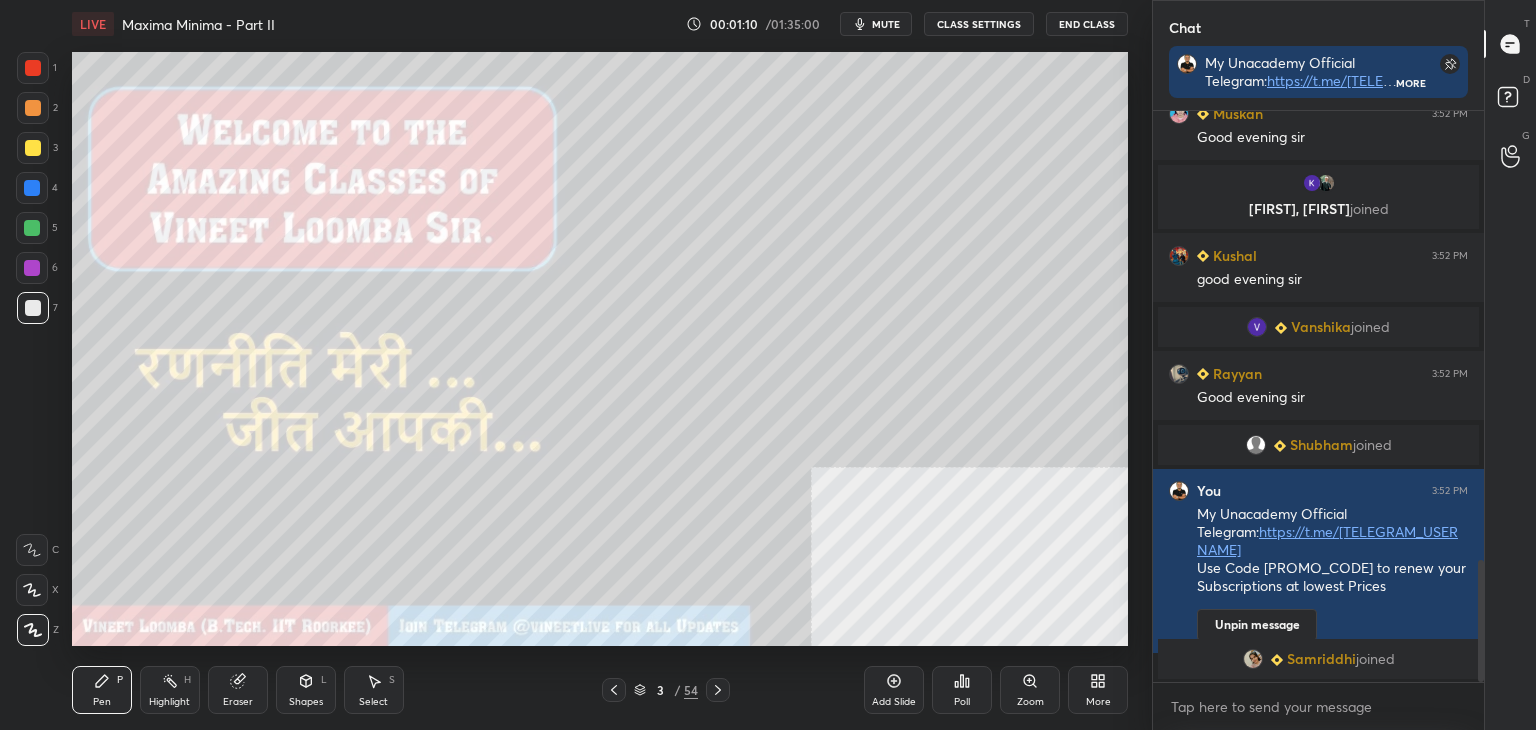 click on "Pen P Highlight H Eraser Shapes L Select S" at bounding box center (270, 690) 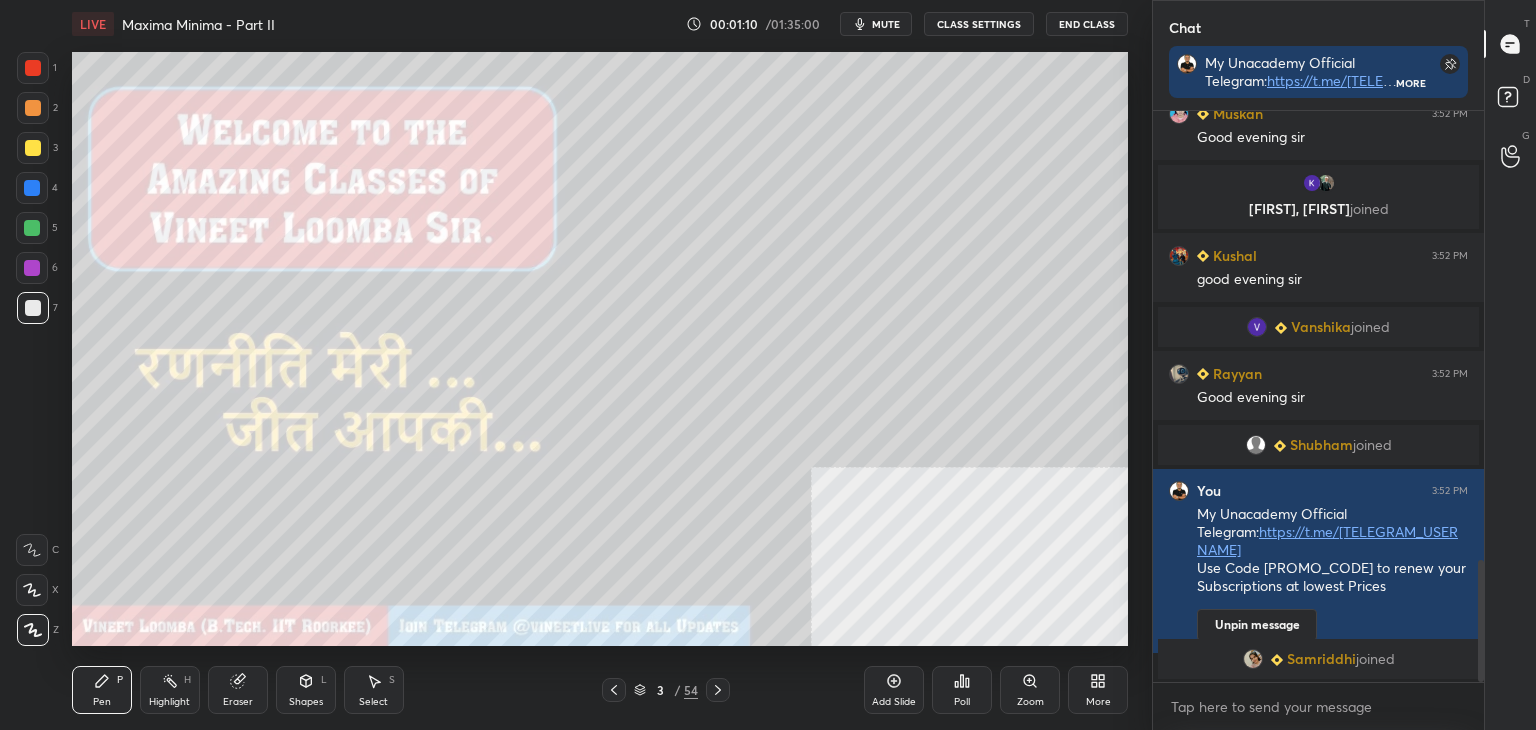 click on "Eraser" at bounding box center (238, 690) 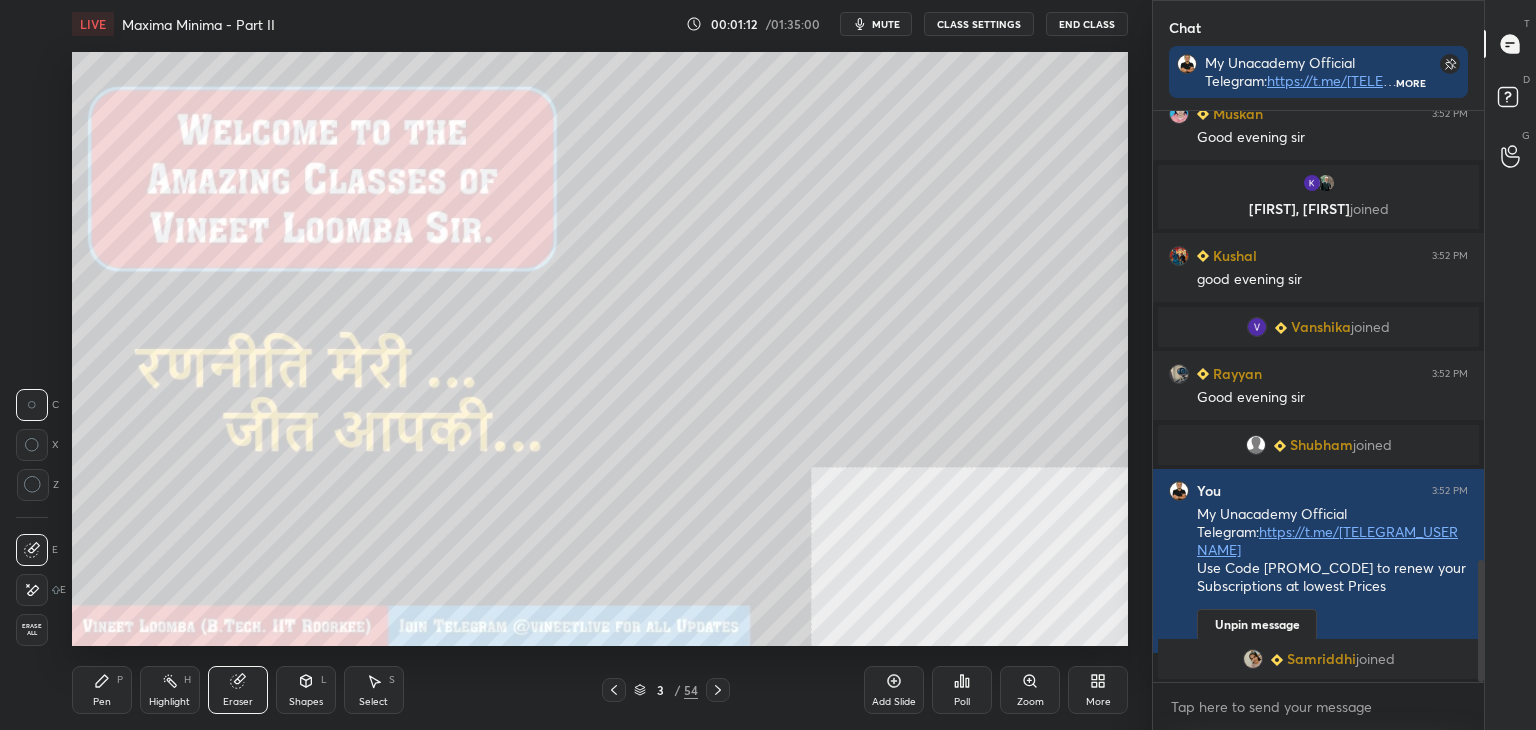 click on "Pen" at bounding box center (102, 702) 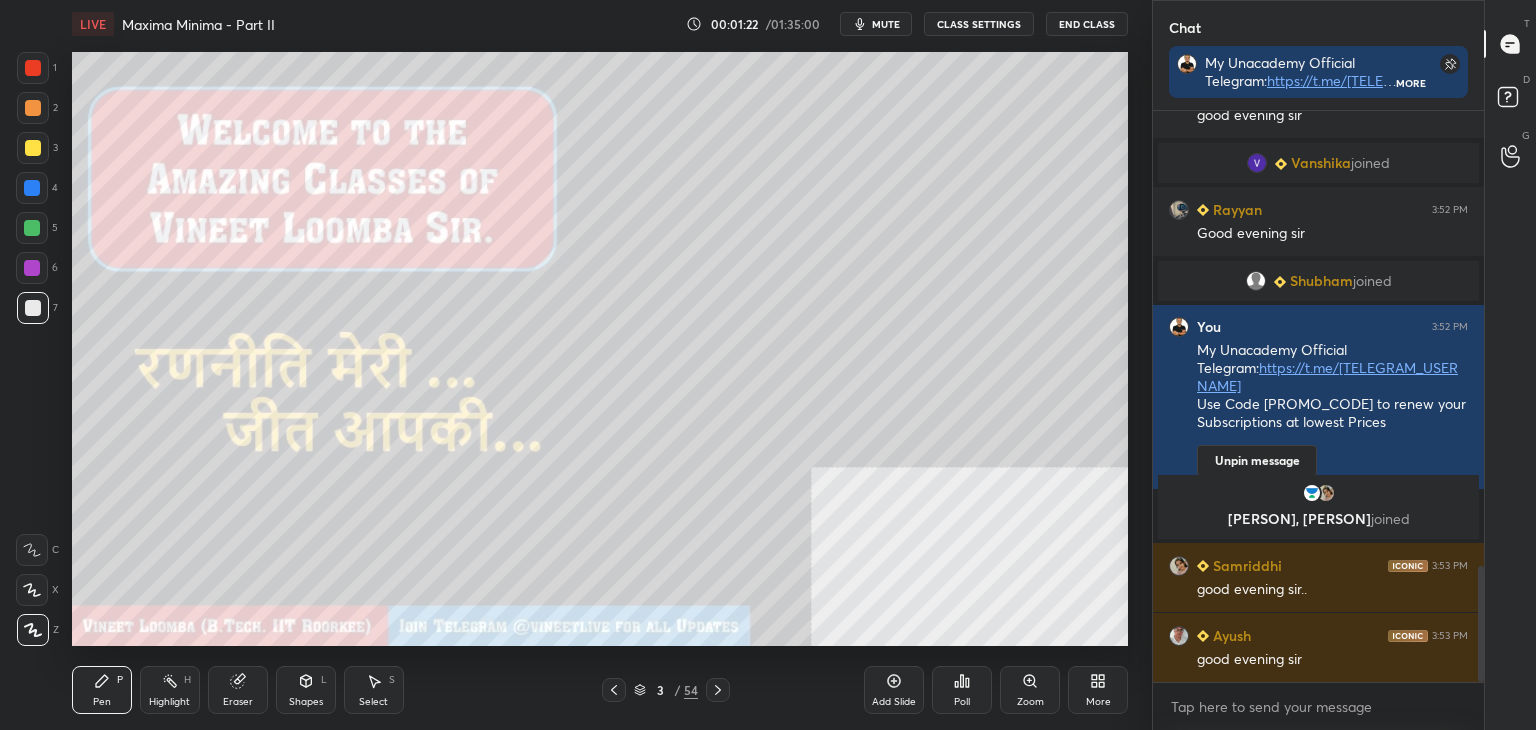 click on "Vanshika" at bounding box center (1321, 163) 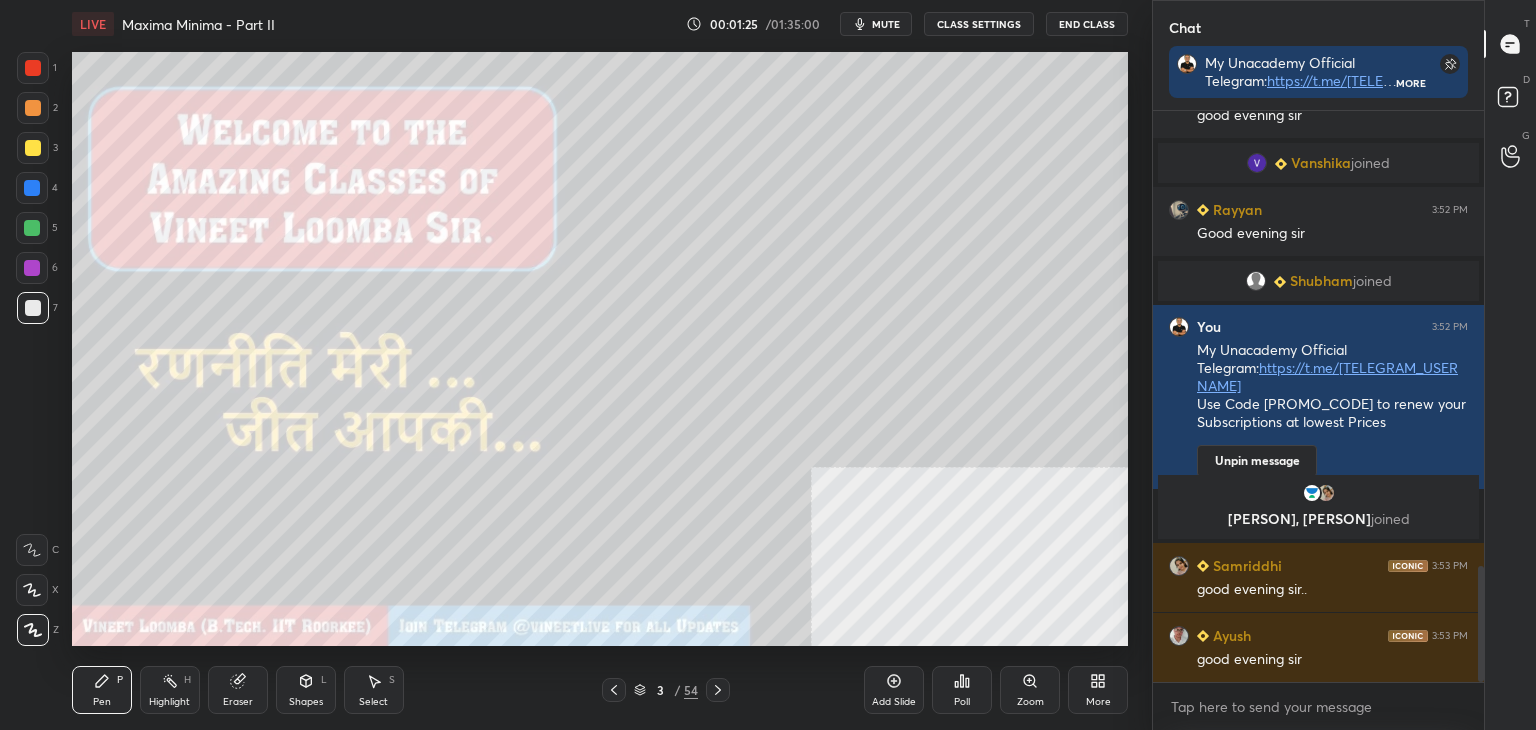 click on "D Doubts (D)" at bounding box center [1510, 100] 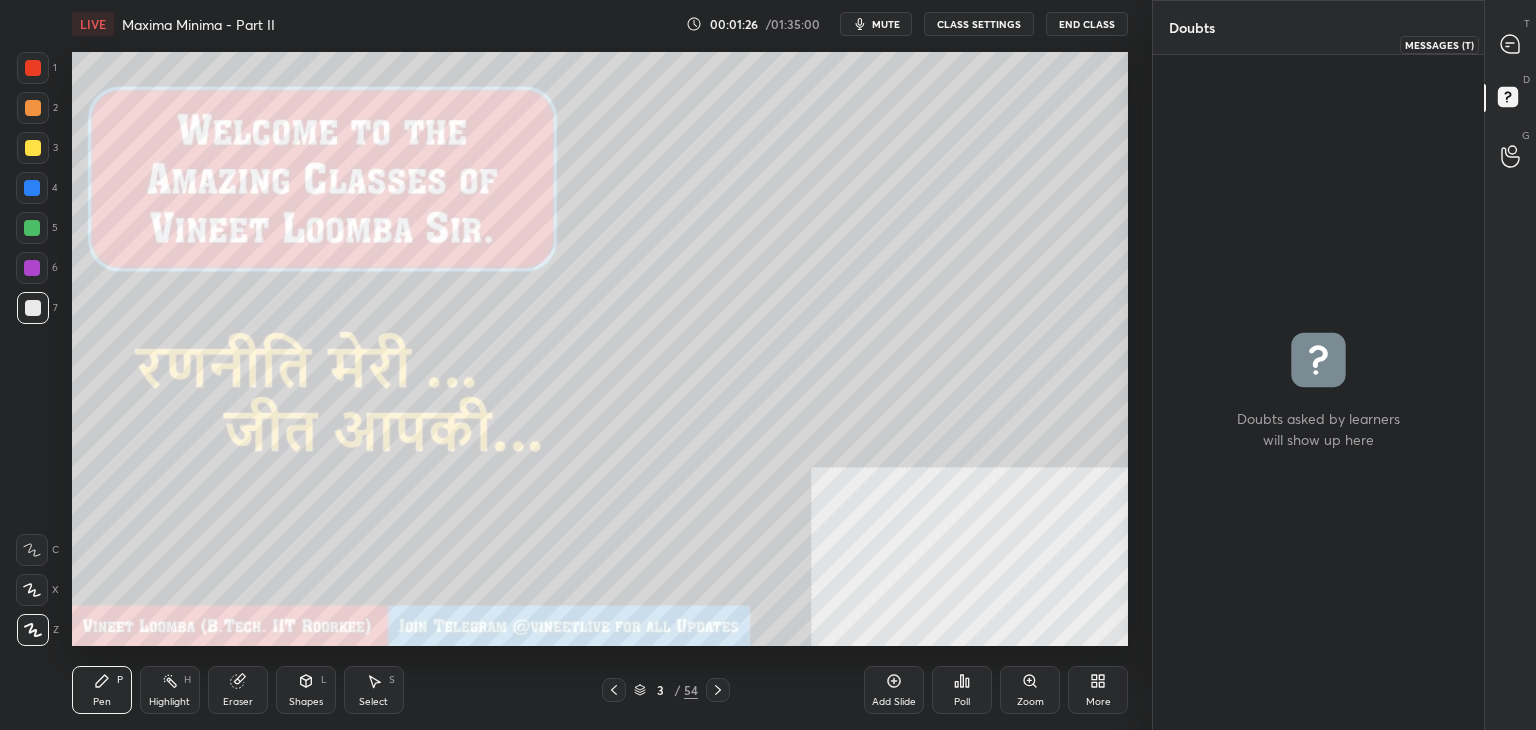 drag, startPoint x: 1504, startPoint y: 45, endPoint x: 1486, endPoint y: 51, distance: 18.973665 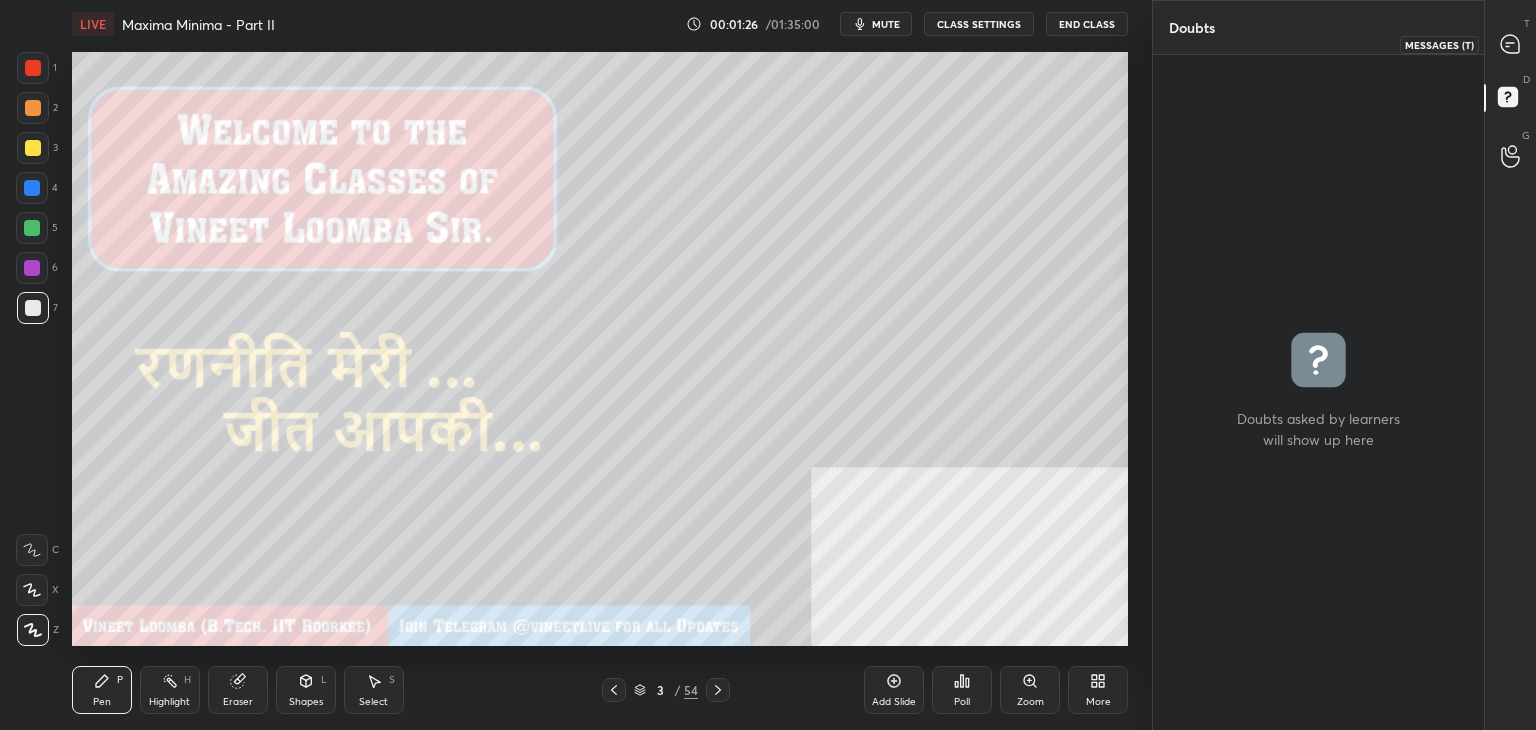 click 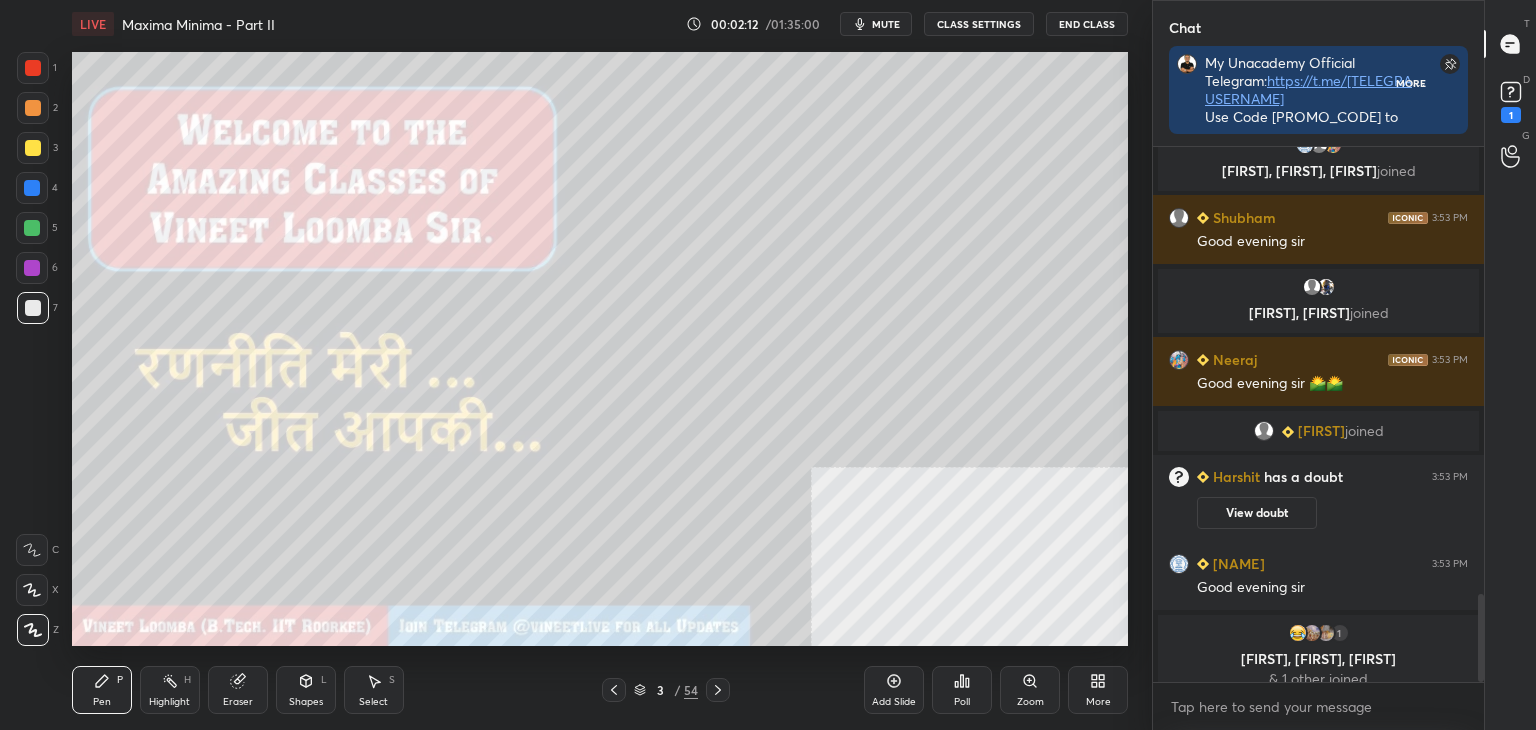 scroll, scrollTop: 2732, scrollLeft: 0, axis: vertical 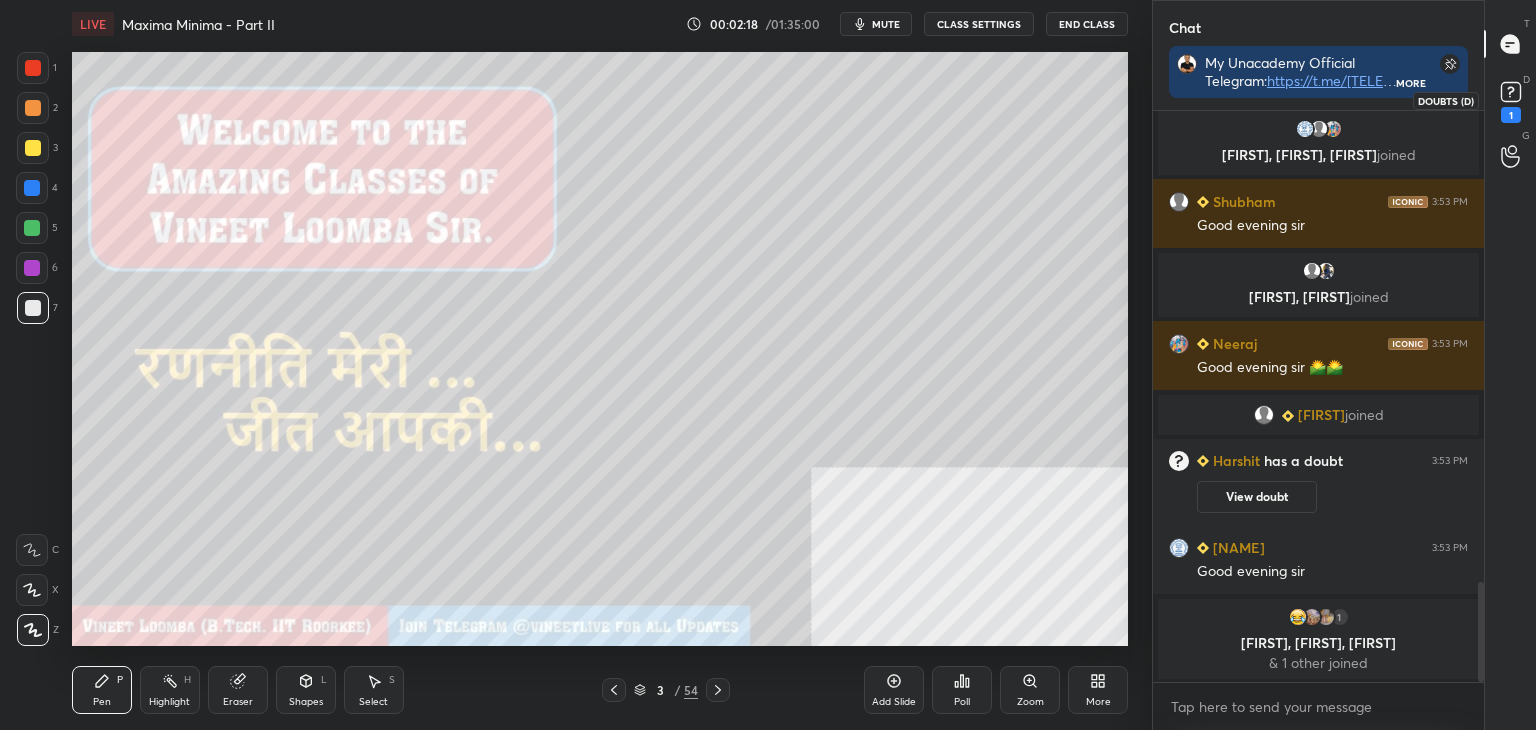 drag, startPoint x: 1518, startPoint y: 101, endPoint x: 1527, endPoint y: 129, distance: 29.410883 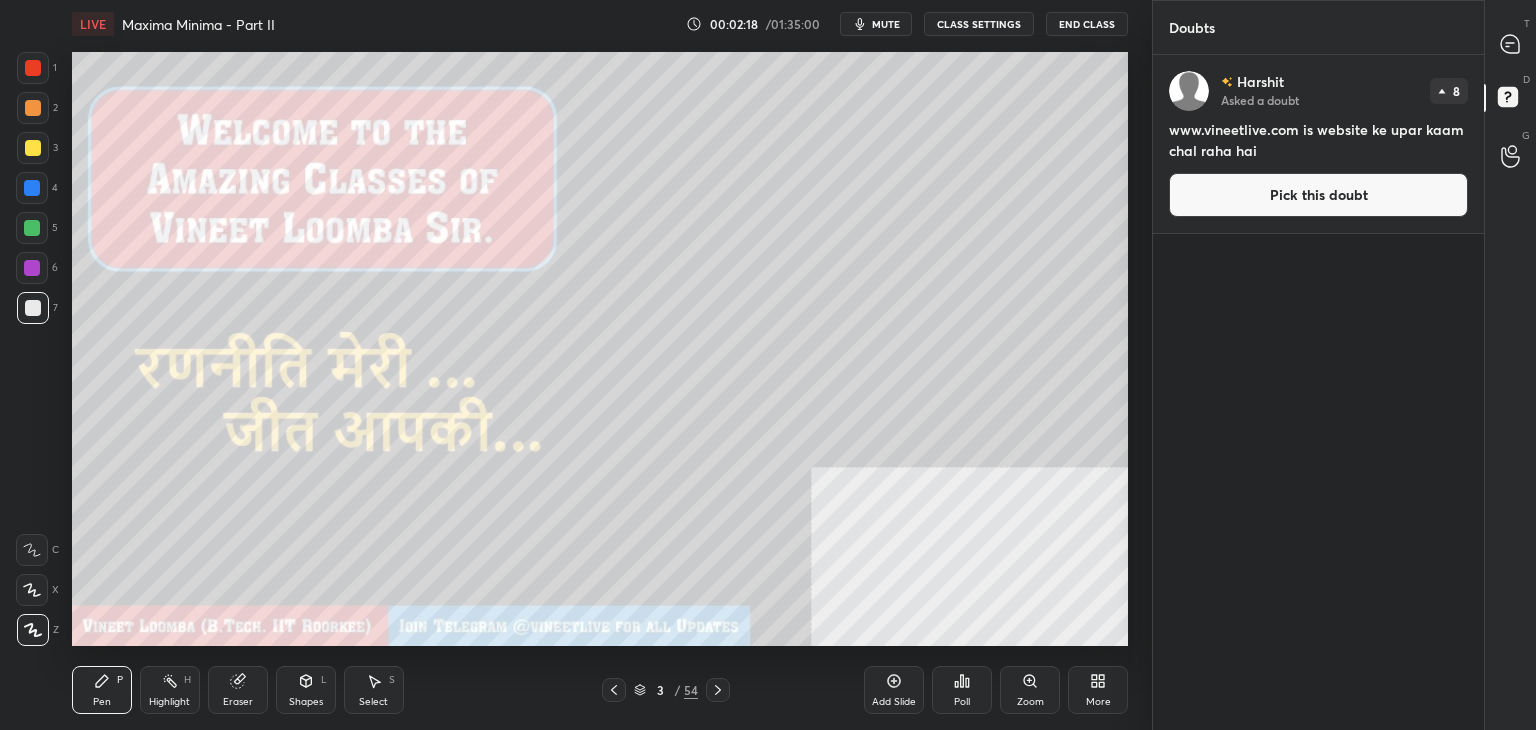 click on "Pick this doubt" at bounding box center [1318, 195] 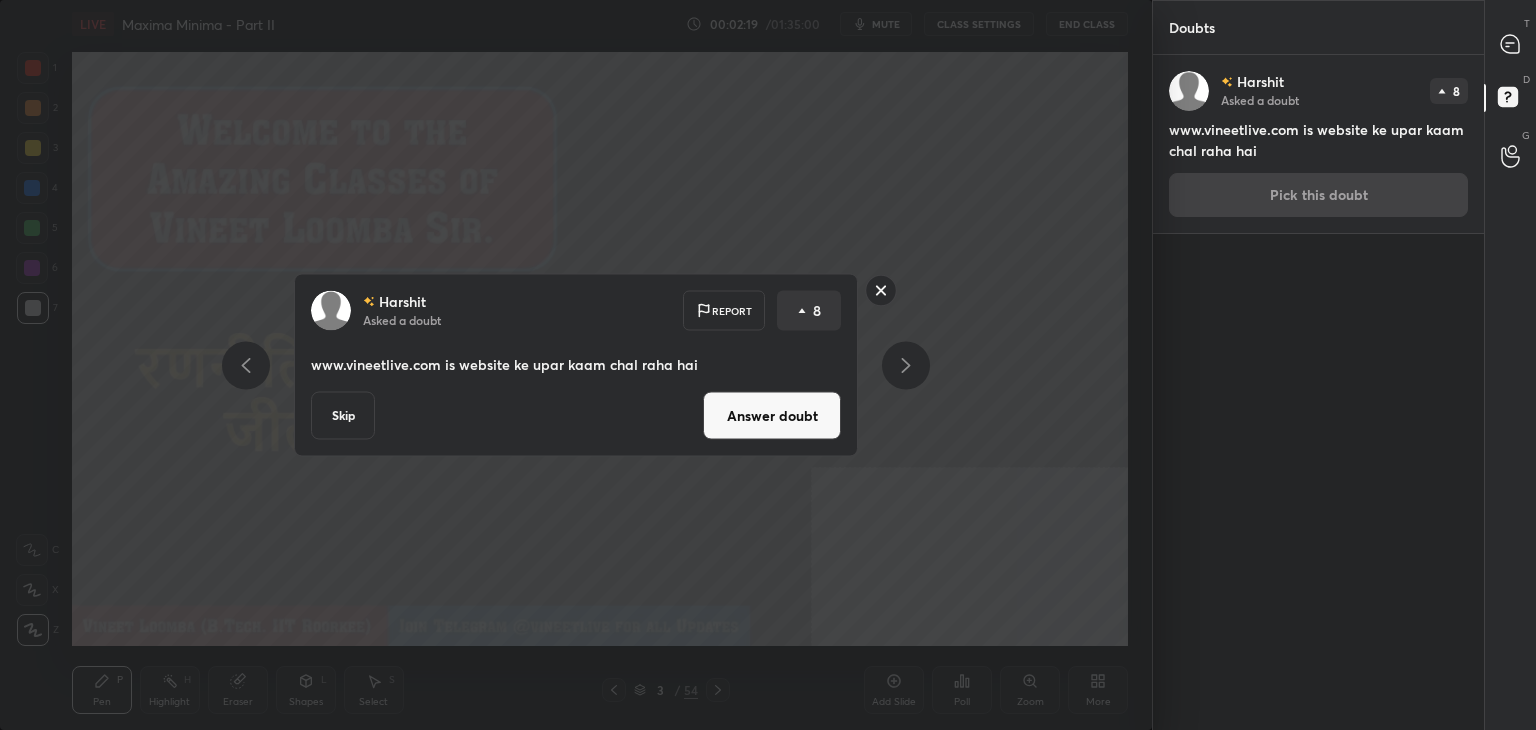 click on "T Messages (T)" at bounding box center (1510, 44) 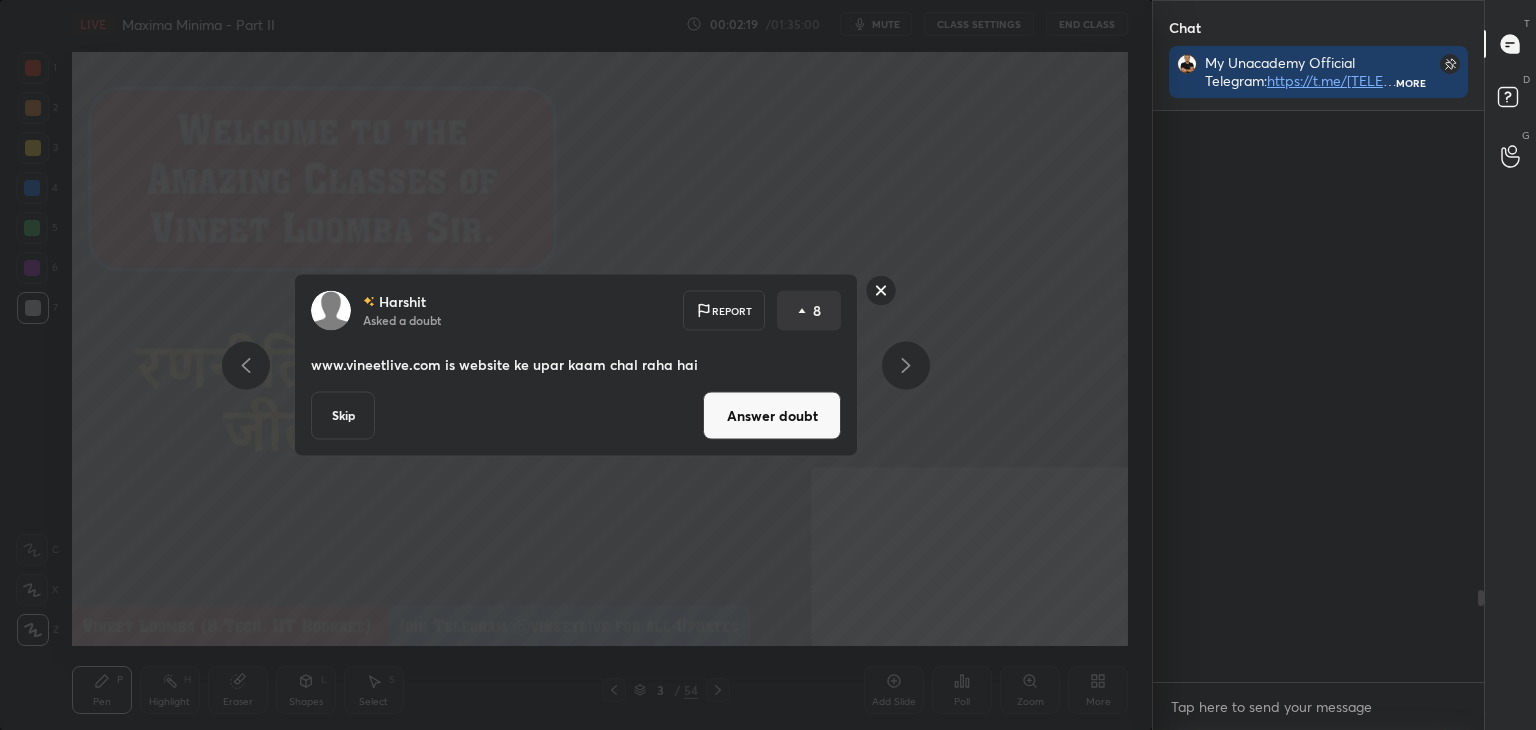 scroll, scrollTop: 2962, scrollLeft: 0, axis: vertical 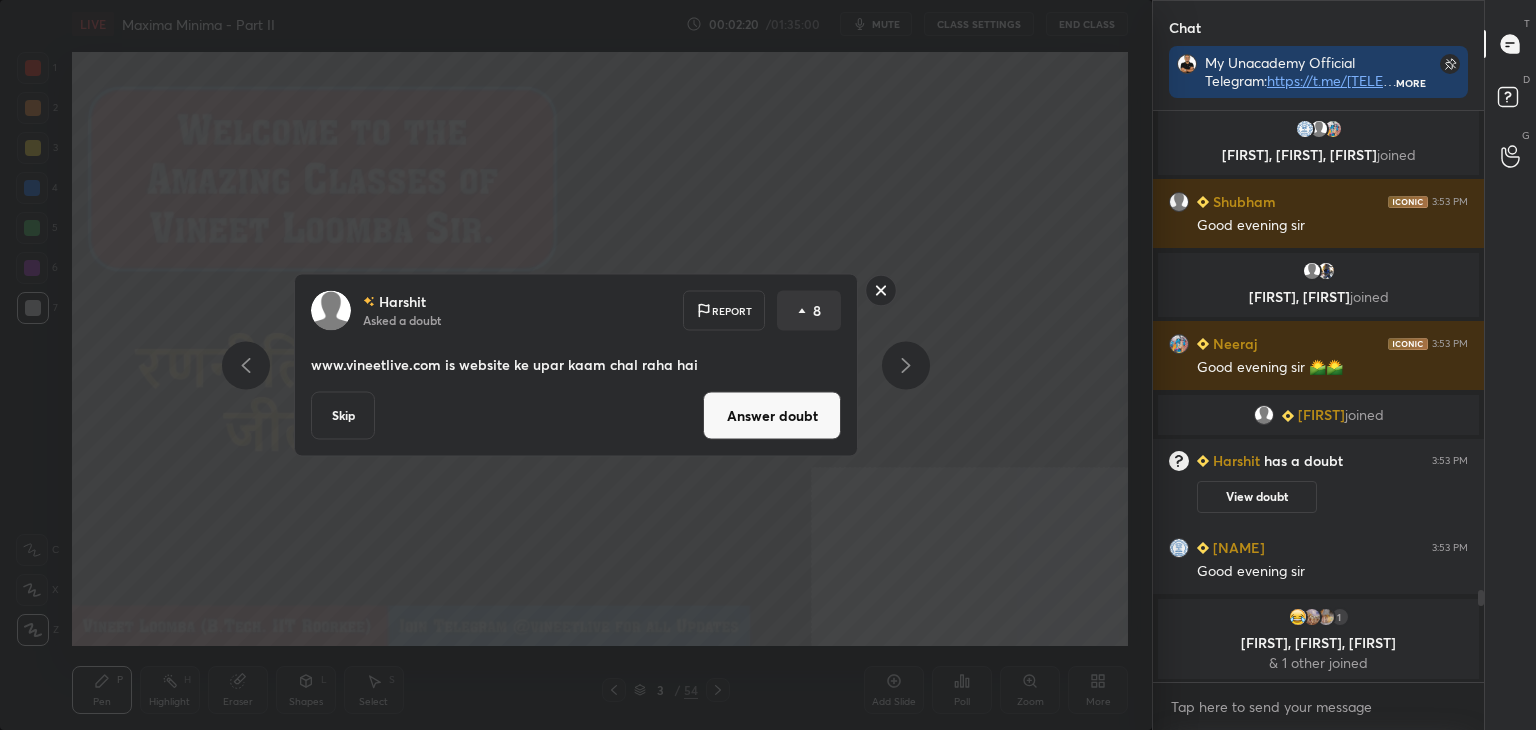 click on "Answer doubt" at bounding box center [772, 416] 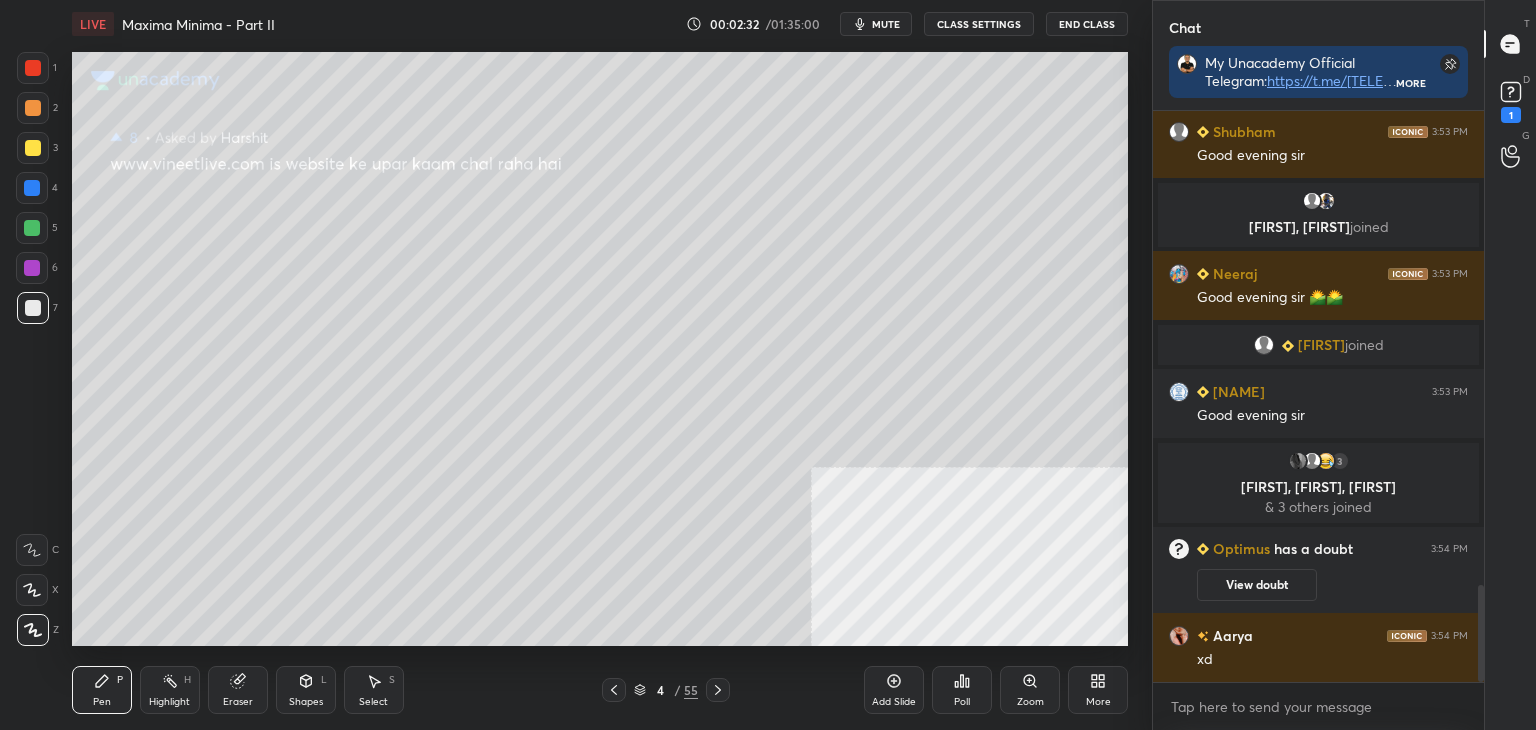 scroll, scrollTop: 2854, scrollLeft: 0, axis: vertical 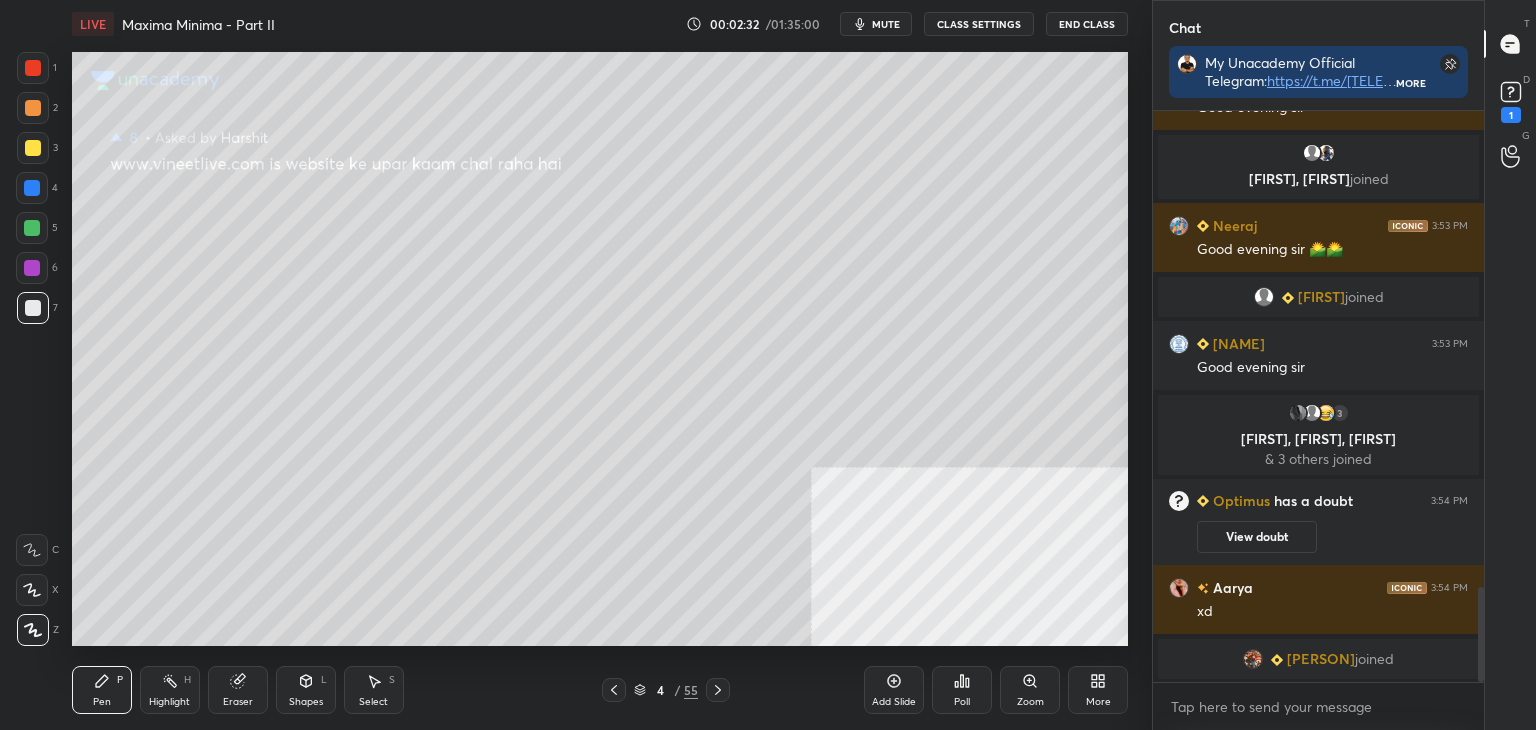 click 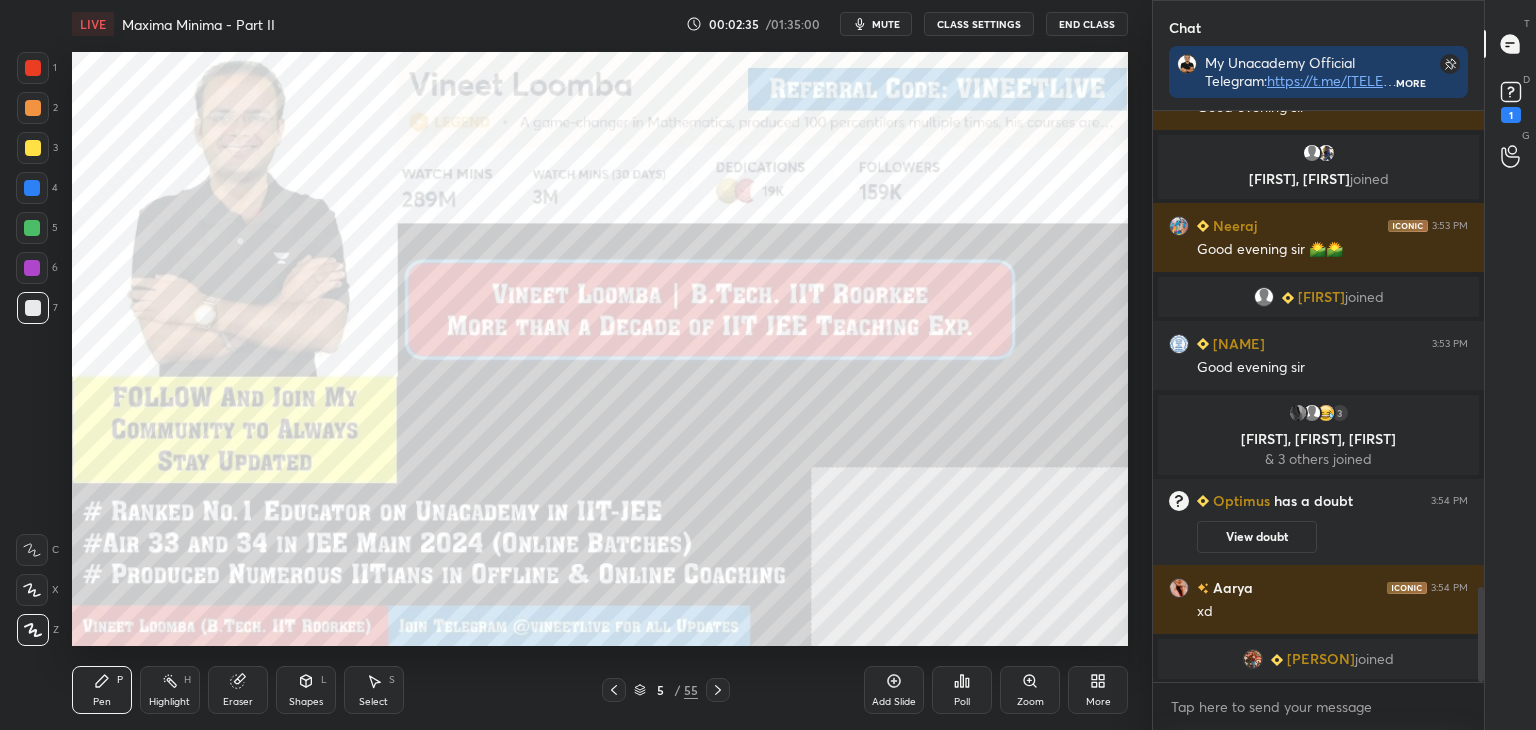 click 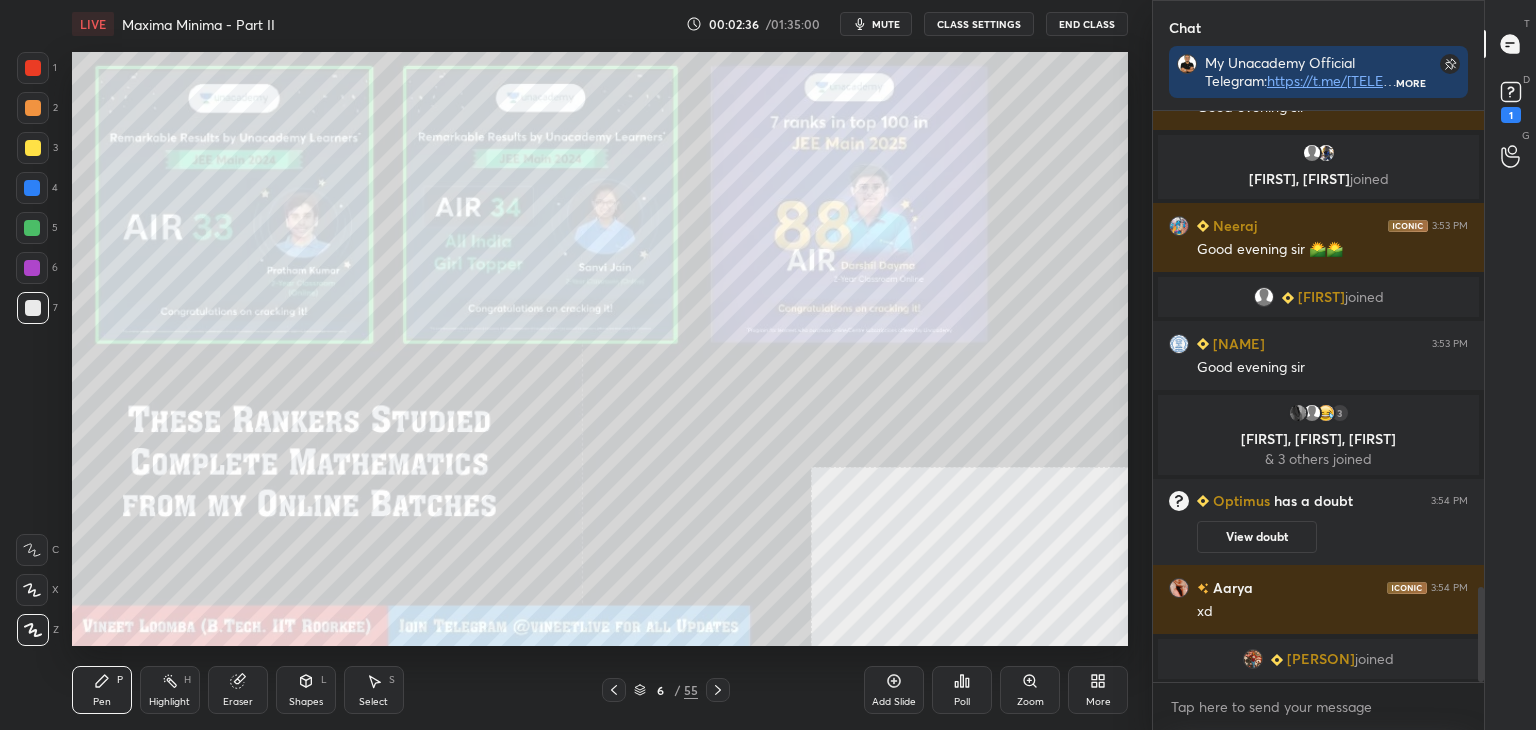 click 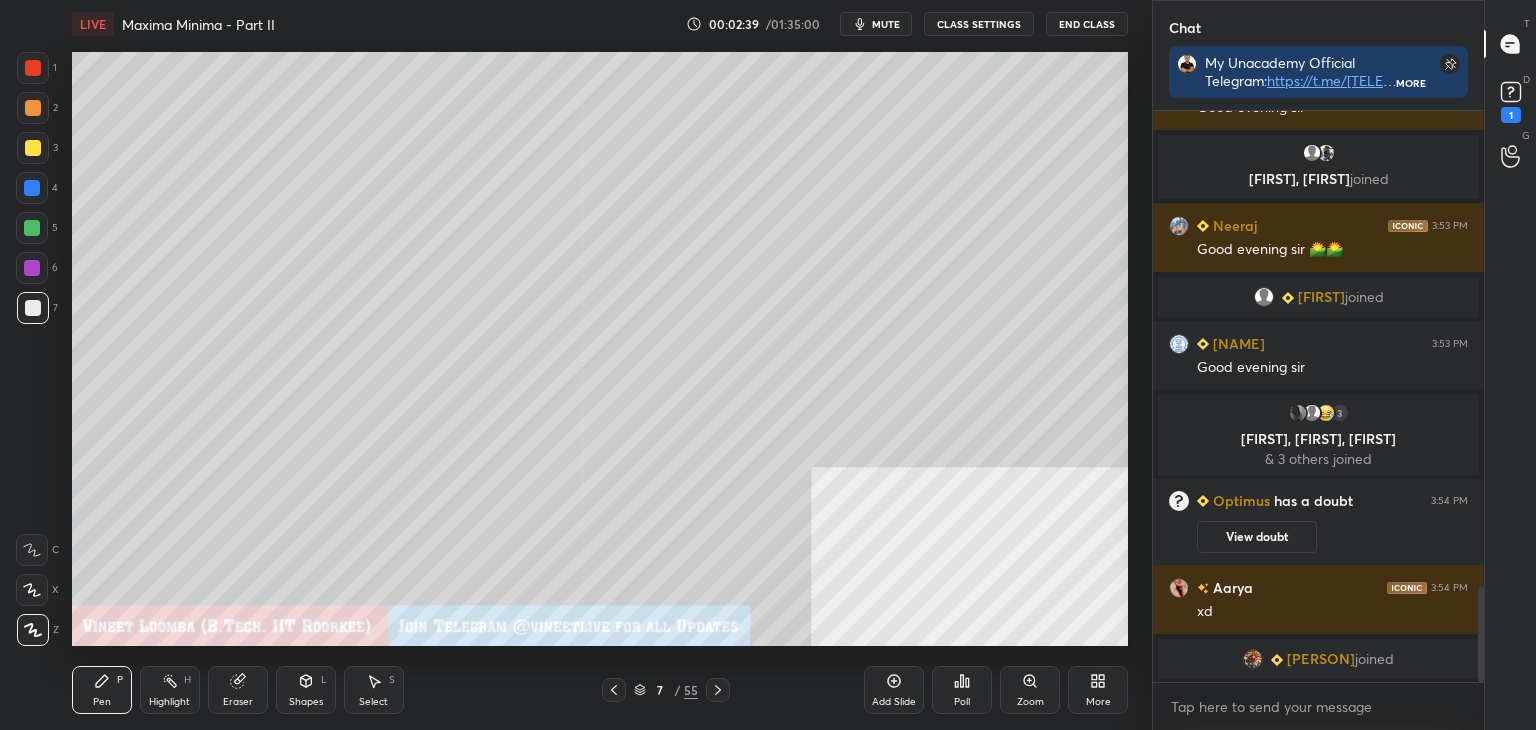click on "[PERSON]" at bounding box center (1321, 659) 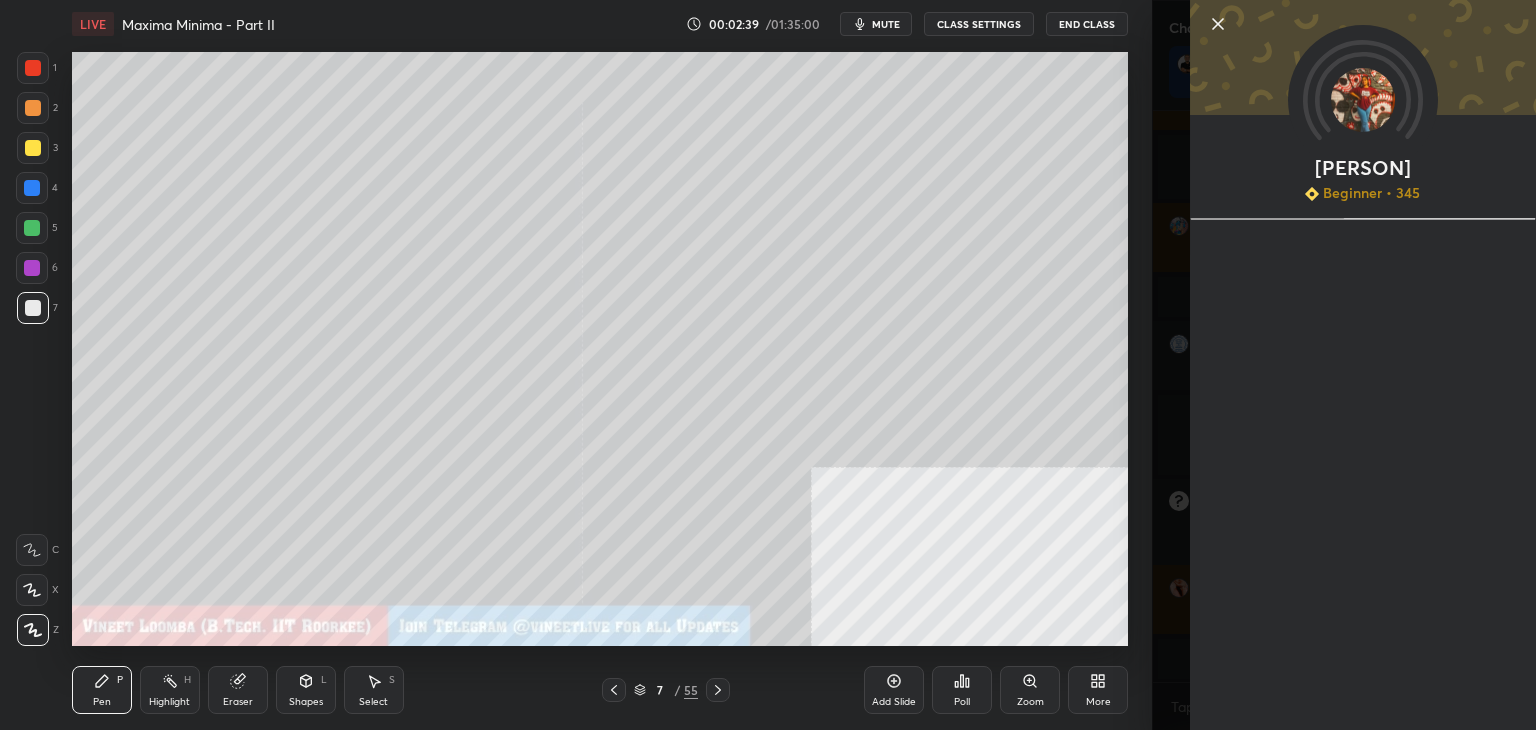 scroll, scrollTop: 2866, scrollLeft: 0, axis: vertical 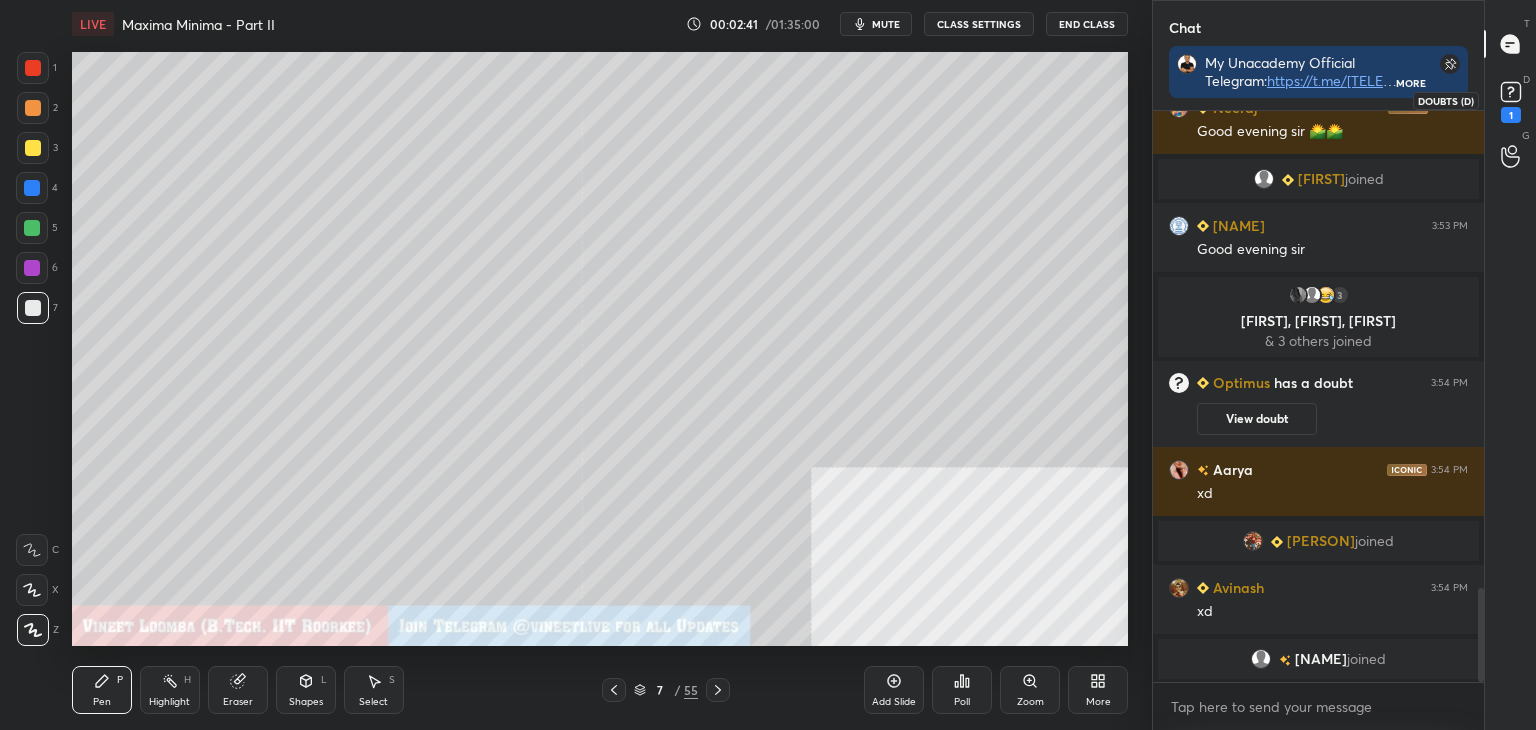 drag, startPoint x: 1508, startPoint y: 98, endPoint x: 1529, endPoint y: 59, distance: 44.294468 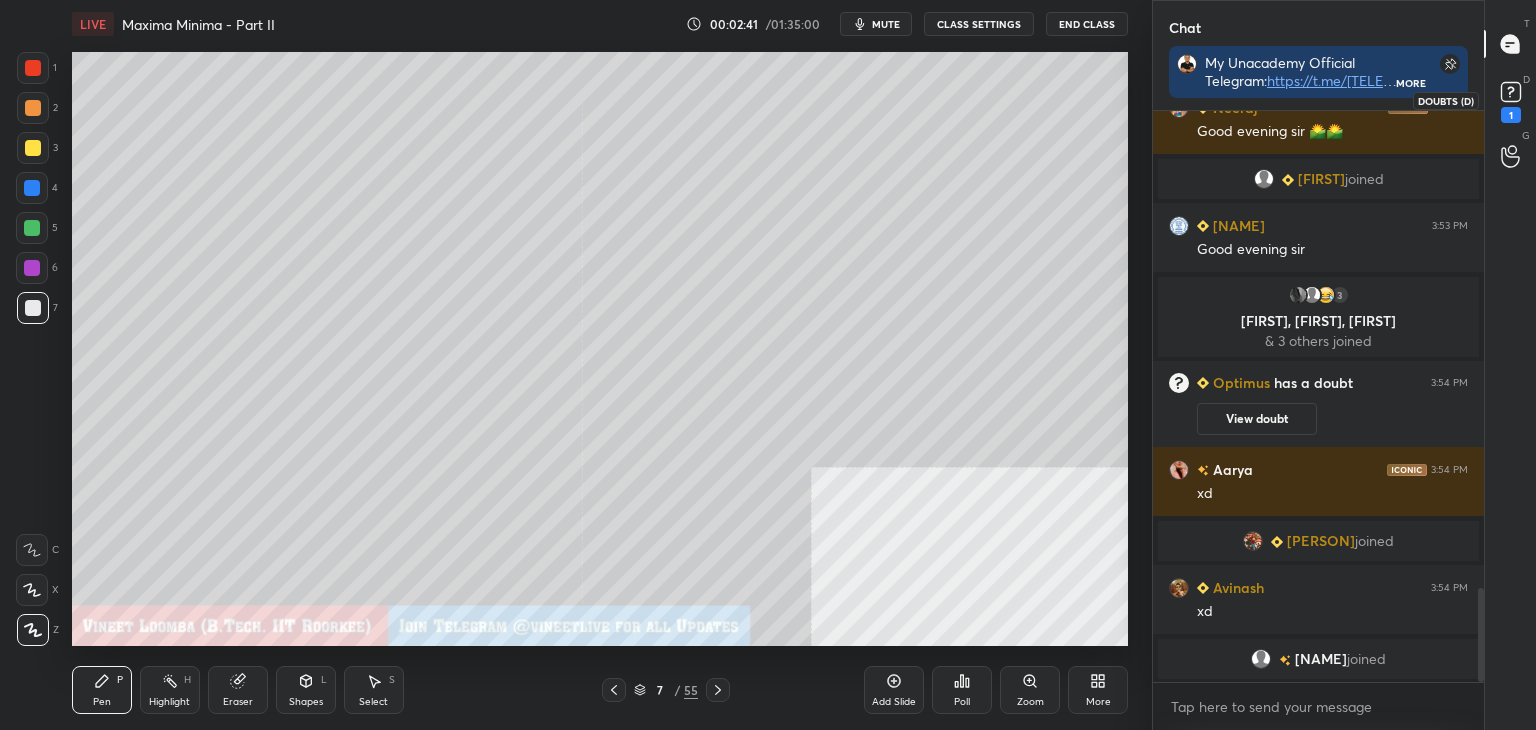 click 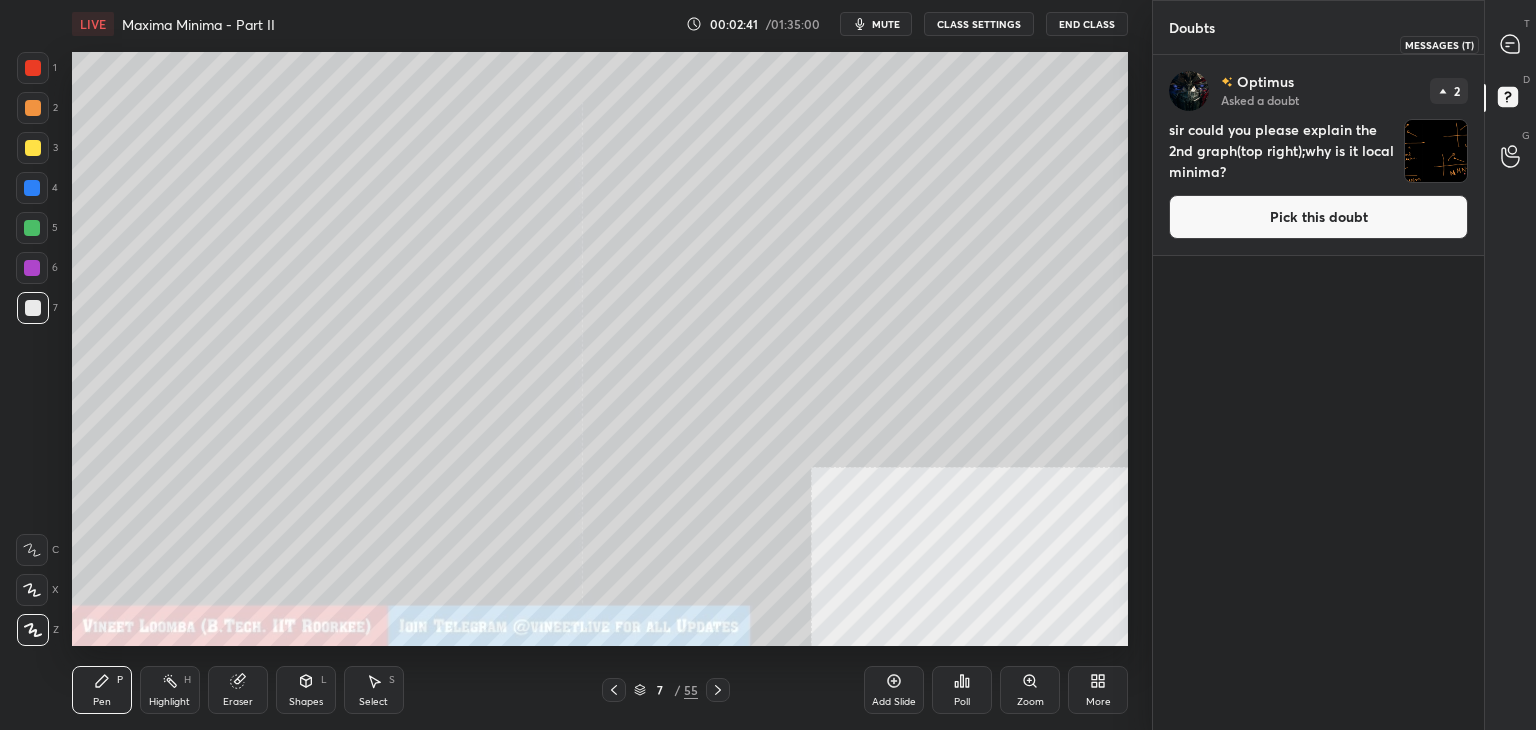 click 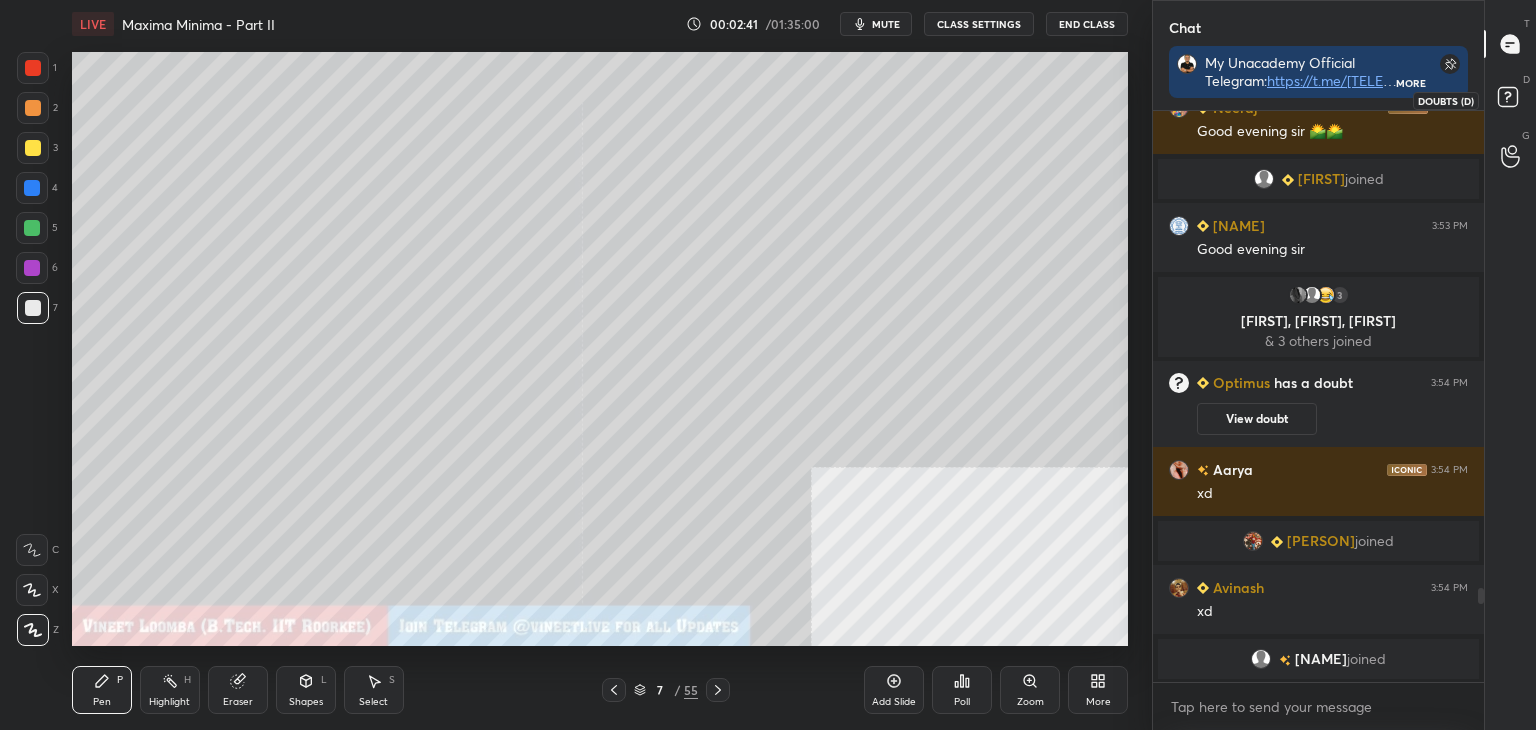 click 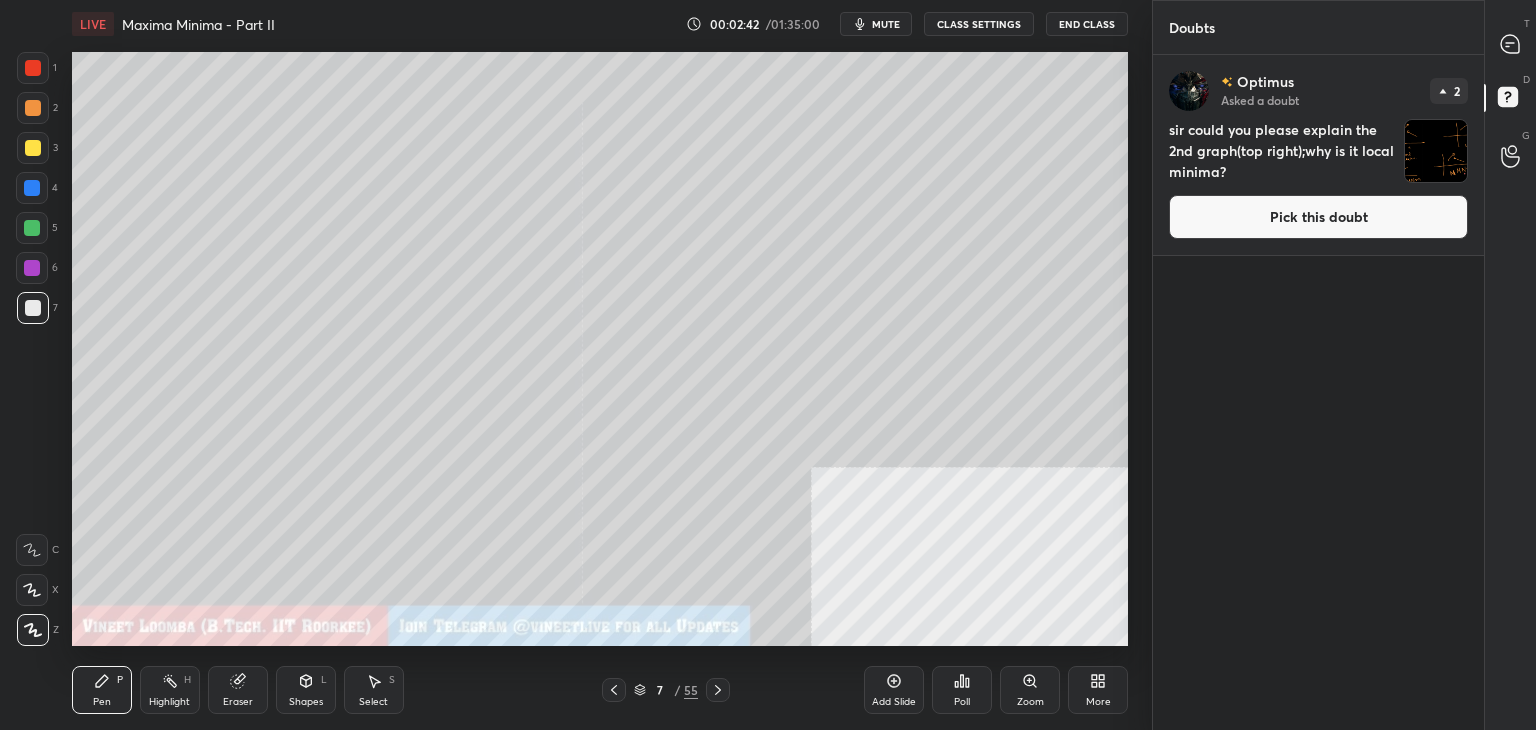 click on "Pick this doubt" at bounding box center [1318, 217] 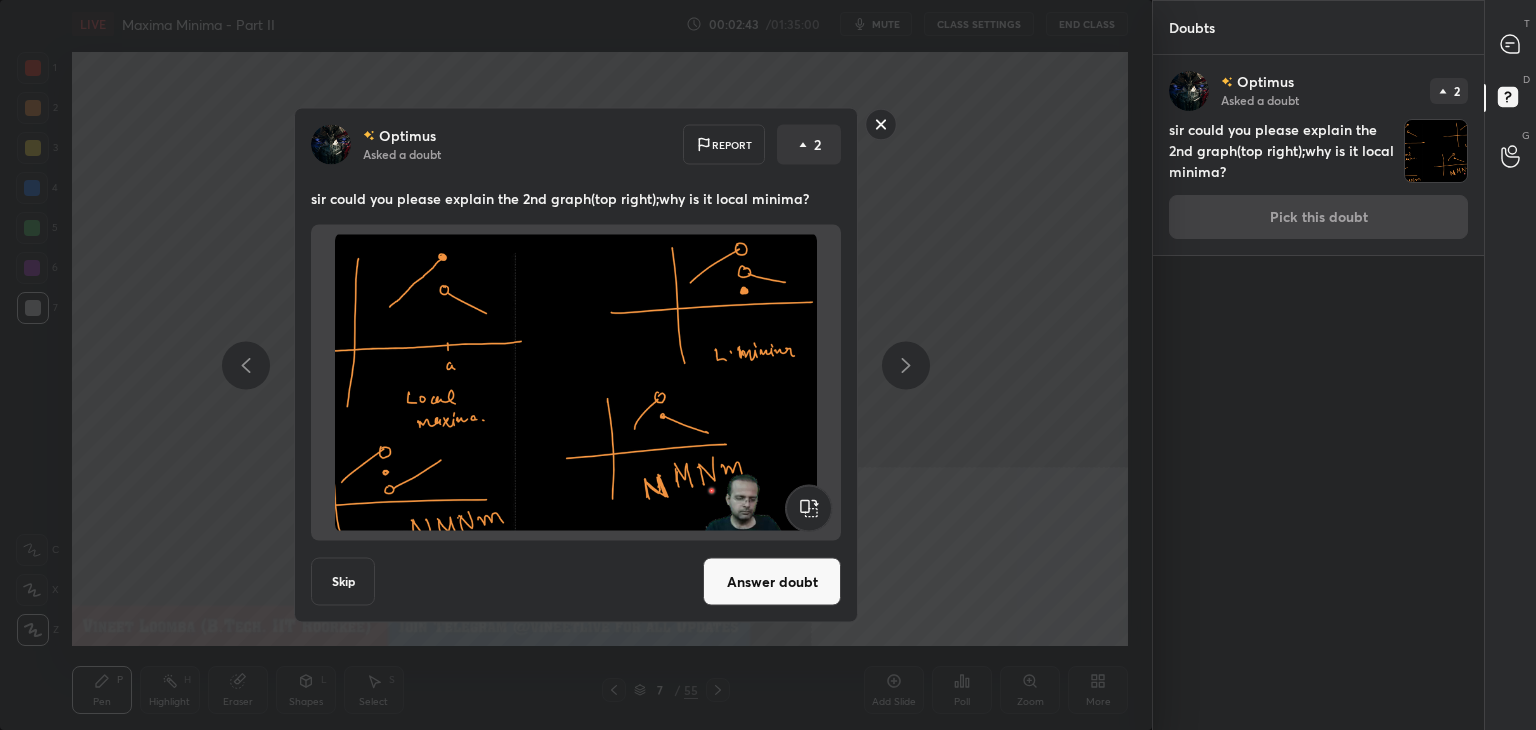 drag, startPoint x: 770, startPoint y: 588, endPoint x: 830, endPoint y: 509, distance: 99.20181 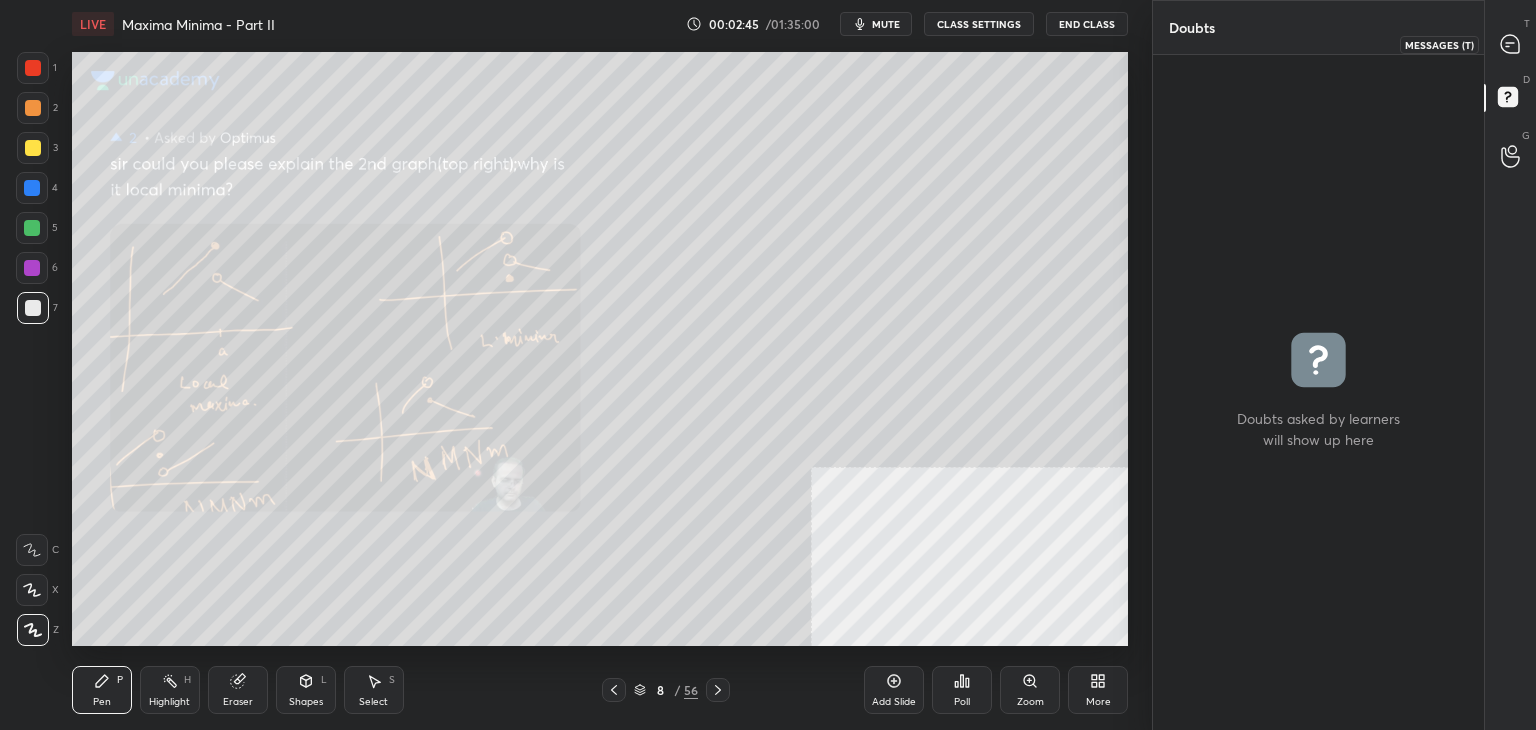 click 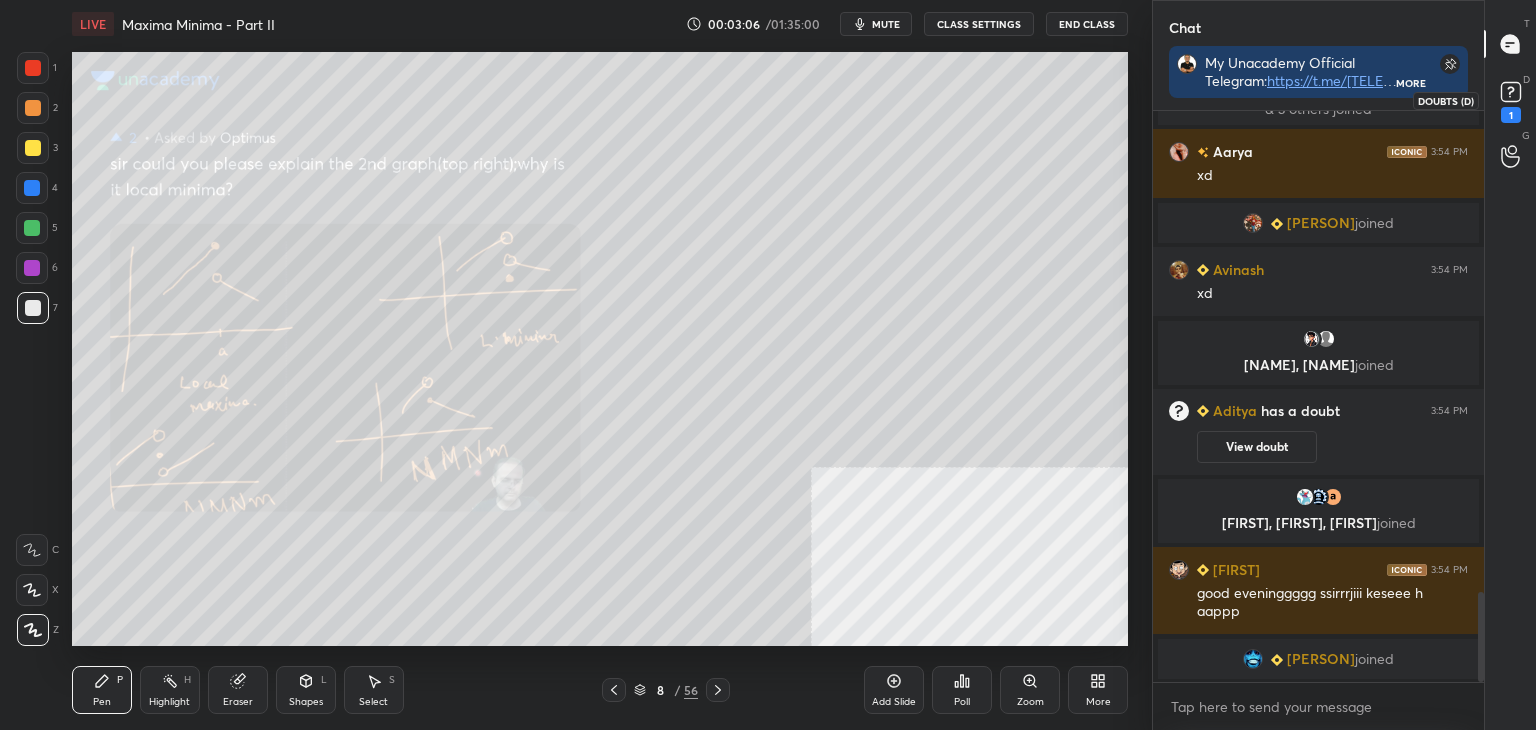 click 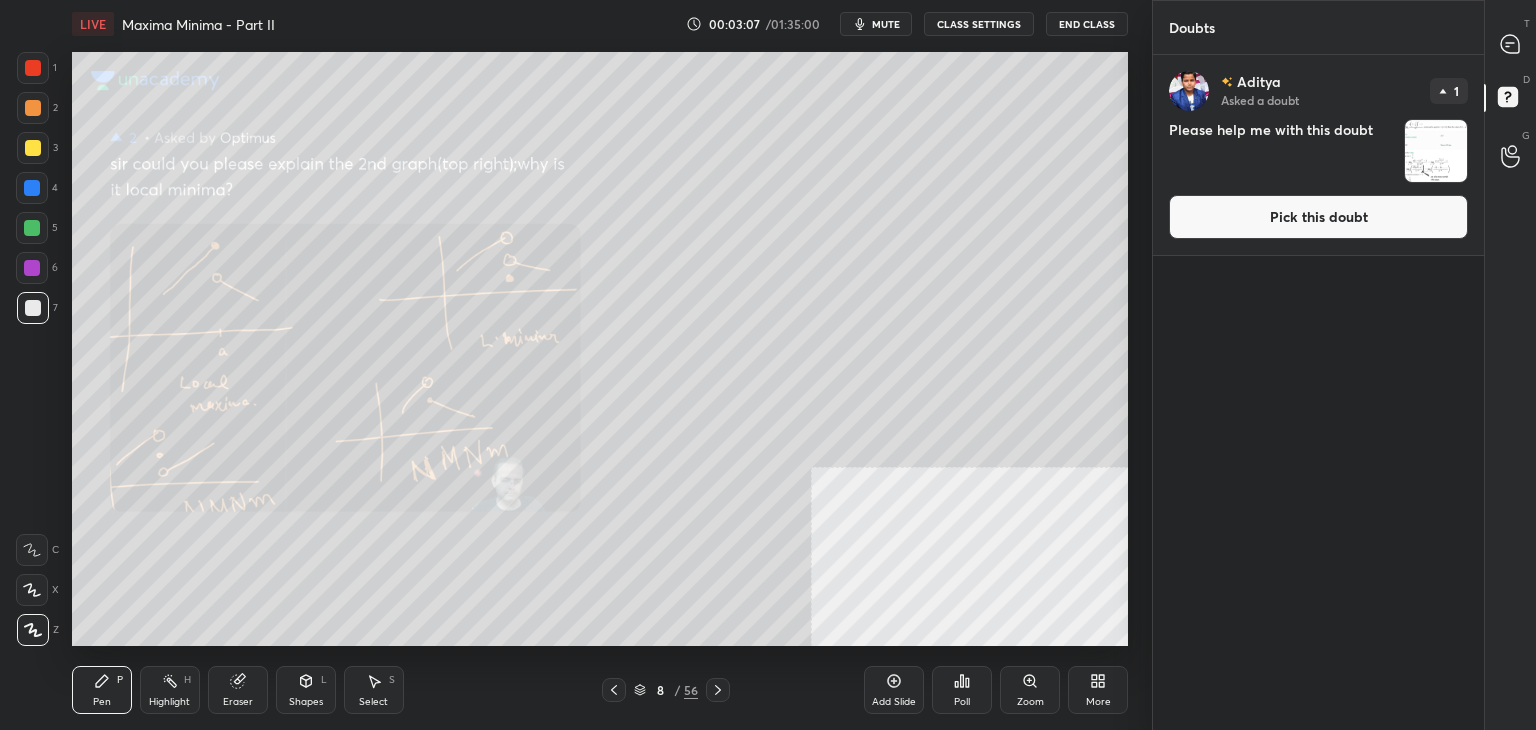 drag, startPoint x: 1374, startPoint y: 203, endPoint x: 1389, endPoint y: 188, distance: 21.213203 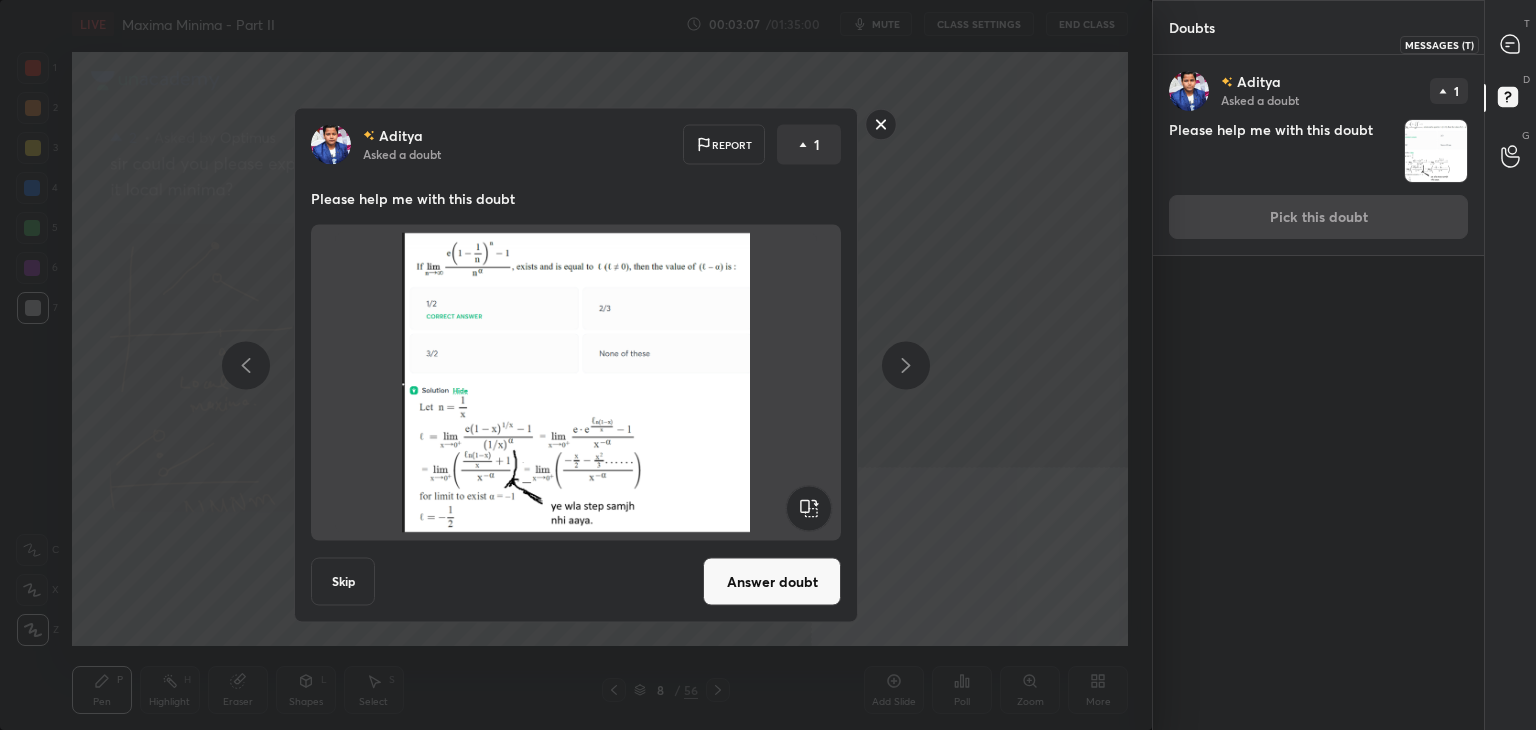 click at bounding box center [1511, 44] 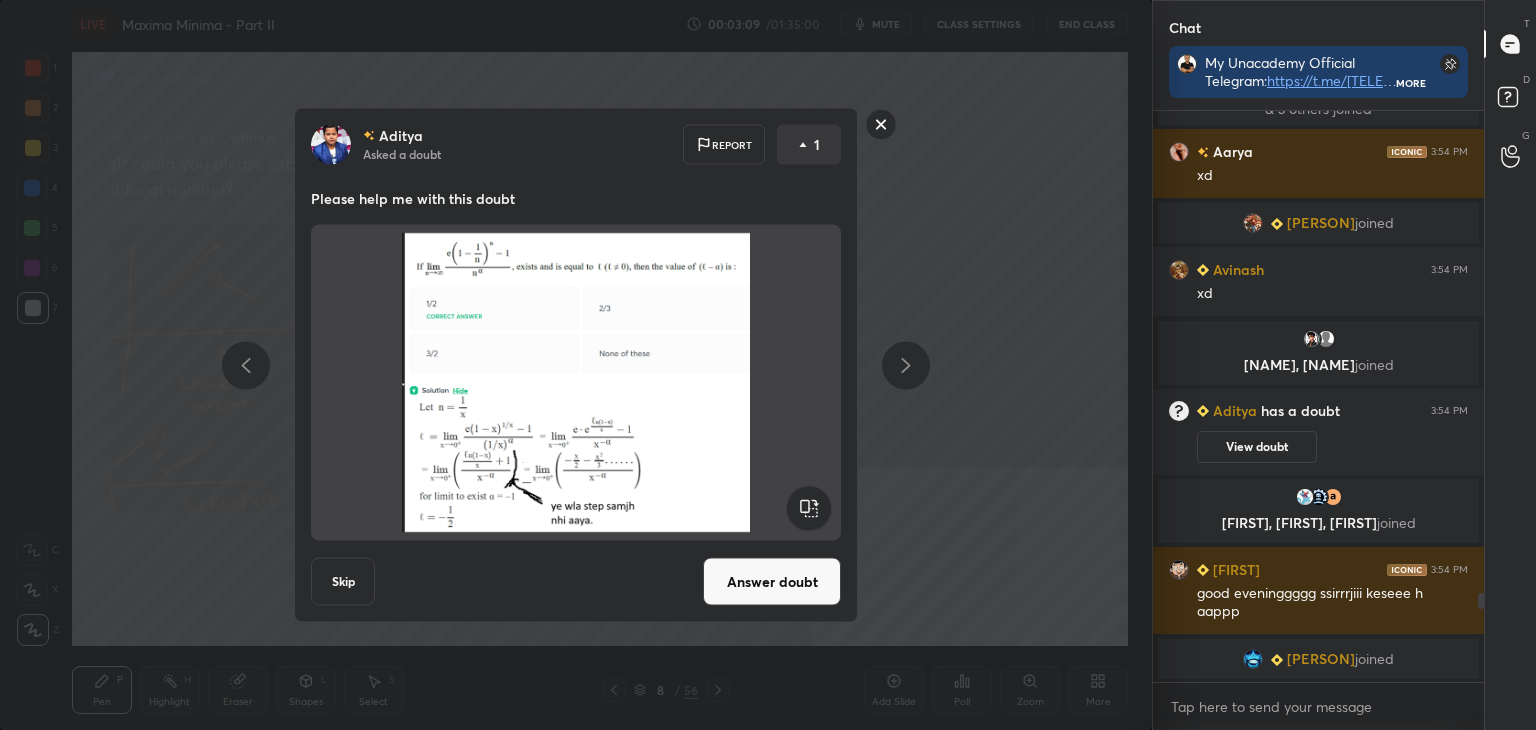 click on "Answer doubt" at bounding box center (772, 582) 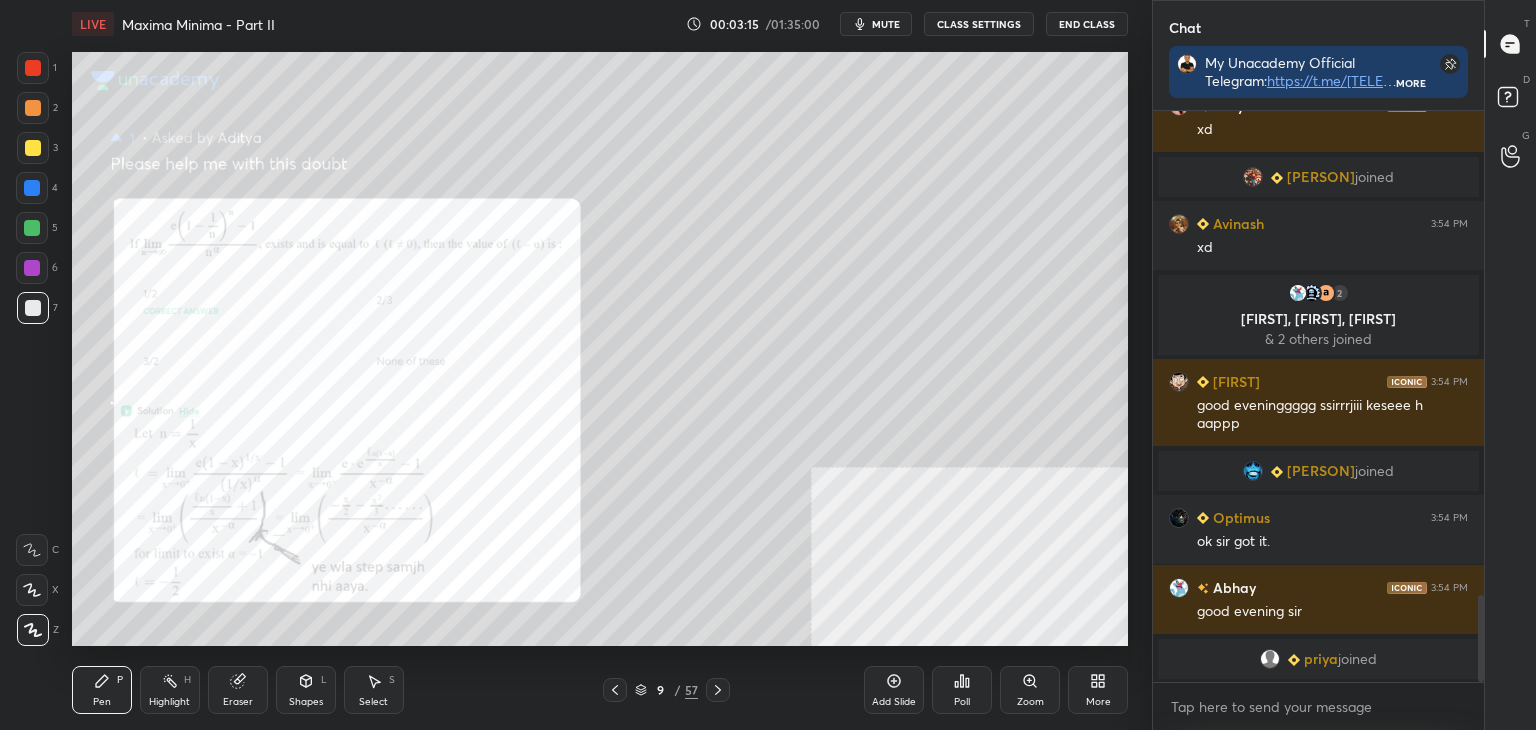 click on "Zoom" at bounding box center (1030, 702) 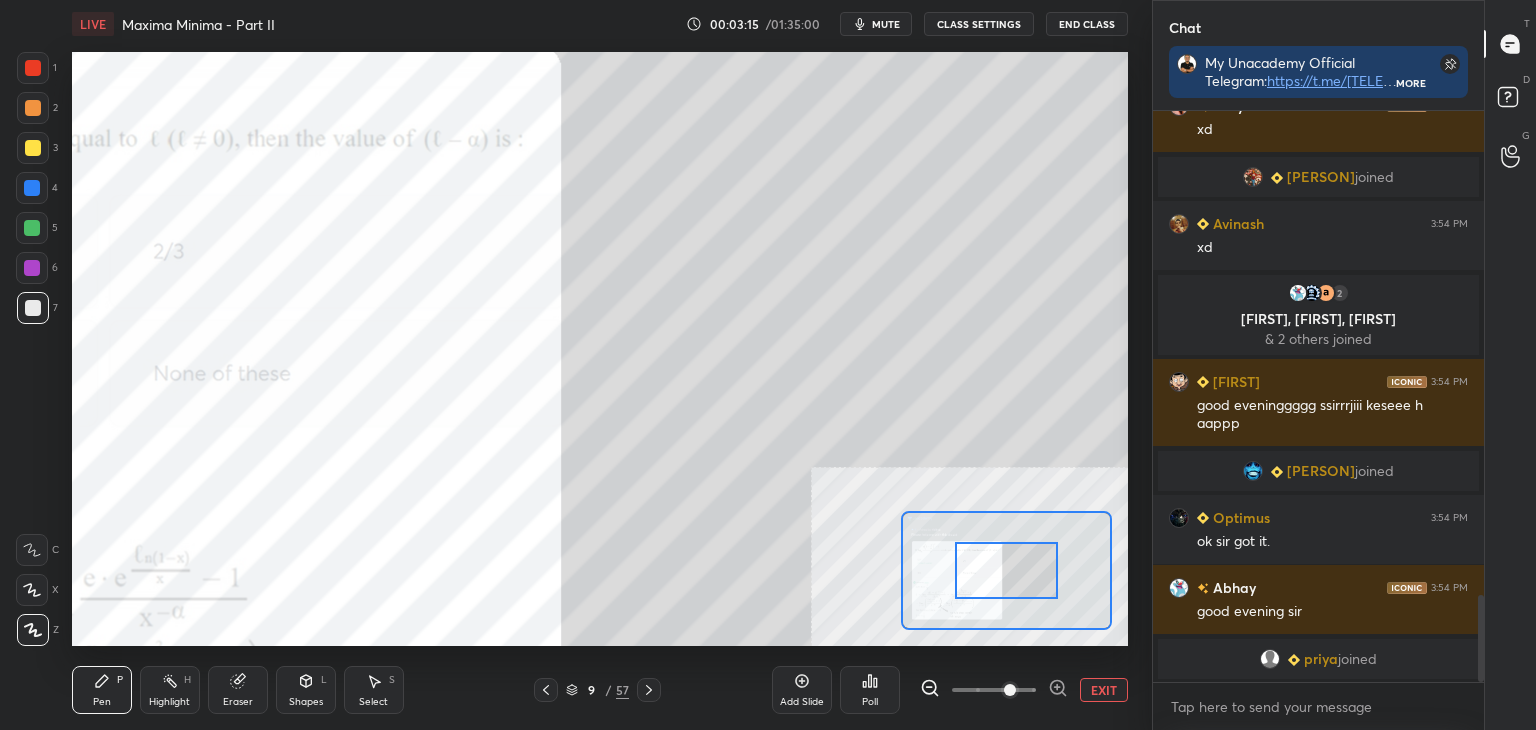 click at bounding box center (994, 690) 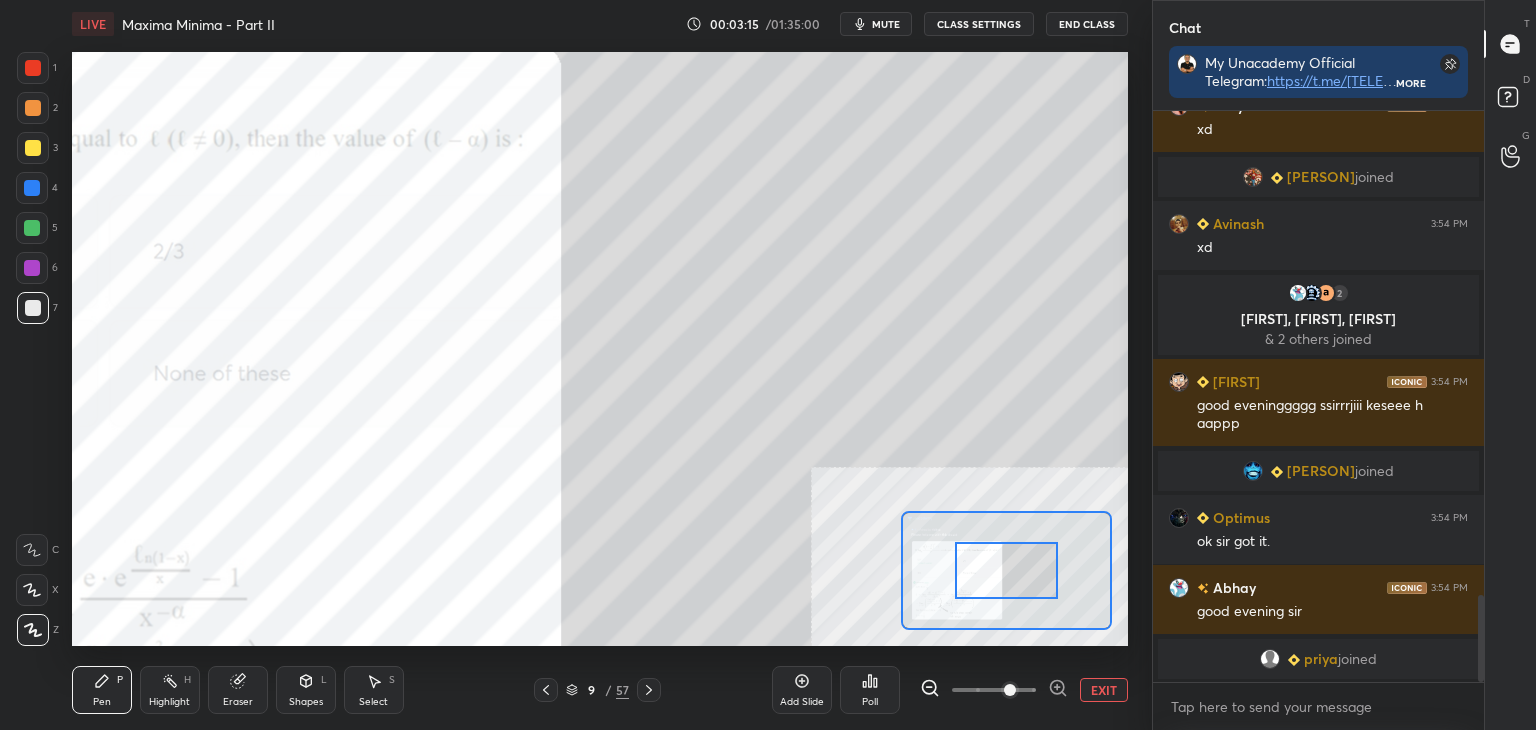 click at bounding box center (1010, 690) 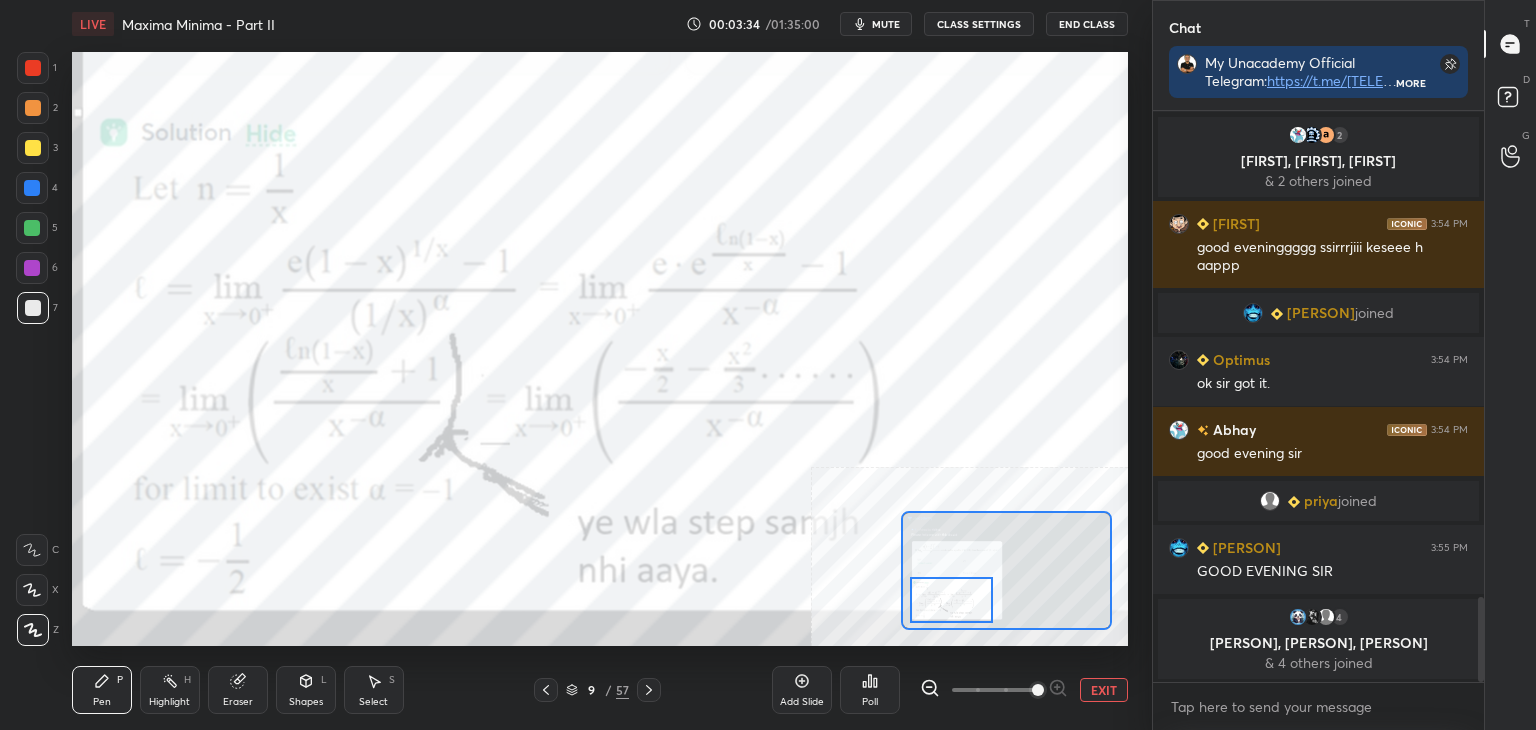 drag, startPoint x: 996, startPoint y: 574, endPoint x: 944, endPoint y: 621, distance: 70.0928 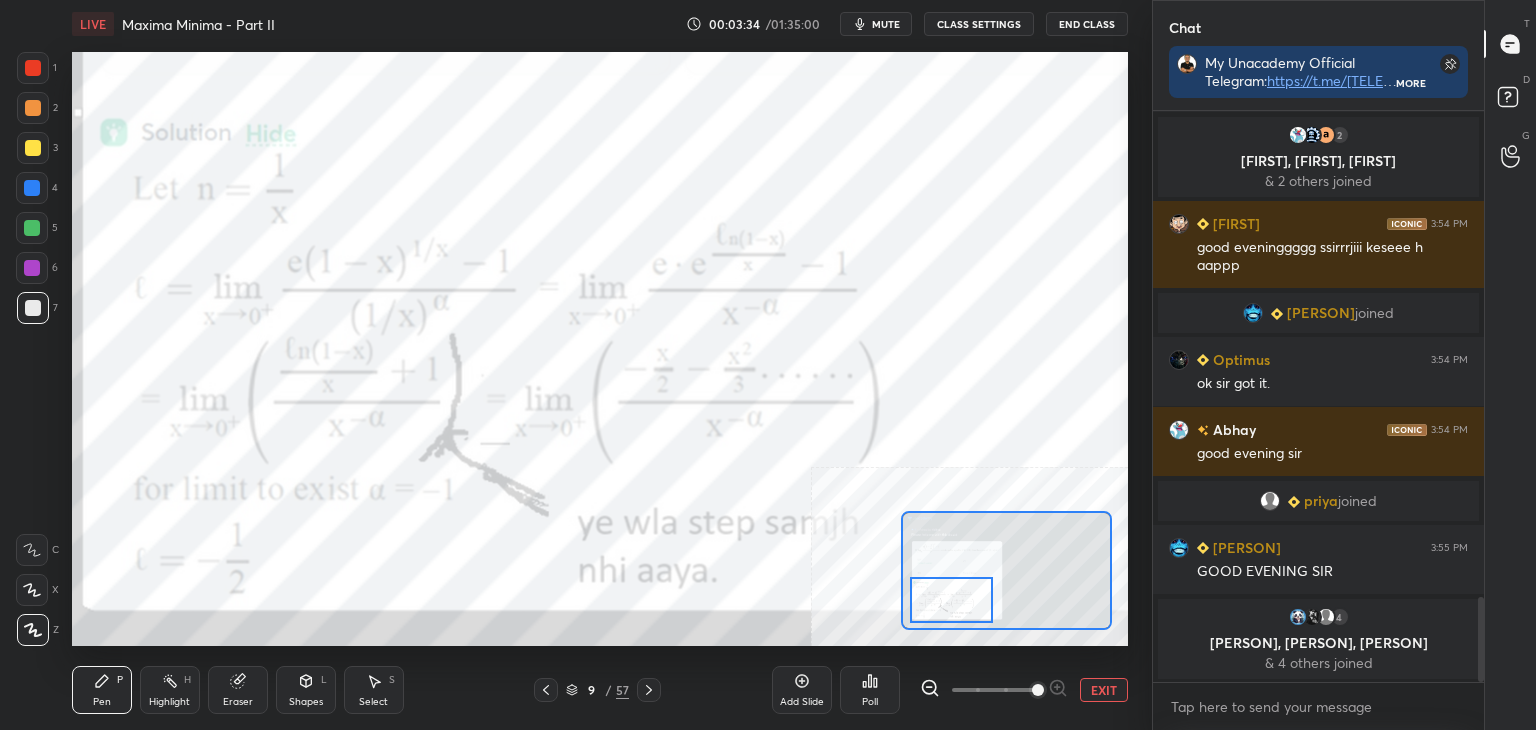 click at bounding box center [951, 600] 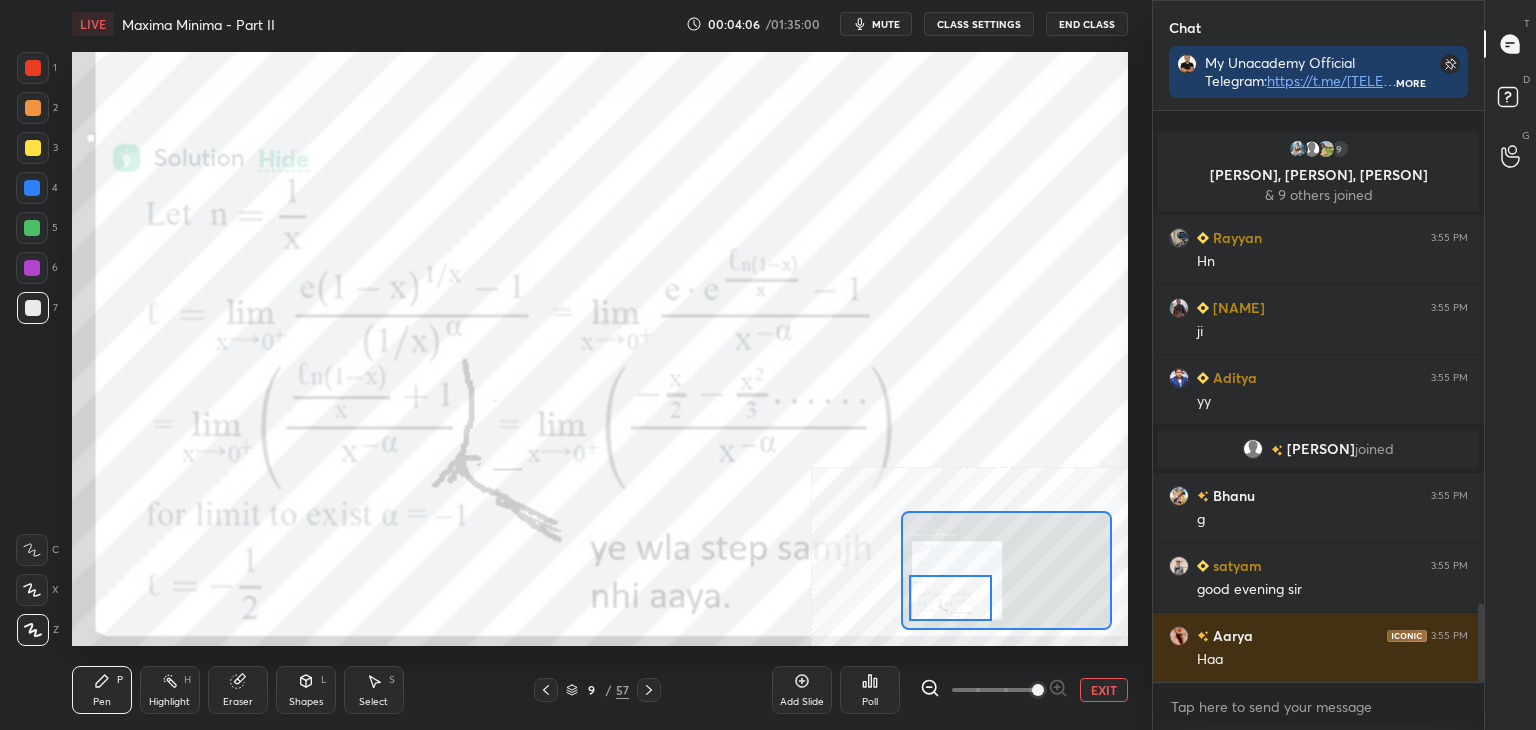 scroll, scrollTop: 3620, scrollLeft: 0, axis: vertical 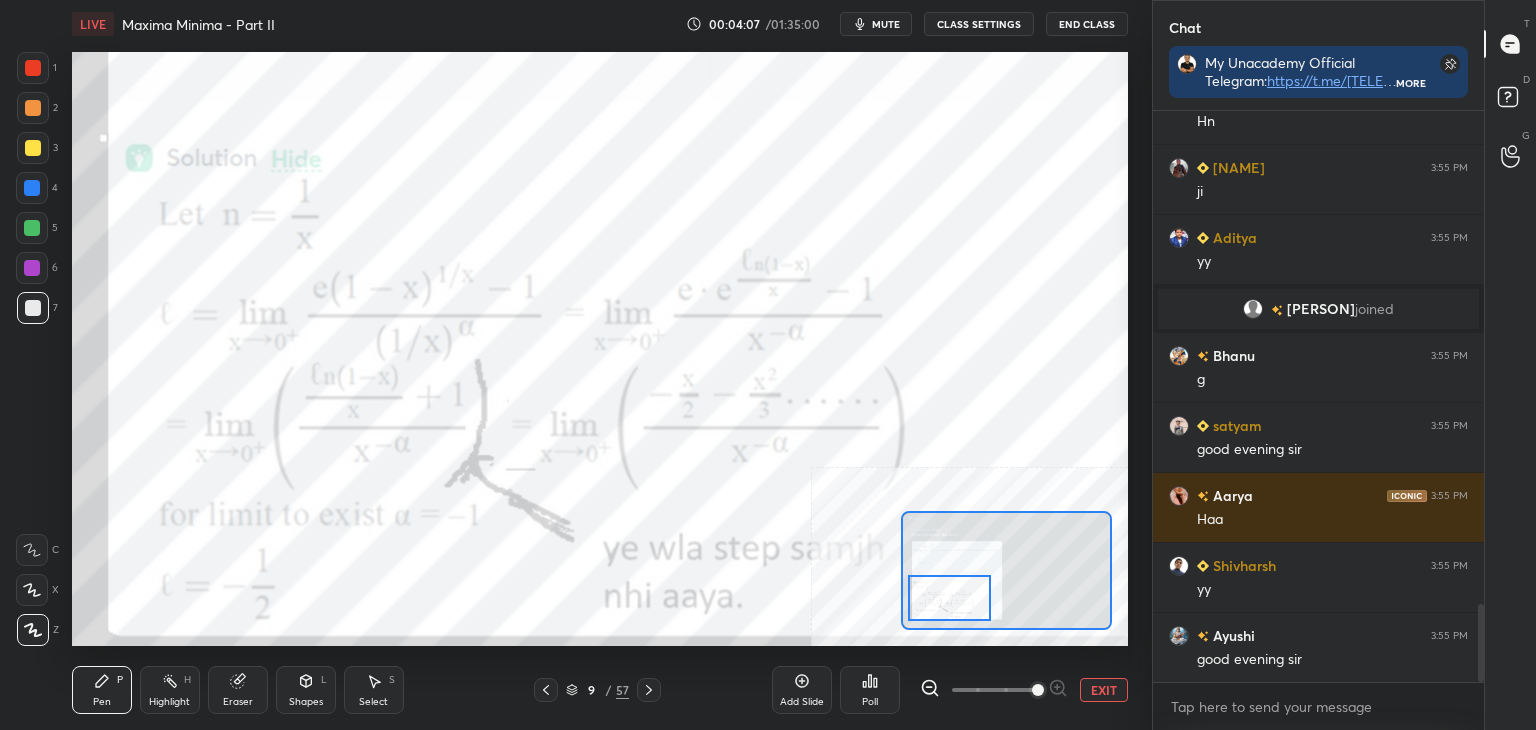 drag, startPoint x: 942, startPoint y: 614, endPoint x: 924, endPoint y: 621, distance: 19.313208 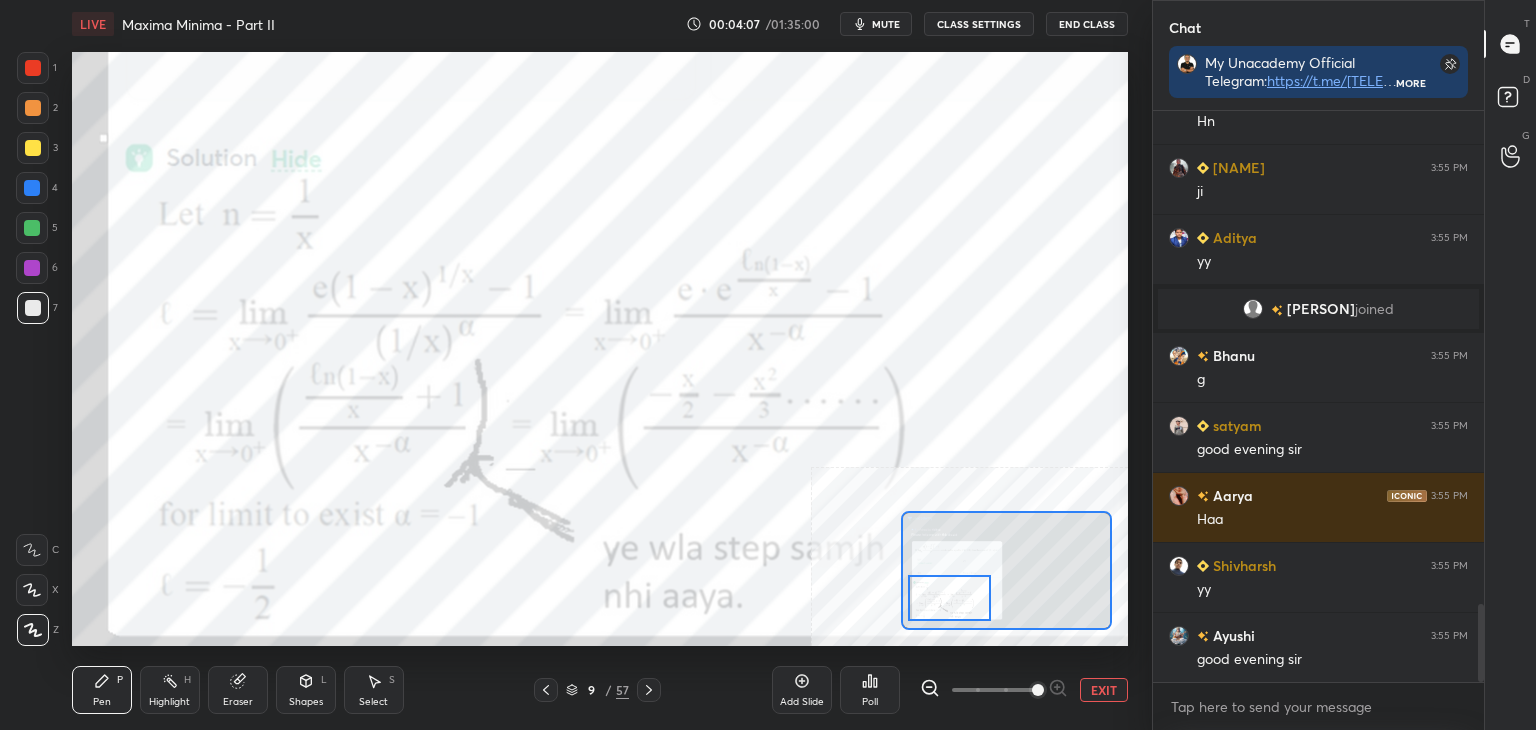click at bounding box center [949, 598] 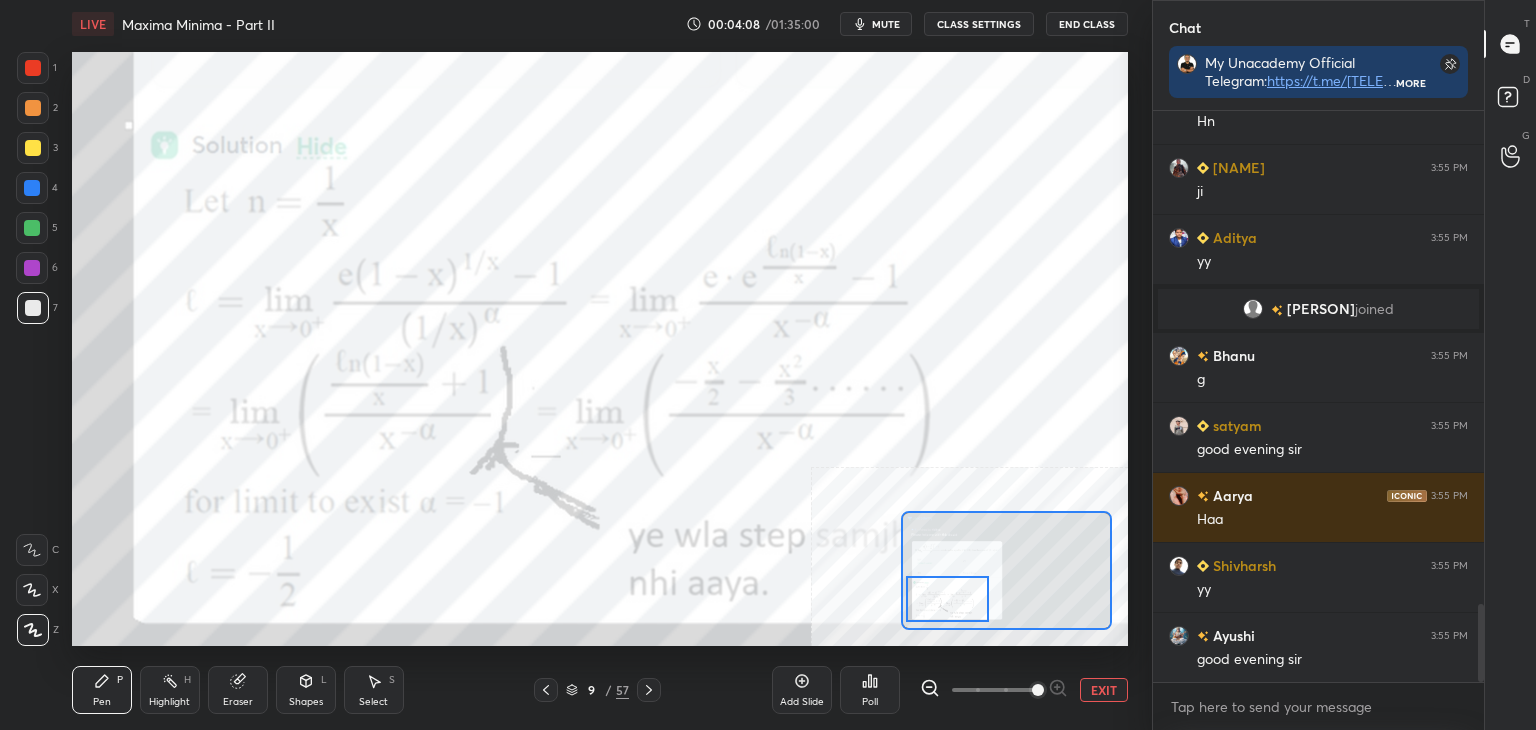 click on "Highlight" at bounding box center (169, 702) 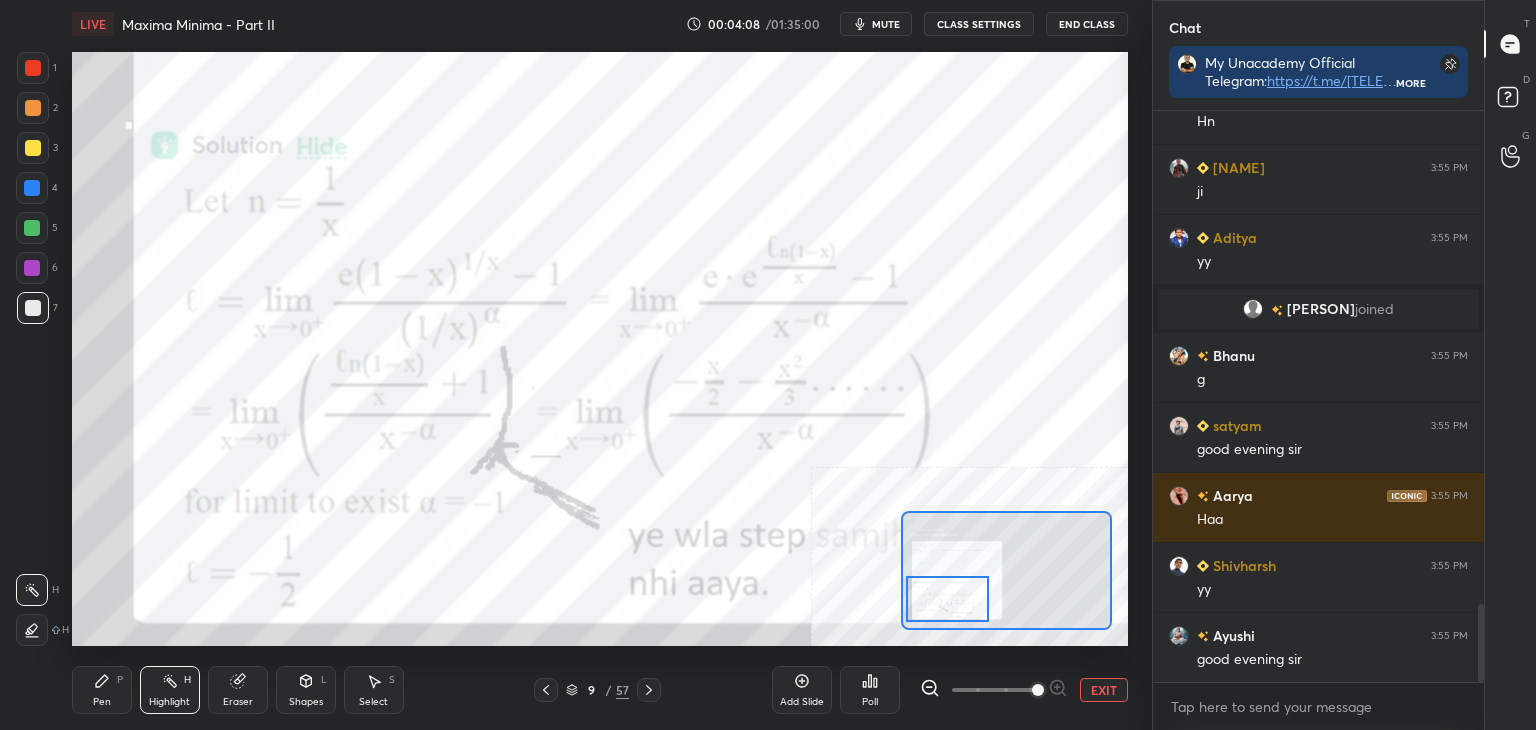 click on "Pen" at bounding box center [102, 702] 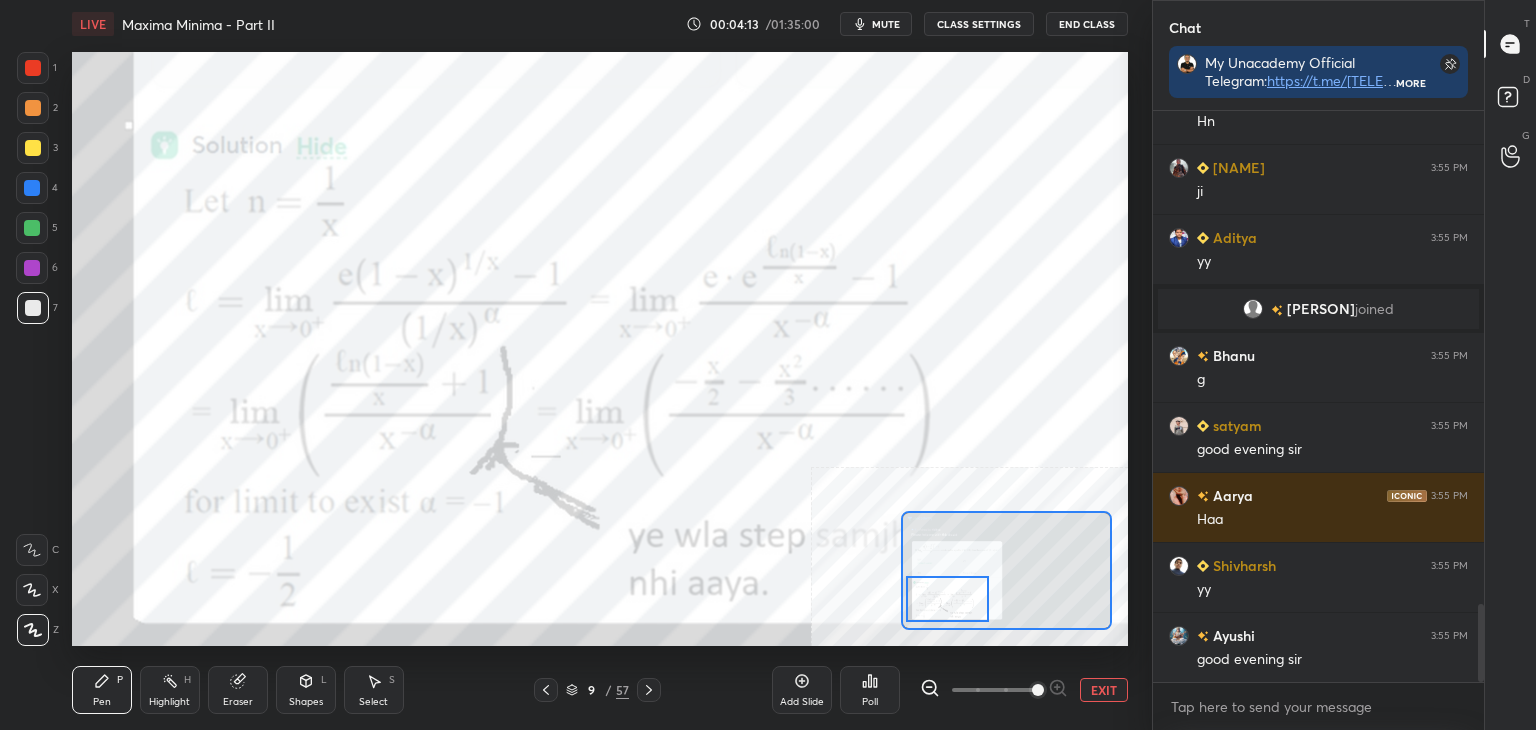 click at bounding box center (33, 68) 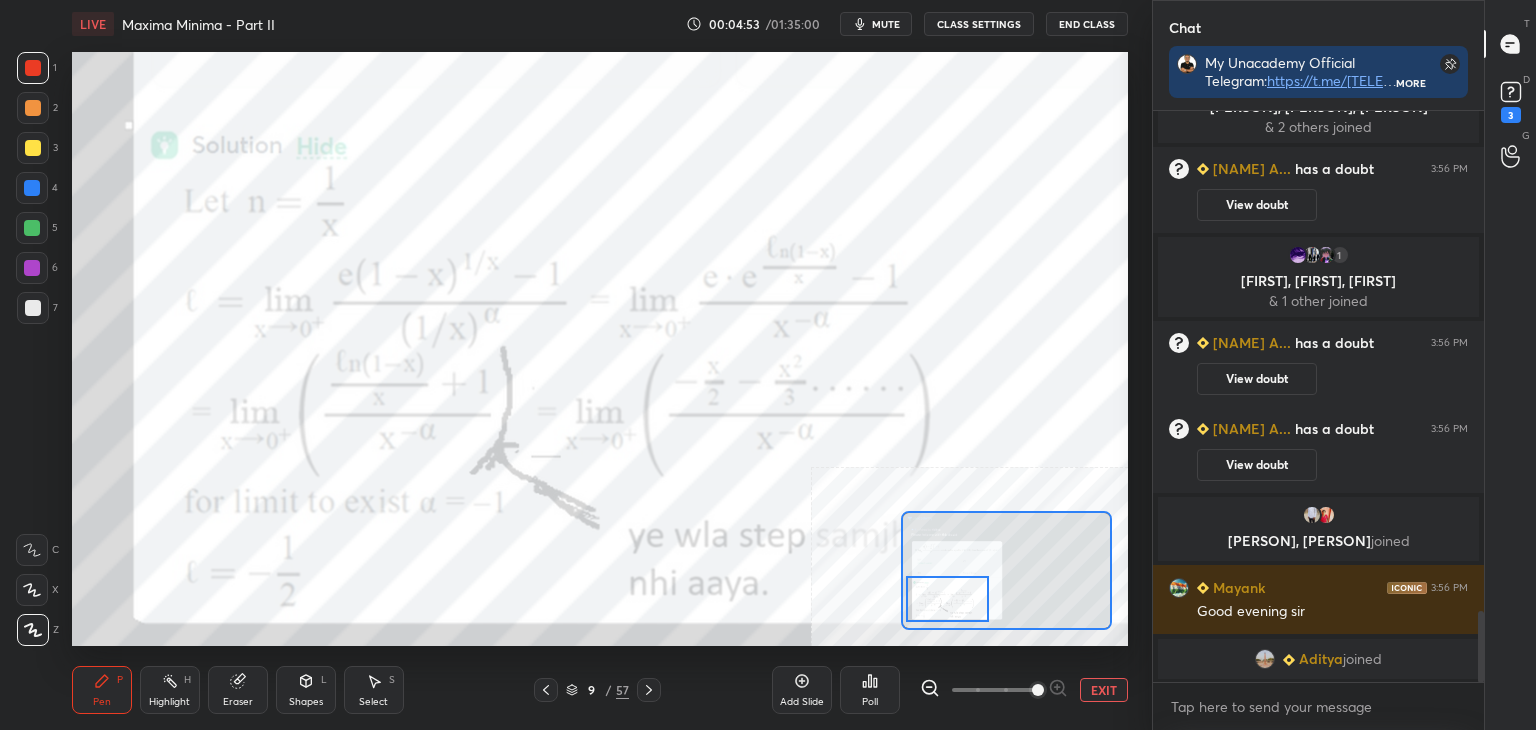 scroll, scrollTop: 4060, scrollLeft: 0, axis: vertical 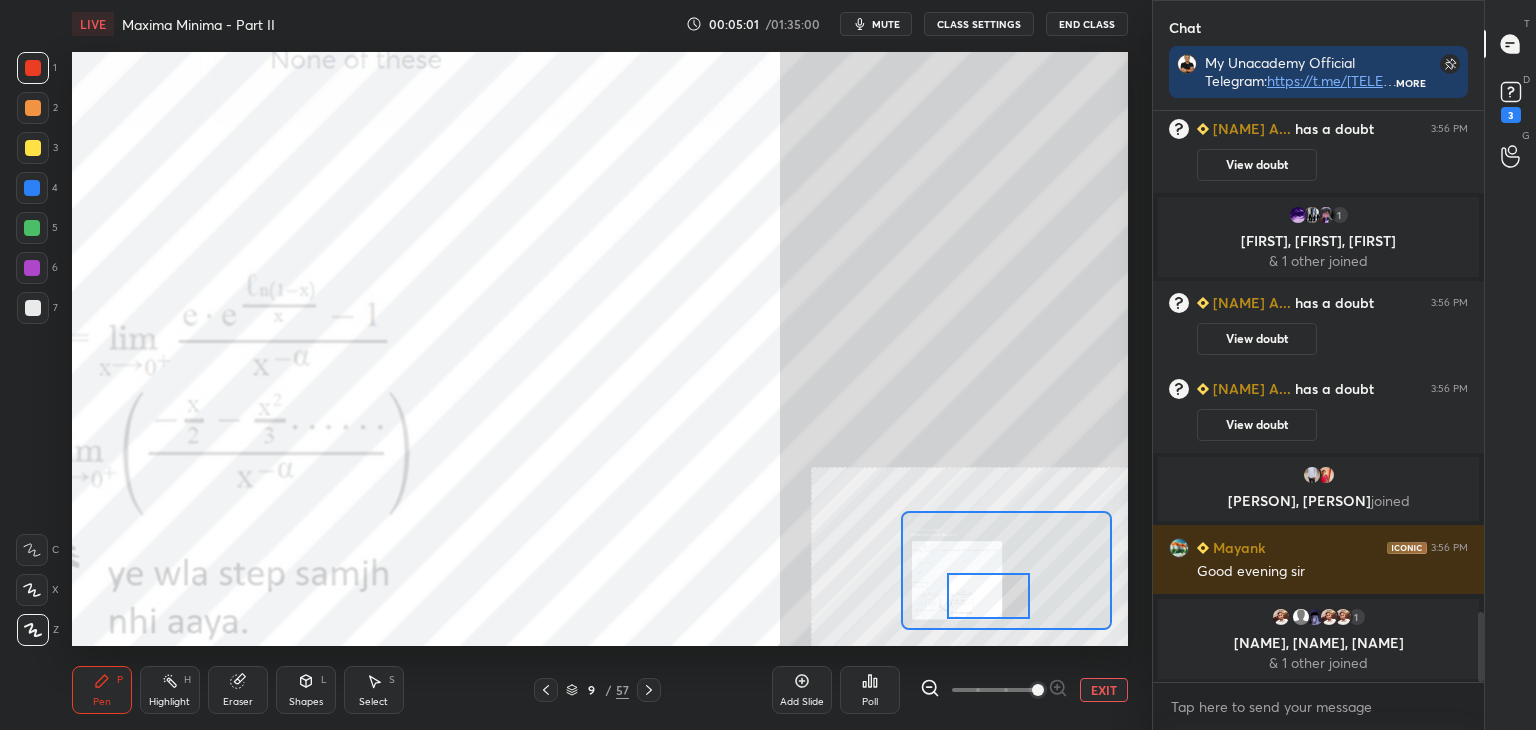 drag, startPoint x: 960, startPoint y: 597, endPoint x: 981, endPoint y: 573, distance: 31.890438 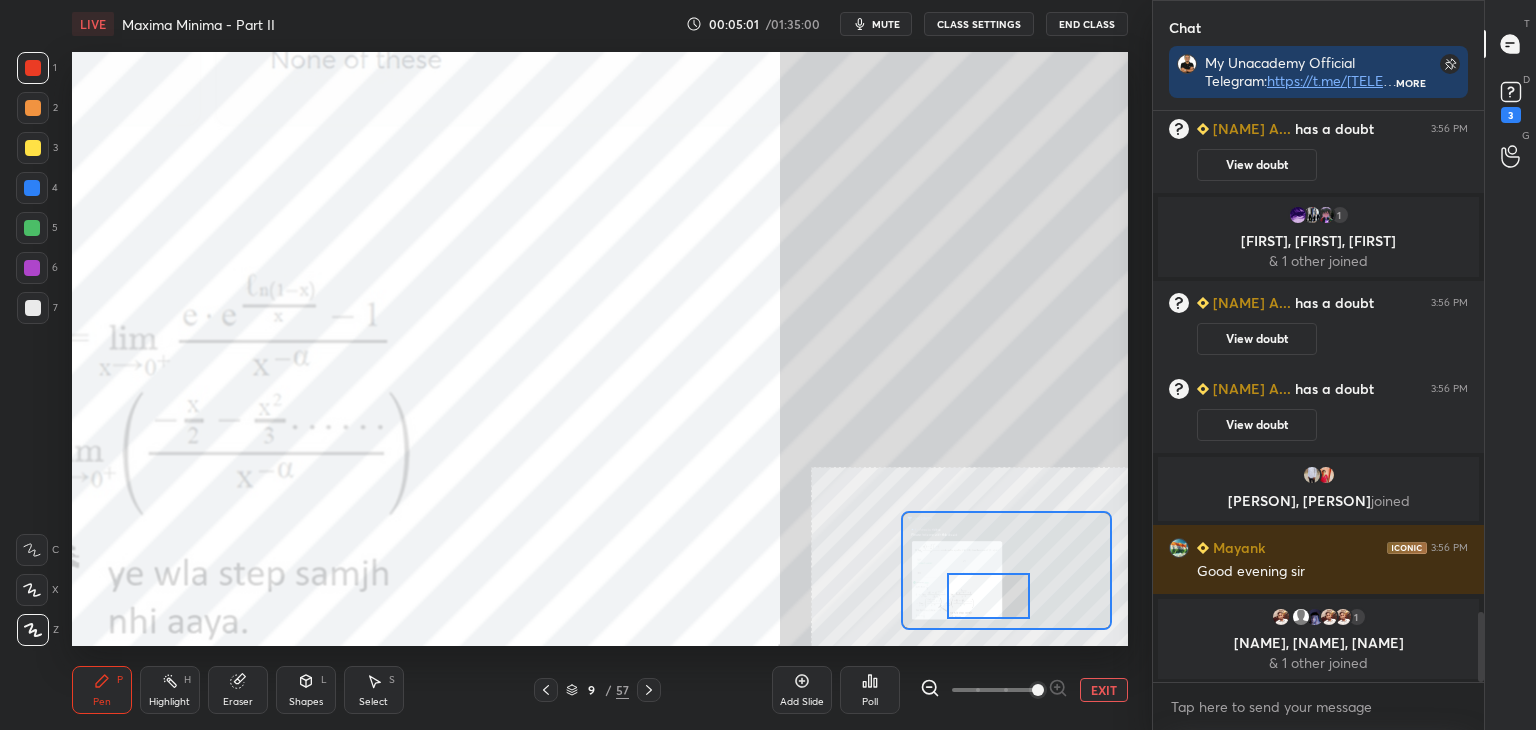 click at bounding box center [988, 596] 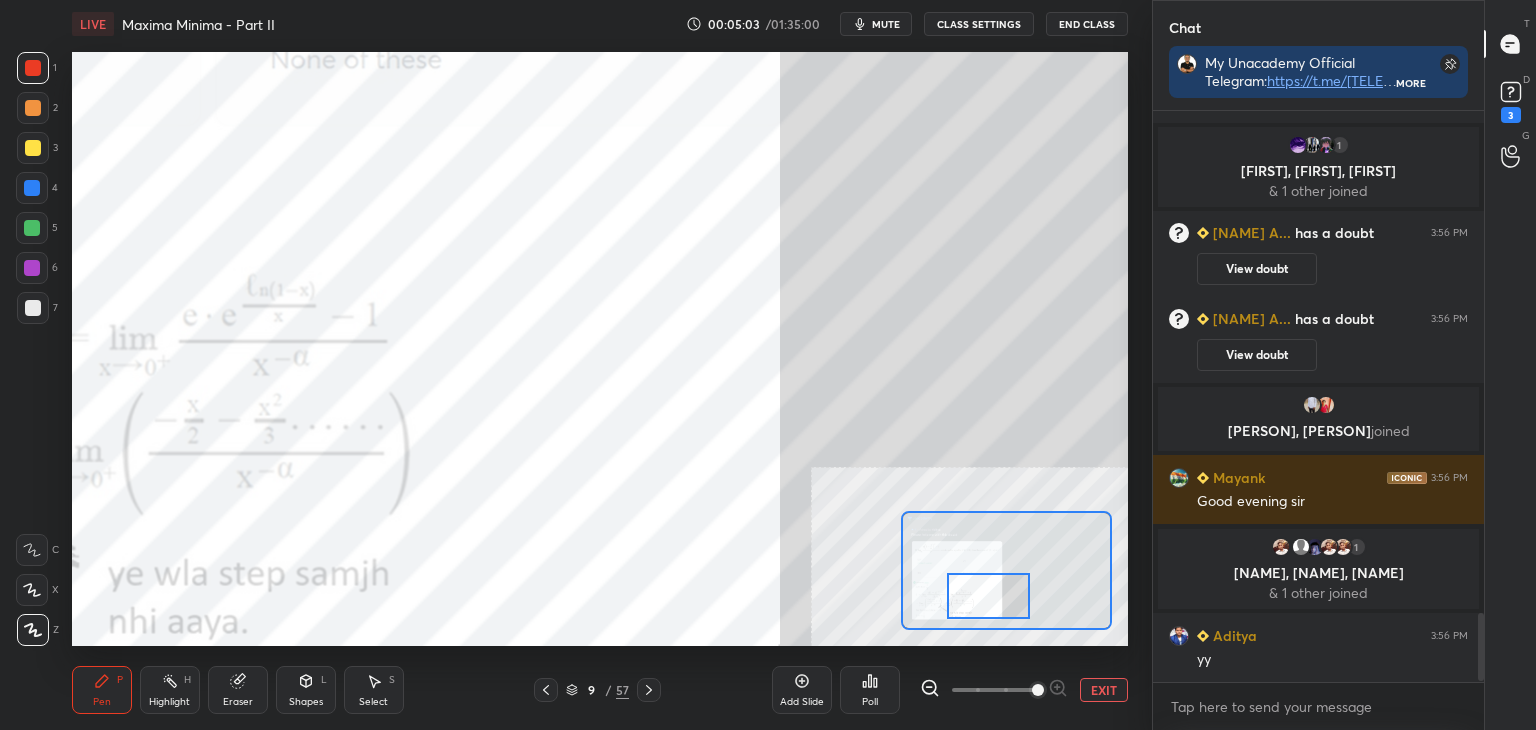 scroll, scrollTop: 4198, scrollLeft: 0, axis: vertical 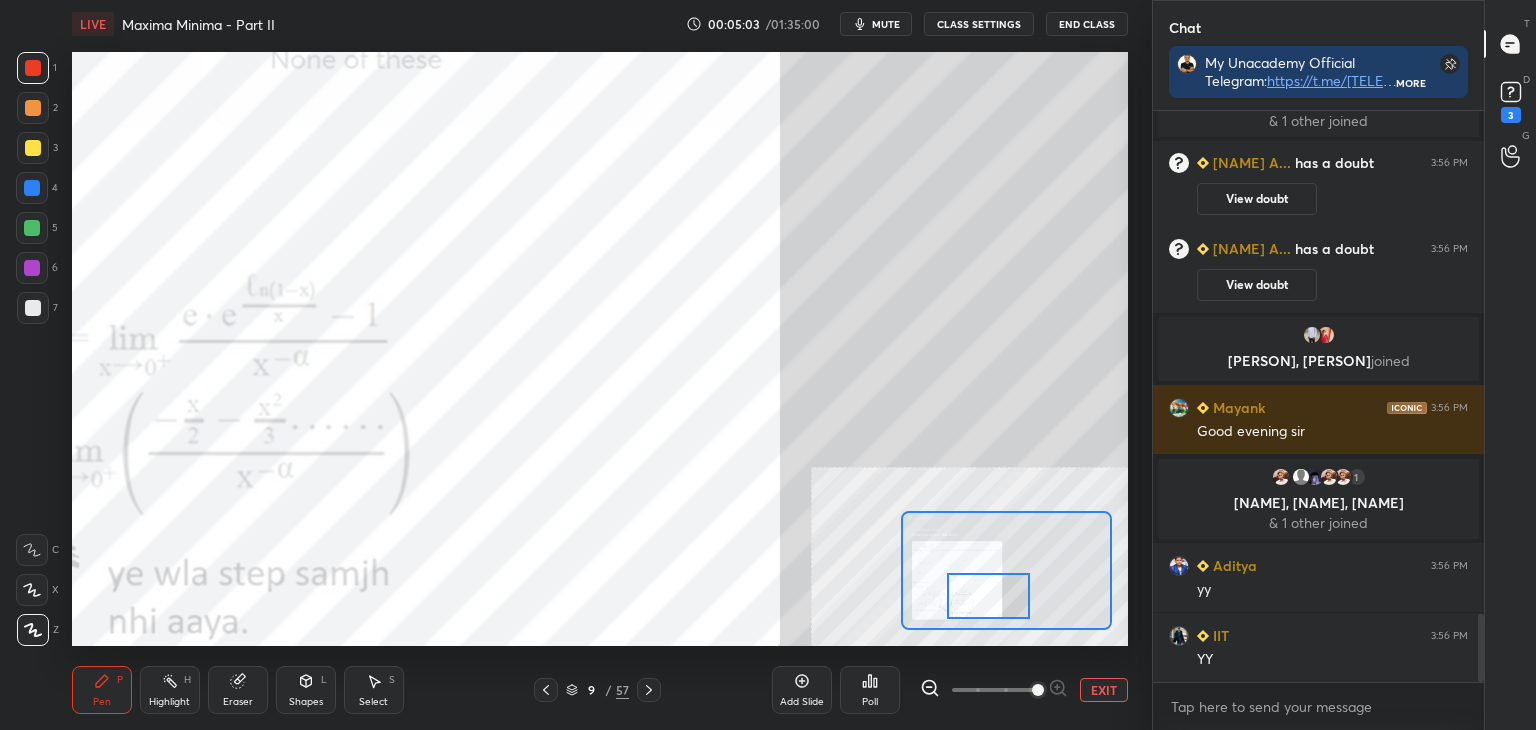 click on "Eraser" at bounding box center (238, 690) 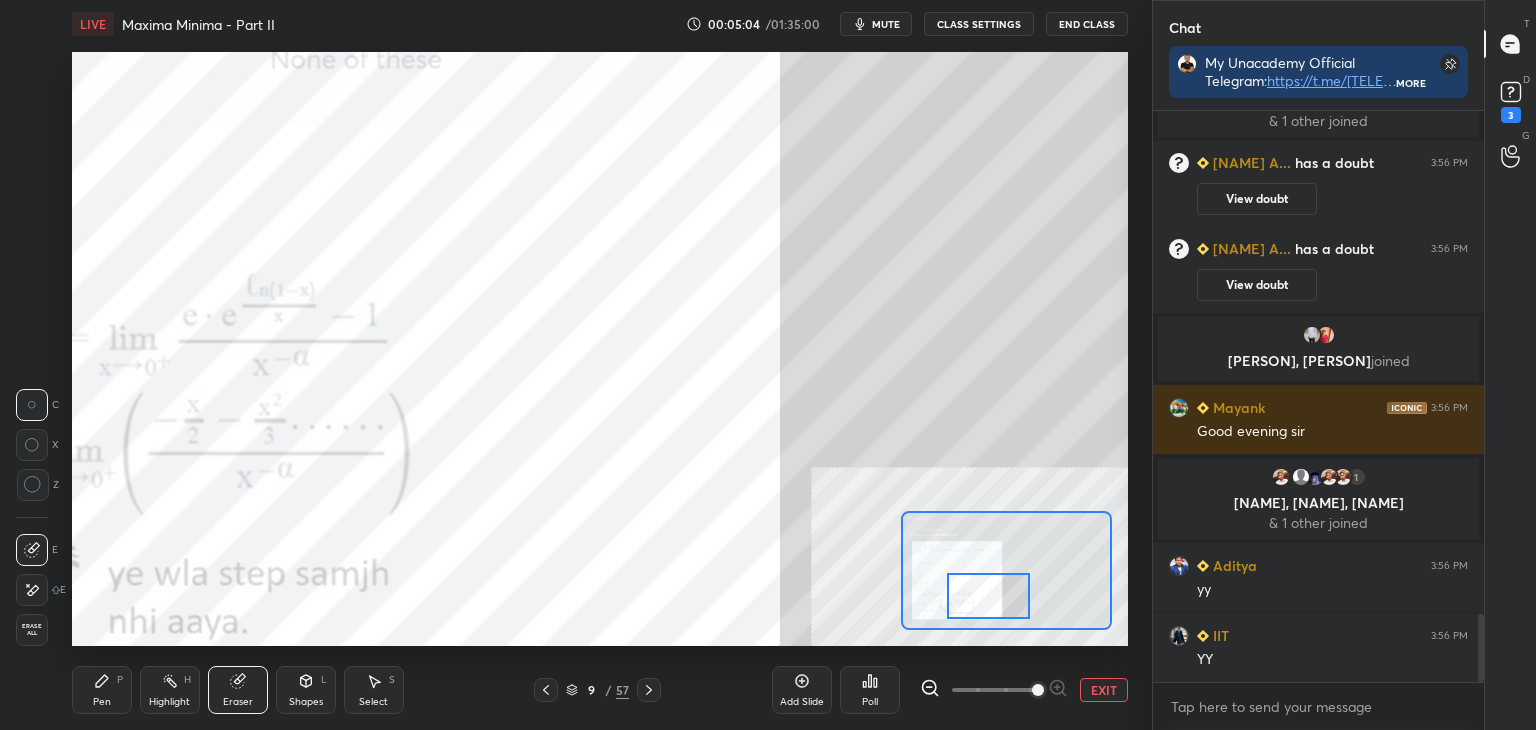 scroll, scrollTop: 4246, scrollLeft: 0, axis: vertical 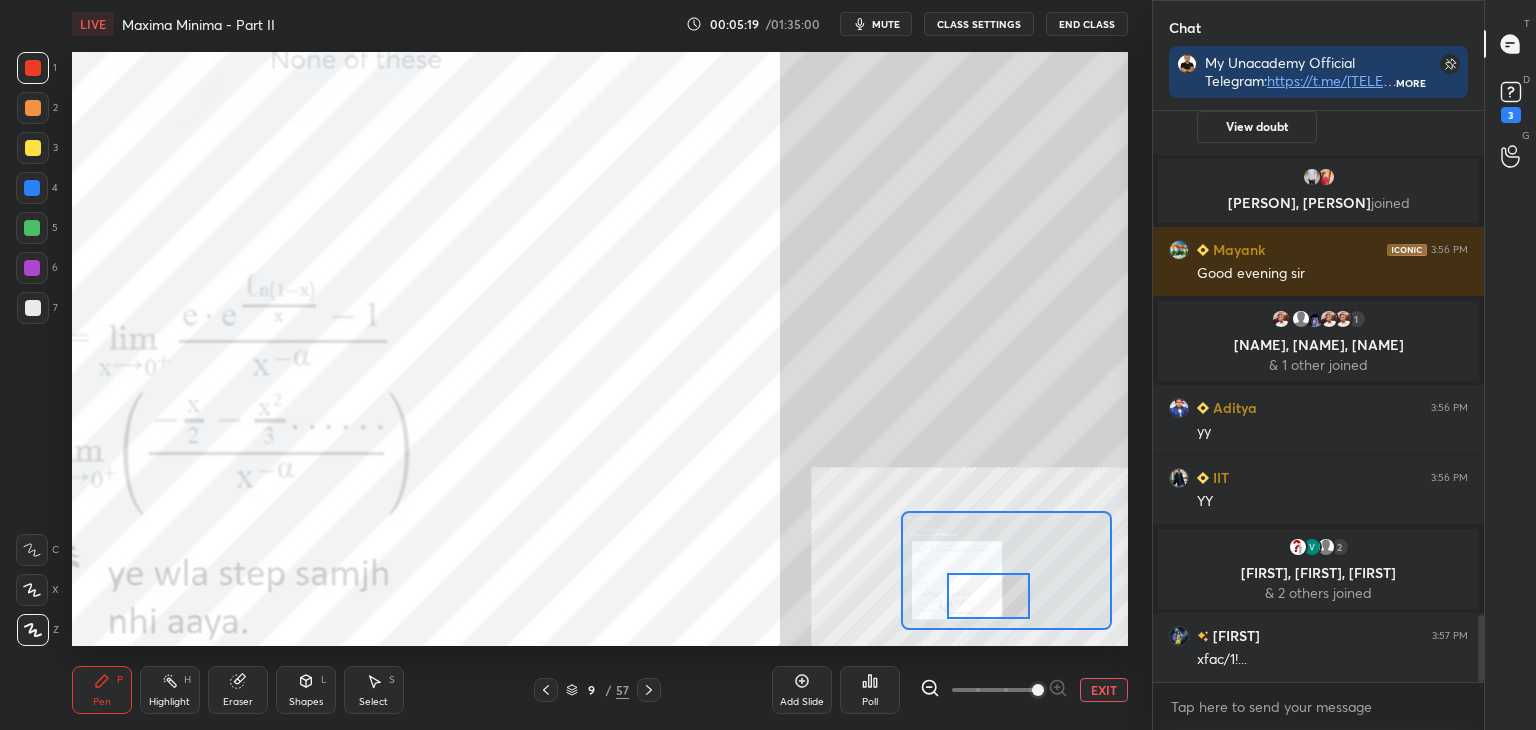 drag, startPoint x: 239, startPoint y: 699, endPoint x: 239, endPoint y: 656, distance: 43 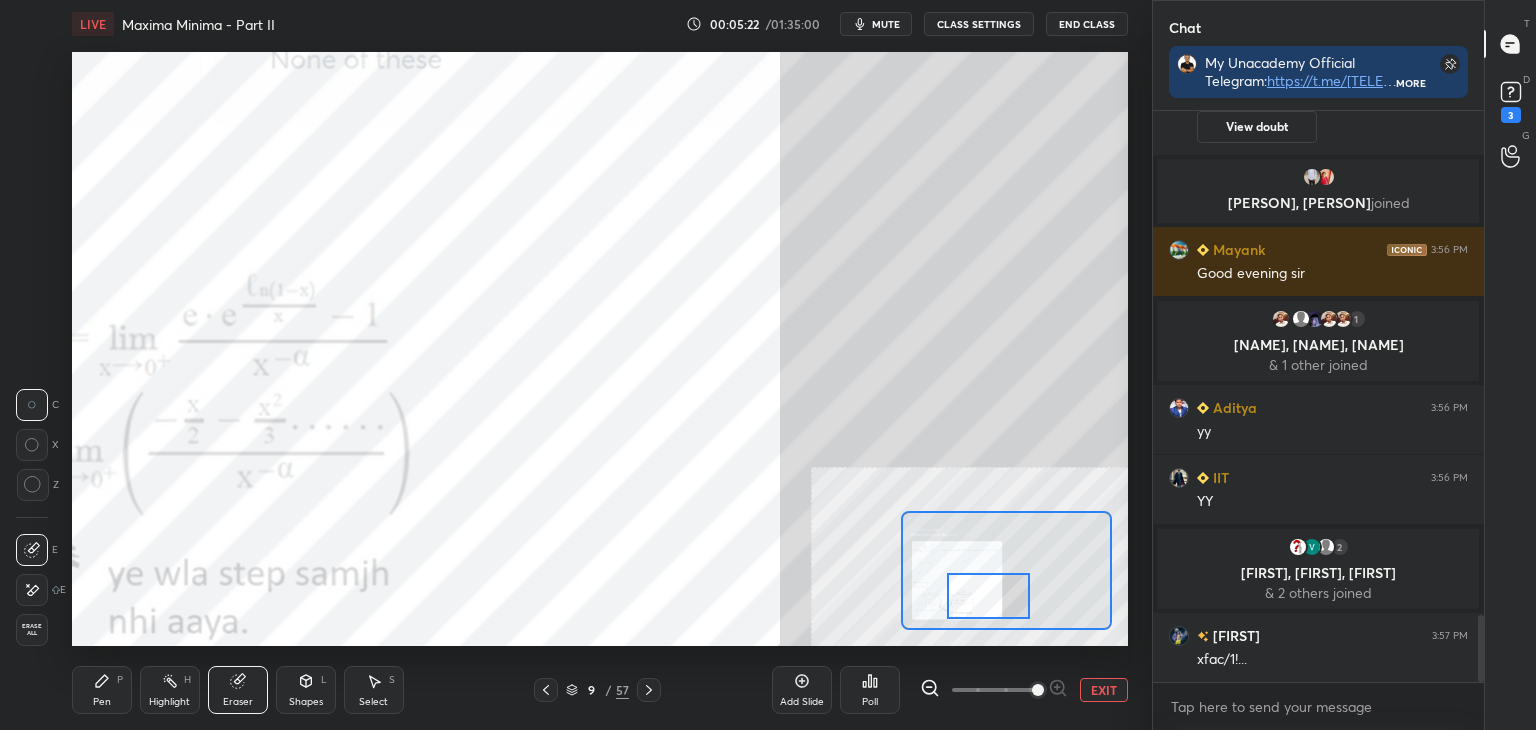 drag, startPoint x: 104, startPoint y: 701, endPoint x: 106, endPoint y: 647, distance: 54.037025 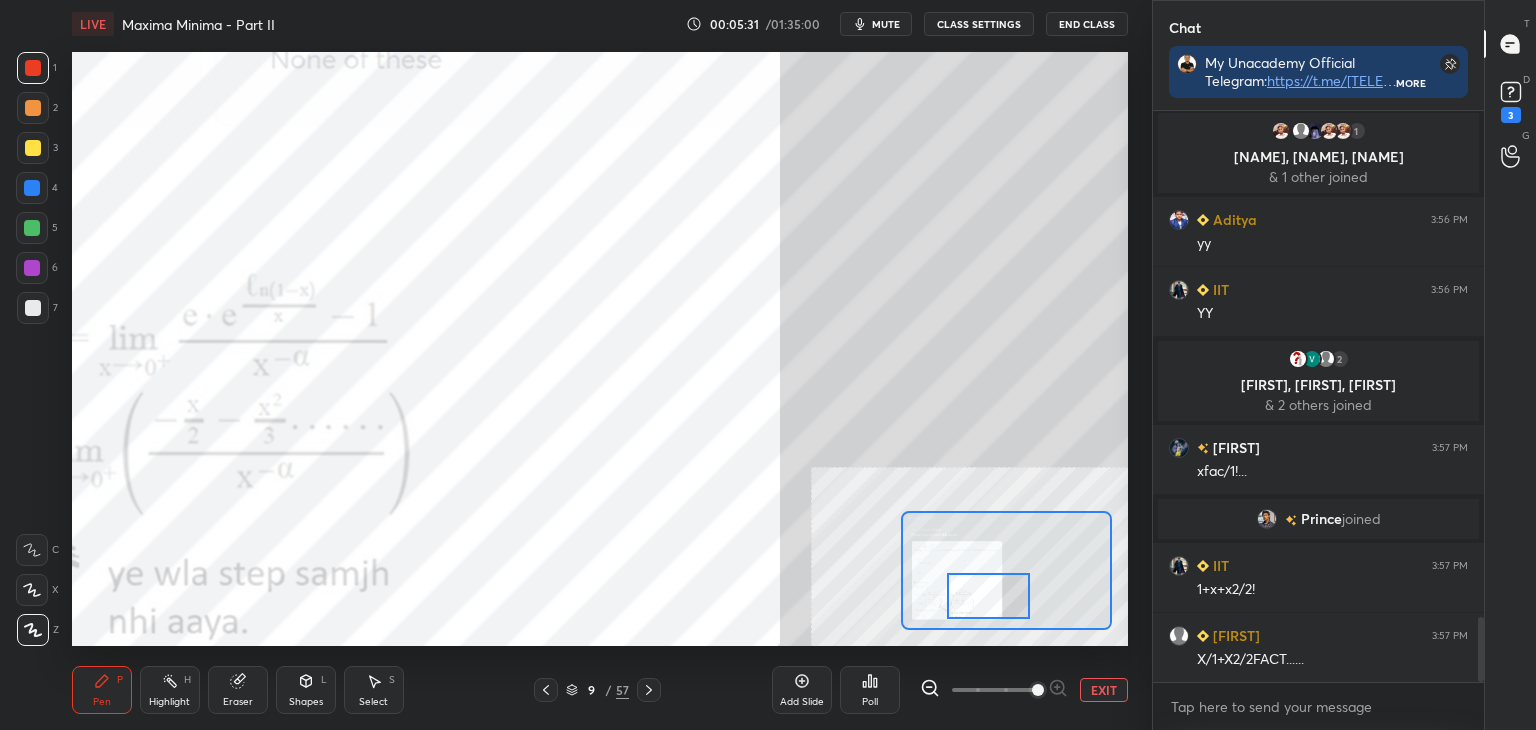 scroll, scrollTop: 4536, scrollLeft: 0, axis: vertical 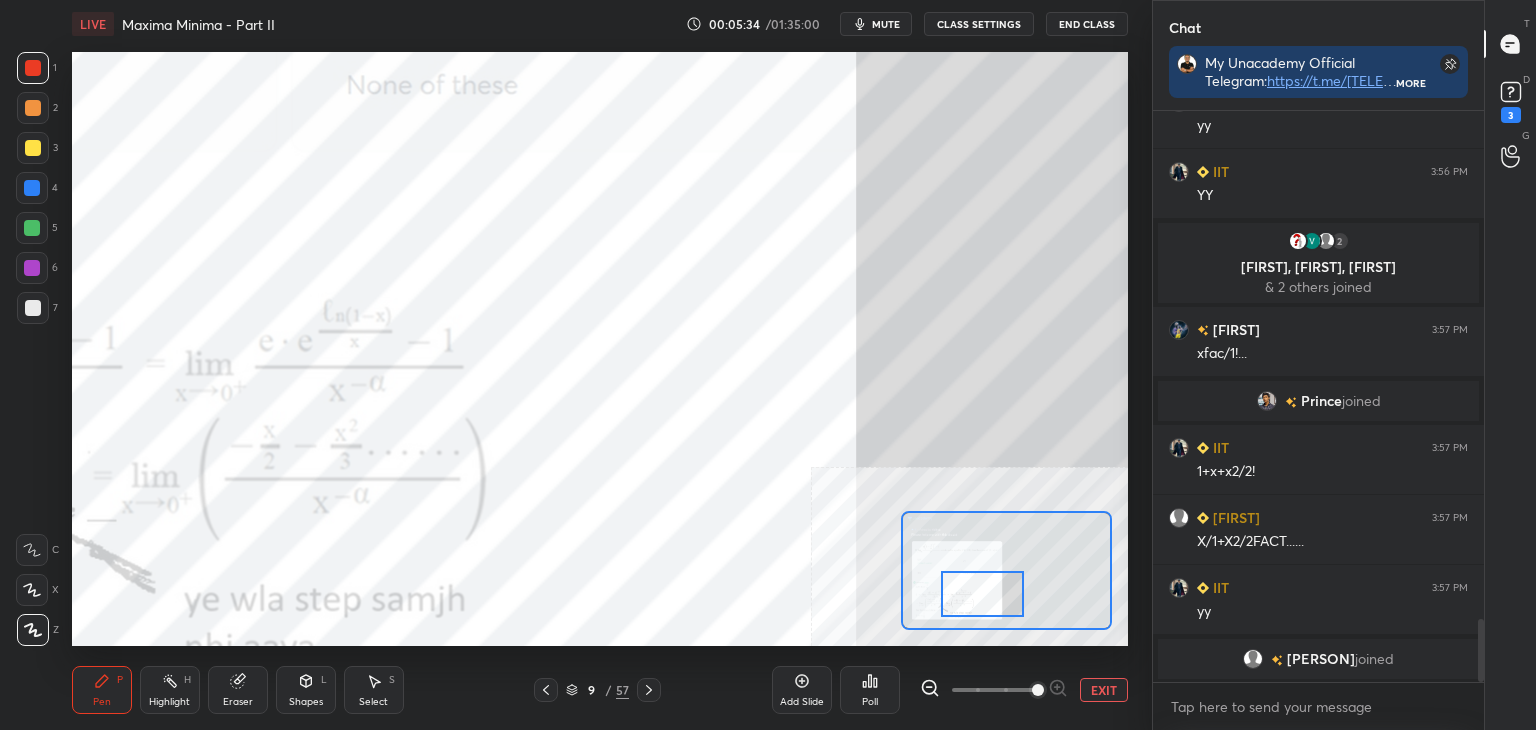 click at bounding box center (982, 594) 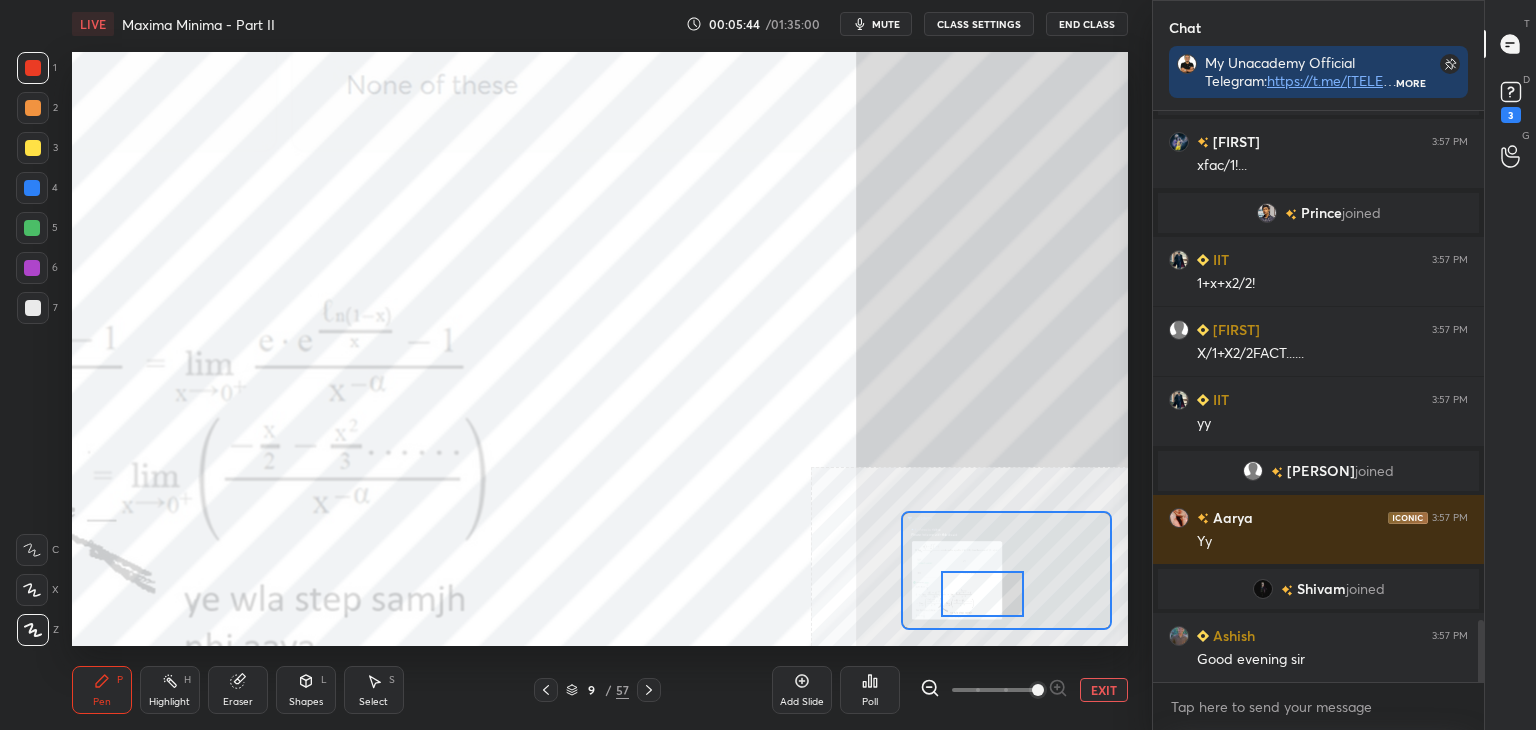 scroll, scrollTop: 4762, scrollLeft: 0, axis: vertical 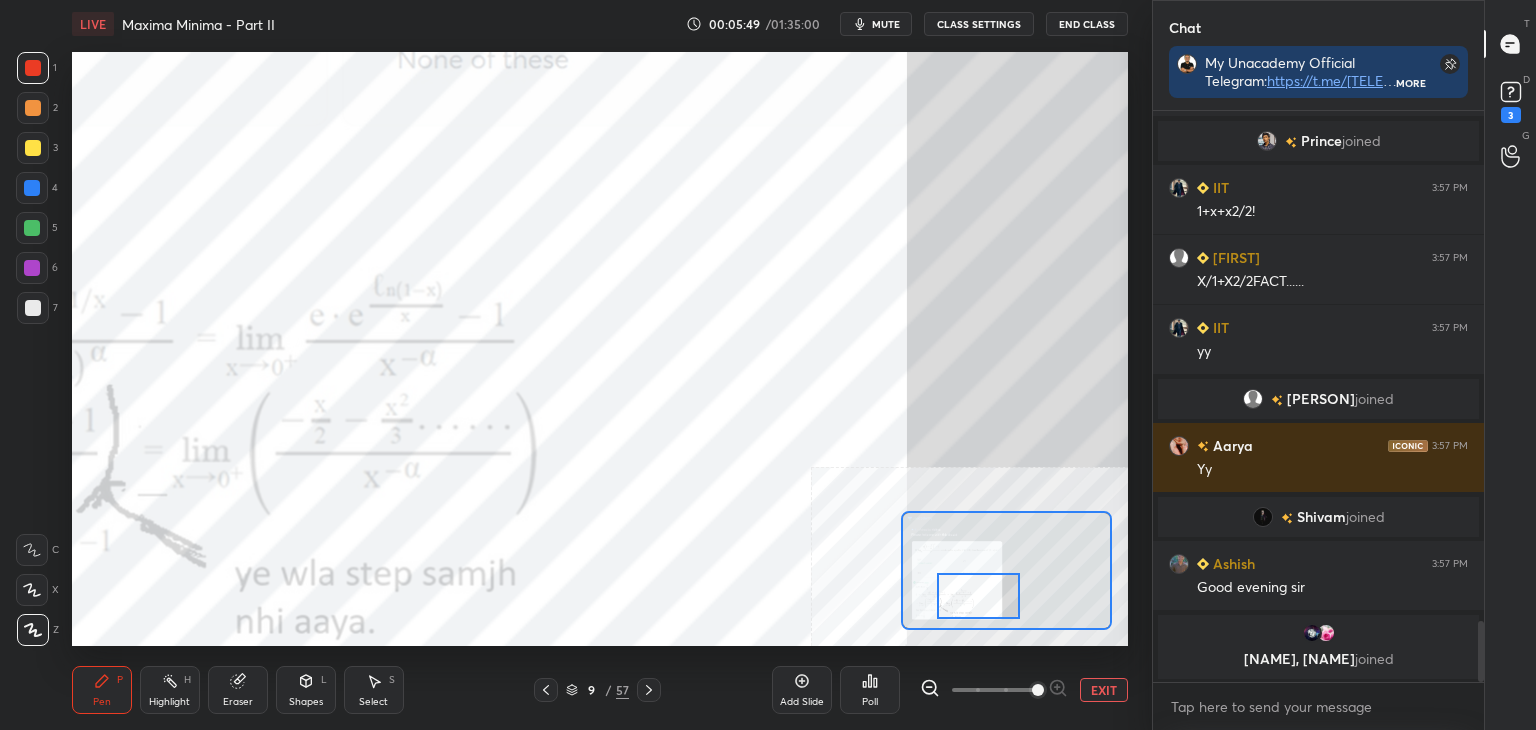 drag, startPoint x: 976, startPoint y: 597, endPoint x: 968, endPoint y: 586, distance: 13.601471 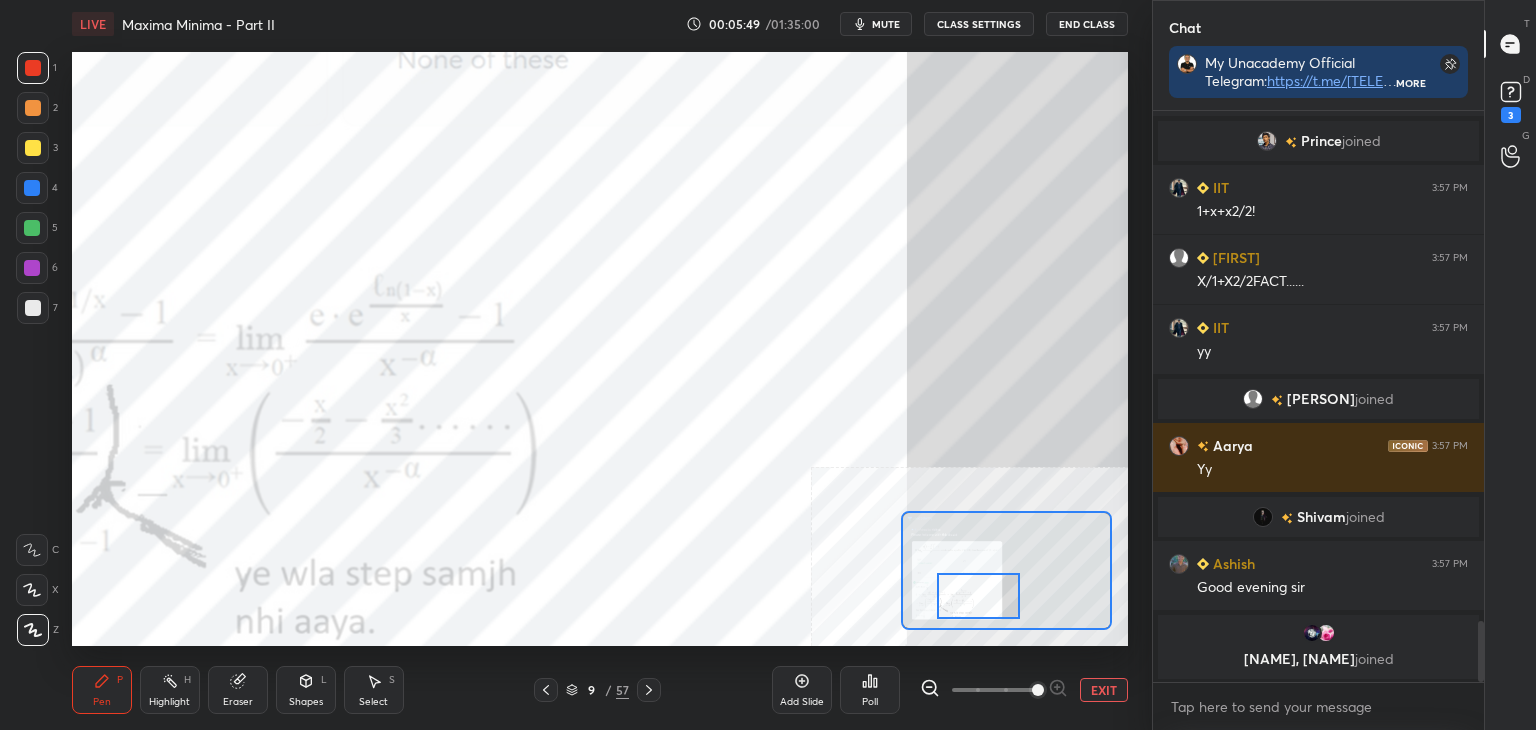 click at bounding box center [978, 596] 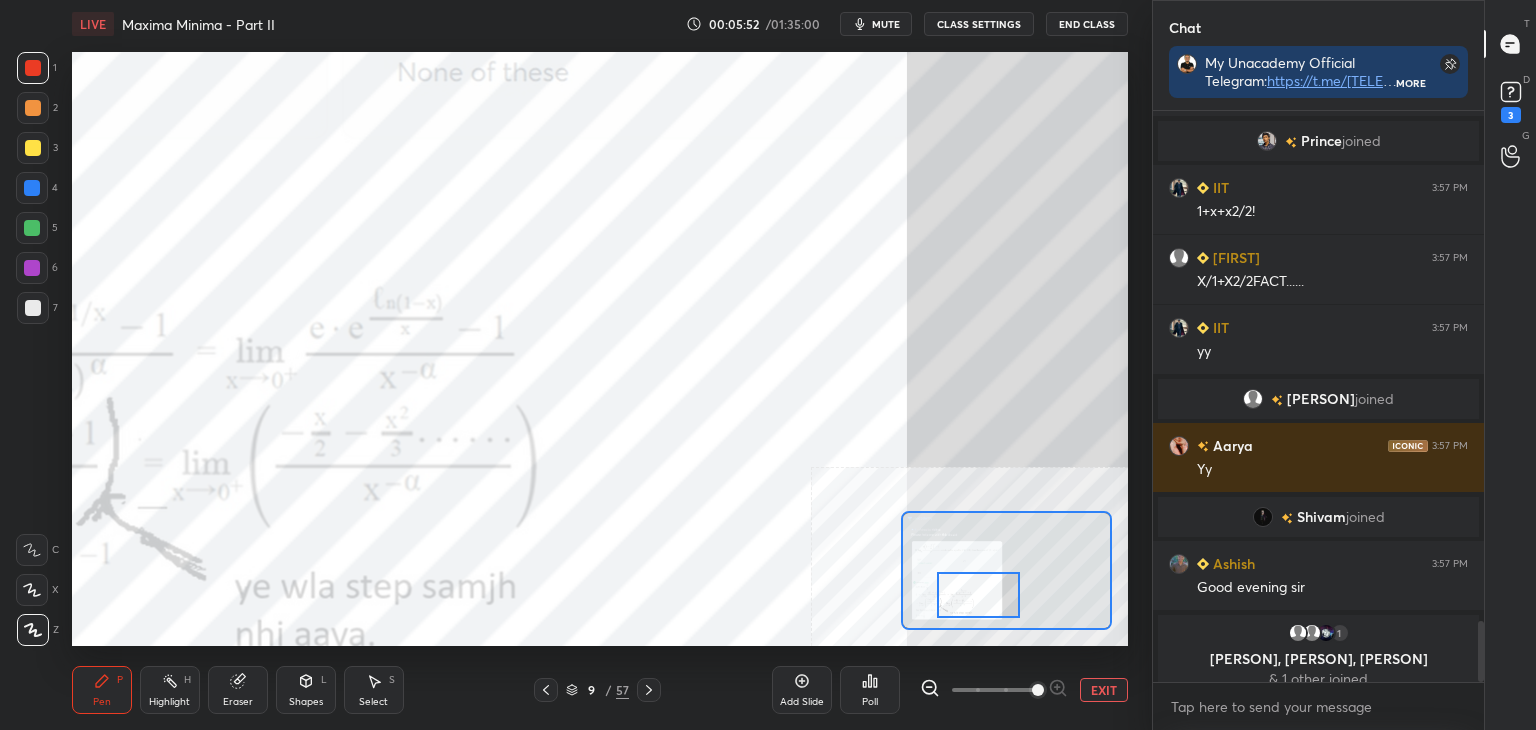 scroll, scrollTop: 4802, scrollLeft: 0, axis: vertical 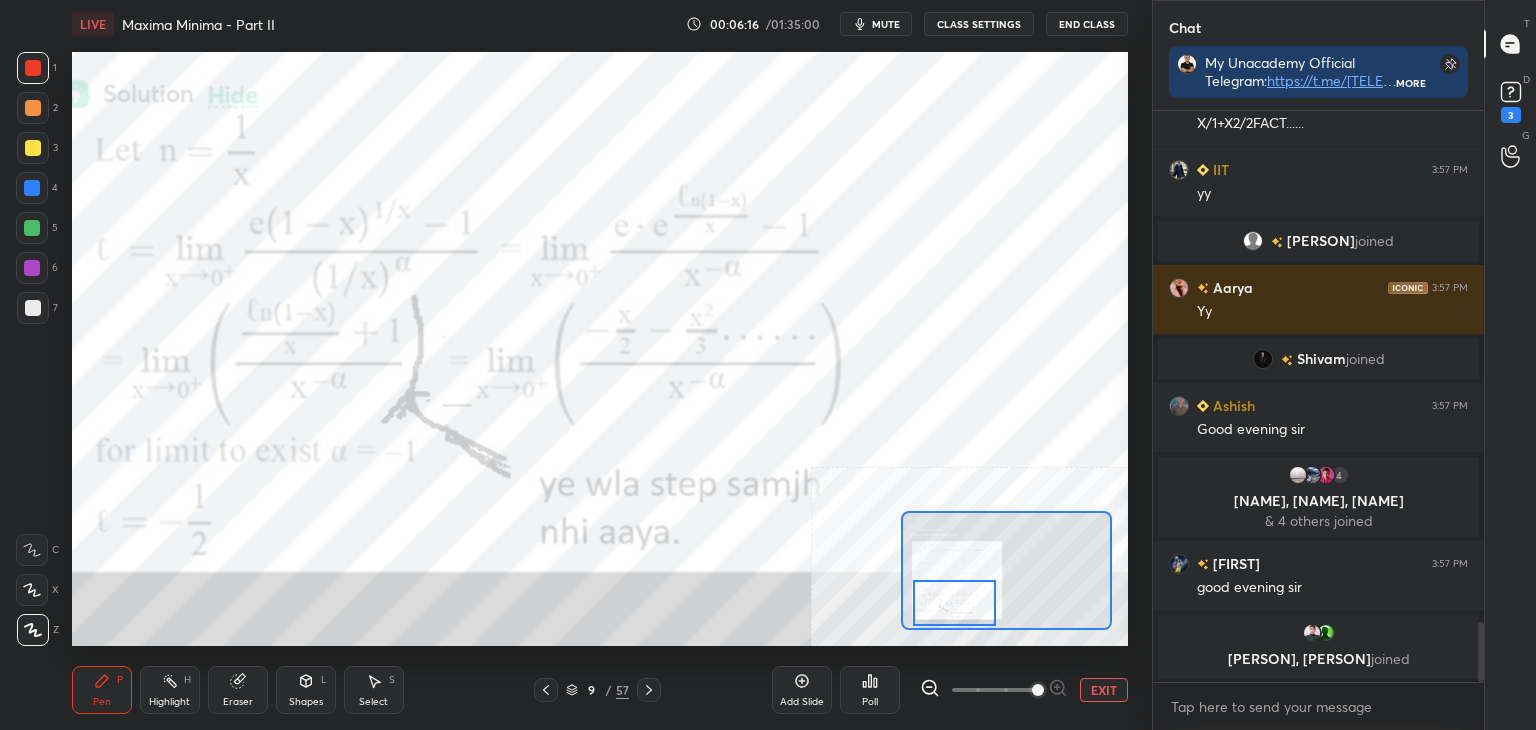 drag, startPoint x: 939, startPoint y: 593, endPoint x: 922, endPoint y: 597, distance: 17.464249 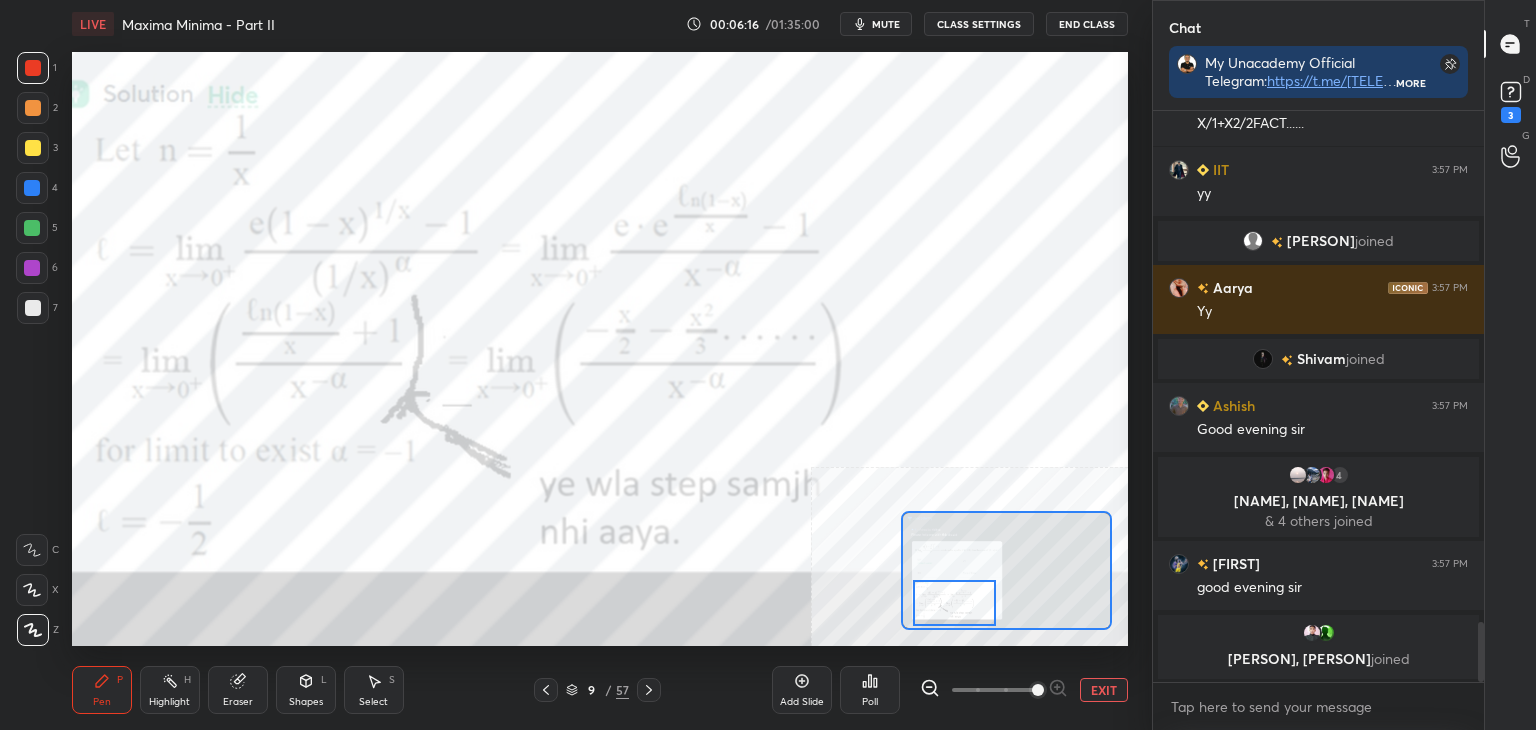 click at bounding box center (954, 603) 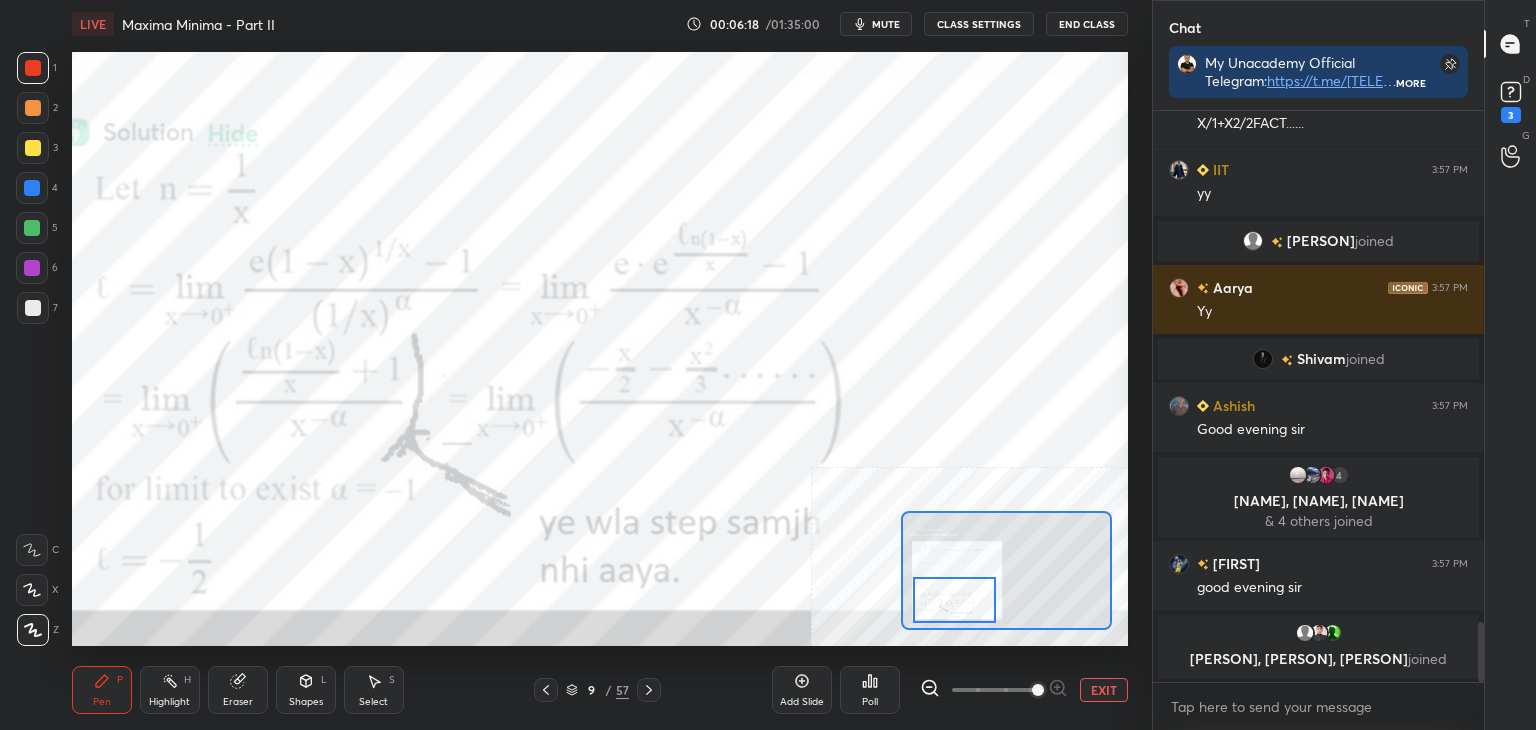 scroll, scrollTop: 4920, scrollLeft: 0, axis: vertical 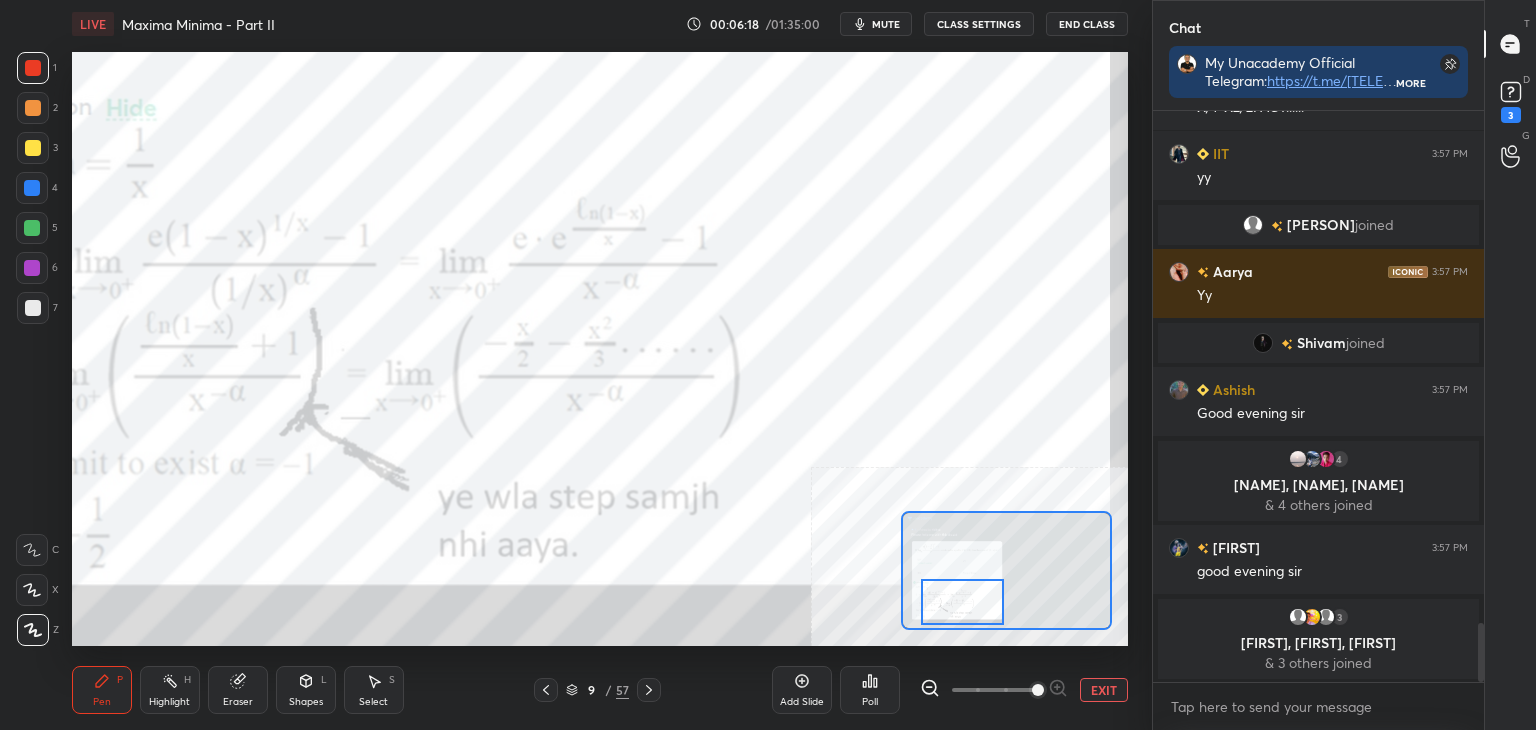 click at bounding box center (962, 602) 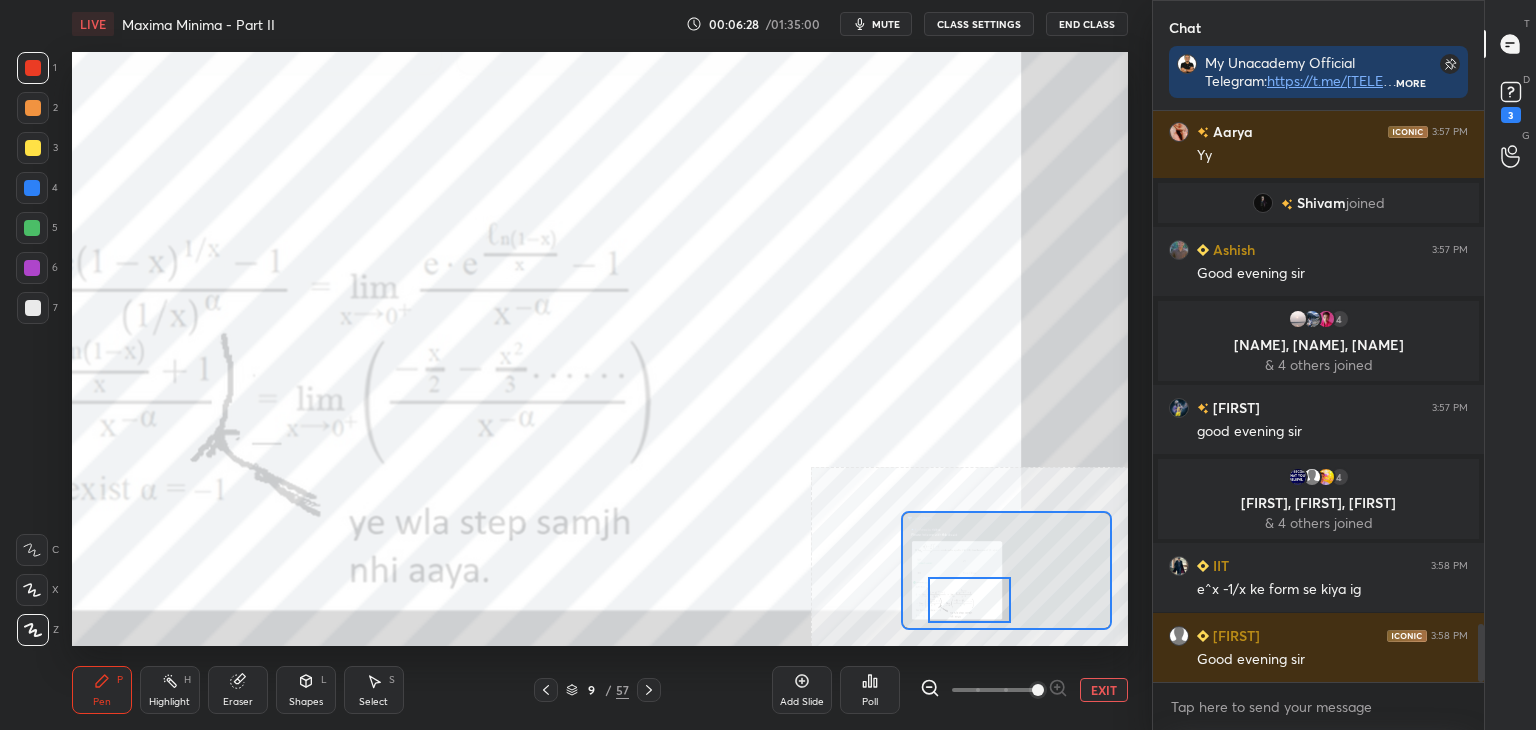 scroll, scrollTop: 5068, scrollLeft: 0, axis: vertical 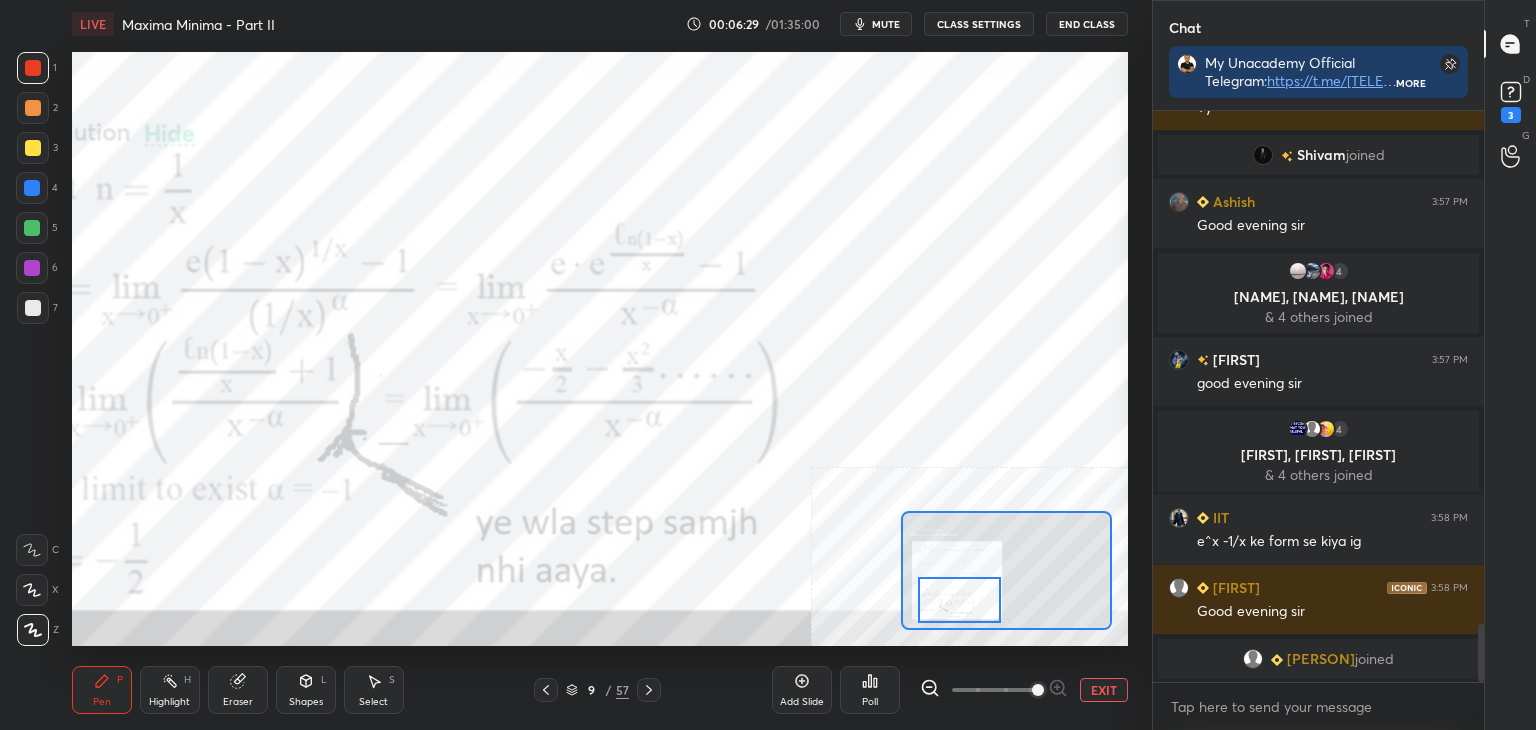 drag, startPoint x: 968, startPoint y: 617, endPoint x: 924, endPoint y: 613, distance: 44.181442 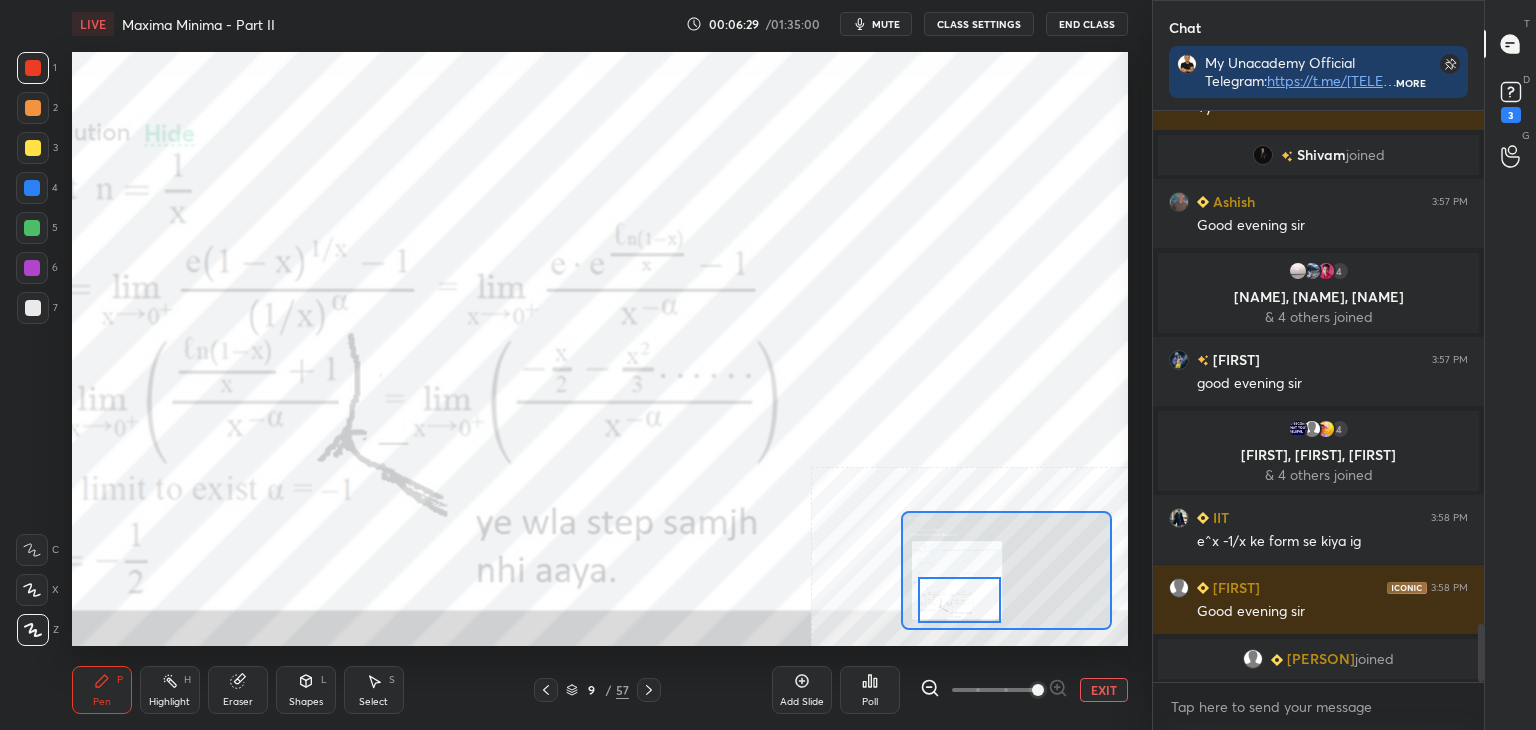 click at bounding box center (959, 600) 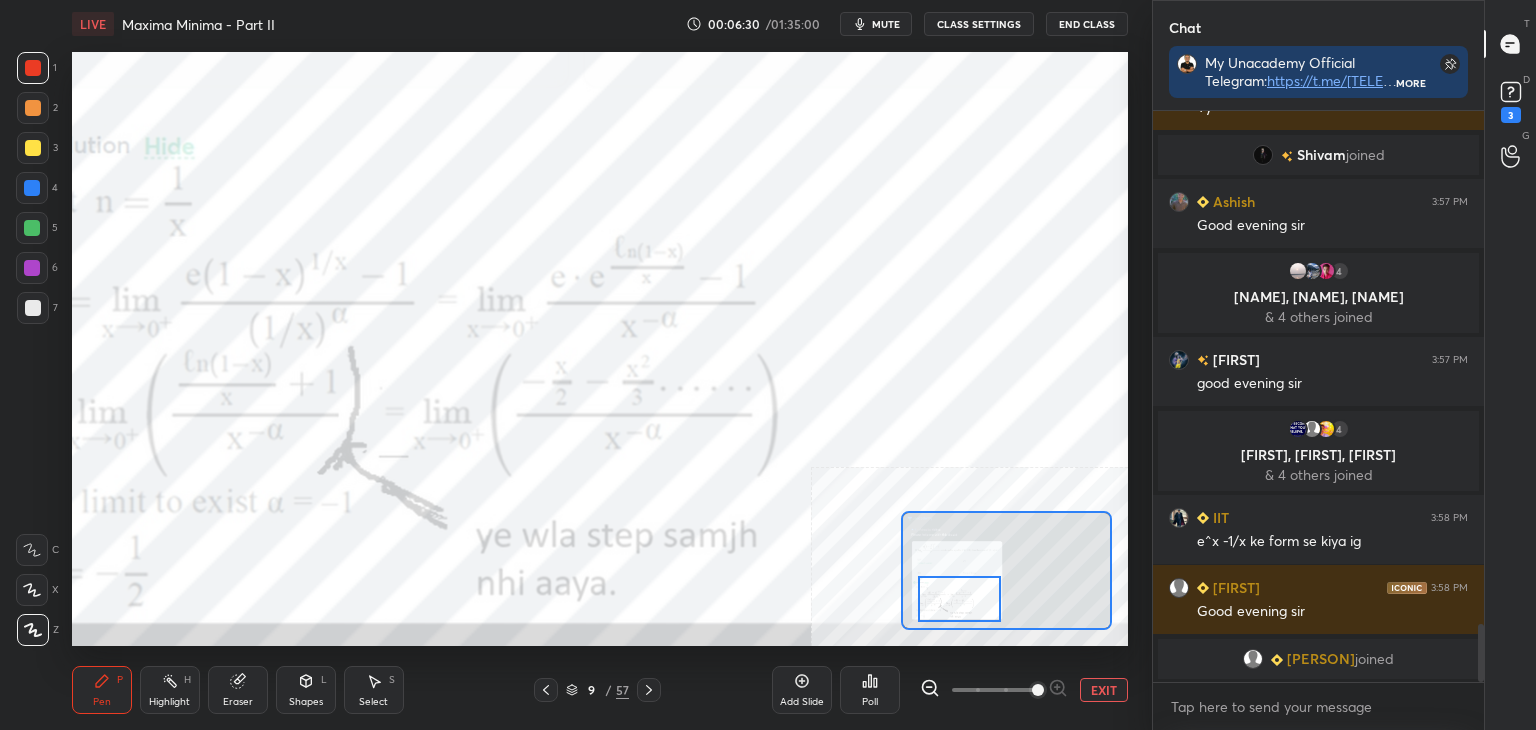 drag, startPoint x: 216, startPoint y: 665, endPoint x: 209, endPoint y: 653, distance: 13.892444 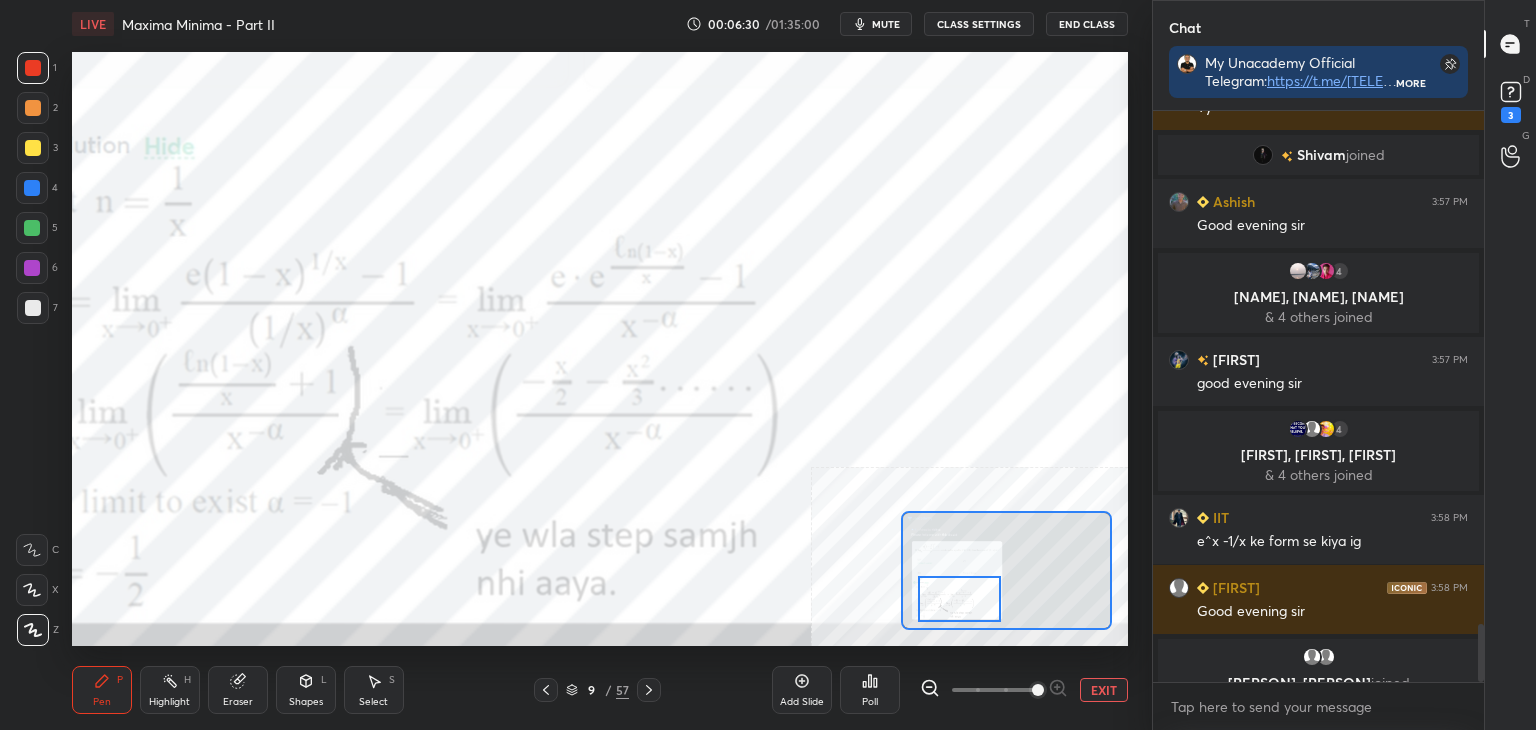 scroll, scrollTop: 5092, scrollLeft: 0, axis: vertical 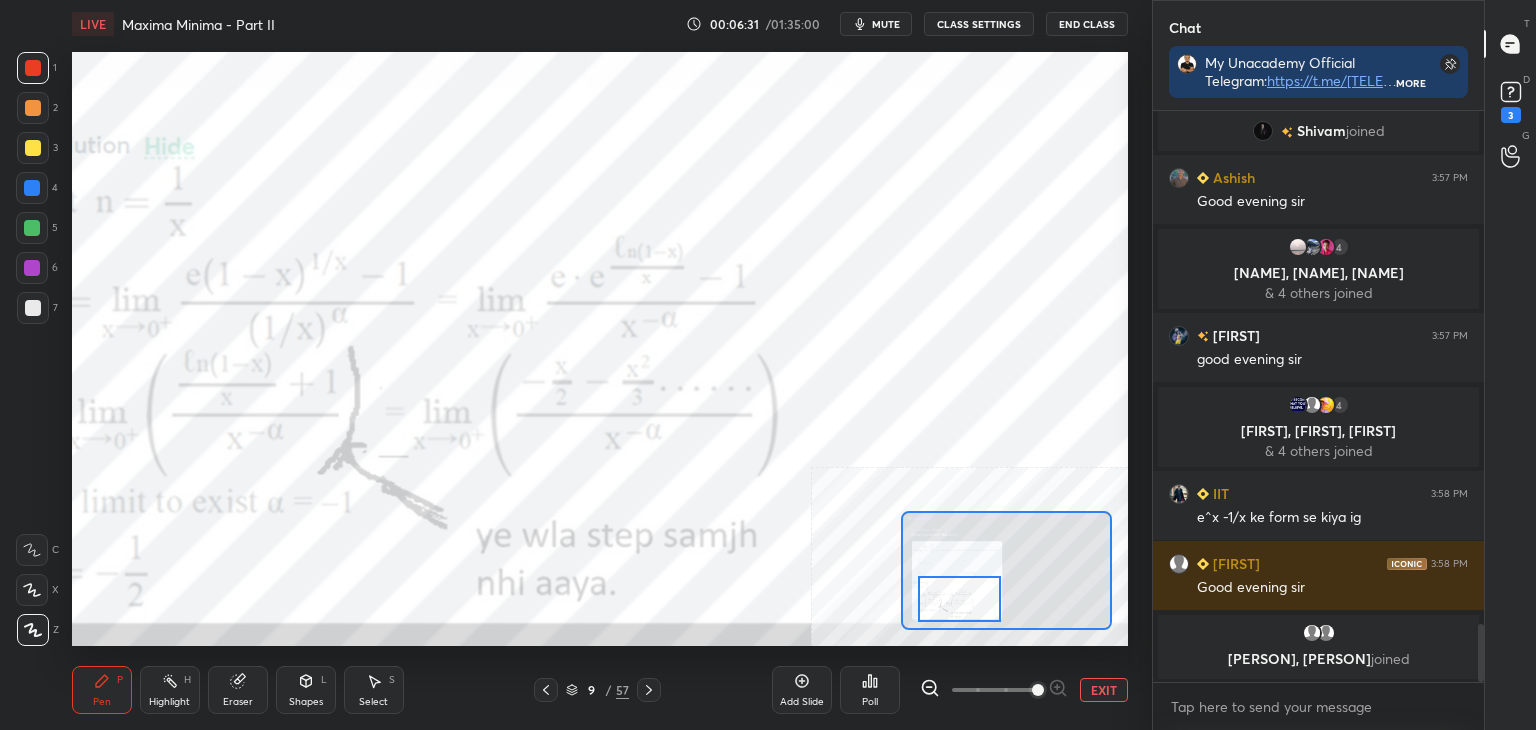 drag, startPoint x: 233, startPoint y: 691, endPoint x: 228, endPoint y: 653, distance: 38.327538 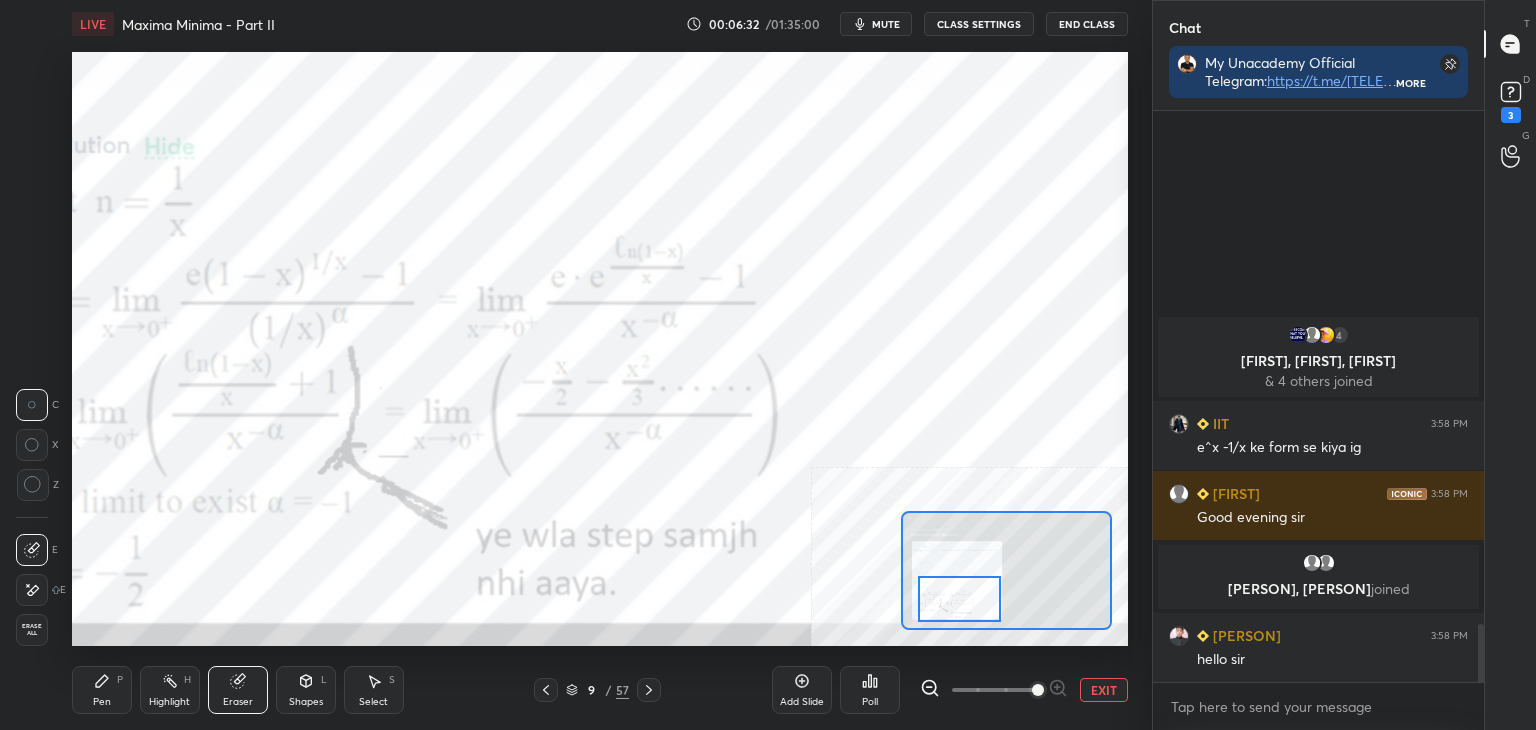 scroll, scrollTop: 4978, scrollLeft: 0, axis: vertical 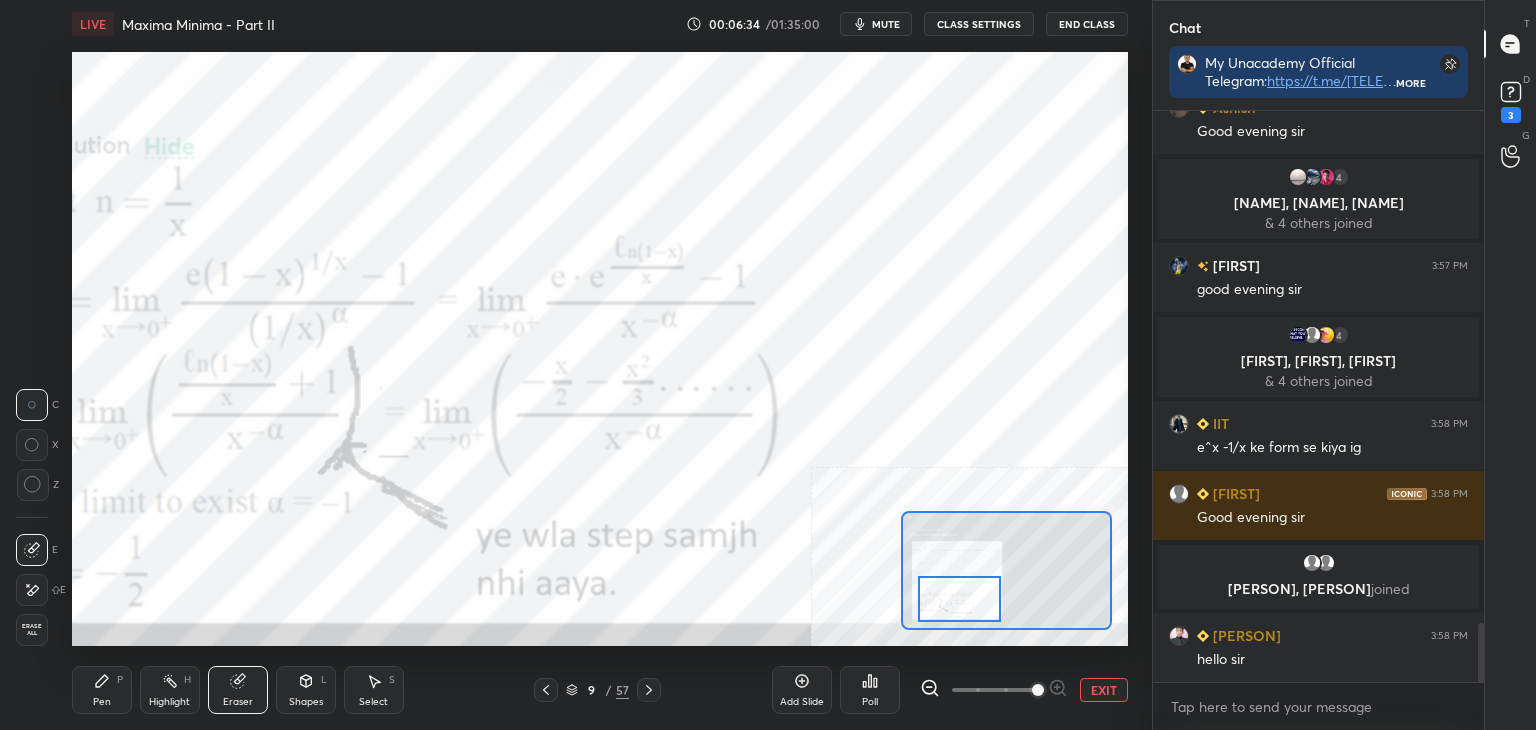 click 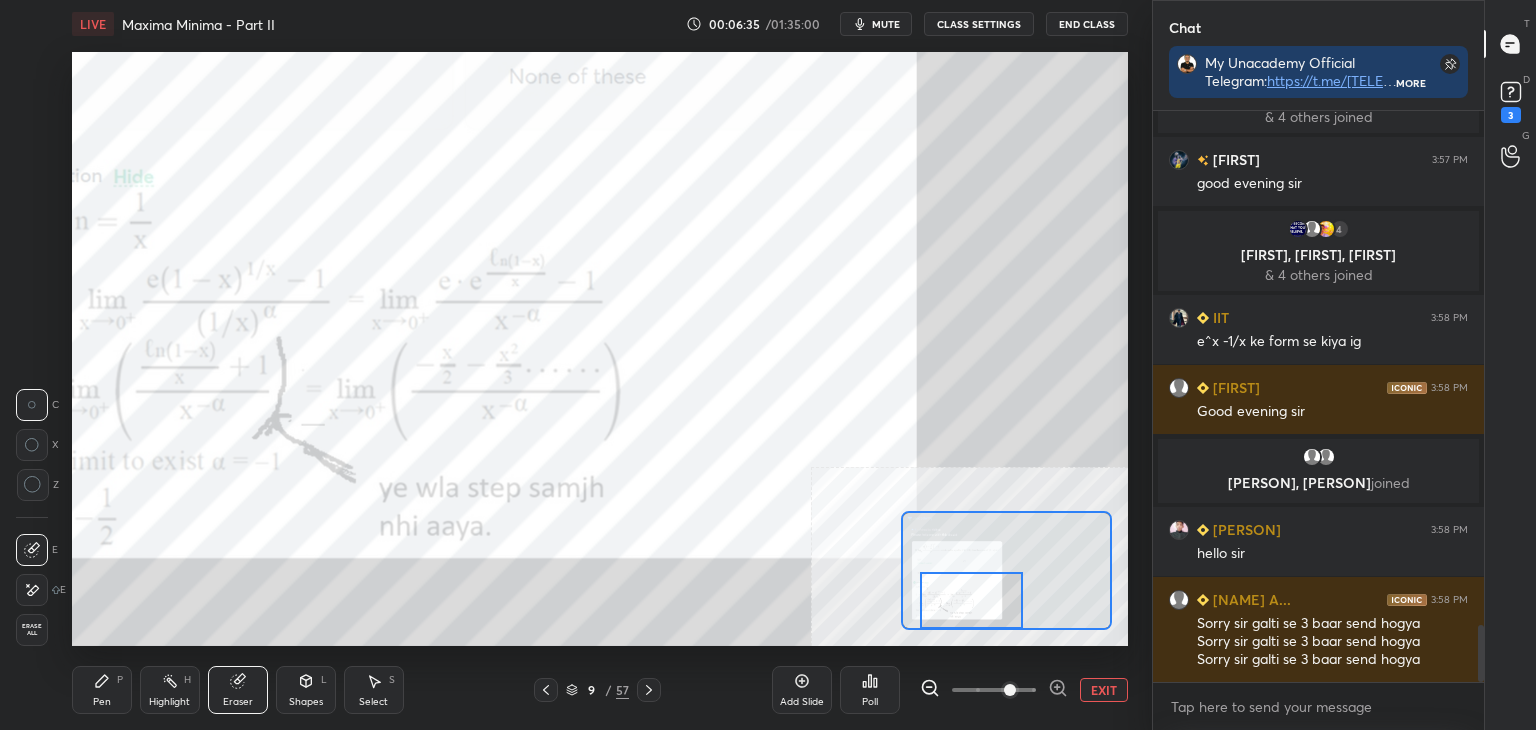 scroll, scrollTop: 5132, scrollLeft: 0, axis: vertical 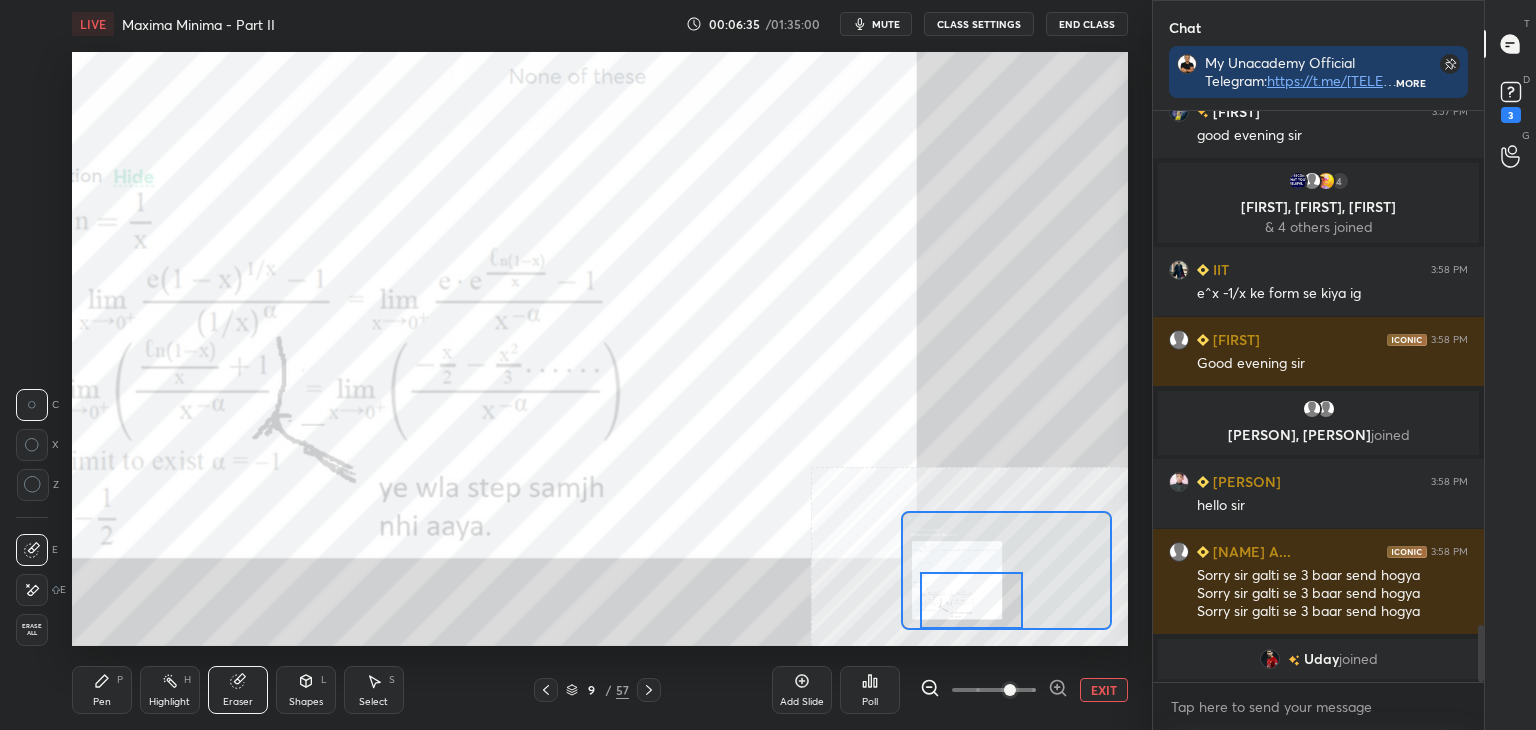click at bounding box center [972, 600] 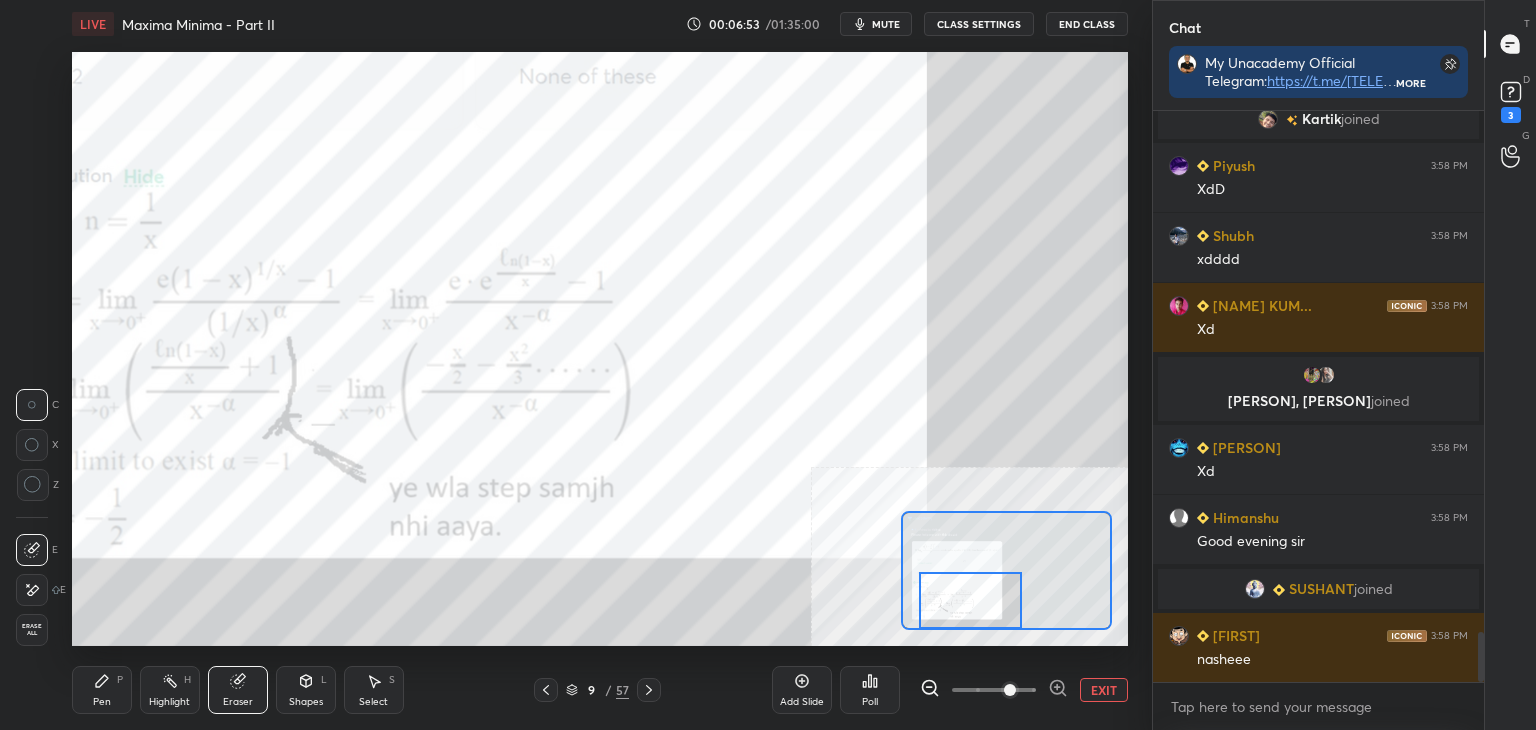 scroll, scrollTop: 6064, scrollLeft: 0, axis: vertical 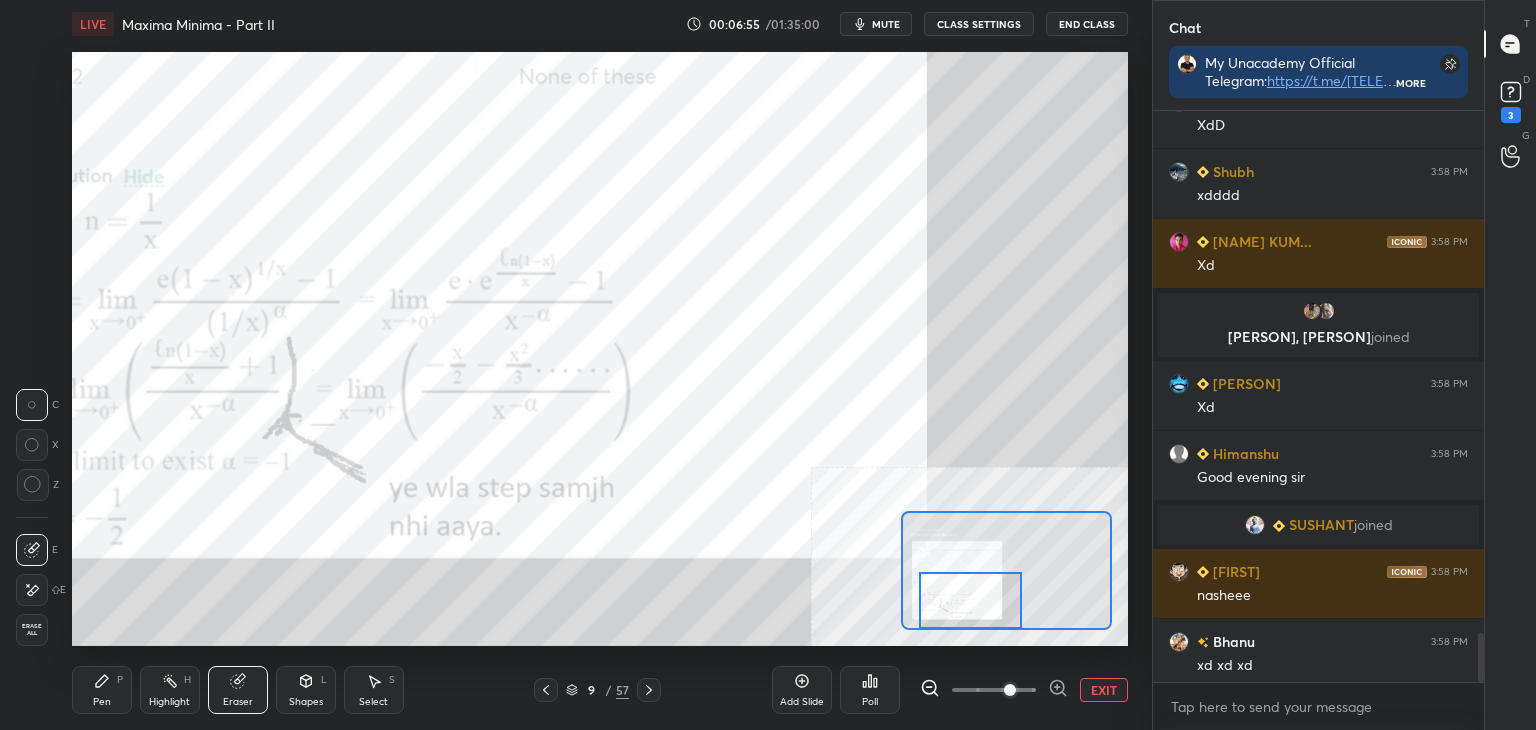 click on "Pen P" at bounding box center (102, 690) 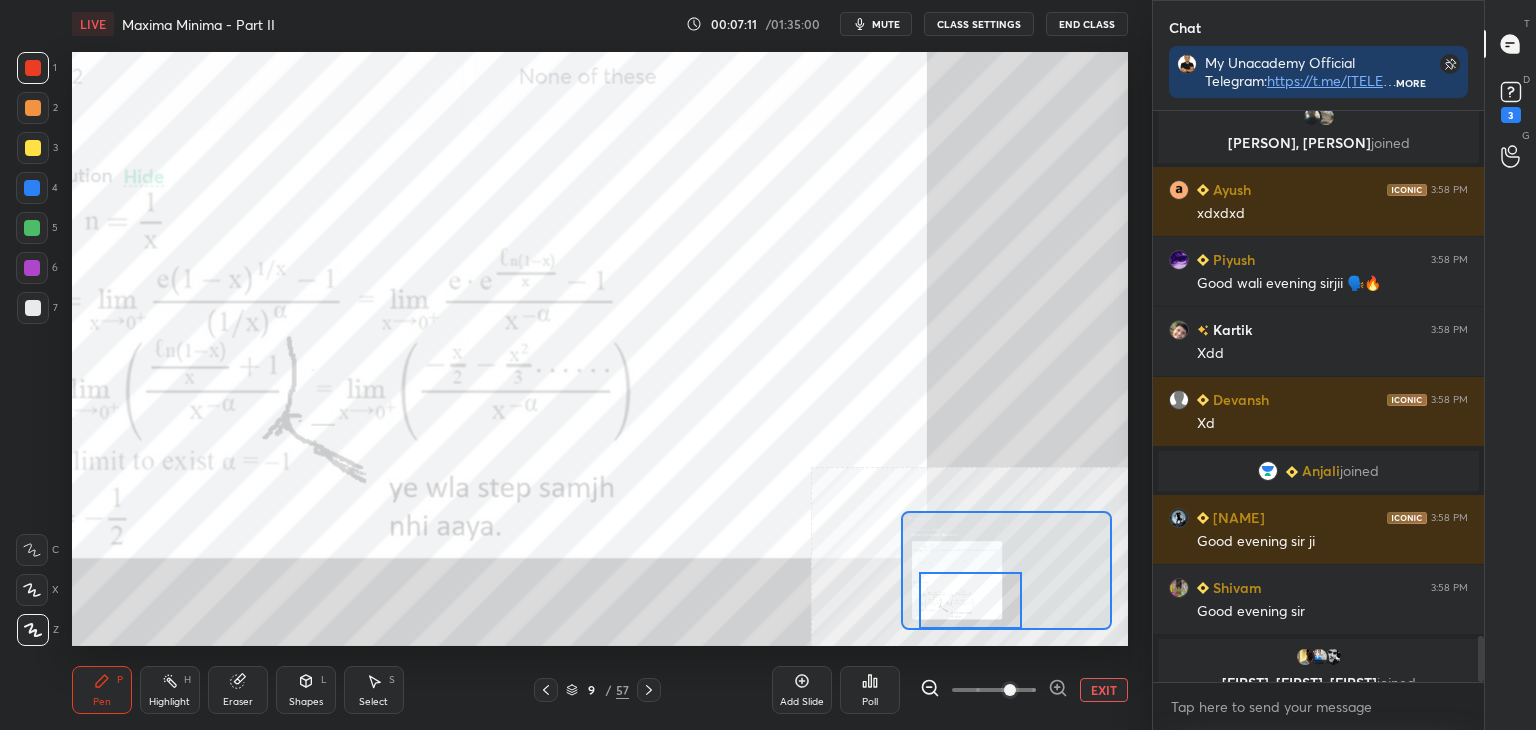 scroll, scrollTop: 6548, scrollLeft: 0, axis: vertical 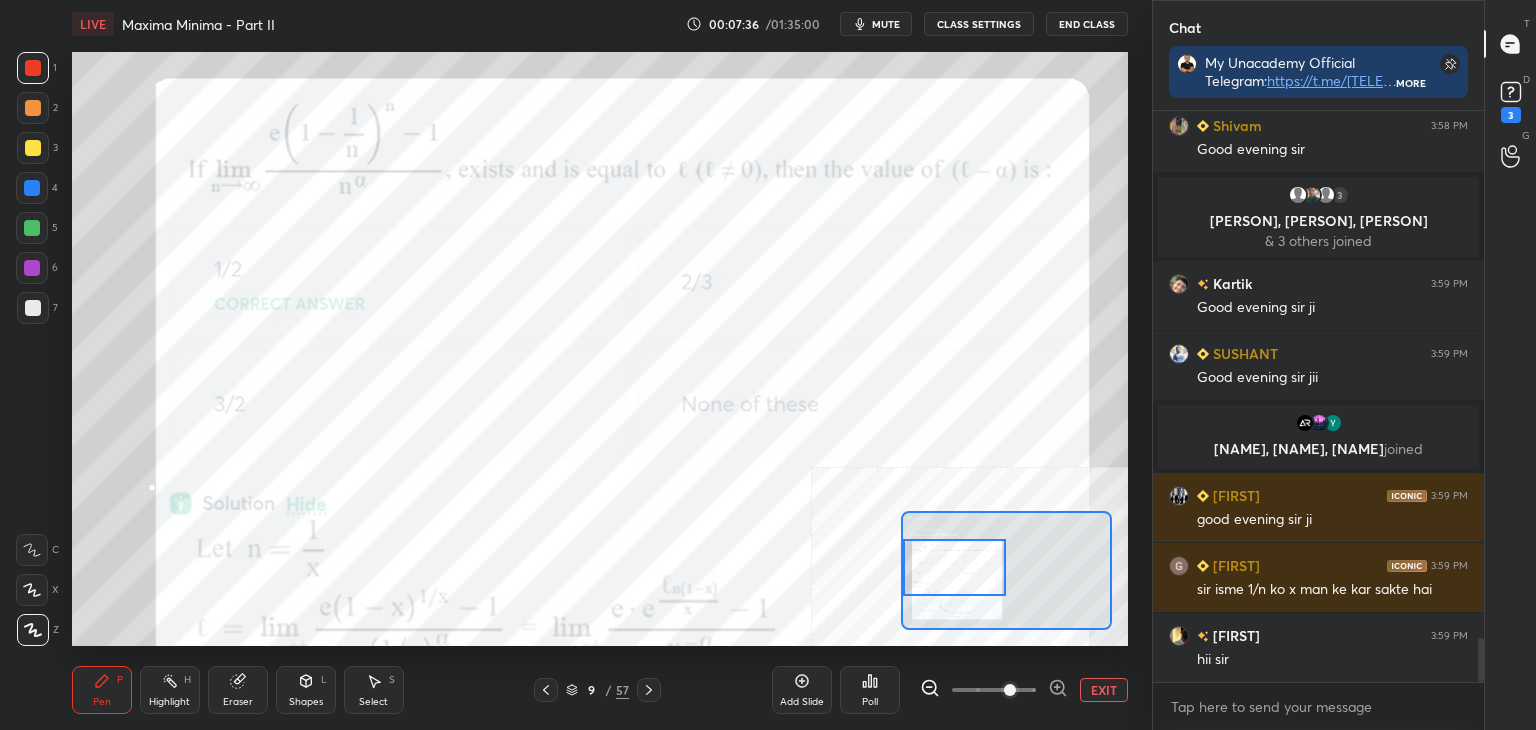 drag, startPoint x: 970, startPoint y: 605, endPoint x: 918, endPoint y: 573, distance: 61.05735 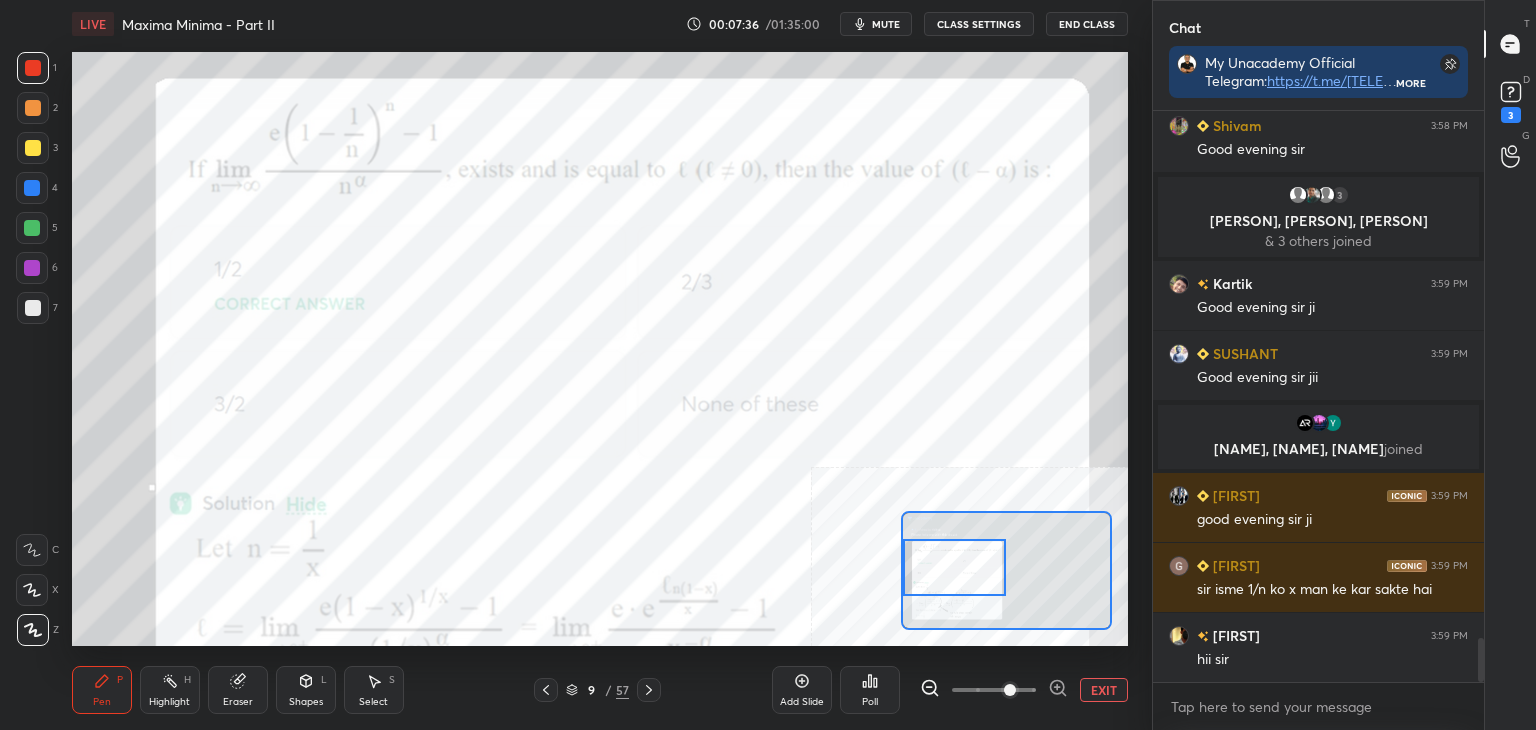 click at bounding box center [955, 567] 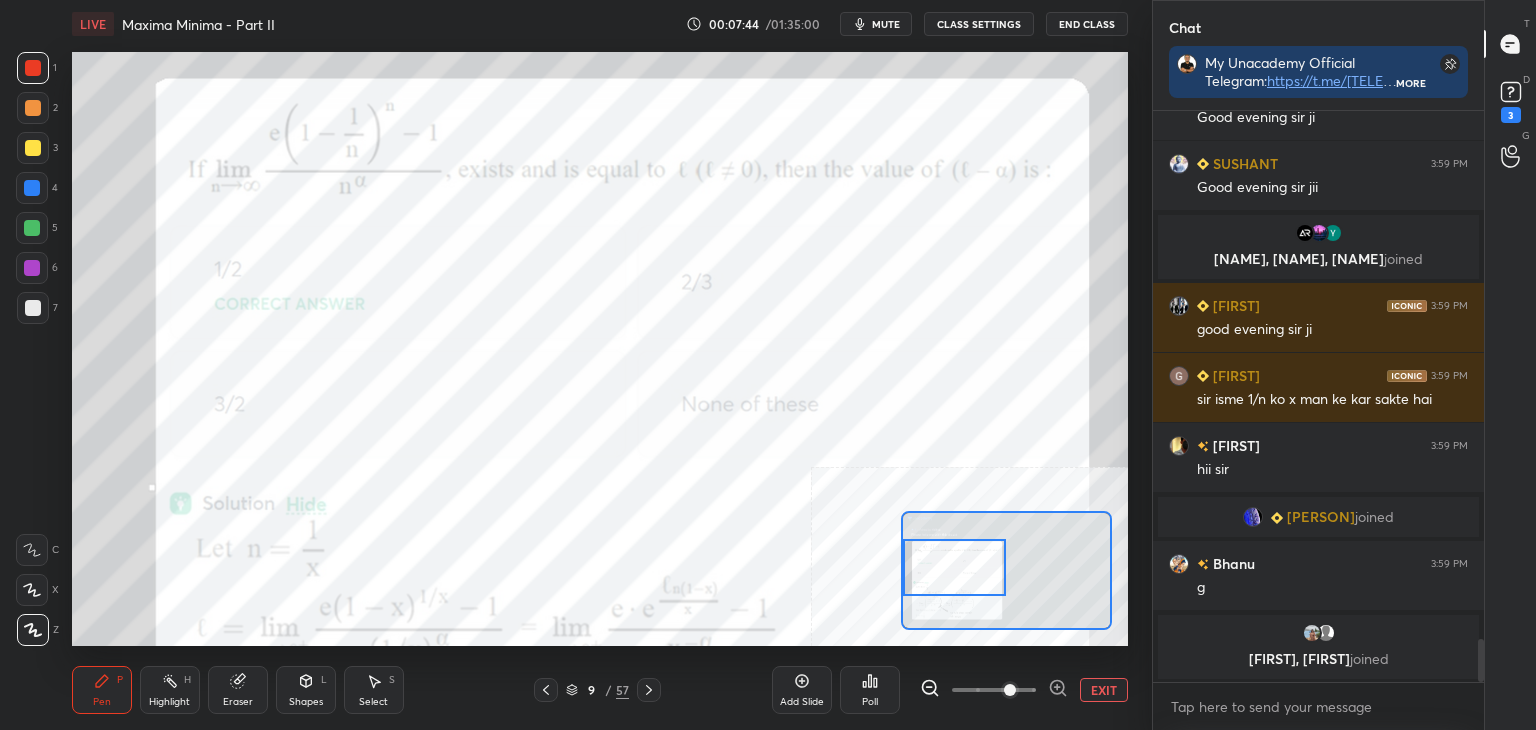 scroll, scrollTop: 7028, scrollLeft: 0, axis: vertical 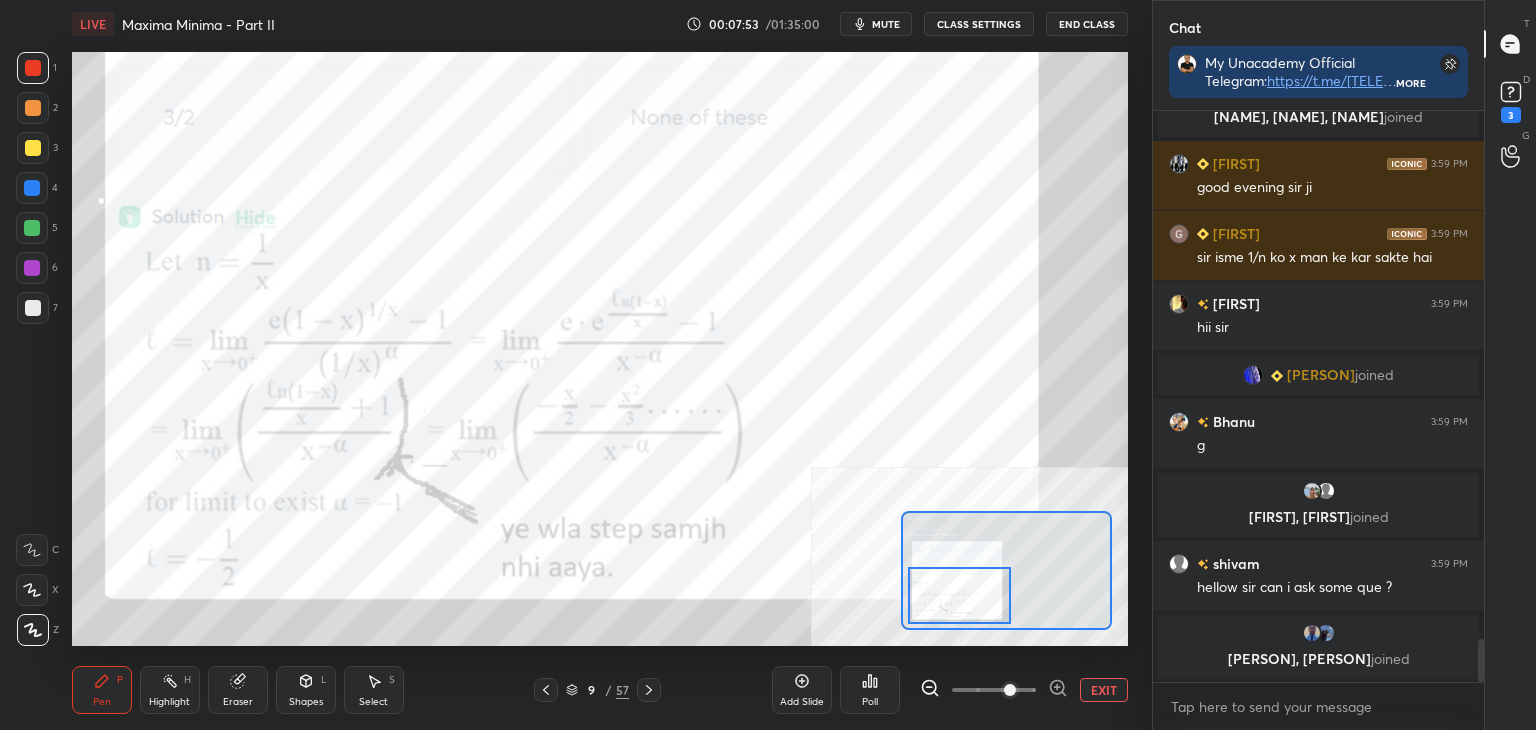 drag, startPoint x: 953, startPoint y: 605, endPoint x: 959, endPoint y: 595, distance: 11.661903 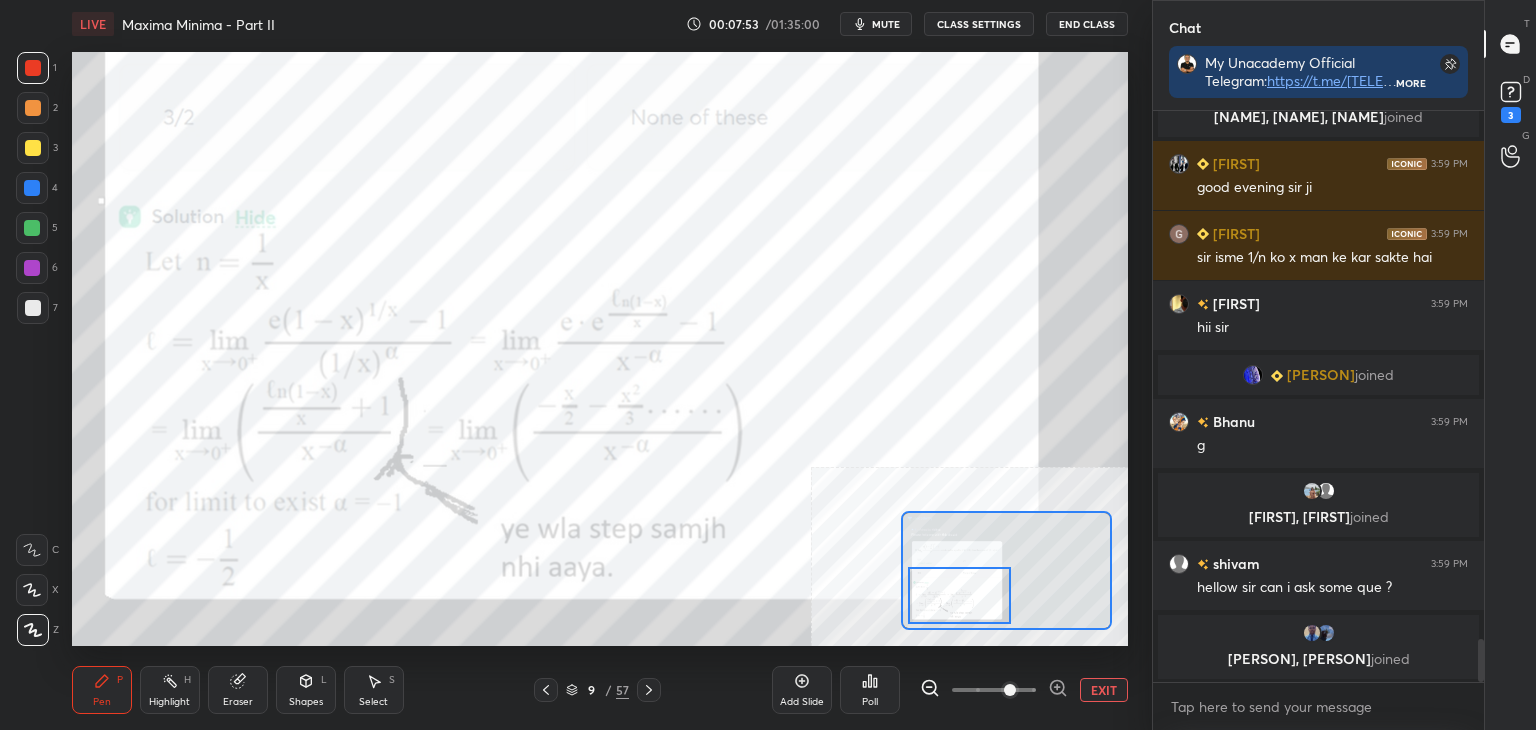 click at bounding box center (960, 595) 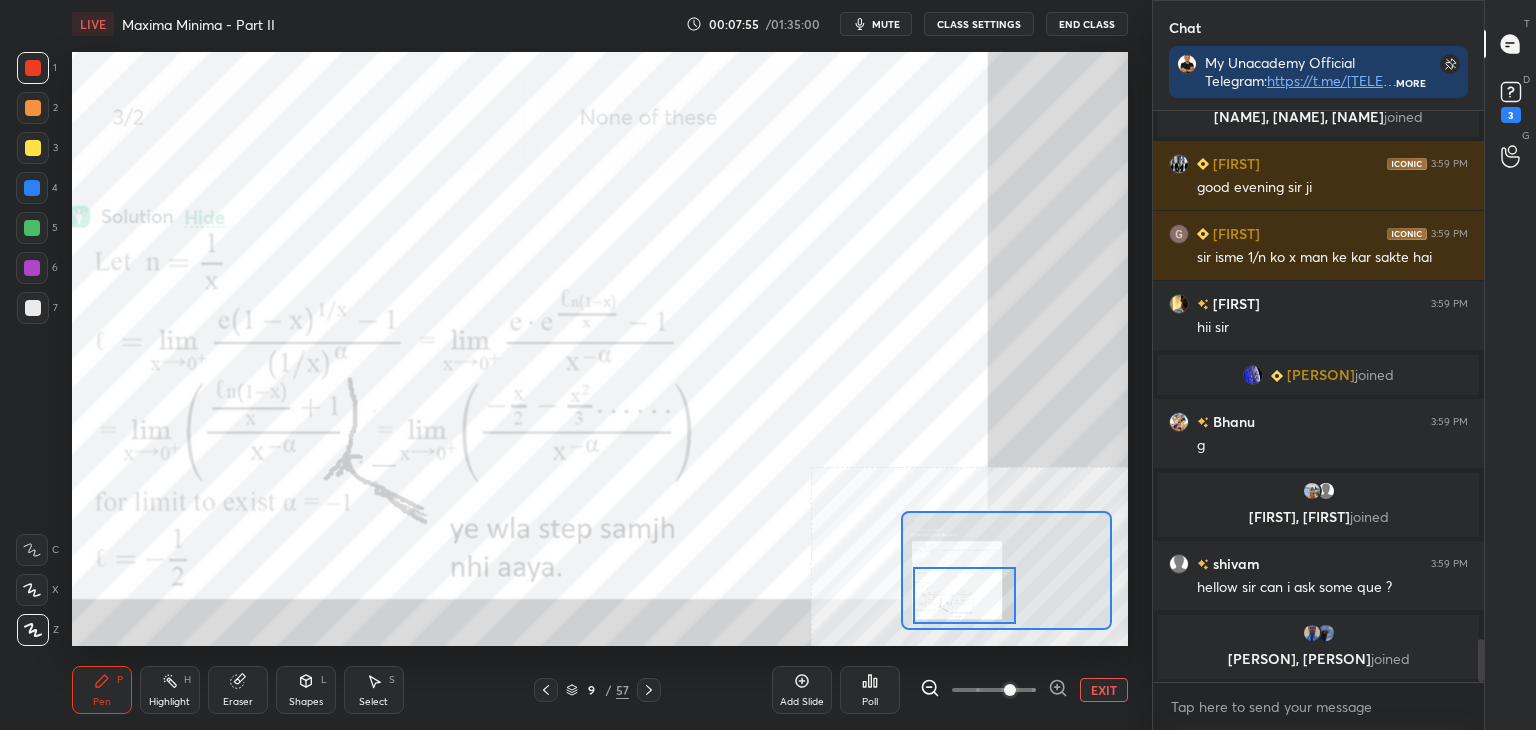 click at bounding box center (965, 595) 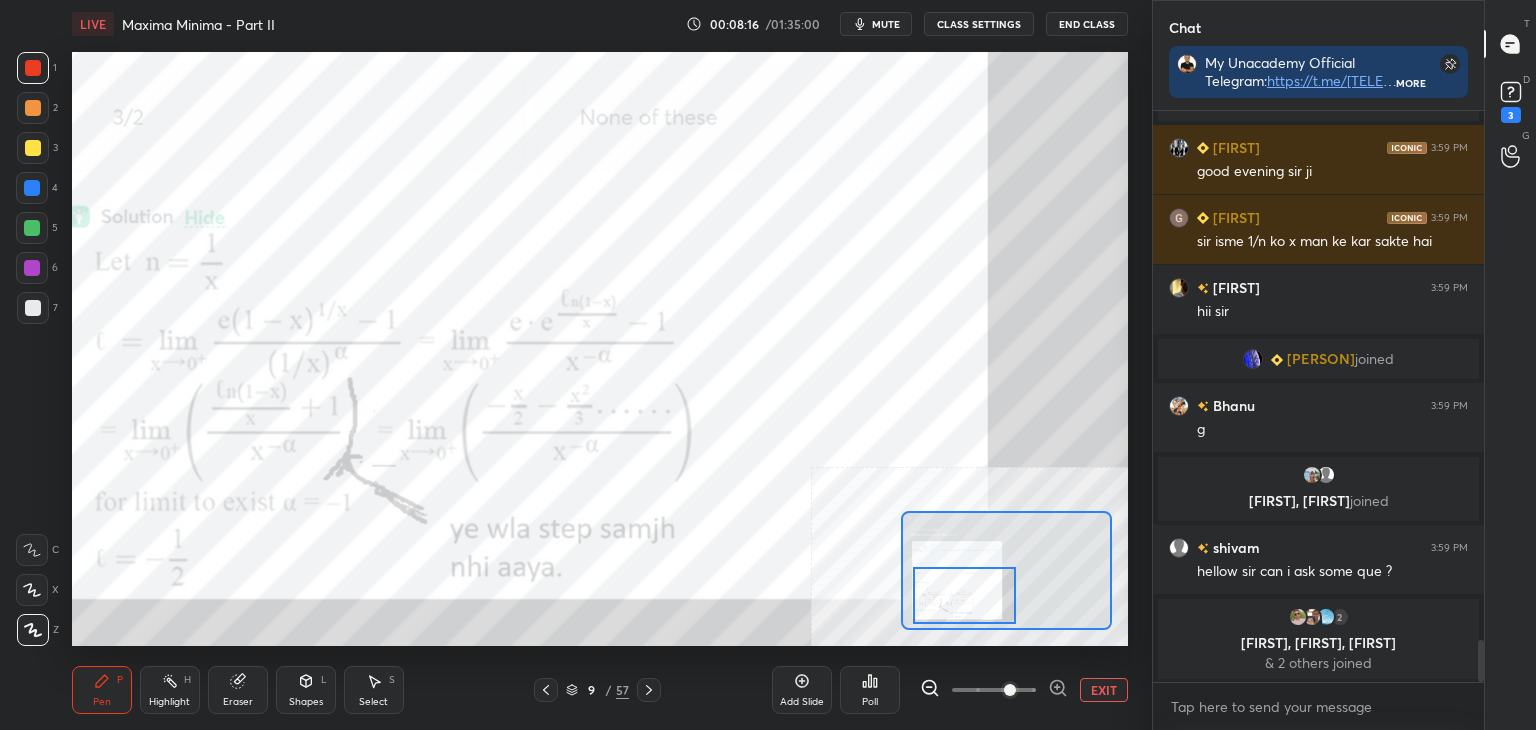 scroll, scrollTop: 7146, scrollLeft: 0, axis: vertical 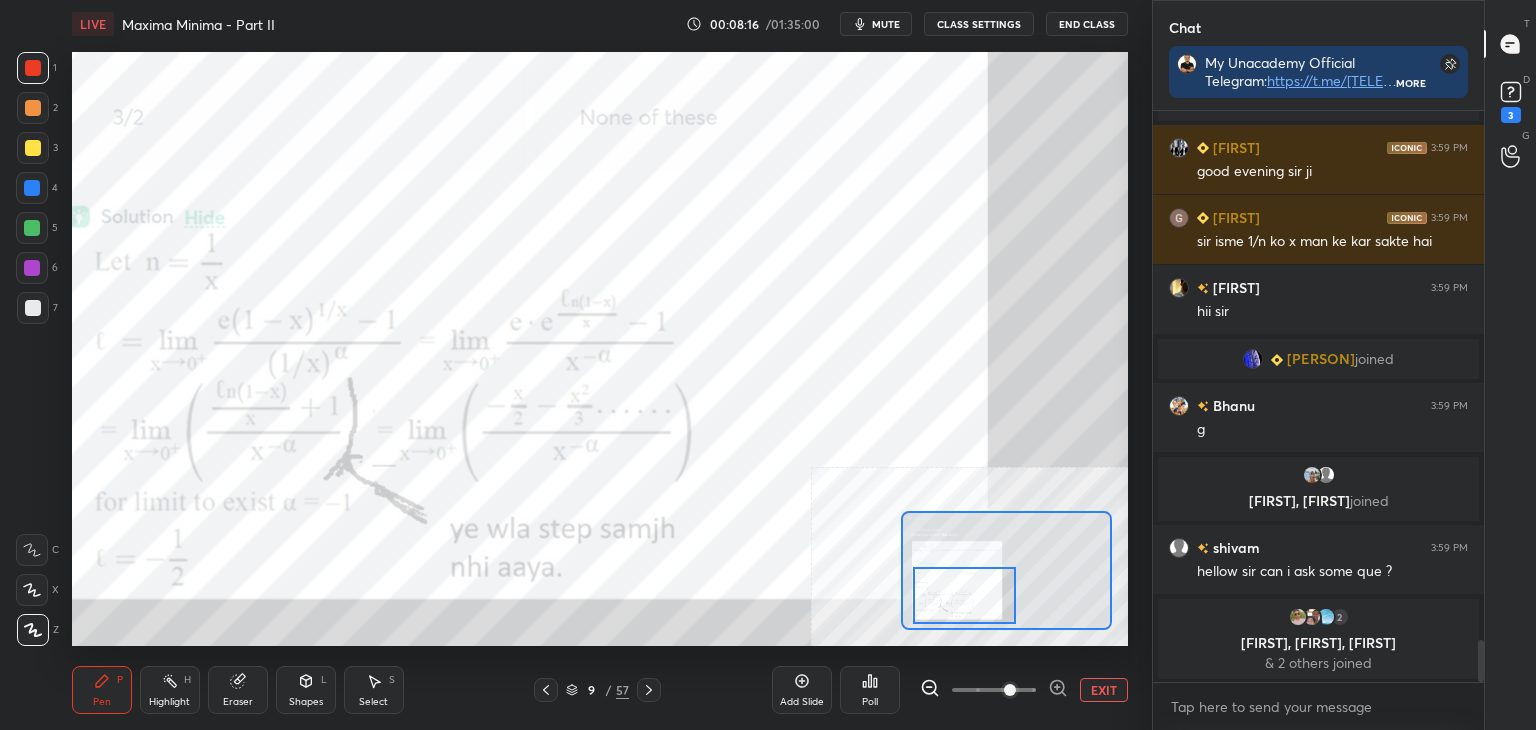 drag, startPoint x: 251, startPoint y: 693, endPoint x: 260, endPoint y: 672, distance: 22.847319 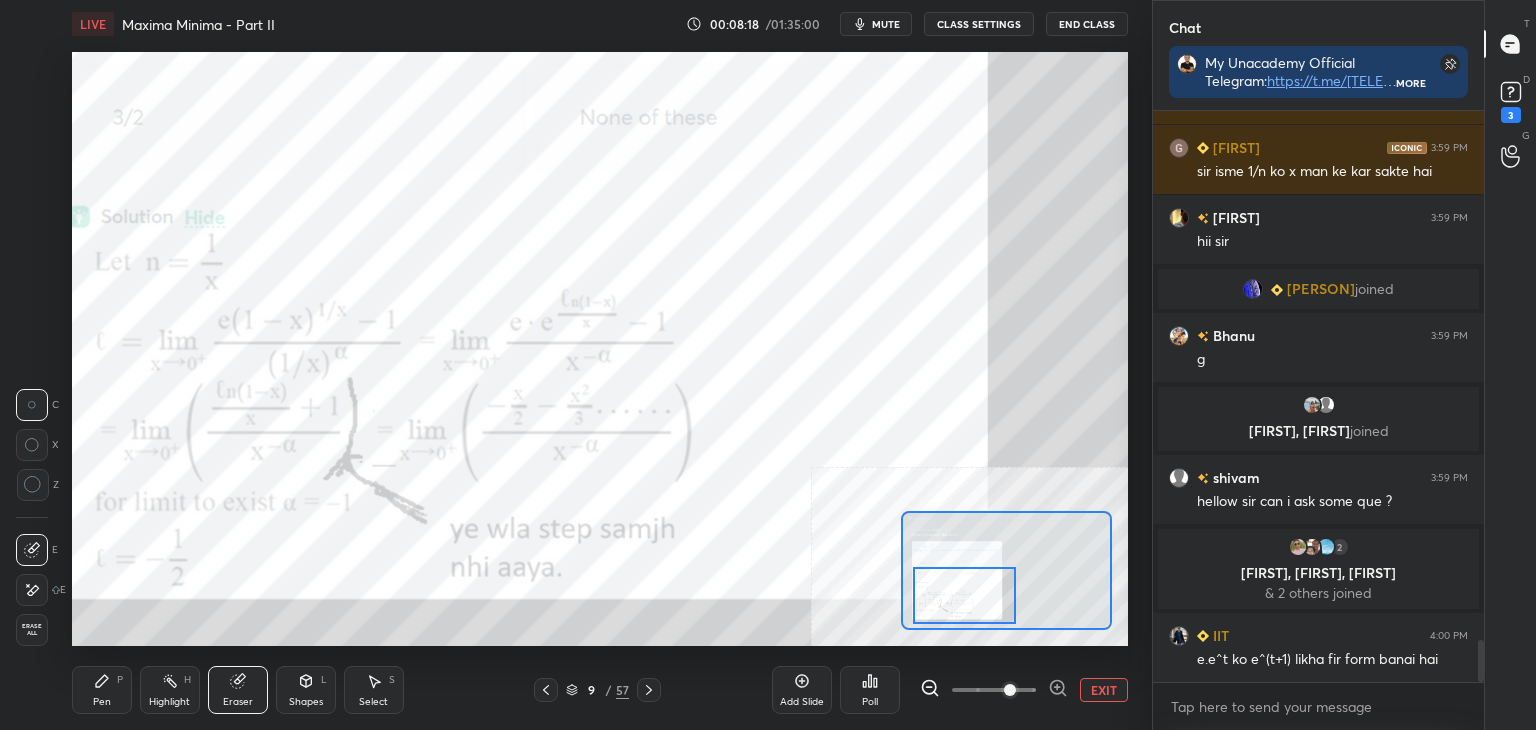 click on "Pen P" at bounding box center (102, 690) 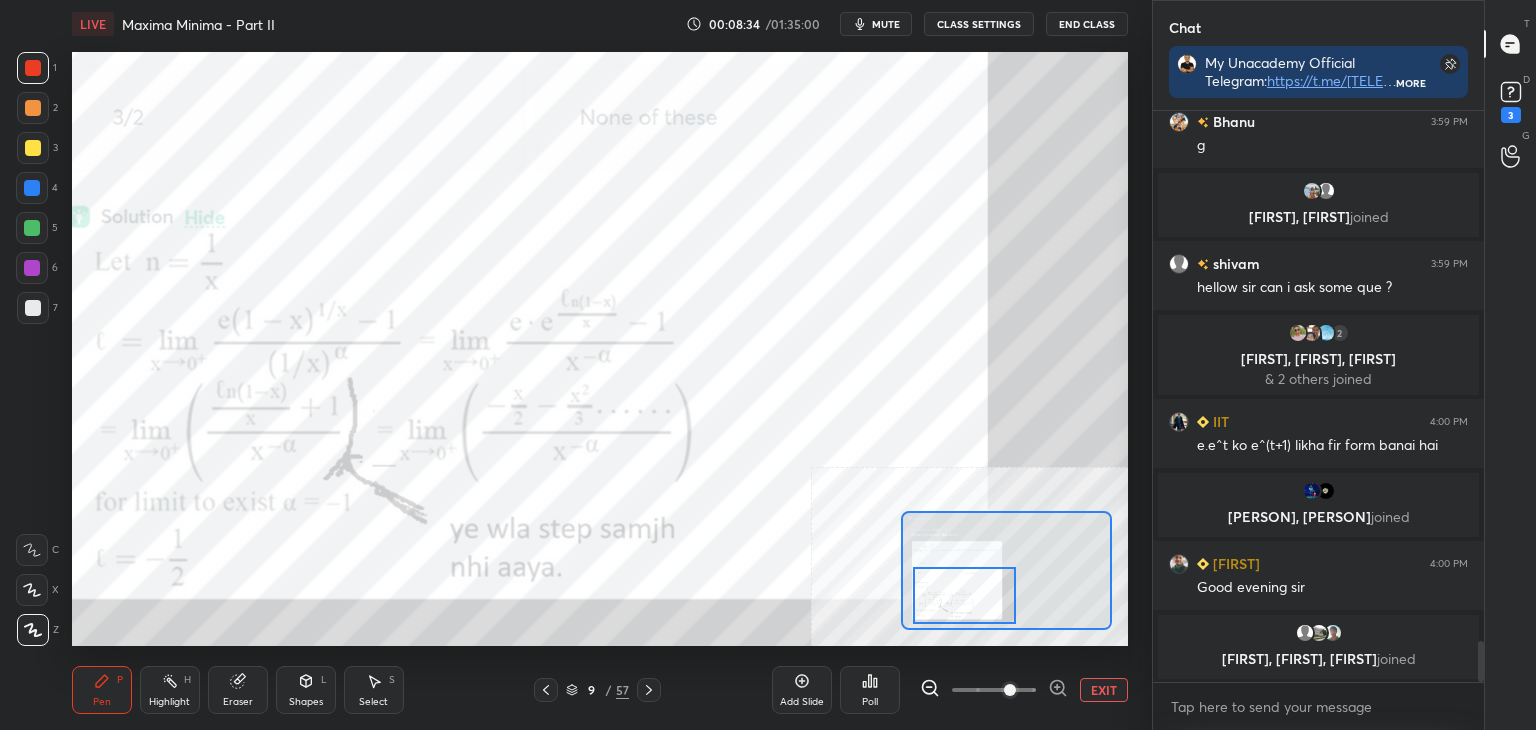scroll, scrollTop: 7334, scrollLeft: 0, axis: vertical 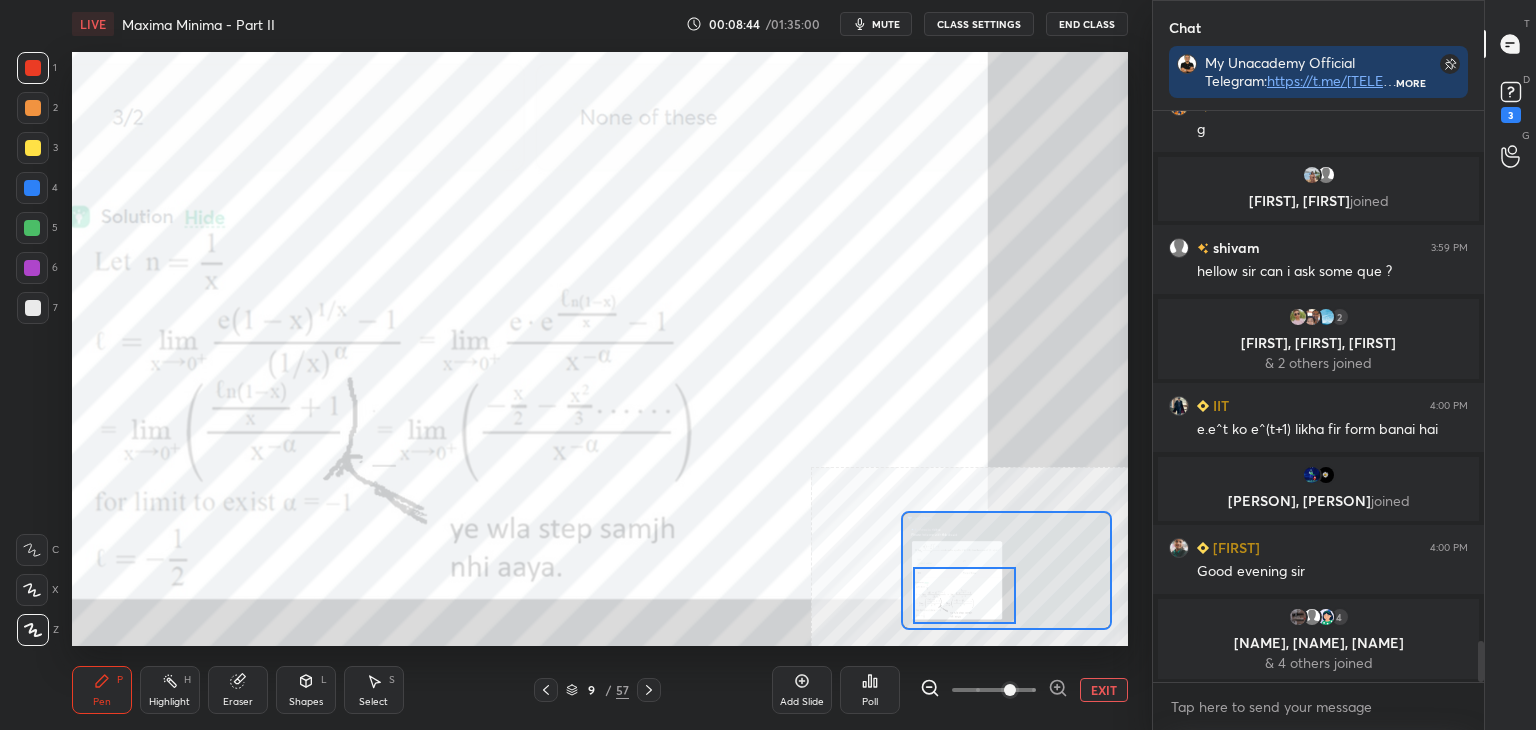 click on "Eraser" at bounding box center (238, 690) 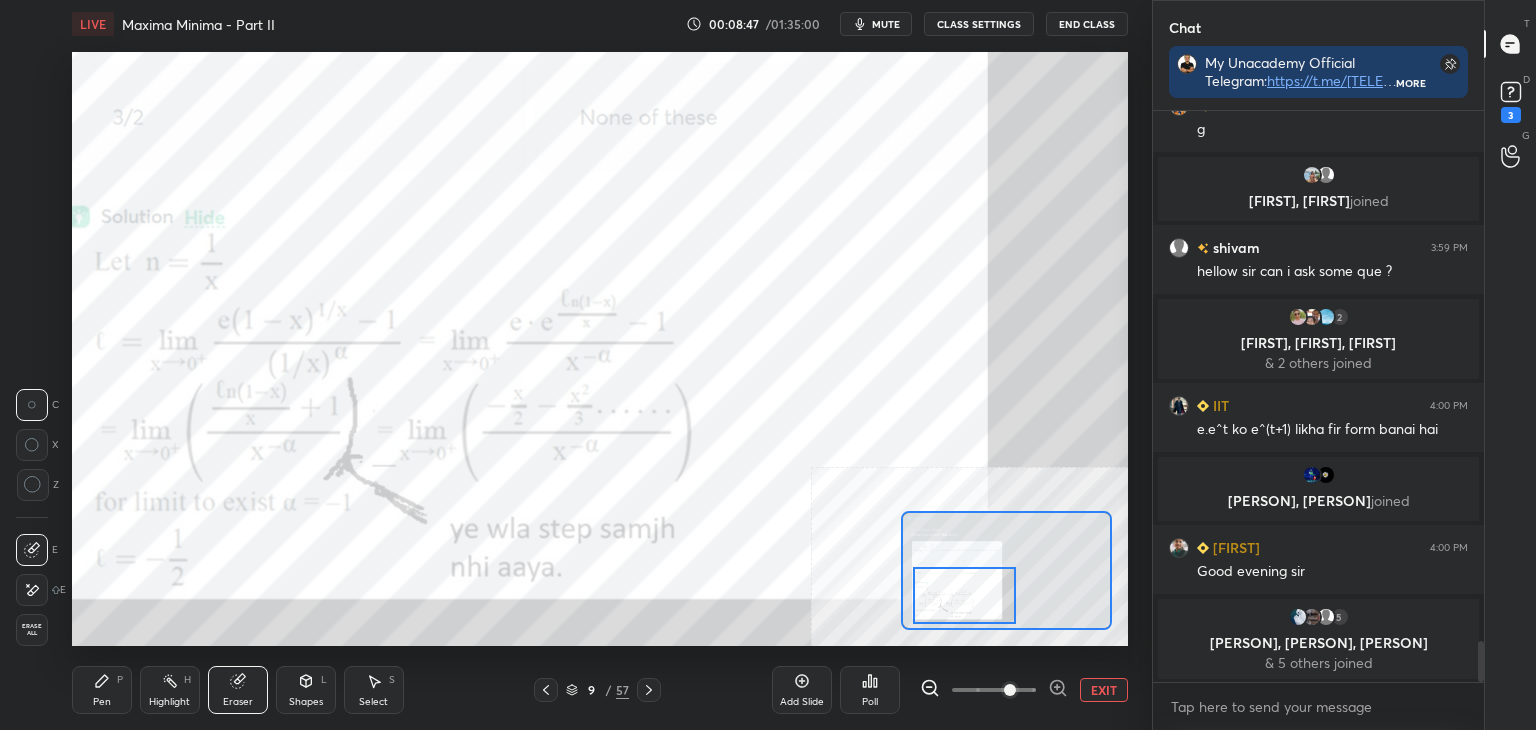 click 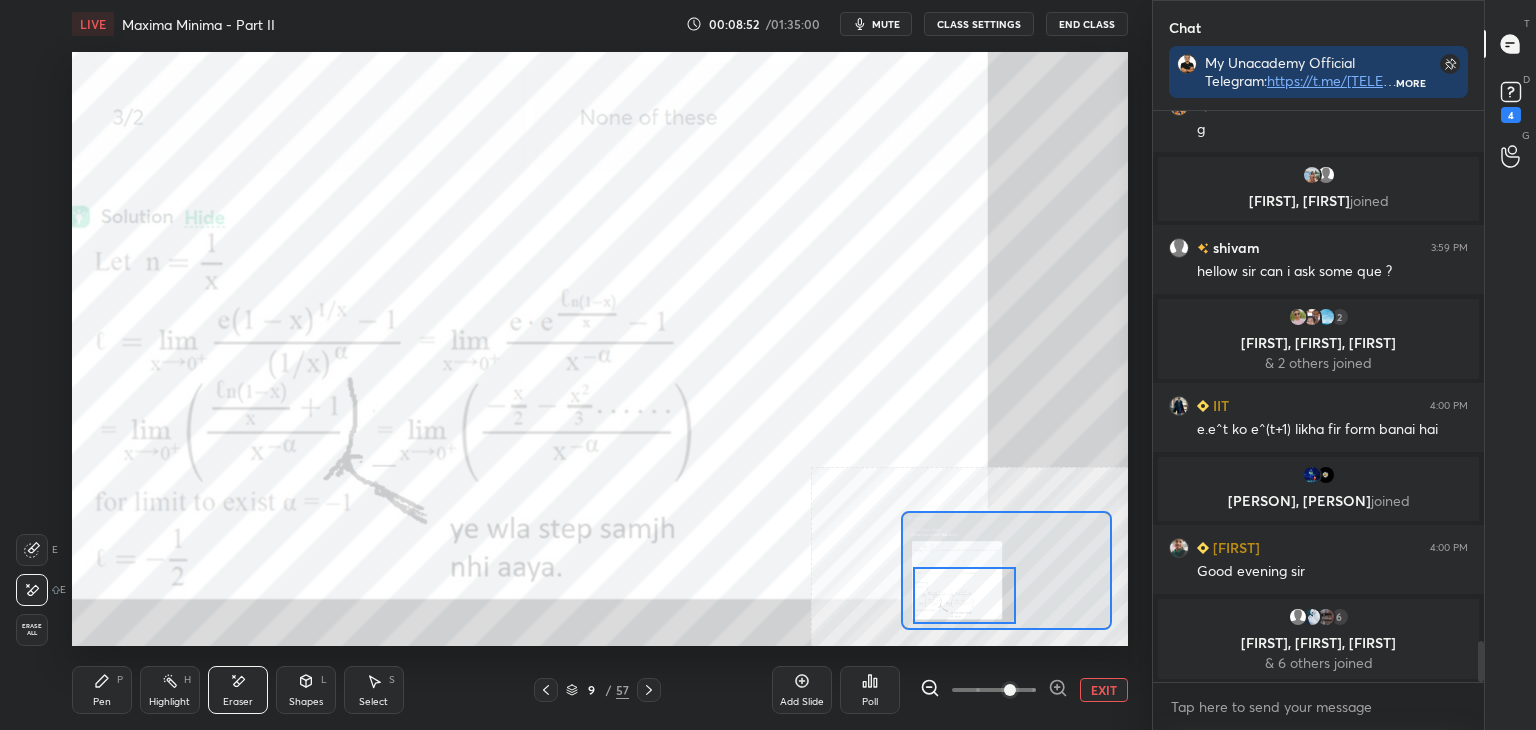scroll, scrollTop: 7490, scrollLeft: 0, axis: vertical 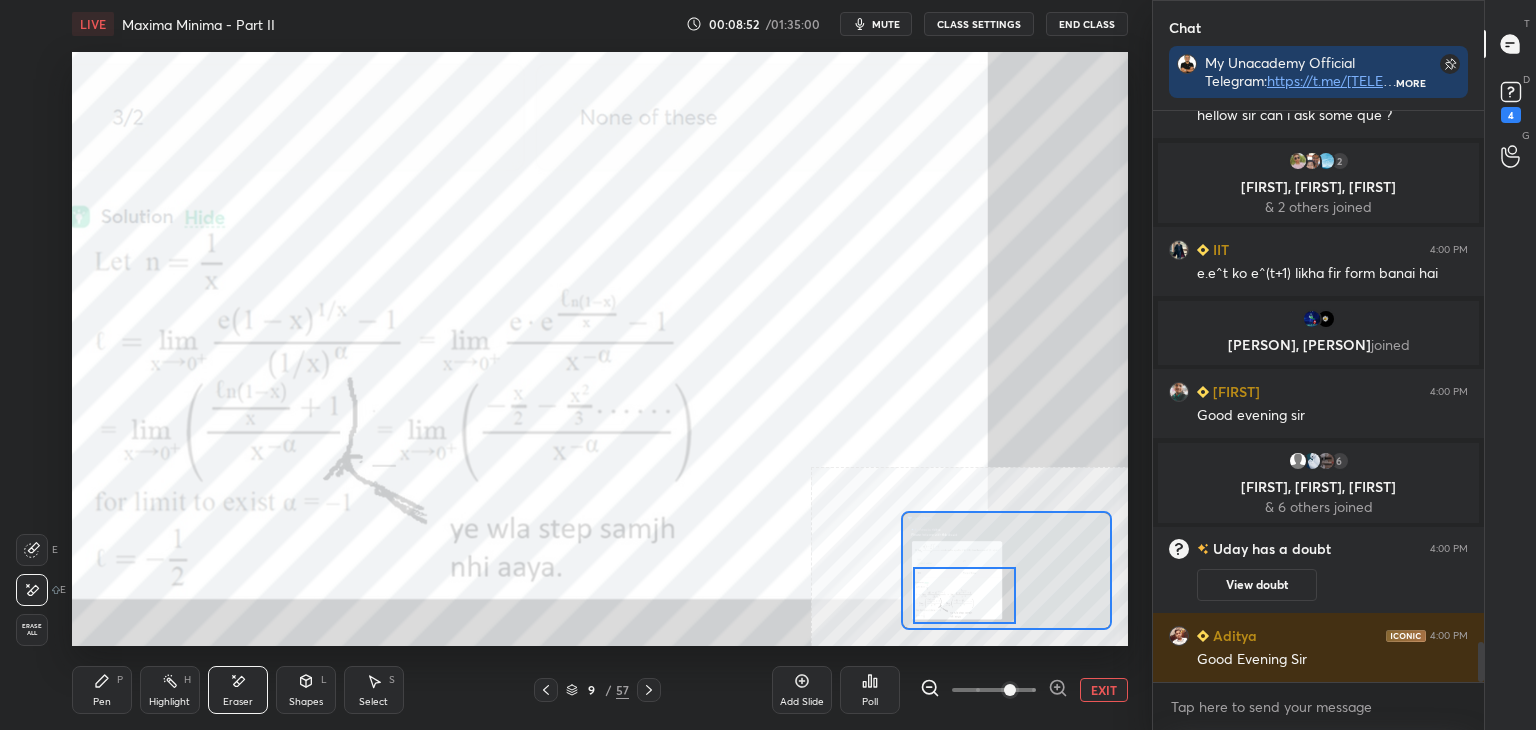 click on "Pen P" at bounding box center [102, 690] 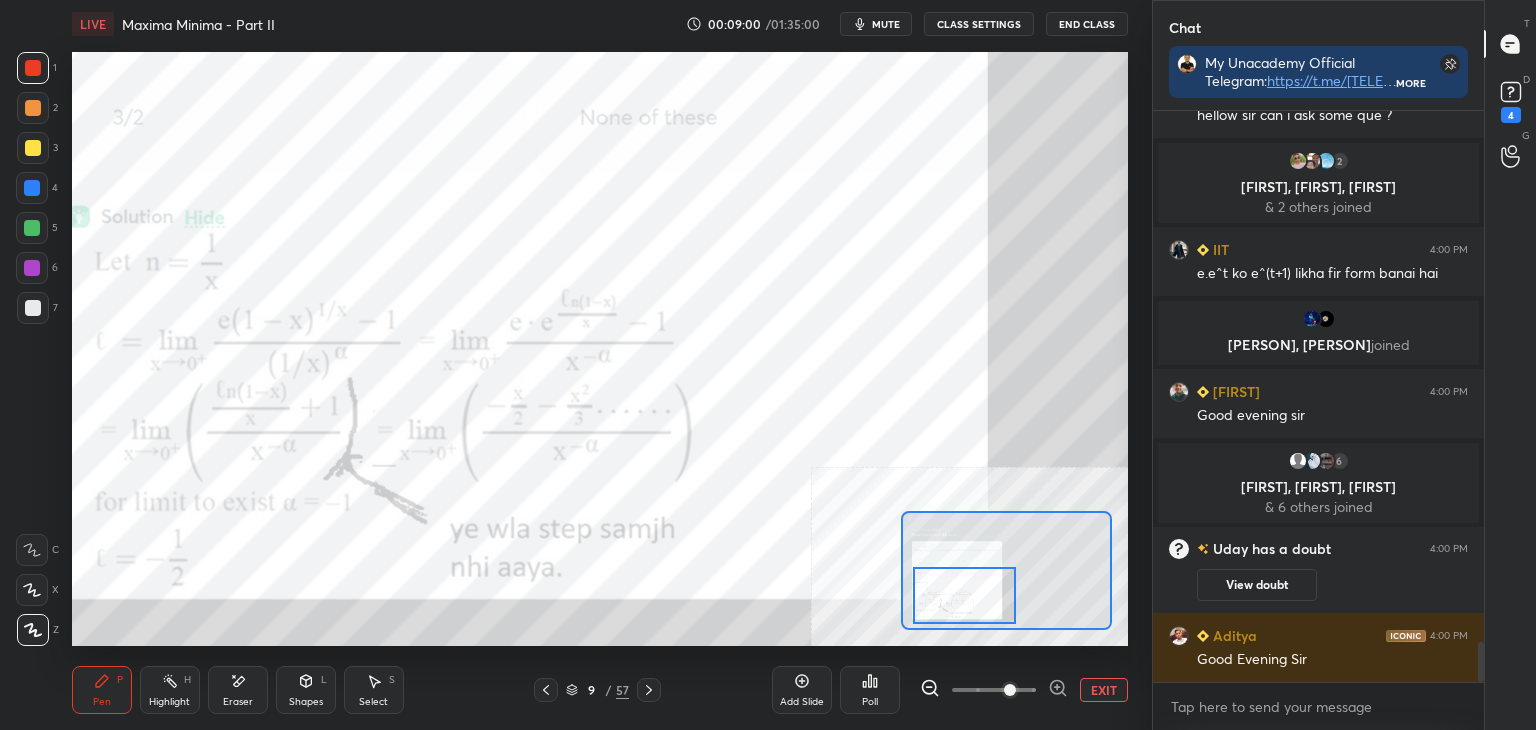 scroll, scrollTop: 7560, scrollLeft: 0, axis: vertical 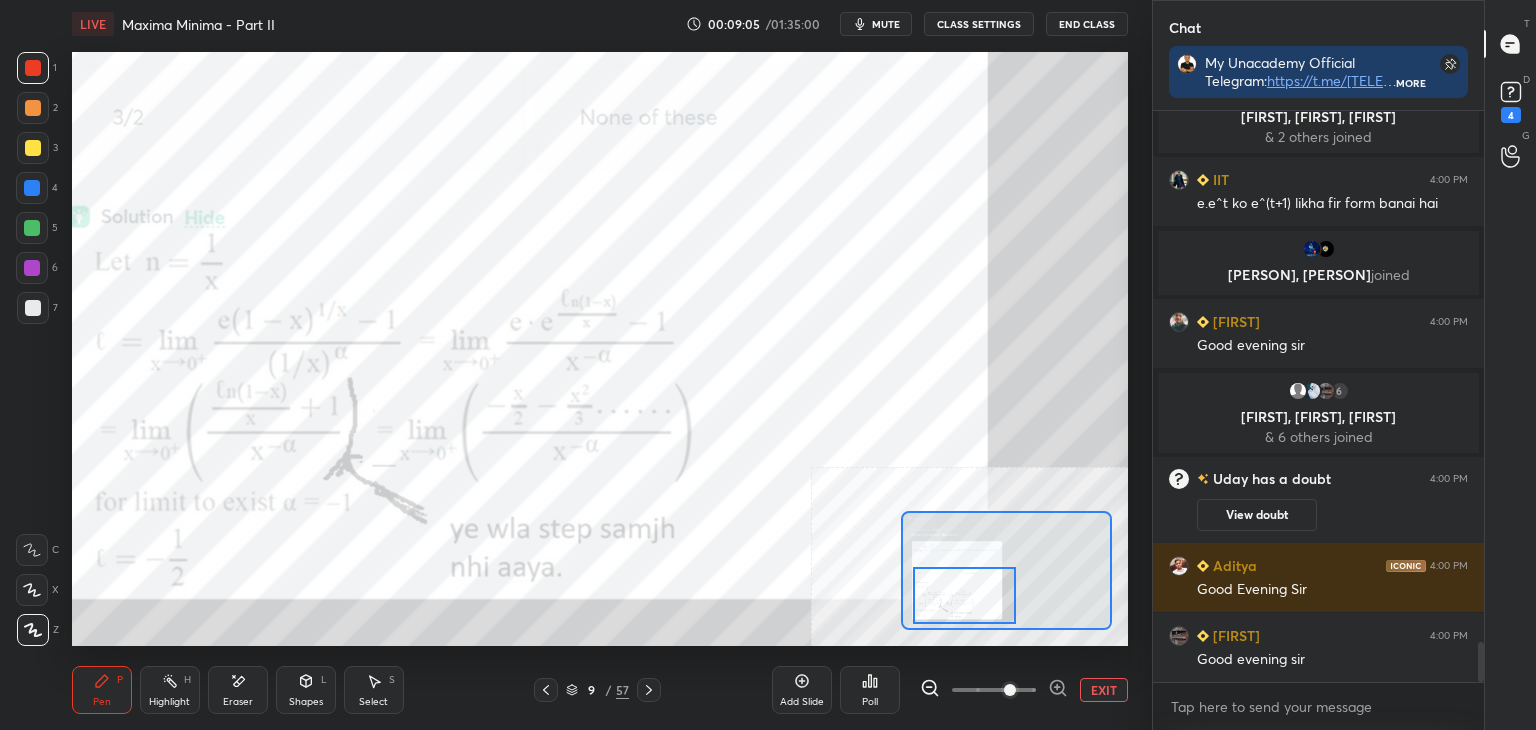 drag, startPoint x: 233, startPoint y: 691, endPoint x: 231, endPoint y: 649, distance: 42.047592 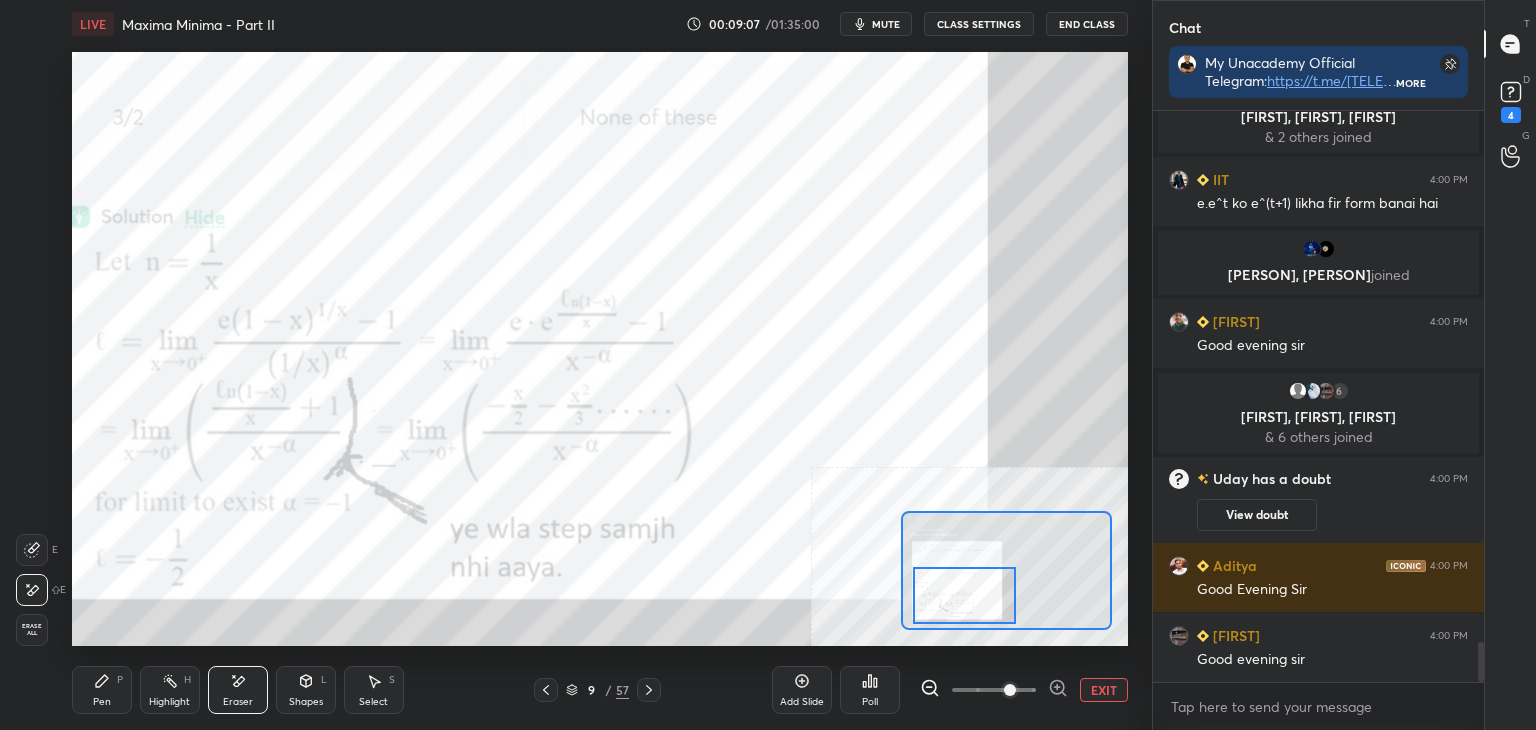 drag, startPoint x: 103, startPoint y: 693, endPoint x: 99, endPoint y: 654, distance: 39.20459 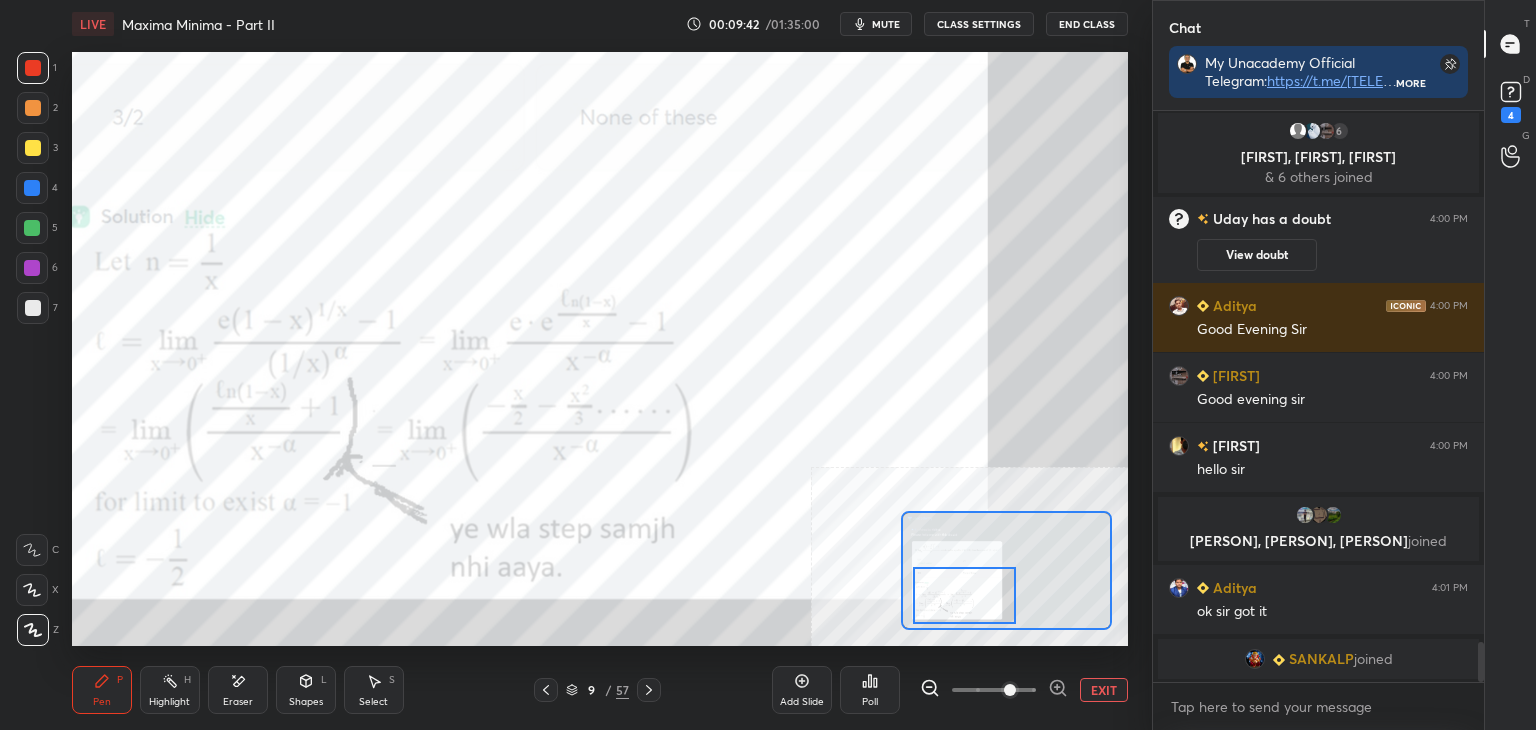 scroll, scrollTop: 7708, scrollLeft: 0, axis: vertical 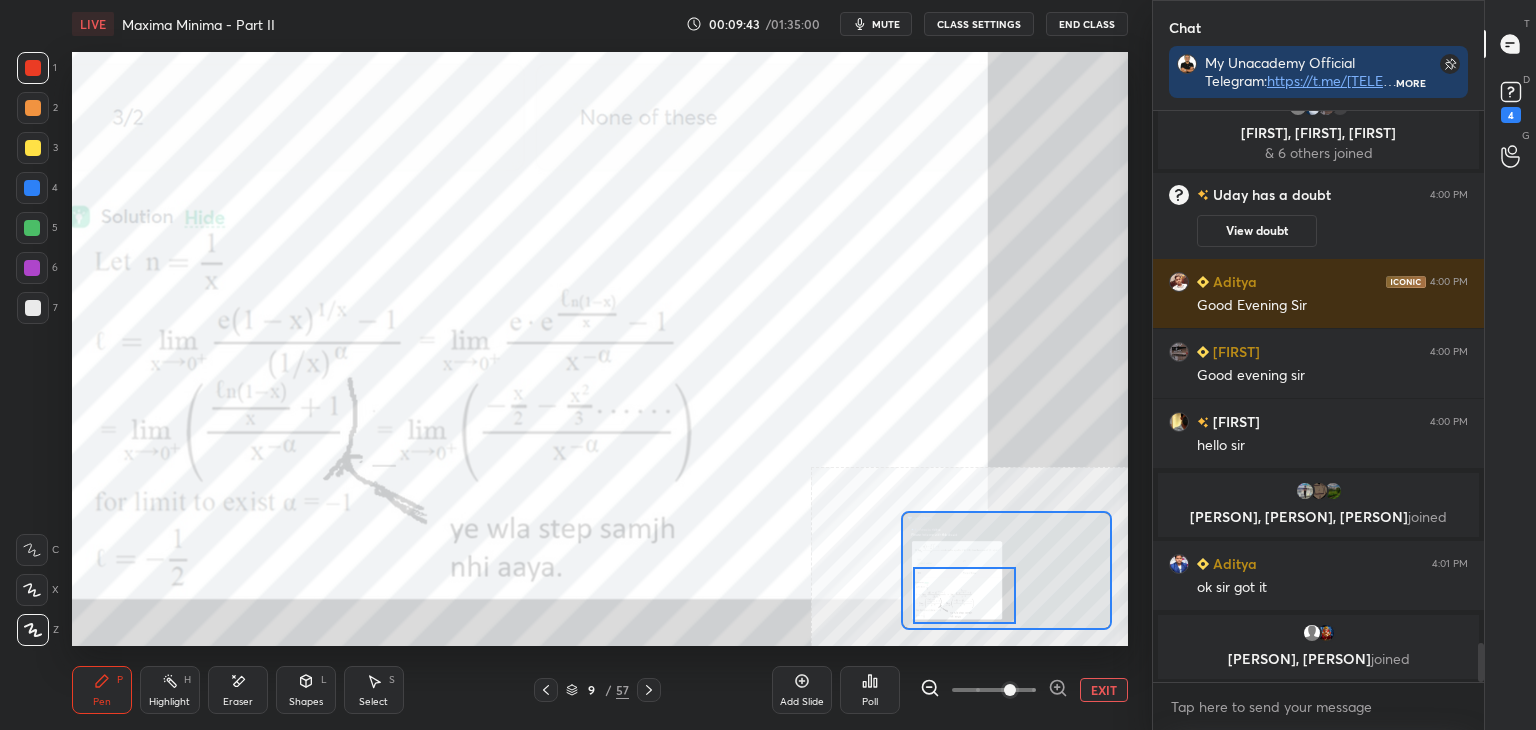 click on "Eraser" at bounding box center (238, 702) 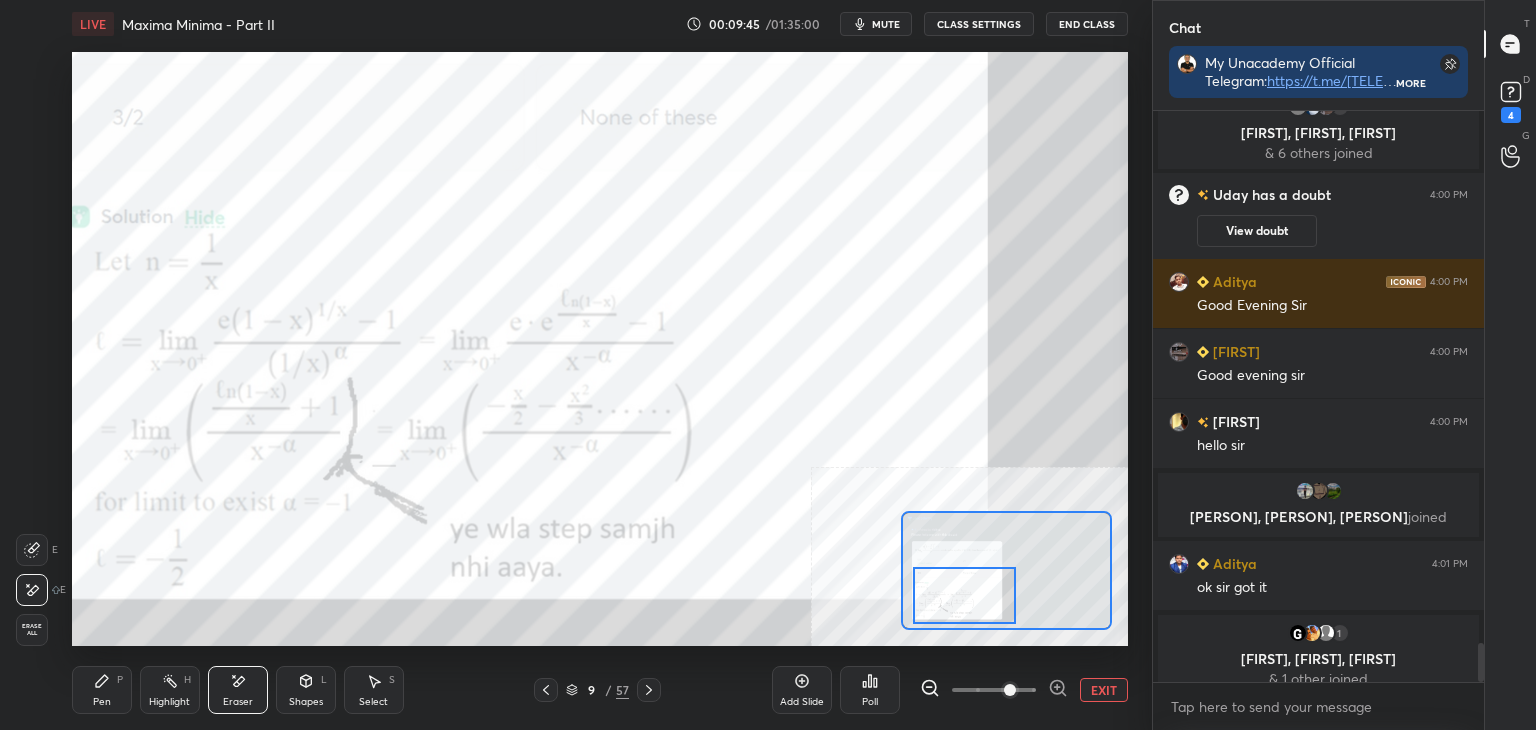 scroll, scrollTop: 7724, scrollLeft: 0, axis: vertical 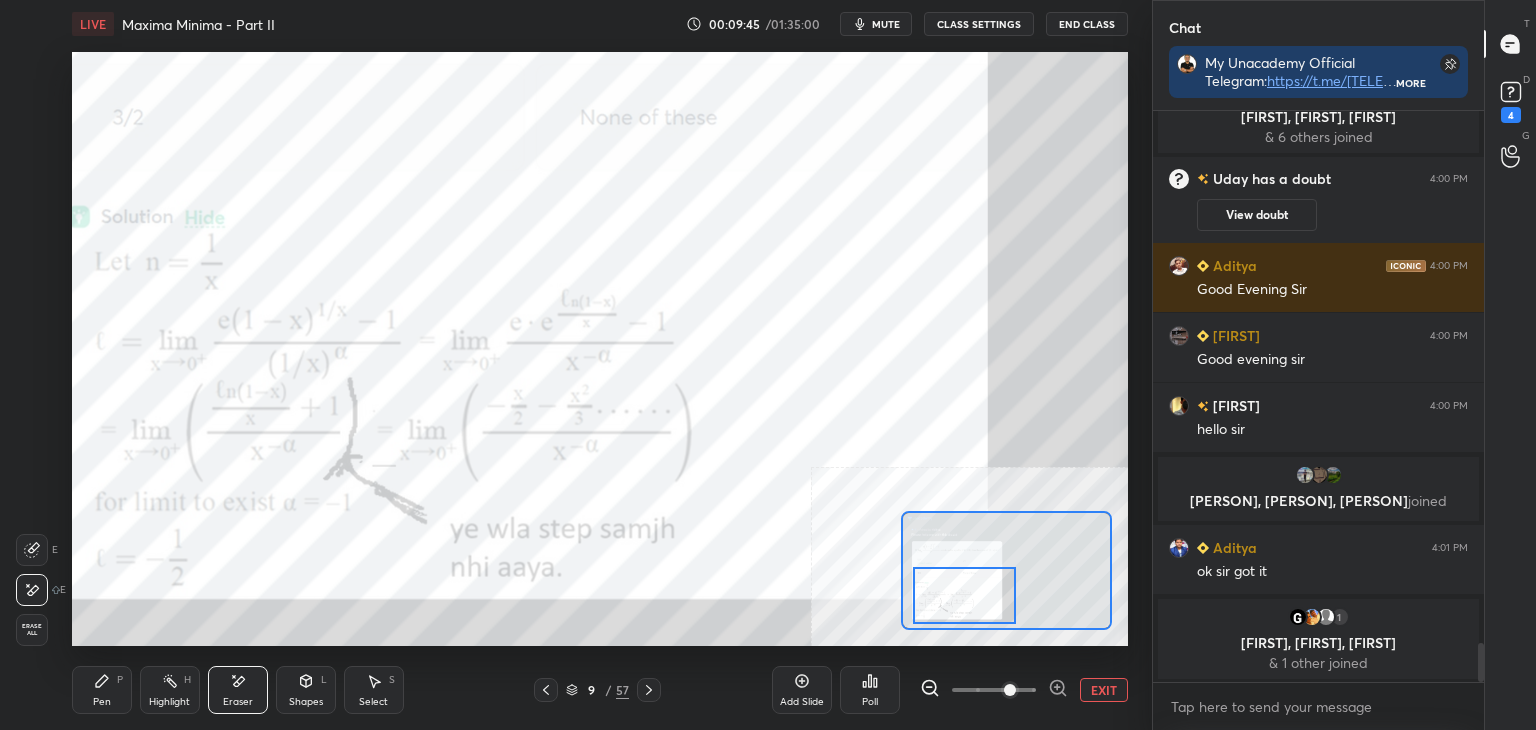 drag, startPoint x: 1097, startPoint y: 693, endPoint x: 1062, endPoint y: 682, distance: 36.687874 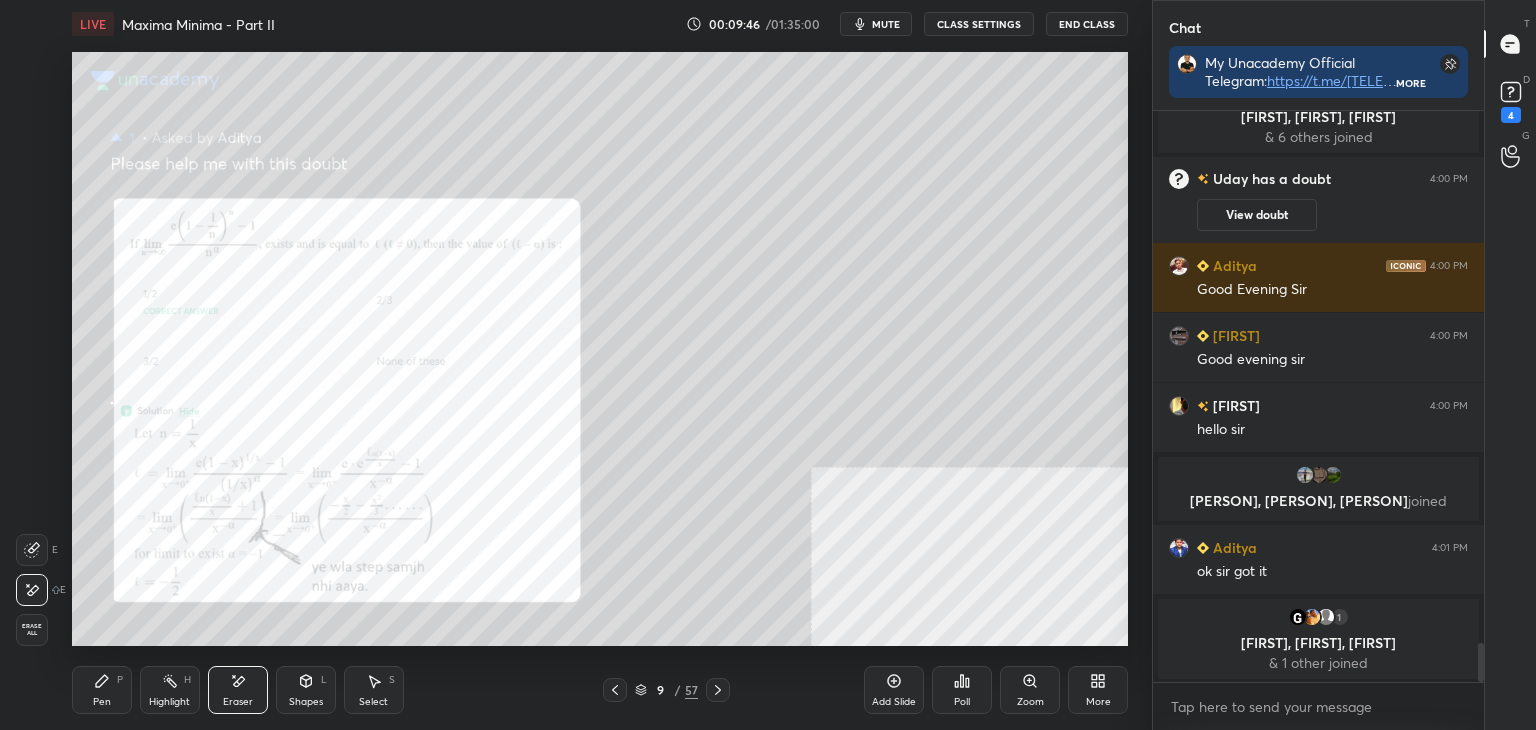 click 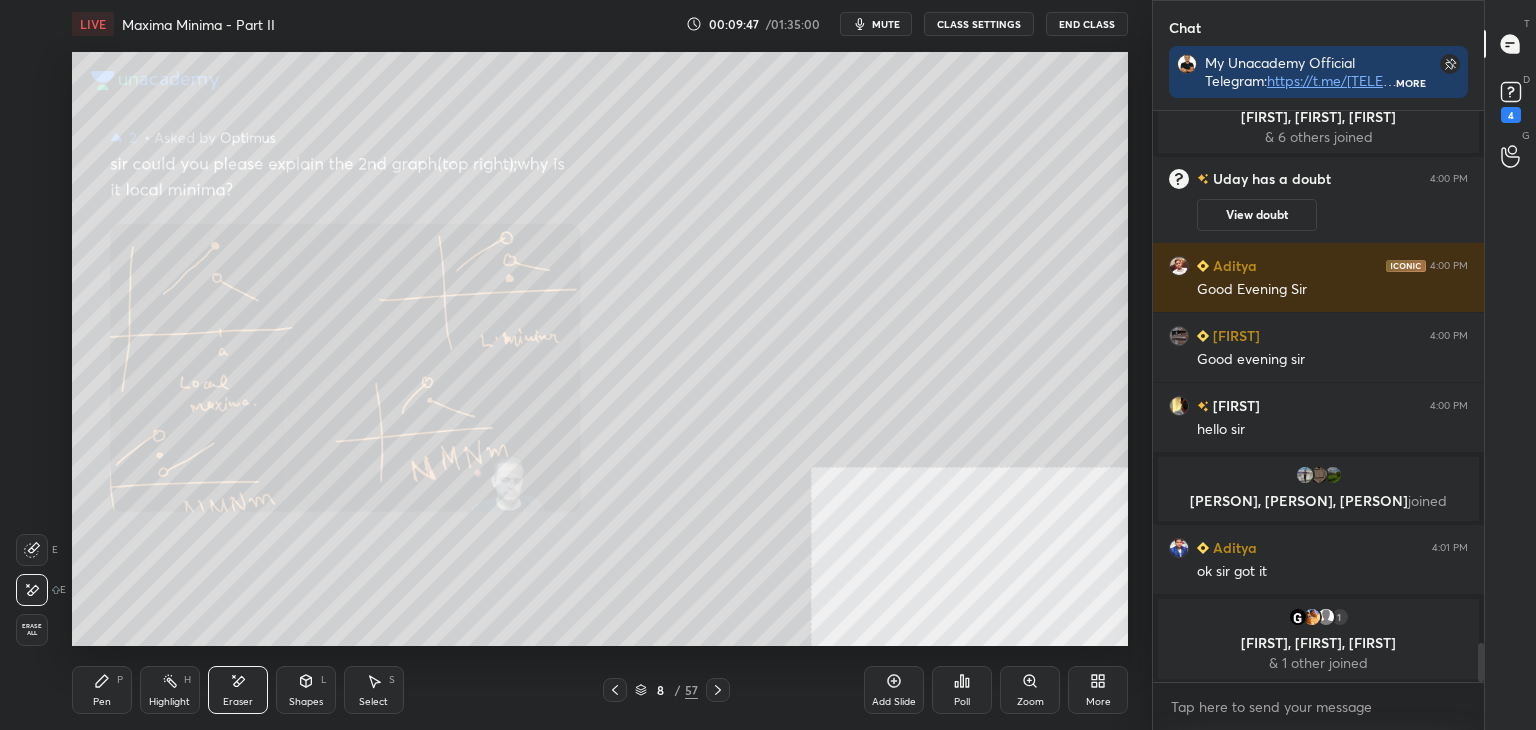 click at bounding box center [718, 690] 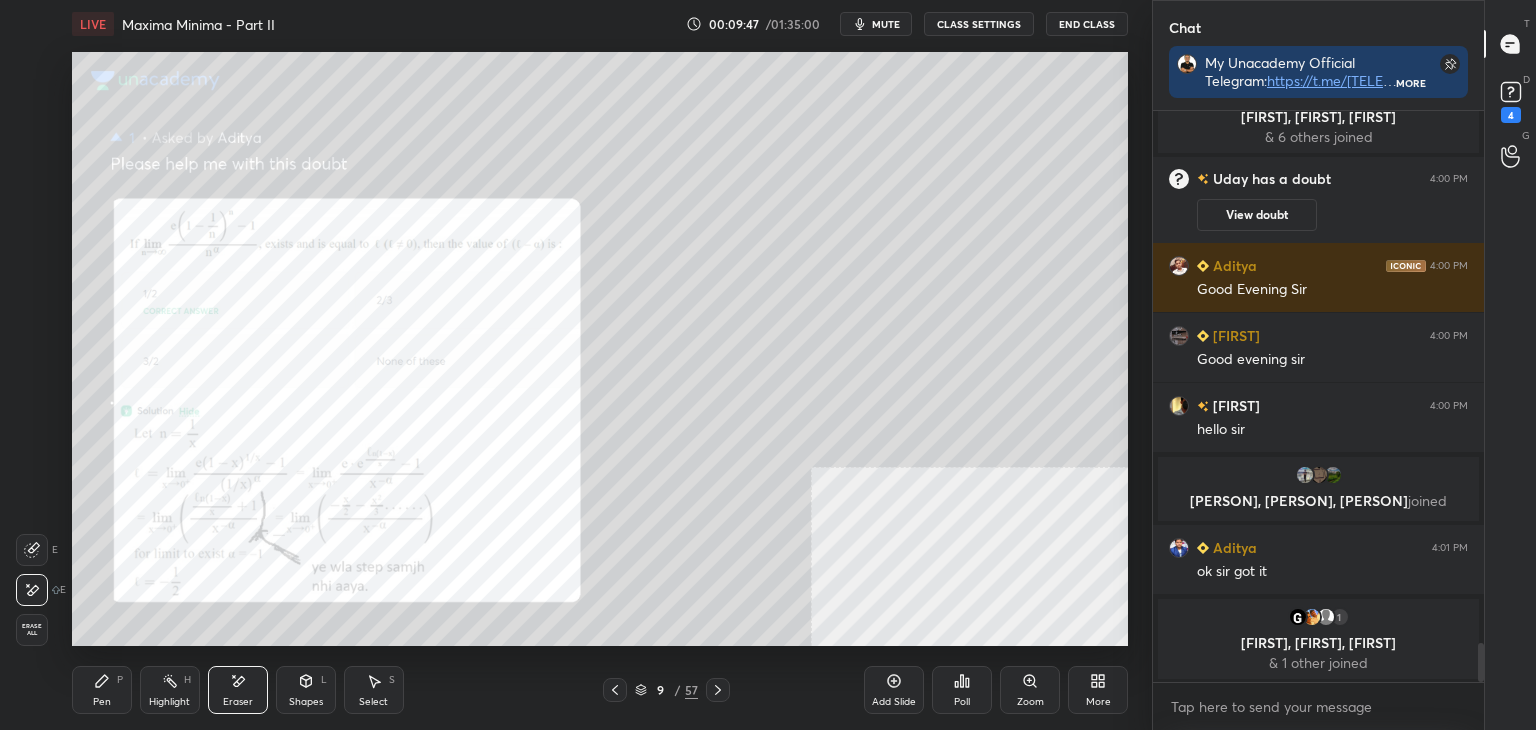 click 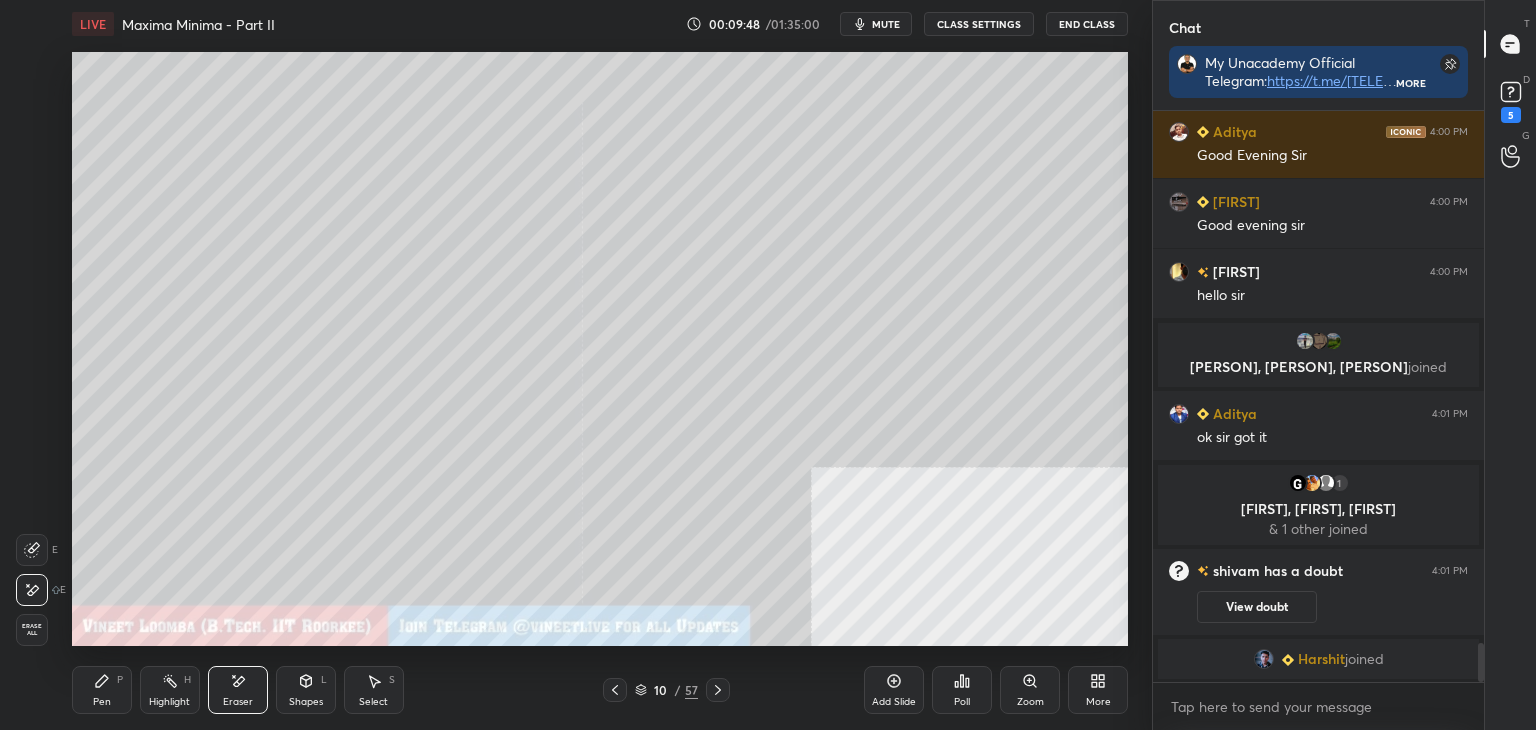 click 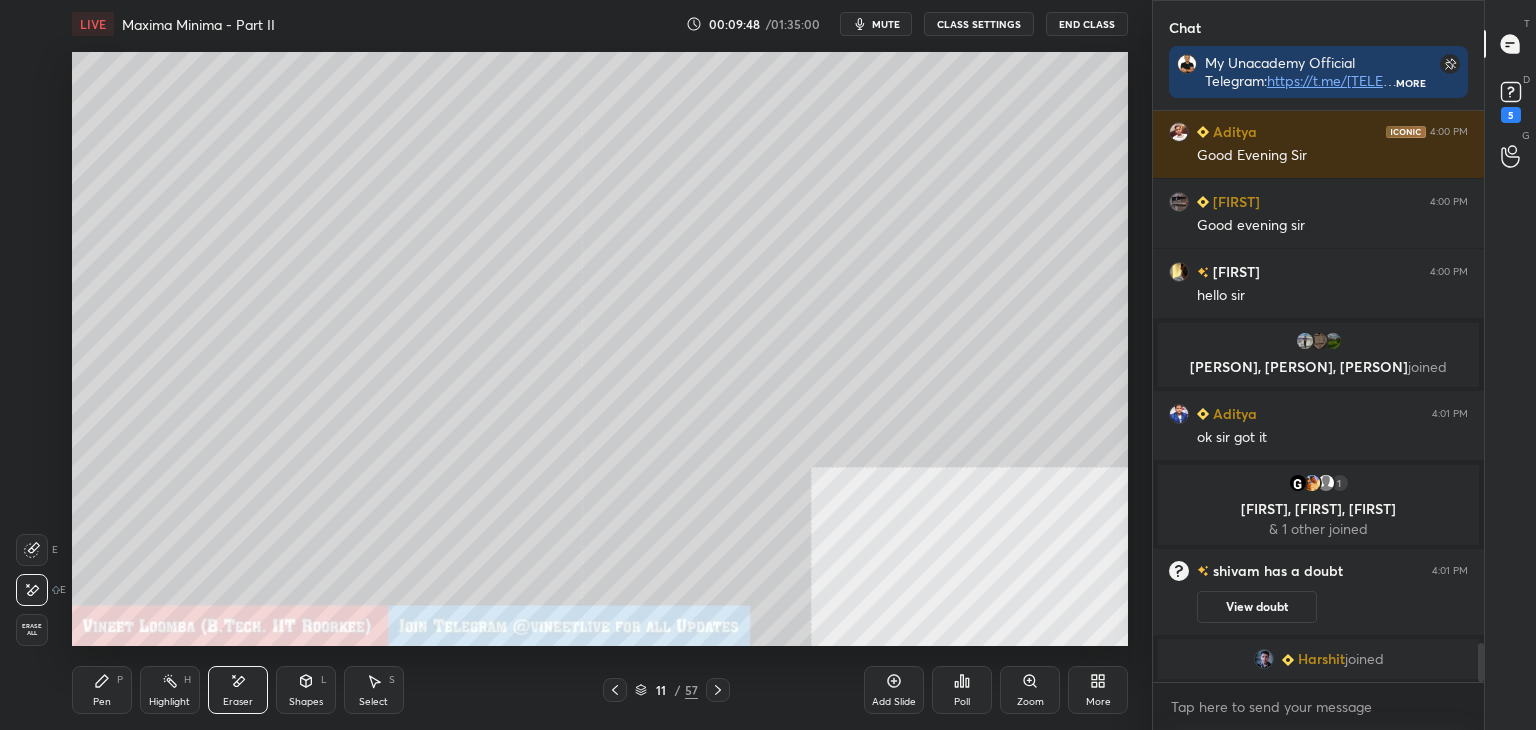 scroll, scrollTop: 7842, scrollLeft: 0, axis: vertical 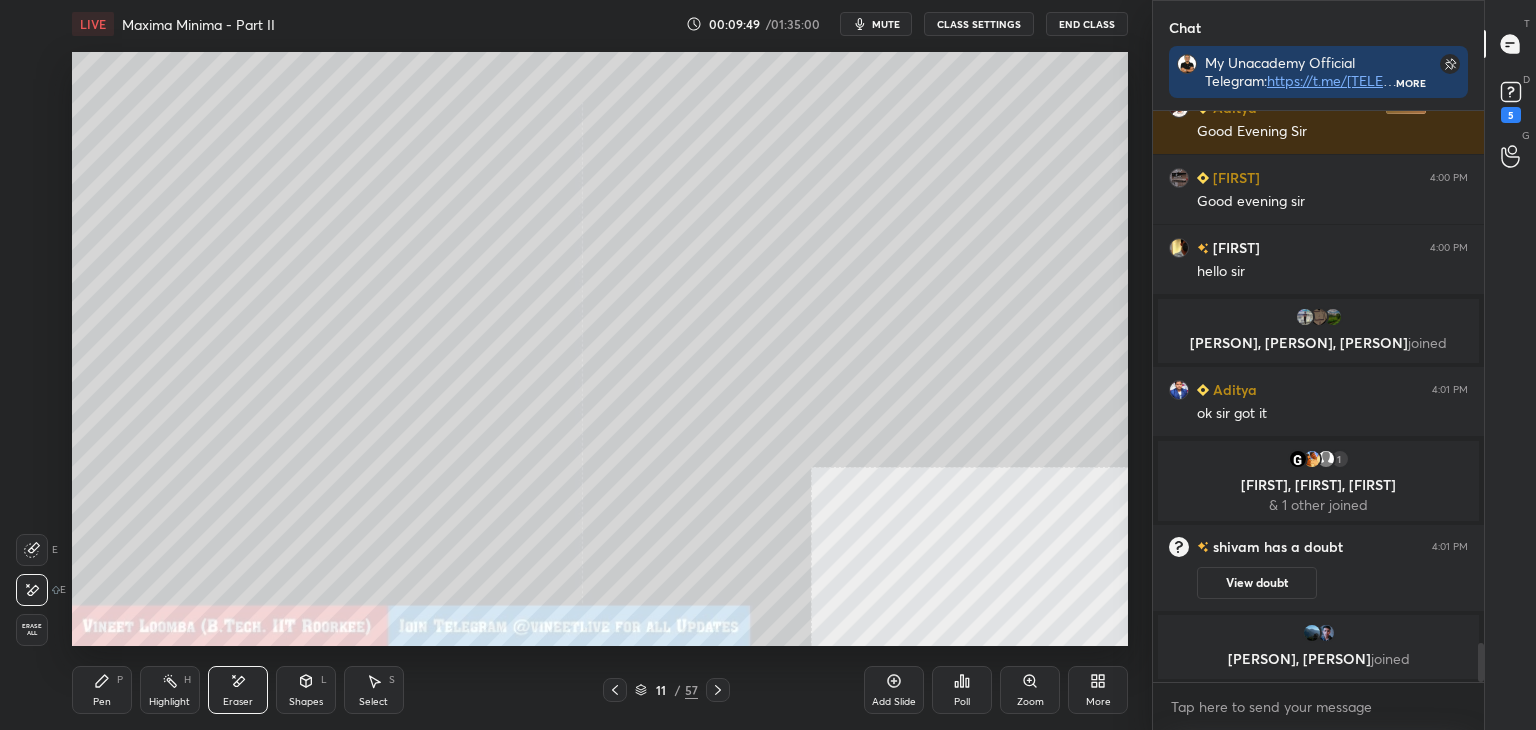 click 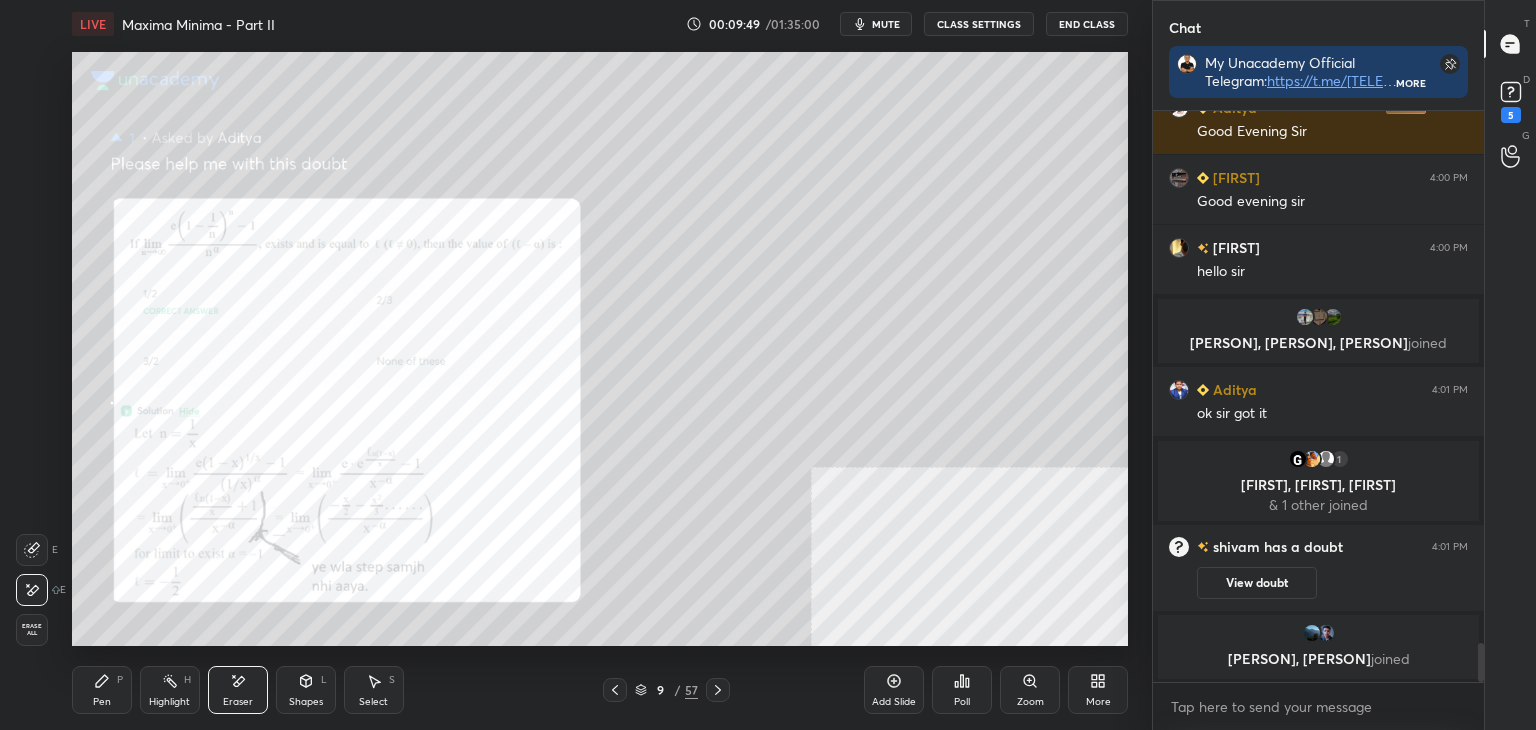 click 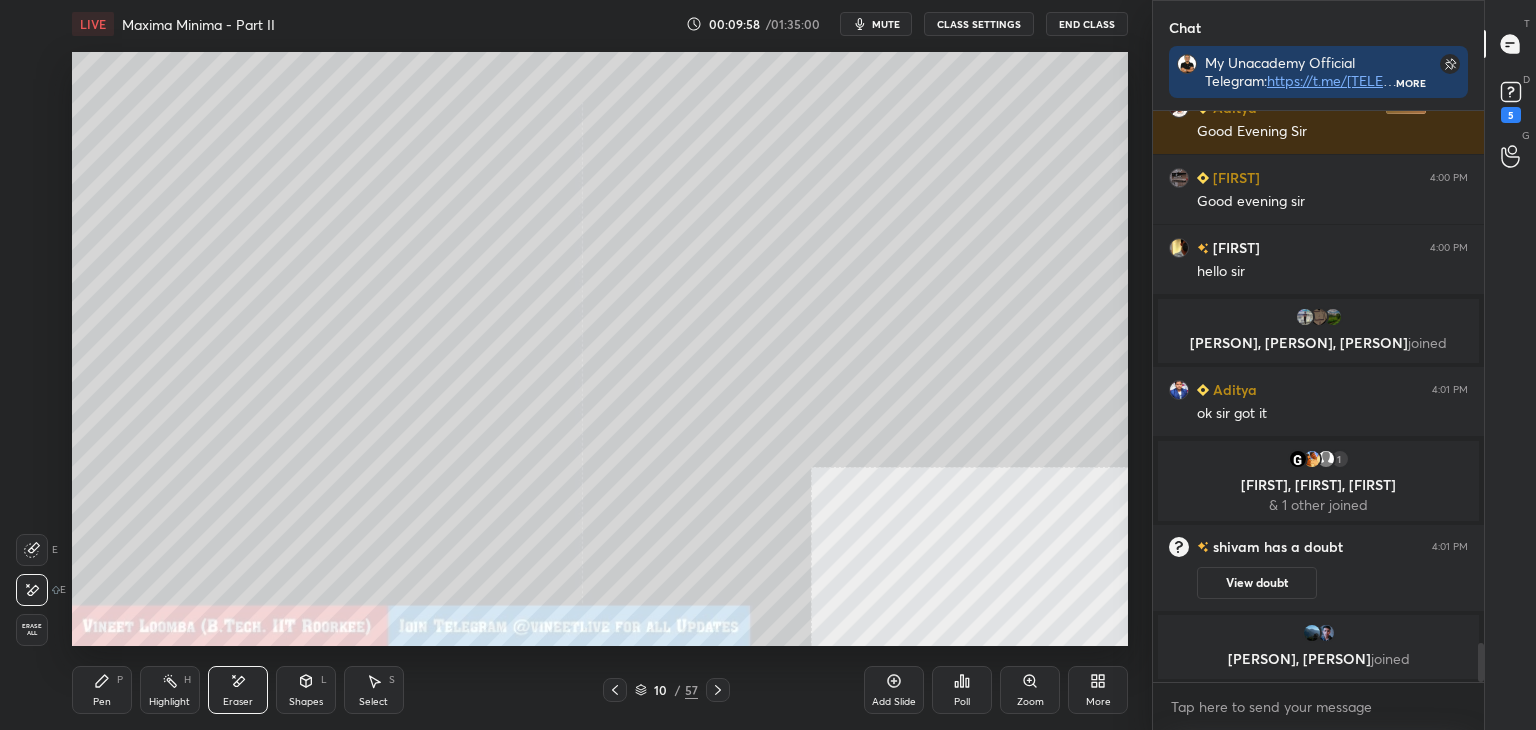 click on "Pen P" at bounding box center (102, 690) 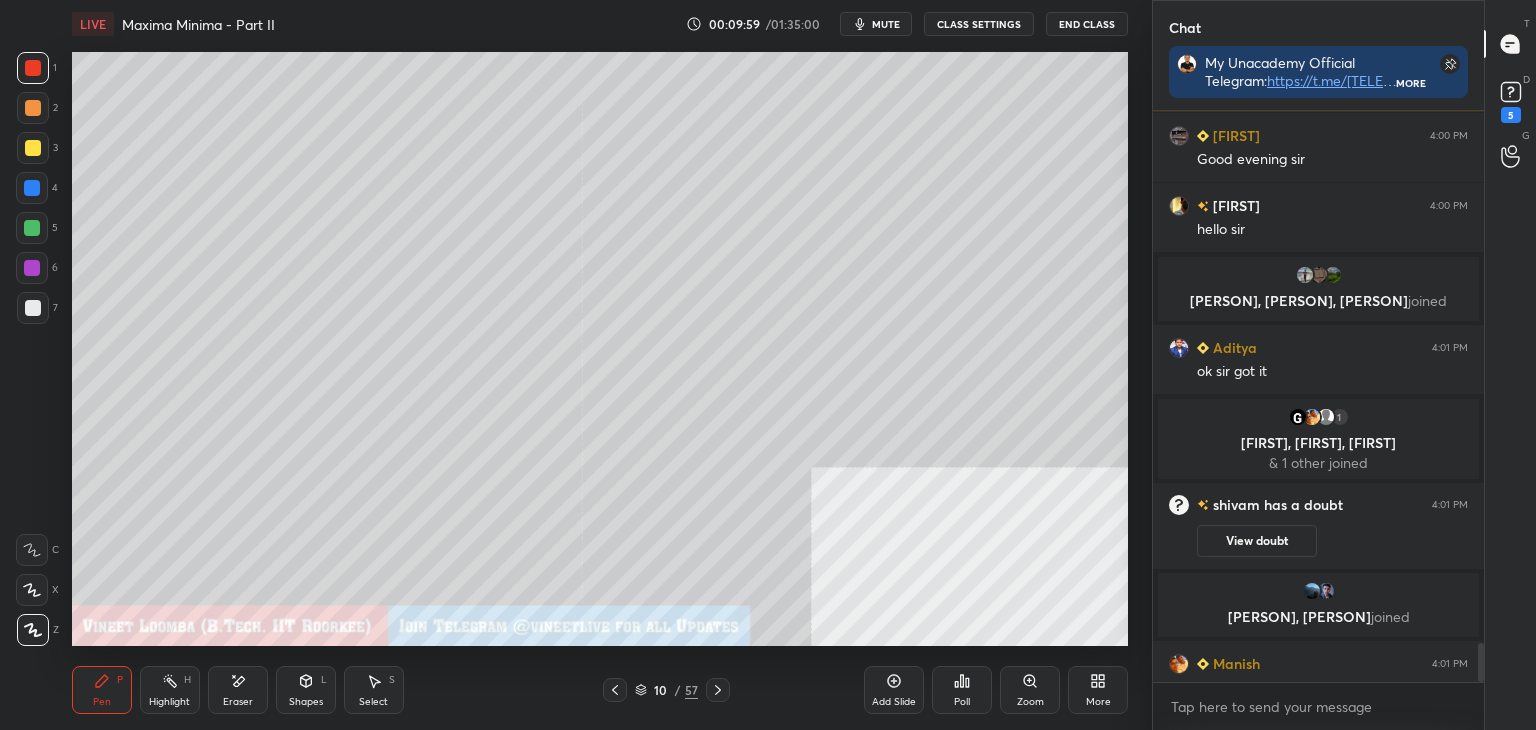 scroll, scrollTop: 7870, scrollLeft: 0, axis: vertical 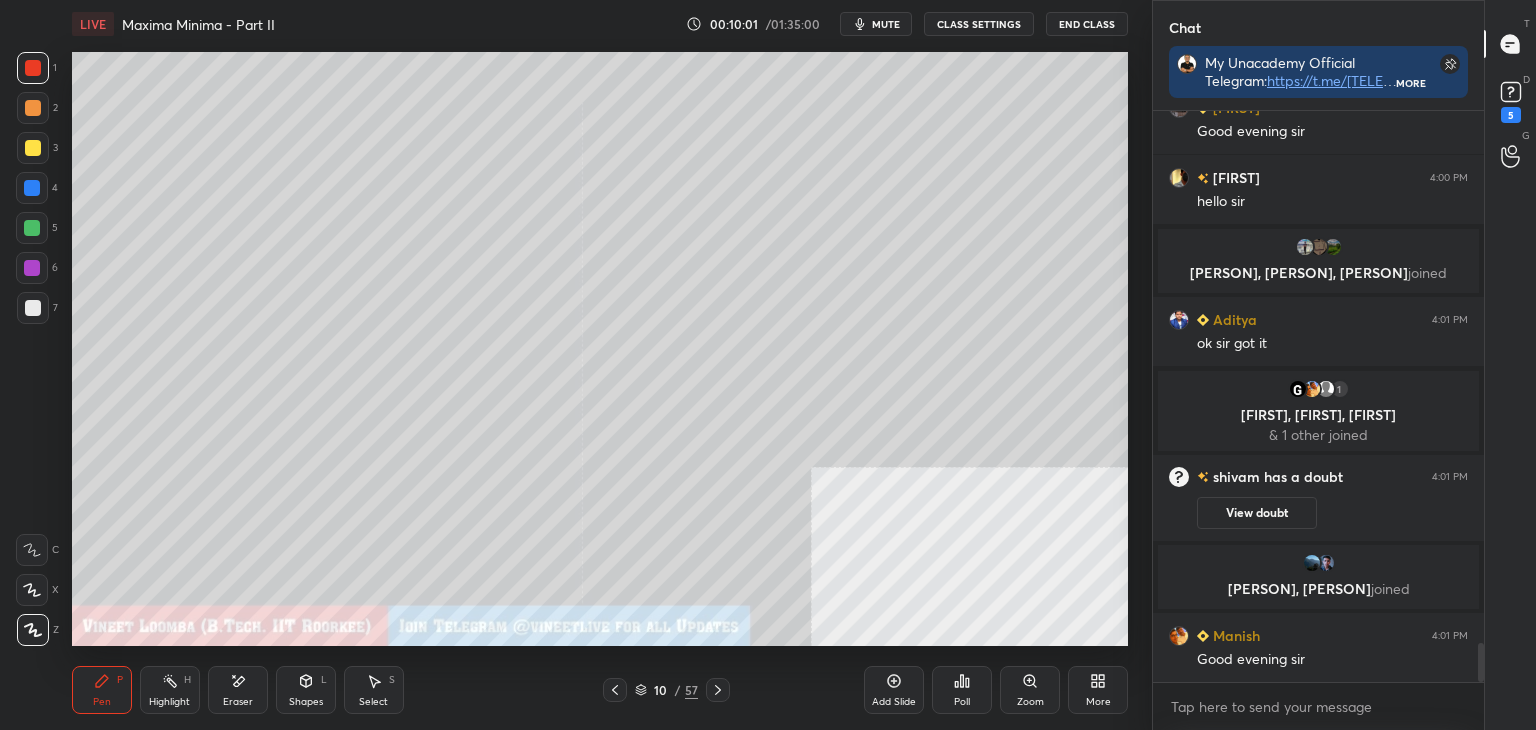 click at bounding box center (33, 308) 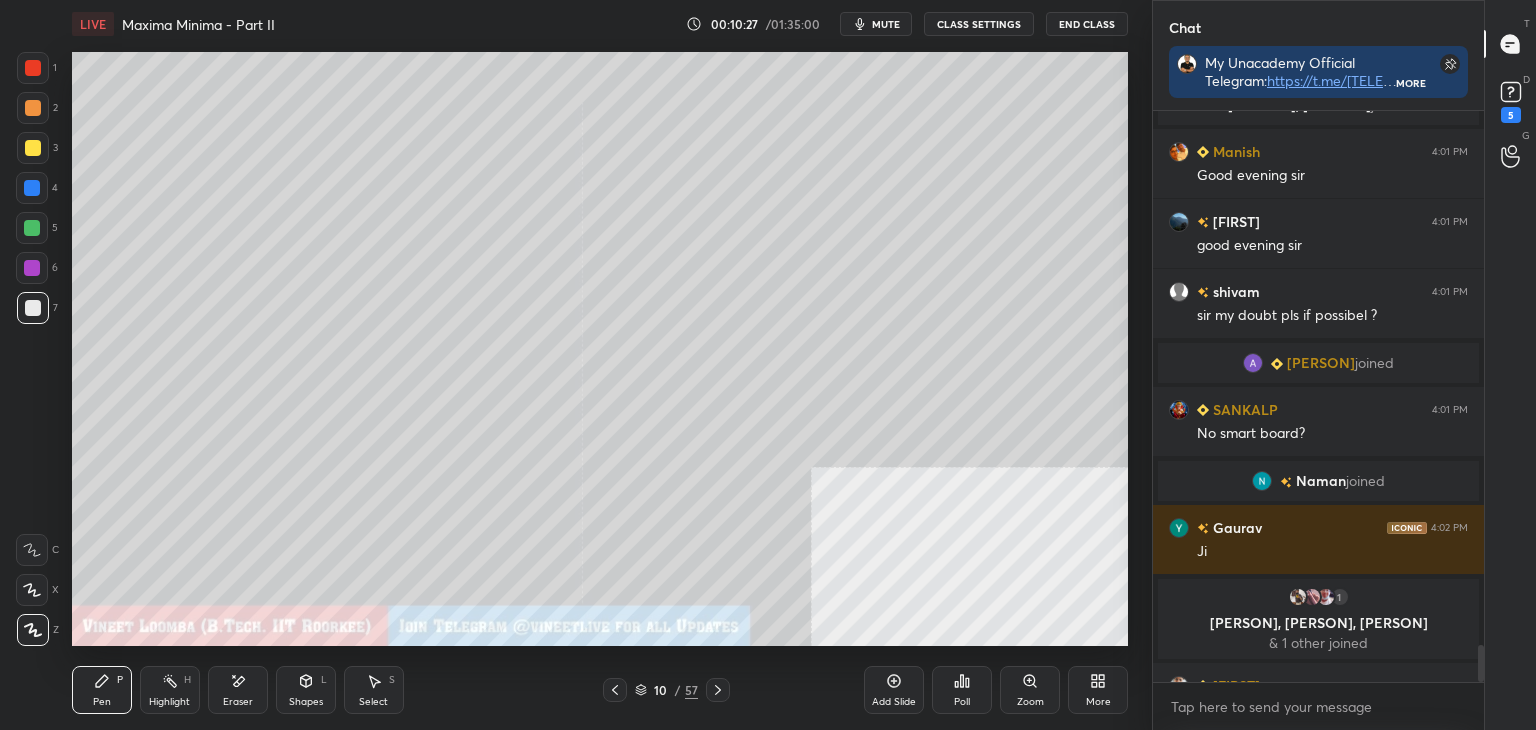 scroll, scrollTop: 8304, scrollLeft: 0, axis: vertical 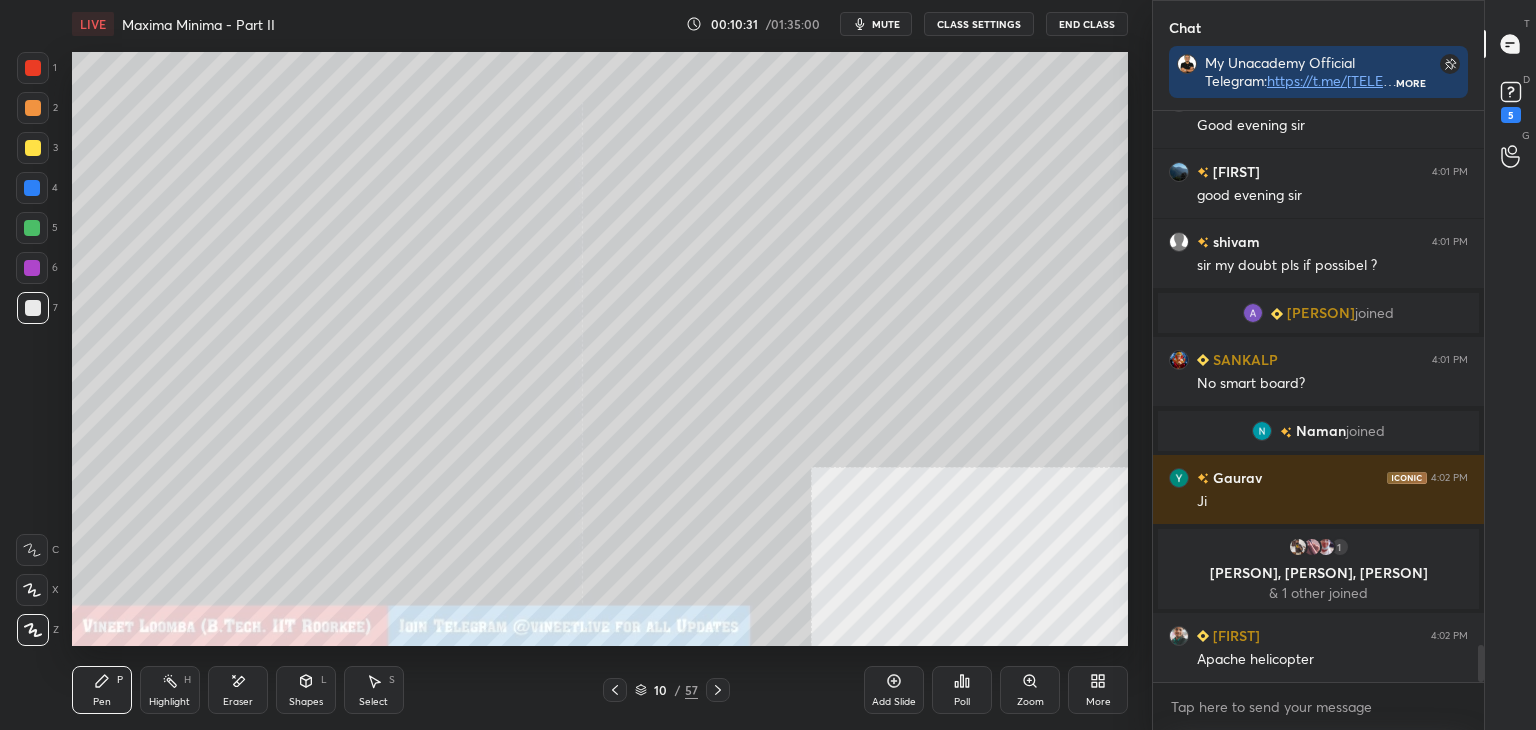 click on "Select" at bounding box center [373, 702] 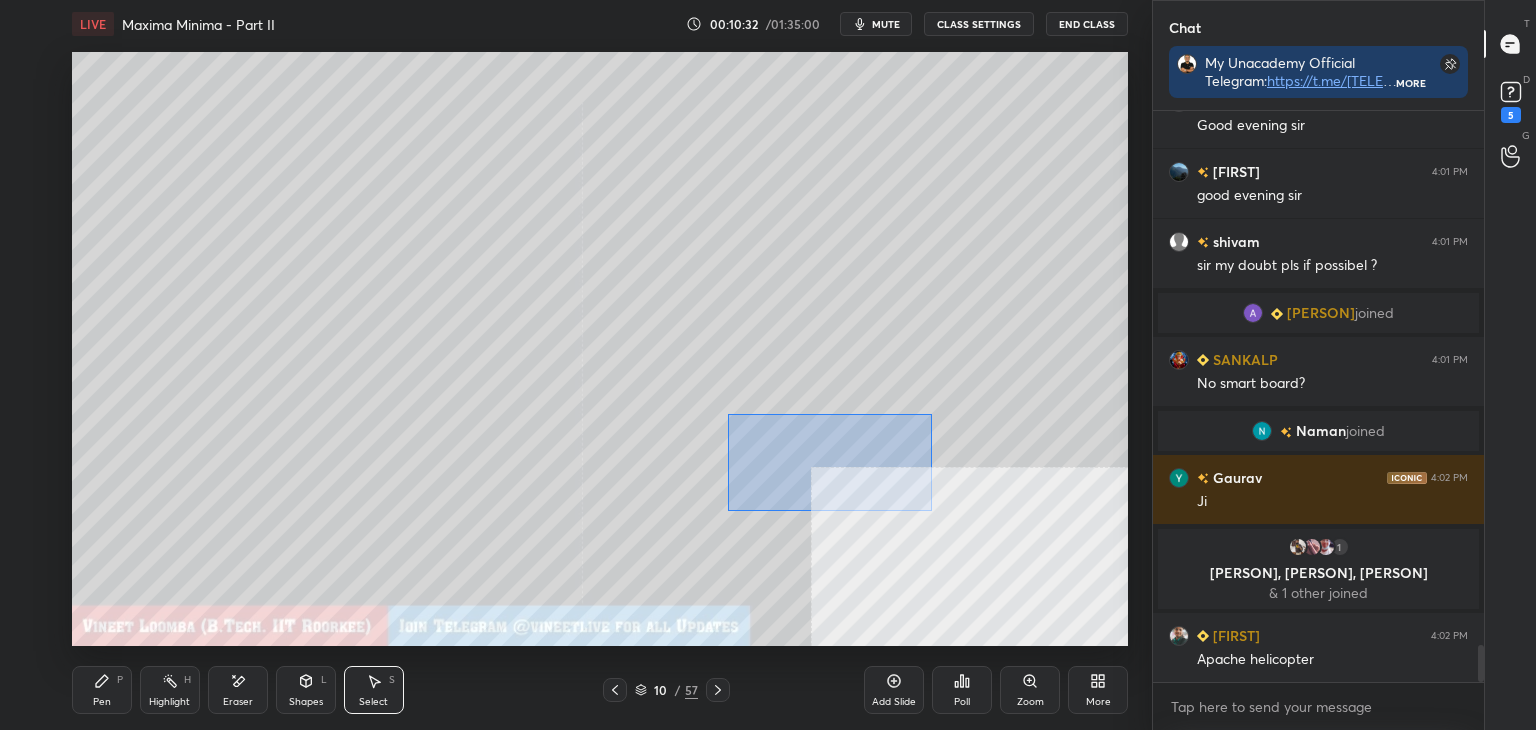 drag, startPoint x: 816, startPoint y: 453, endPoint x: 923, endPoint y: 509, distance: 120.76837 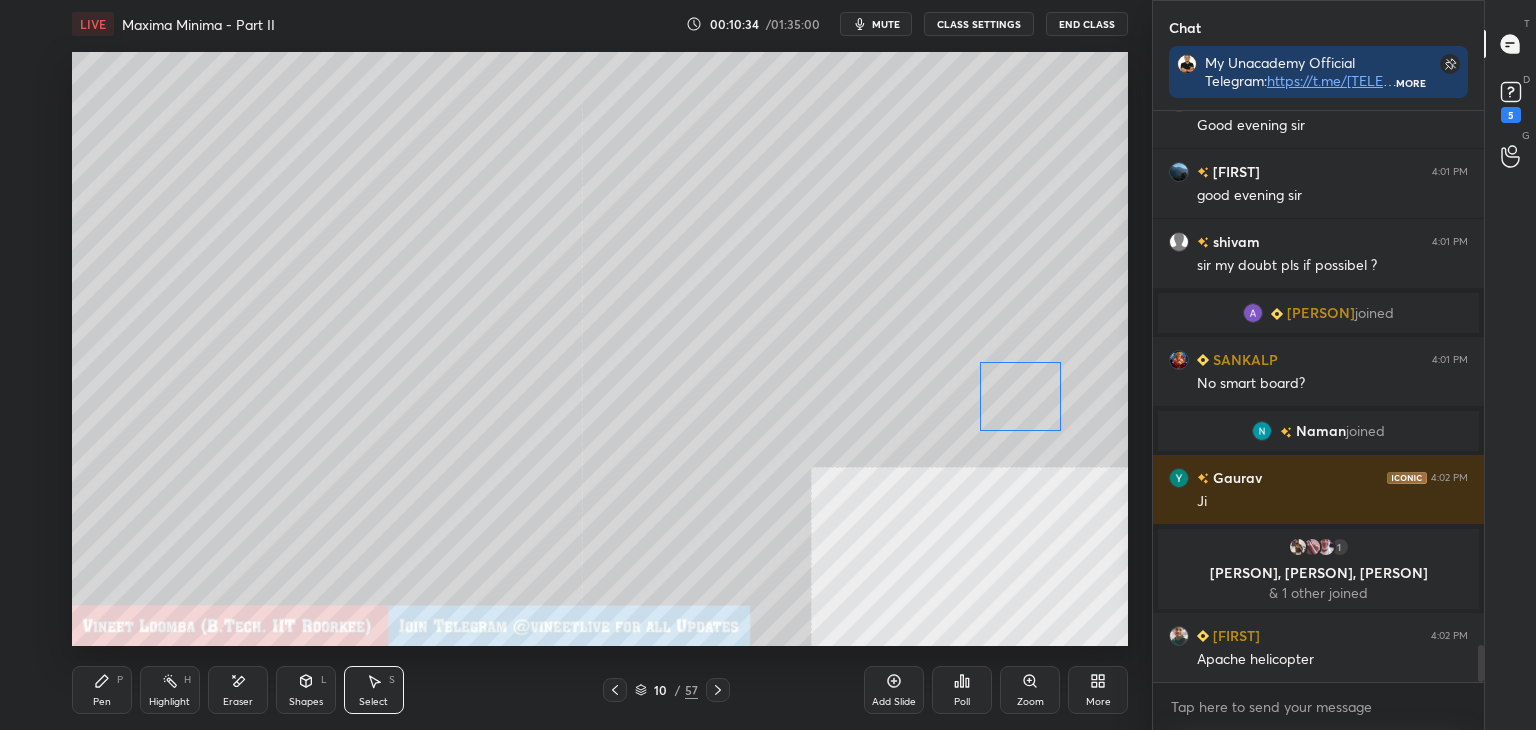 drag, startPoint x: 817, startPoint y: 474, endPoint x: 998, endPoint y: 432, distance: 185.80904 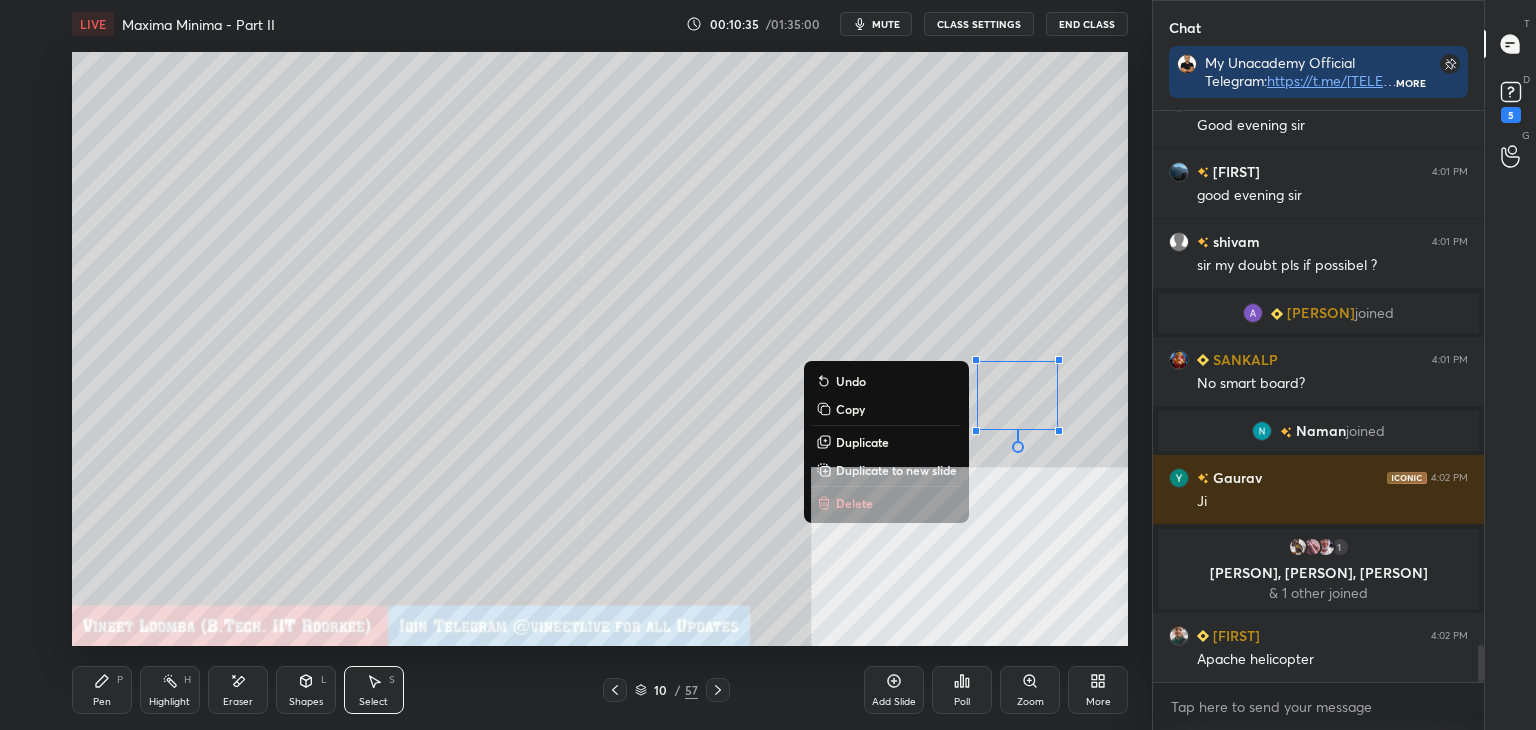 click on "0 ° Undo Copy Duplicate Duplicate to new slide Delete" at bounding box center (600, 349) 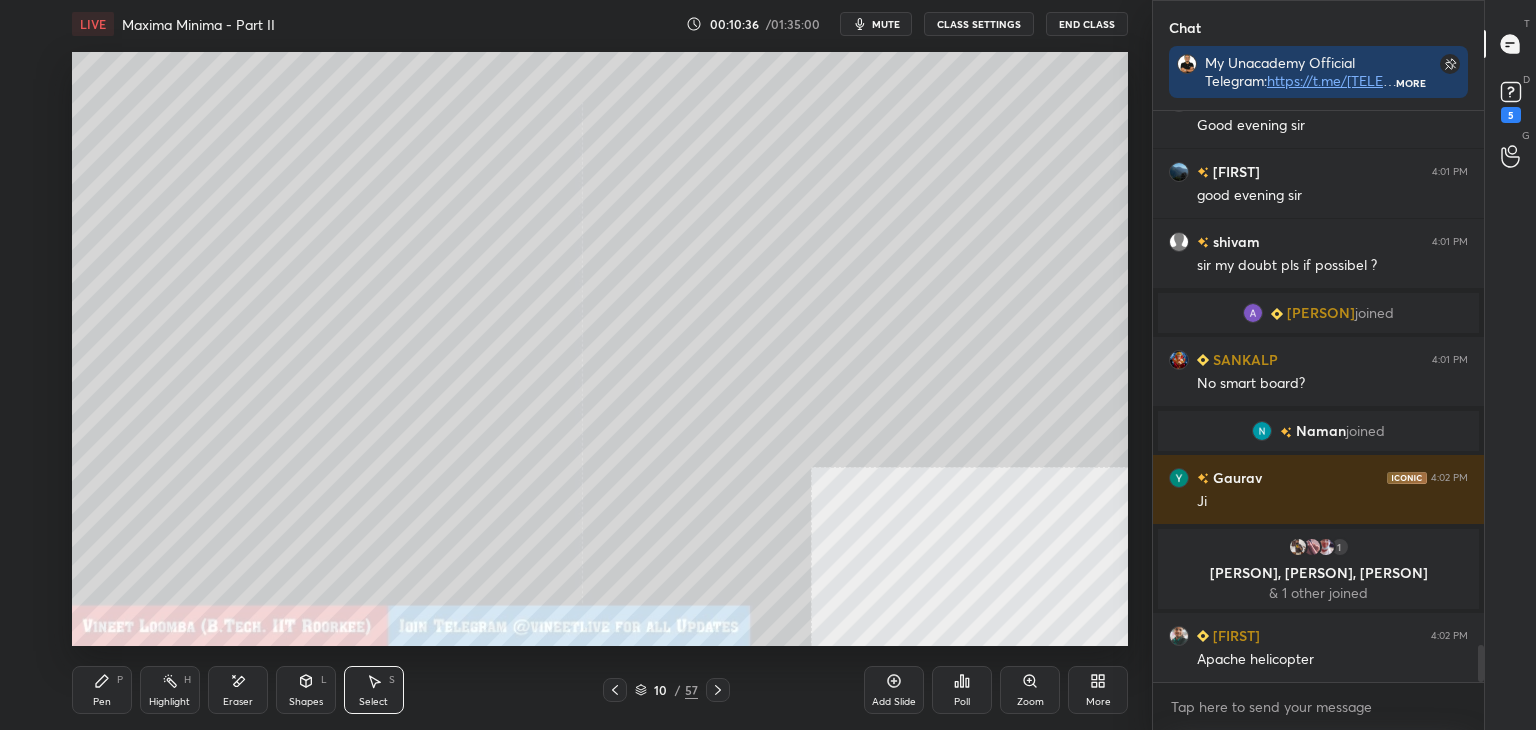 drag, startPoint x: 103, startPoint y: 704, endPoint x: 96, endPoint y: 692, distance: 13.892444 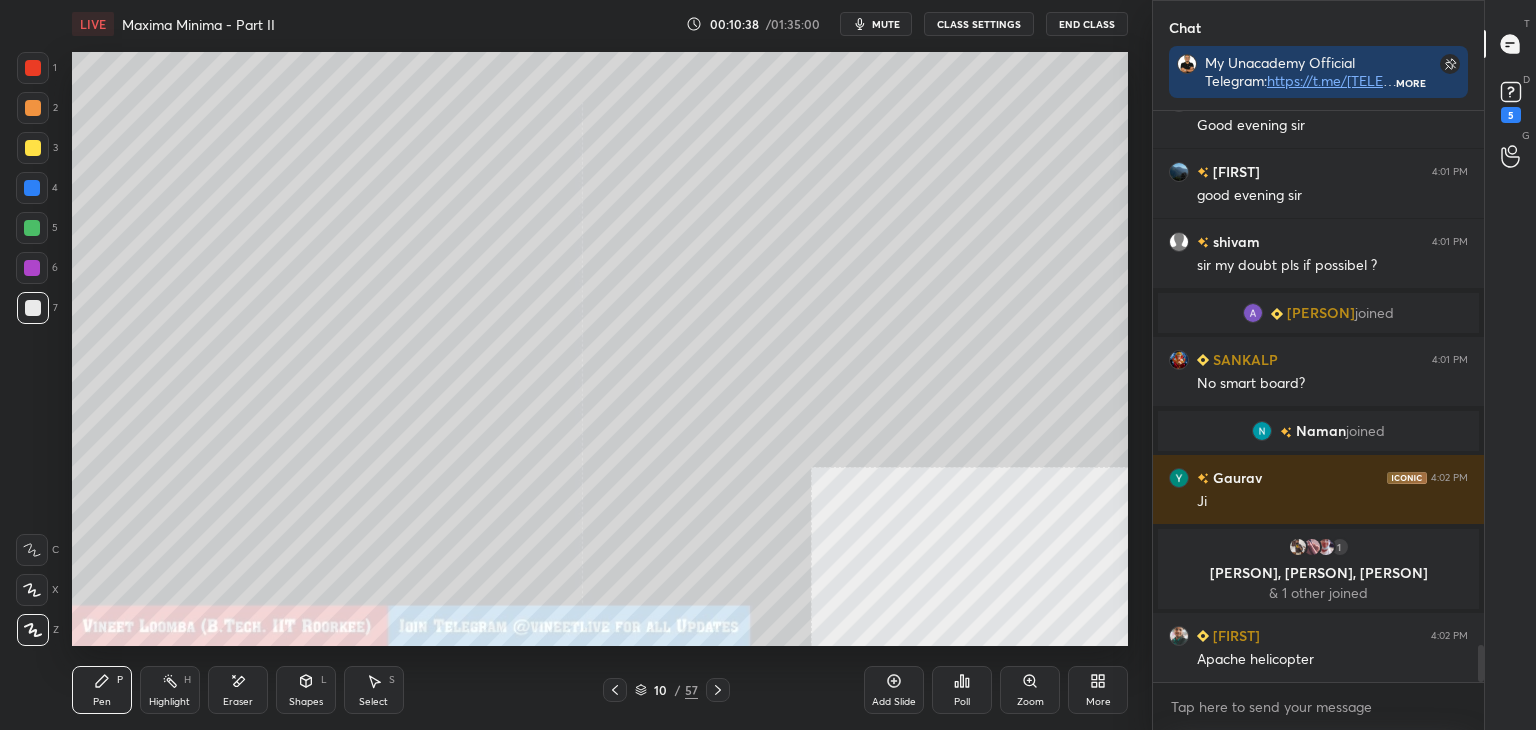 click at bounding box center (33, 148) 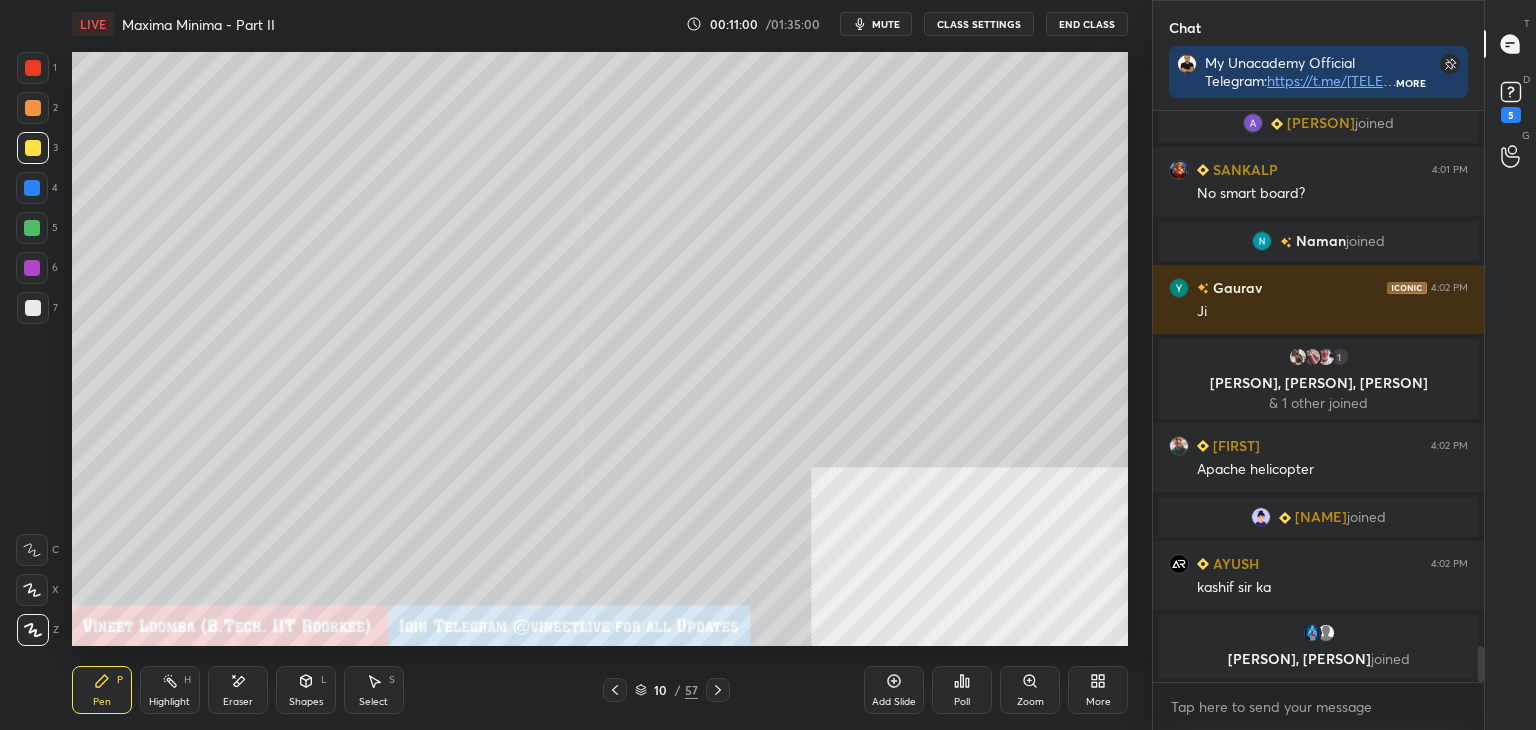 scroll, scrollTop: 8464, scrollLeft: 0, axis: vertical 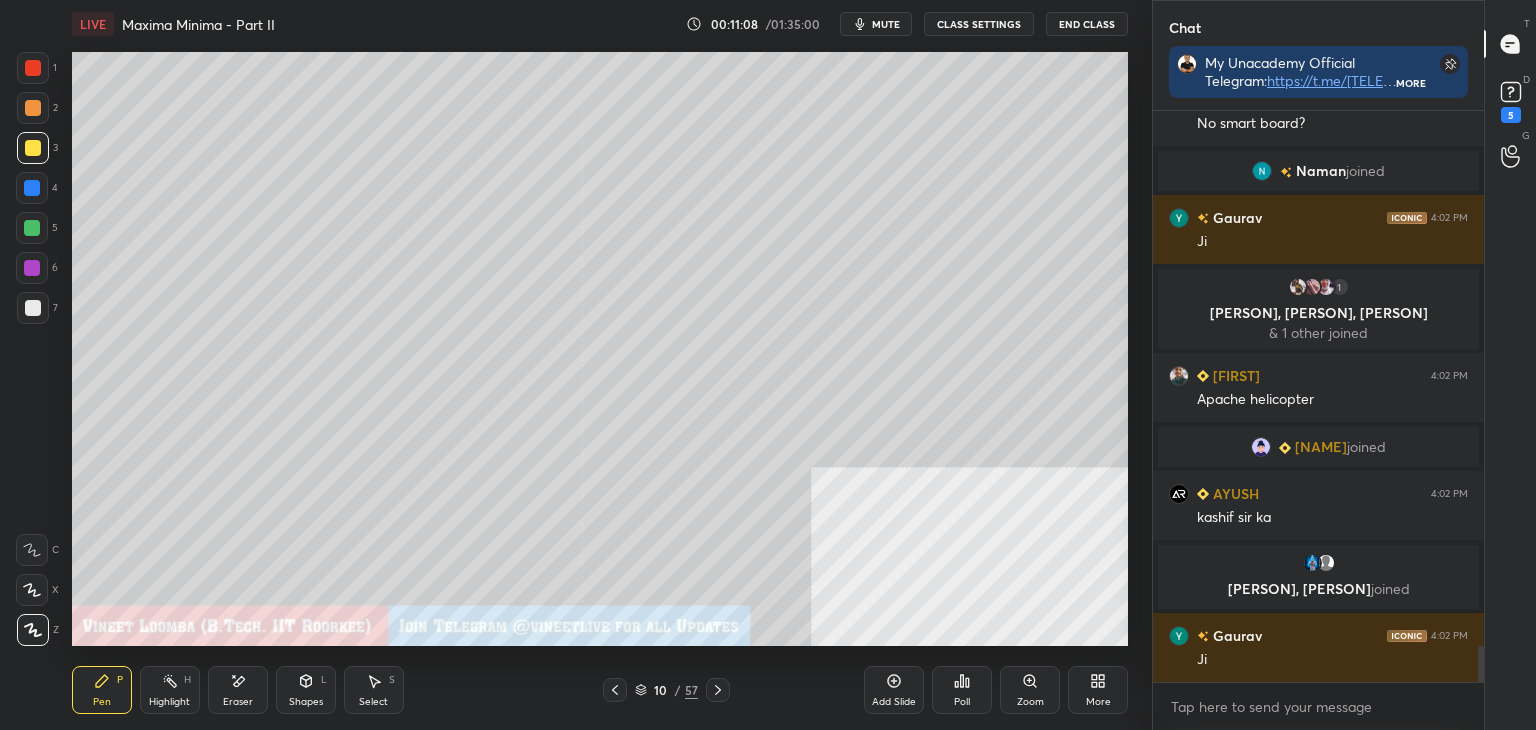 click at bounding box center (33, 308) 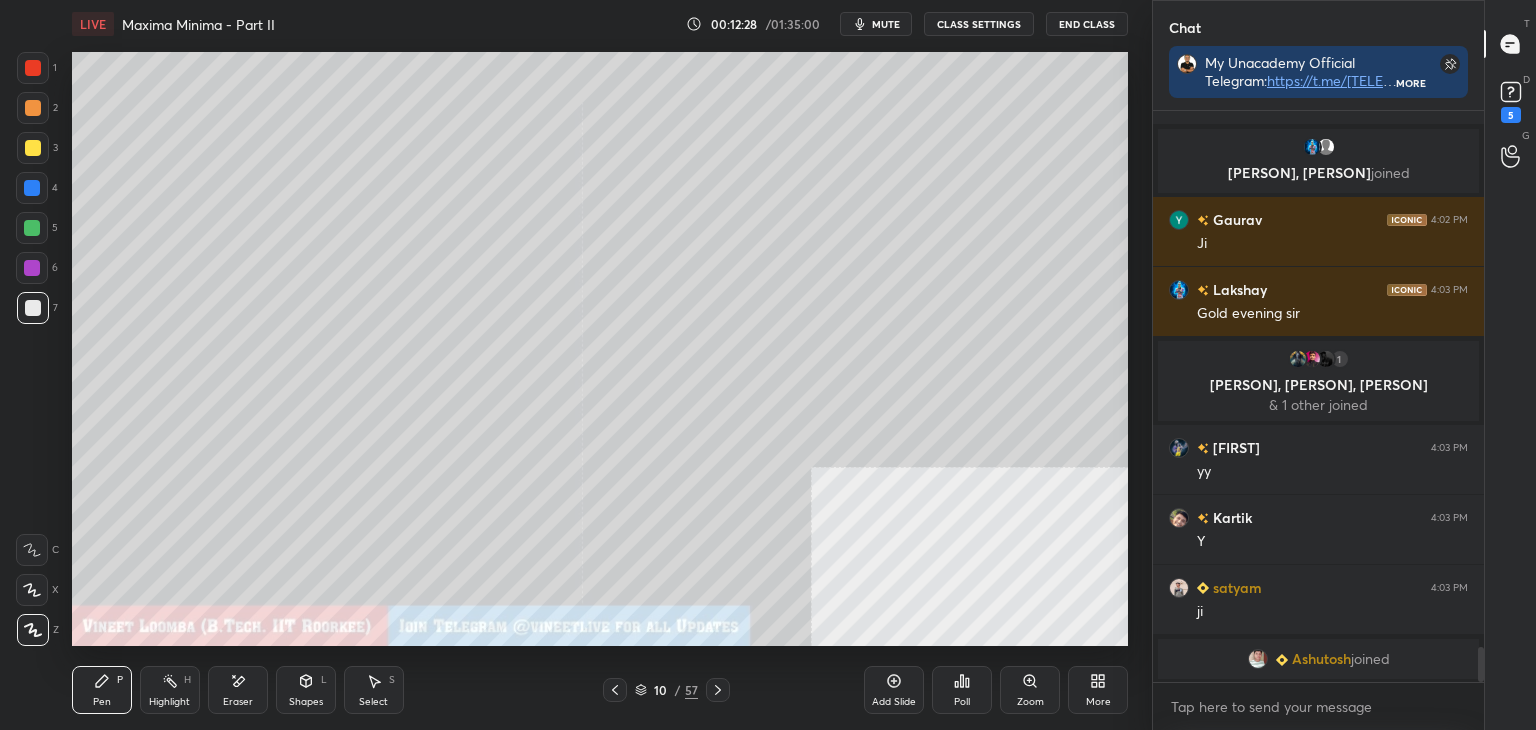 scroll, scrollTop: 8736, scrollLeft: 0, axis: vertical 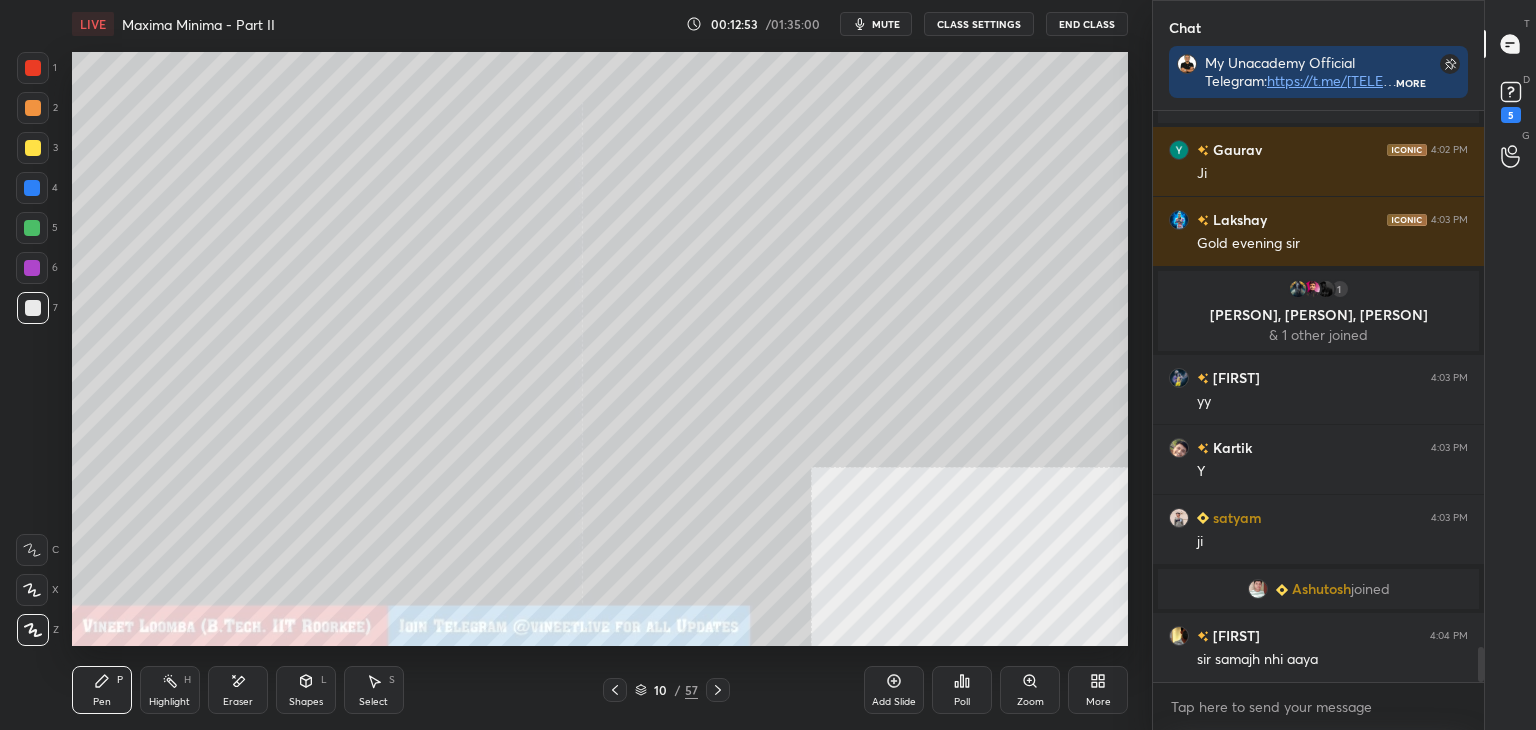 click on "Highlight H" at bounding box center (170, 690) 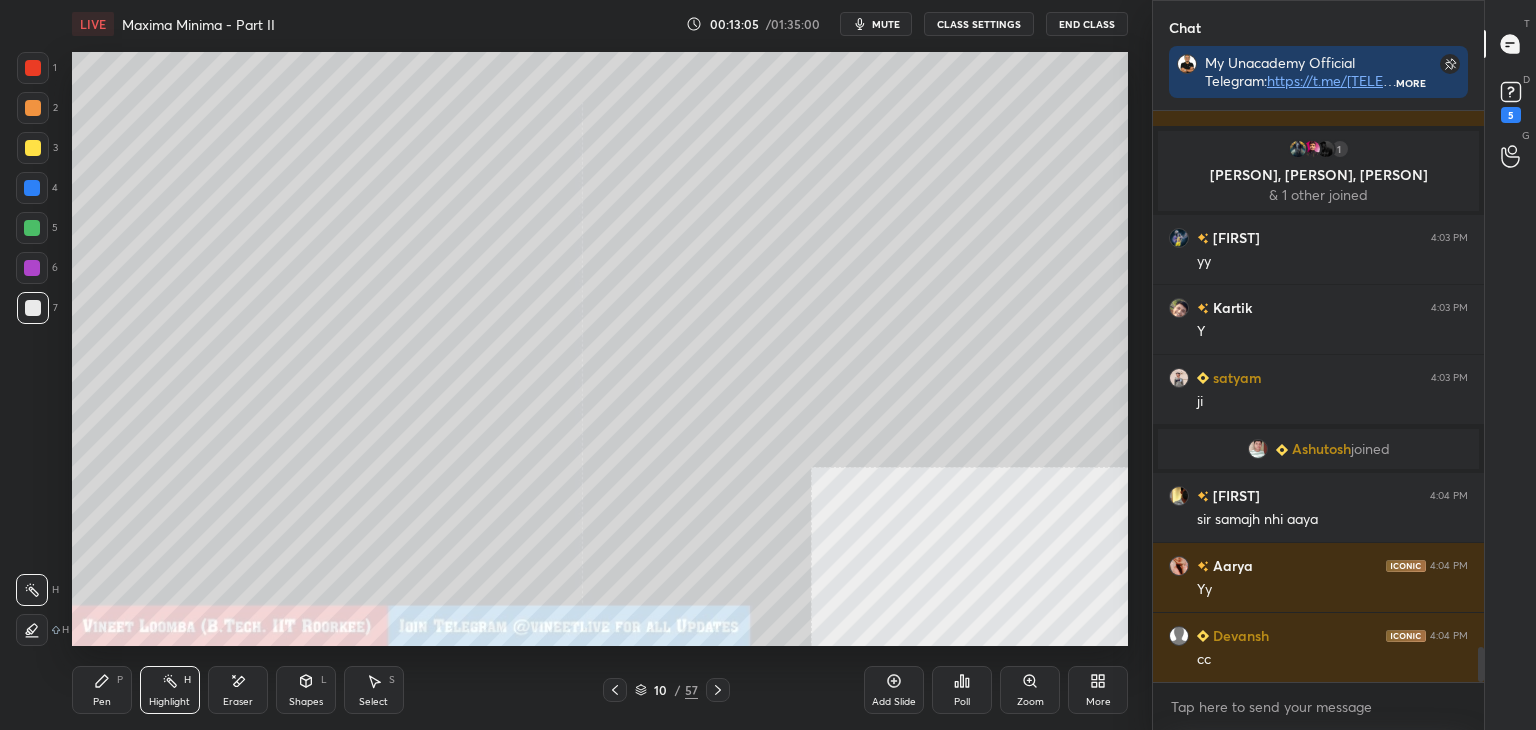 scroll, scrollTop: 8946, scrollLeft: 0, axis: vertical 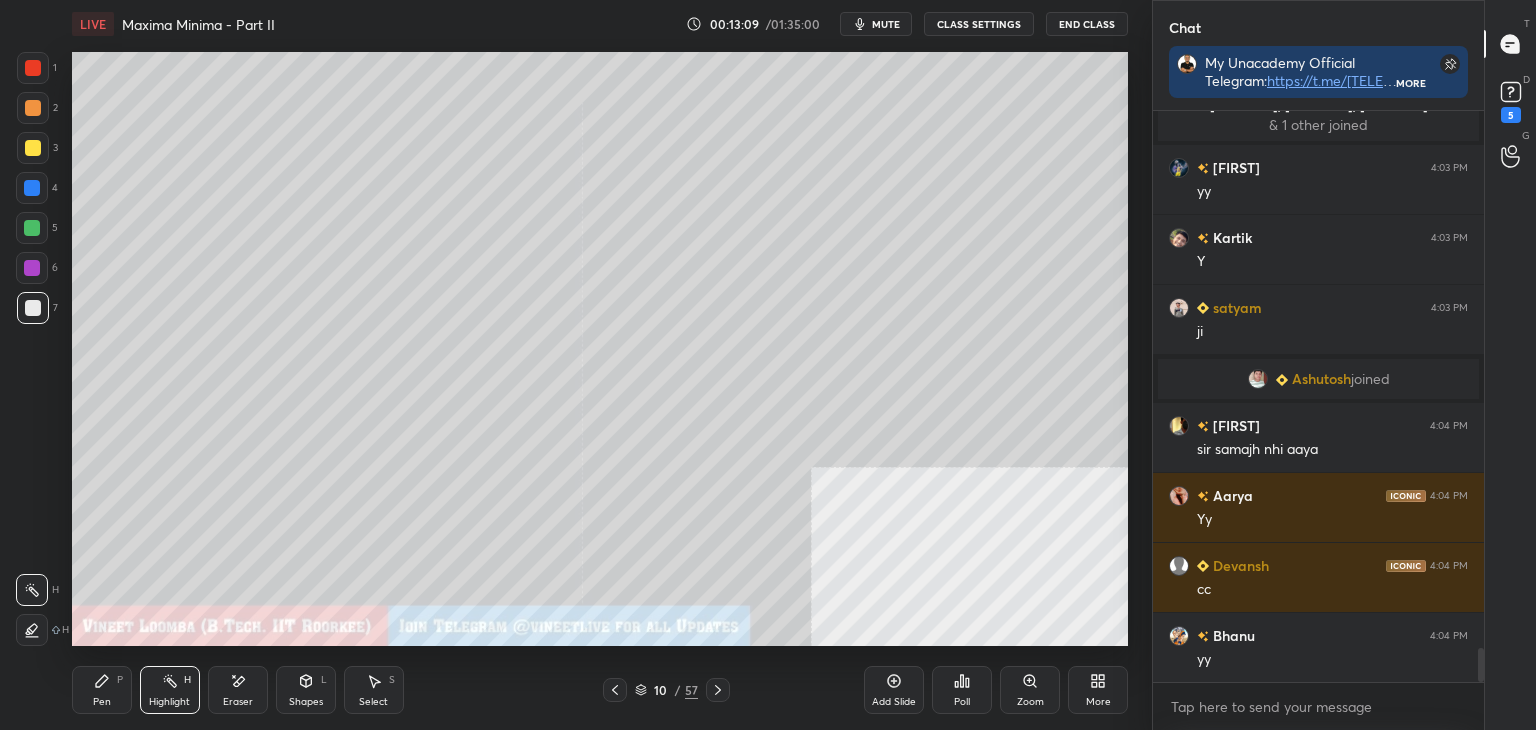 drag, startPoint x: 92, startPoint y: 698, endPoint x: 294, endPoint y: 671, distance: 203.79646 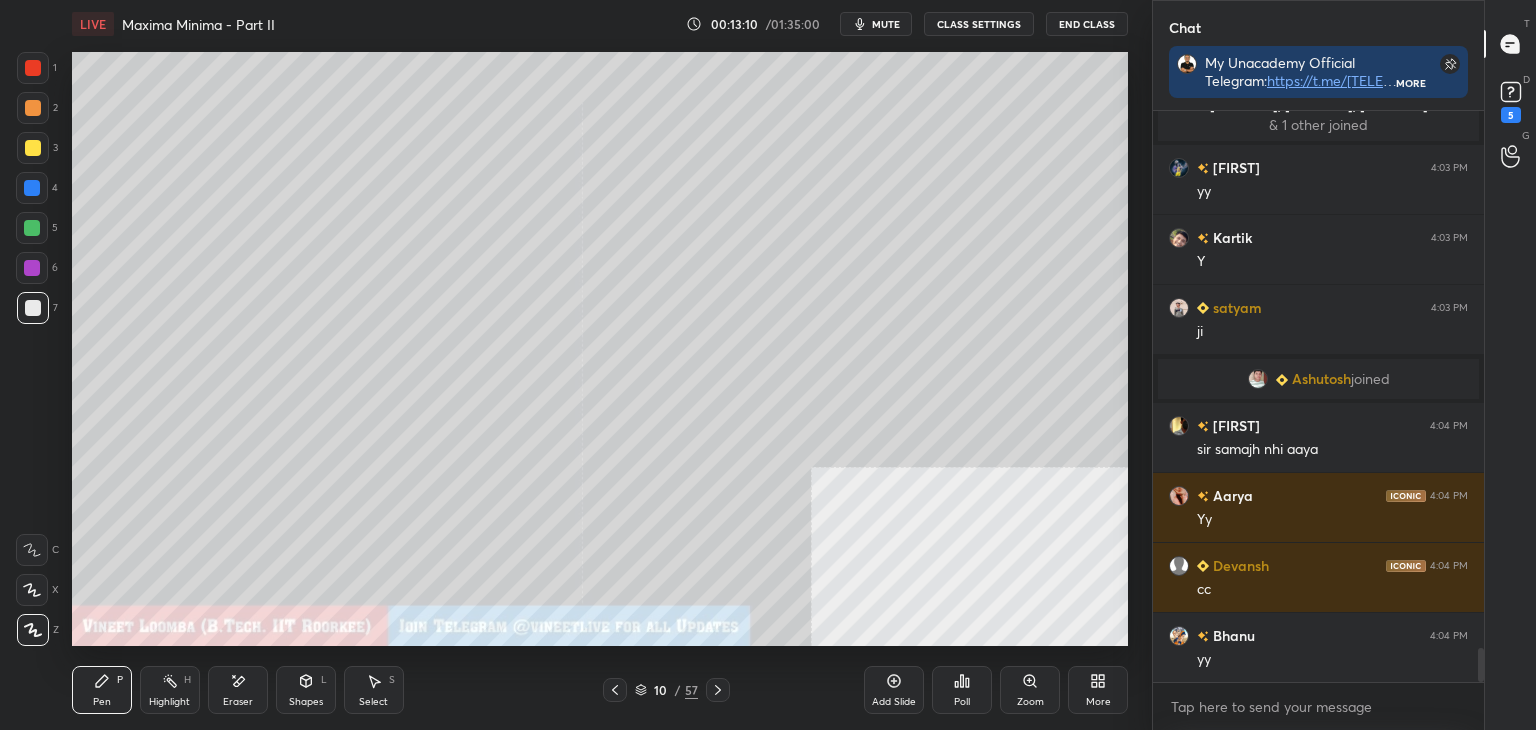 click 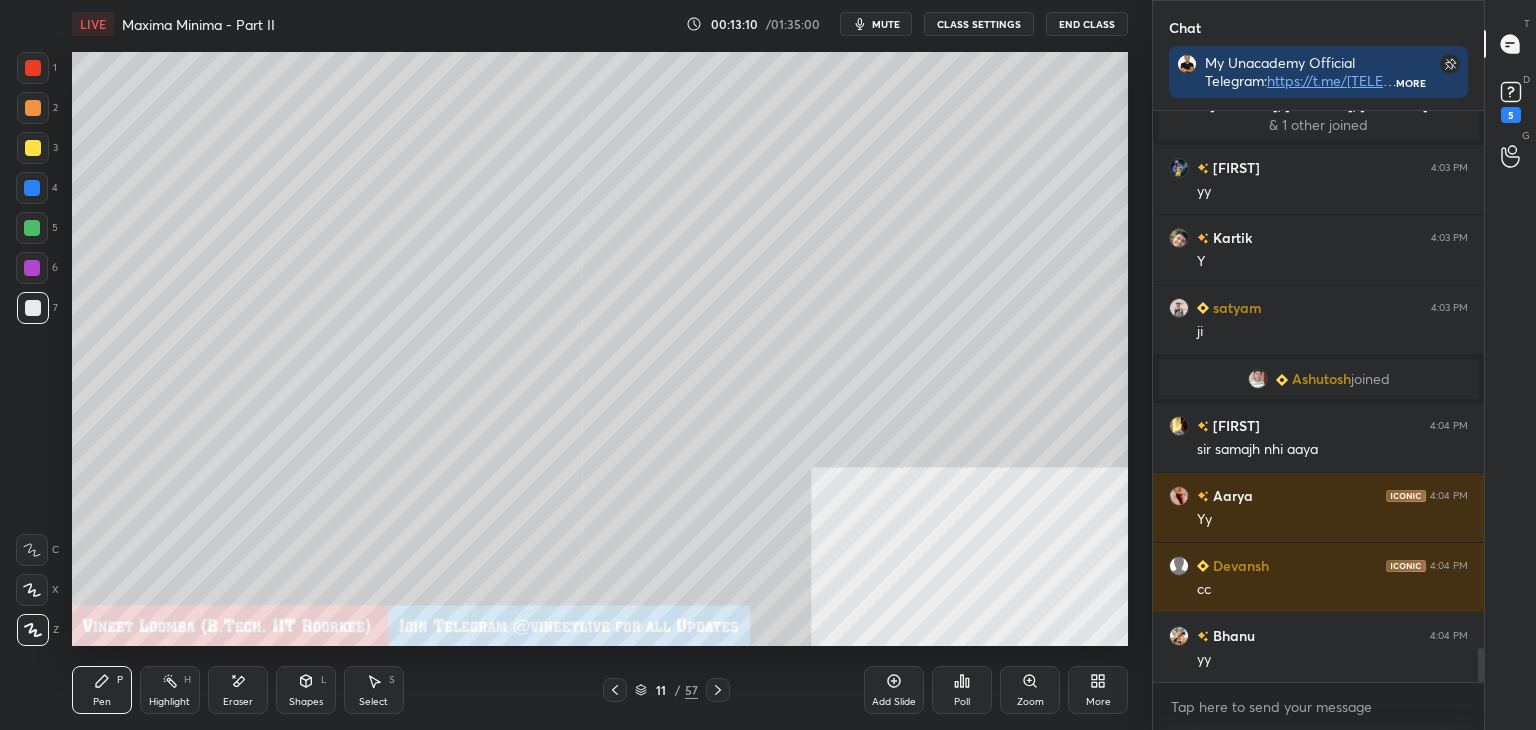 scroll, scrollTop: 9016, scrollLeft: 0, axis: vertical 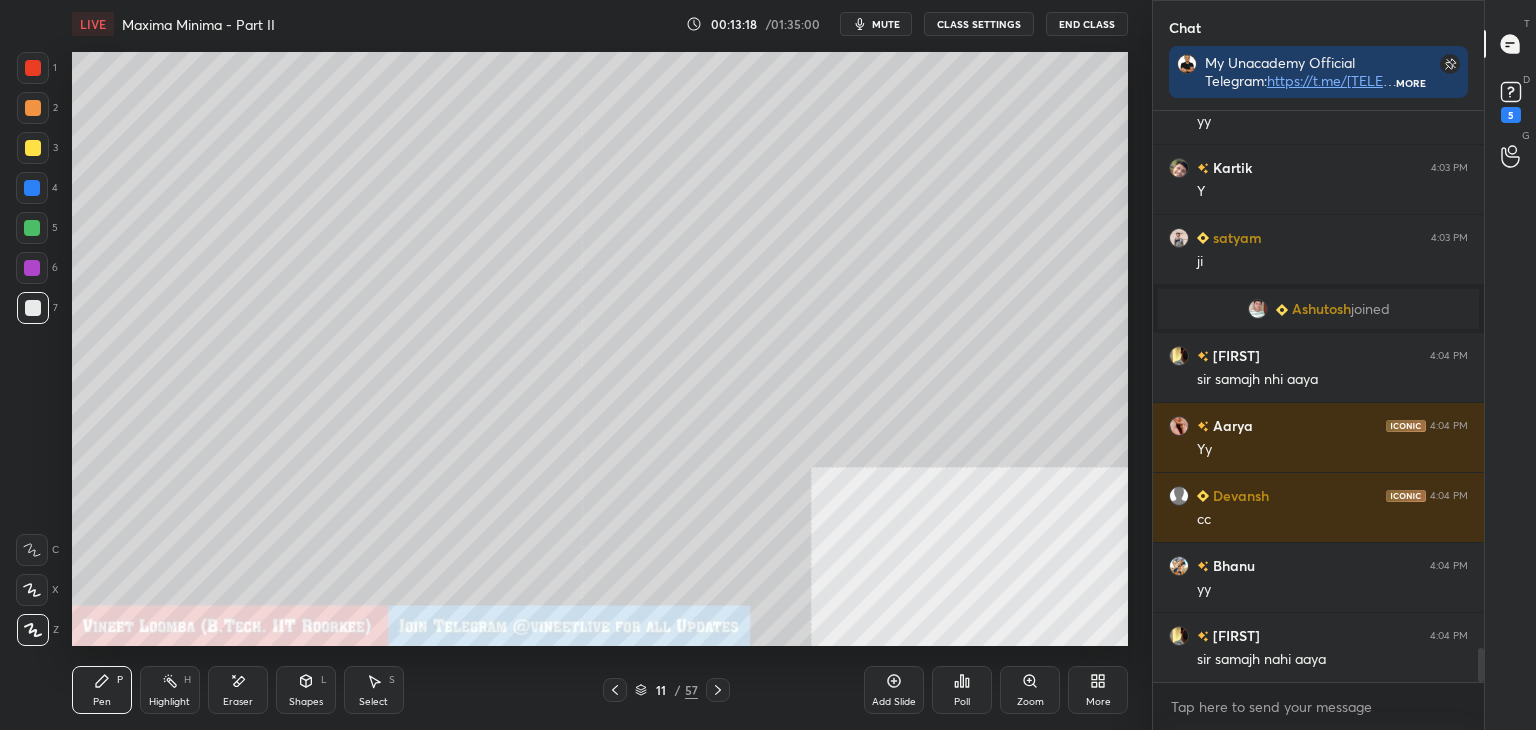 drag, startPoint x: 609, startPoint y: 688, endPoint x: 624, endPoint y: 689, distance: 15.033297 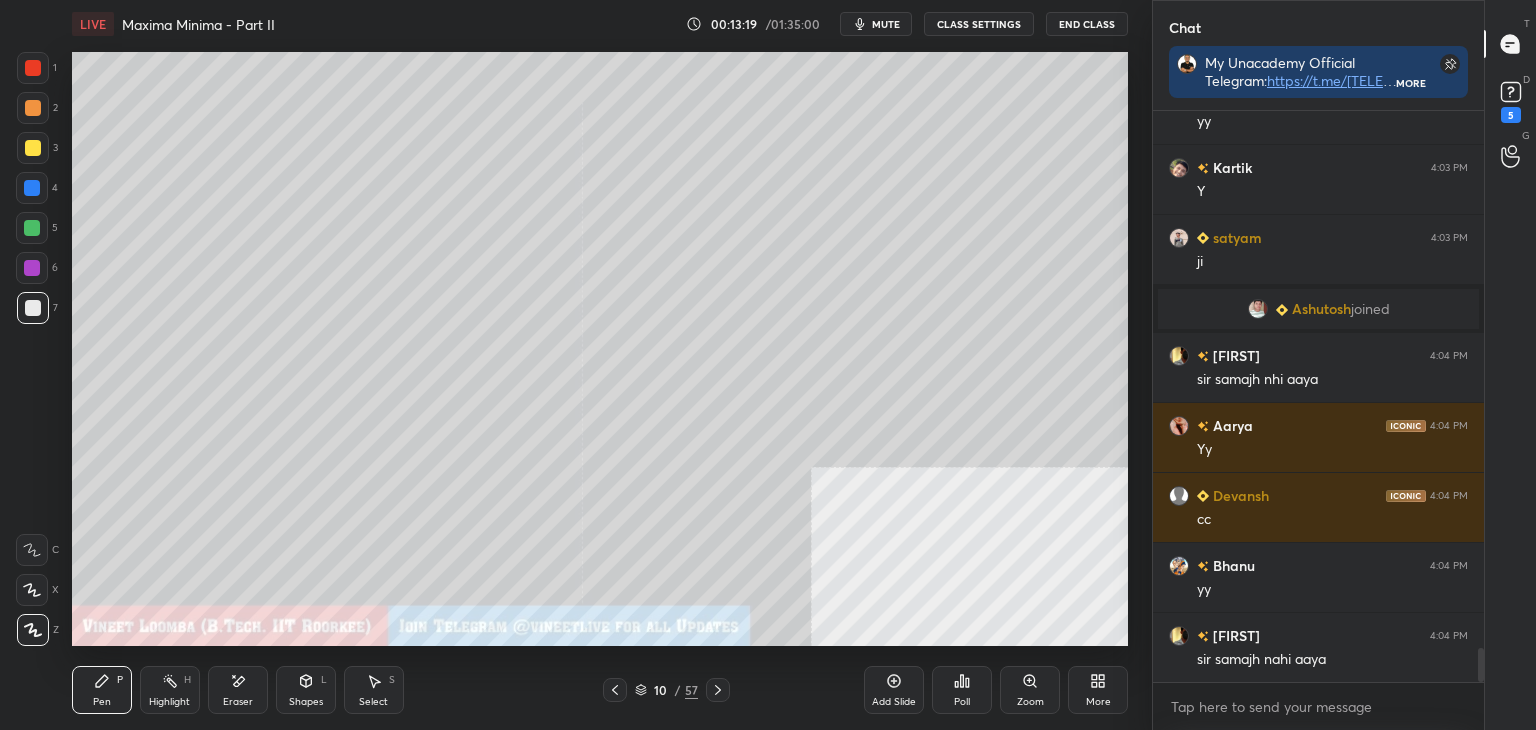 click 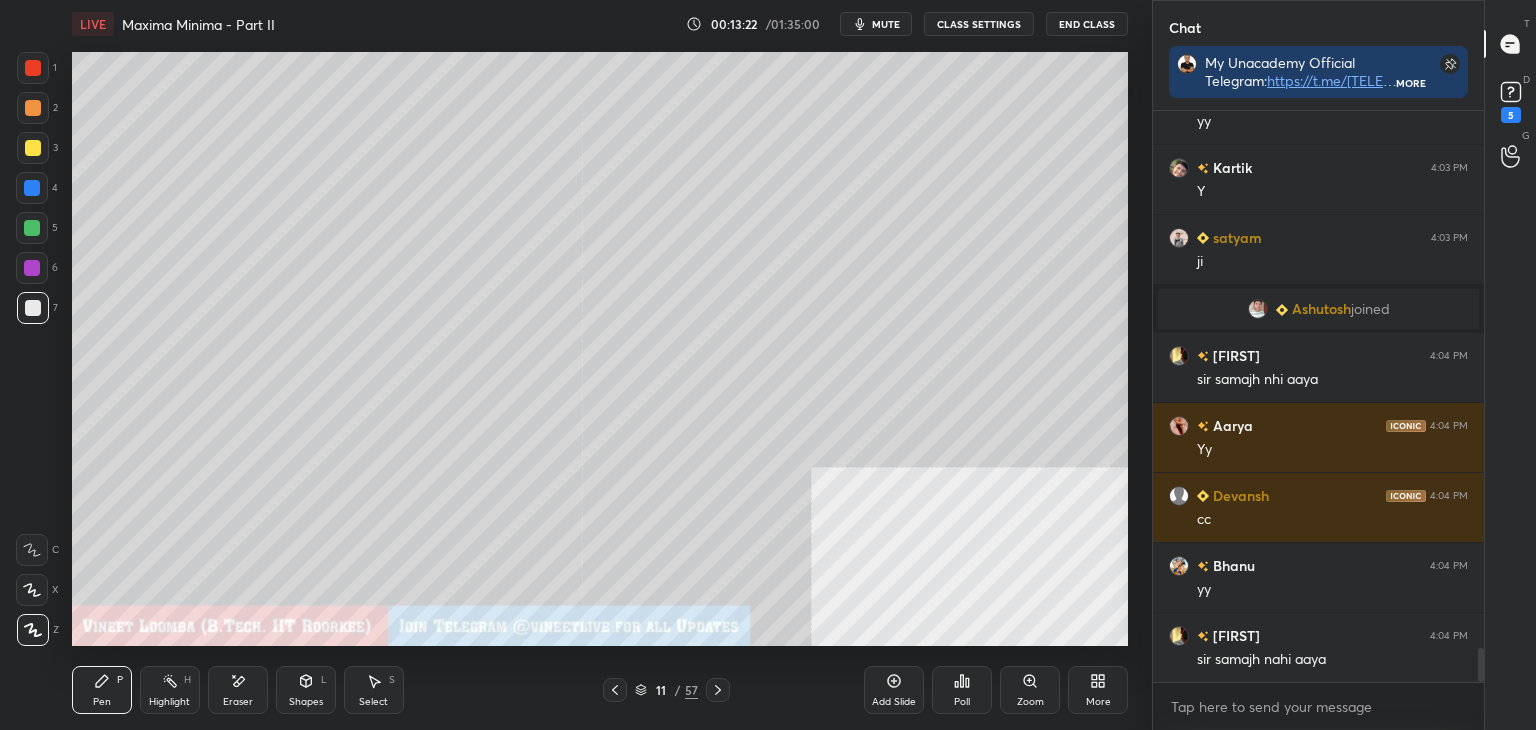 click 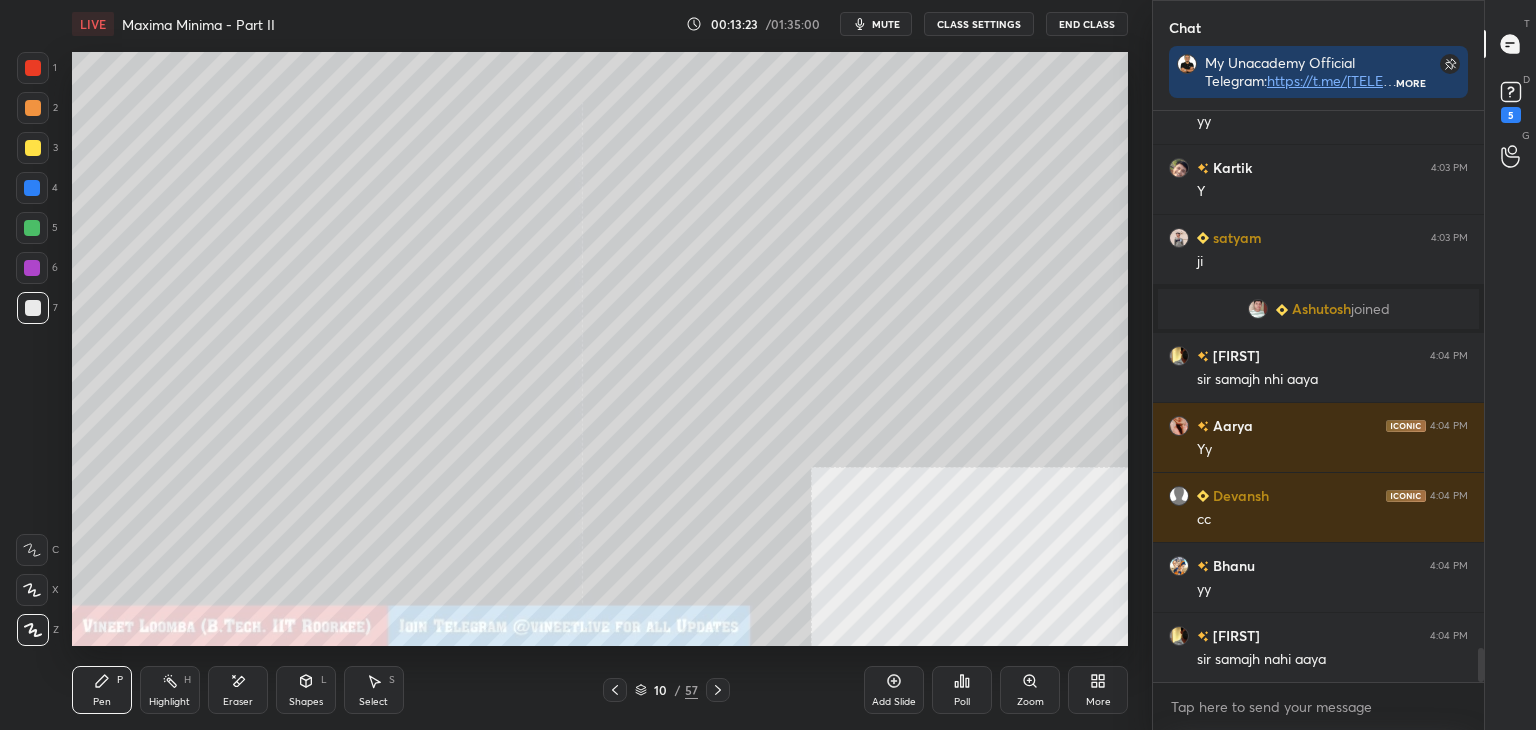click 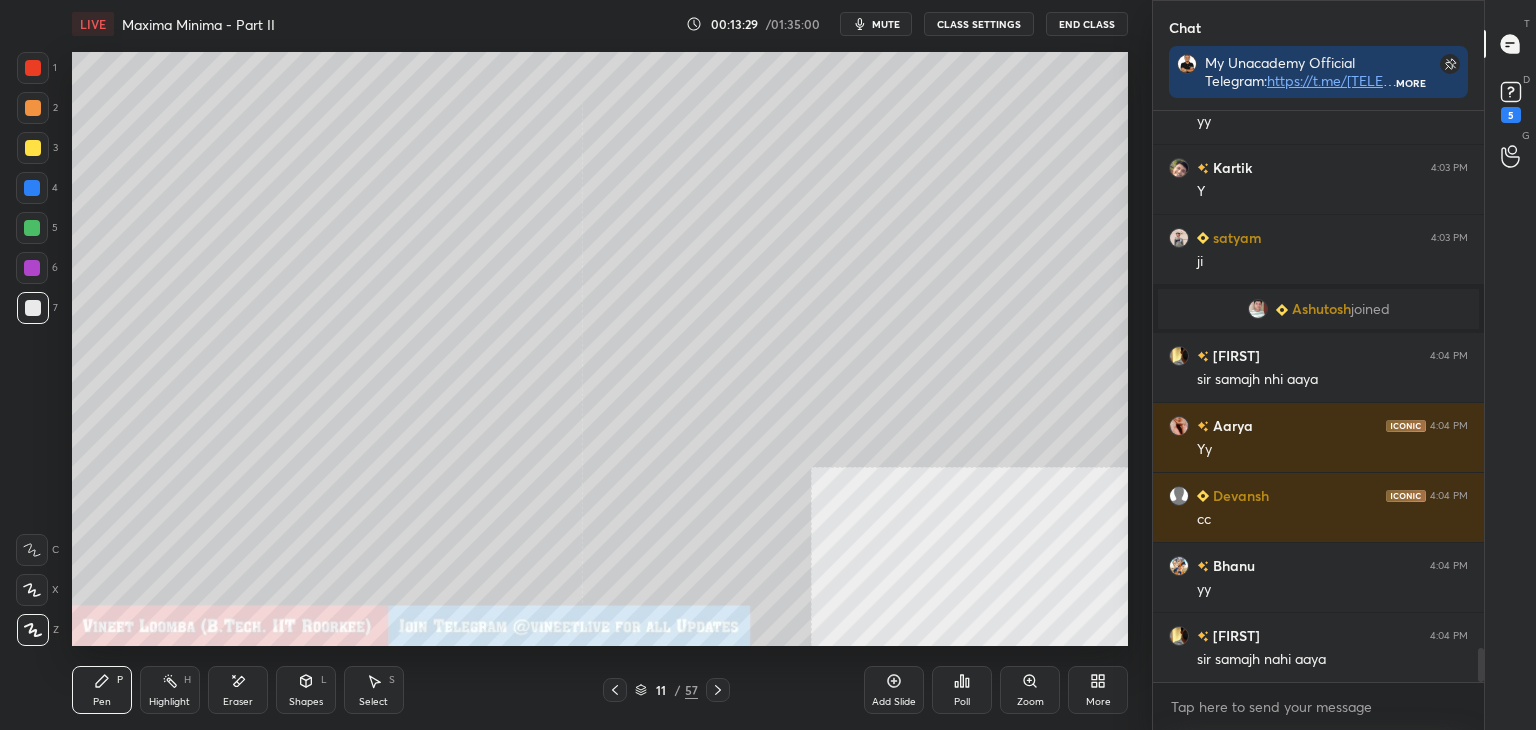 click 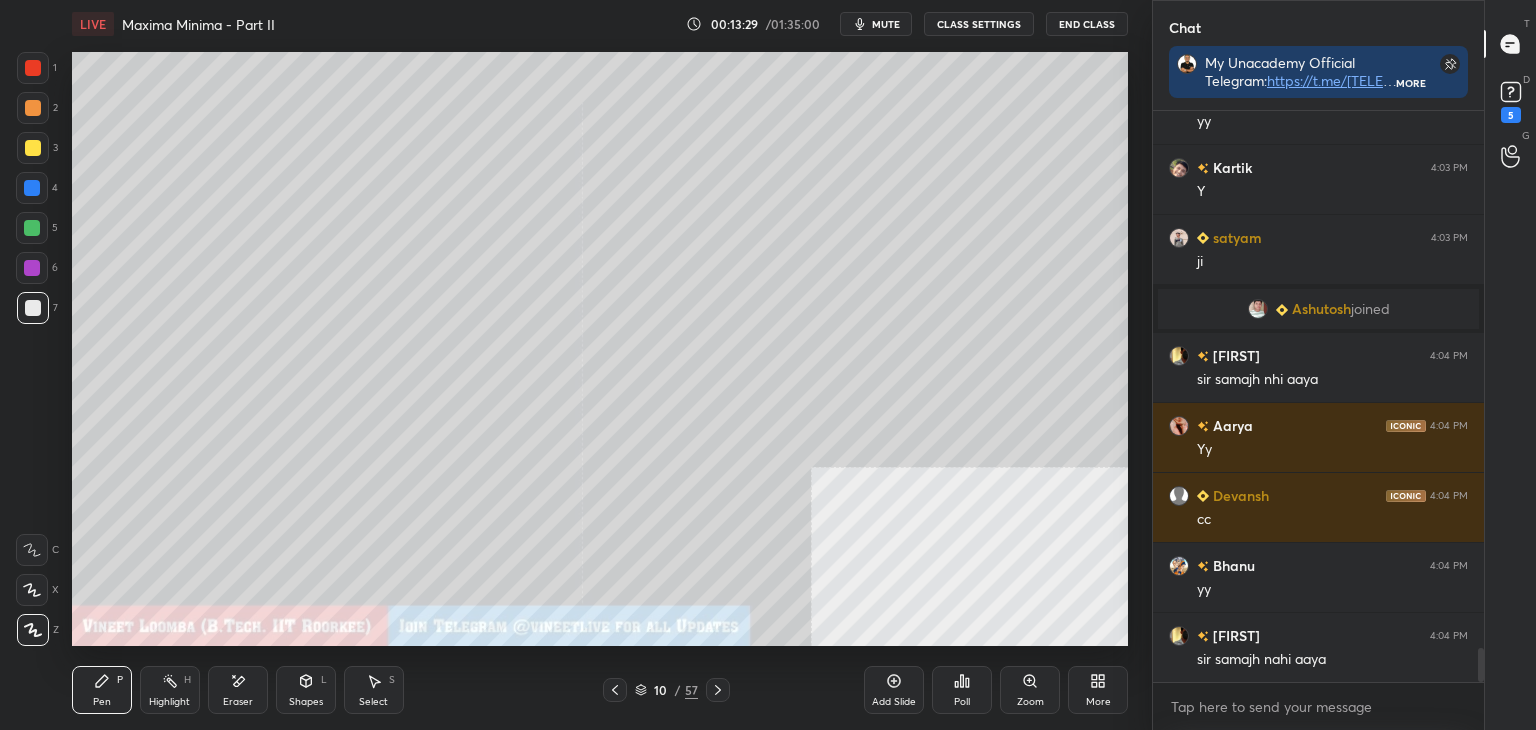 scroll, scrollTop: 9064, scrollLeft: 0, axis: vertical 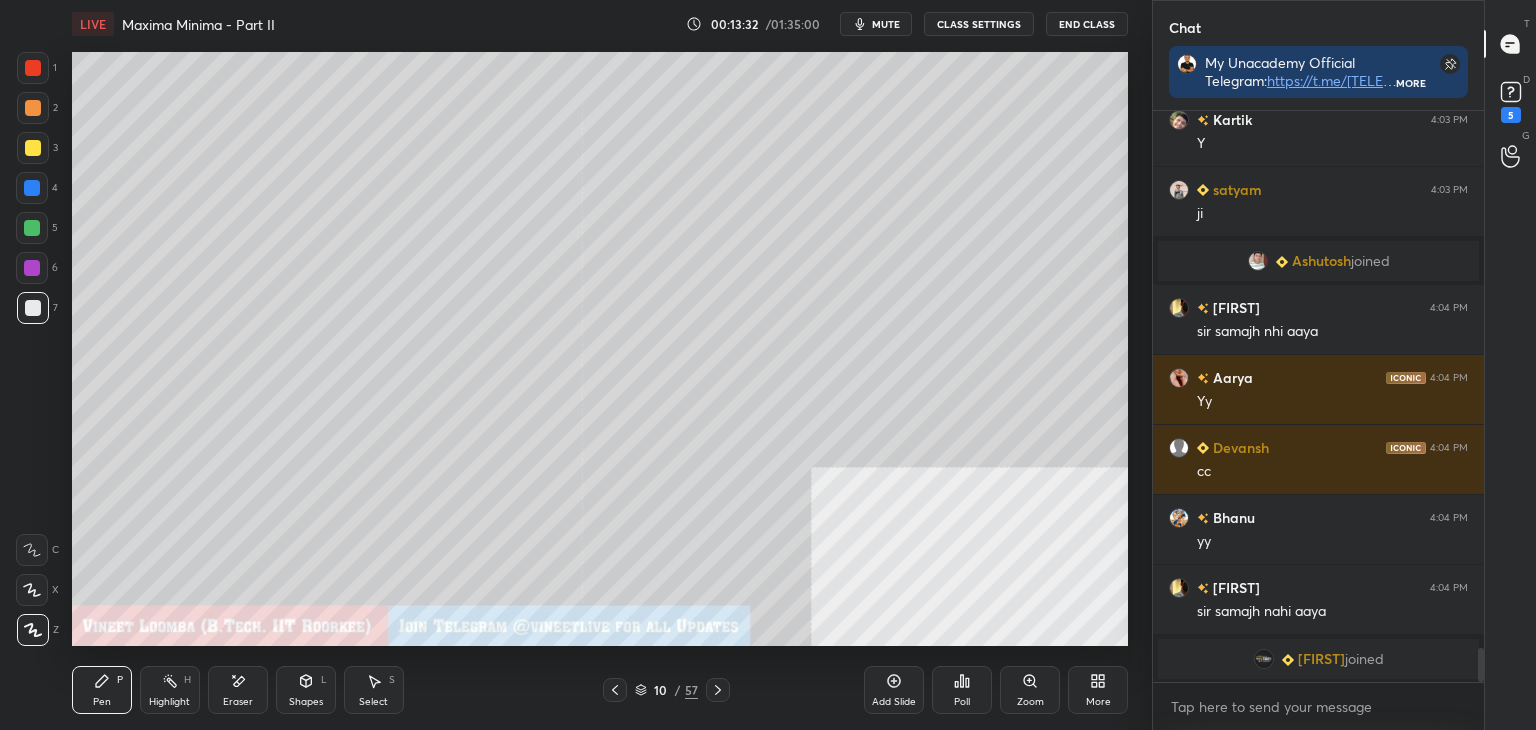 click 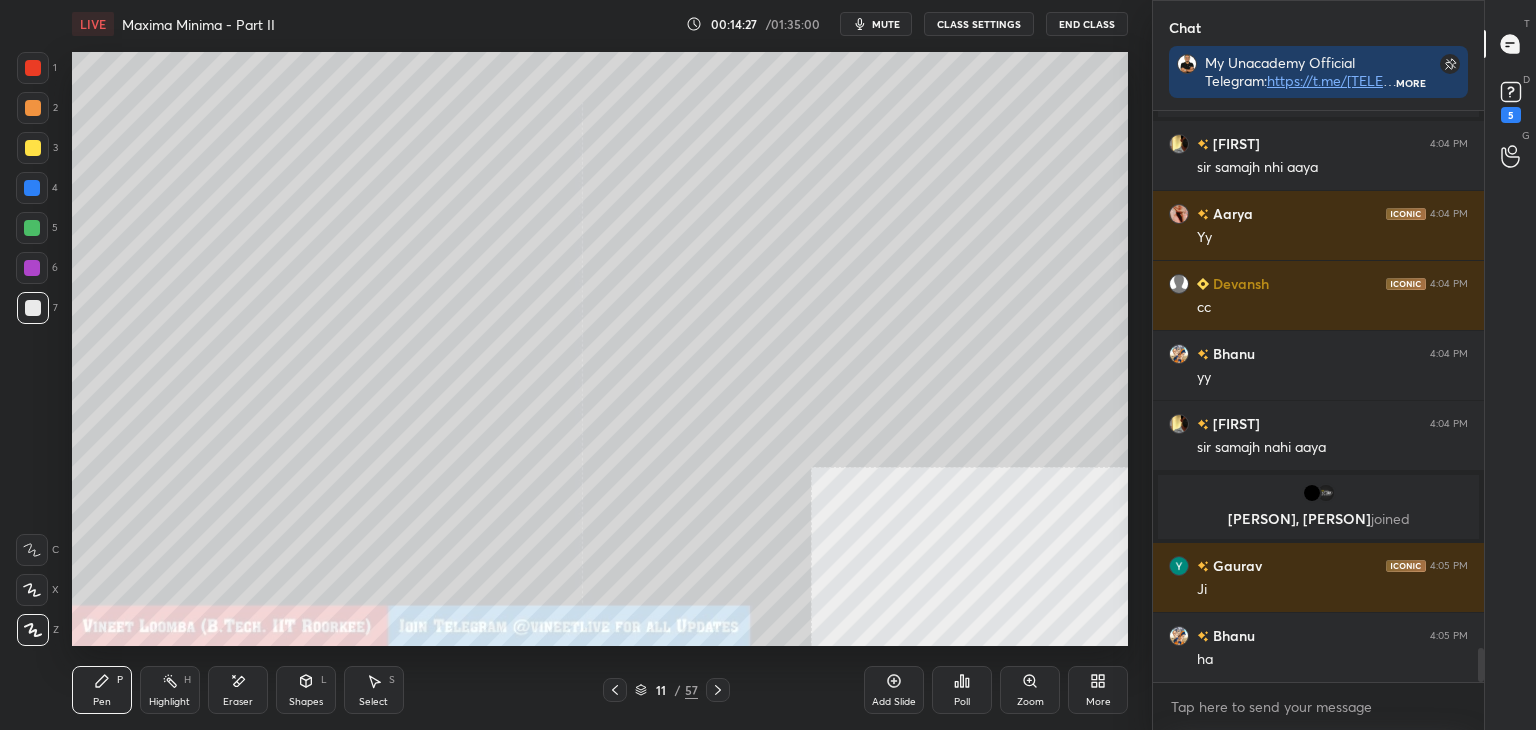 scroll, scrollTop: 9182, scrollLeft: 0, axis: vertical 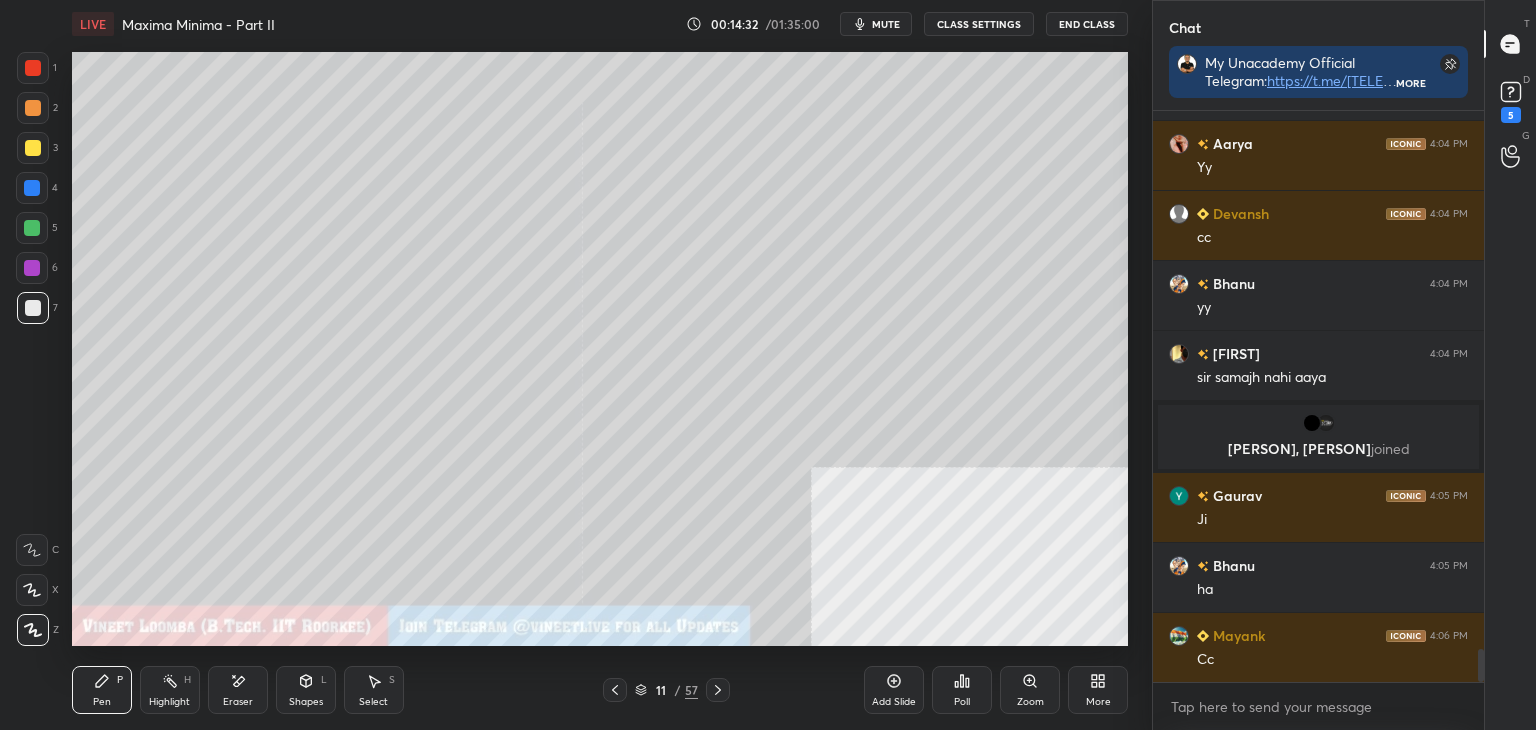 click 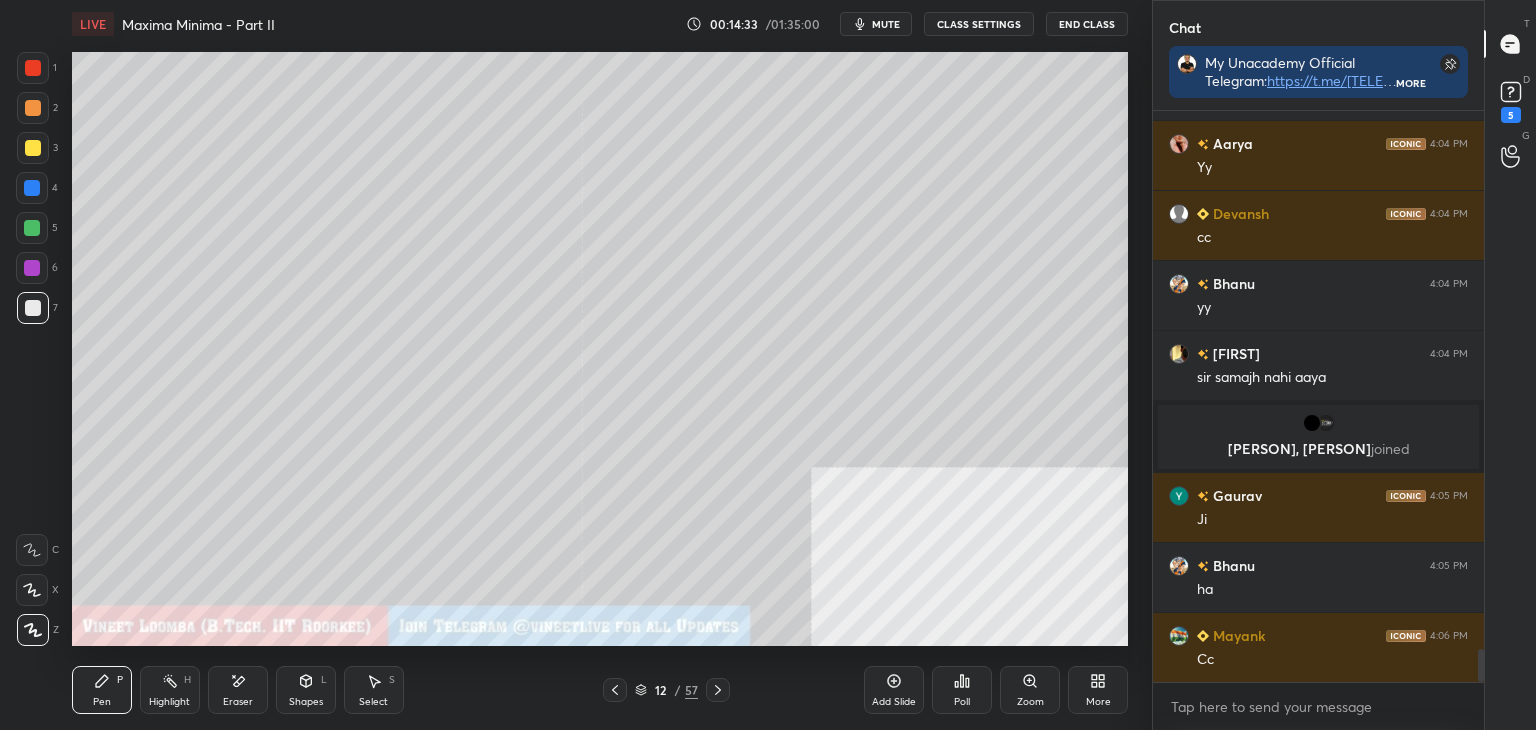 click on "Pen P" at bounding box center (102, 690) 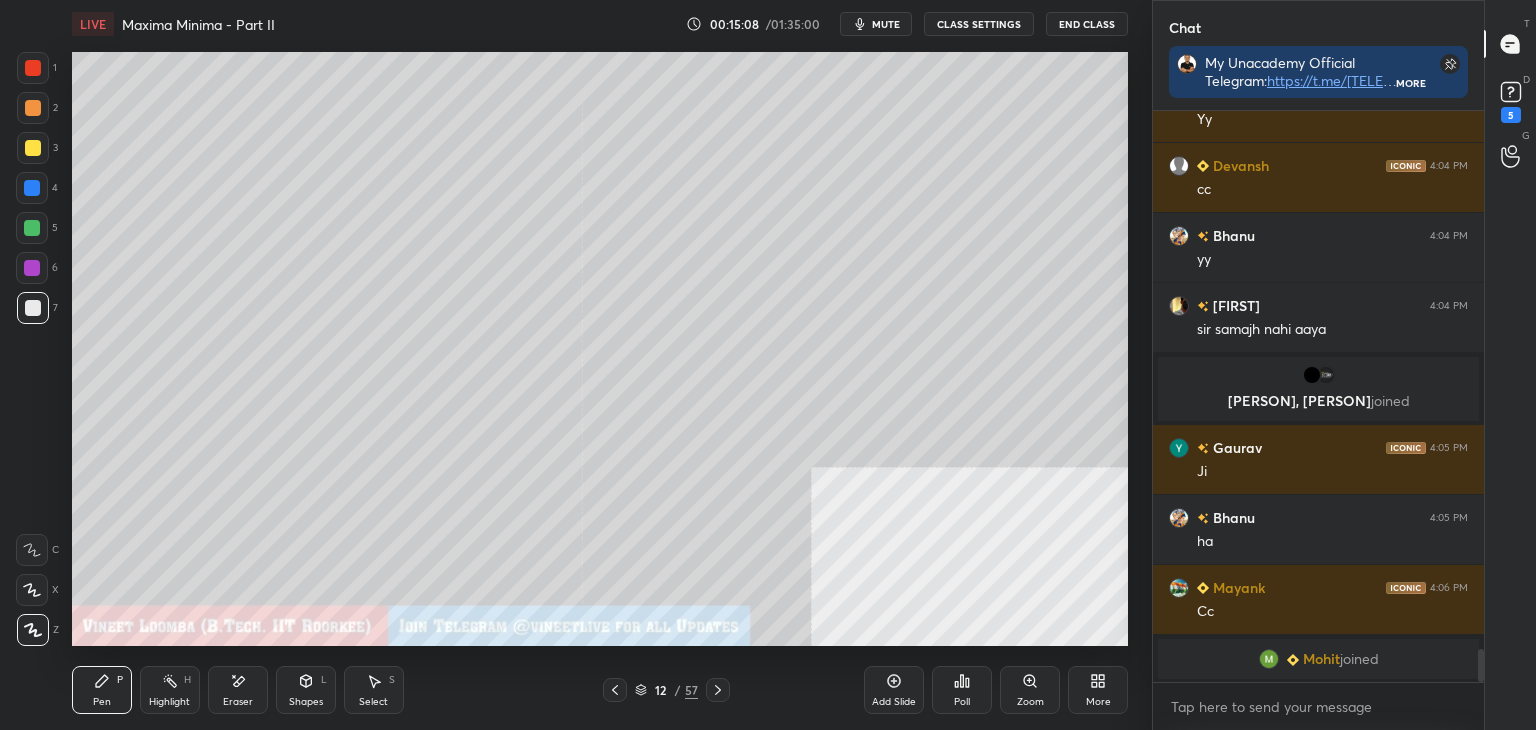 scroll, scrollTop: 9236, scrollLeft: 0, axis: vertical 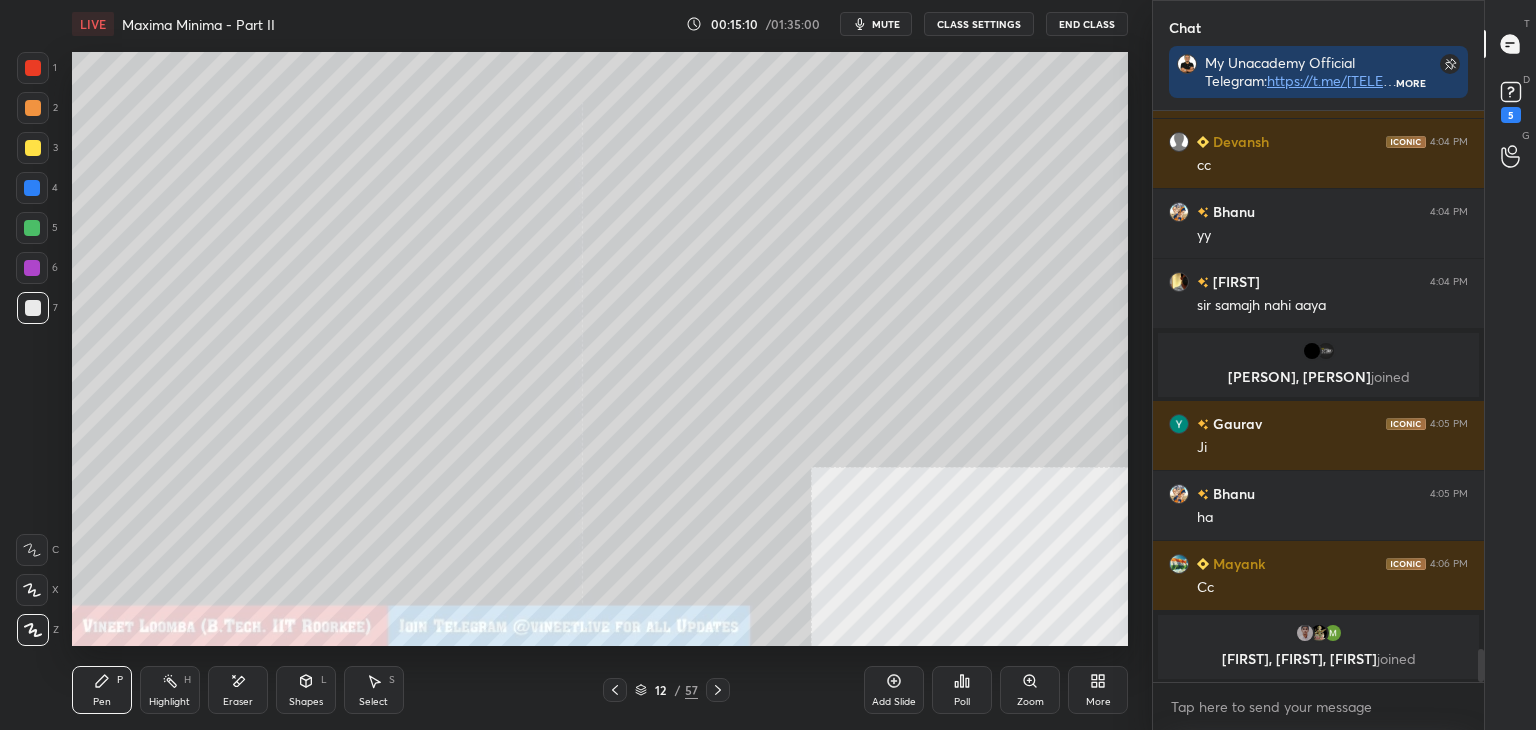 click on "Highlight H" at bounding box center (170, 690) 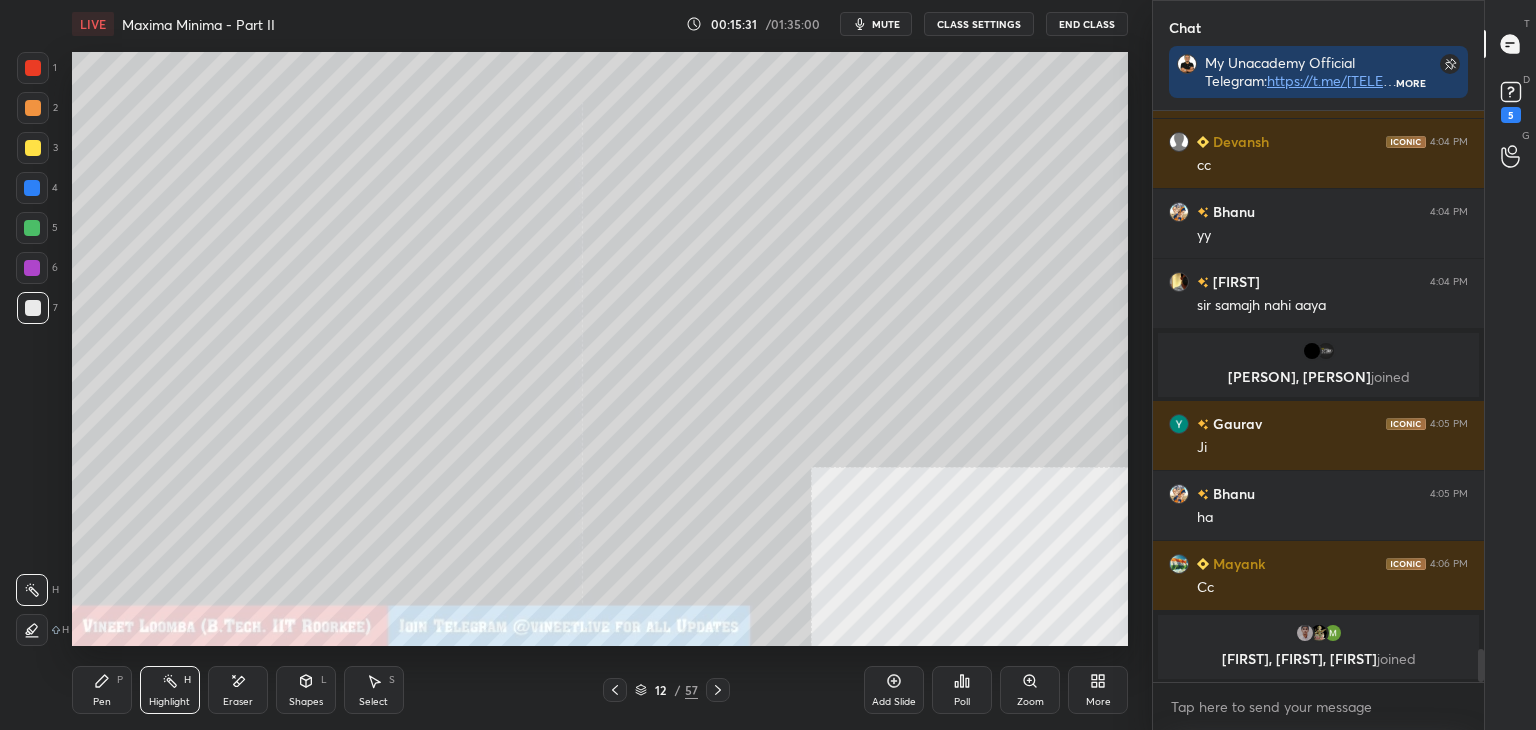 click on "Pen P" at bounding box center (102, 690) 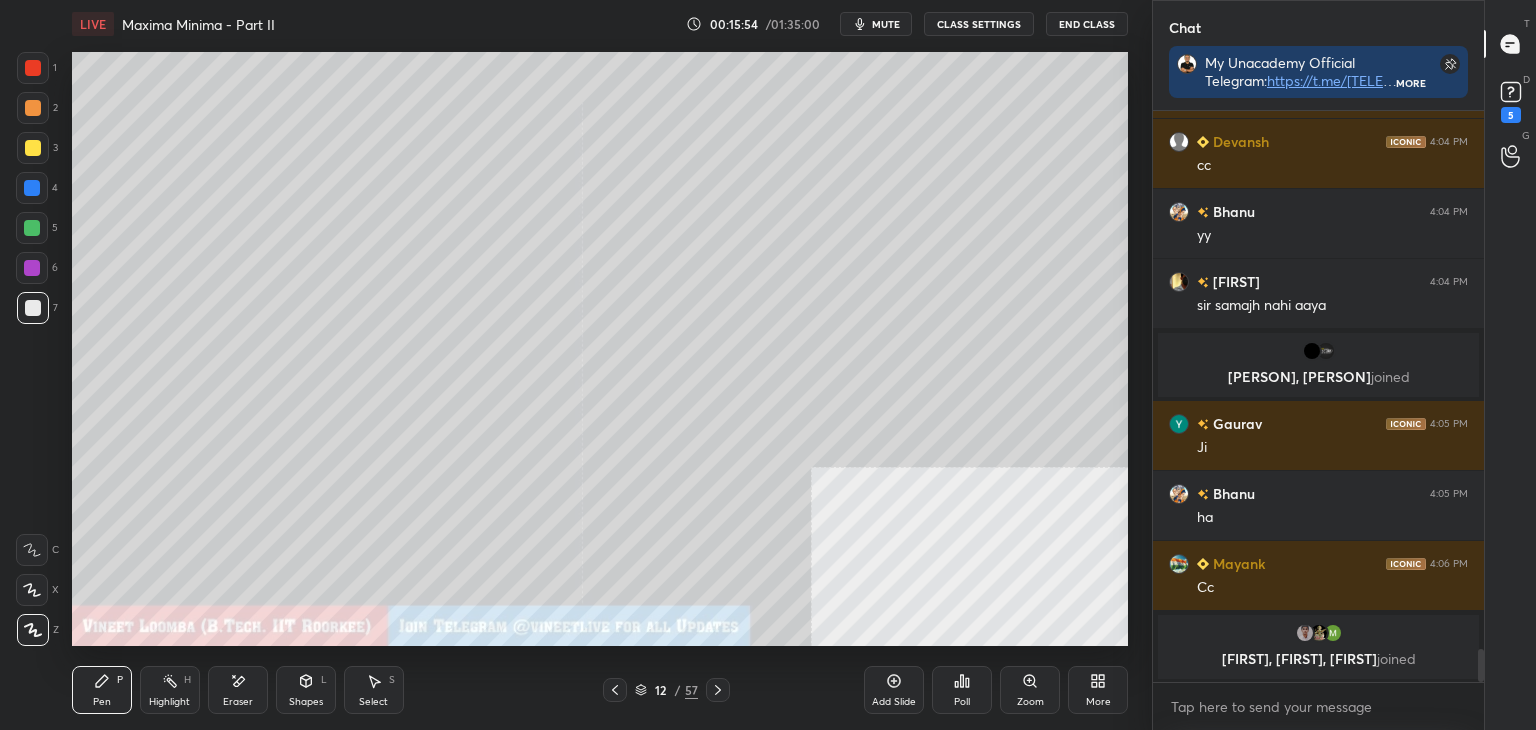 scroll, scrollTop: 9252, scrollLeft: 0, axis: vertical 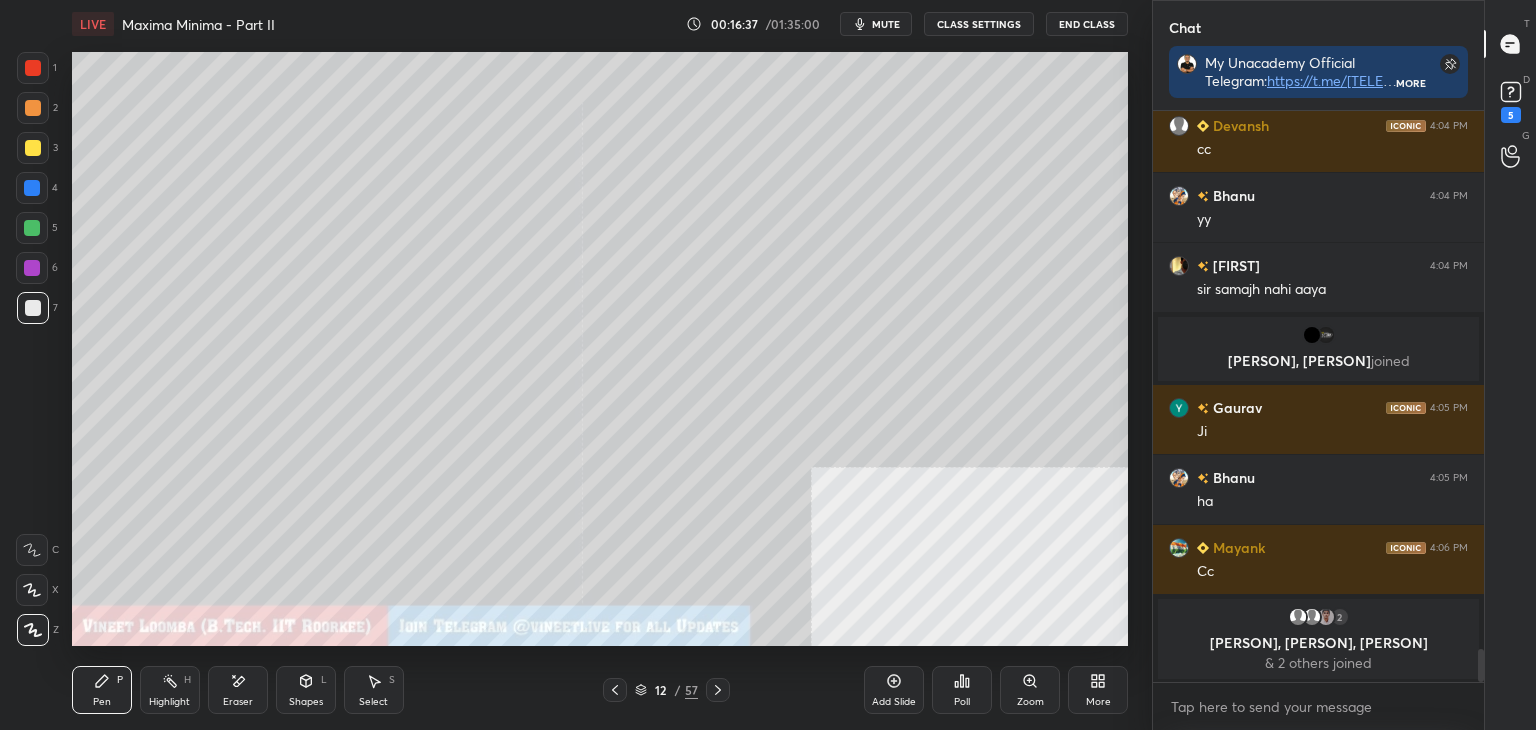 click 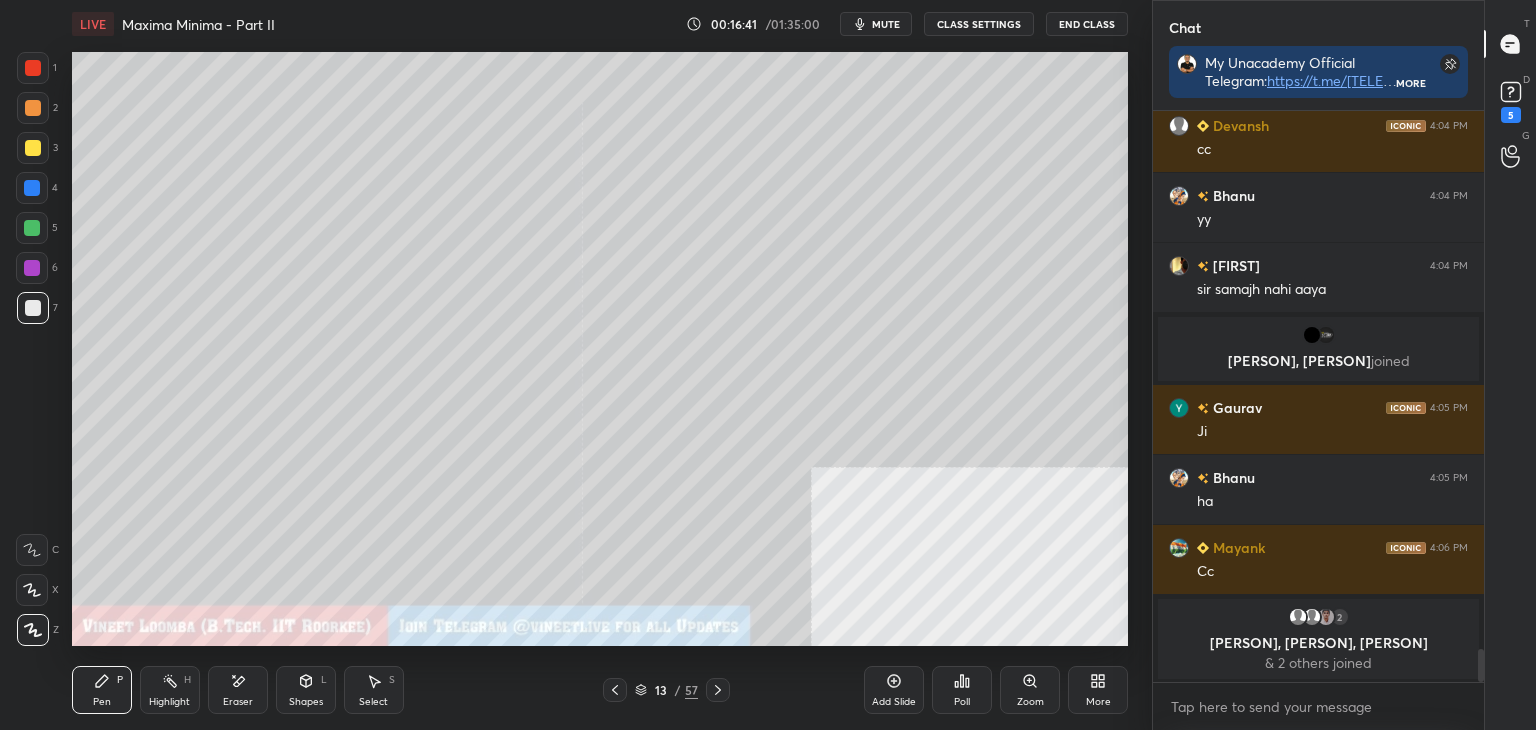 drag, startPoint x: 611, startPoint y: 689, endPoint x: 624, endPoint y: 686, distance: 13.341664 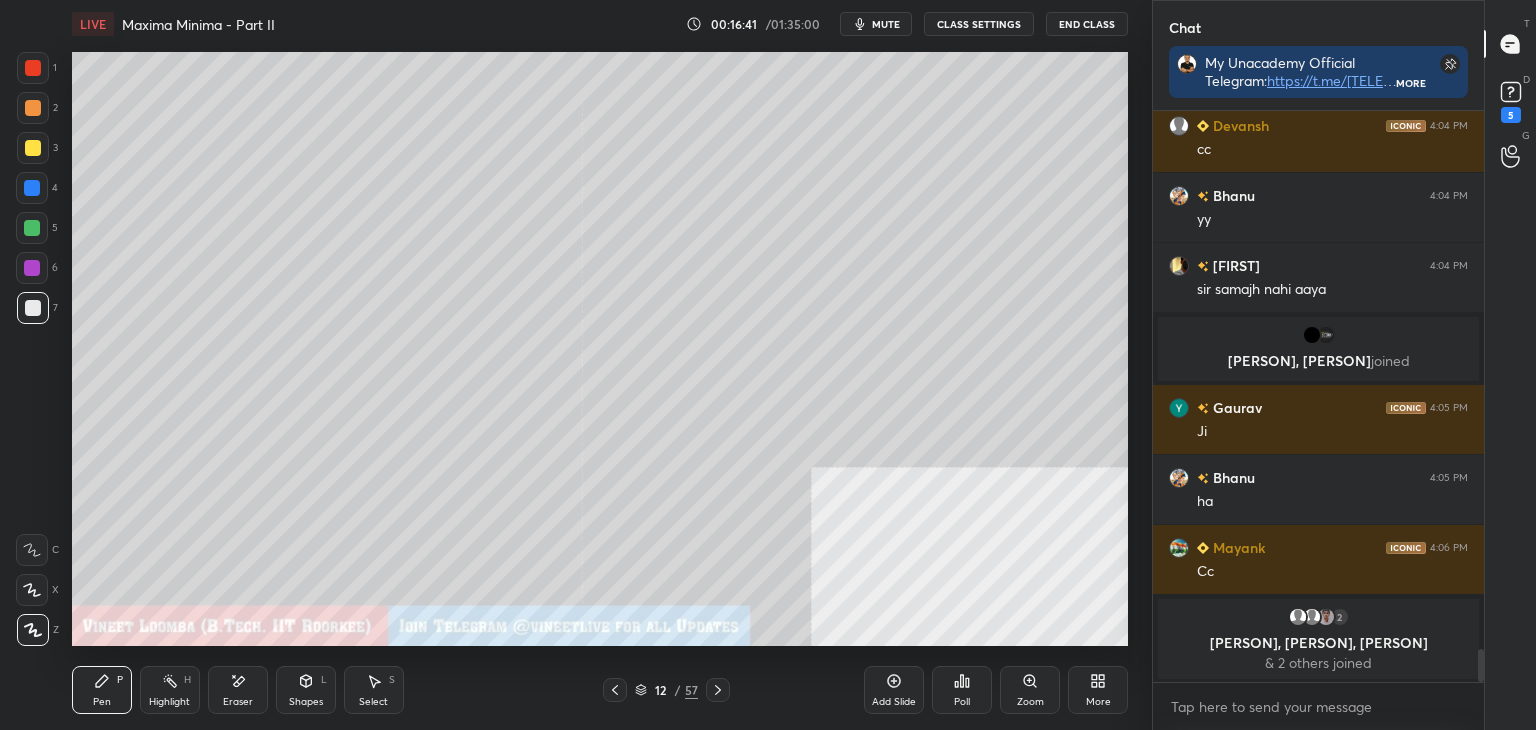 click 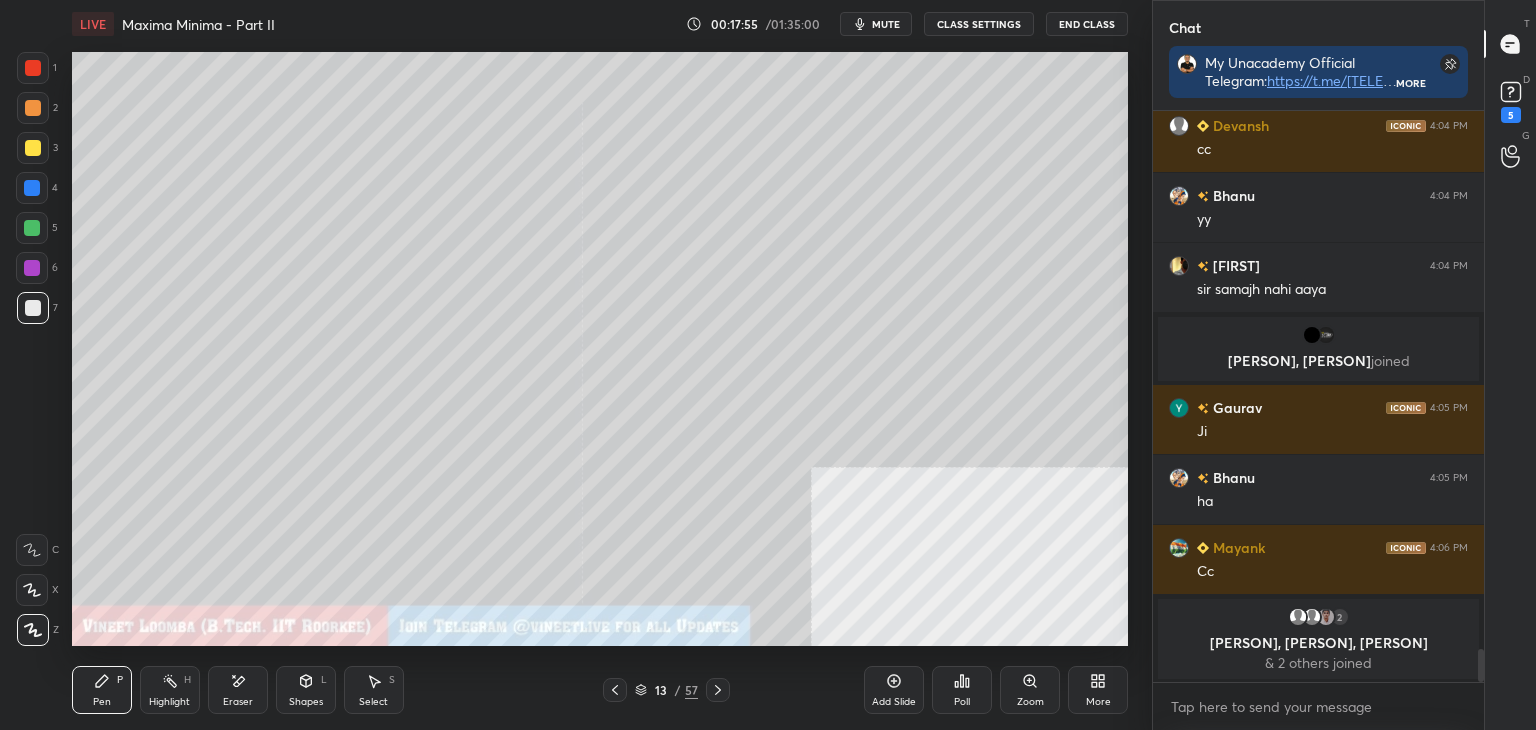 click at bounding box center [615, 690] 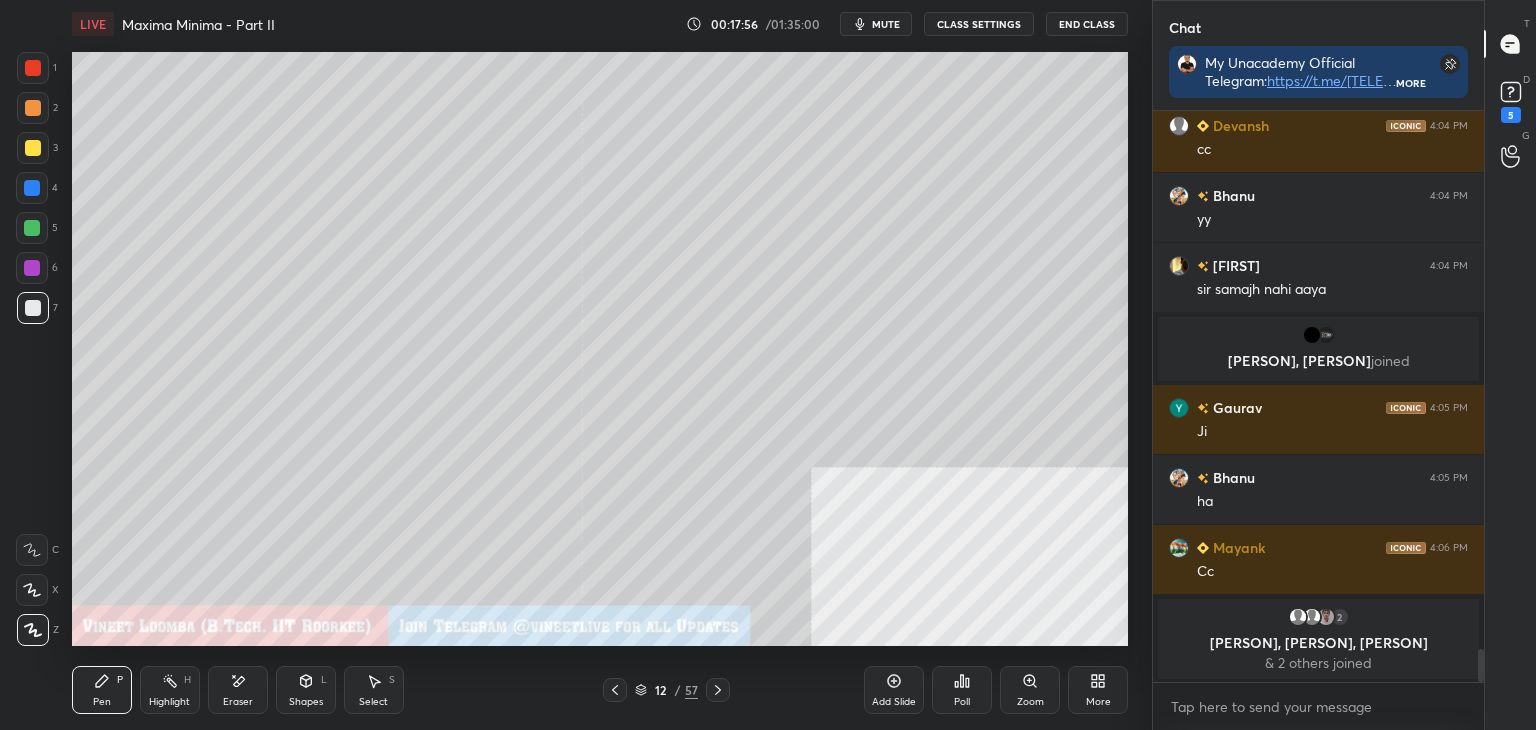 scroll, scrollTop: 9244, scrollLeft: 0, axis: vertical 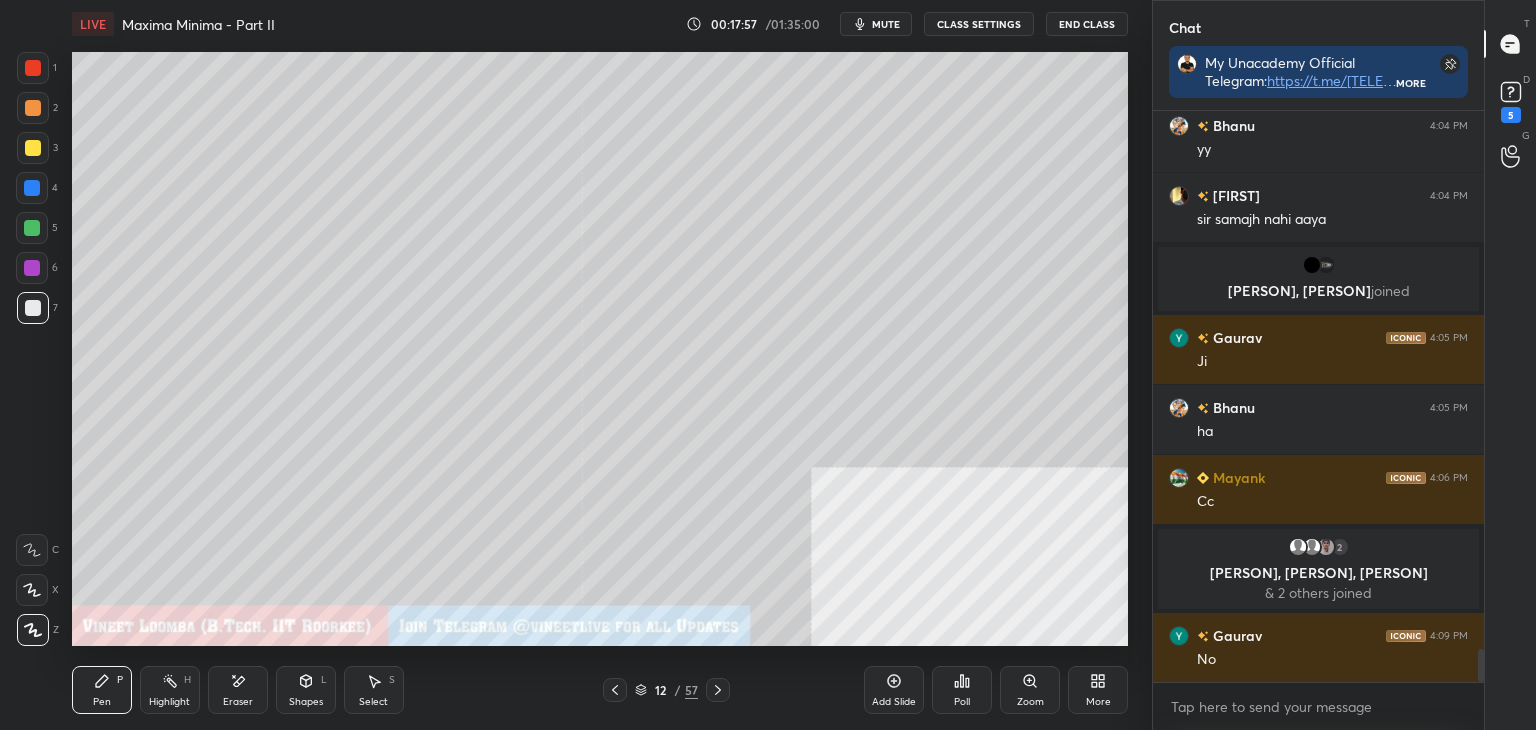 click 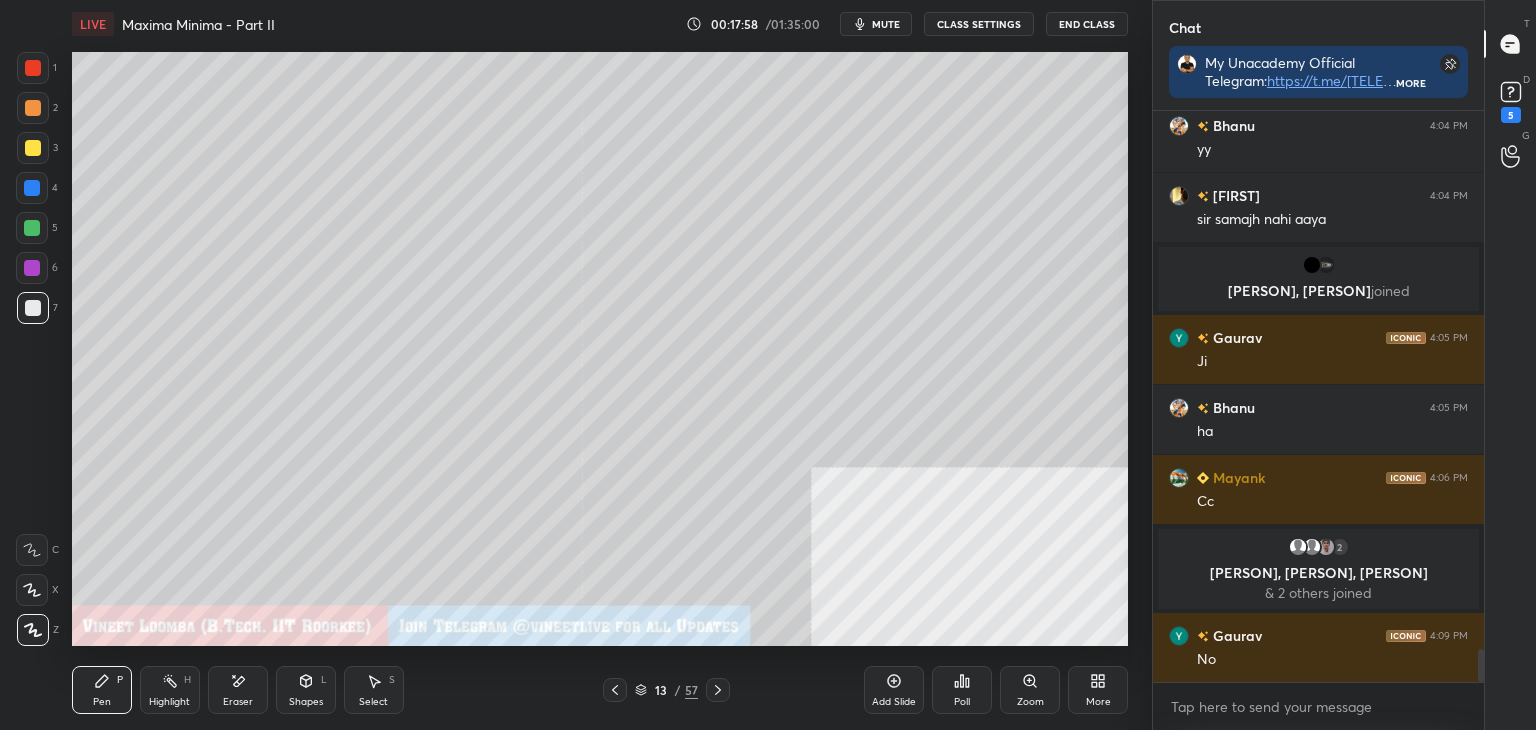 drag, startPoint x: 245, startPoint y: 690, endPoint x: 240, endPoint y: 677, distance: 13.928389 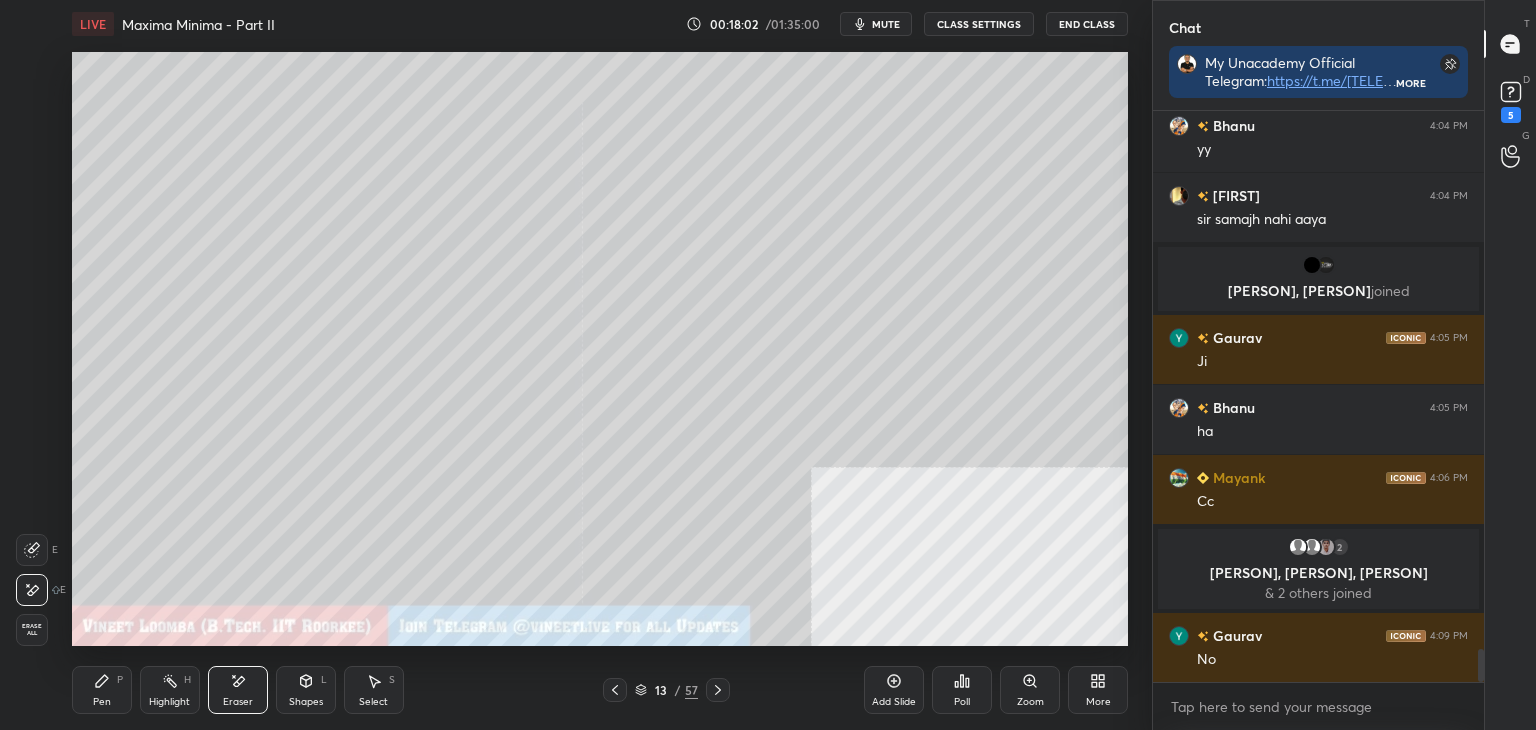 click on "Pen P" at bounding box center (102, 690) 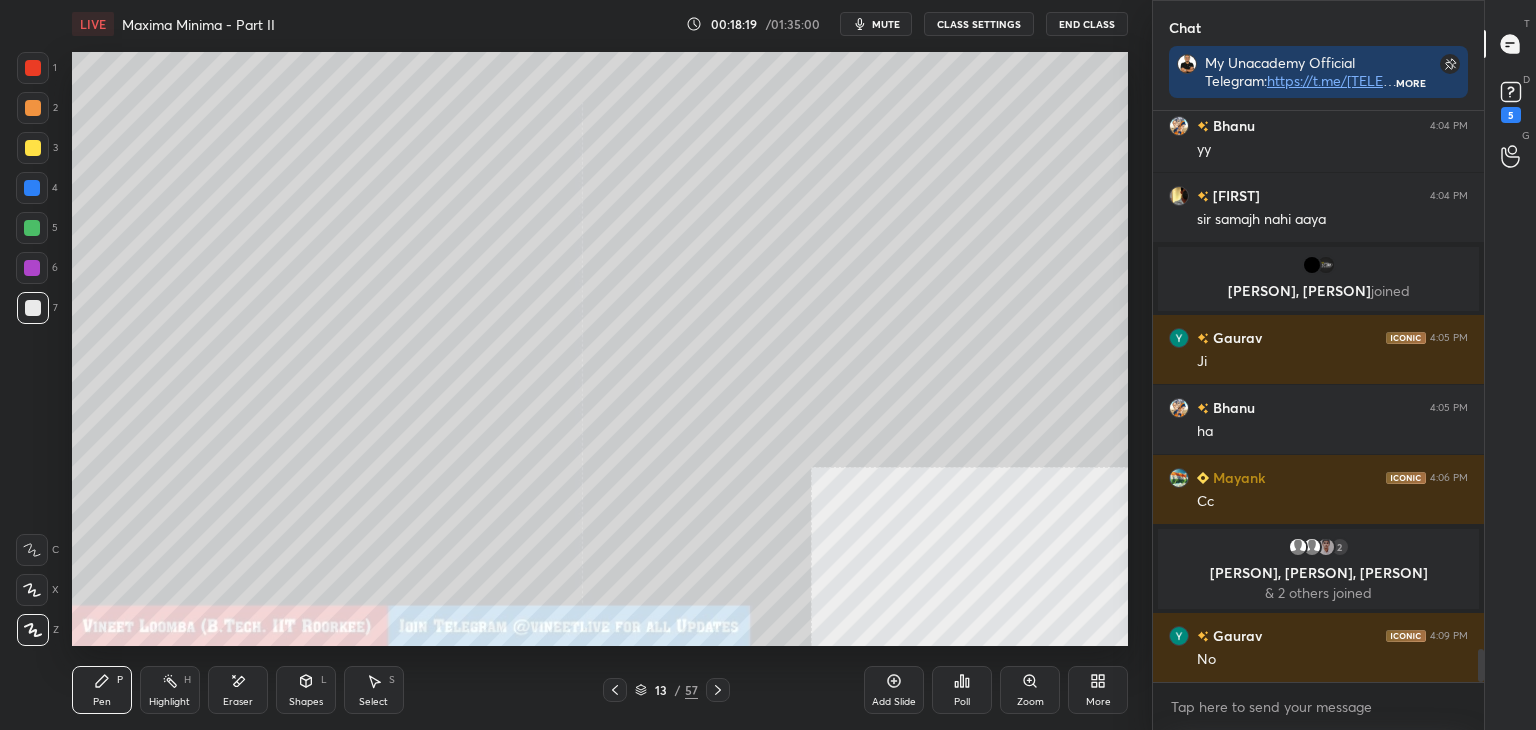 click 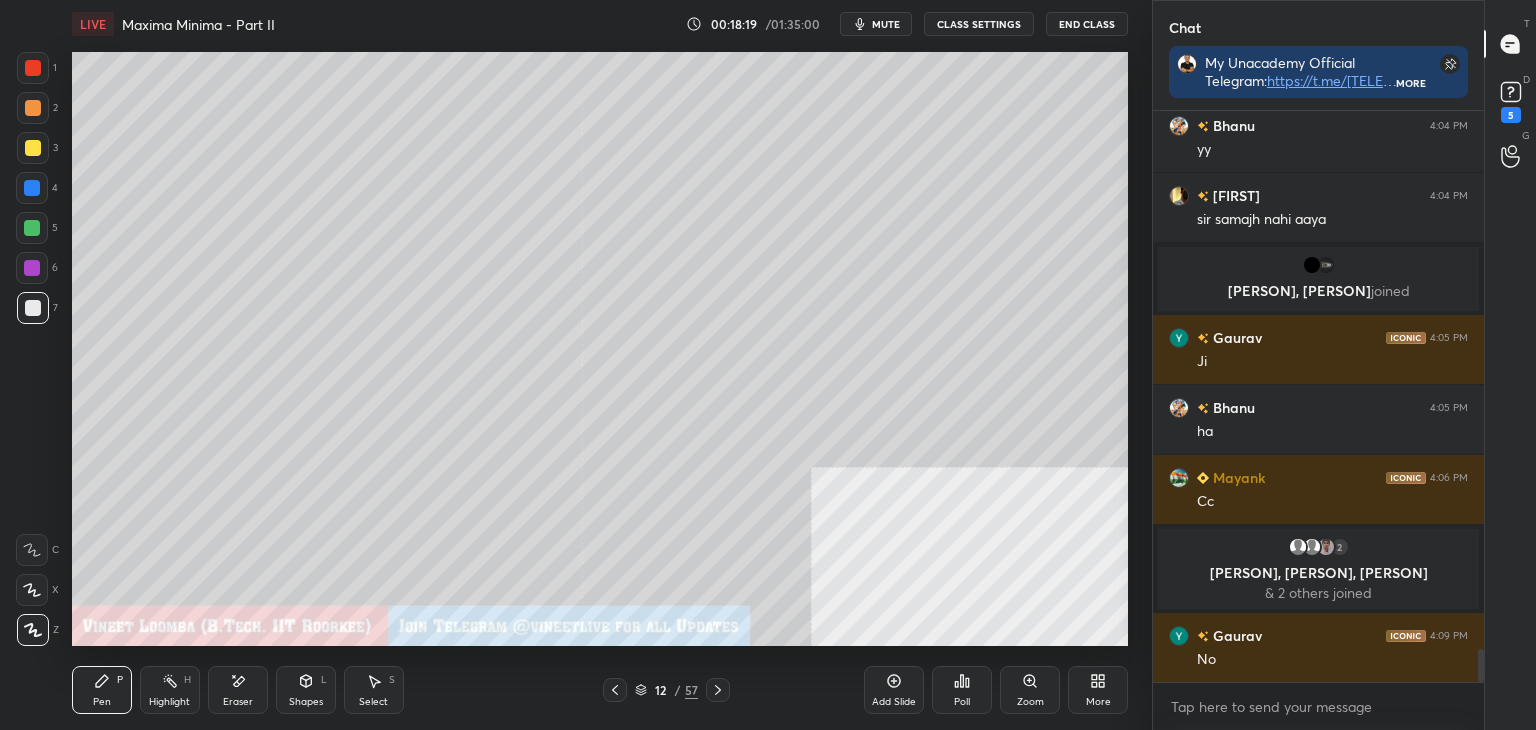 scroll, scrollTop: 9314, scrollLeft: 0, axis: vertical 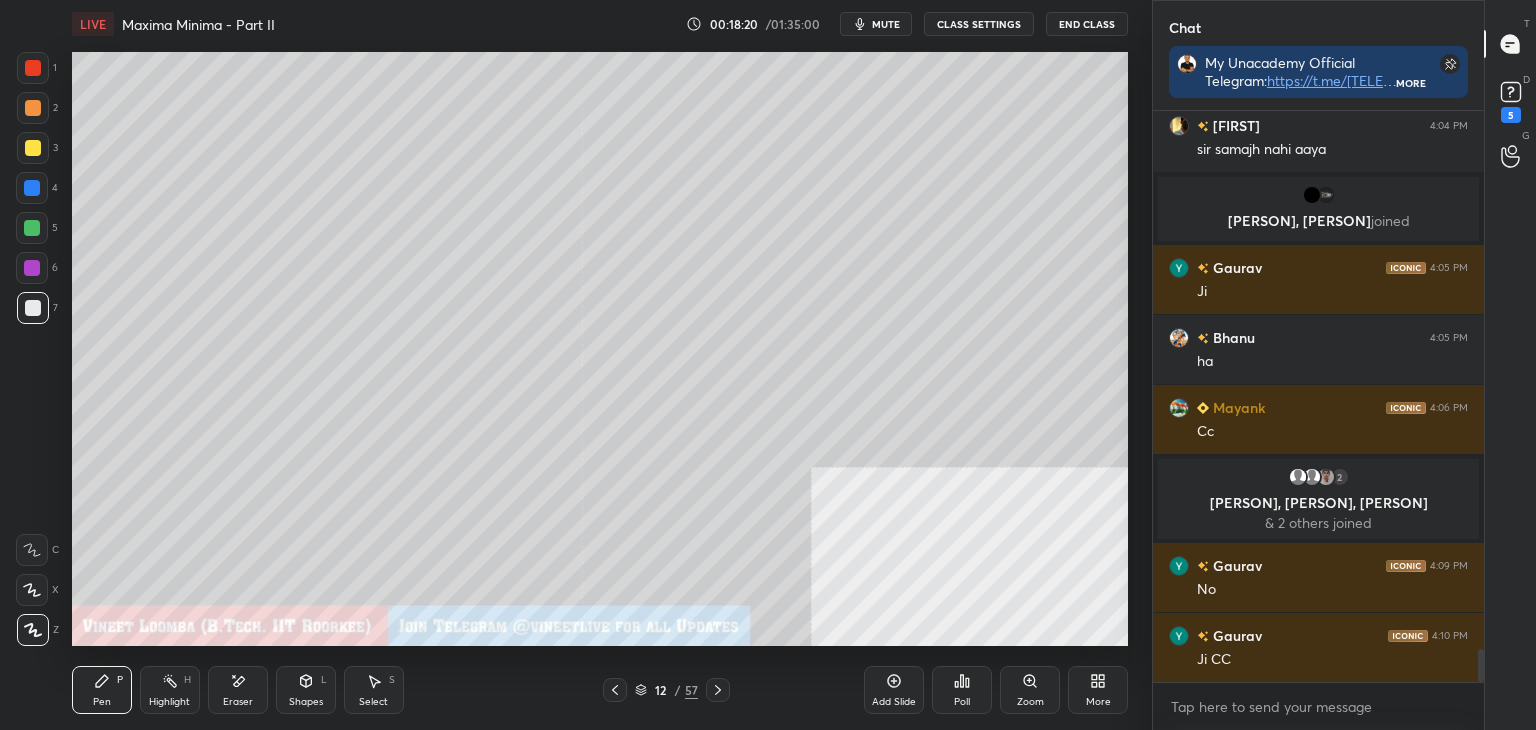 click 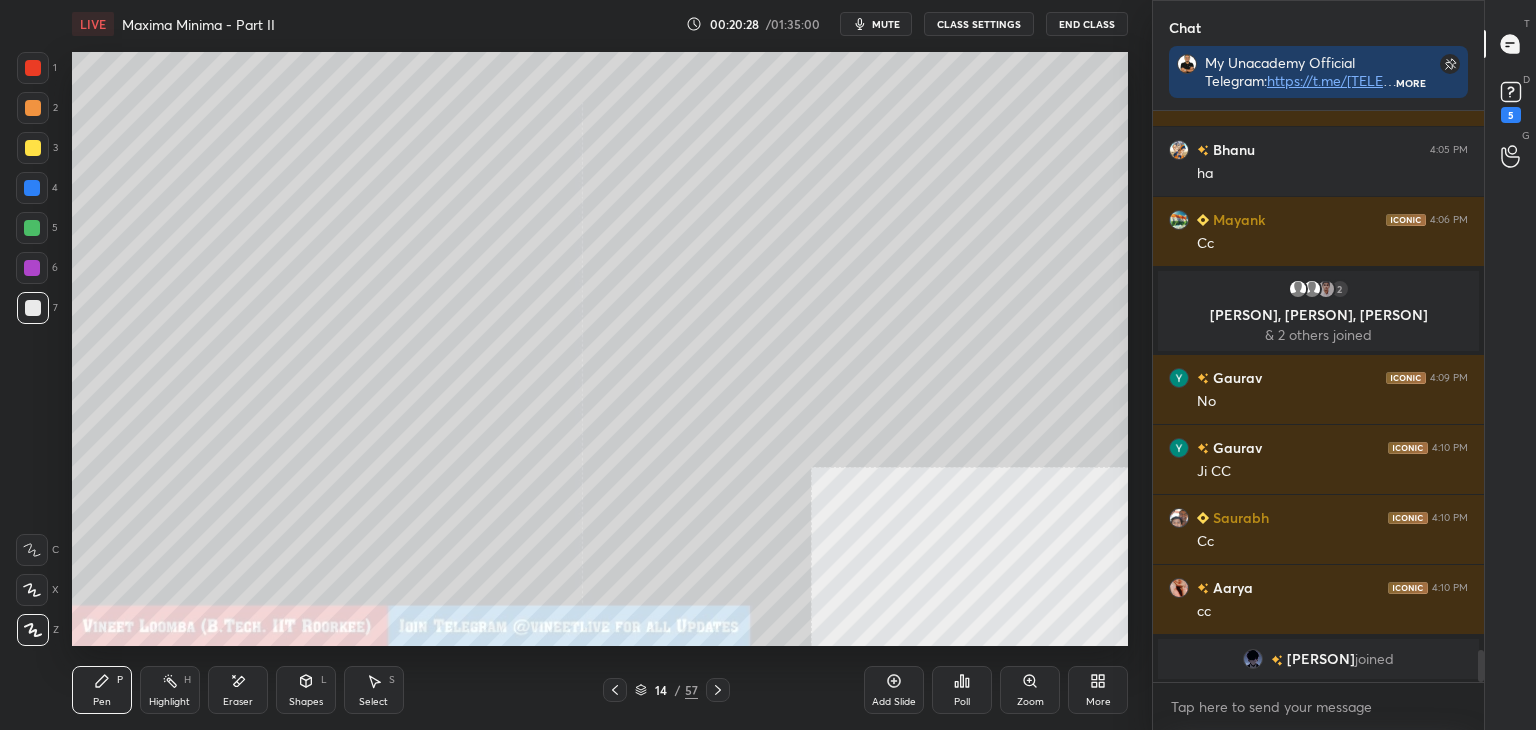 scroll, scrollTop: 9526, scrollLeft: 0, axis: vertical 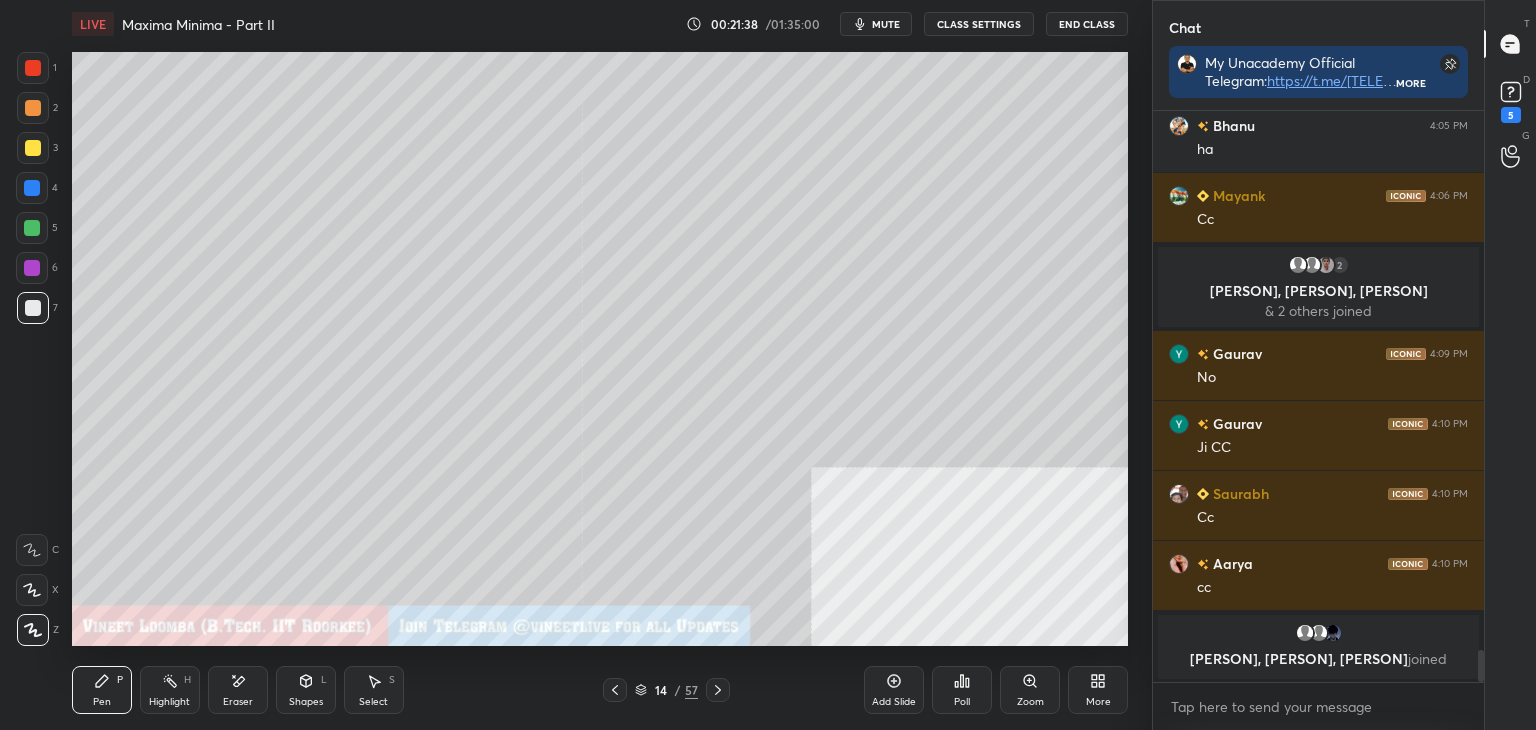 click 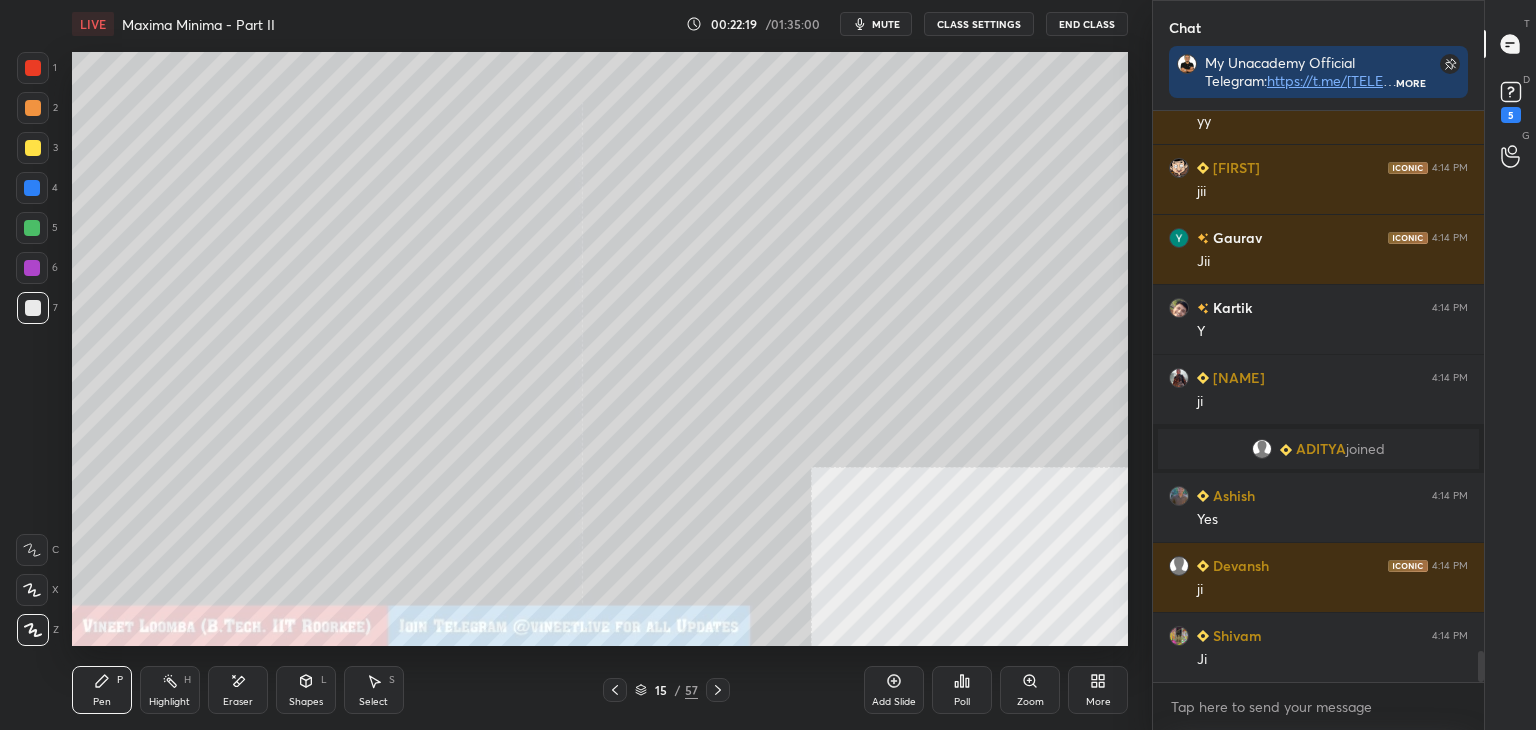 scroll, scrollTop: 10008, scrollLeft: 0, axis: vertical 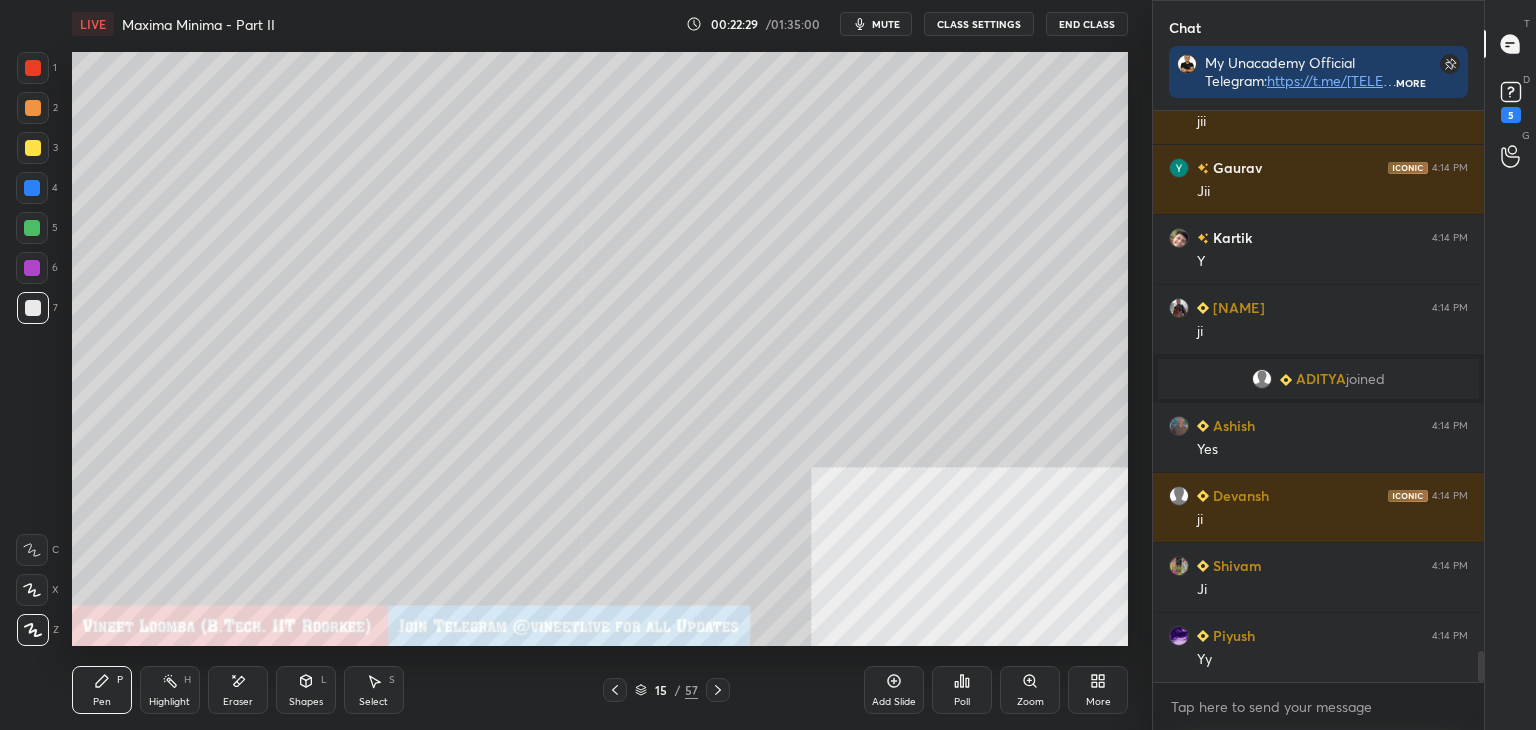 drag, startPoint x: 620, startPoint y: 691, endPoint x: 634, endPoint y: 663, distance: 31.304953 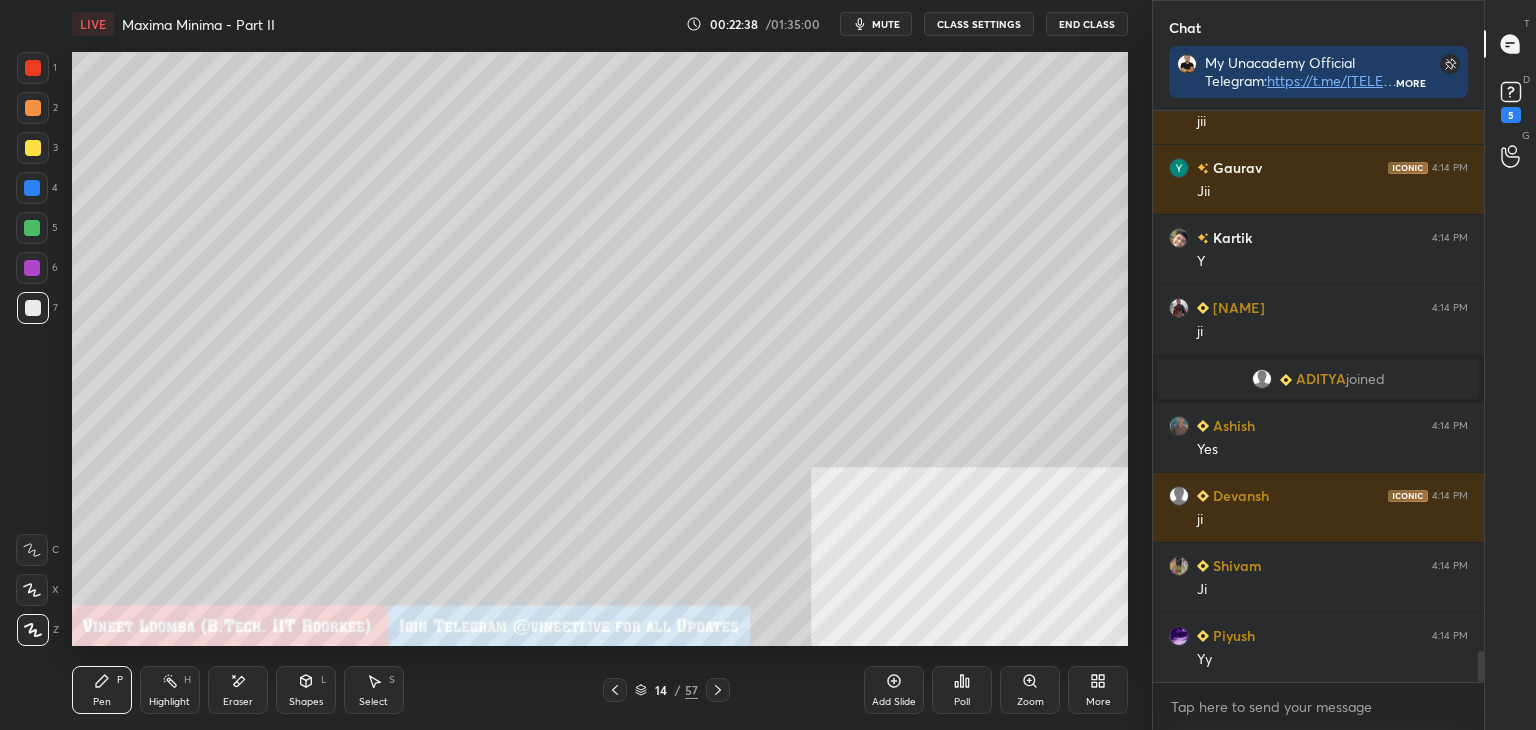 scroll, scrollTop: 10056, scrollLeft: 0, axis: vertical 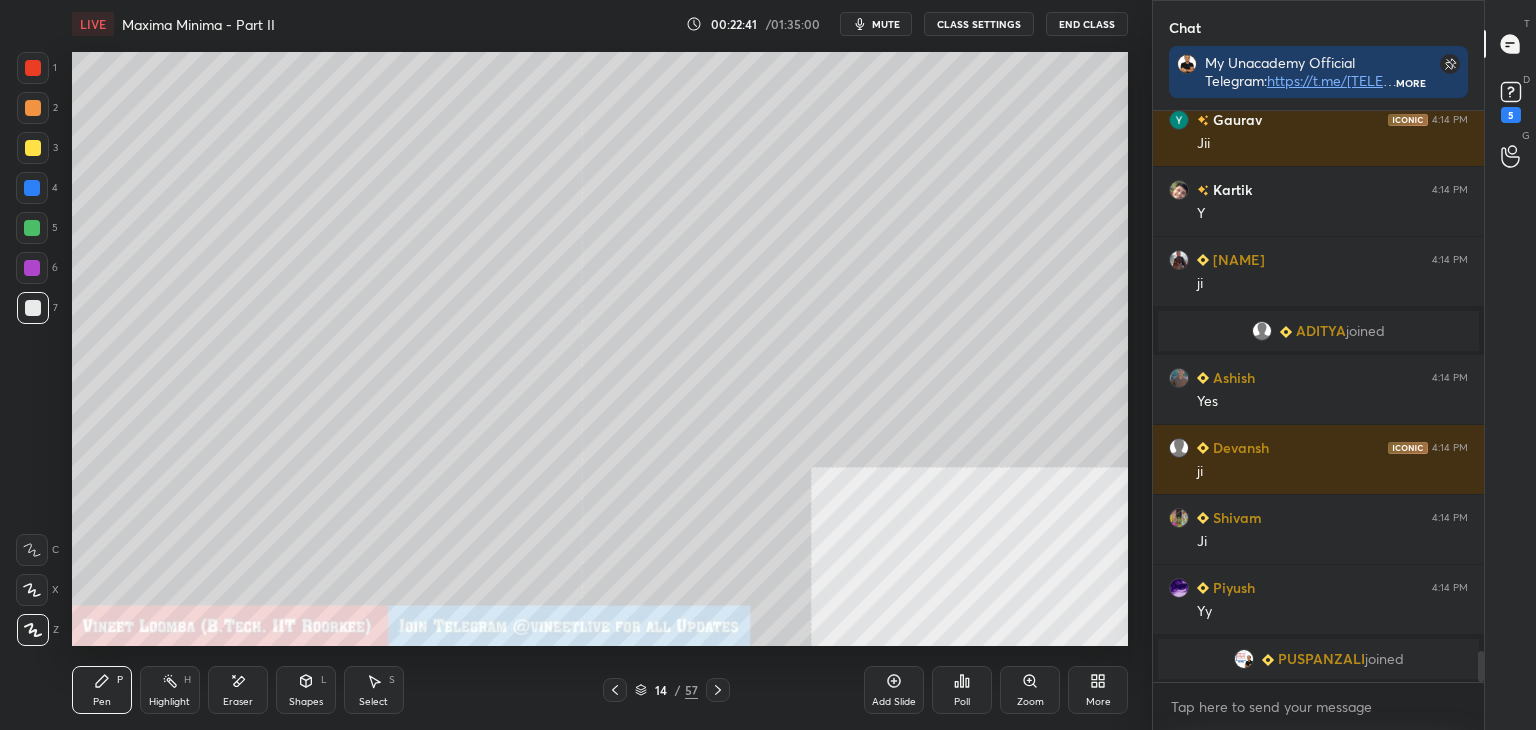 click 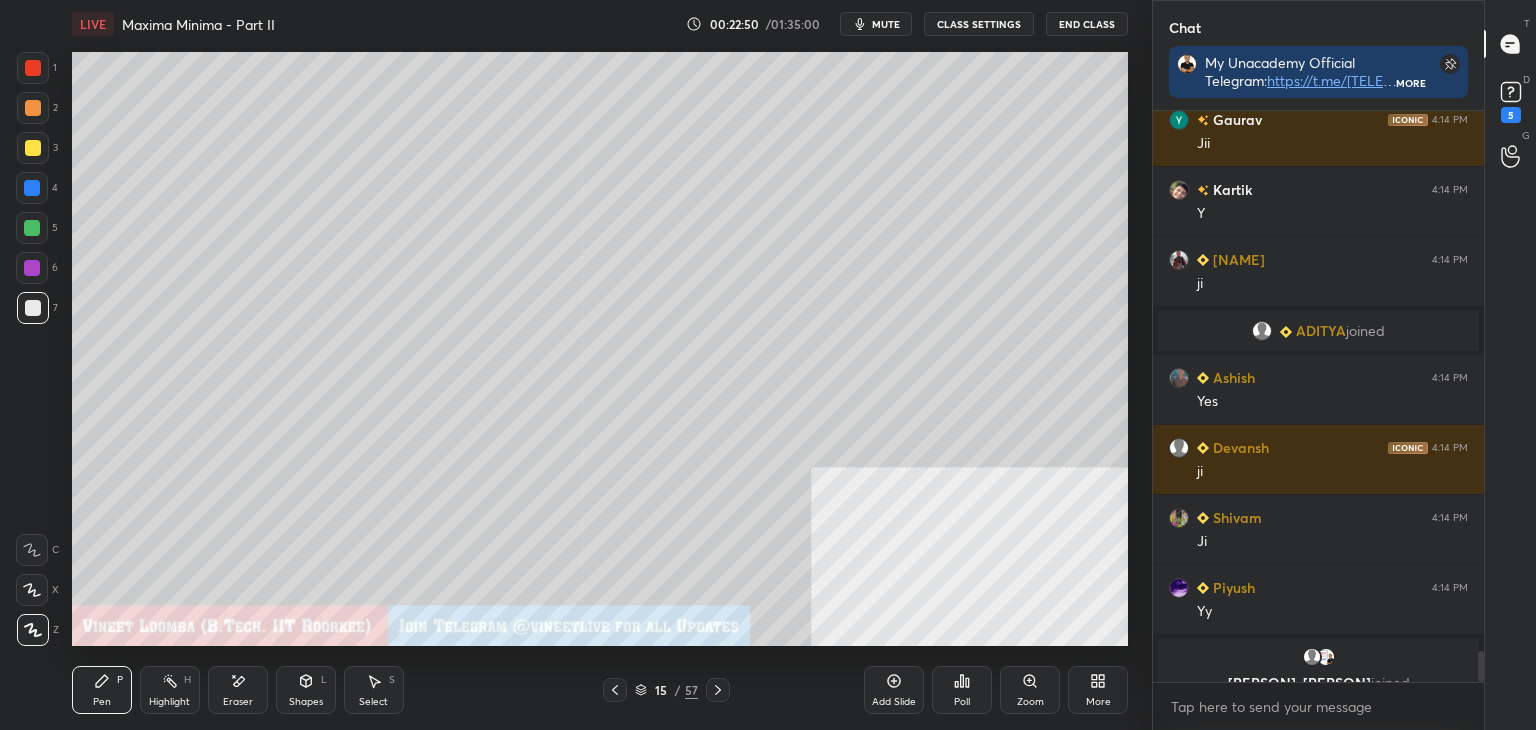 scroll, scrollTop: 10080, scrollLeft: 0, axis: vertical 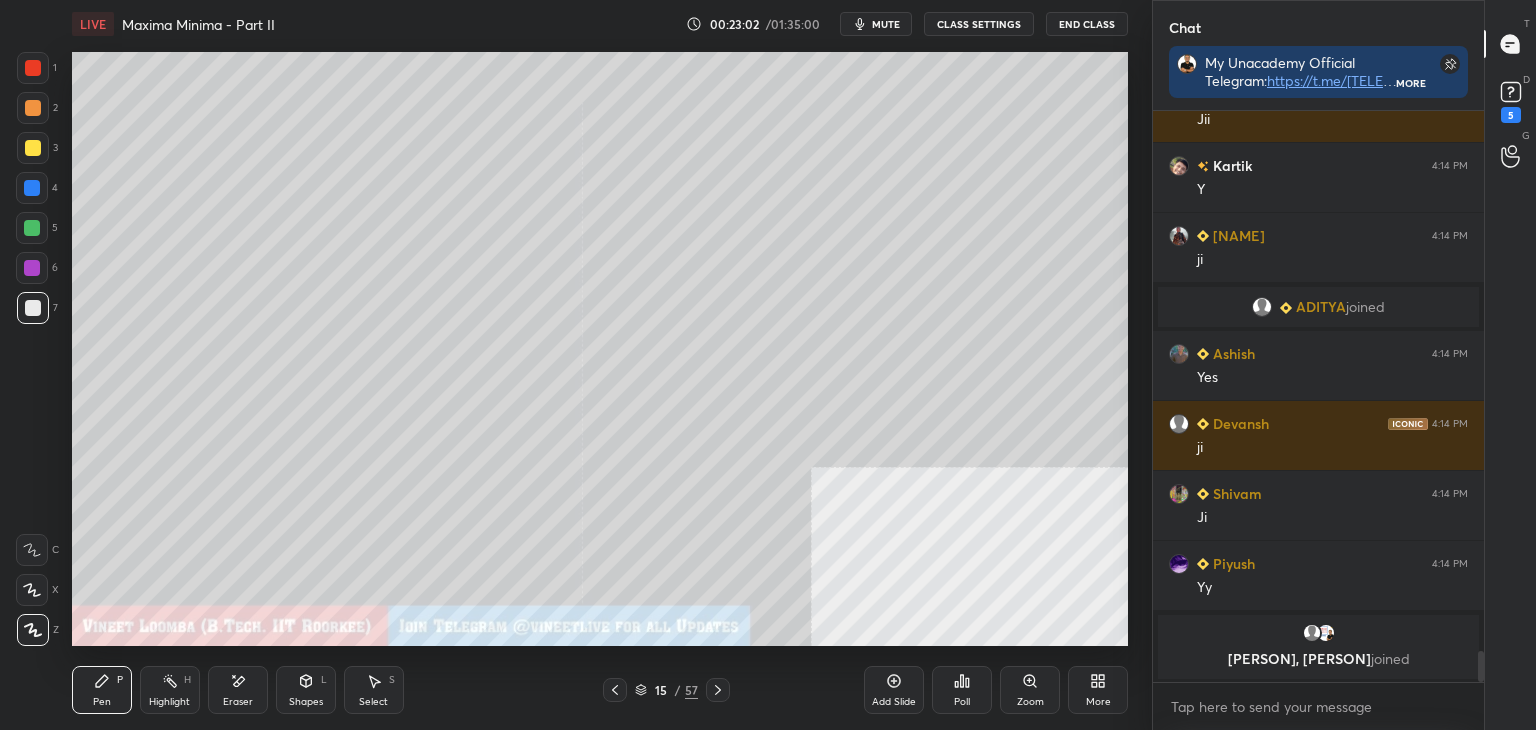 click 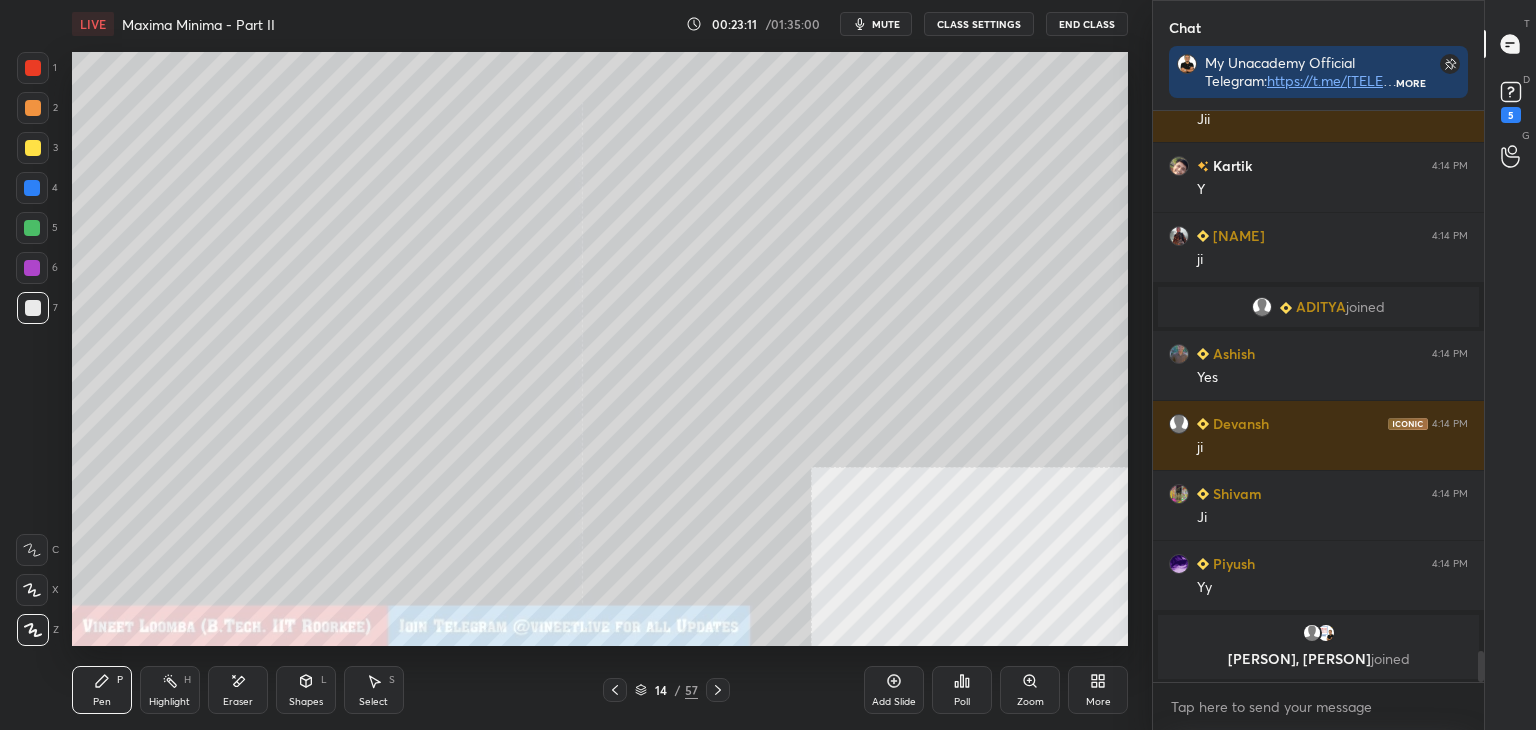 click 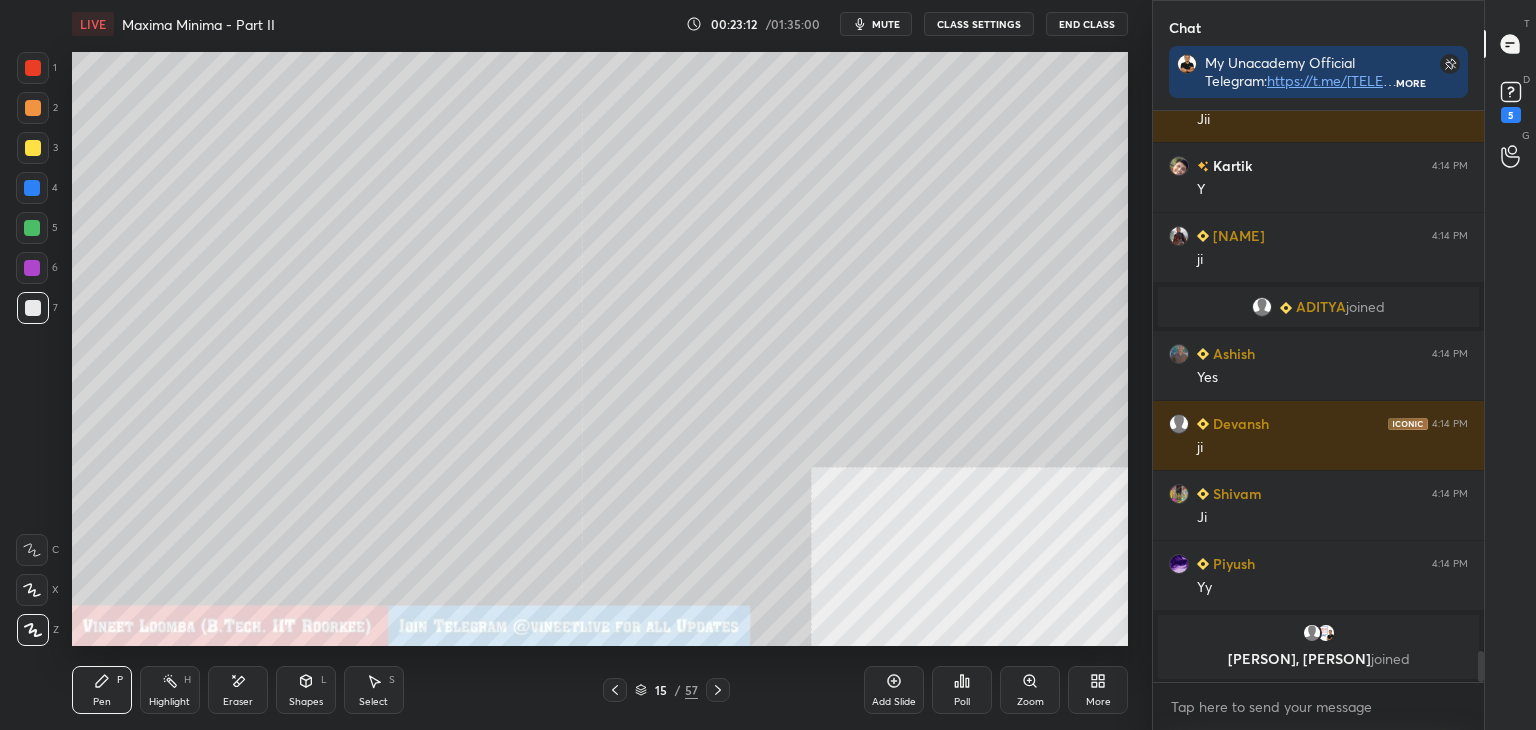 click on "Highlight" at bounding box center (169, 702) 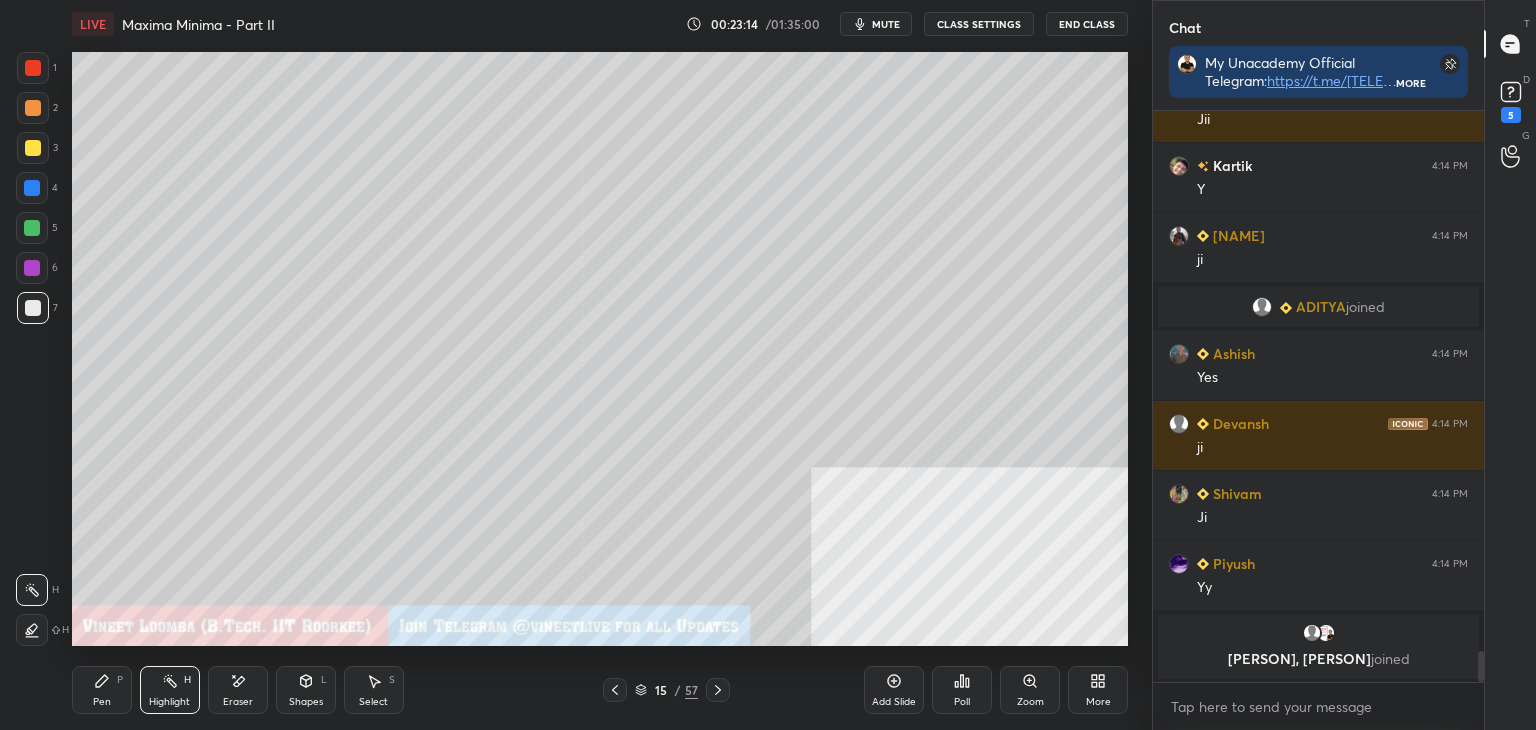 click on "Pen P" at bounding box center (102, 690) 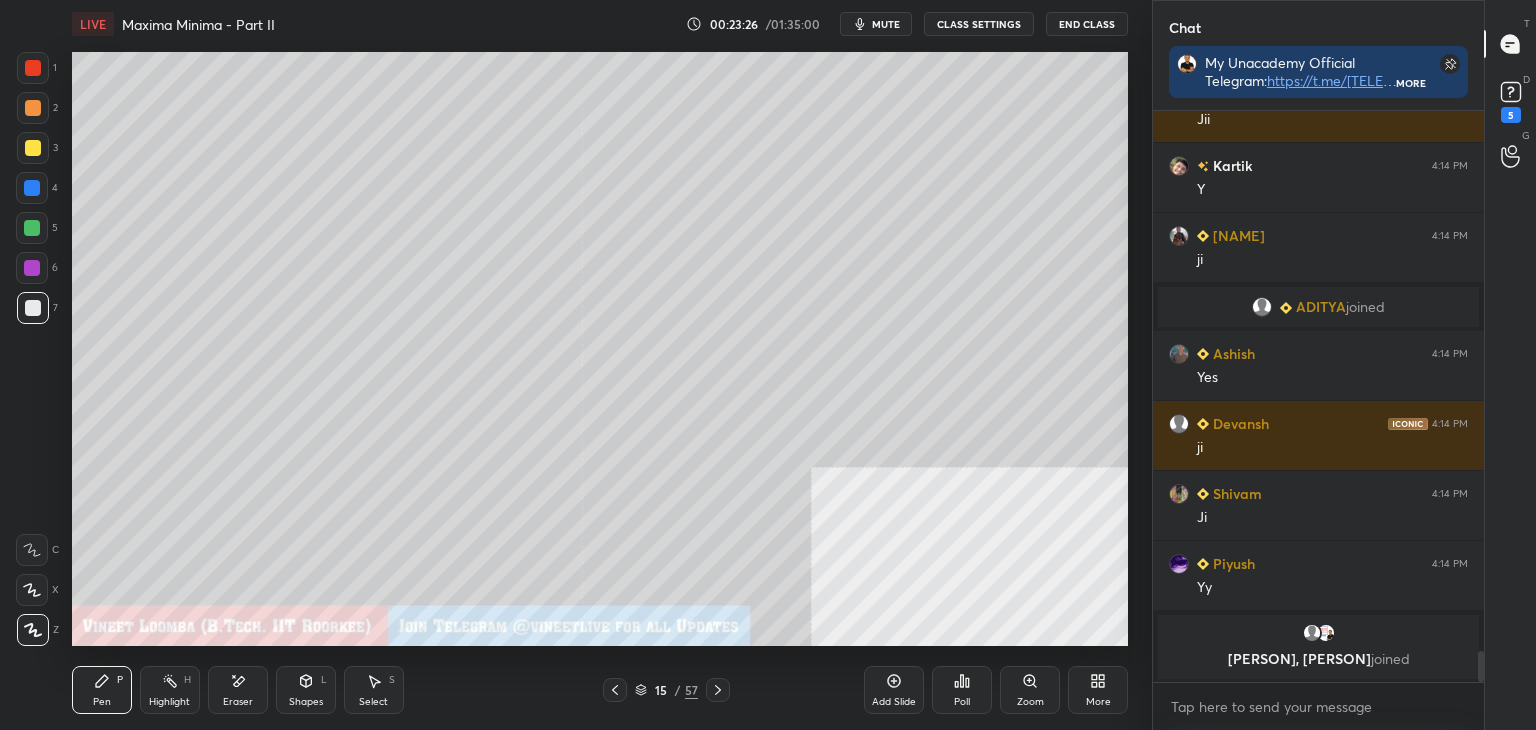 scroll, scrollTop: 10070, scrollLeft: 0, axis: vertical 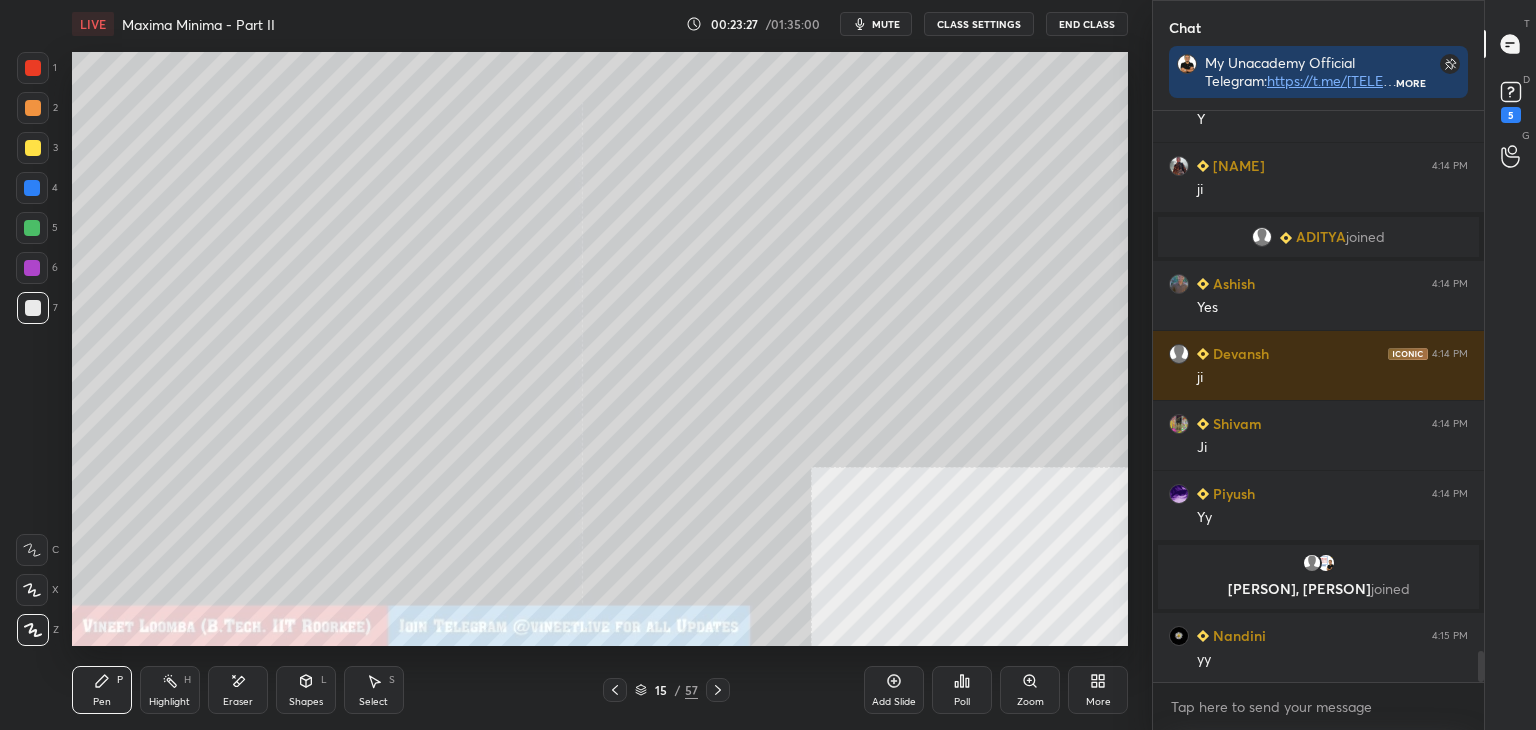 click 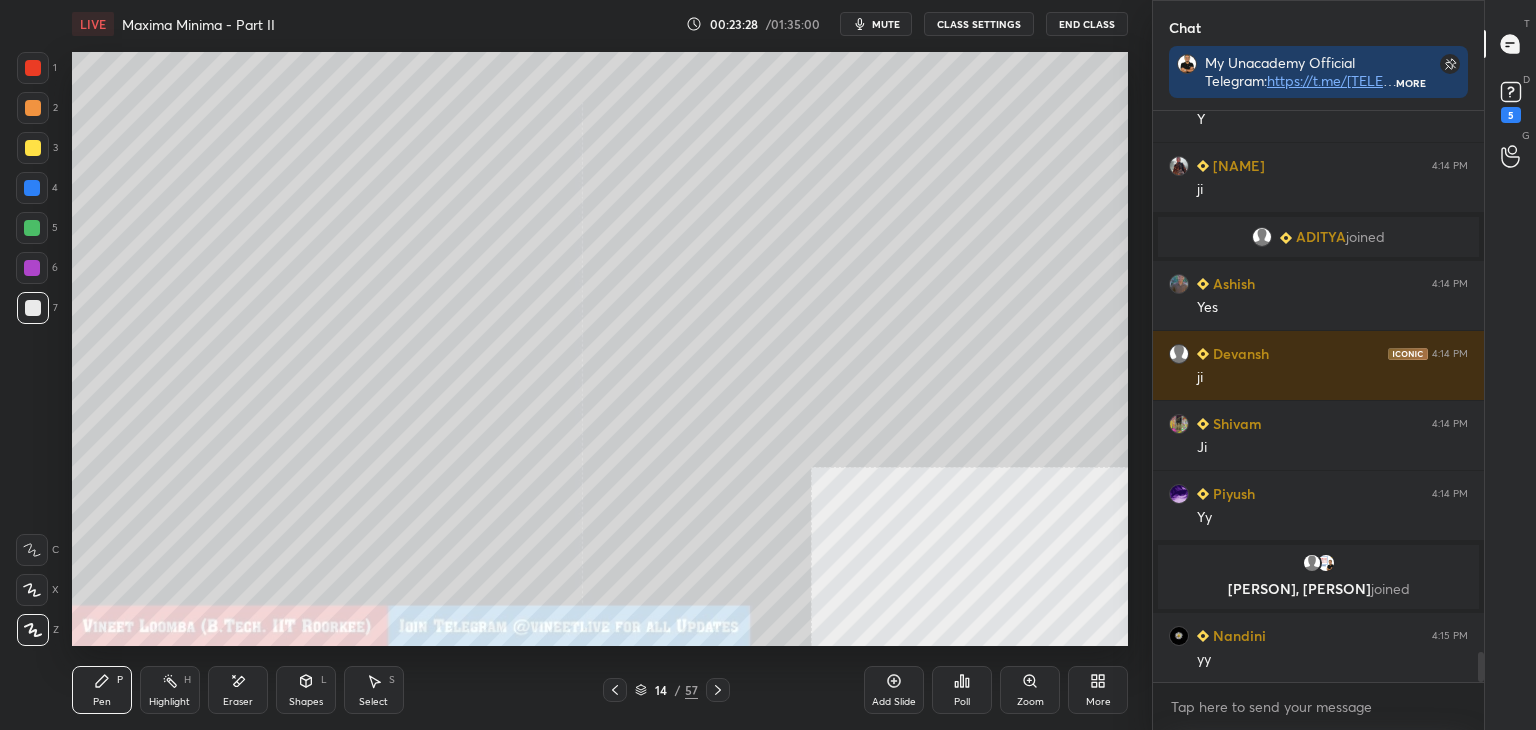 click on "Highlight" at bounding box center (169, 702) 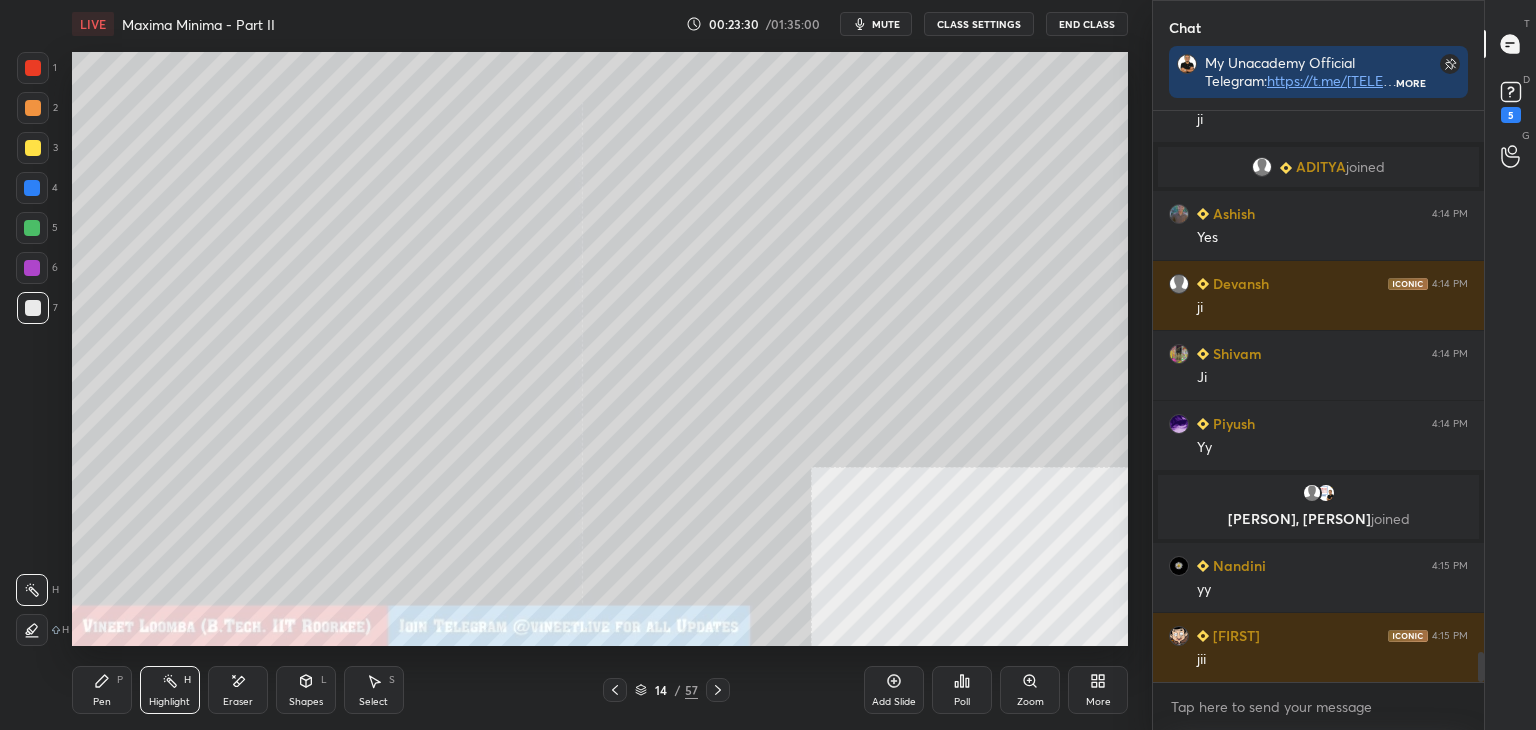 click 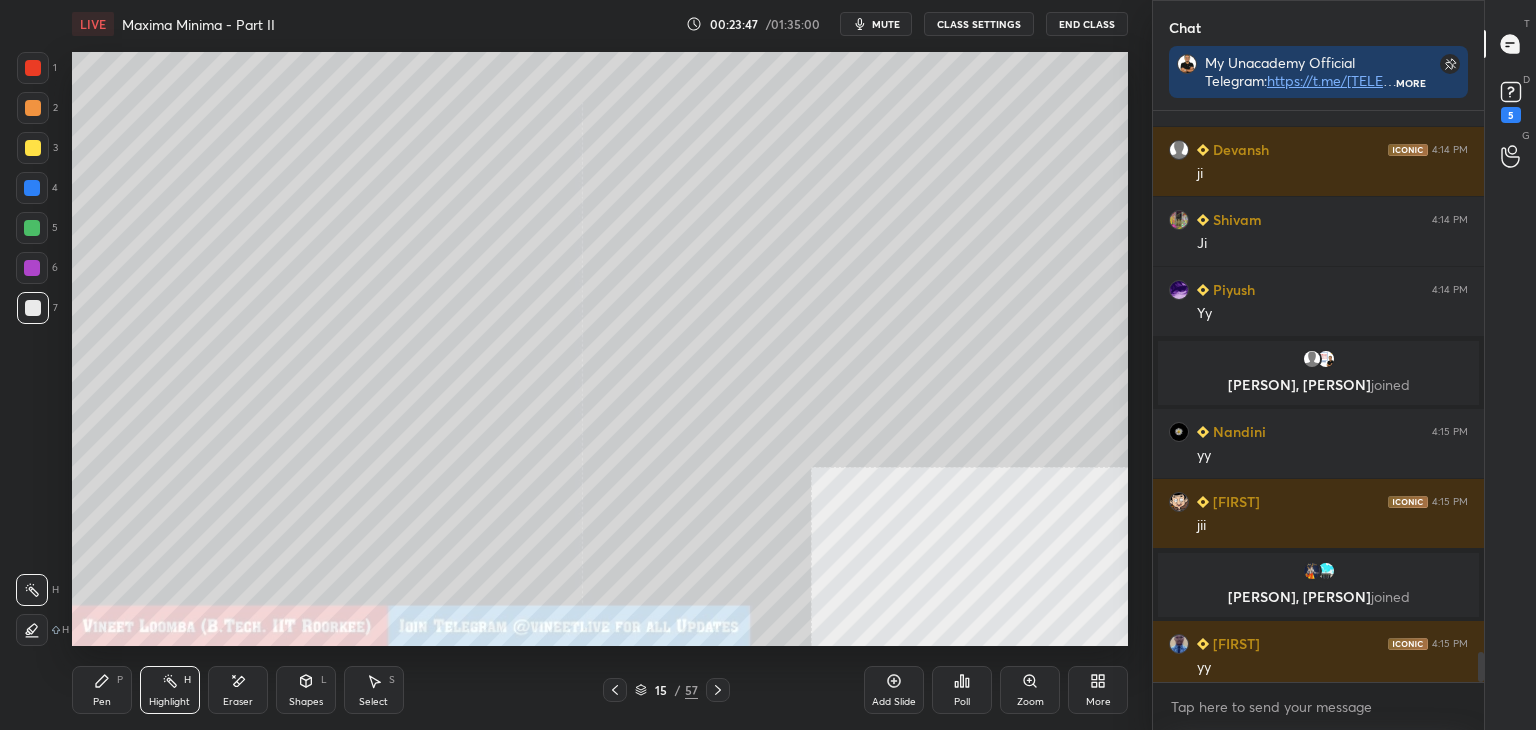 scroll, scrollTop: 10220, scrollLeft: 0, axis: vertical 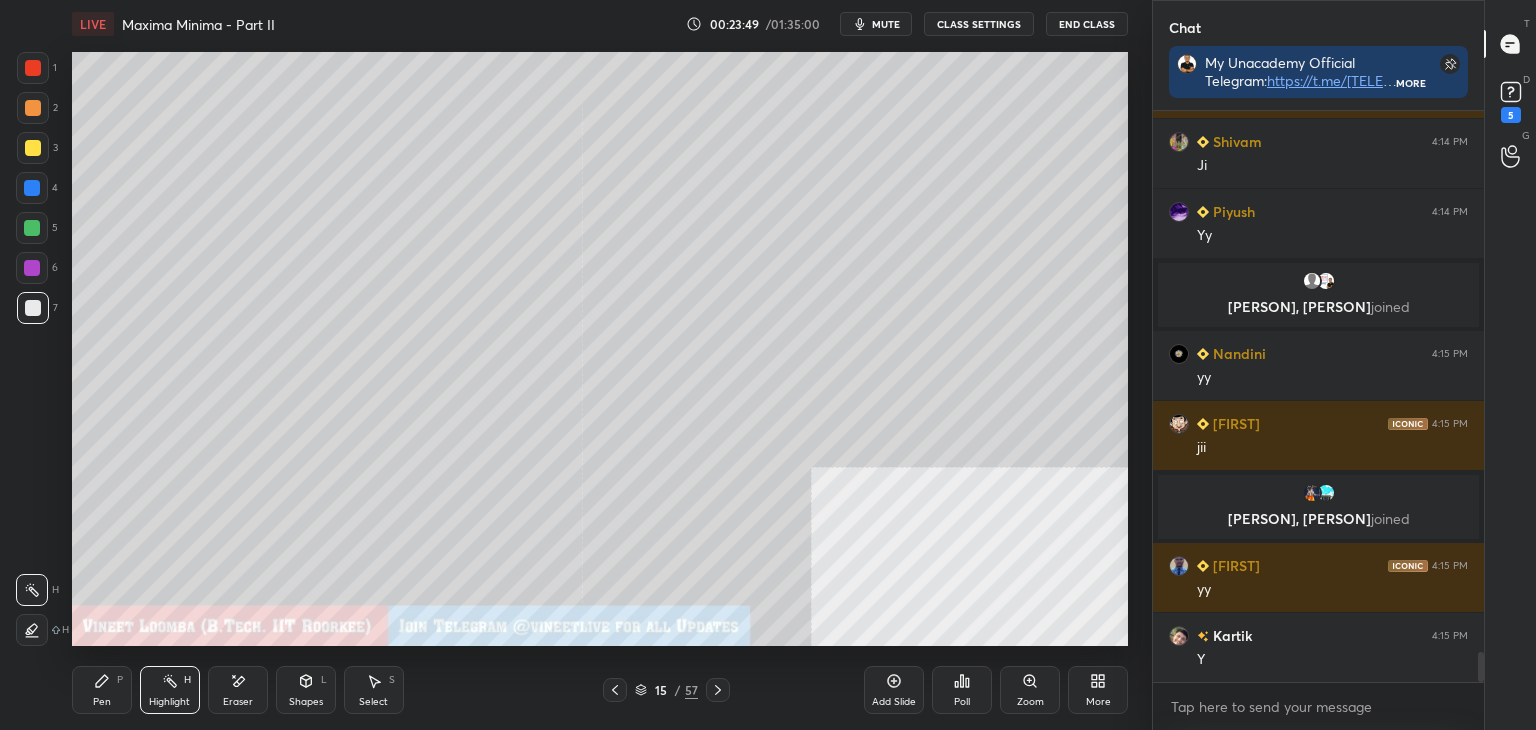 click 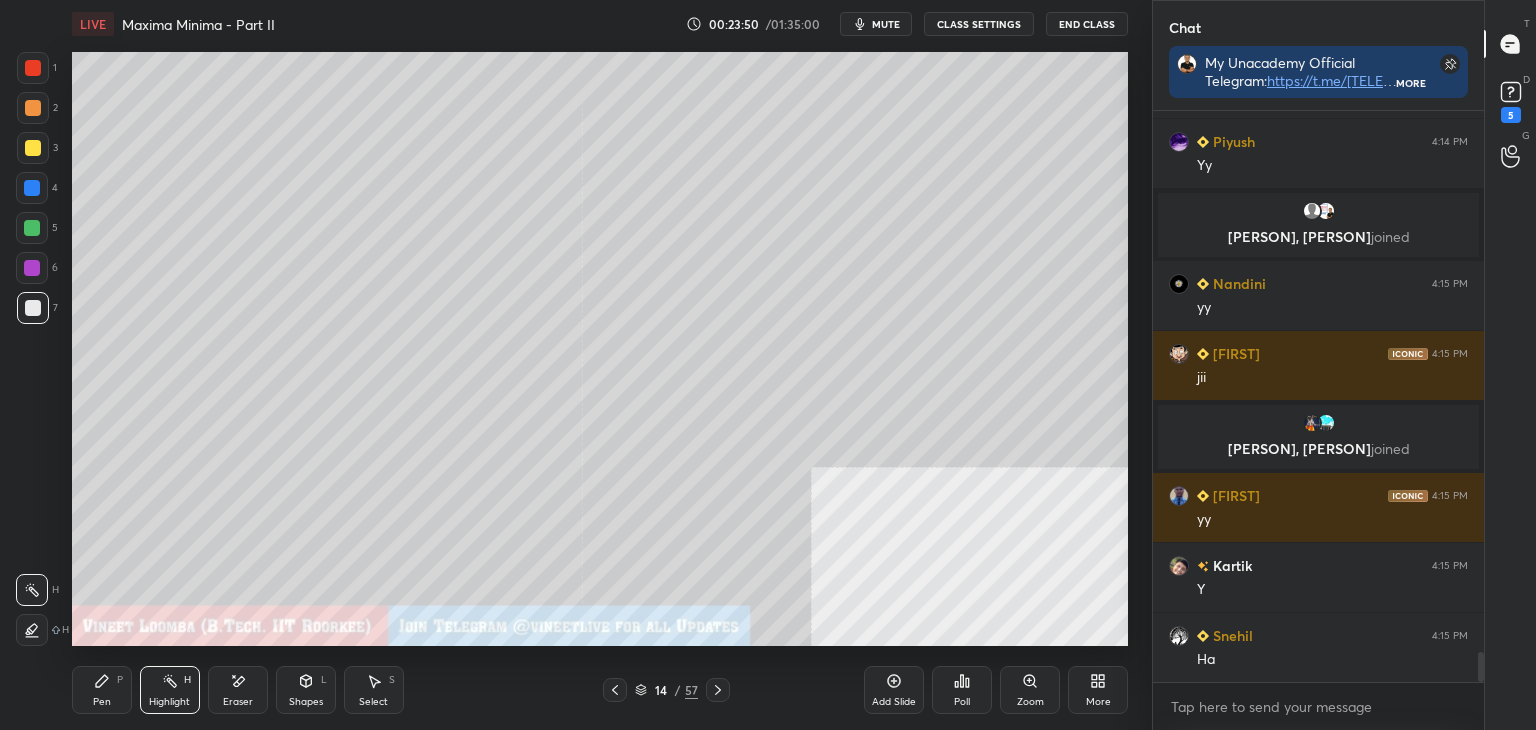 drag, startPoint x: 160, startPoint y: 696, endPoint x: 161, endPoint y: 671, distance: 25.019993 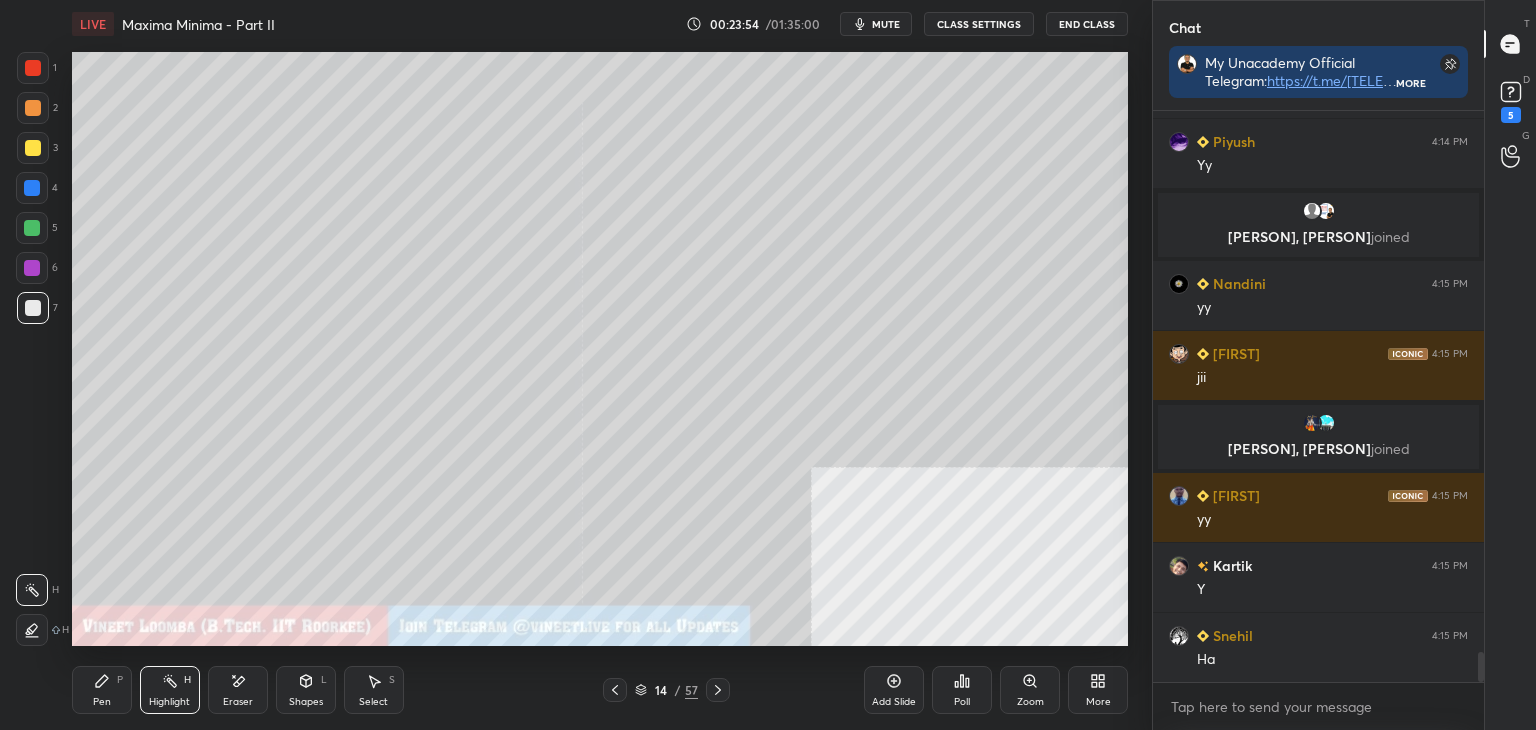 scroll, scrollTop: 10408, scrollLeft: 0, axis: vertical 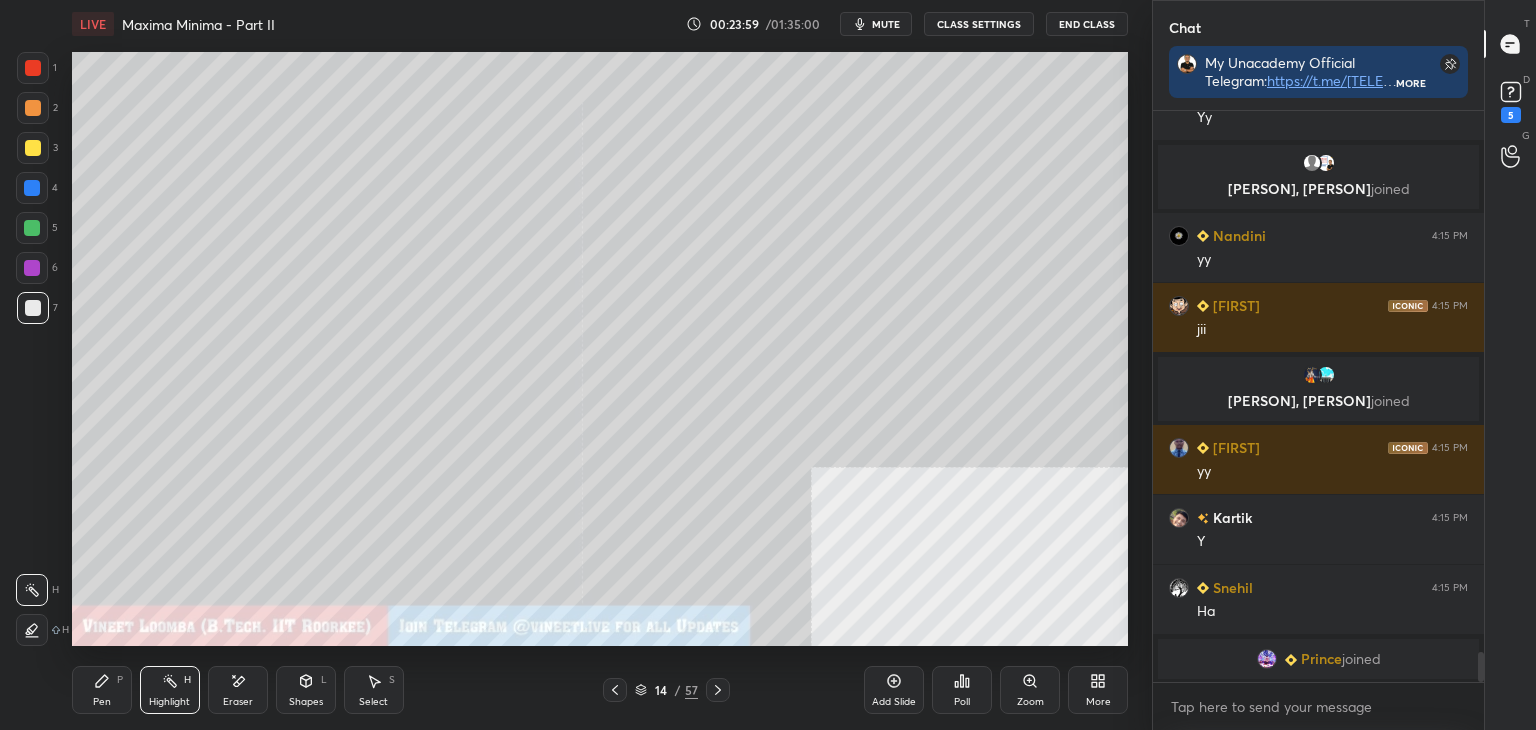 click 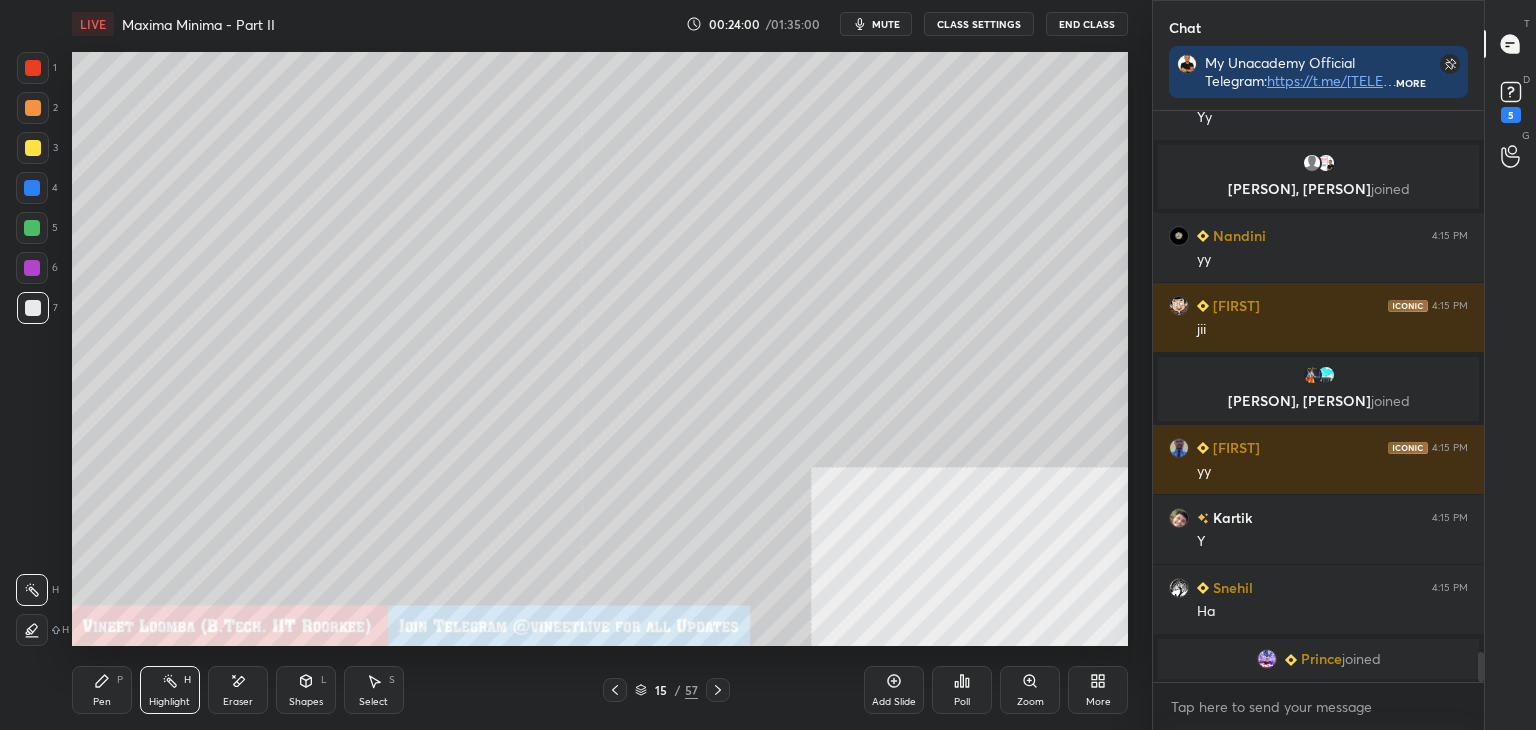 drag, startPoint x: 238, startPoint y: 691, endPoint x: 220, endPoint y: 685, distance: 18.973665 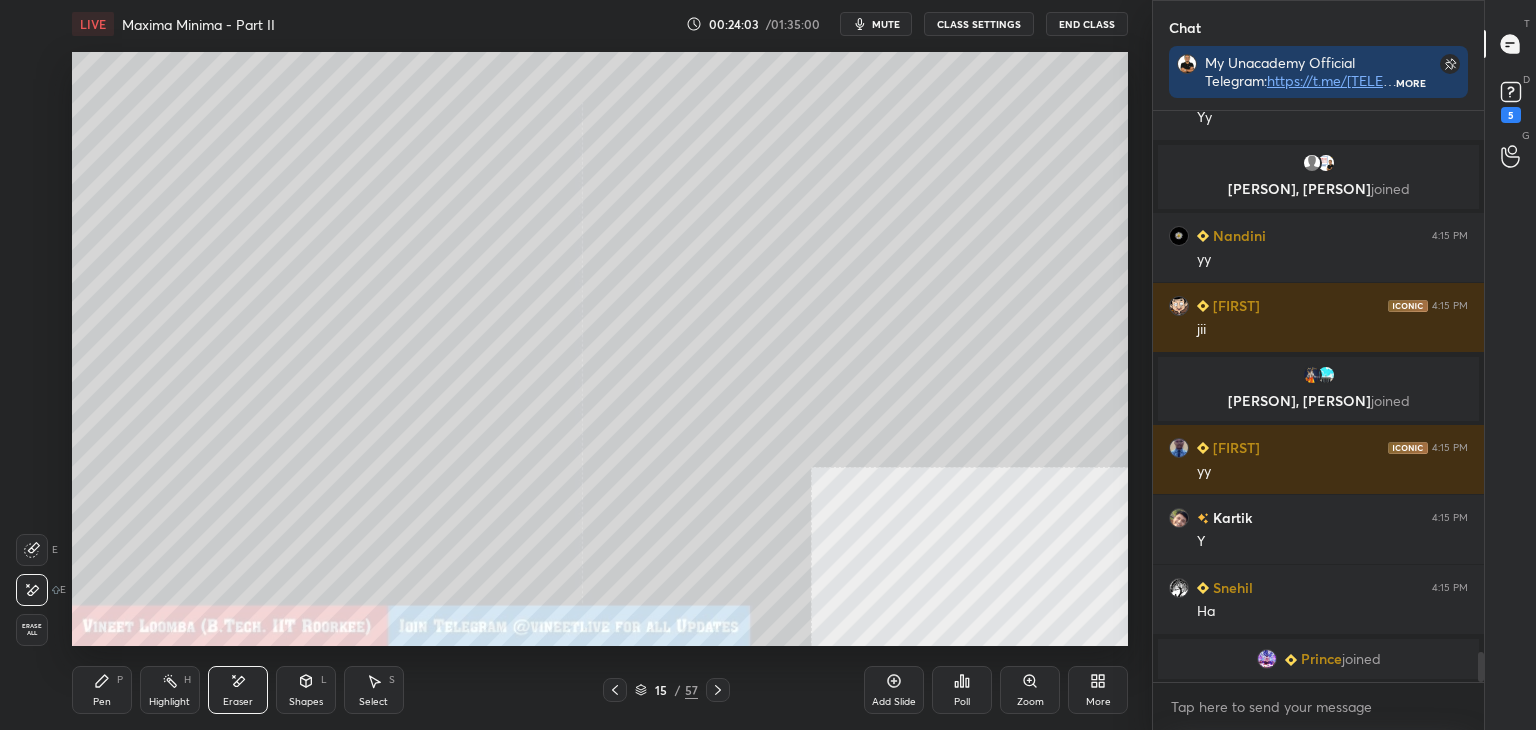 click on "Pen" at bounding box center [102, 702] 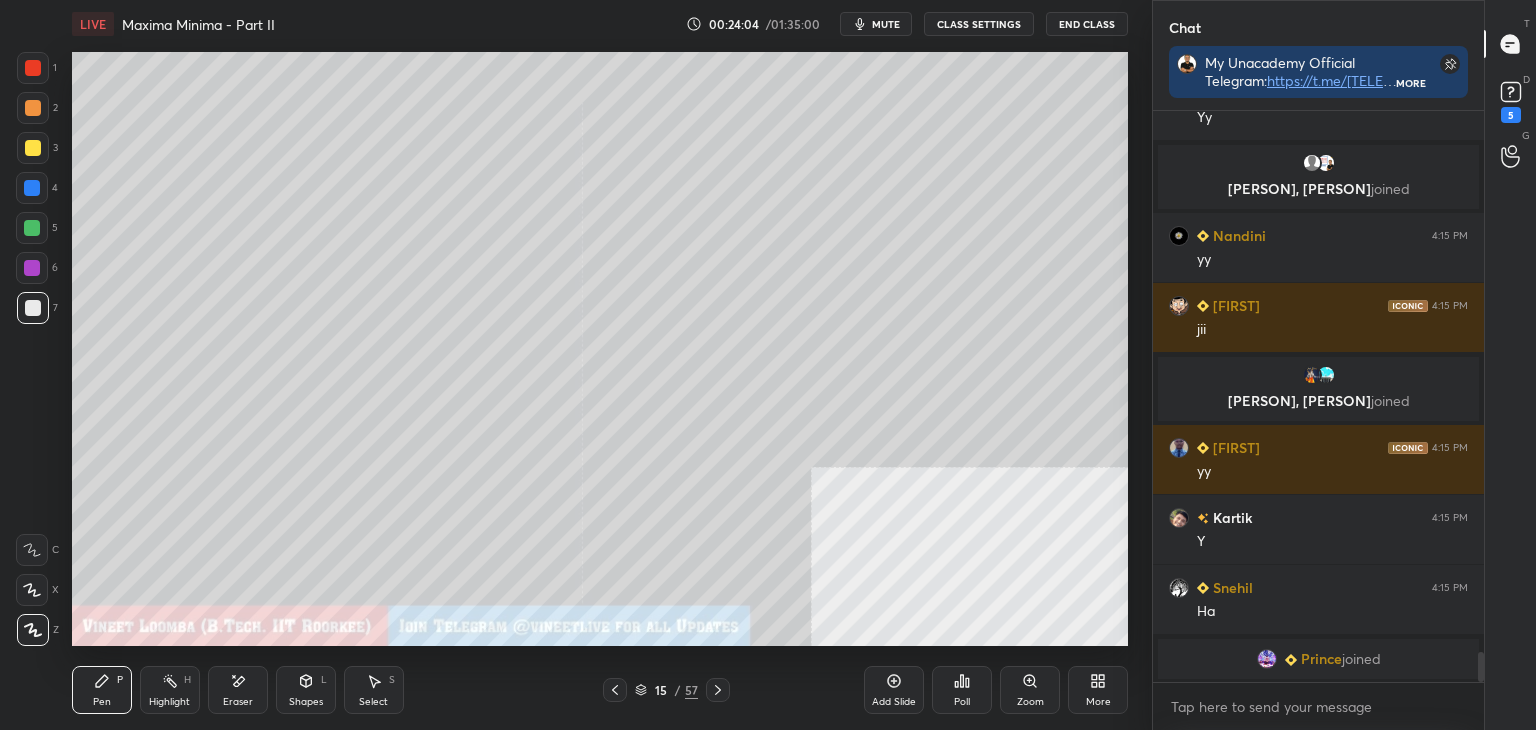 click 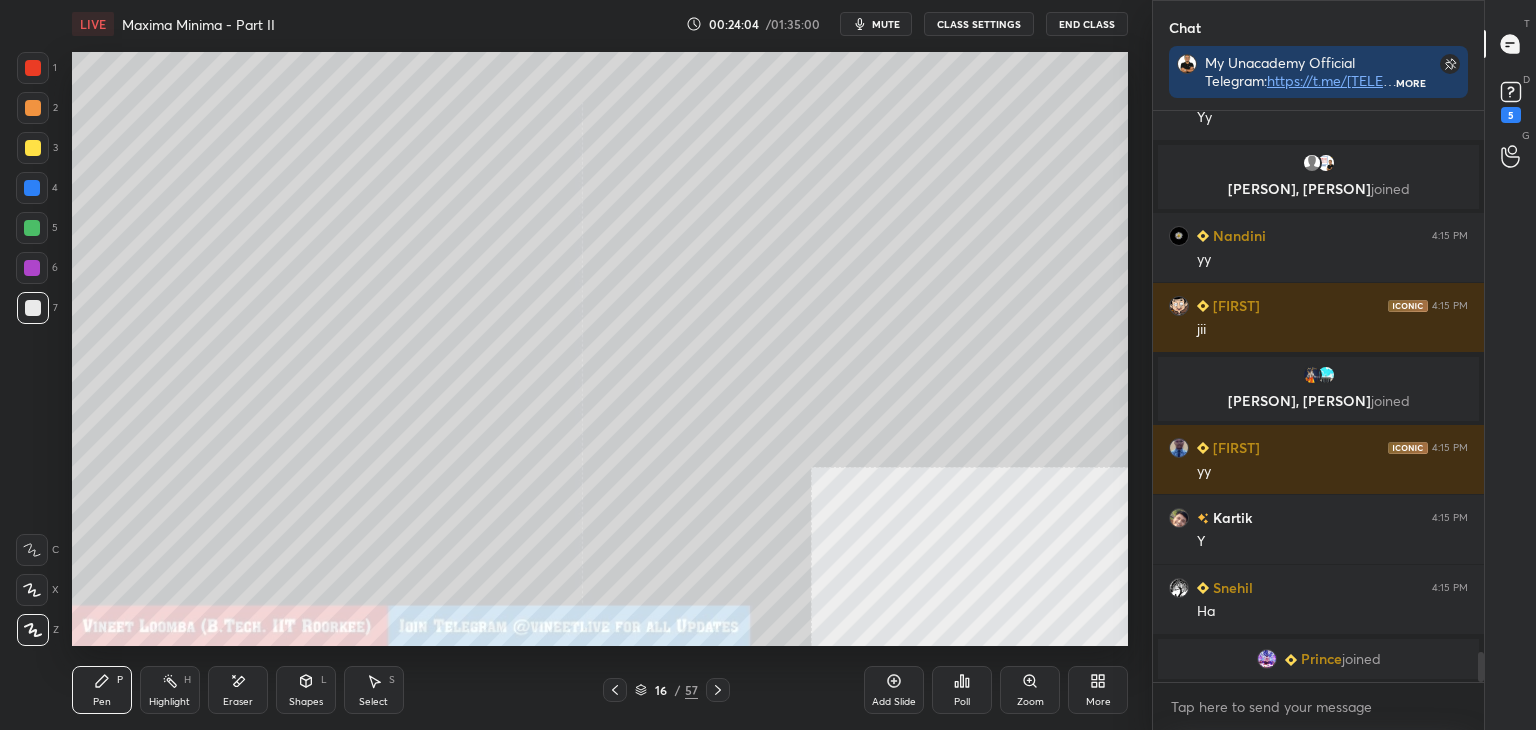 drag, startPoint x: 89, startPoint y: 693, endPoint x: 80, endPoint y: 652, distance: 41.976185 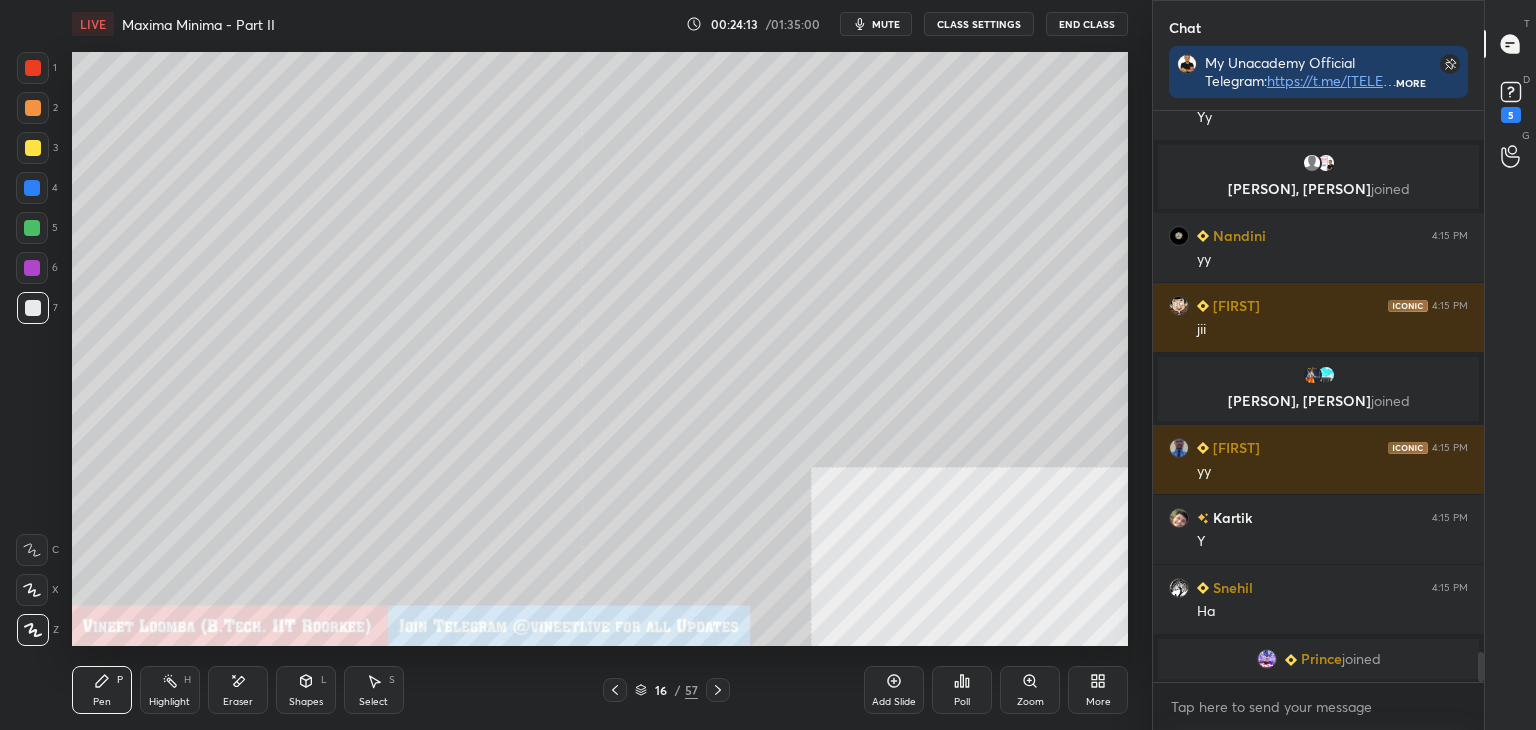 click 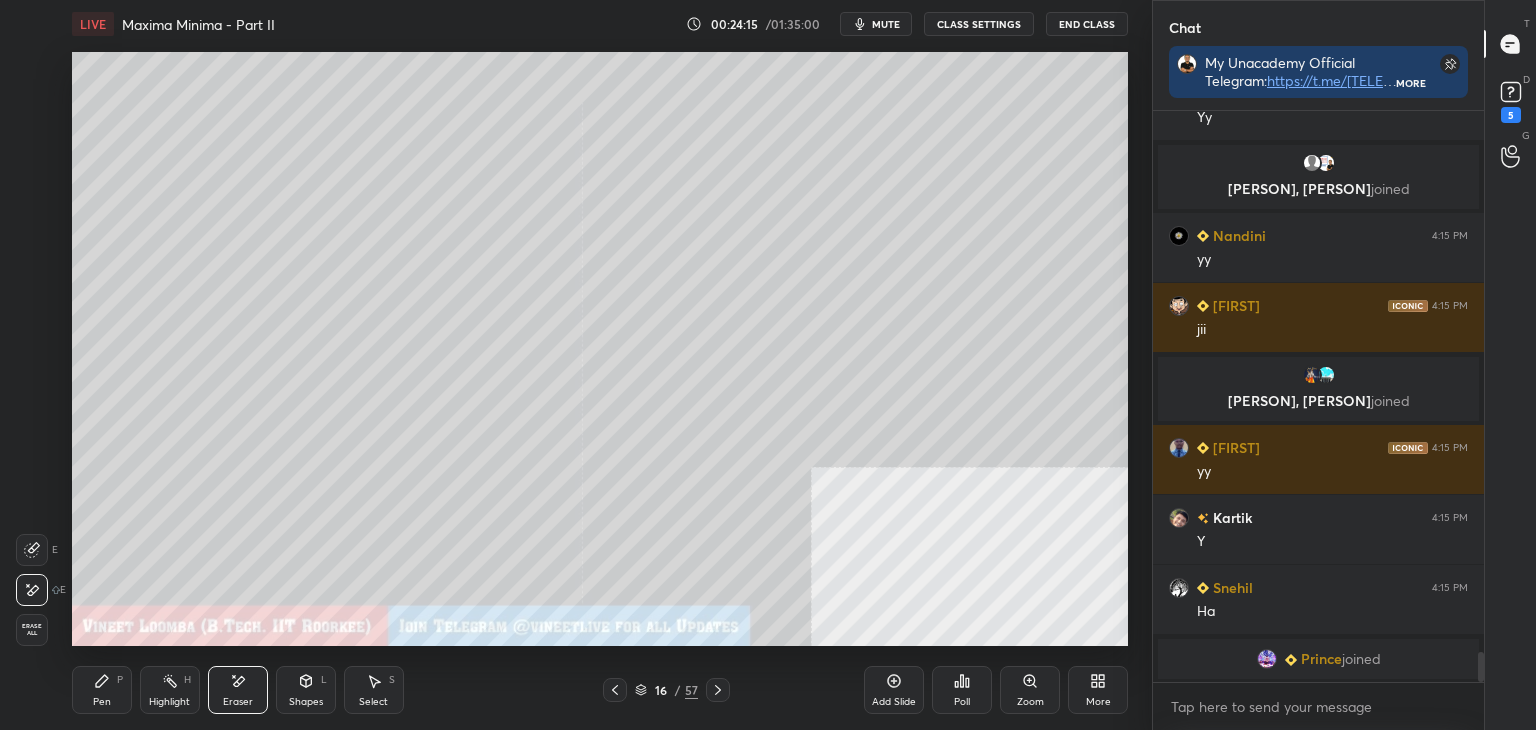 drag, startPoint x: 99, startPoint y: 699, endPoint x: 102, endPoint y: 664, distance: 35.128338 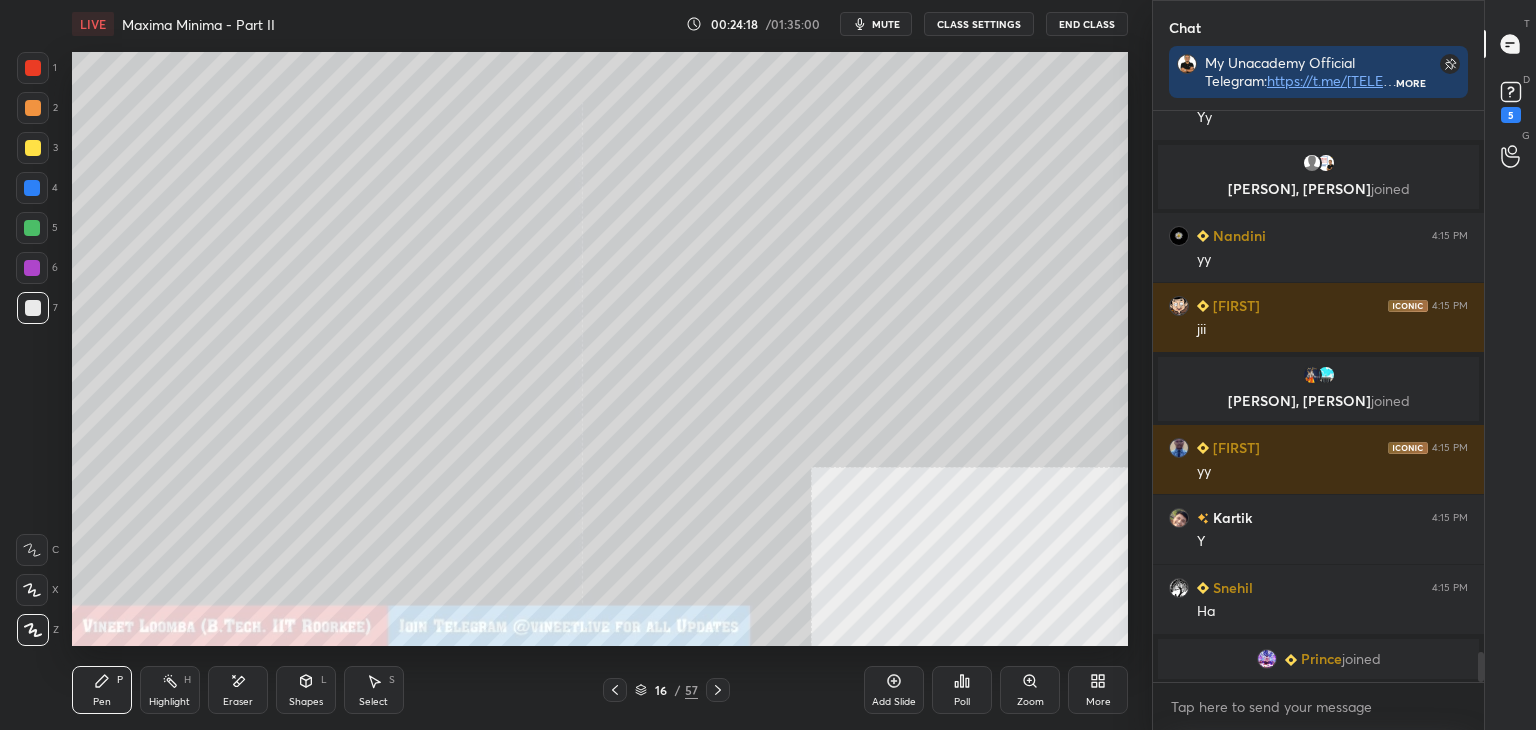 scroll, scrollTop: 10432, scrollLeft: 0, axis: vertical 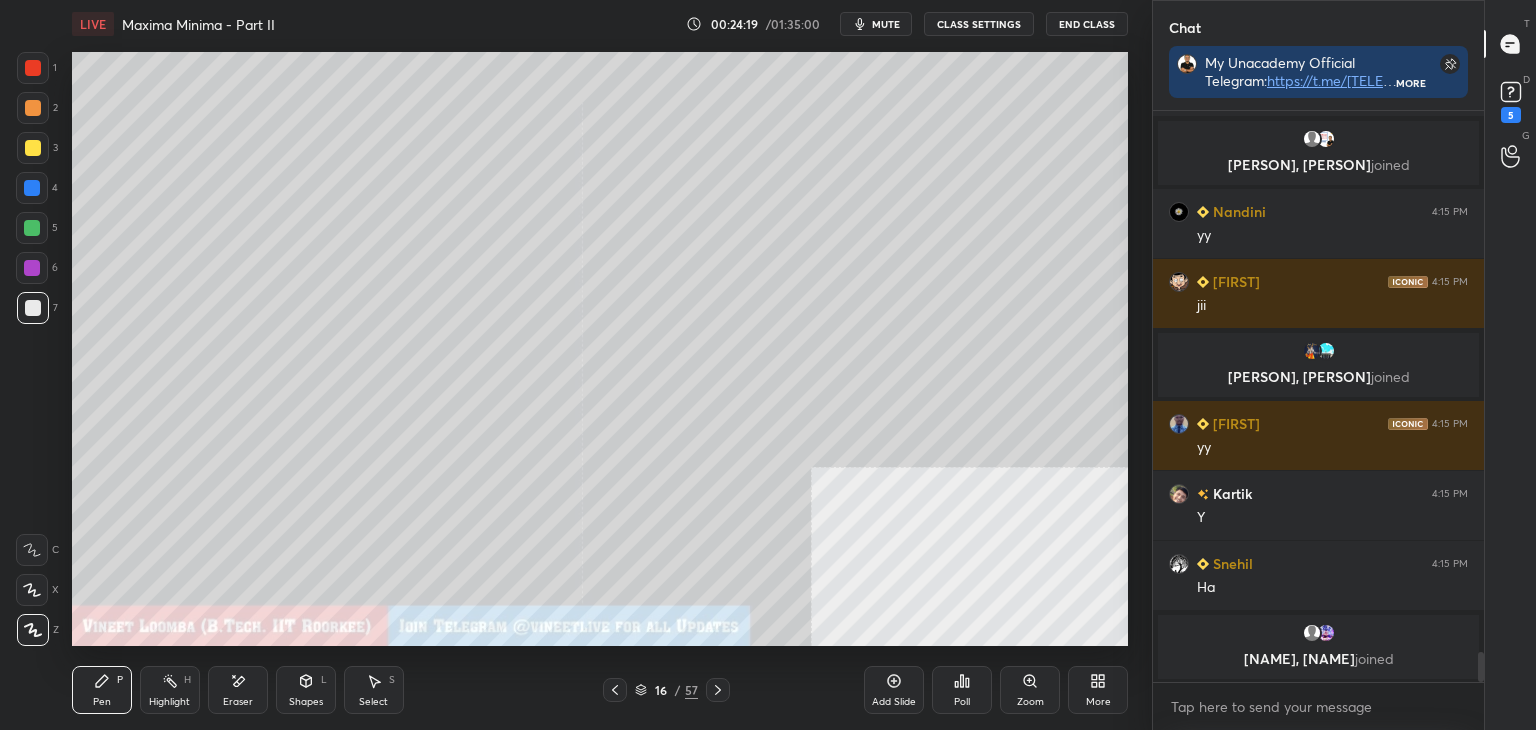 click 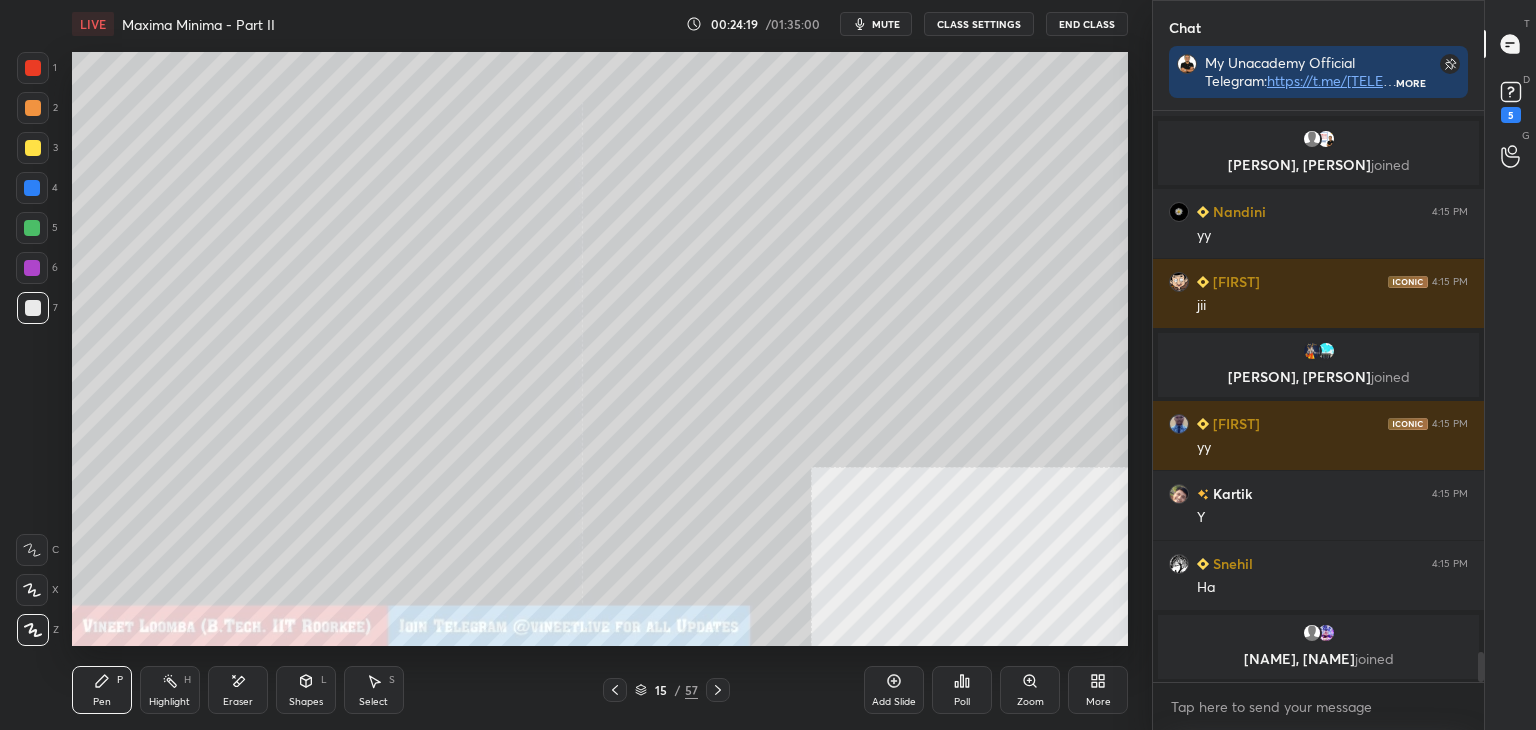 click 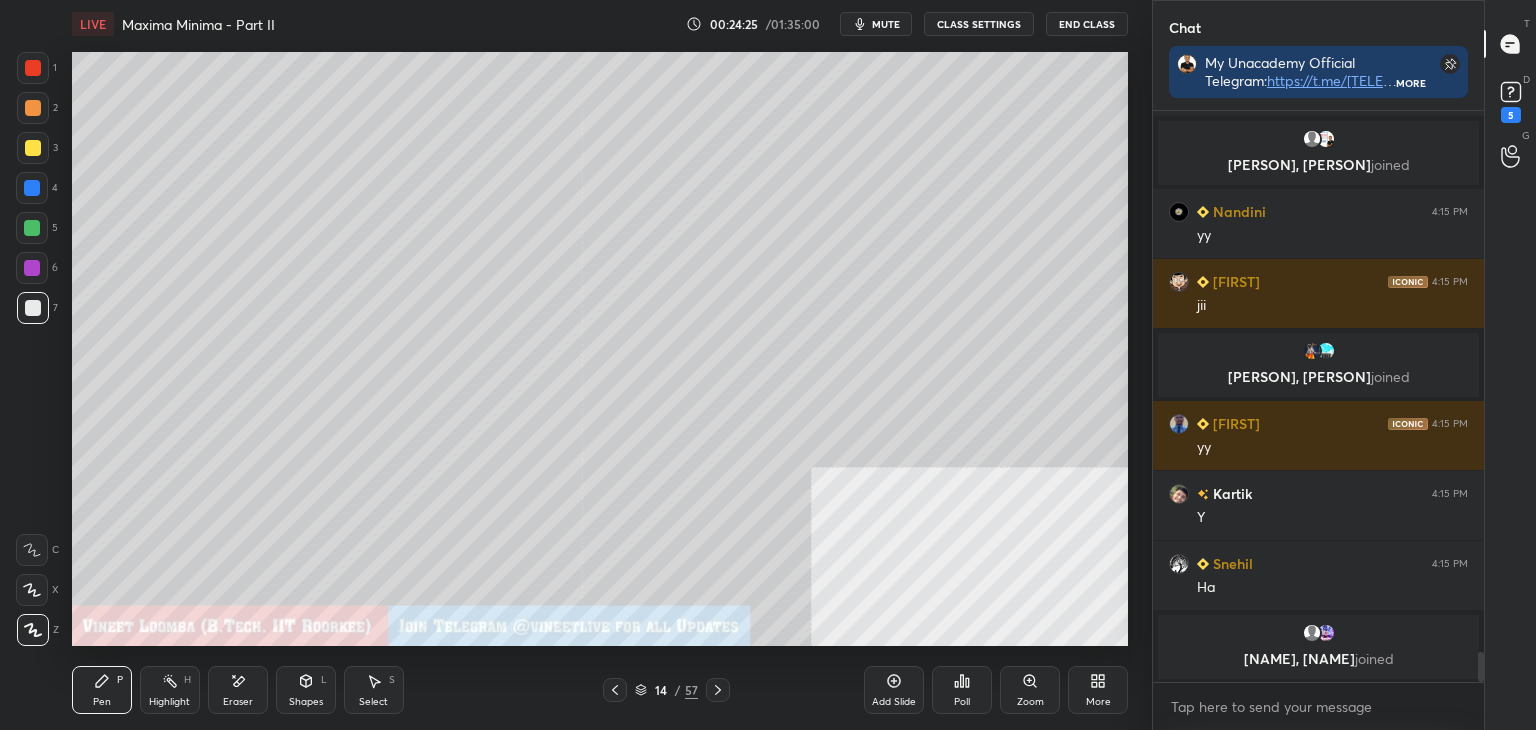 scroll, scrollTop: 10384, scrollLeft: 0, axis: vertical 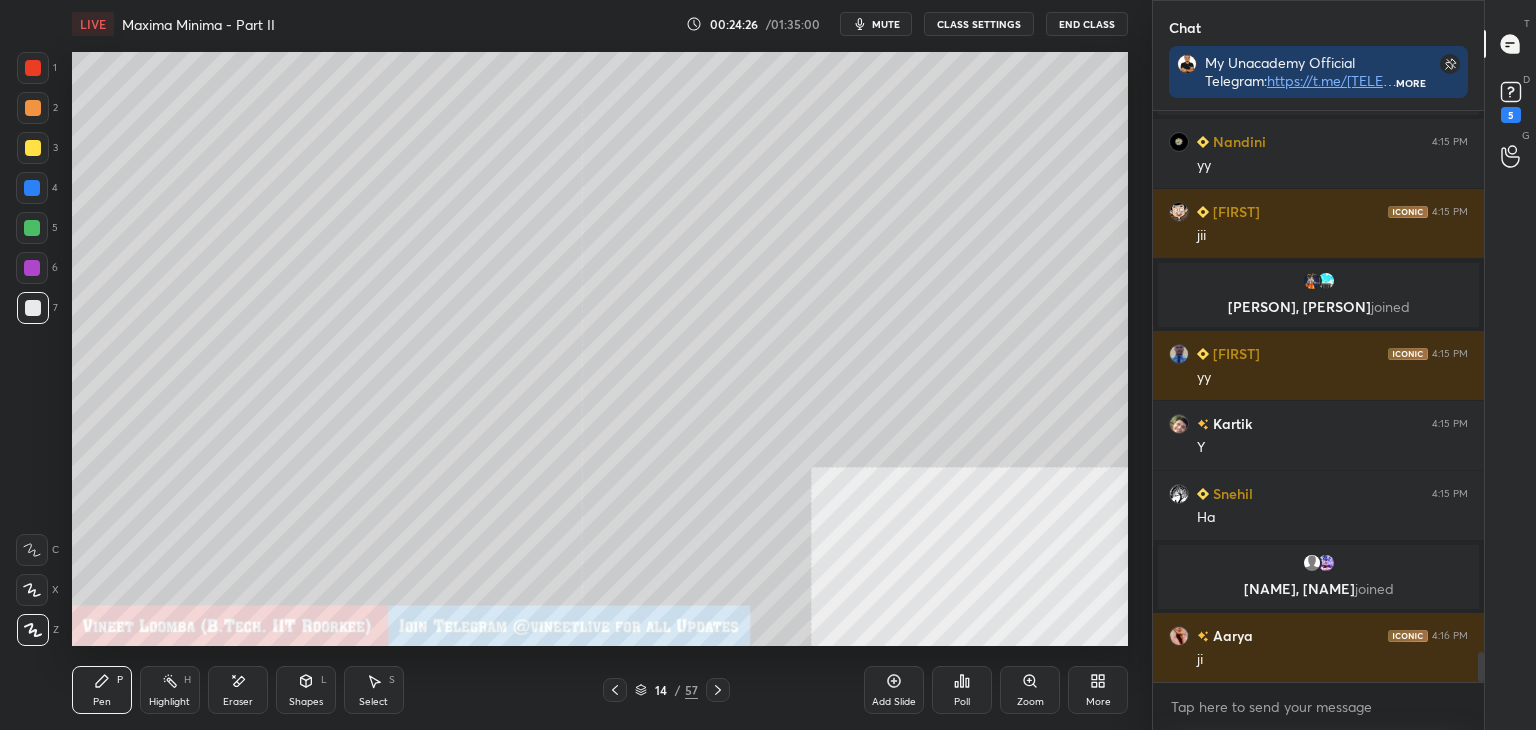 click 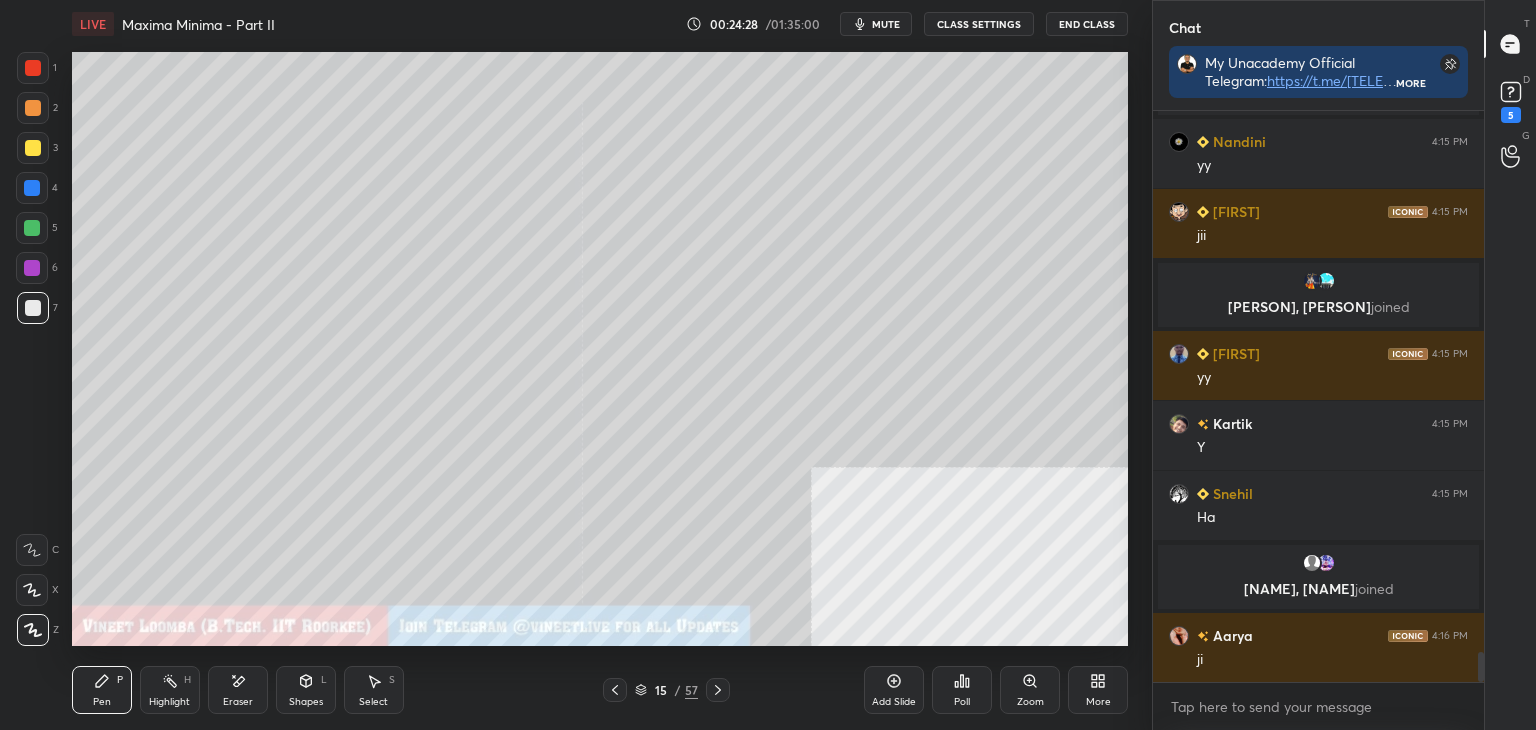 drag, startPoint x: 720, startPoint y: 689, endPoint x: 709, endPoint y: 682, distance: 13.038404 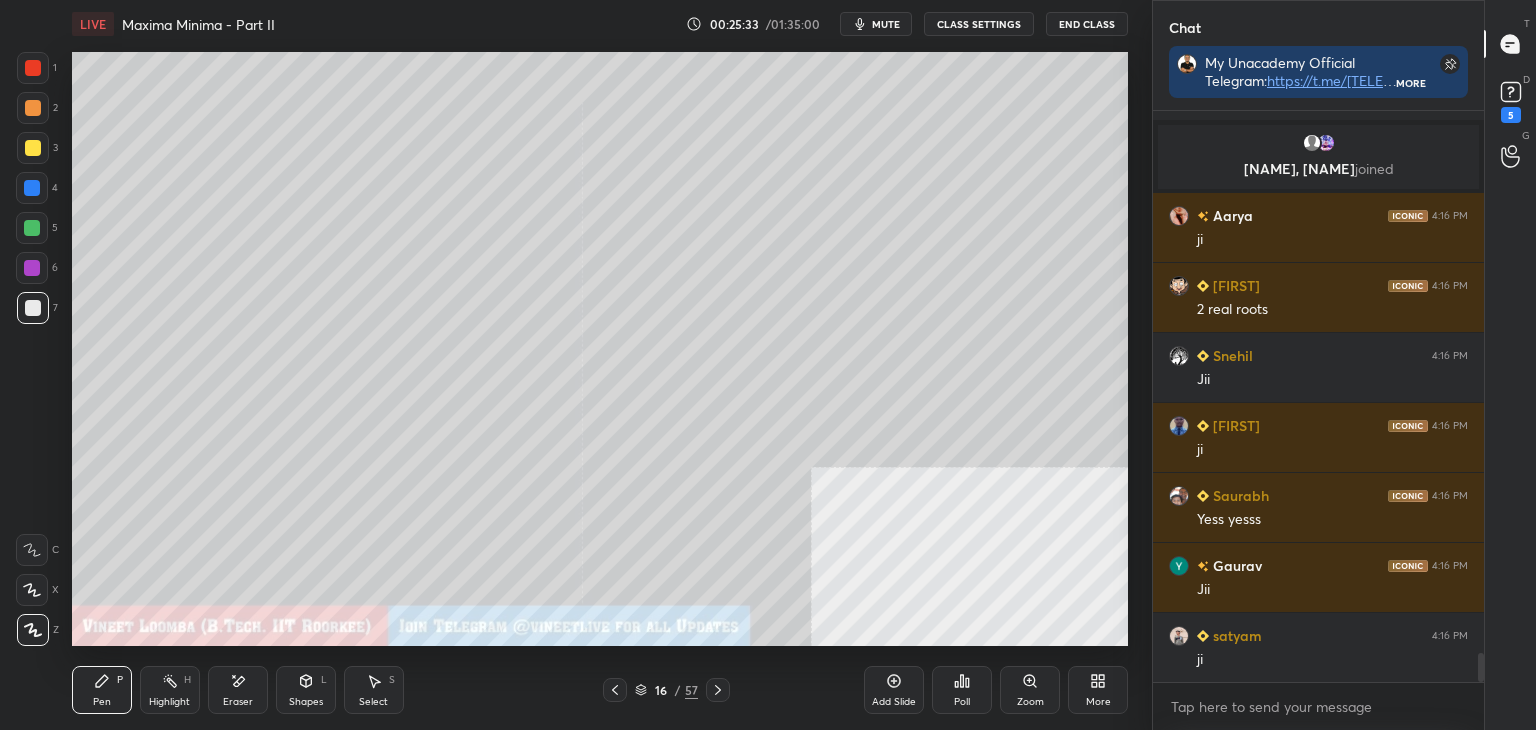scroll, scrollTop: 10874, scrollLeft: 0, axis: vertical 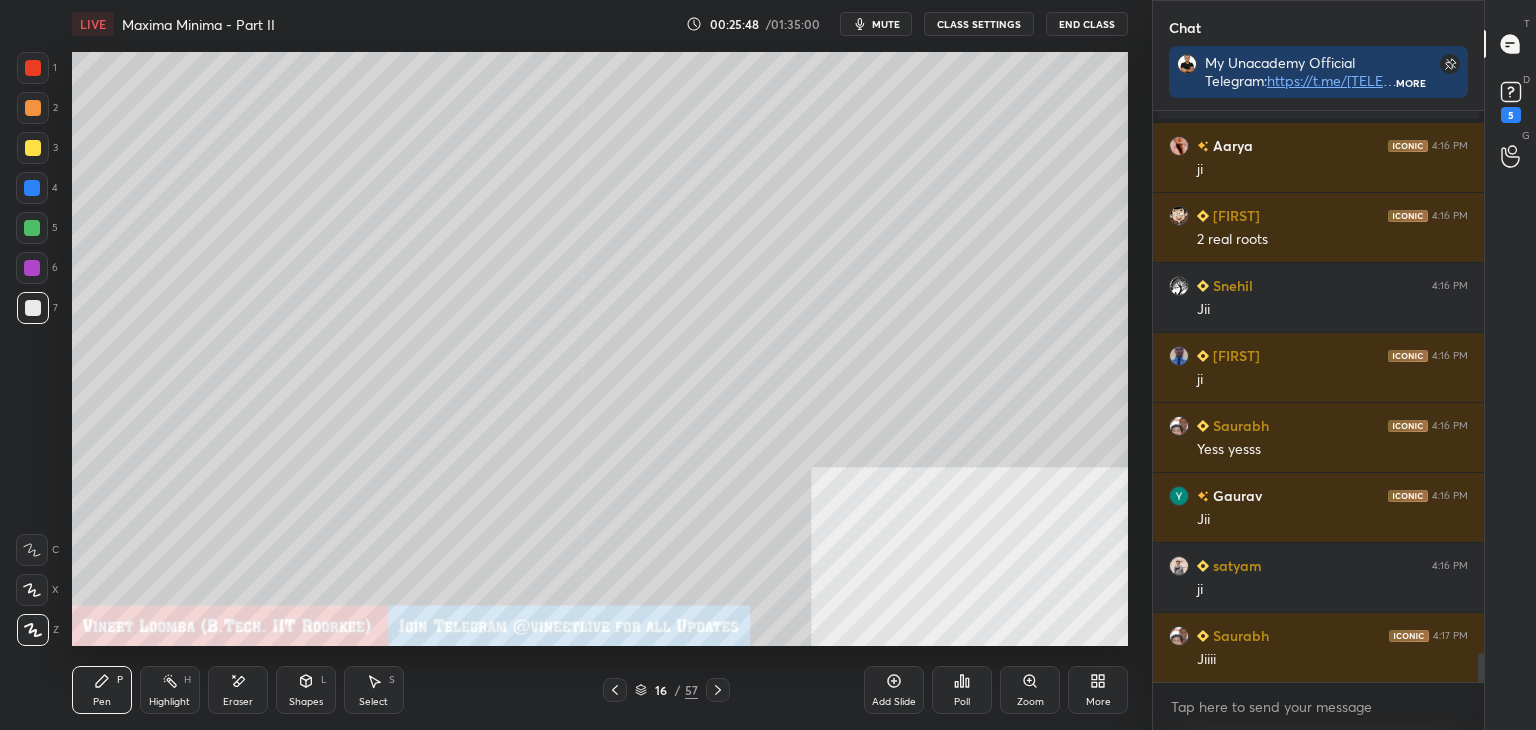 click 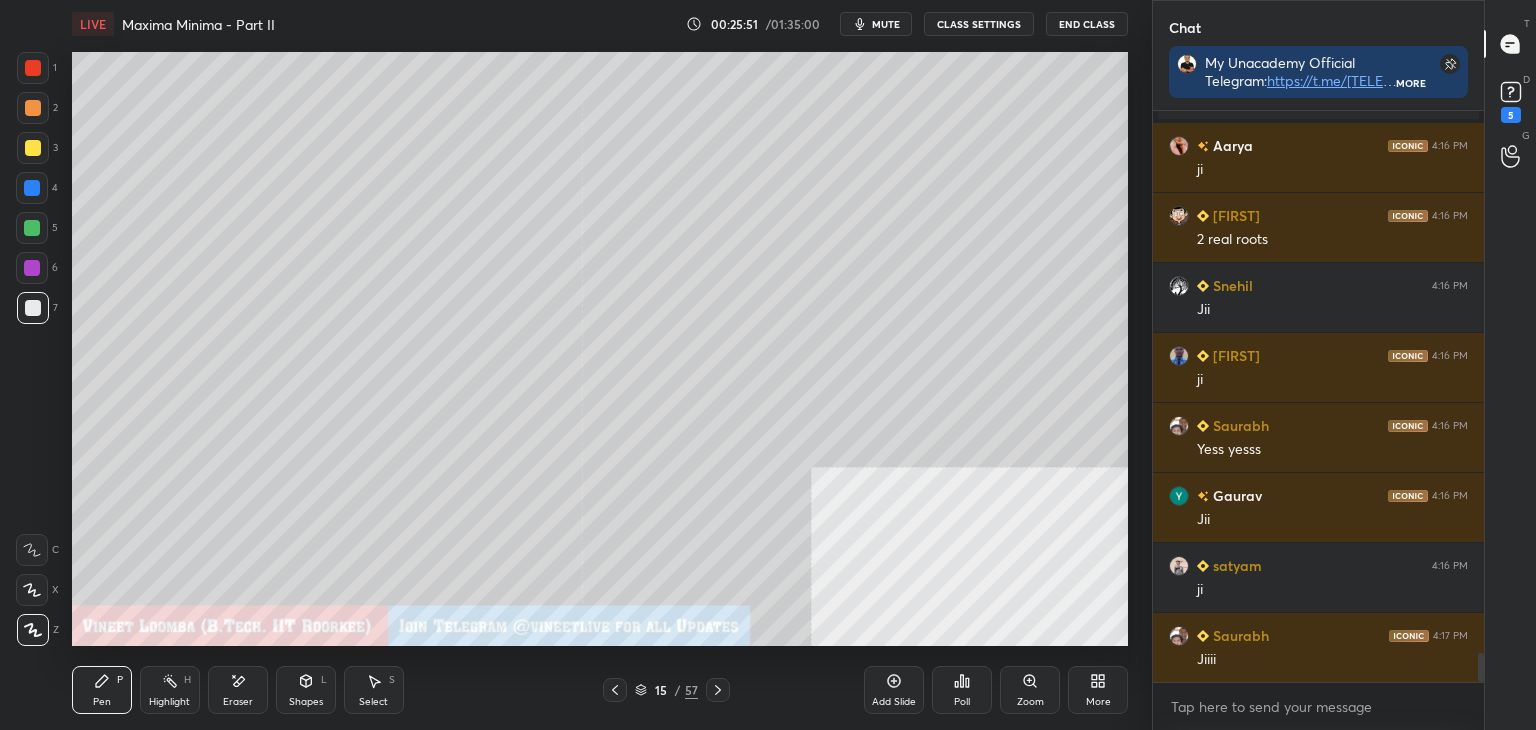 drag, startPoint x: 715, startPoint y: 685, endPoint x: 712, endPoint y: 649, distance: 36.124783 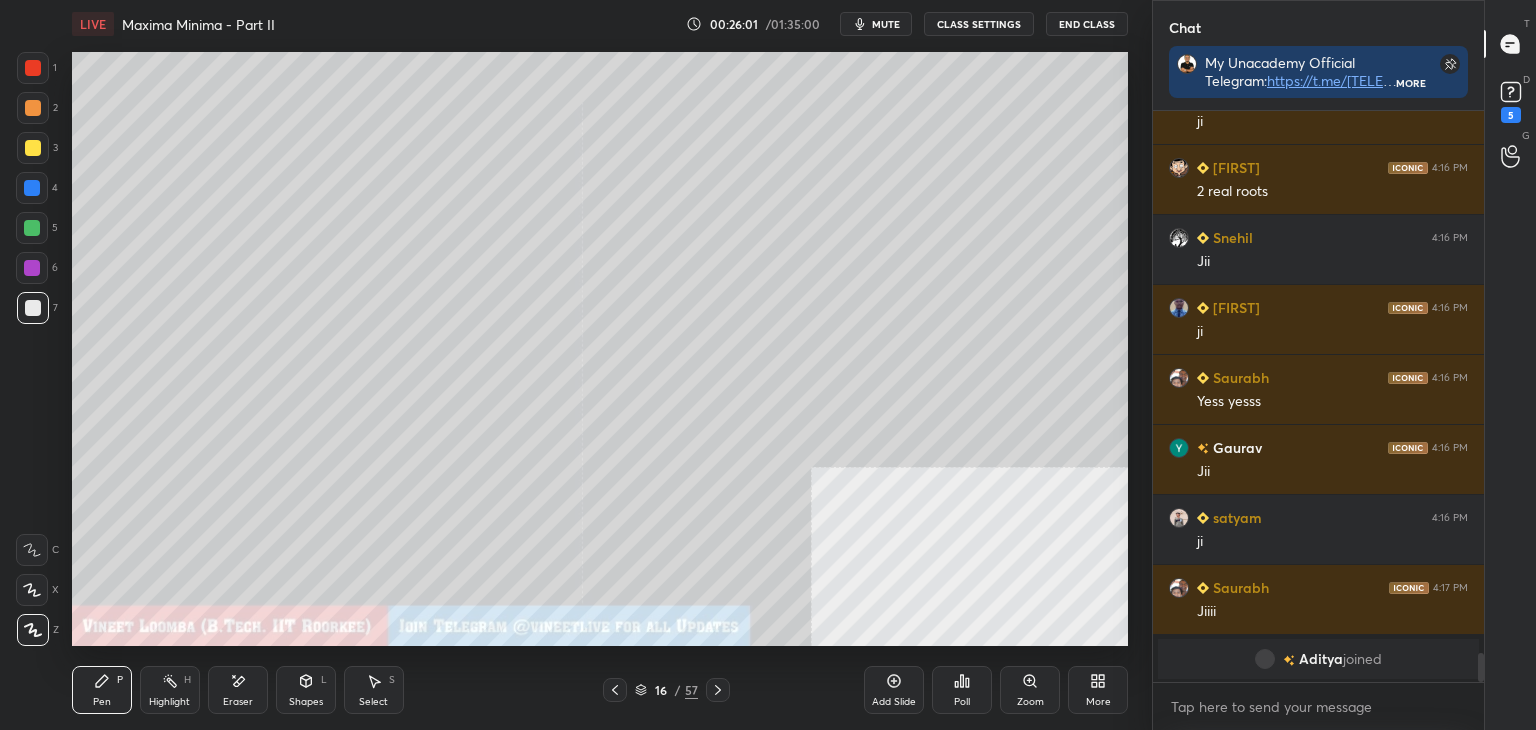 scroll, scrollTop: 10762, scrollLeft: 0, axis: vertical 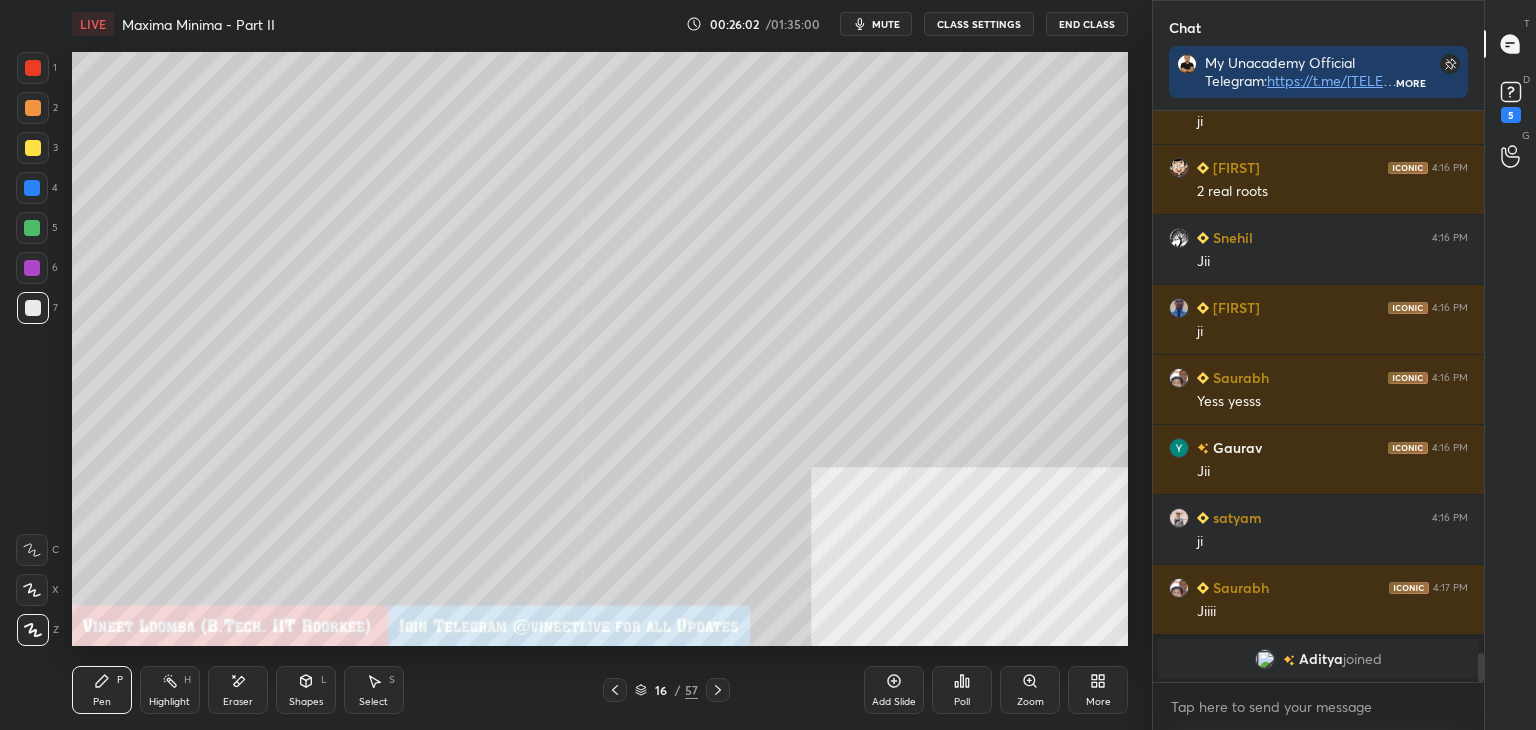 click on "Highlight H" at bounding box center (170, 690) 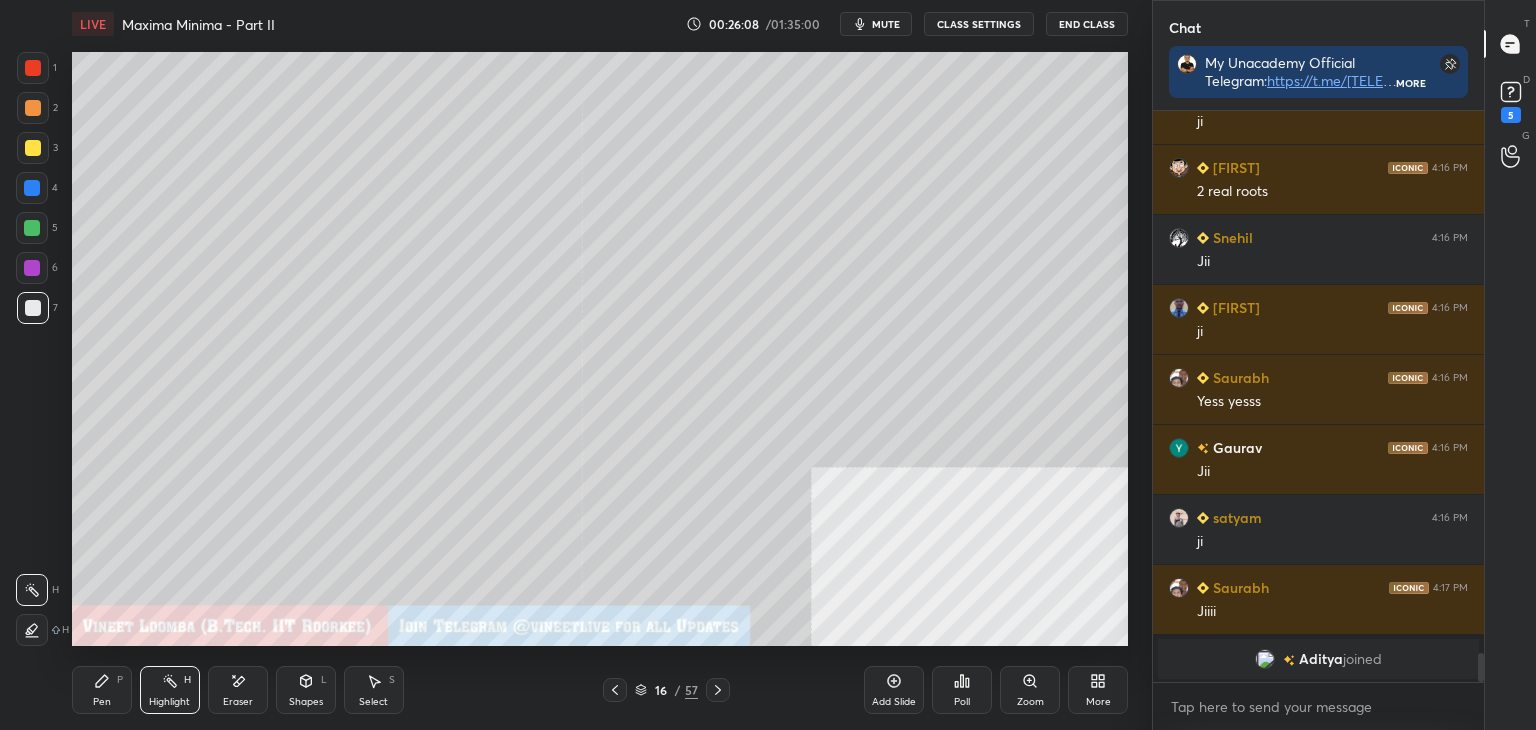click 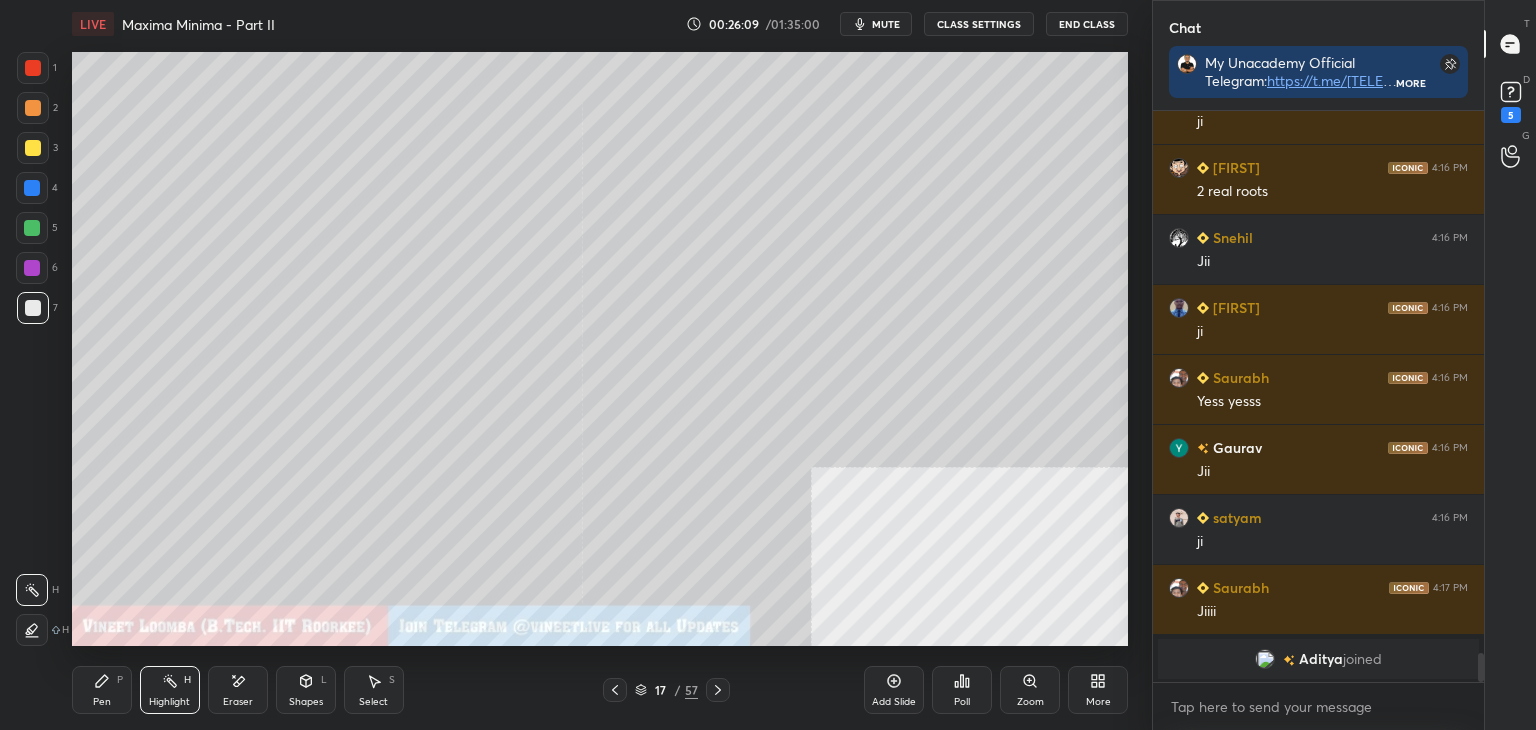 drag, startPoint x: 92, startPoint y: 696, endPoint x: 72, endPoint y: 686, distance: 22.36068 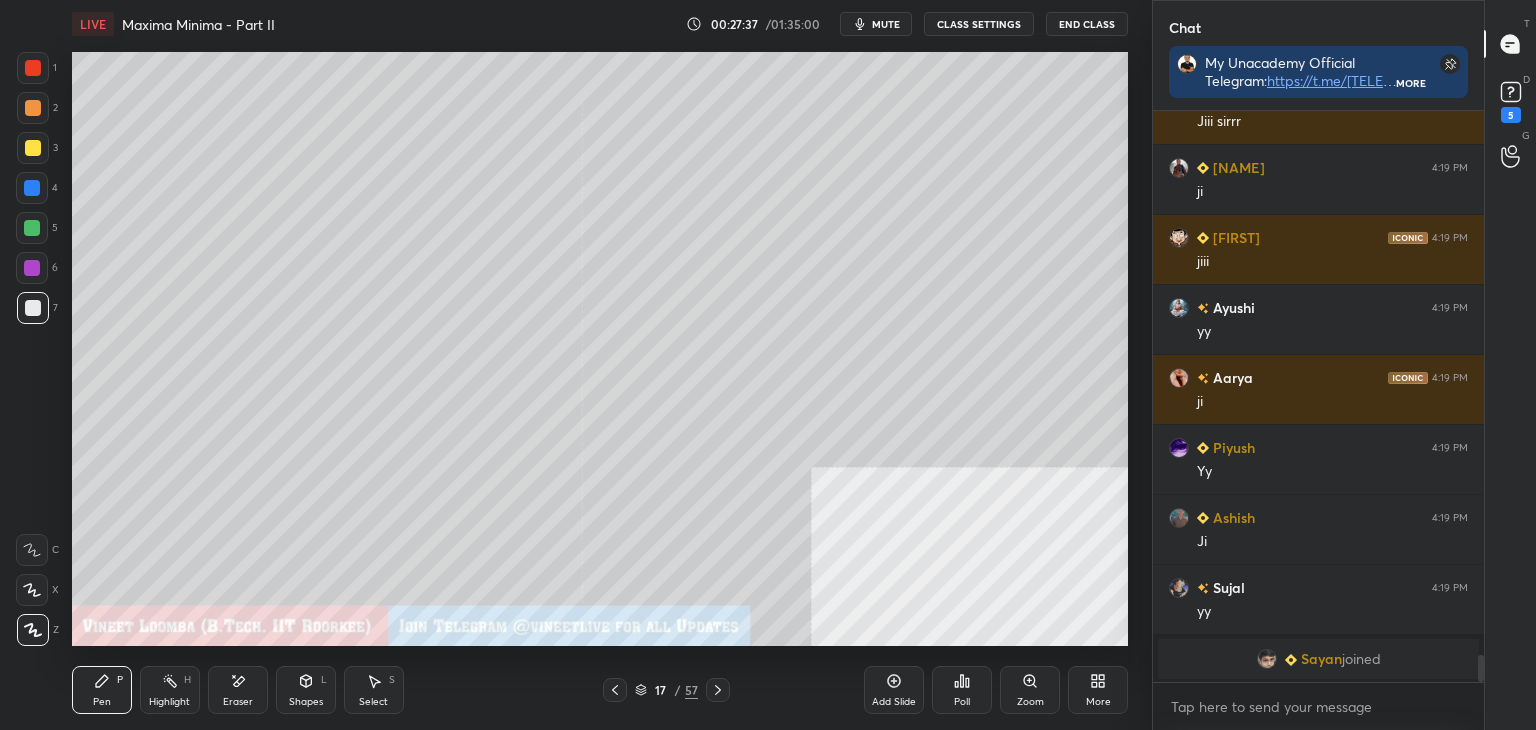 scroll, scrollTop: 11350, scrollLeft: 0, axis: vertical 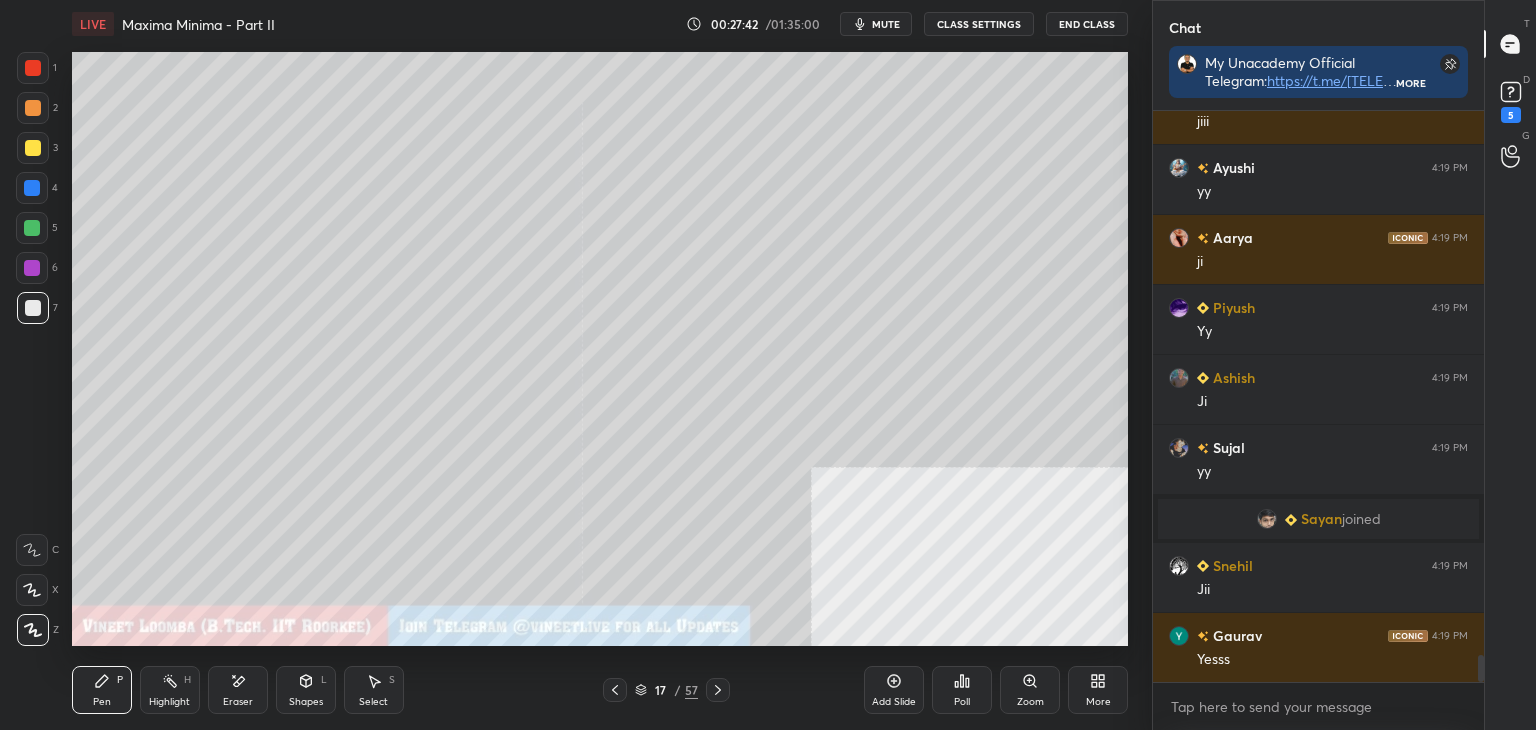 click 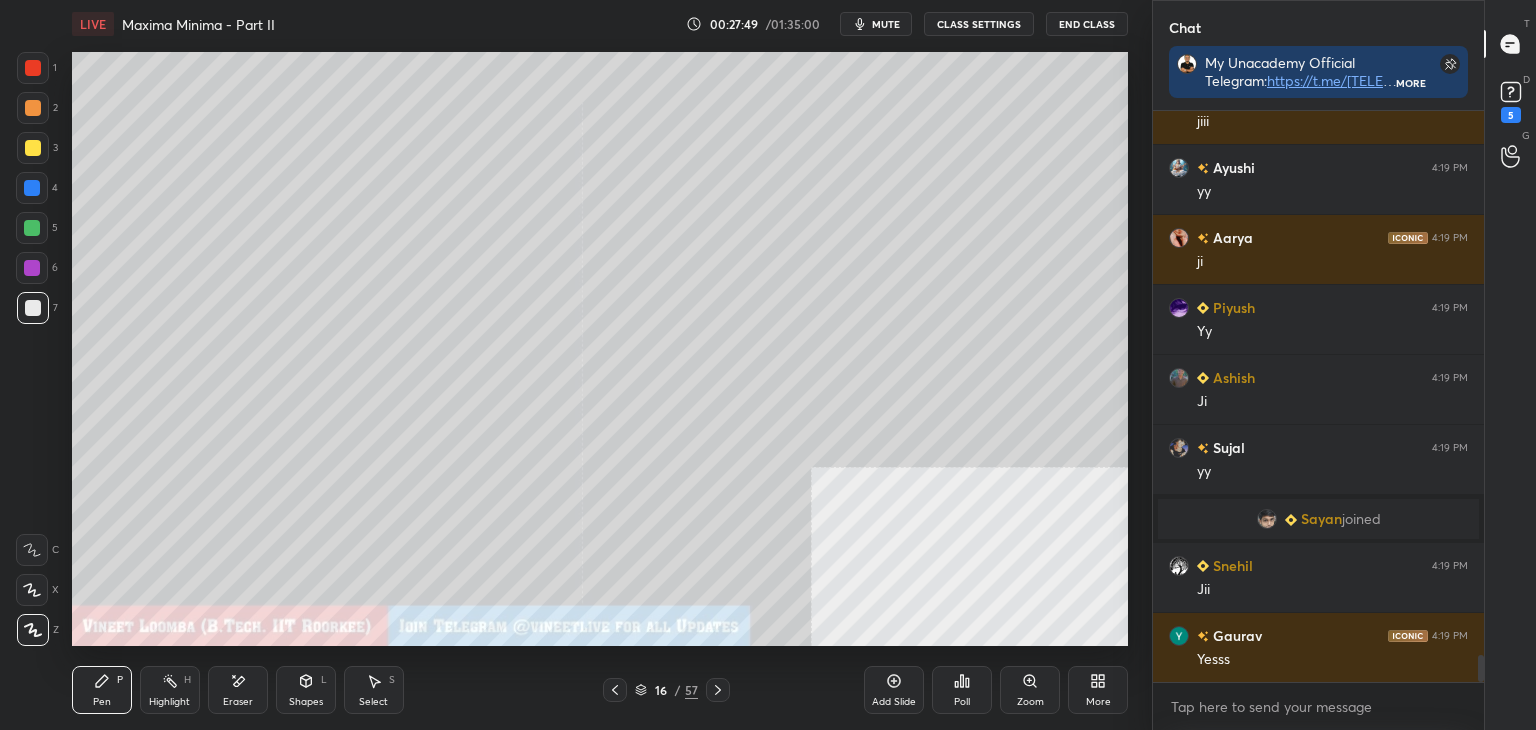 click at bounding box center (718, 690) 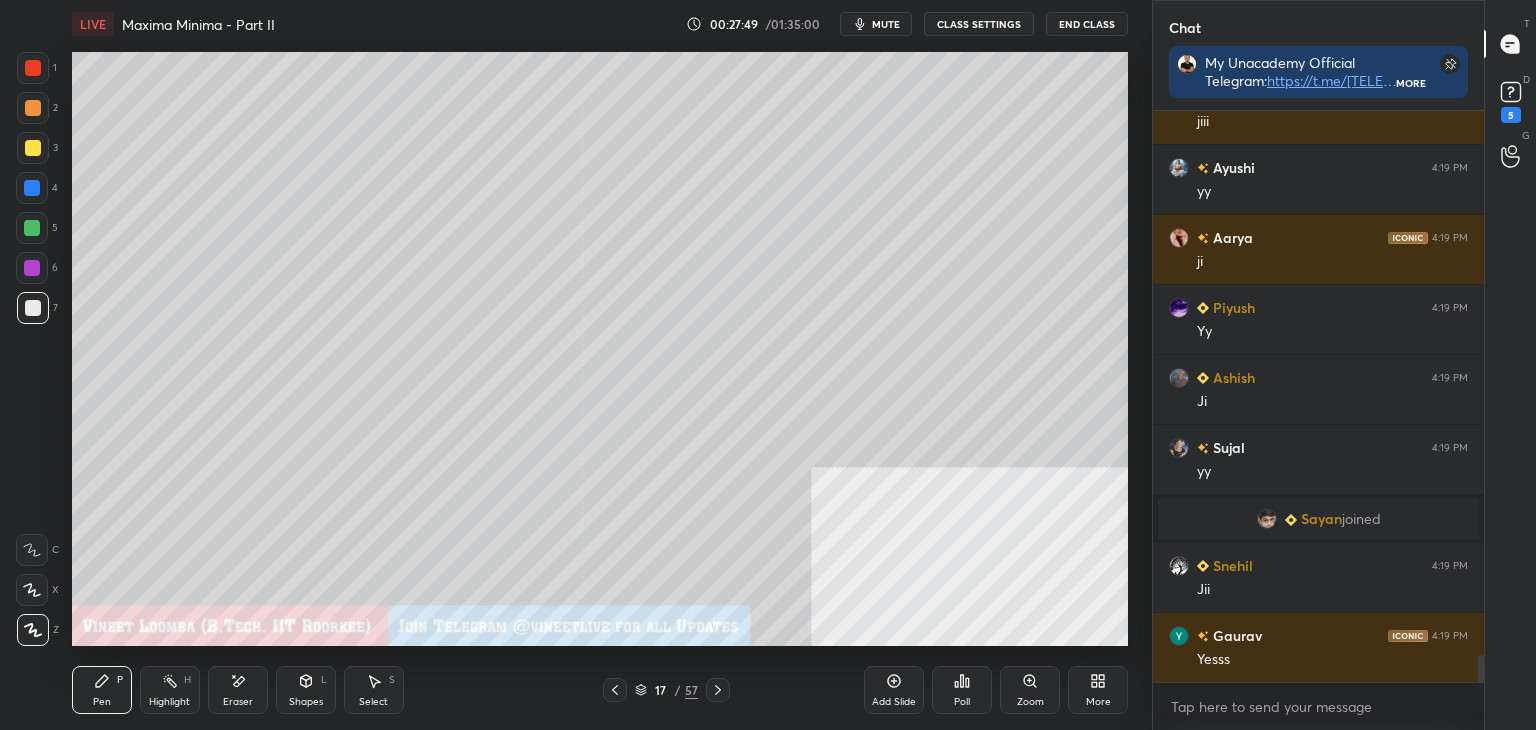 click at bounding box center (718, 690) 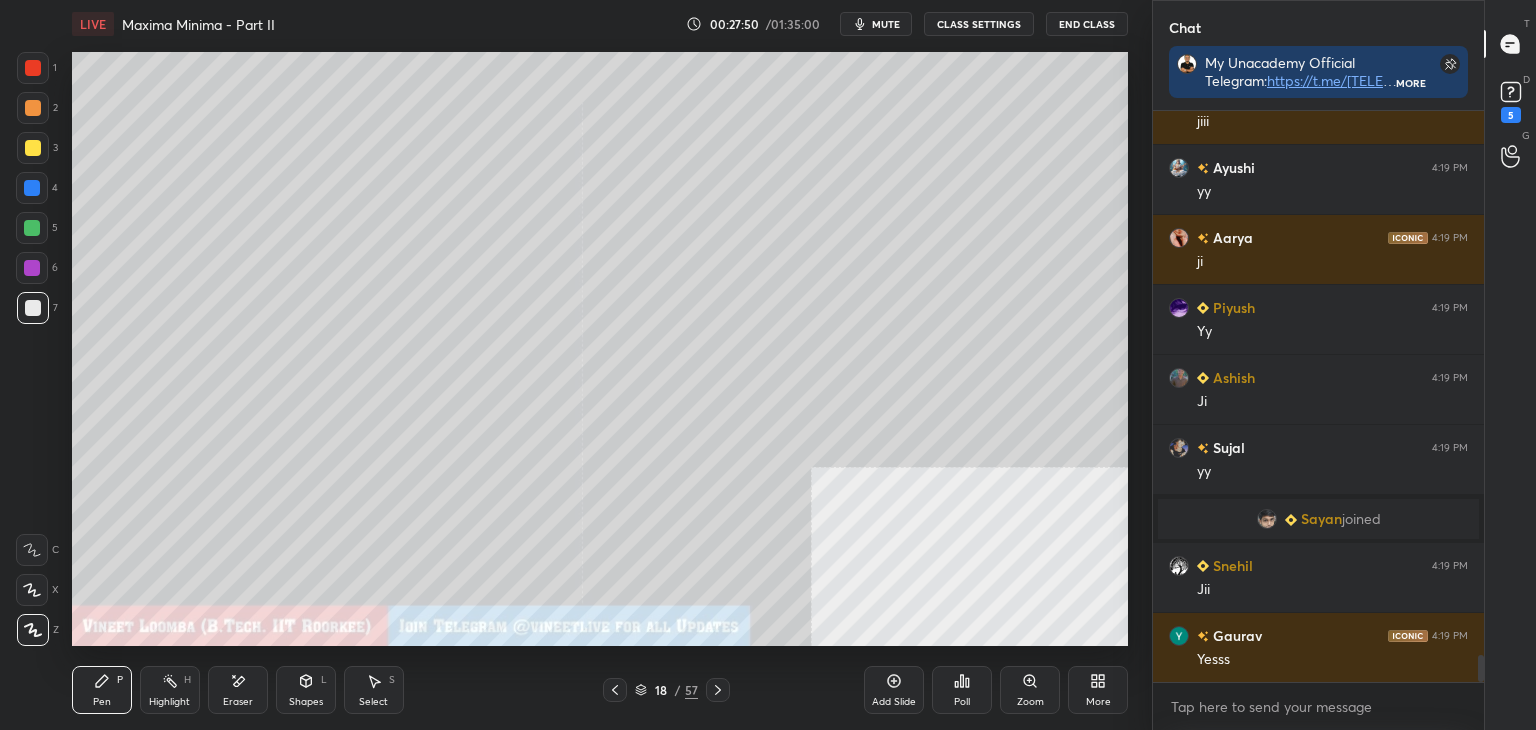 click 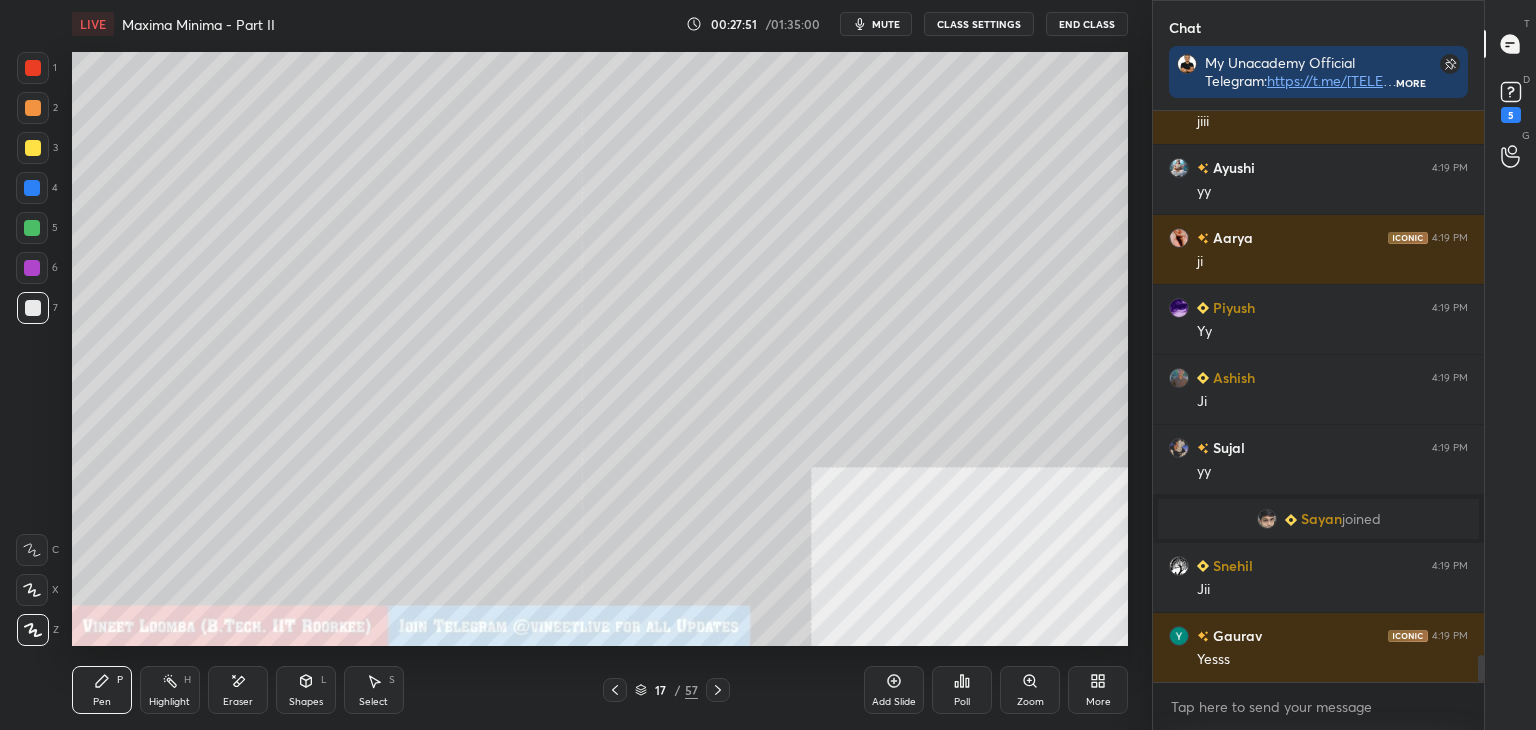 click 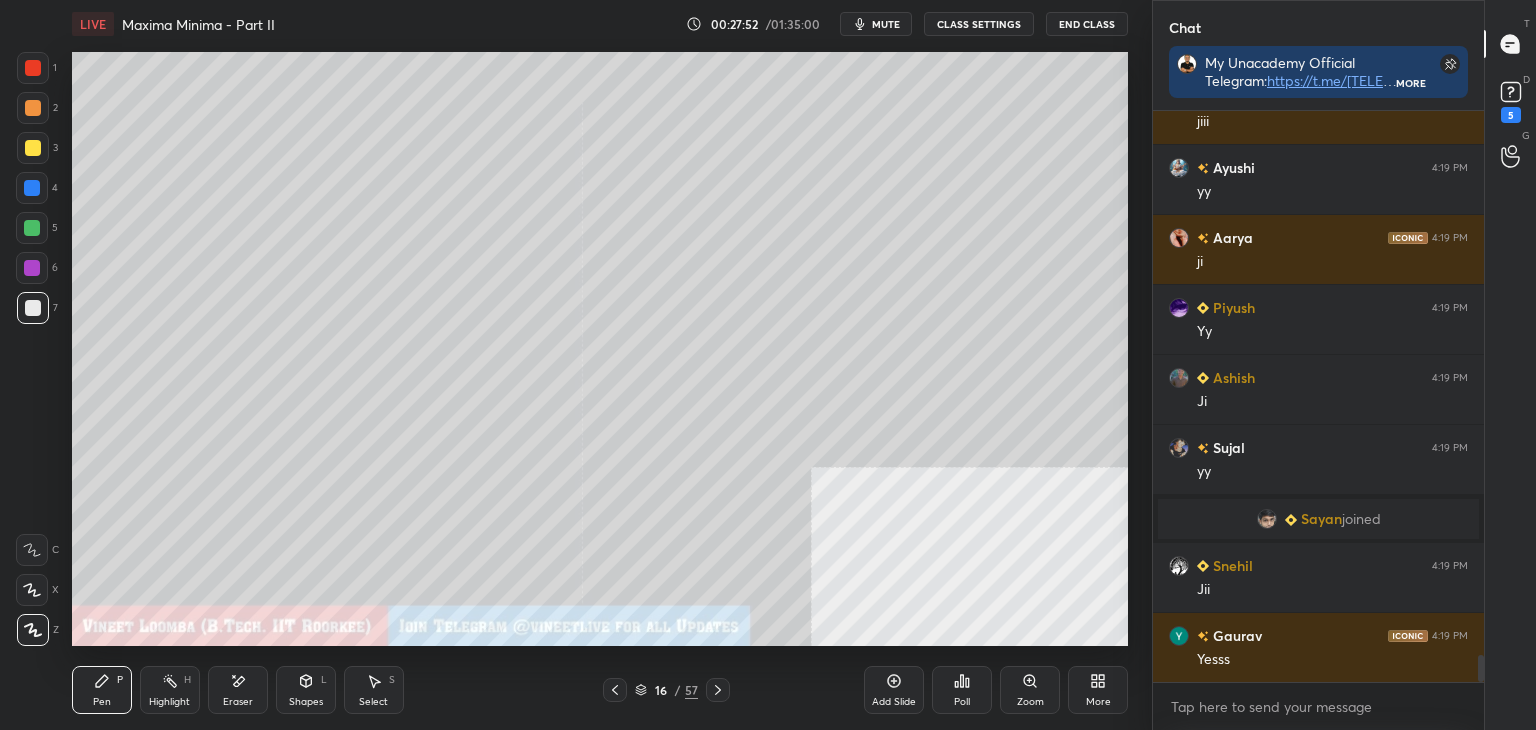 click 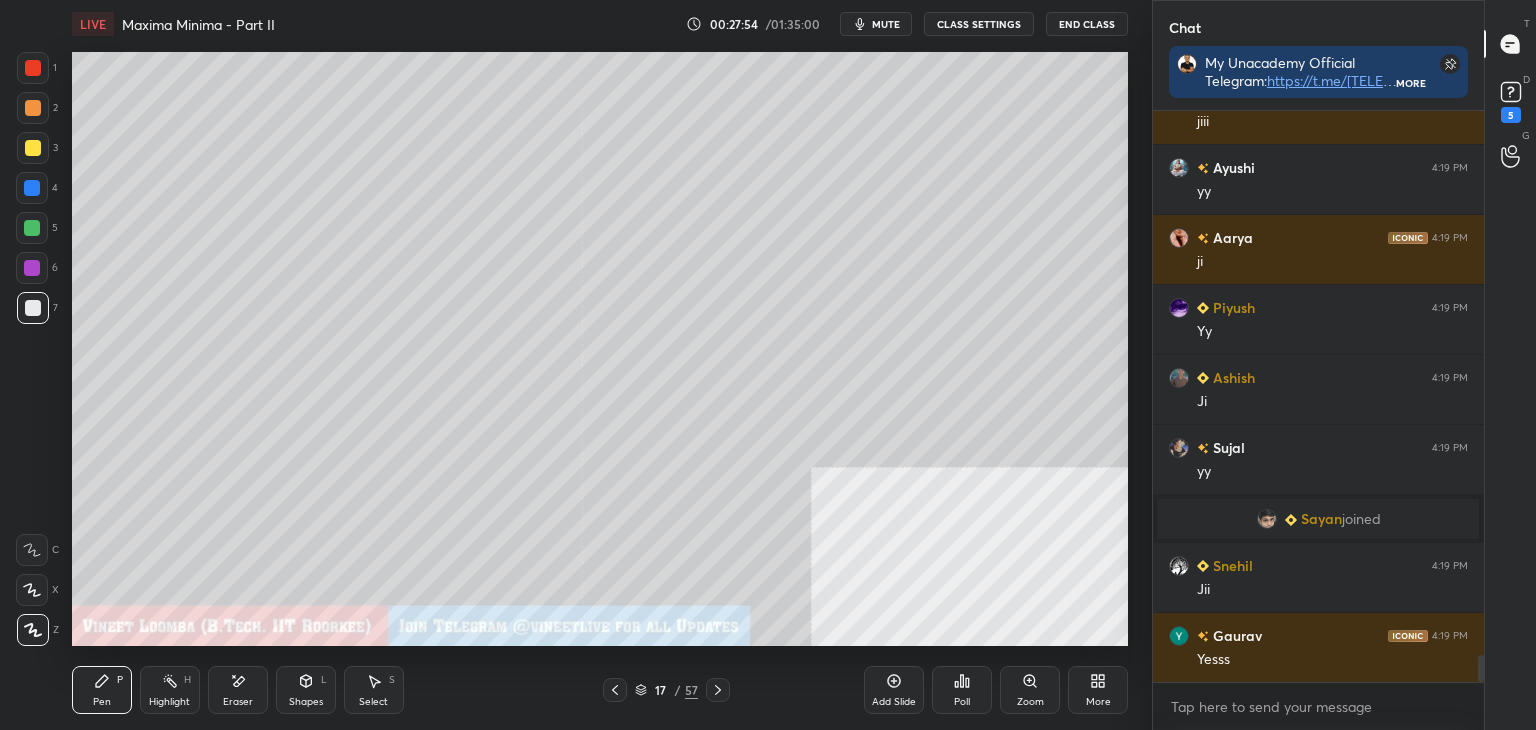 click 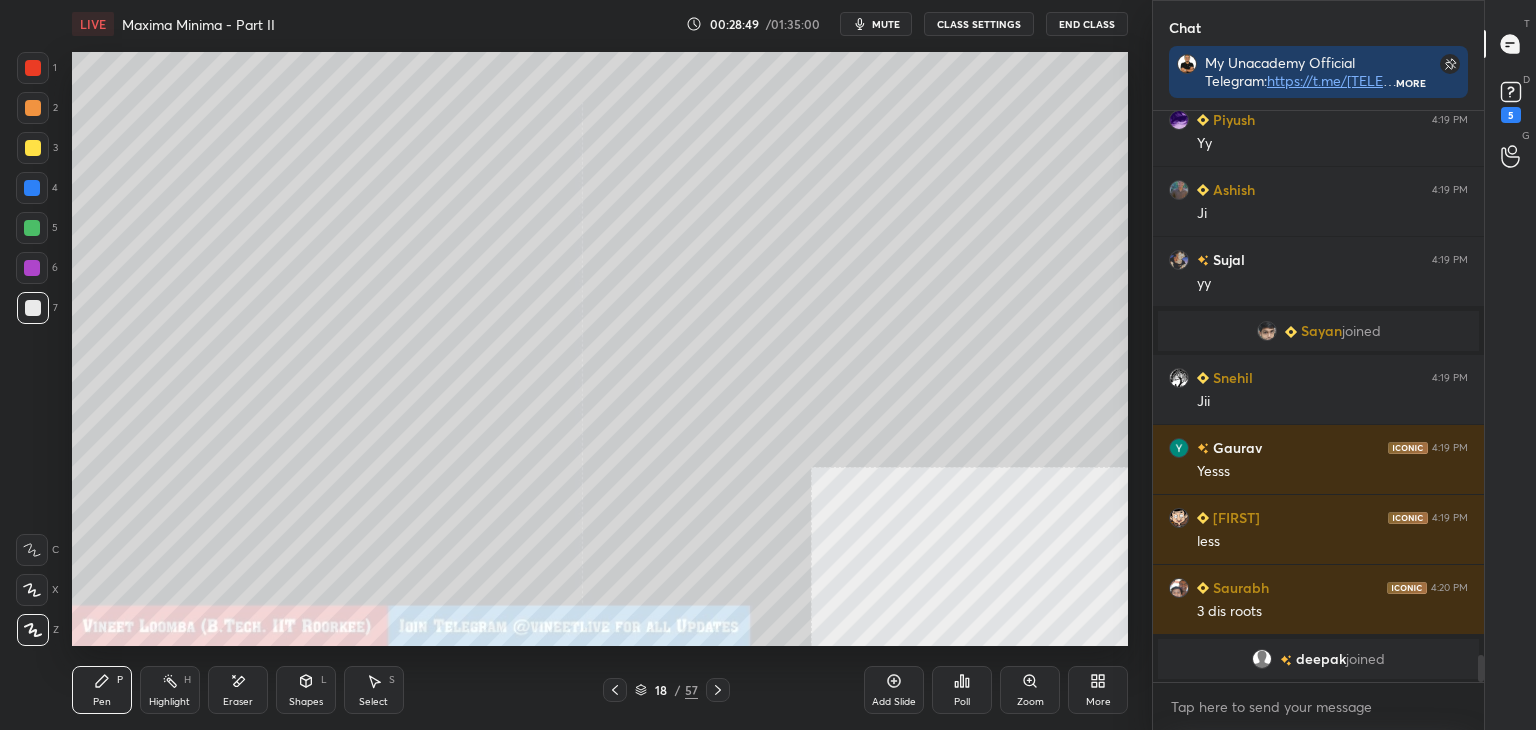 scroll, scrollTop: 11506, scrollLeft: 0, axis: vertical 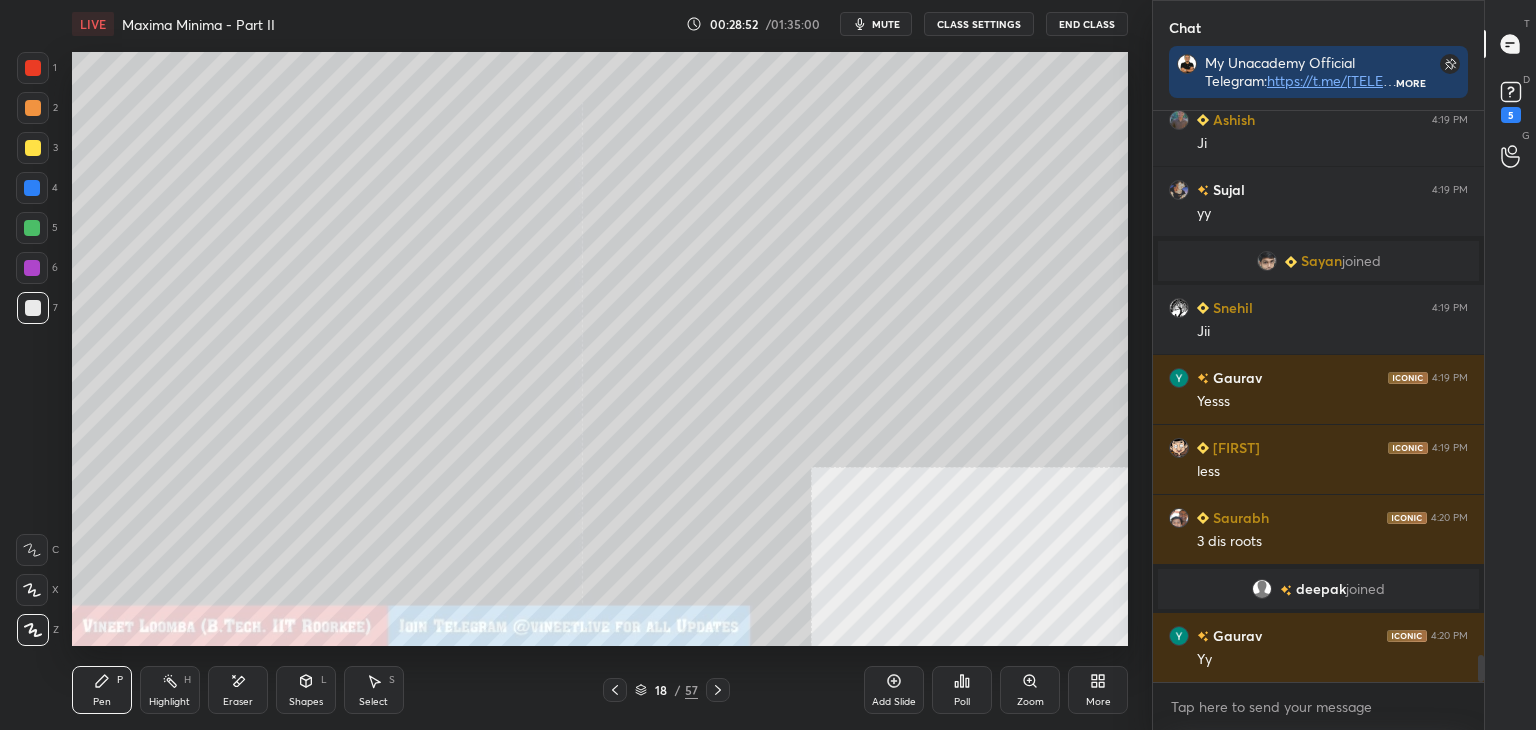 drag, startPoint x: 248, startPoint y: 701, endPoint x: 253, endPoint y: 661, distance: 40.311287 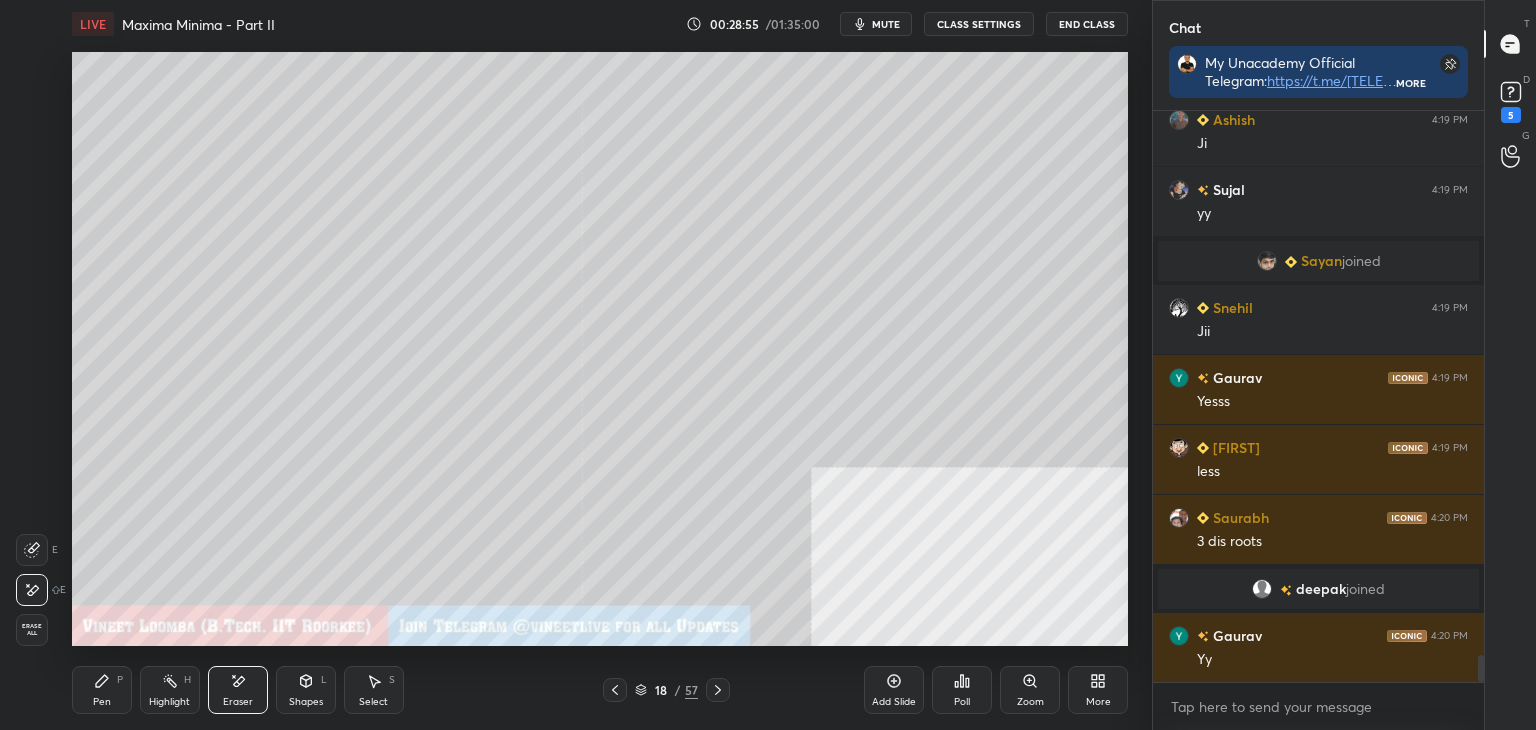 scroll, scrollTop: 11576, scrollLeft: 0, axis: vertical 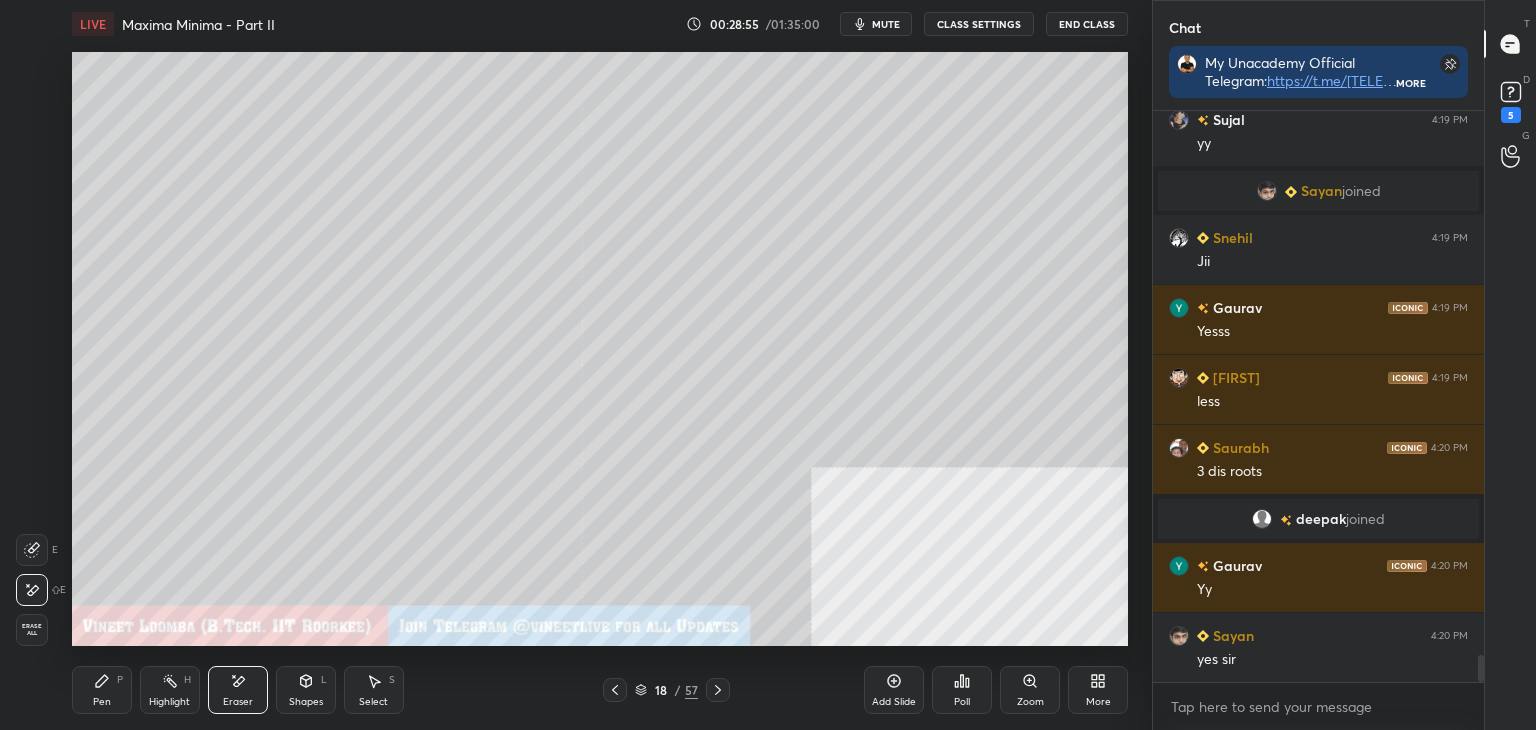 drag, startPoint x: 96, startPoint y: 694, endPoint x: 84, endPoint y: 653, distance: 42.72002 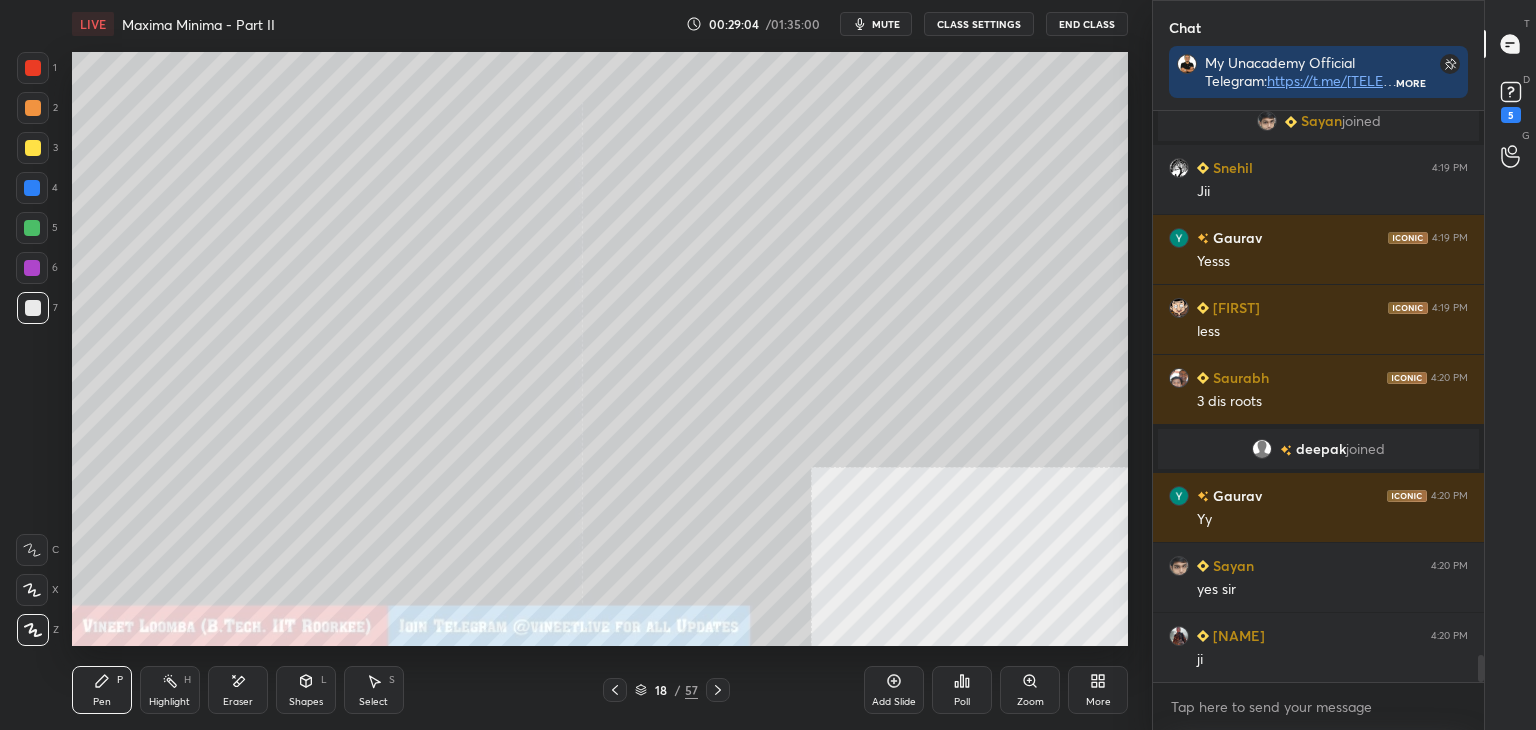 scroll, scrollTop: 11716, scrollLeft: 0, axis: vertical 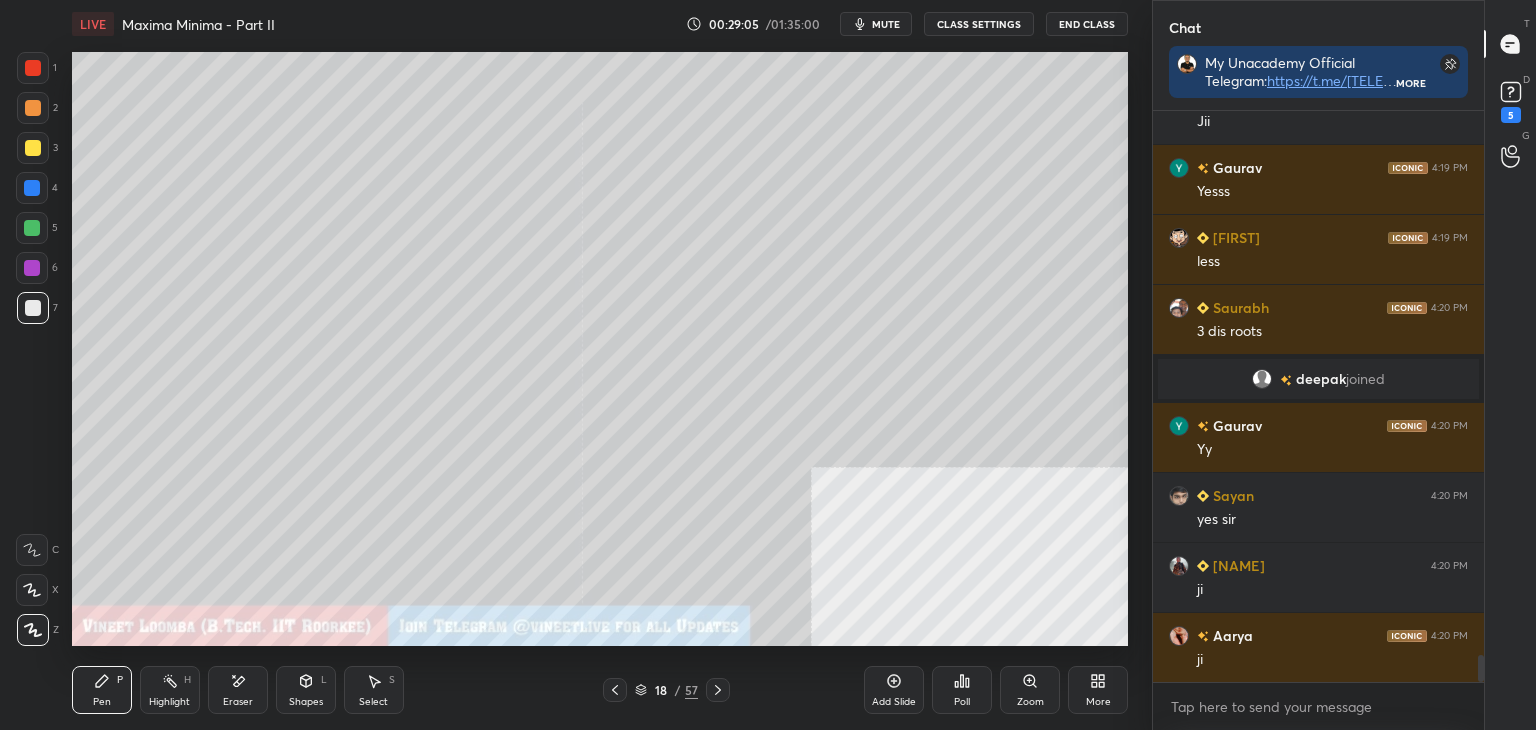 drag, startPoint x: 719, startPoint y: 693, endPoint x: 686, endPoint y: 646, distance: 57.428215 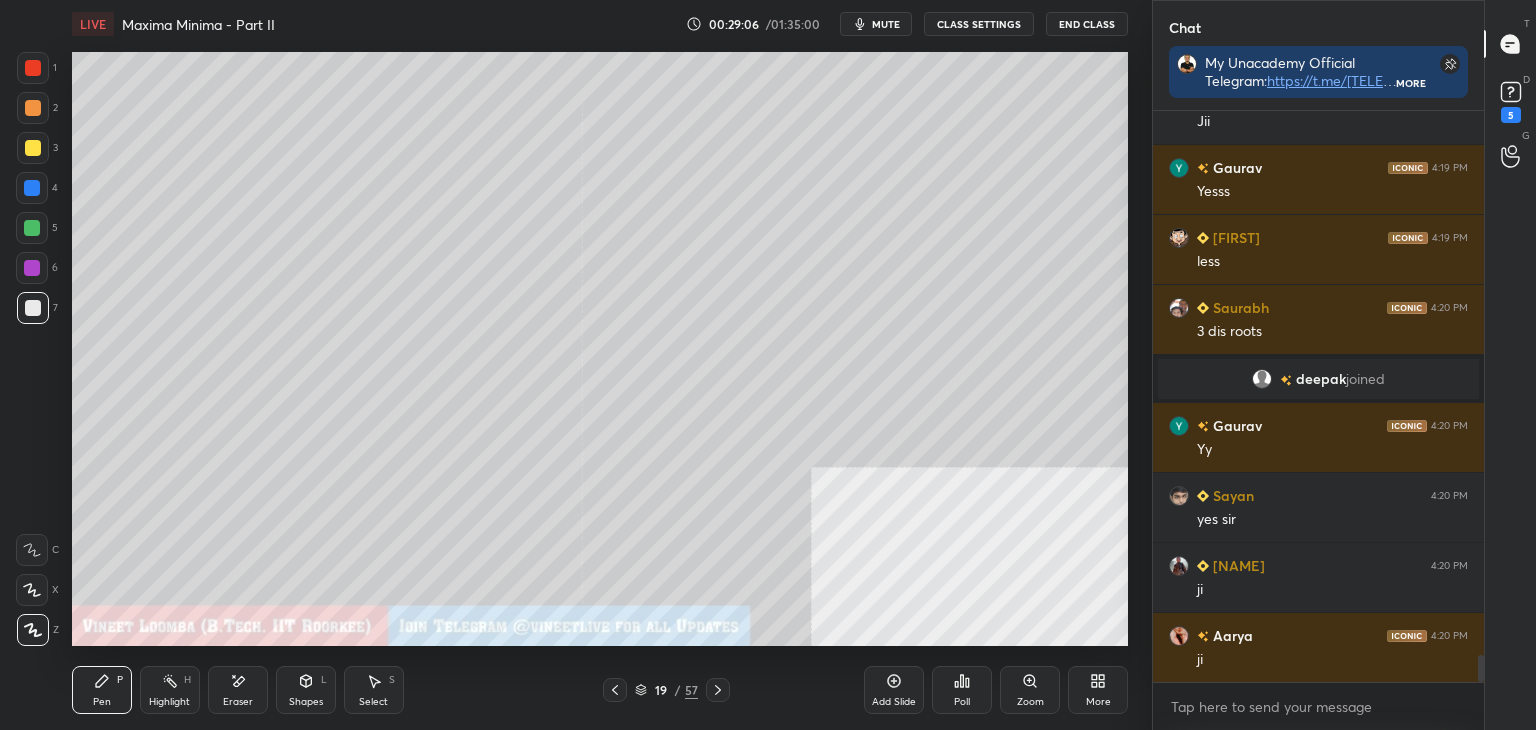 scroll, scrollTop: 11786, scrollLeft: 0, axis: vertical 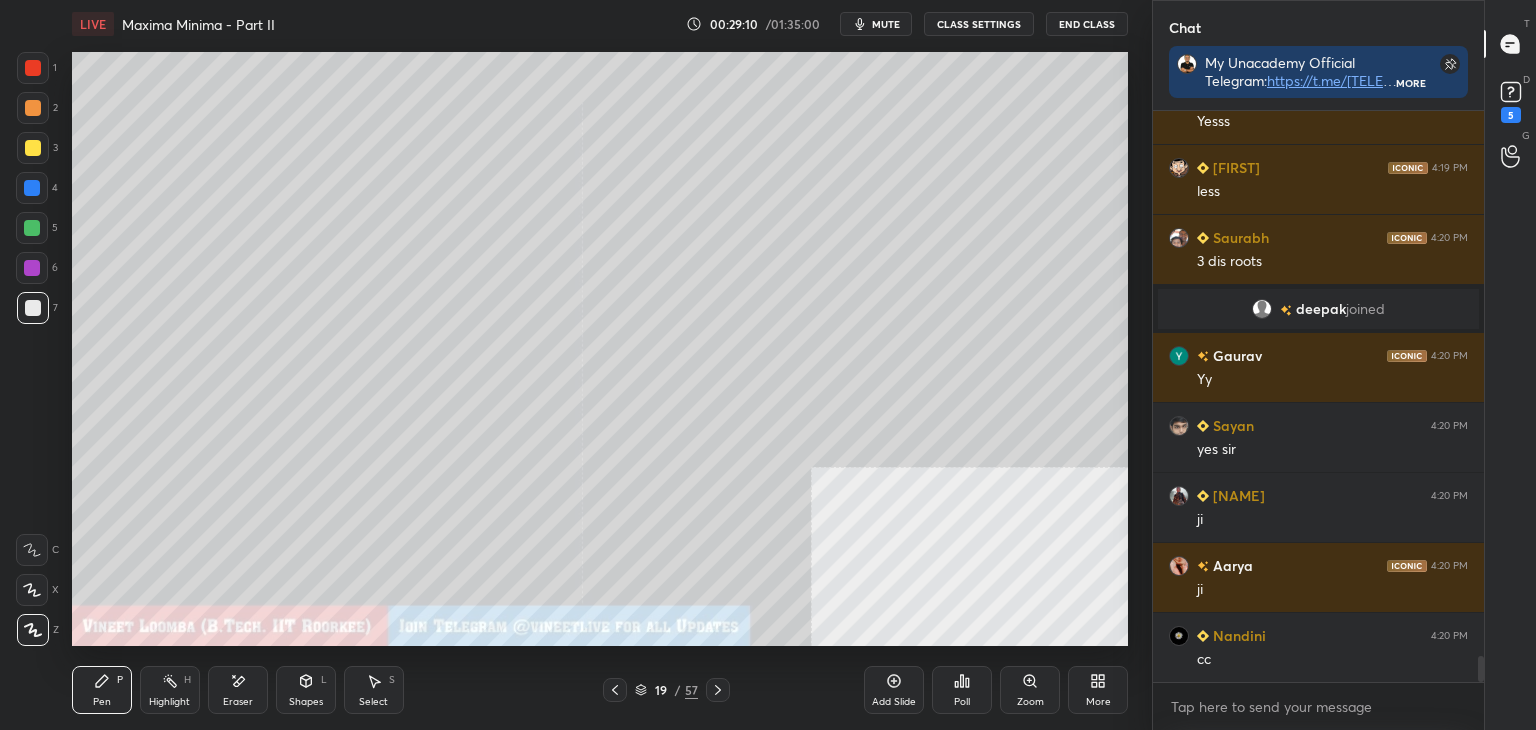 click on "Eraser" at bounding box center [238, 690] 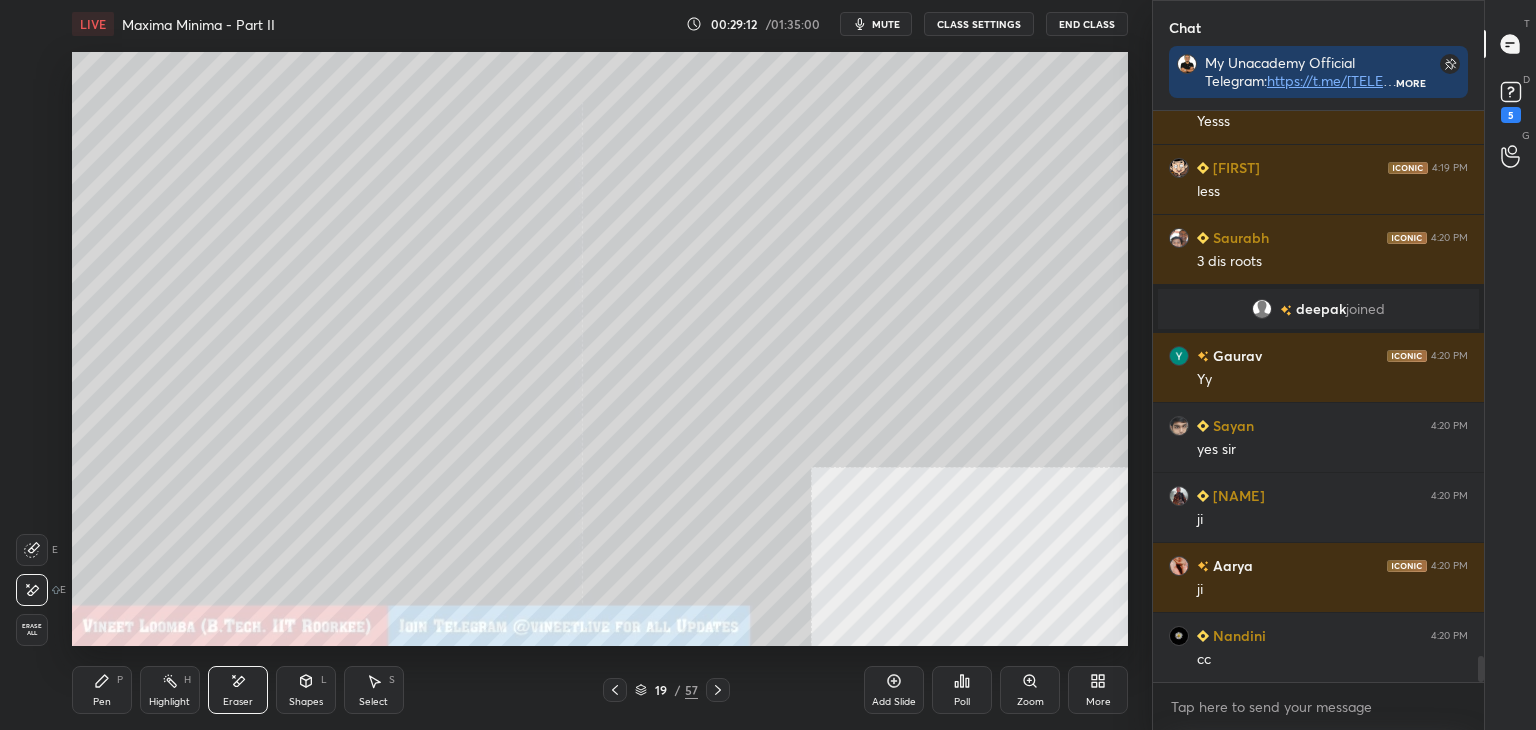 click on "Pen P" at bounding box center [102, 690] 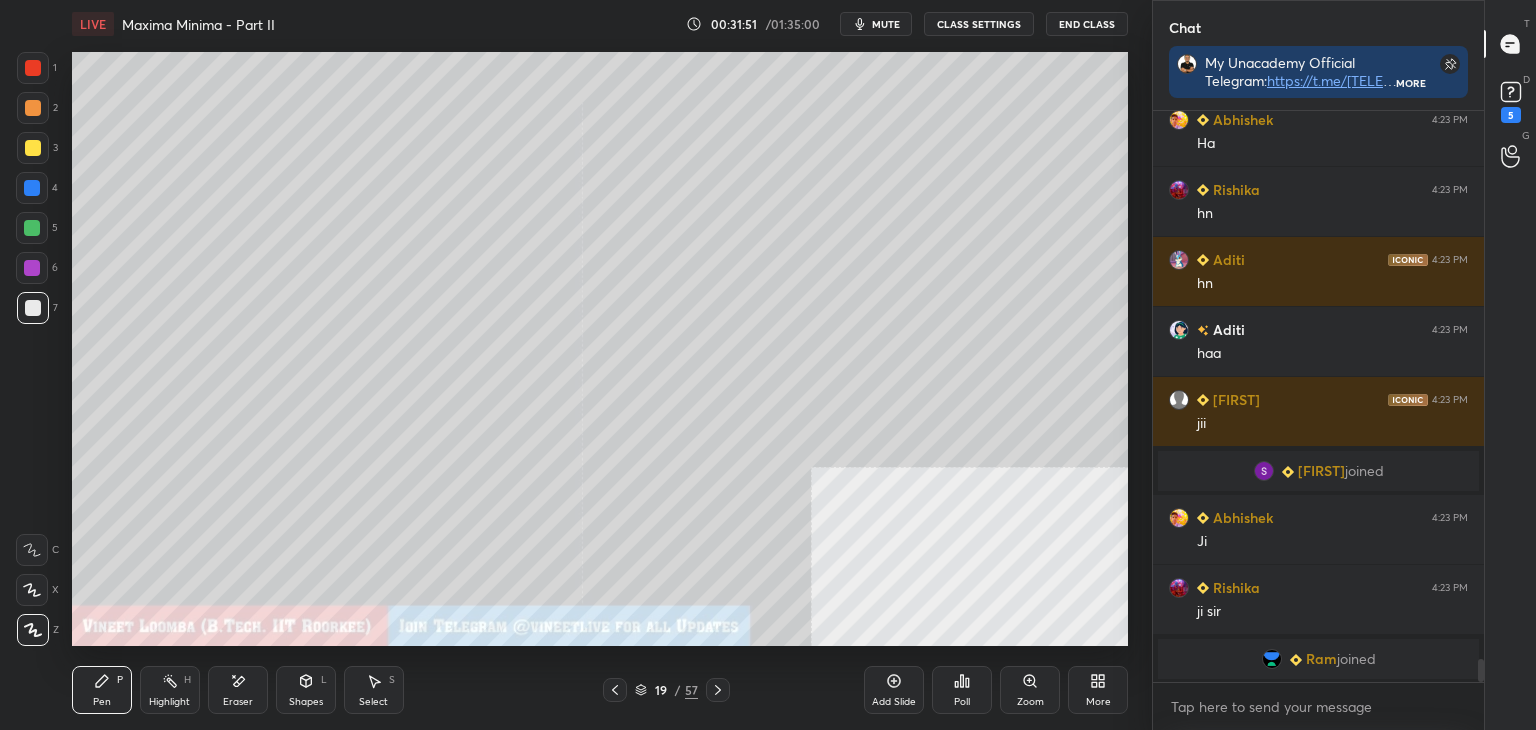 scroll, scrollTop: 13424, scrollLeft: 0, axis: vertical 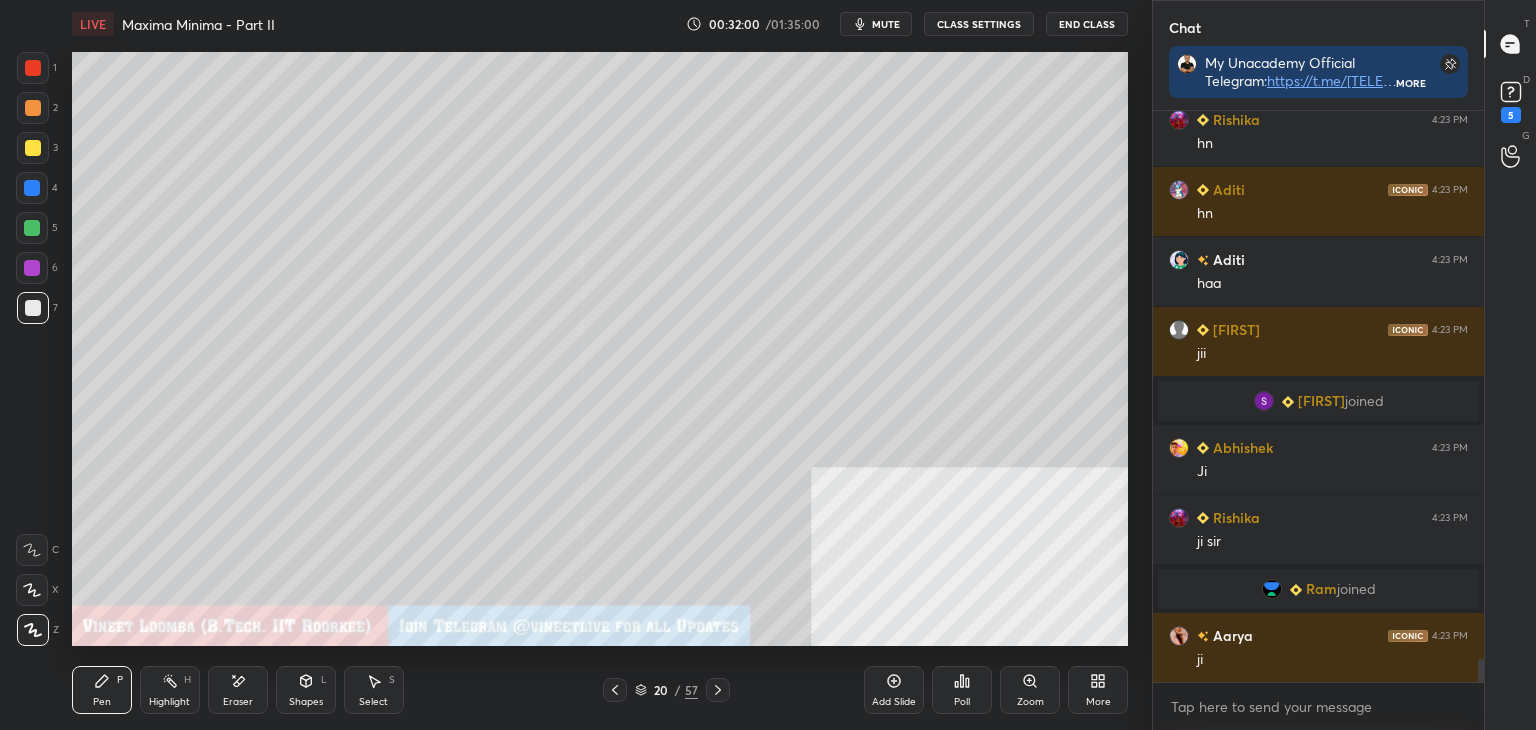 click at bounding box center (33, 148) 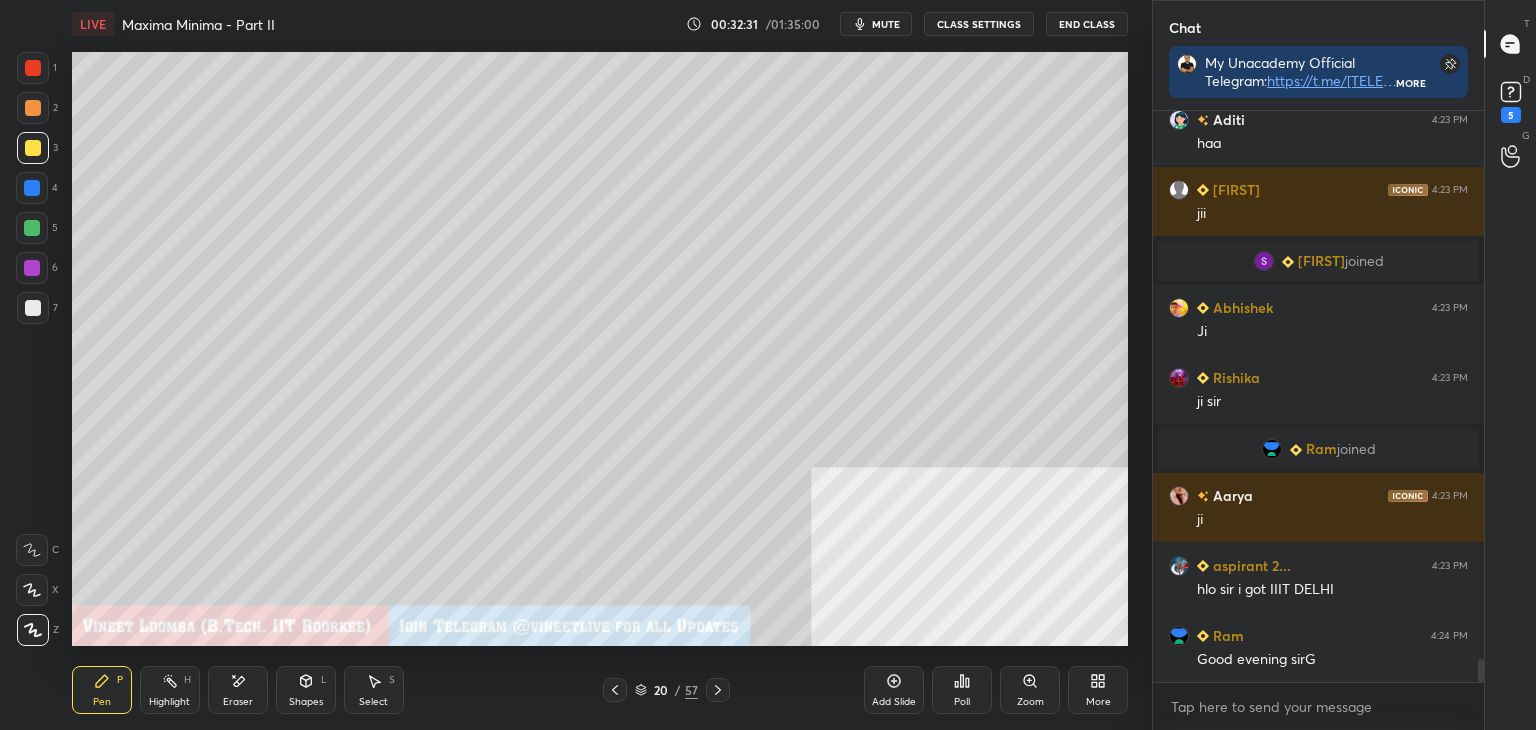scroll, scrollTop: 13612, scrollLeft: 0, axis: vertical 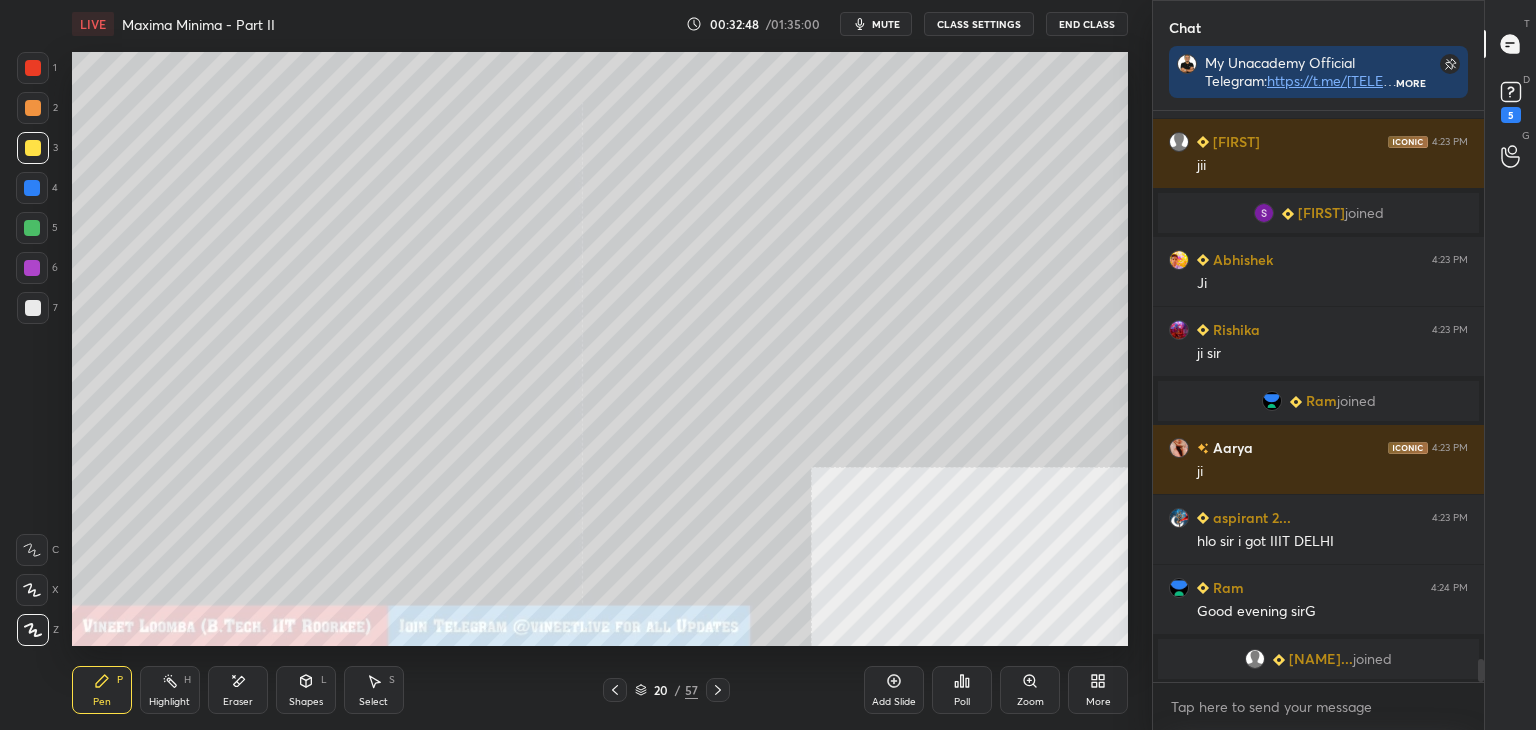 click at bounding box center [33, 308] 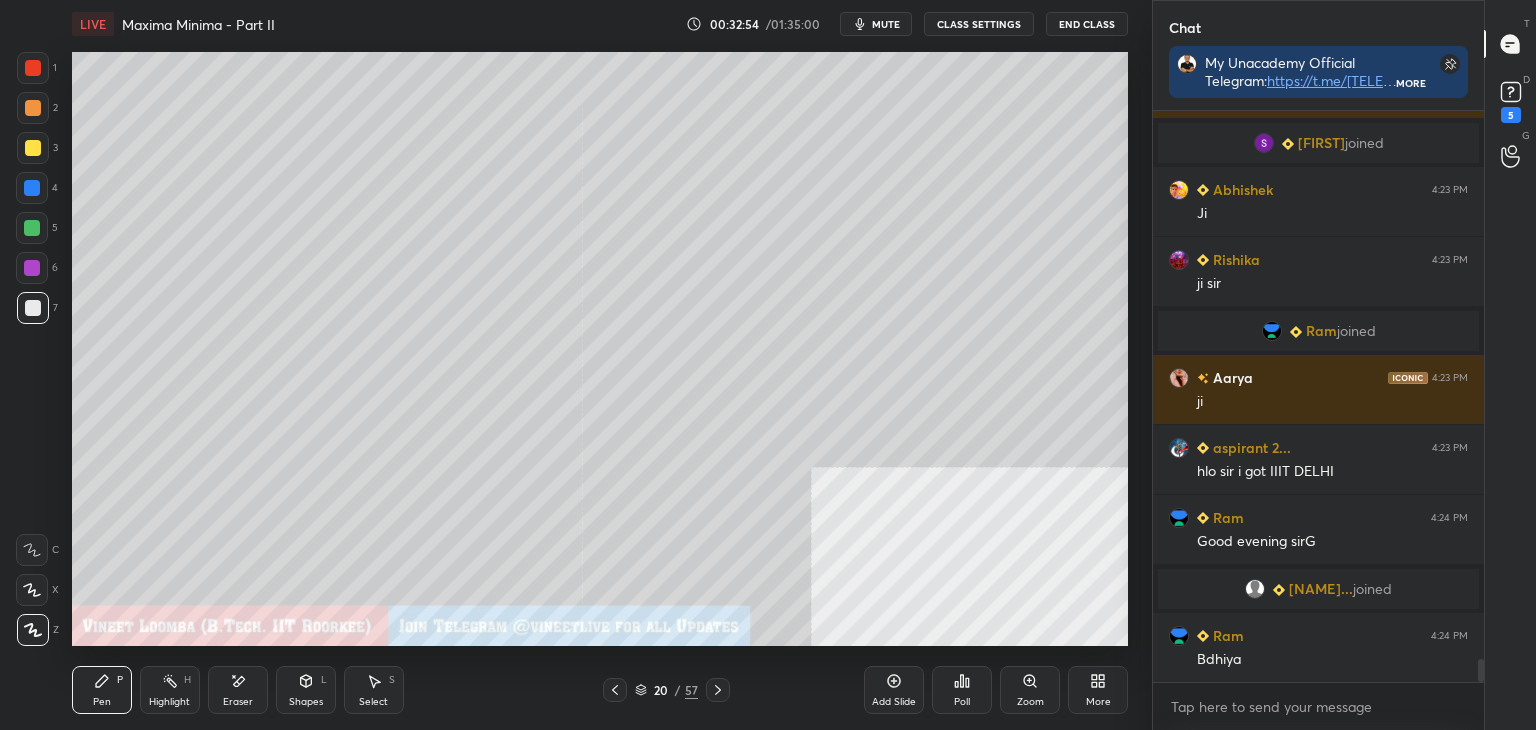 scroll, scrollTop: 13602, scrollLeft: 0, axis: vertical 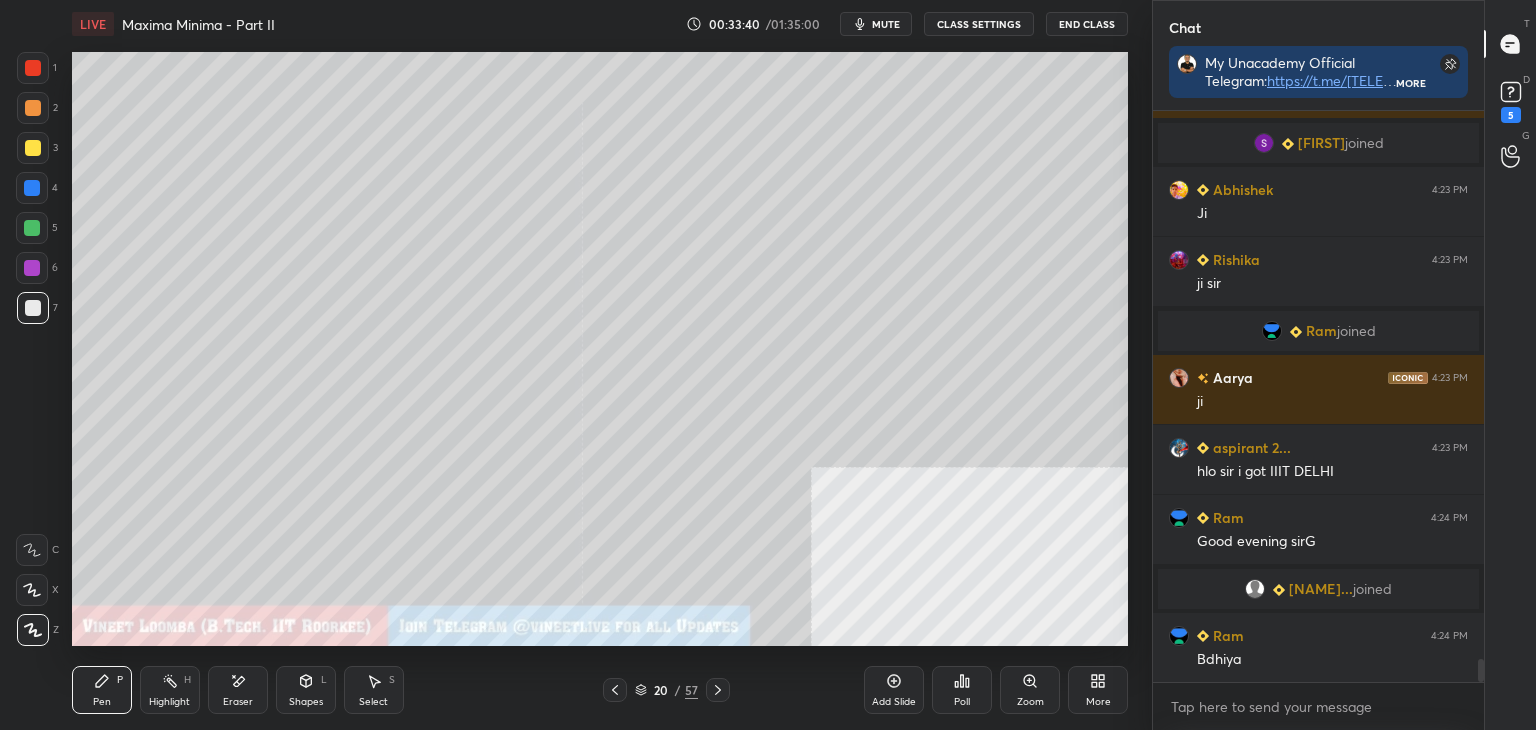 click on "Select S" at bounding box center (374, 690) 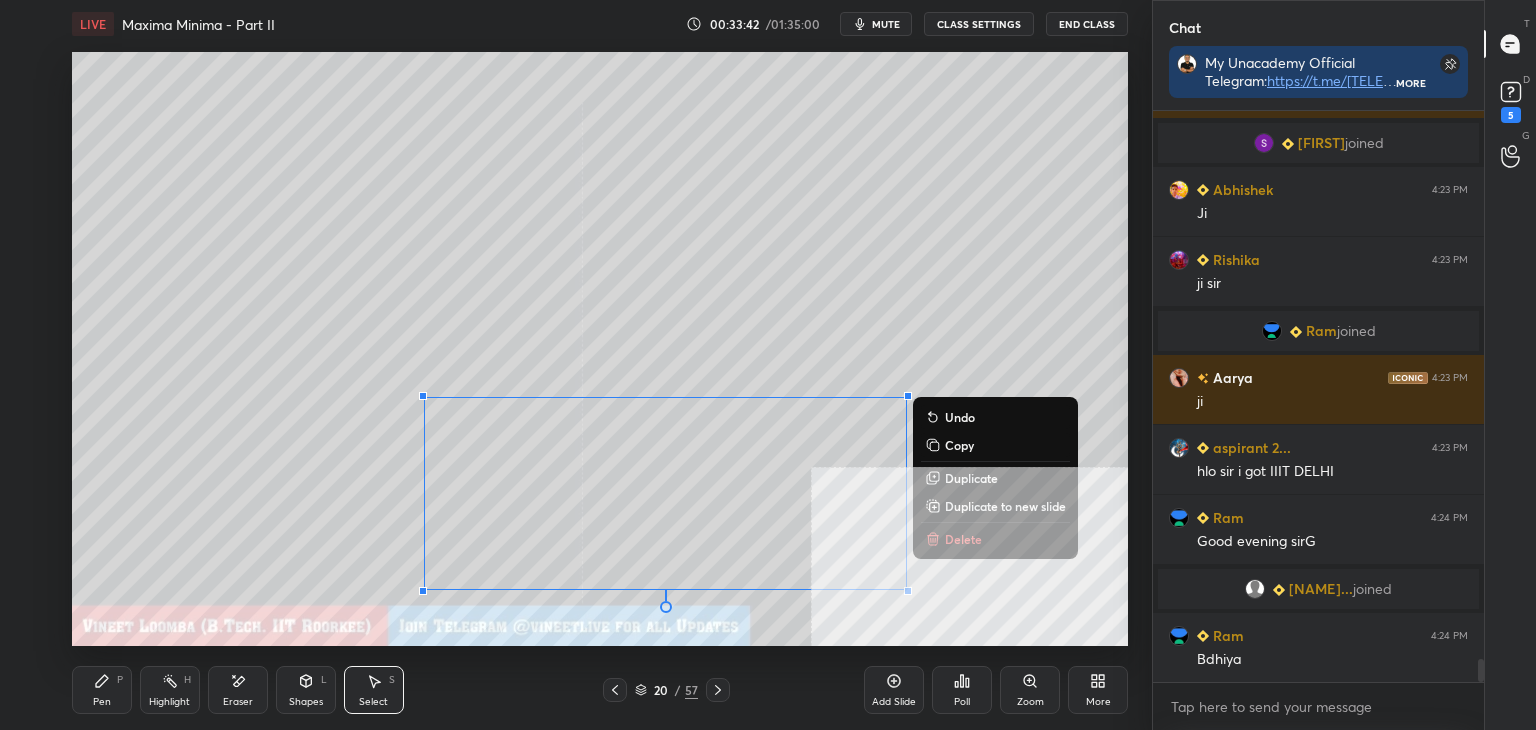 drag, startPoint x: 391, startPoint y: 409, endPoint x: 901, endPoint y: 601, distance: 544.94403 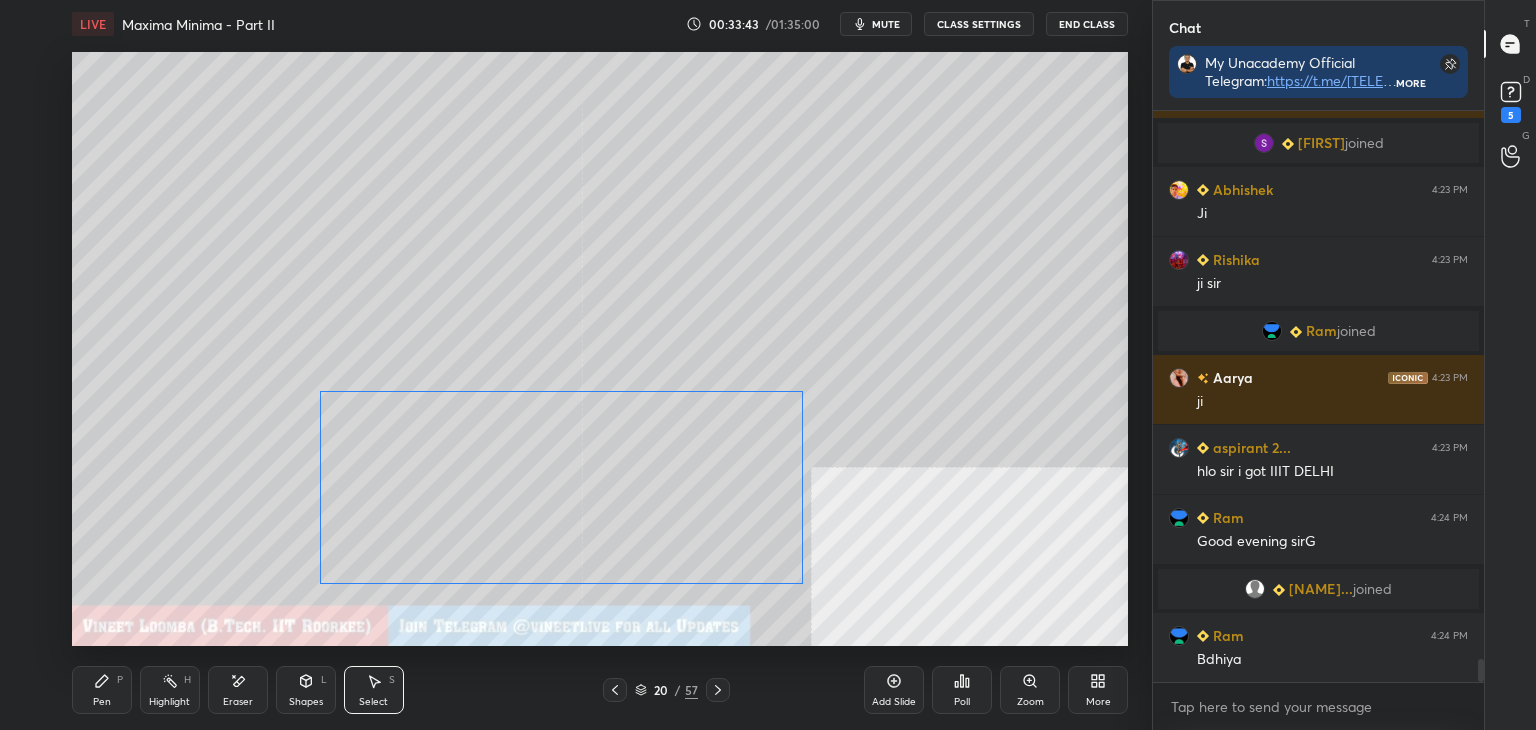 drag, startPoint x: 800, startPoint y: 558, endPoint x: 599, endPoint y: 545, distance: 201.41995 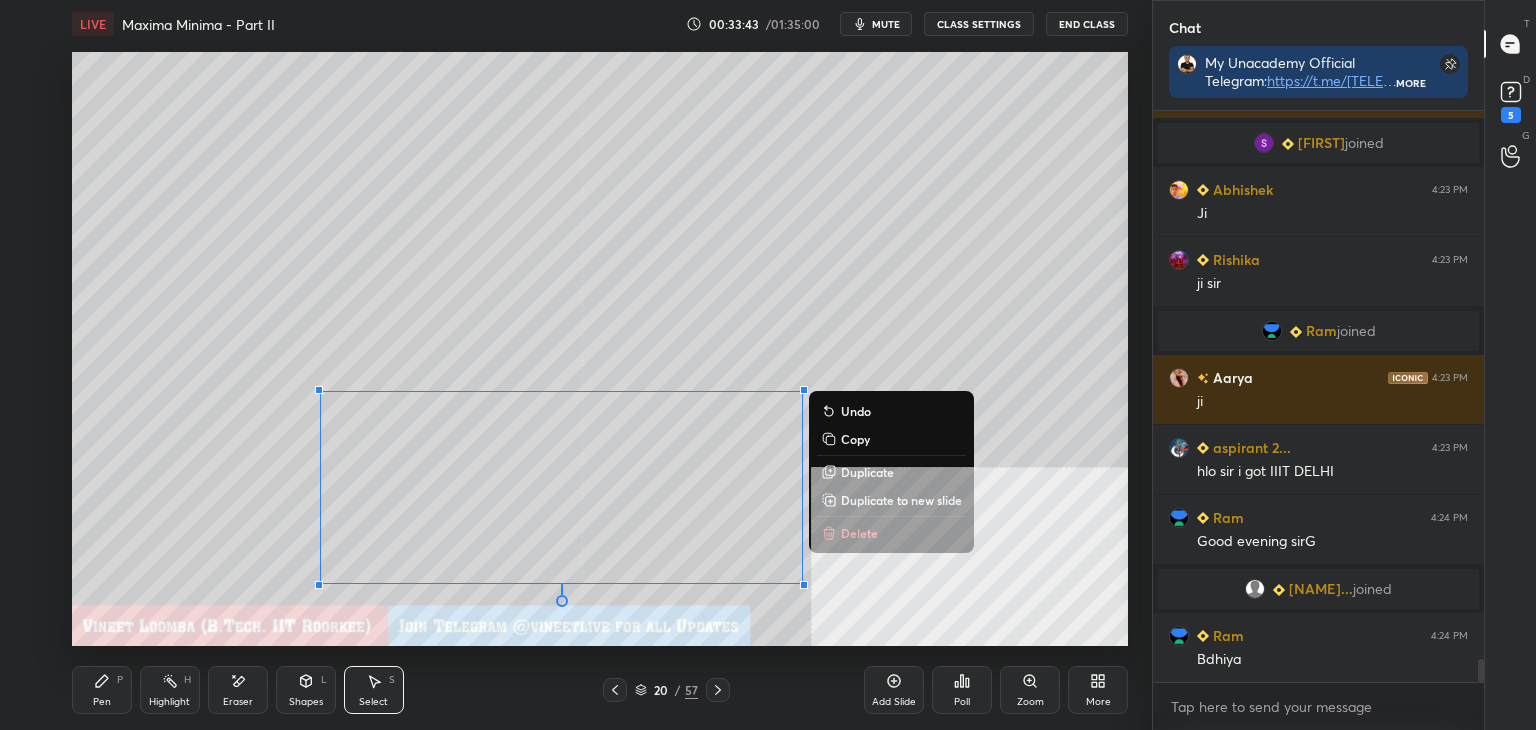 click on "0 ° Undo Copy Duplicate Duplicate to new slide Delete" at bounding box center (600, 349) 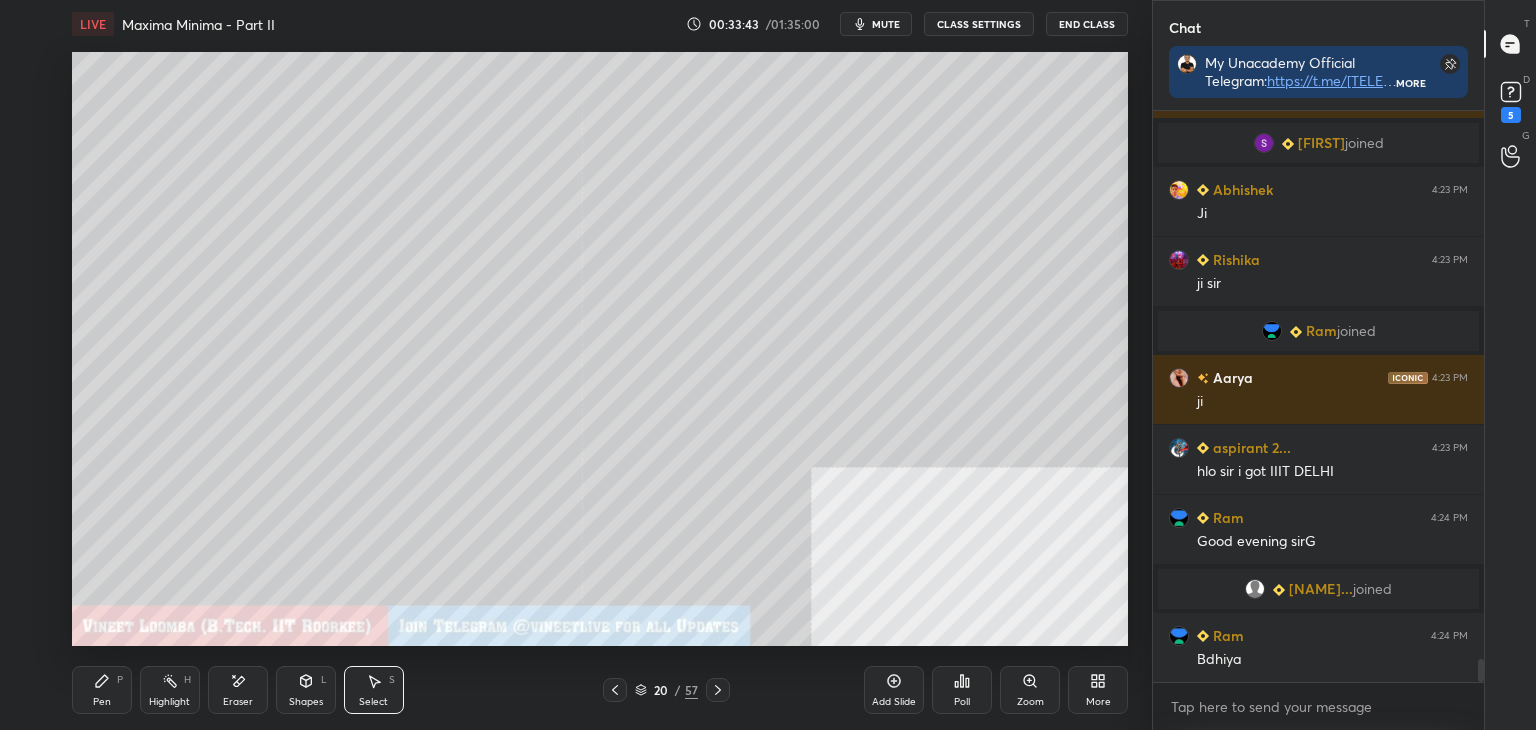 click on "Pen P" at bounding box center [102, 690] 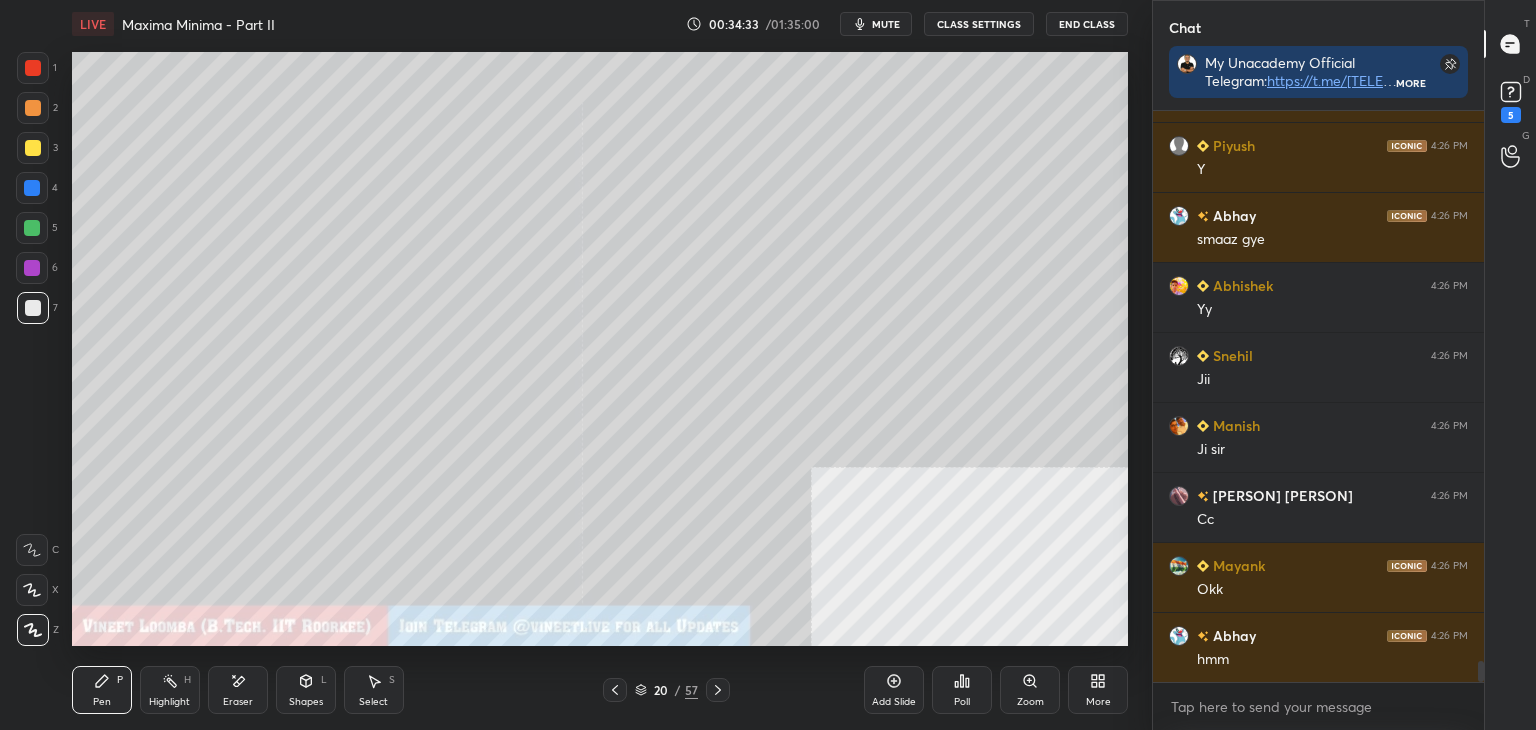scroll, scrollTop: 14722, scrollLeft: 0, axis: vertical 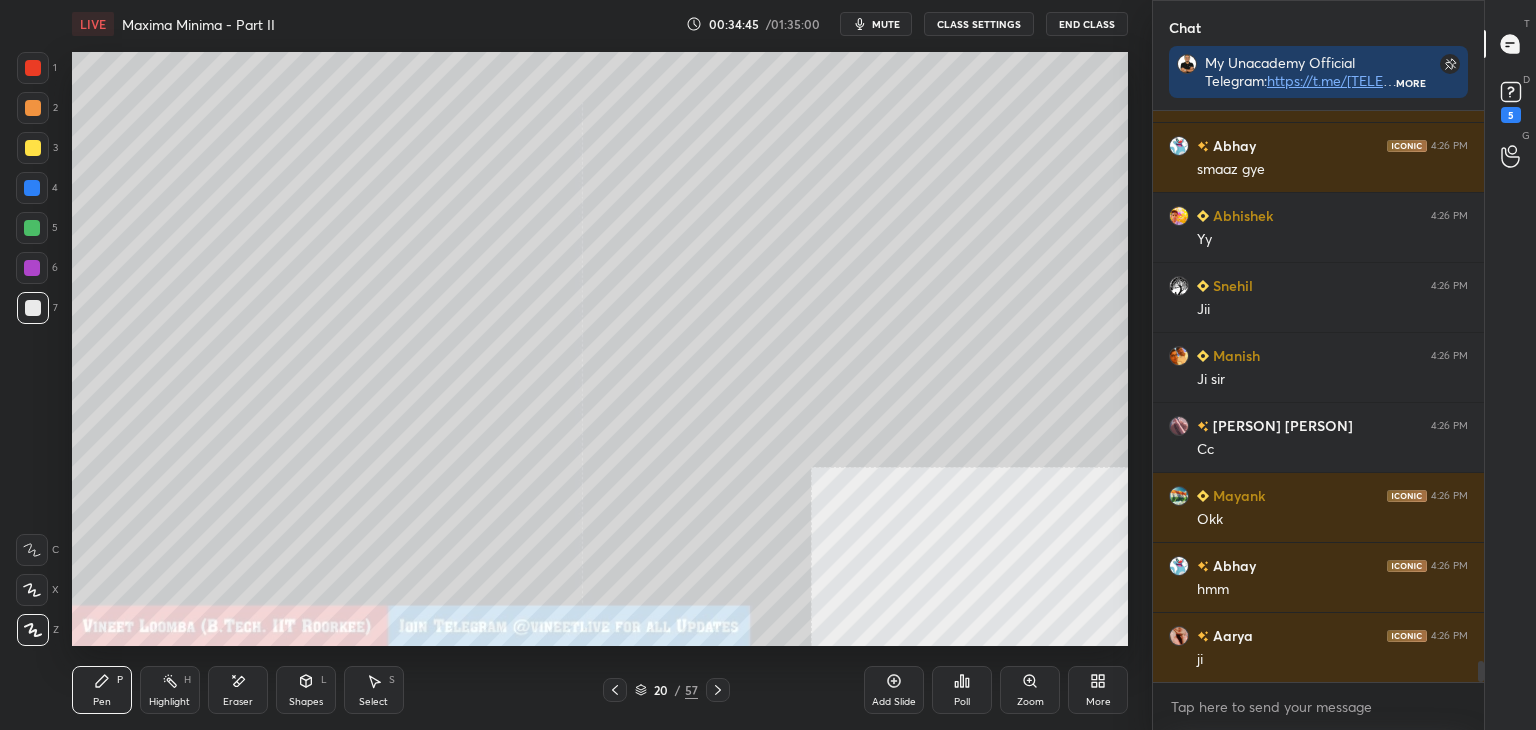 drag, startPoint x: 716, startPoint y: 688, endPoint x: 607, endPoint y: 672, distance: 110.16805 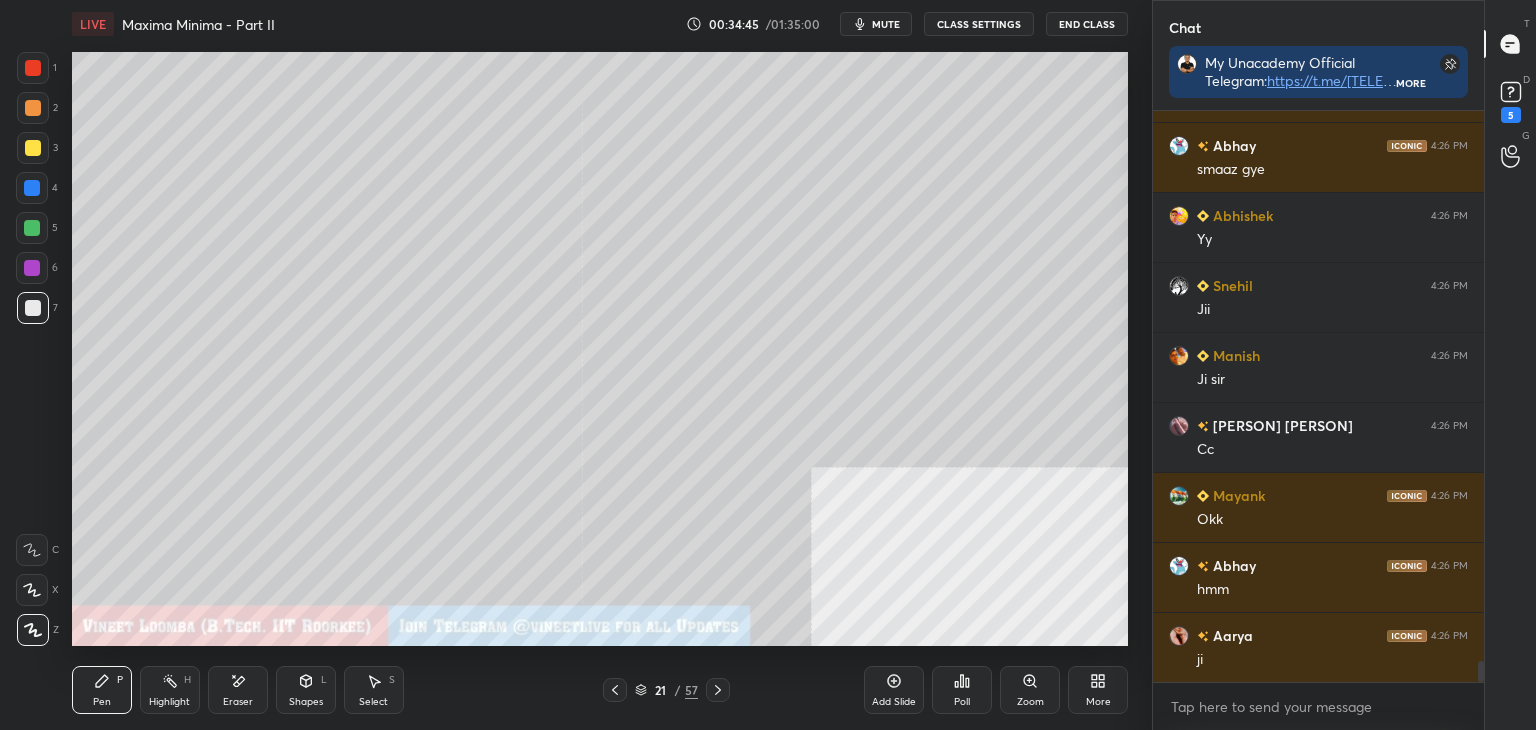 click on "Pen P Highlight H Eraser Shapes L Select S 21 / 57 Add Slide Poll Zoom More" at bounding box center (600, 690) 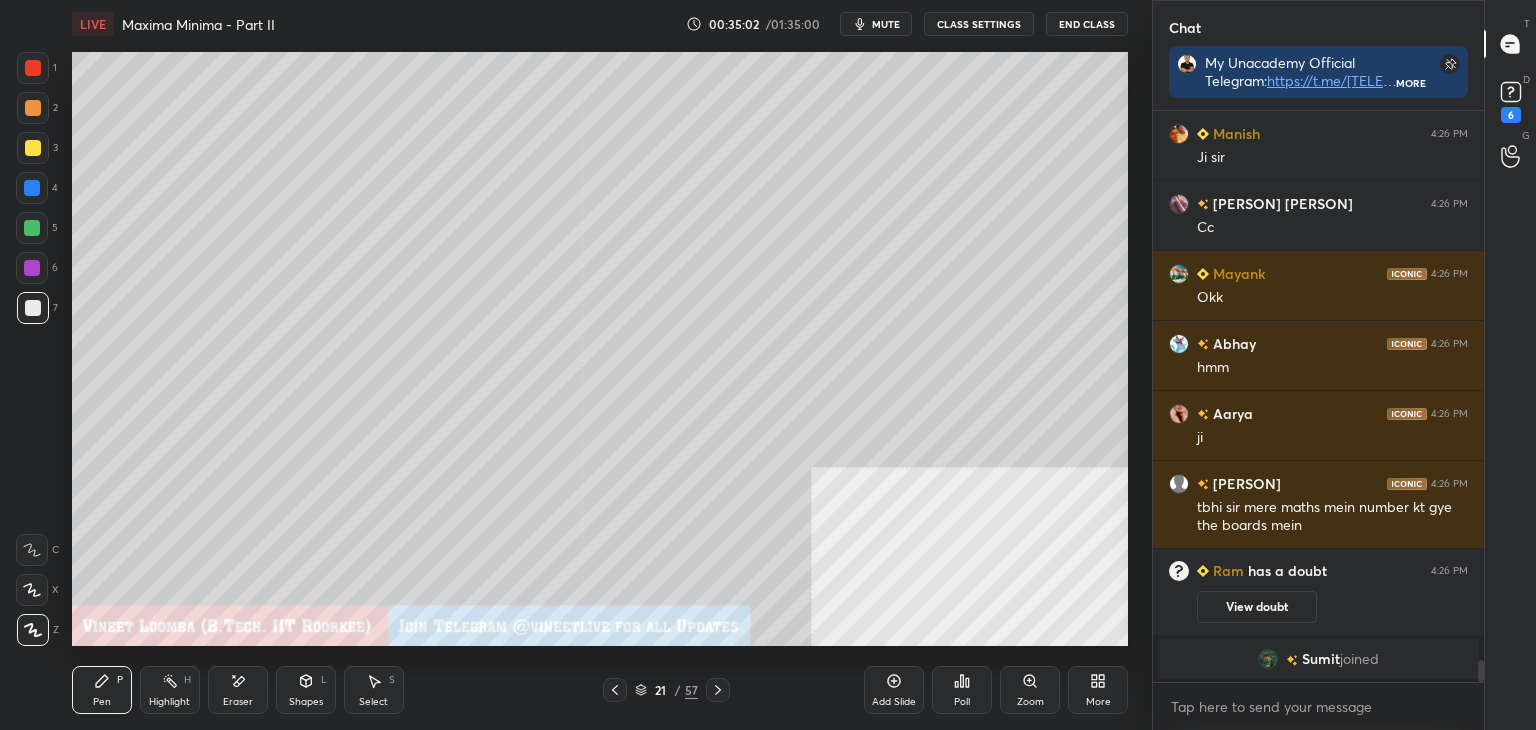 scroll, scrollTop: 14658, scrollLeft: 0, axis: vertical 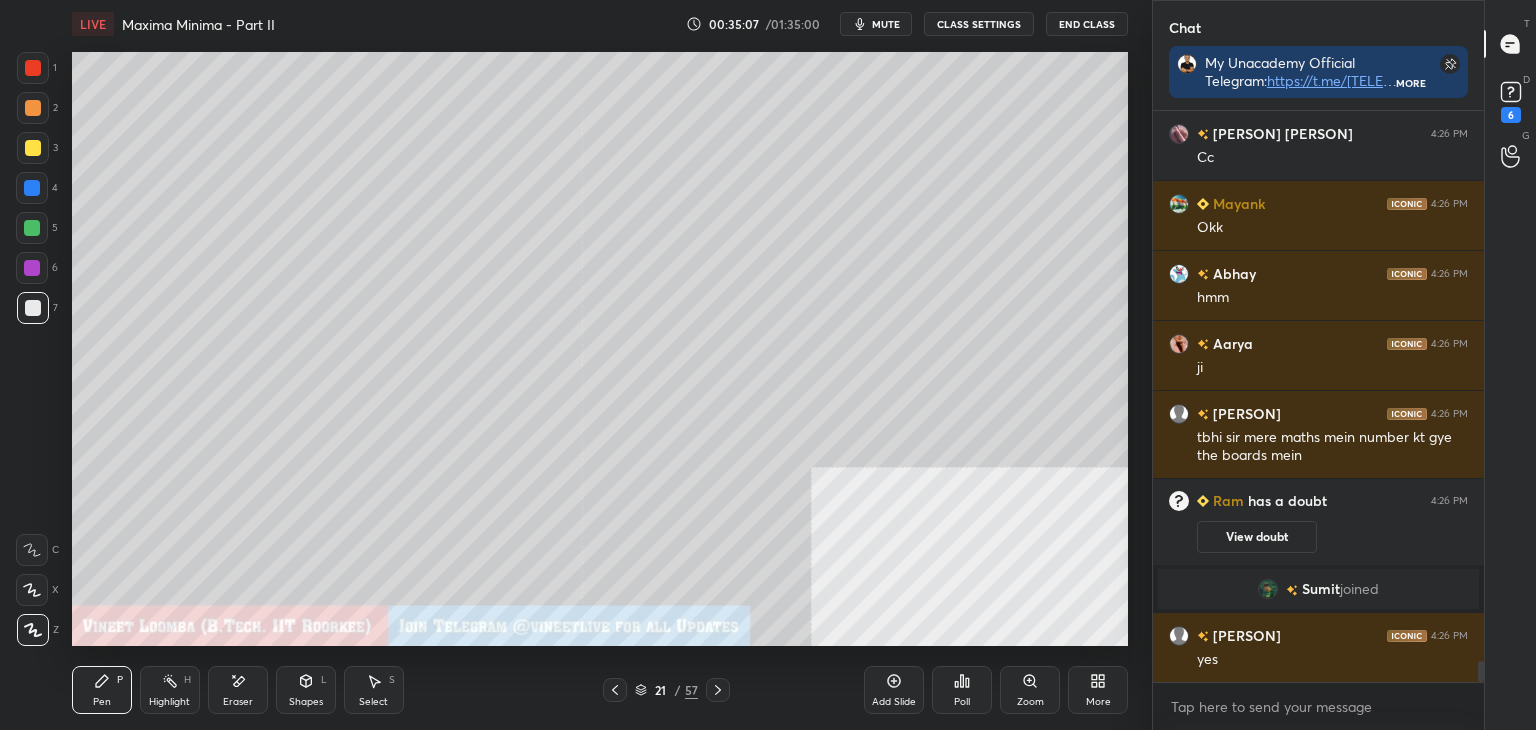 click at bounding box center (33, 68) 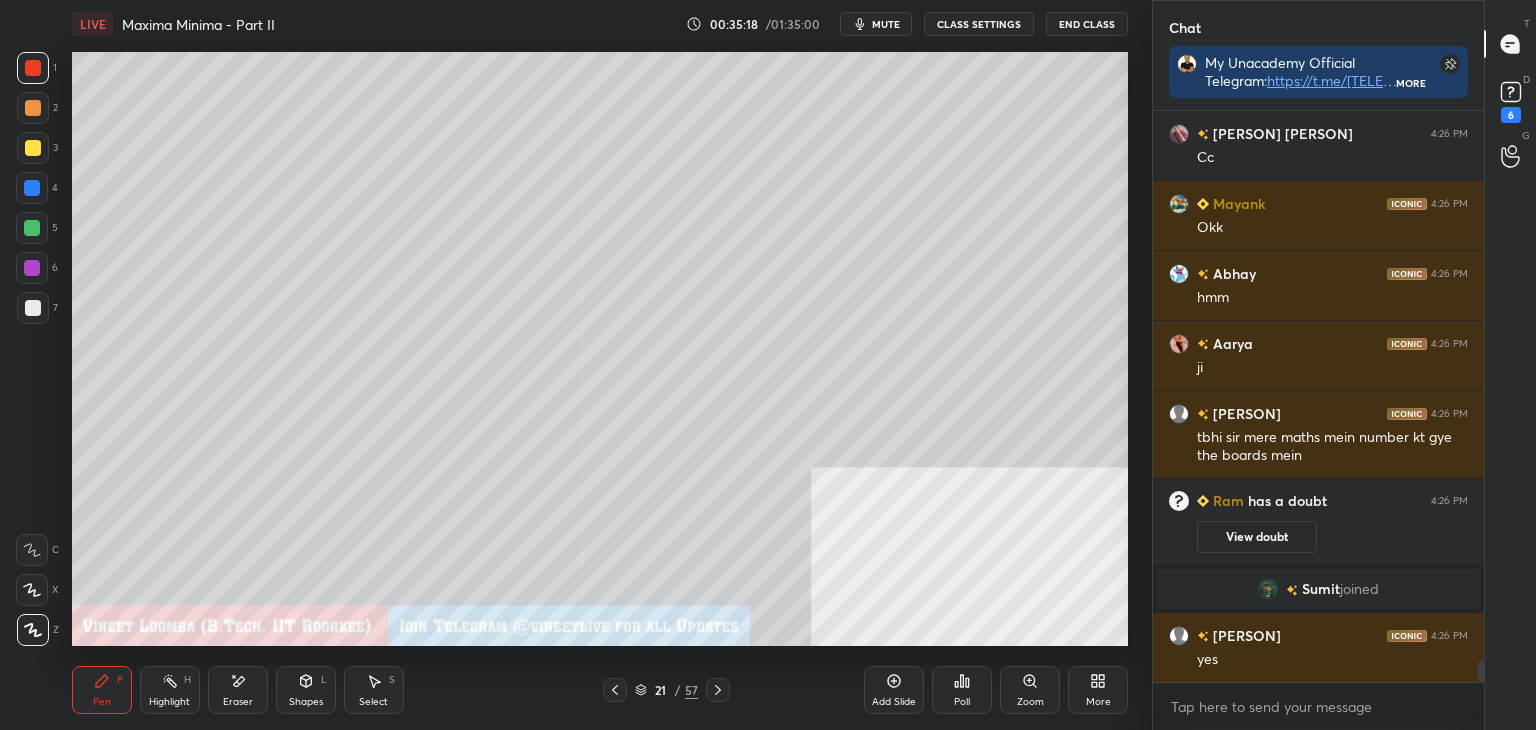 scroll, scrollTop: 14730, scrollLeft: 0, axis: vertical 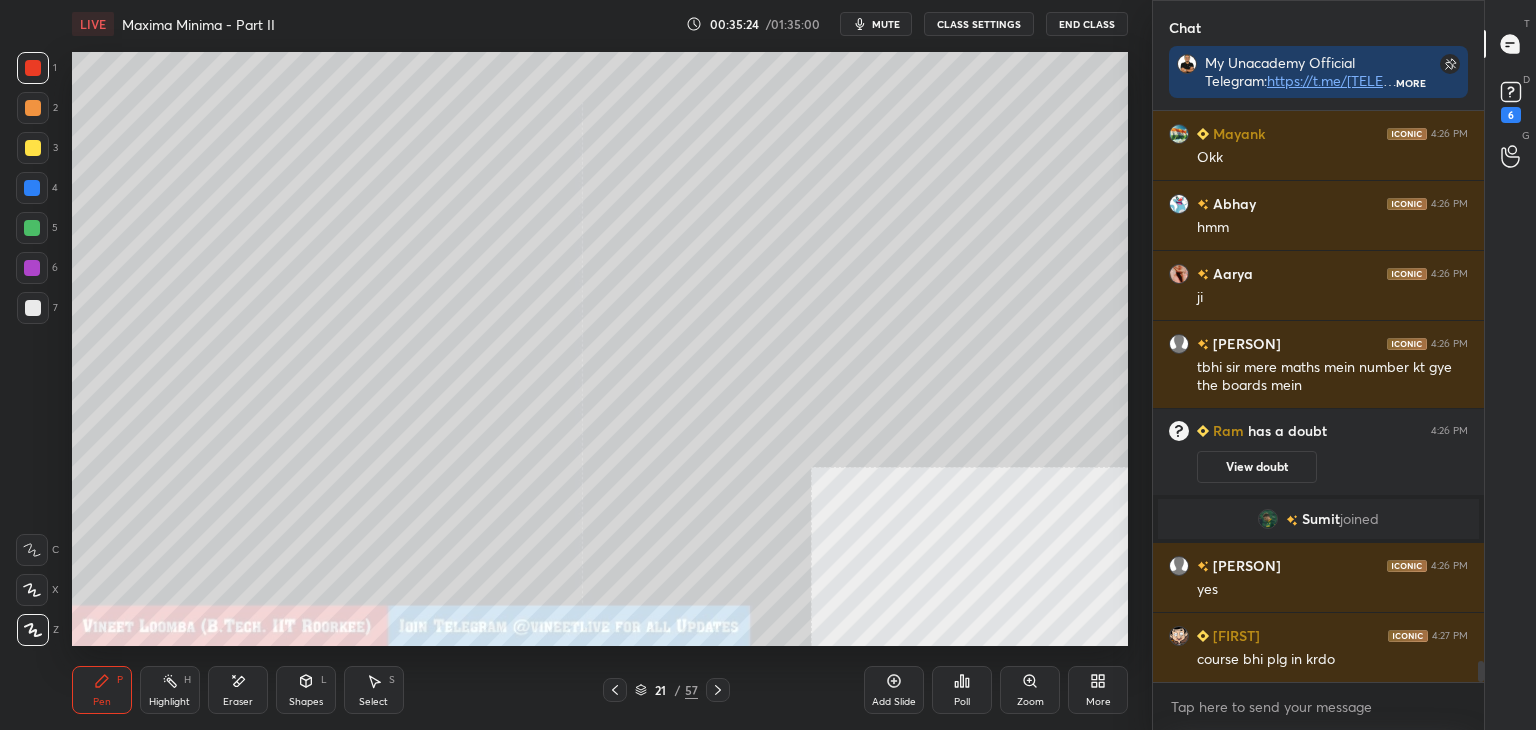 click on "Highlight H" at bounding box center [170, 690] 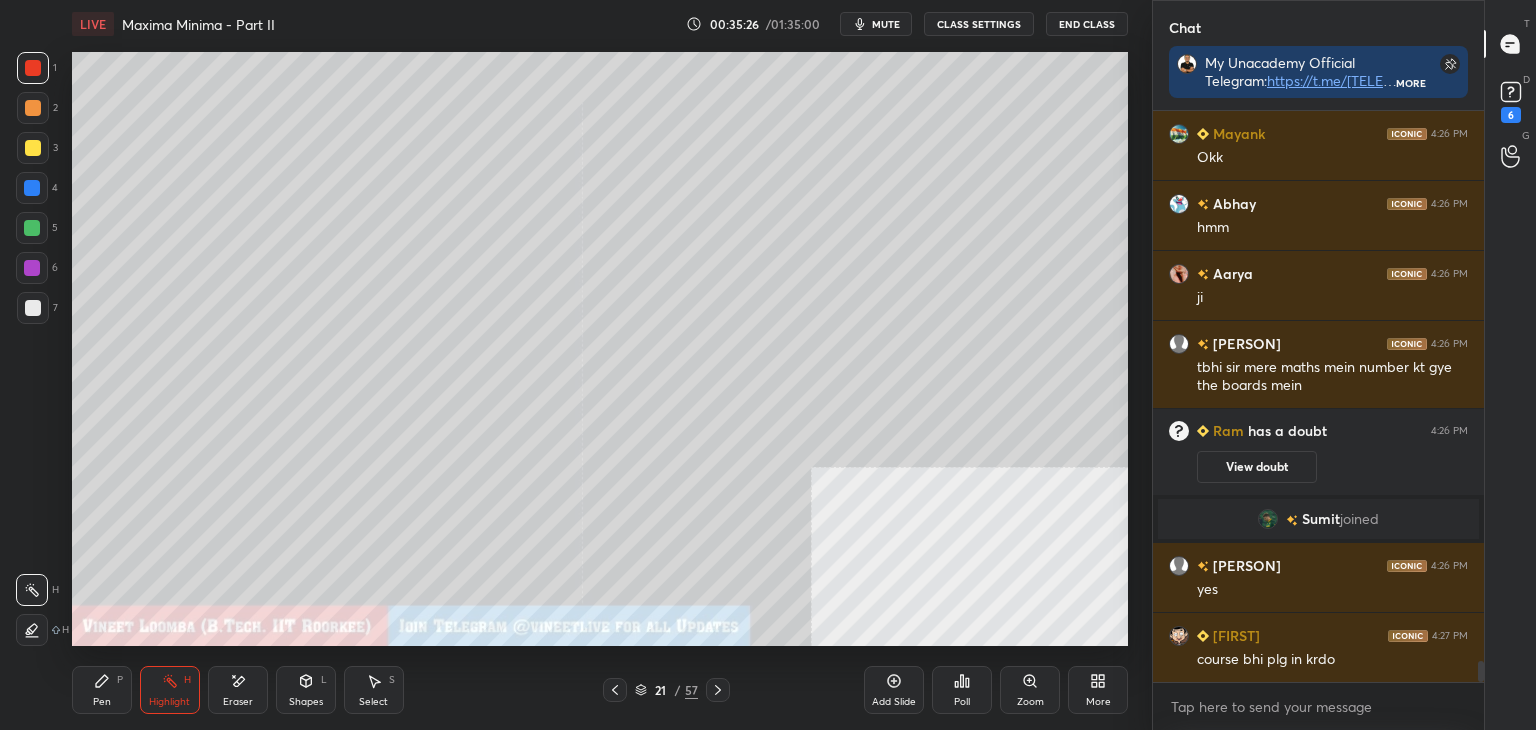 scroll, scrollTop: 14750, scrollLeft: 0, axis: vertical 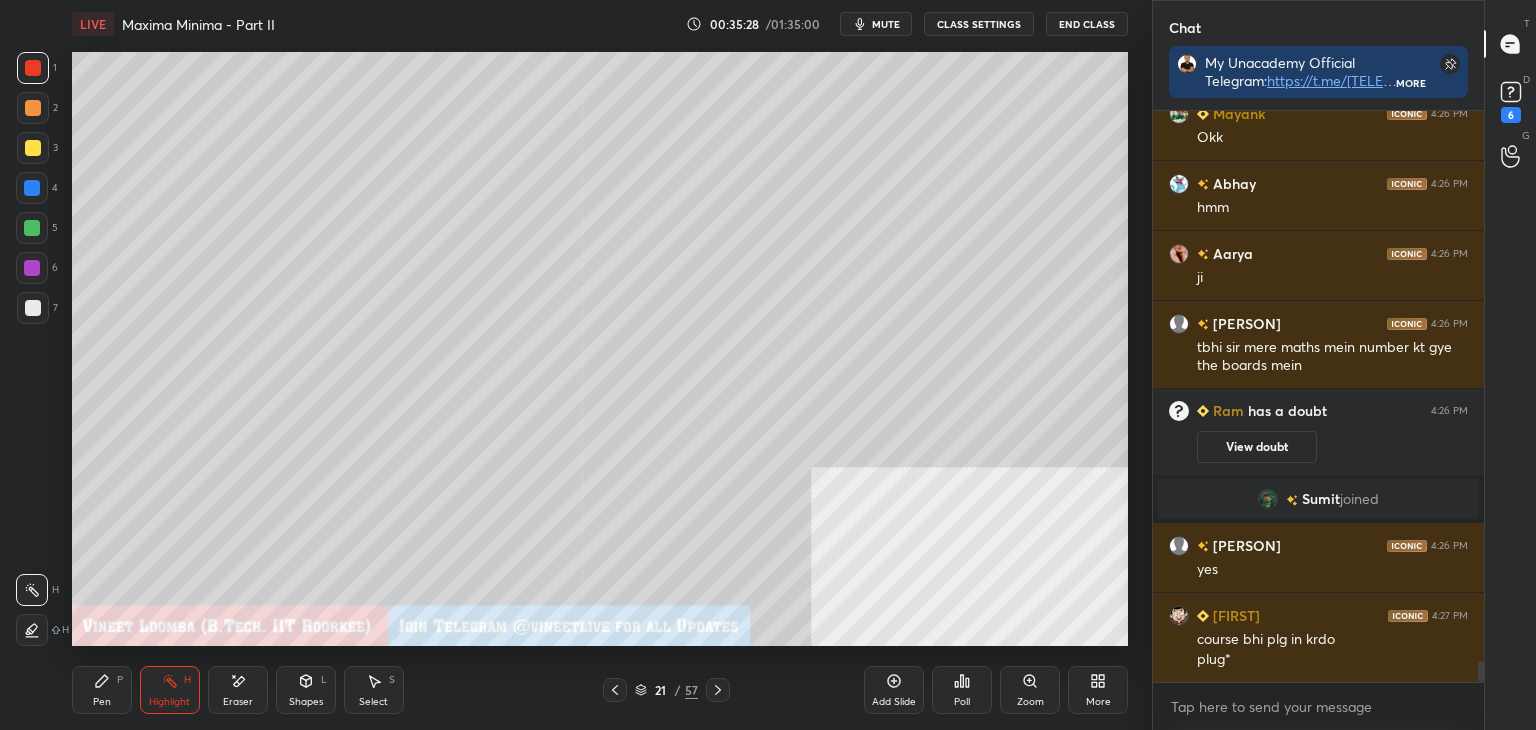 click on "Pen" at bounding box center (102, 702) 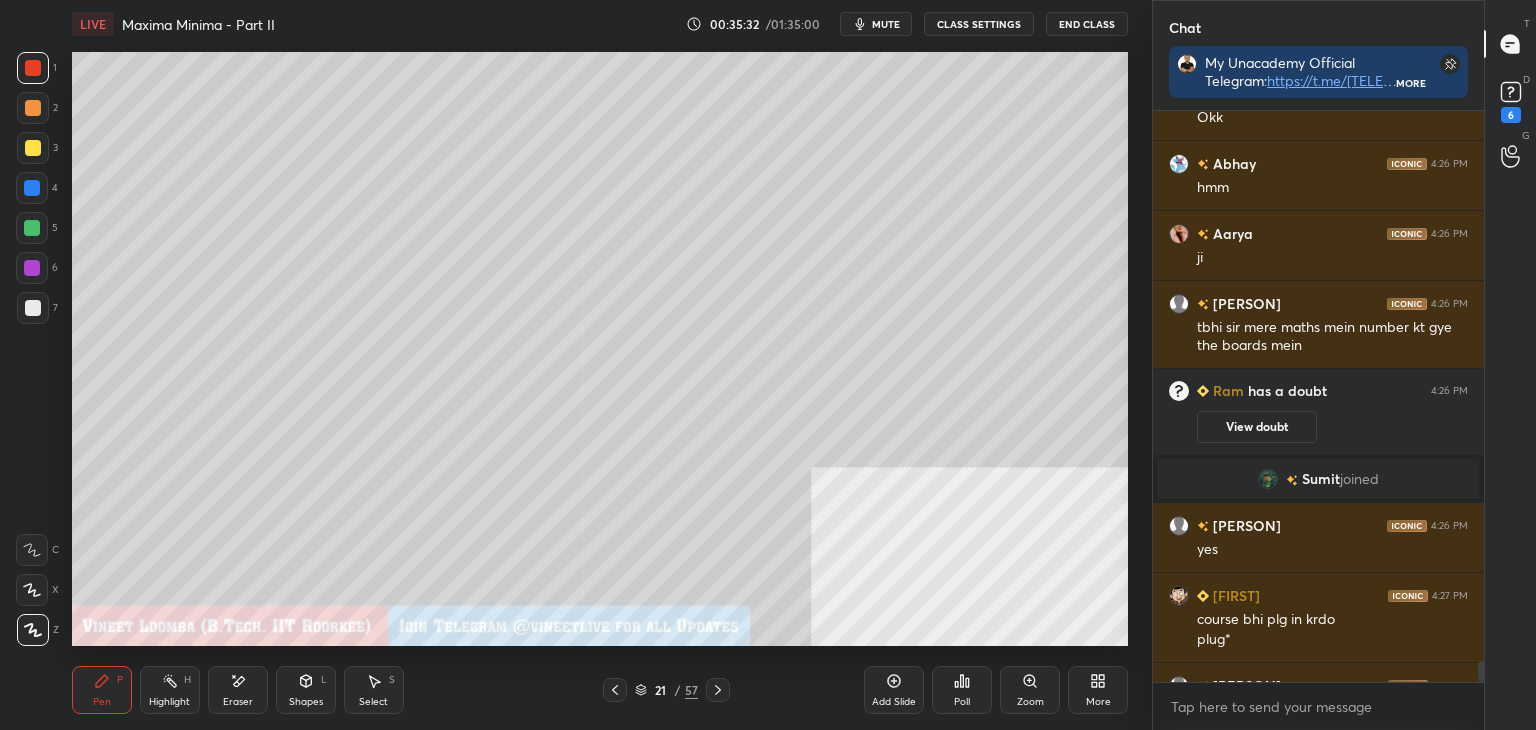 scroll, scrollTop: 14800, scrollLeft: 0, axis: vertical 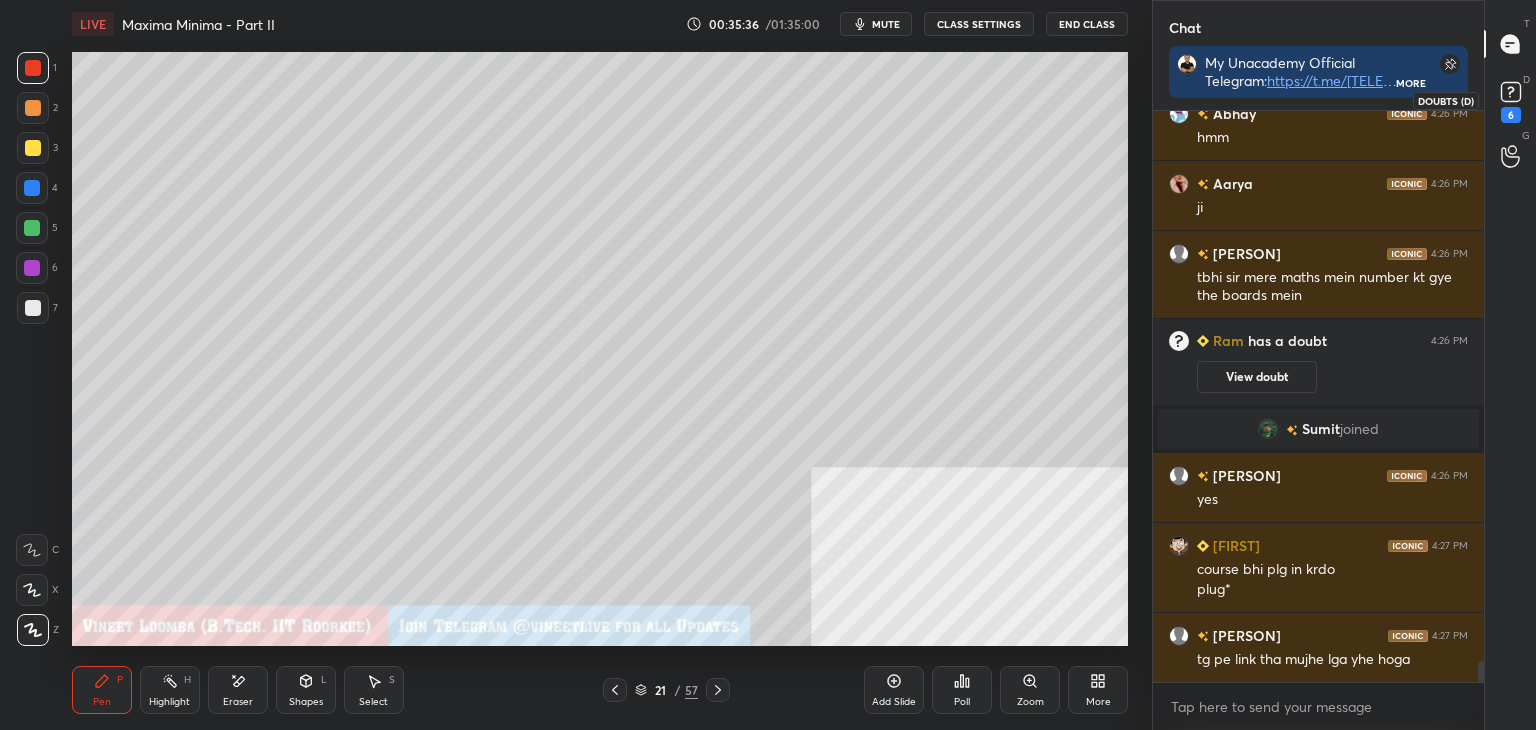 click on "6" at bounding box center (1511, 115) 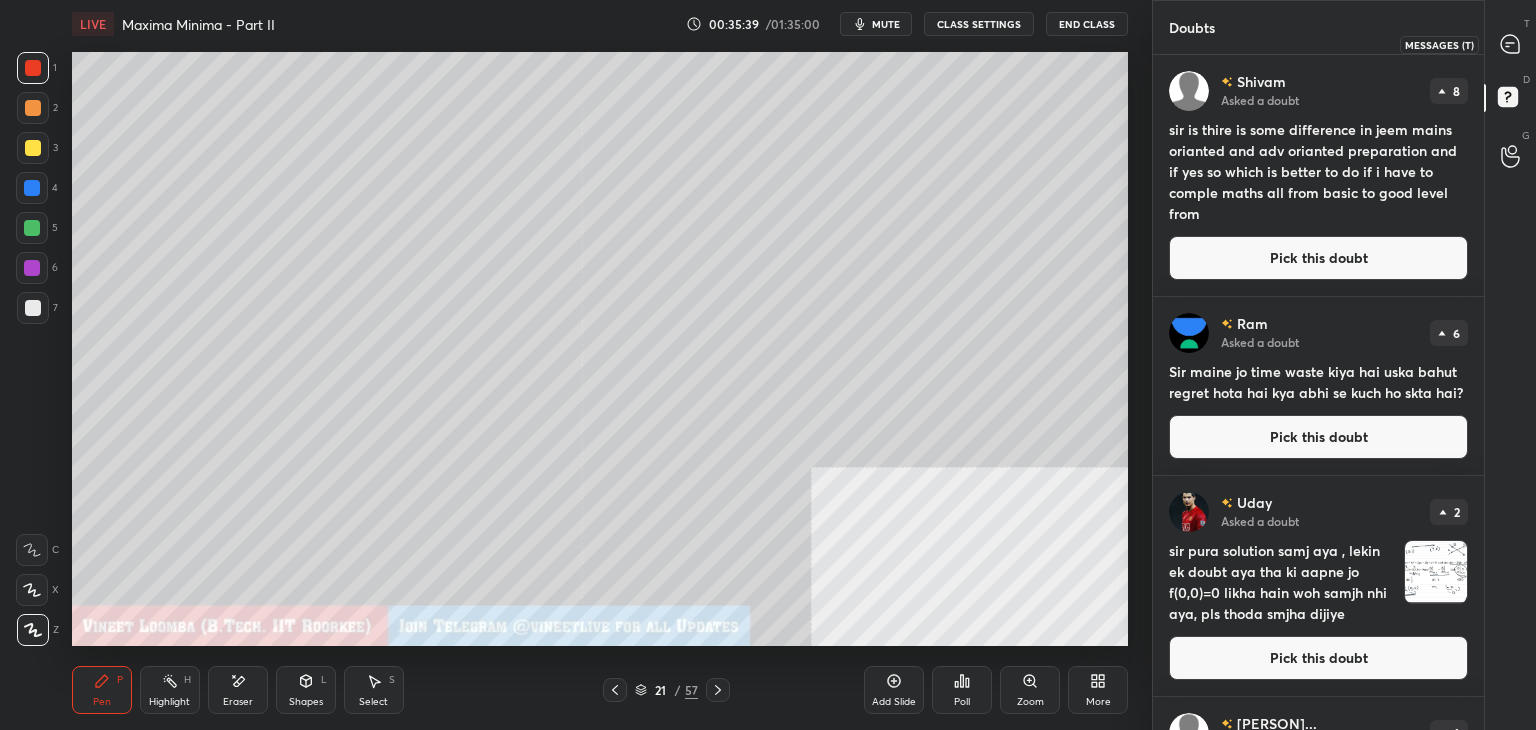 click at bounding box center (1511, 44) 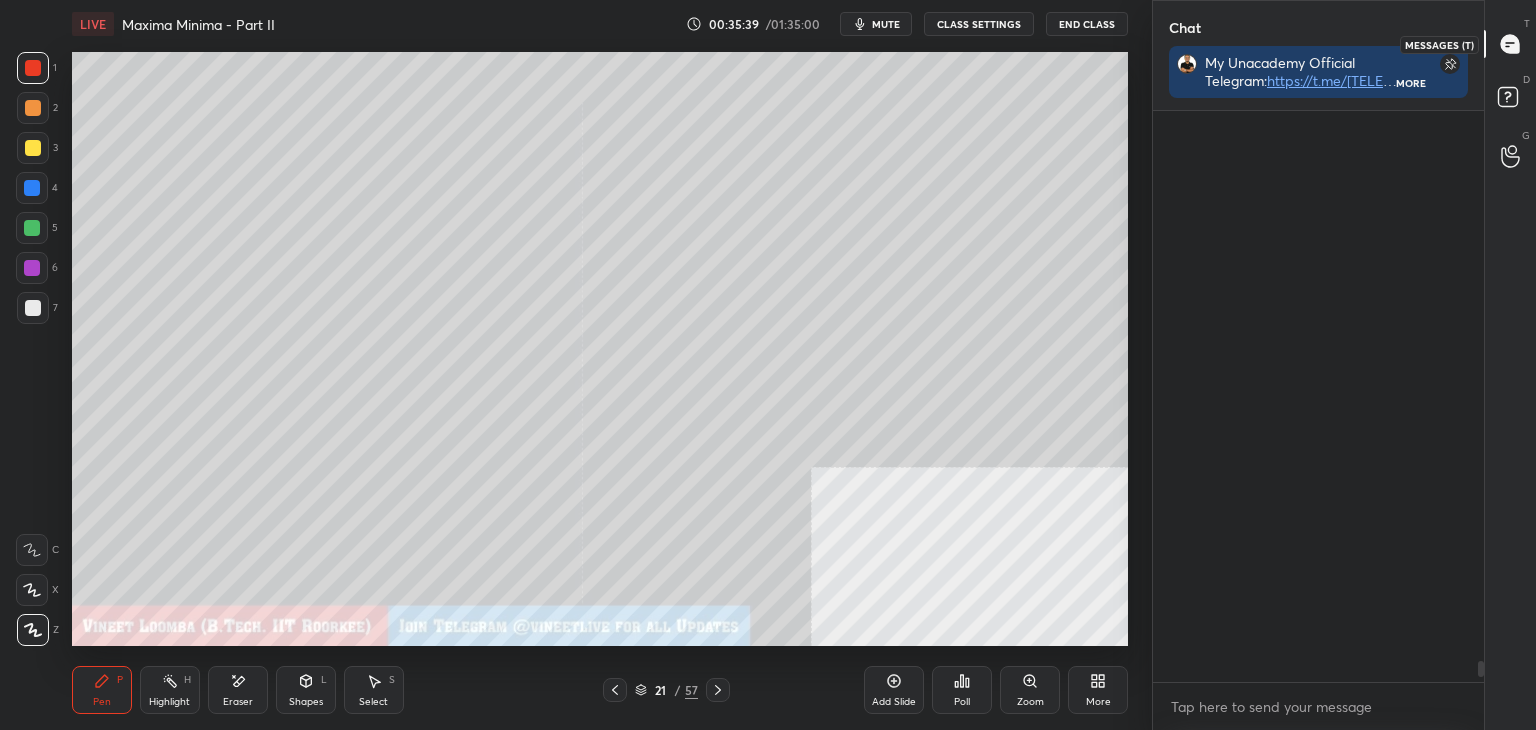 scroll, scrollTop: 15102, scrollLeft: 0, axis: vertical 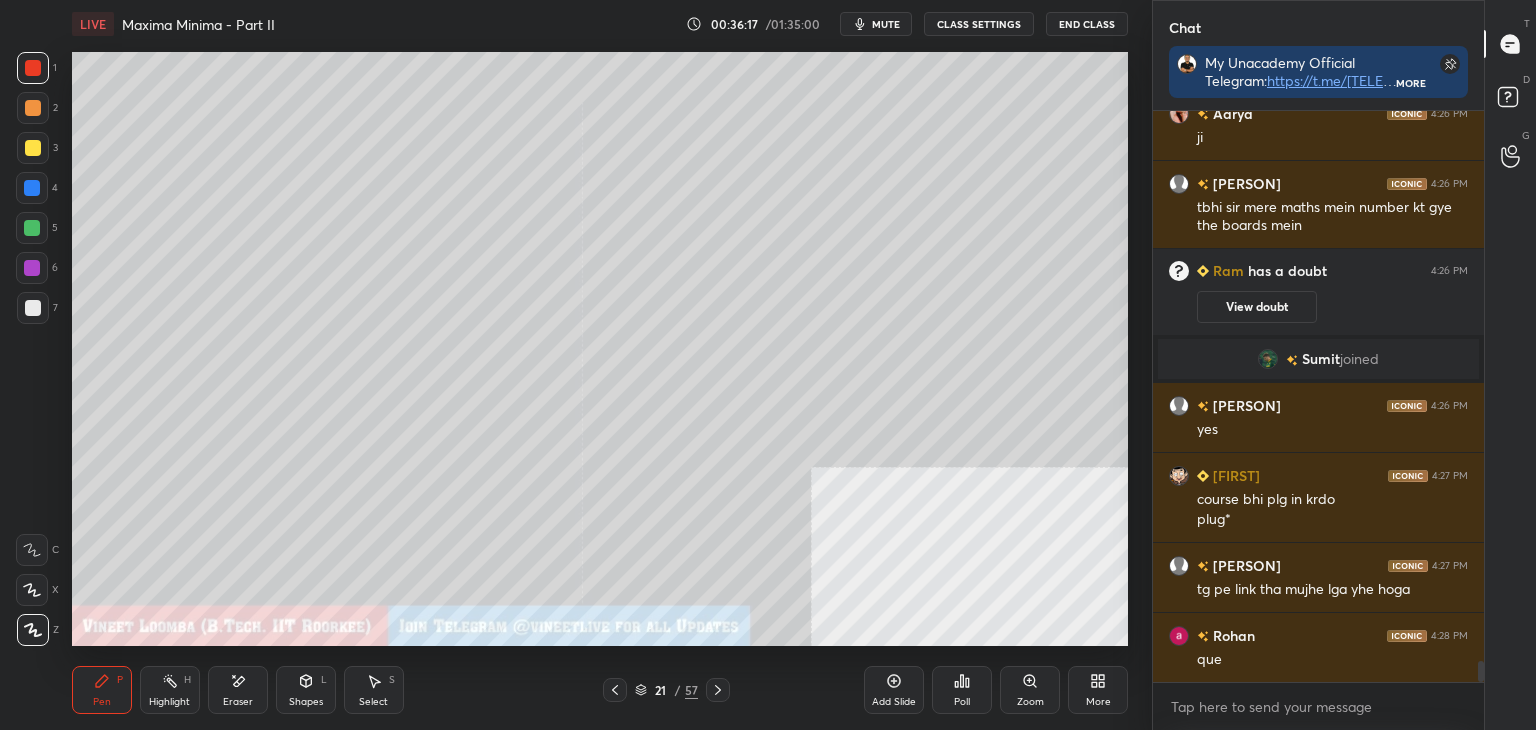 click at bounding box center [33, 308] 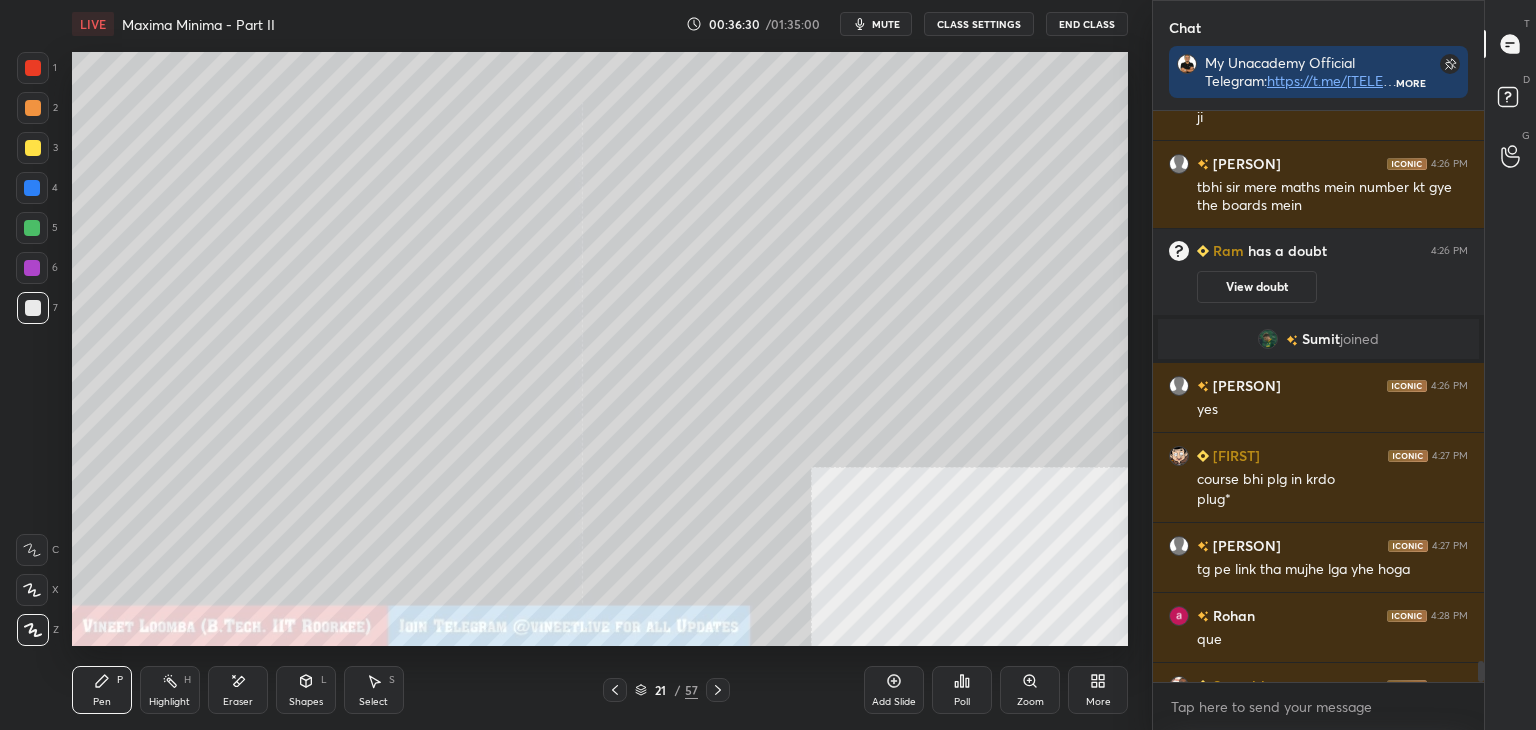 scroll, scrollTop: 14900, scrollLeft: 0, axis: vertical 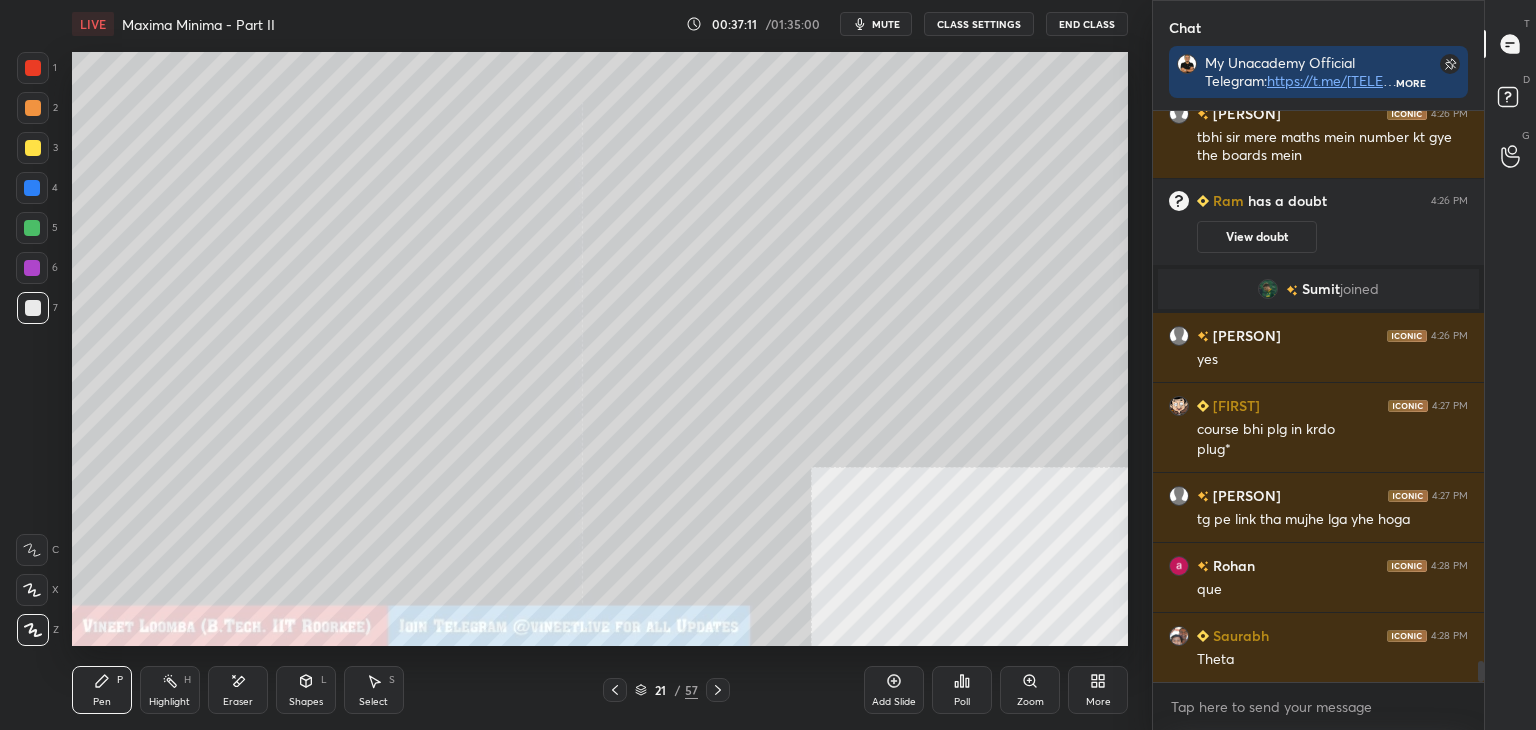 drag, startPoint x: 238, startPoint y: 689, endPoint x: 242, endPoint y: 650, distance: 39.20459 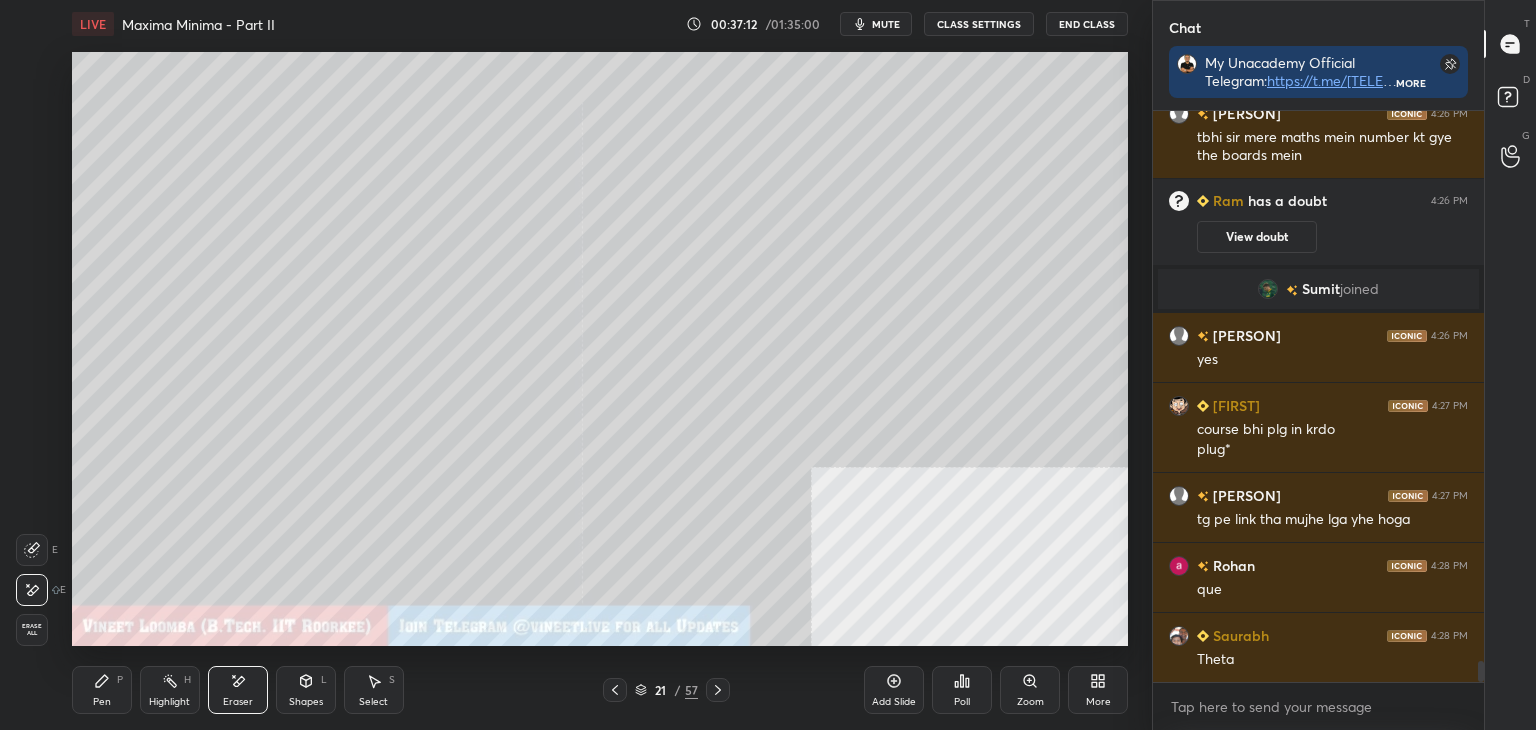 click on "Pen P" at bounding box center (102, 690) 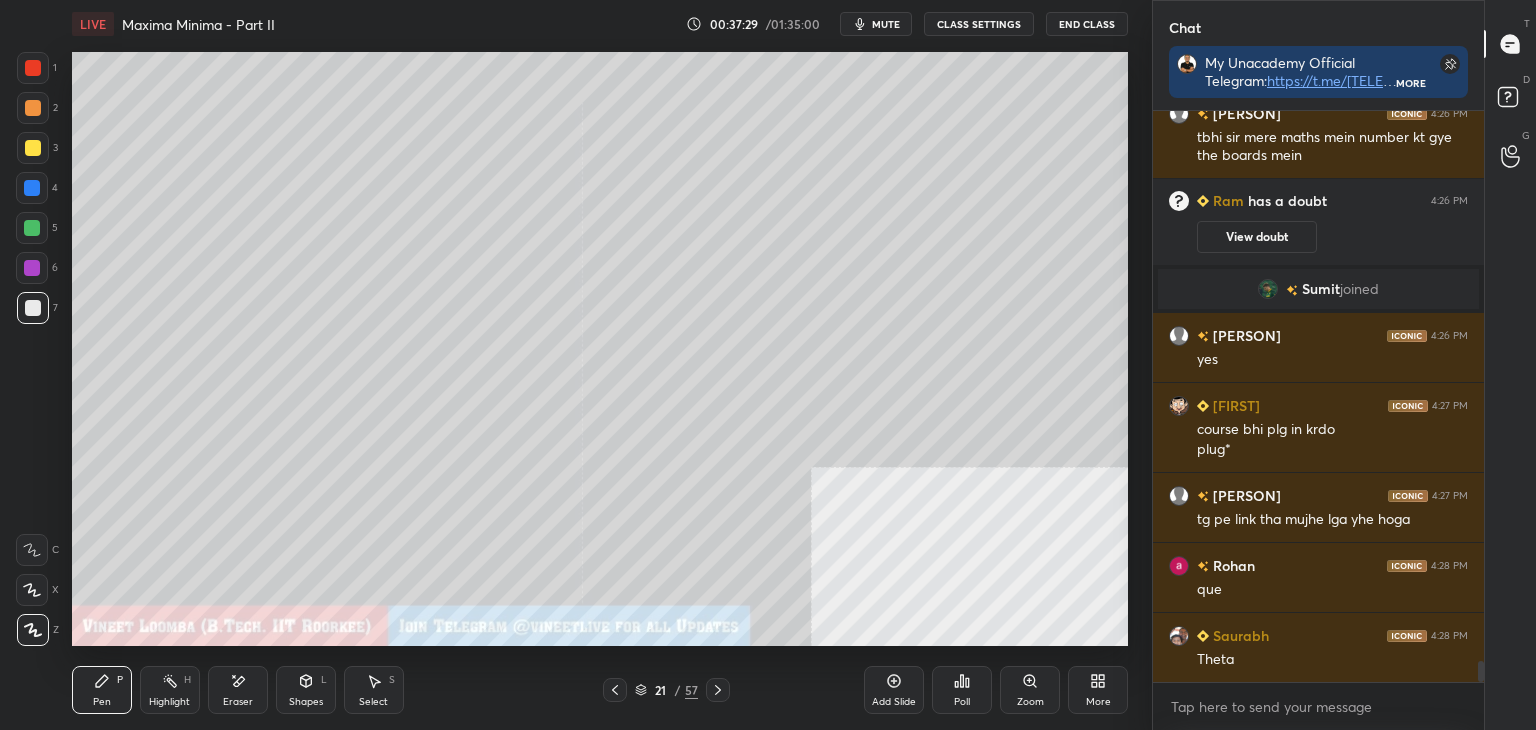 click on "Eraser" at bounding box center [238, 702] 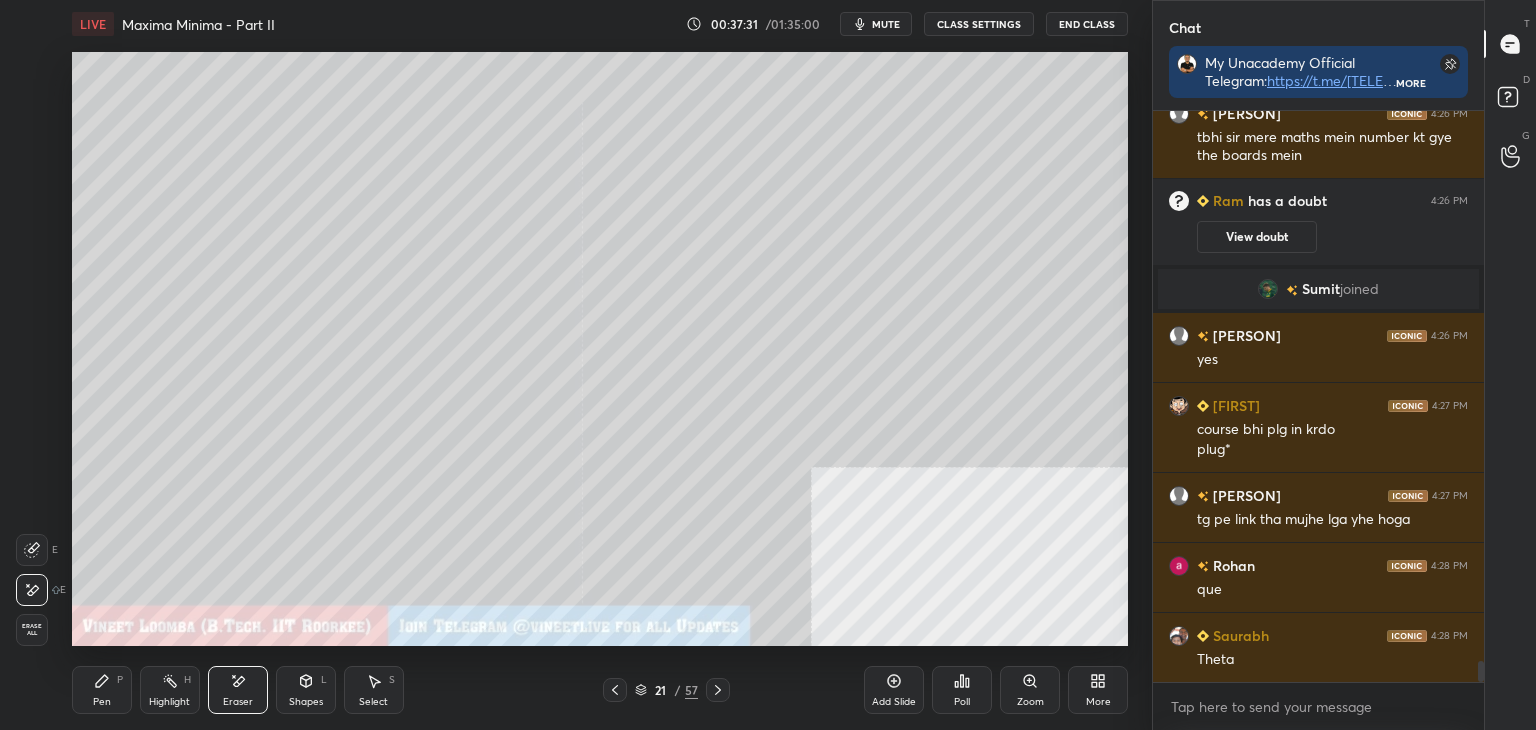 click on "Pen P" at bounding box center (102, 690) 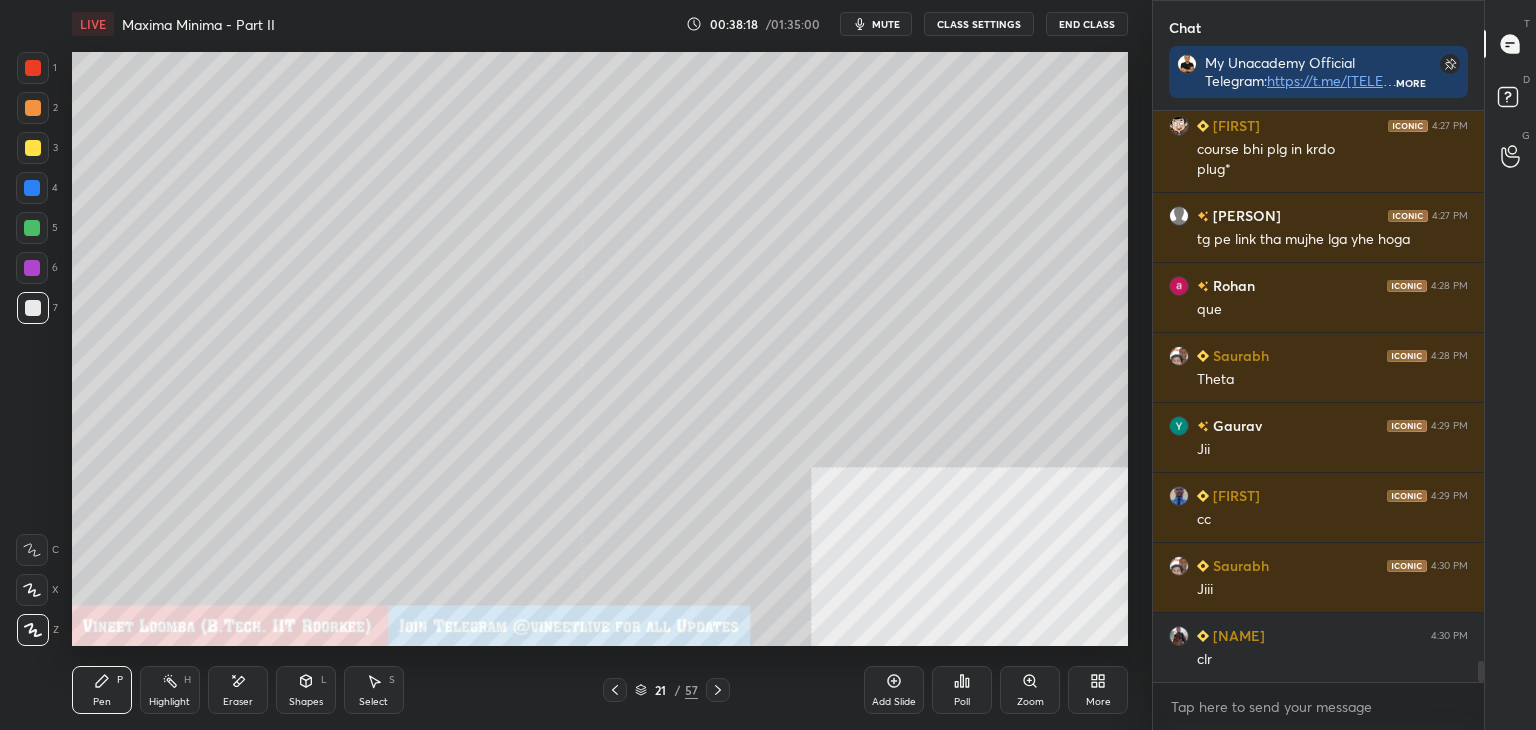 scroll, scrollTop: 15128, scrollLeft: 0, axis: vertical 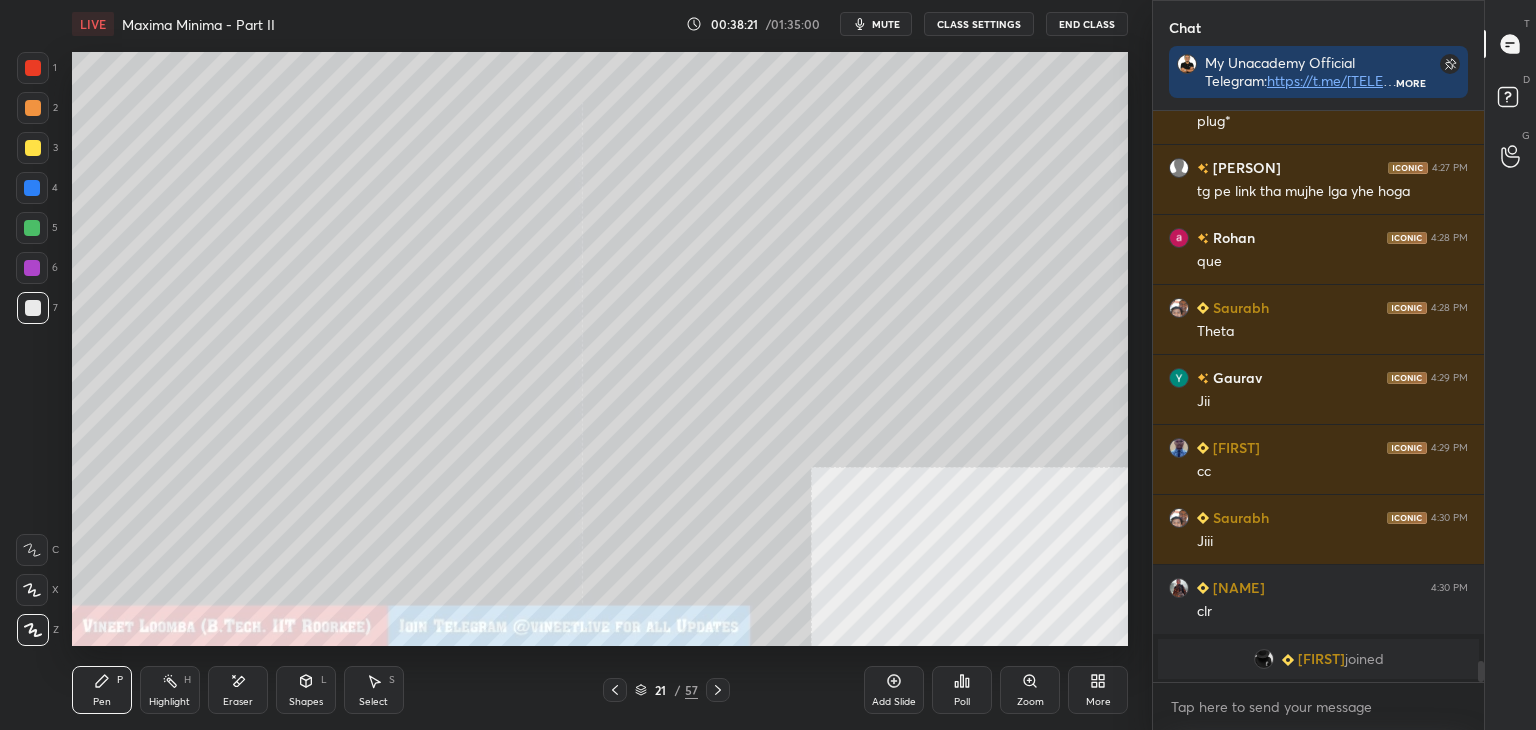 click 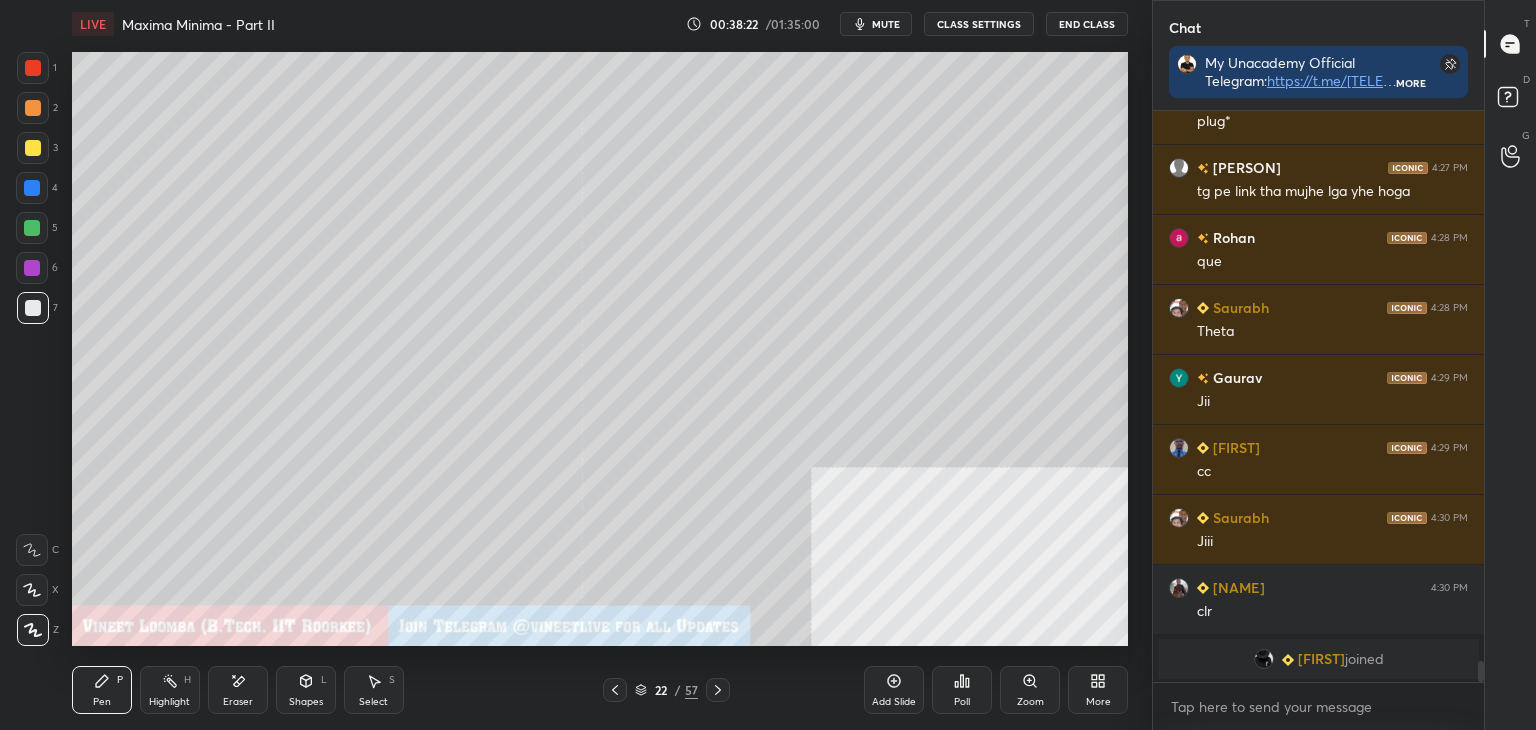 click on "Pen P" at bounding box center (102, 690) 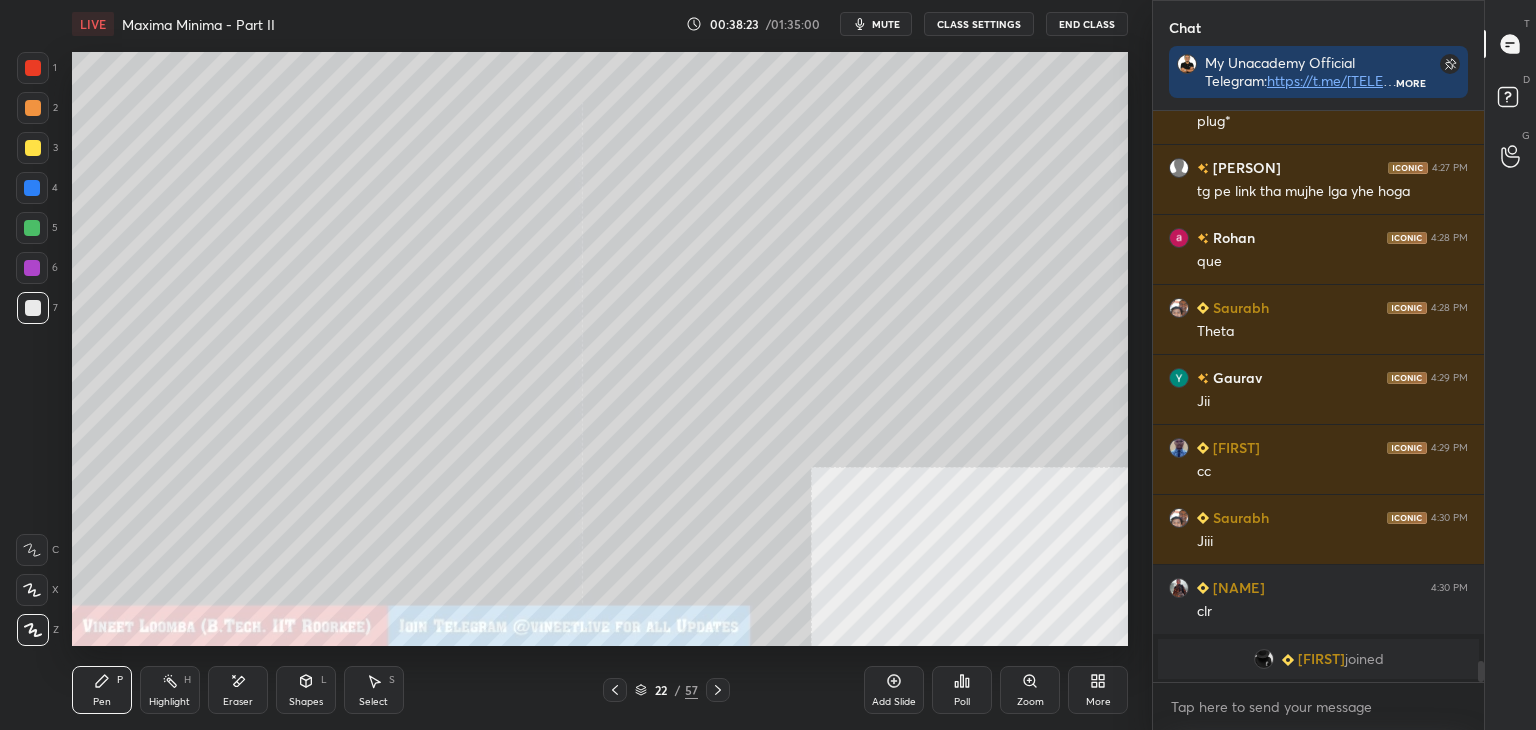 click at bounding box center (33, 108) 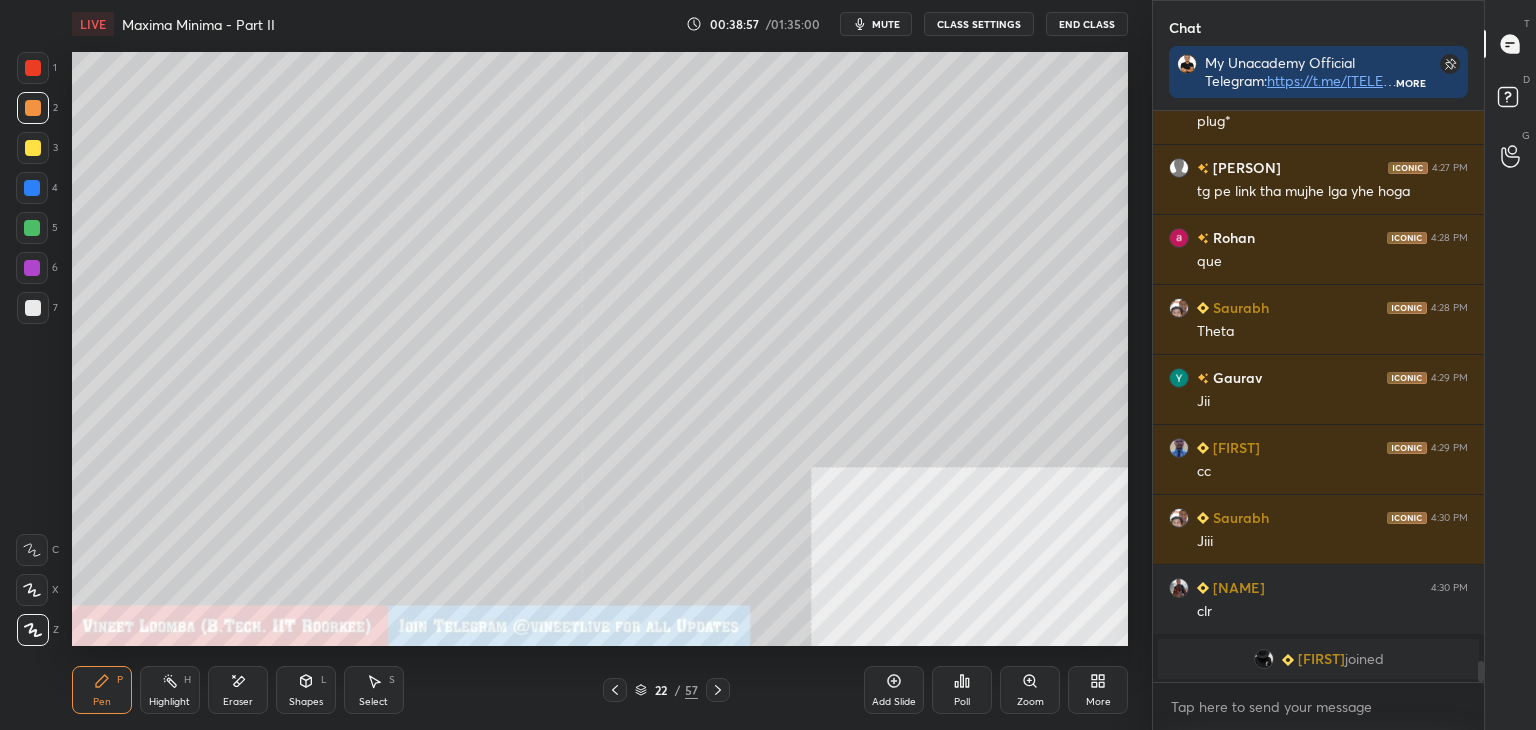 drag, startPoint x: 40, startPoint y: 309, endPoint x: 67, endPoint y: 309, distance: 27 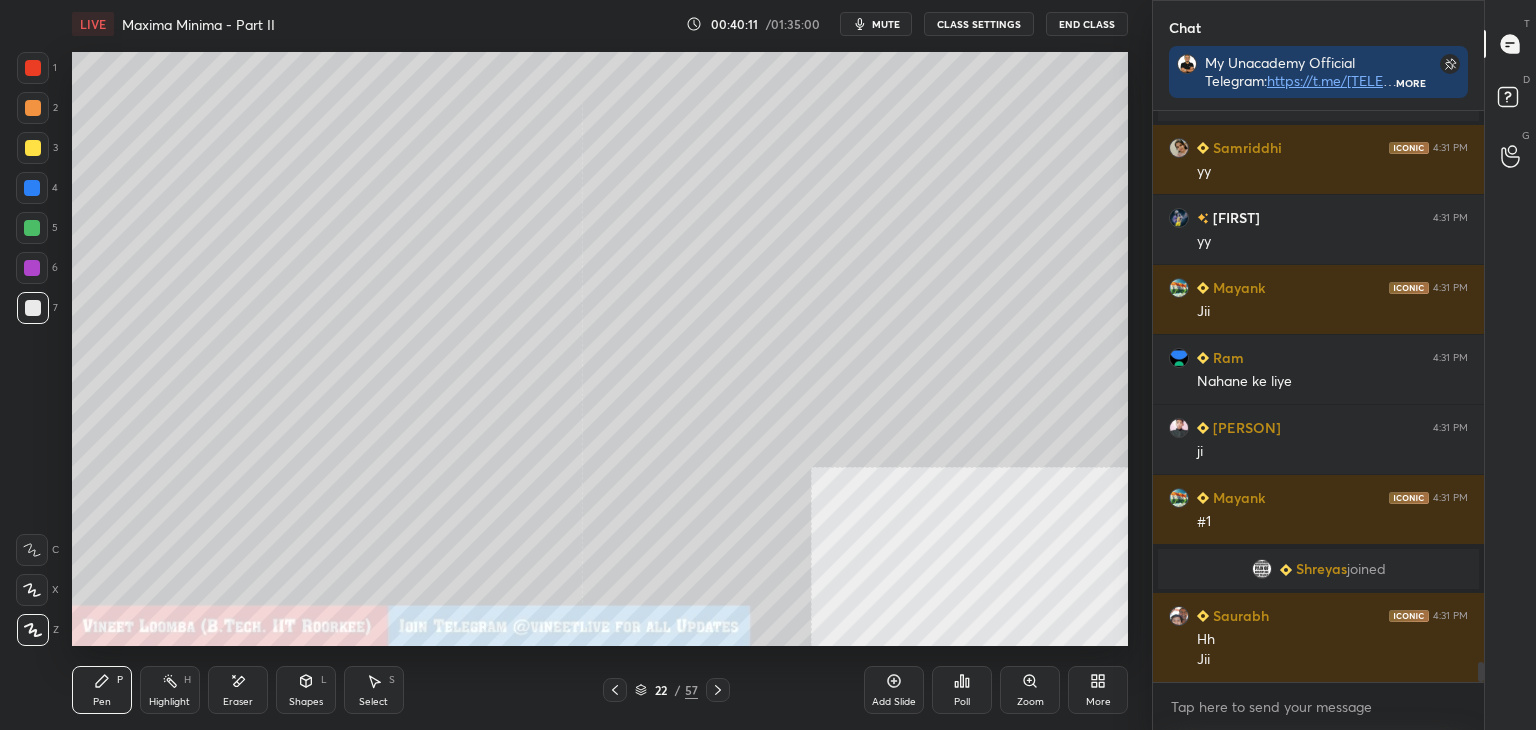 scroll, scrollTop: 15594, scrollLeft: 0, axis: vertical 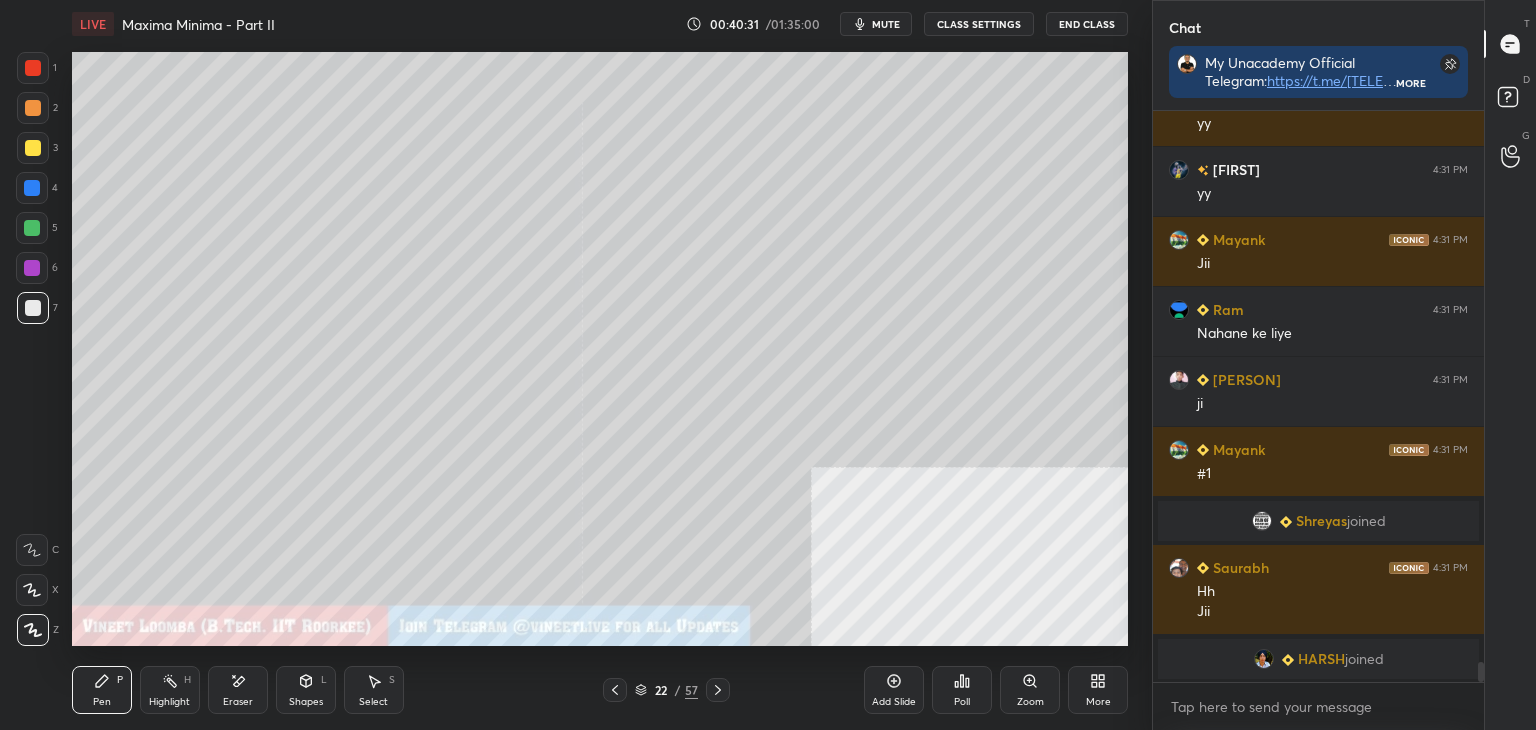 click on "Select" at bounding box center (373, 702) 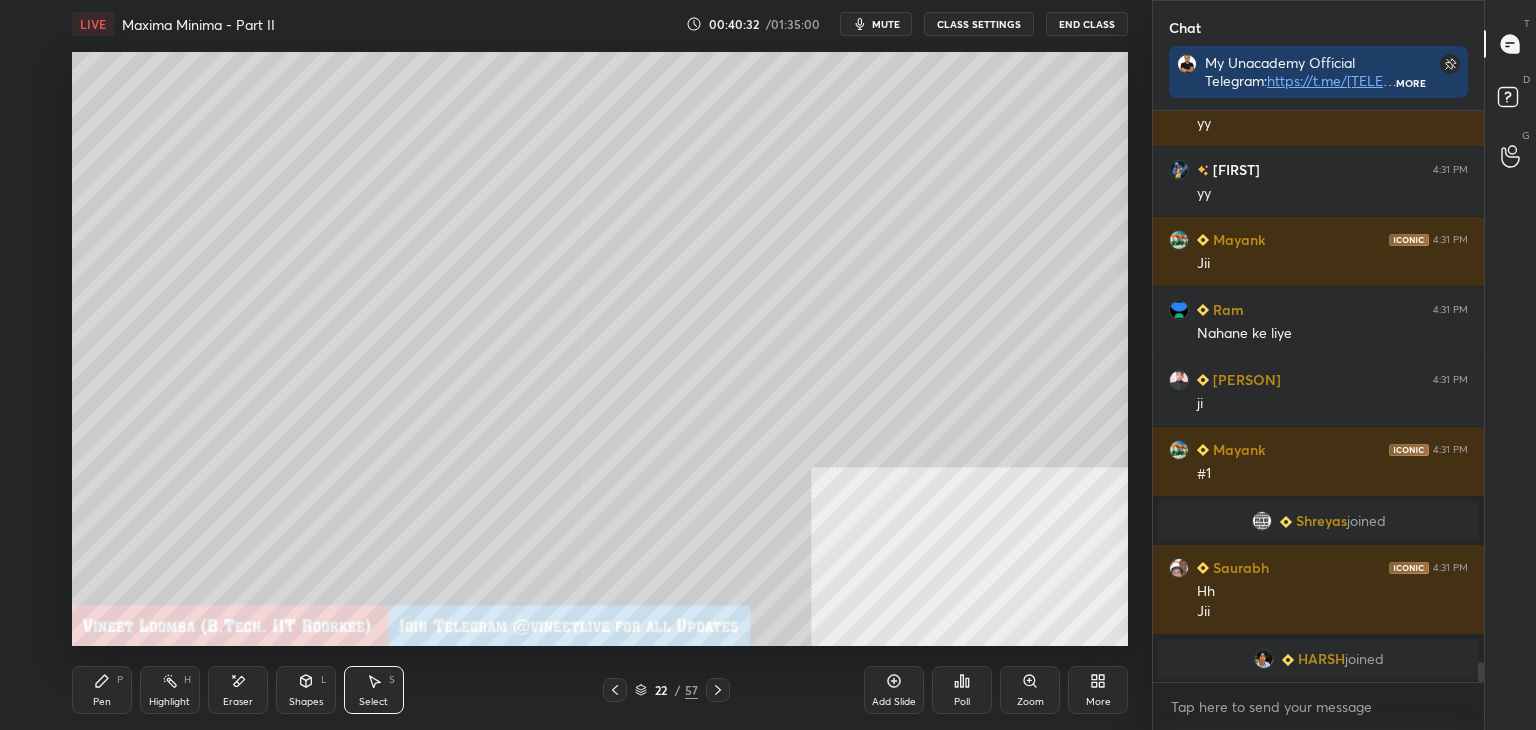 click on "0 ° Undo Copy Duplicate Duplicate to new slide Delete" at bounding box center (600, 349) 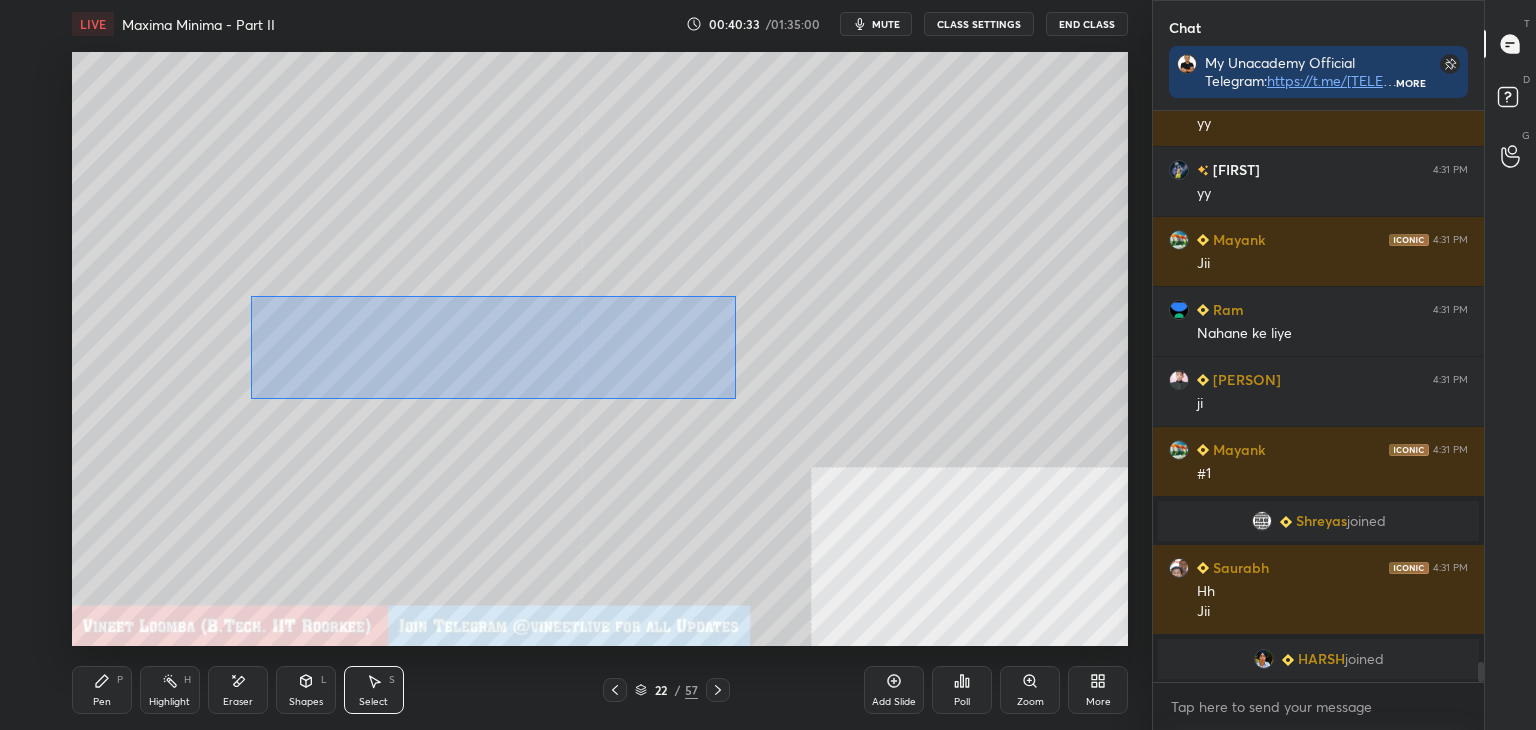 drag, startPoint x: 251, startPoint y: 296, endPoint x: 736, endPoint y: 399, distance: 495.8165 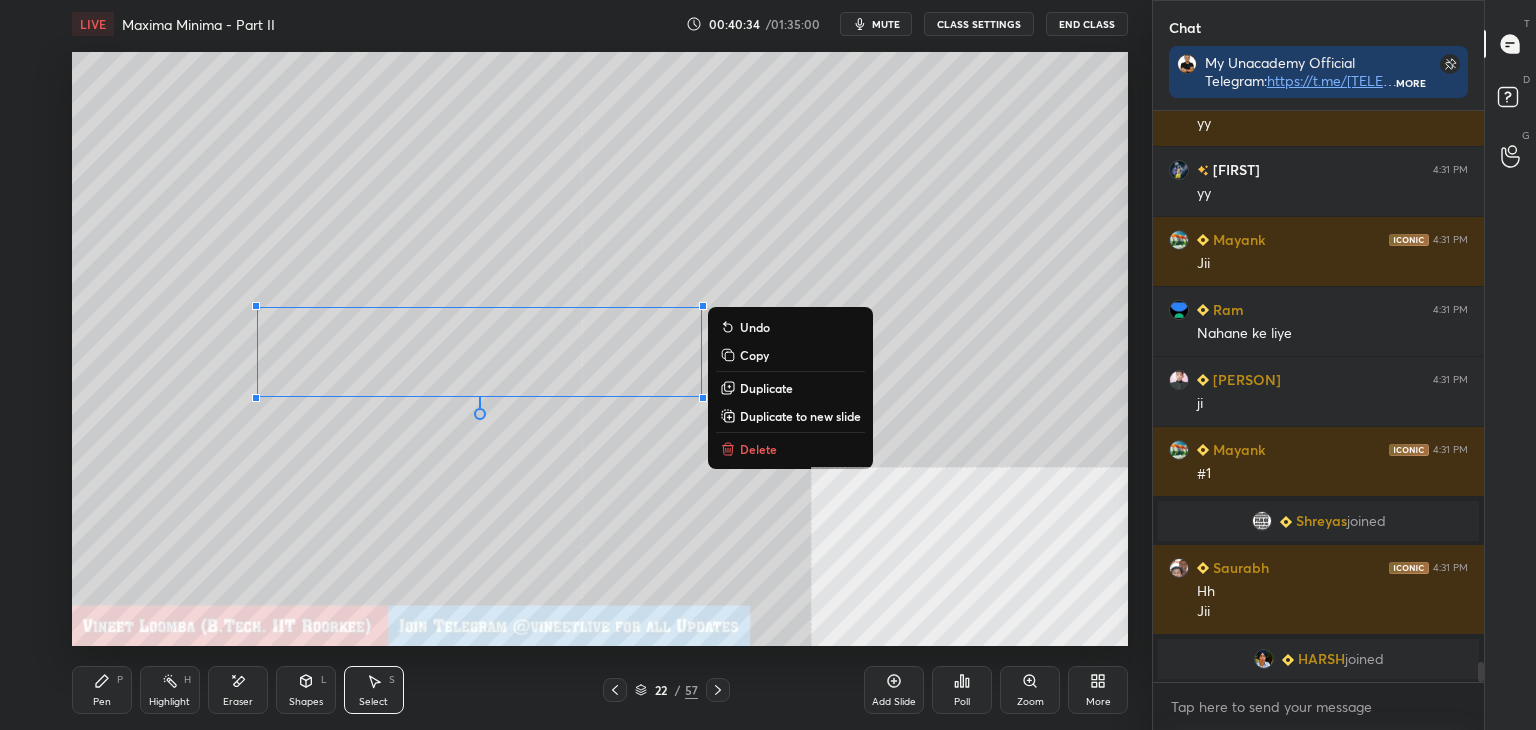 click on "Duplicate to new slide" at bounding box center (800, 416) 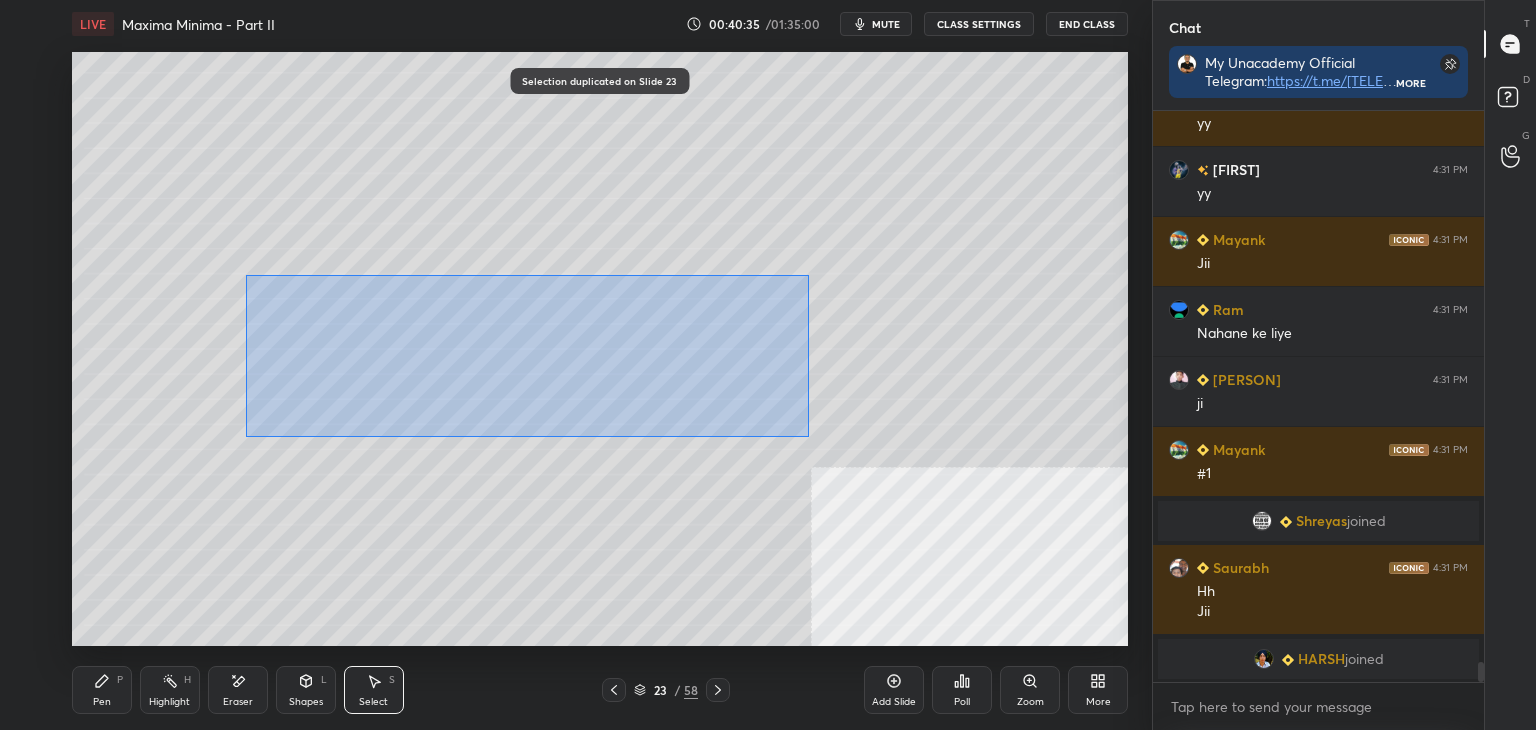 drag, startPoint x: 245, startPoint y: 275, endPoint x: 760, endPoint y: 404, distance: 530.9105 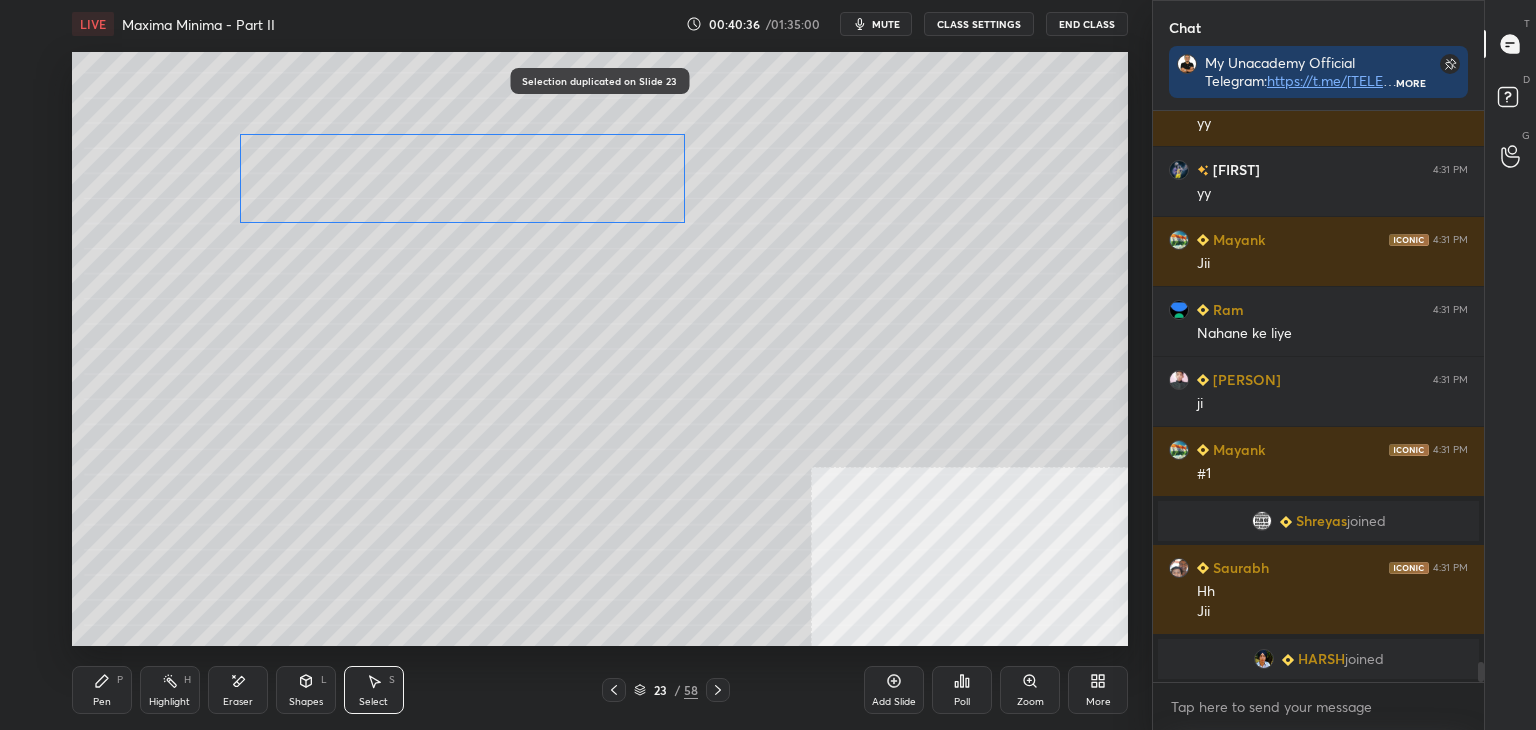 drag, startPoint x: 610, startPoint y: 353, endPoint x: 510, endPoint y: 281, distance: 123.22337 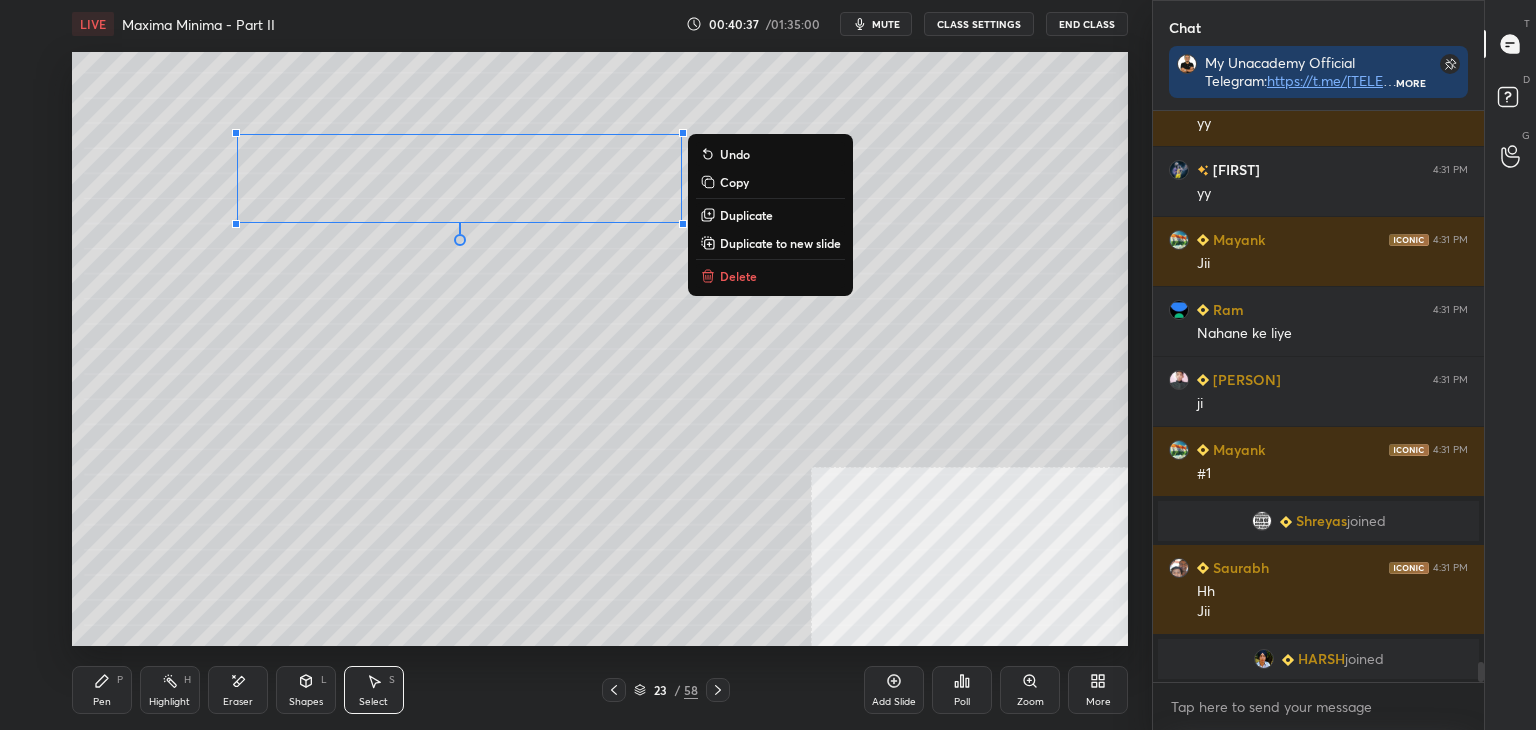 click on "Pen P" at bounding box center [102, 690] 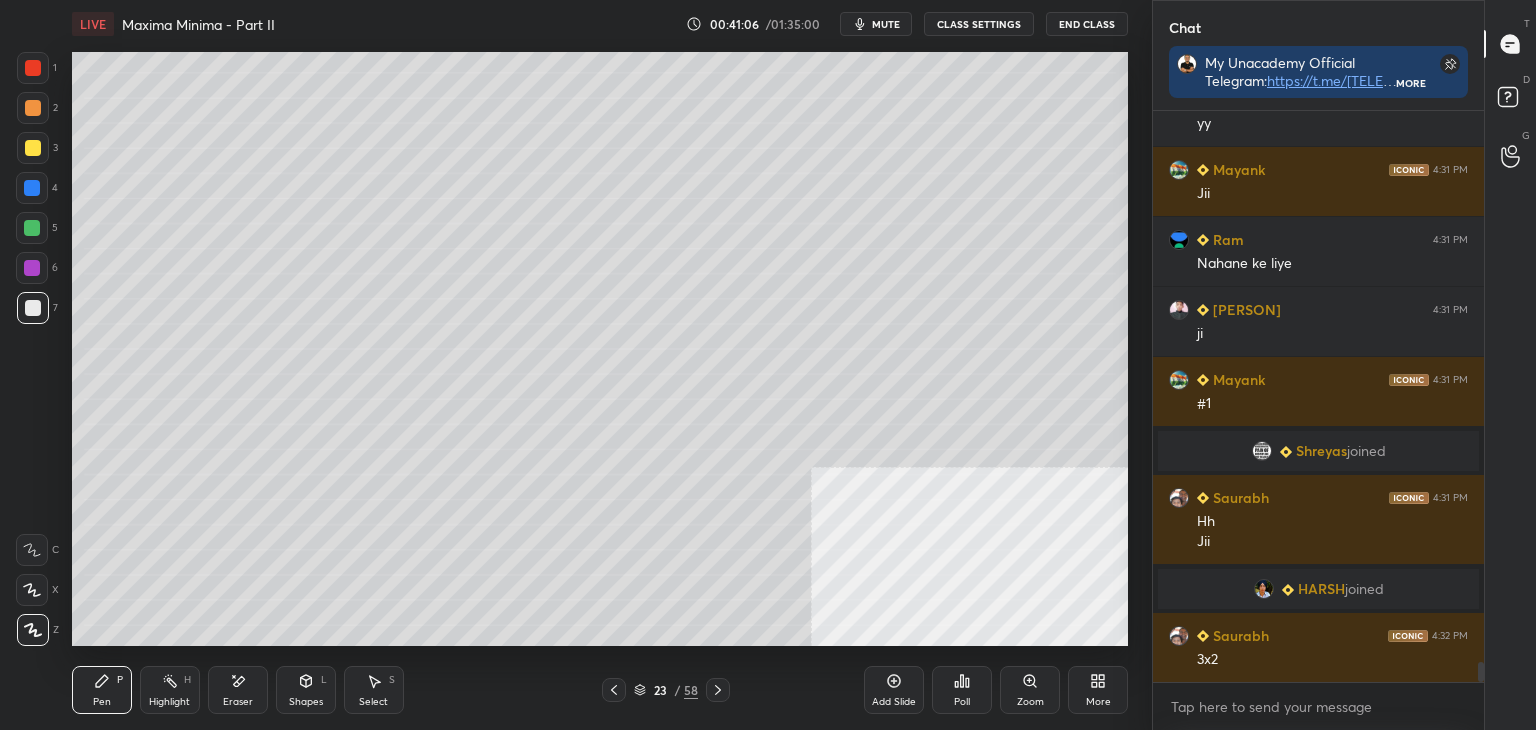 scroll, scrollTop: 15694, scrollLeft: 0, axis: vertical 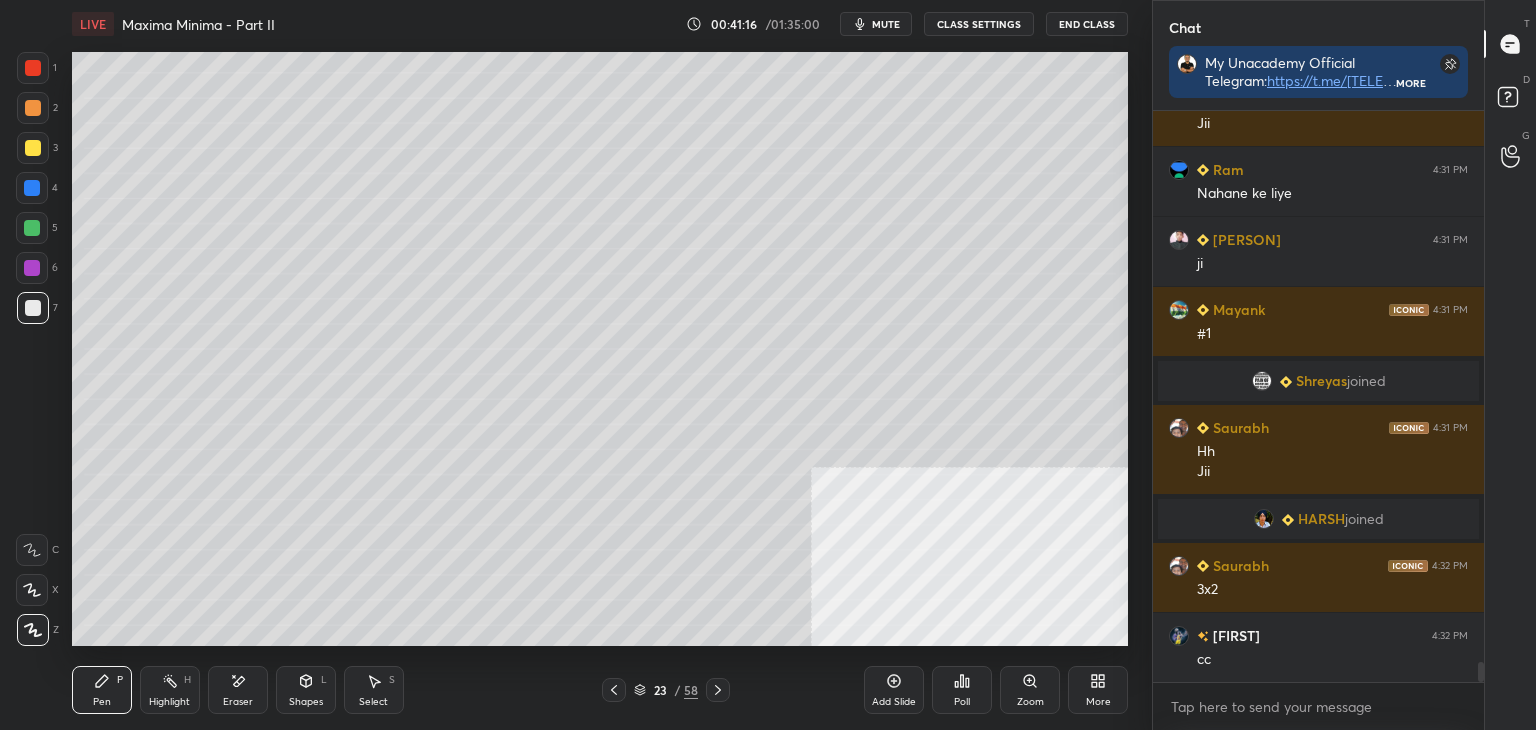 click 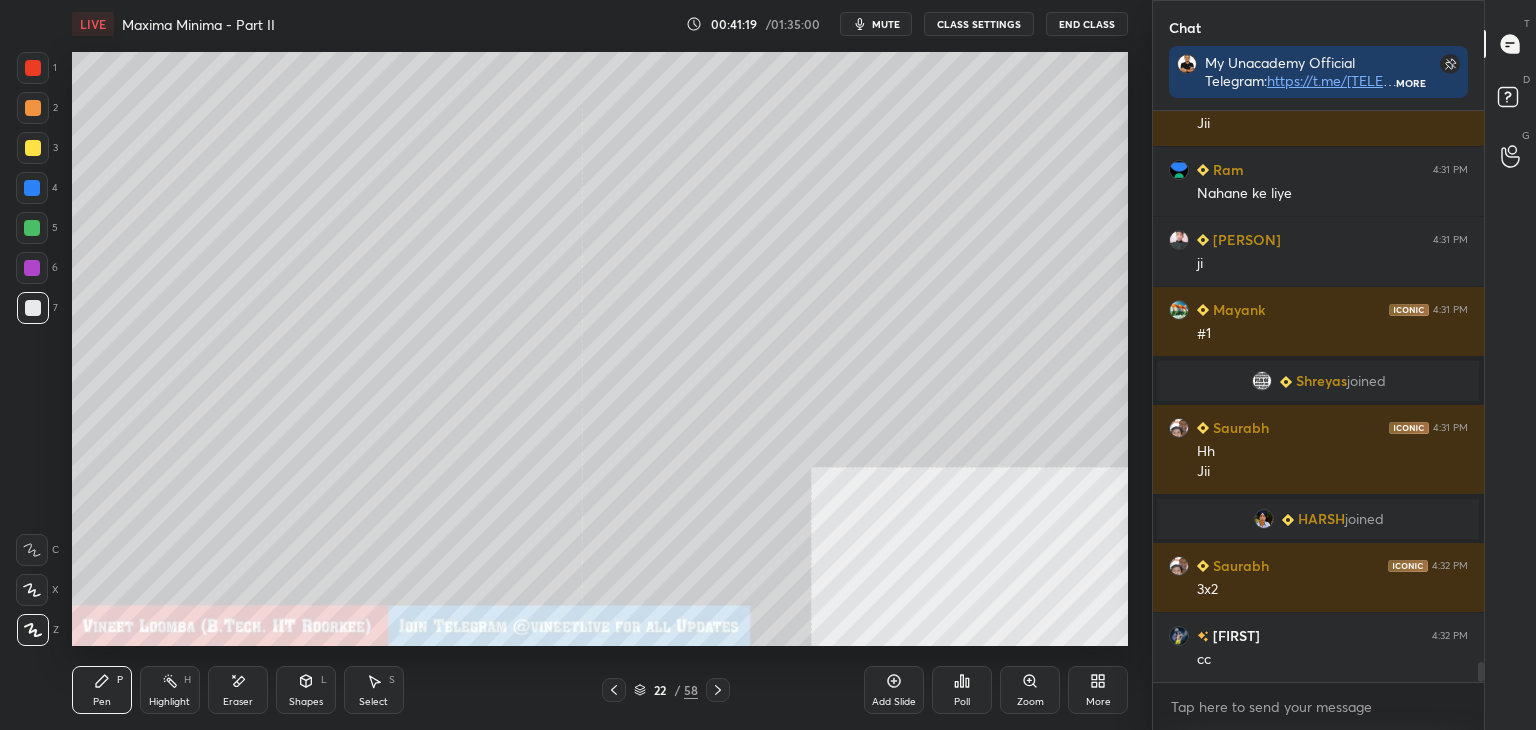 click 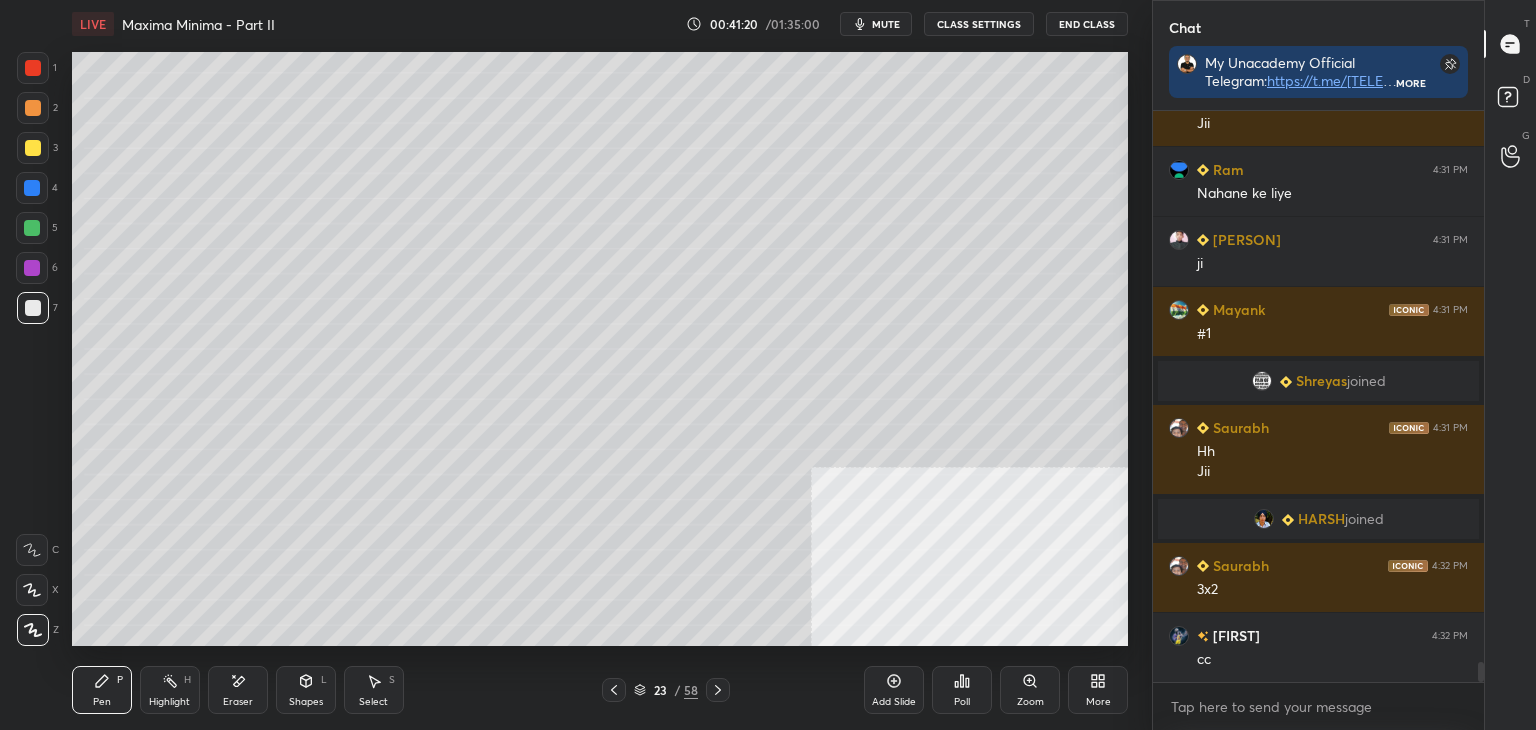 scroll, scrollTop: 15742, scrollLeft: 0, axis: vertical 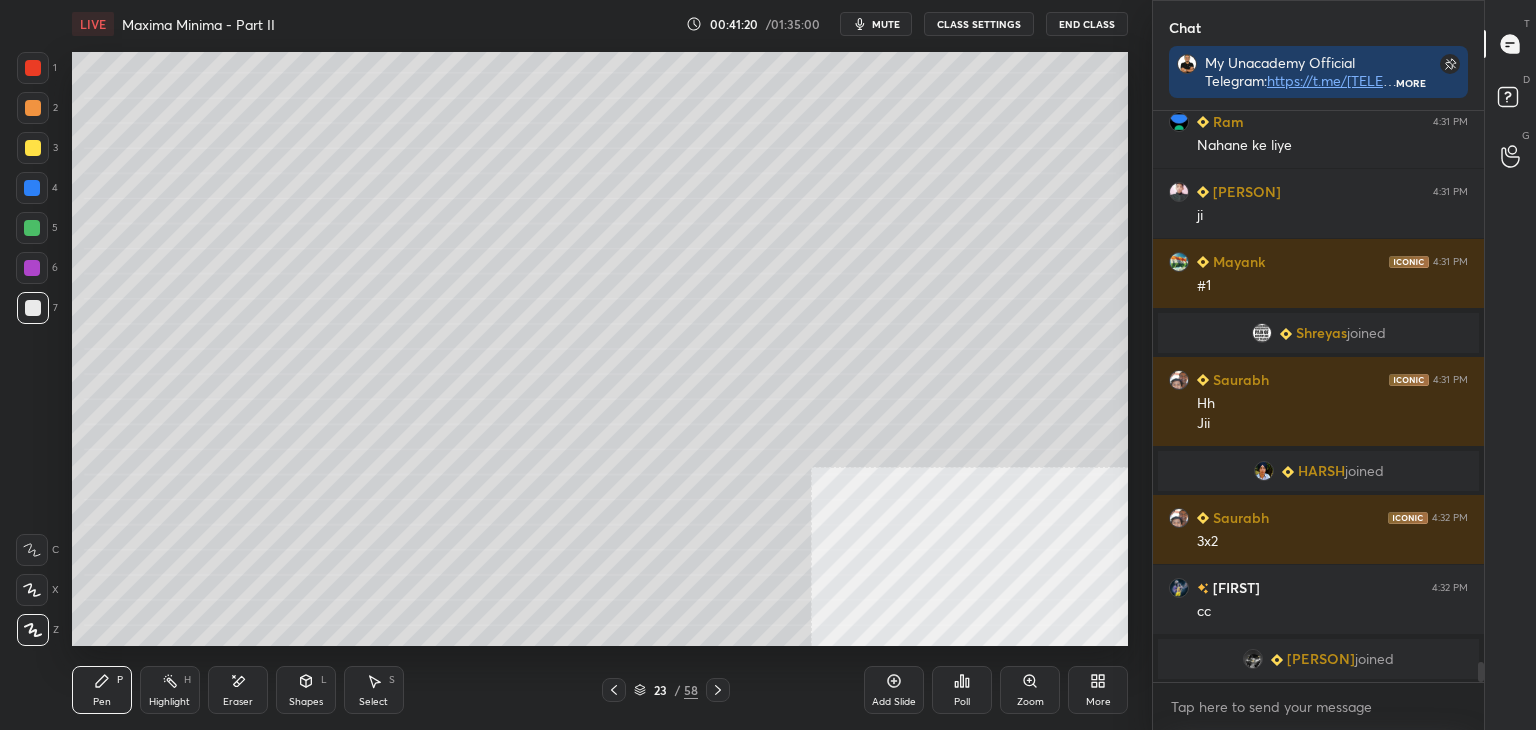 click 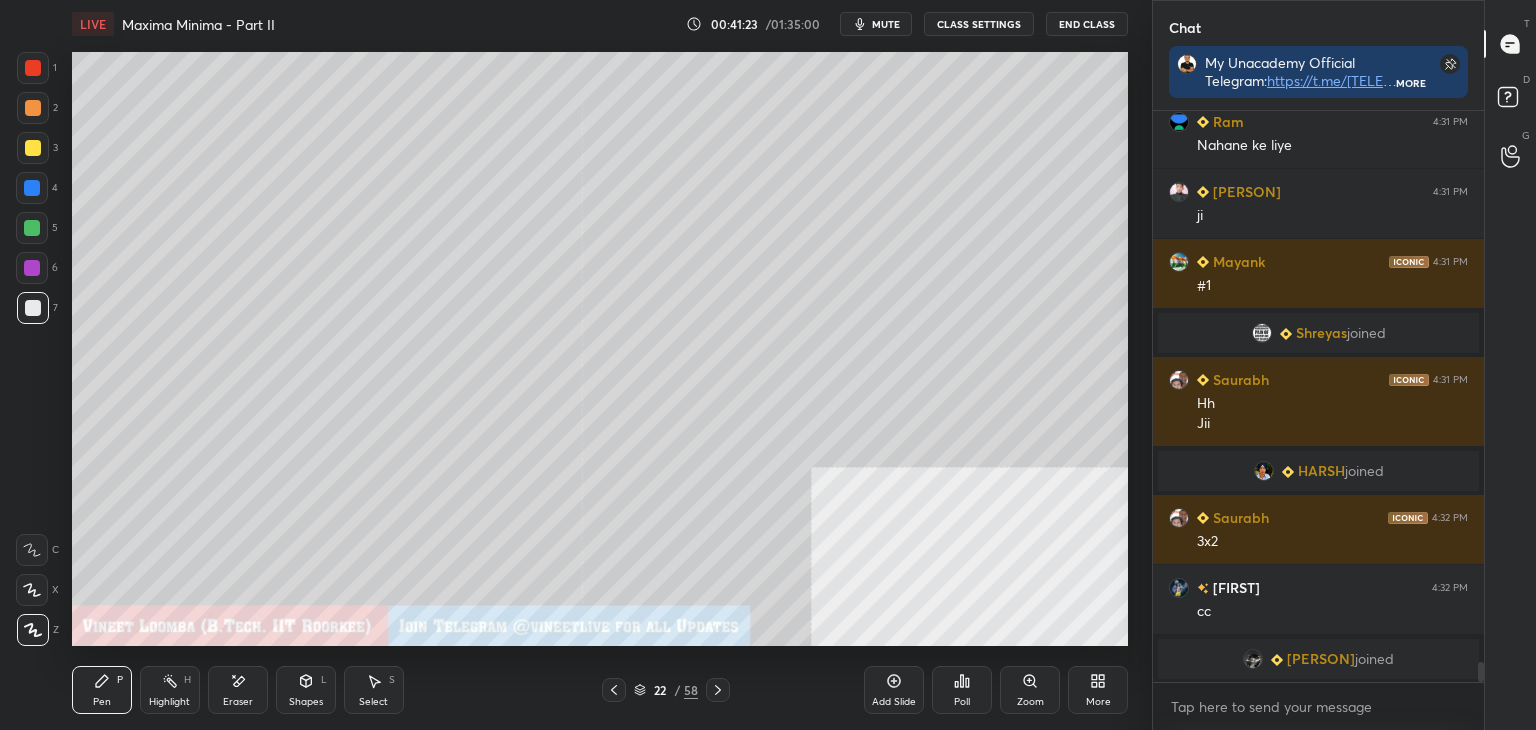 scroll, scrollTop: 15720, scrollLeft: 0, axis: vertical 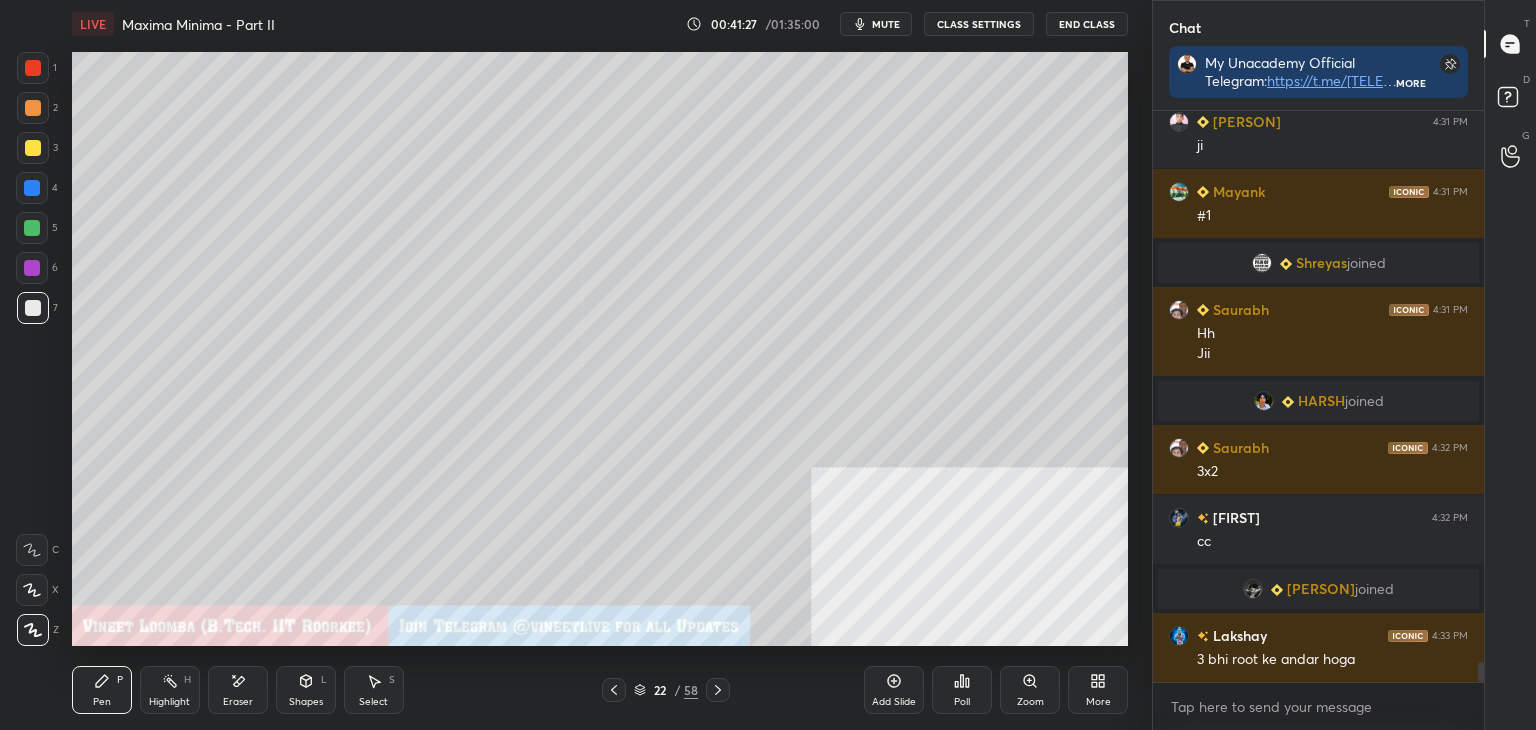 click on "Pen P Highlight H Eraser Shapes L Select S 22 / 58 Add Slide Poll Zoom More" at bounding box center [600, 690] 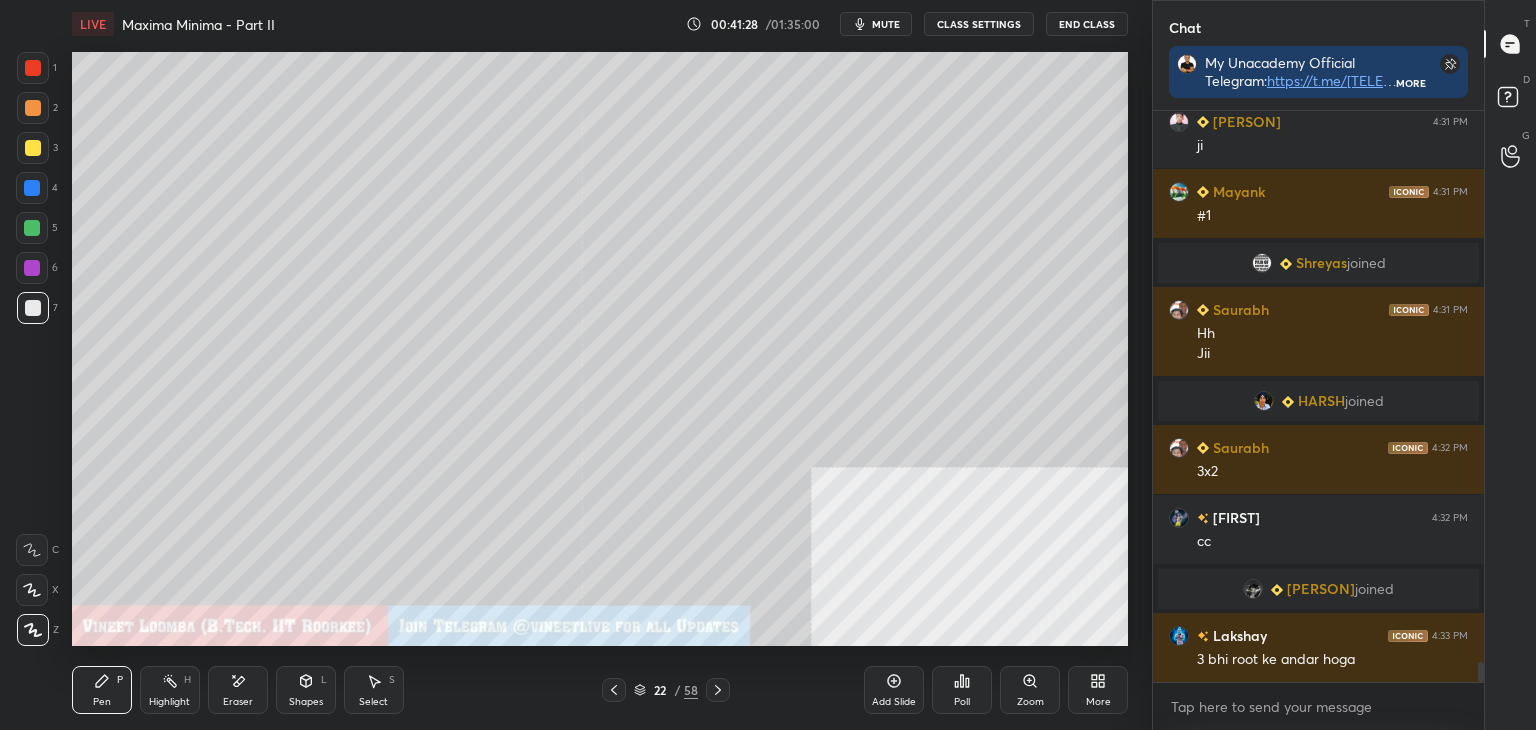 click at bounding box center (718, 690) 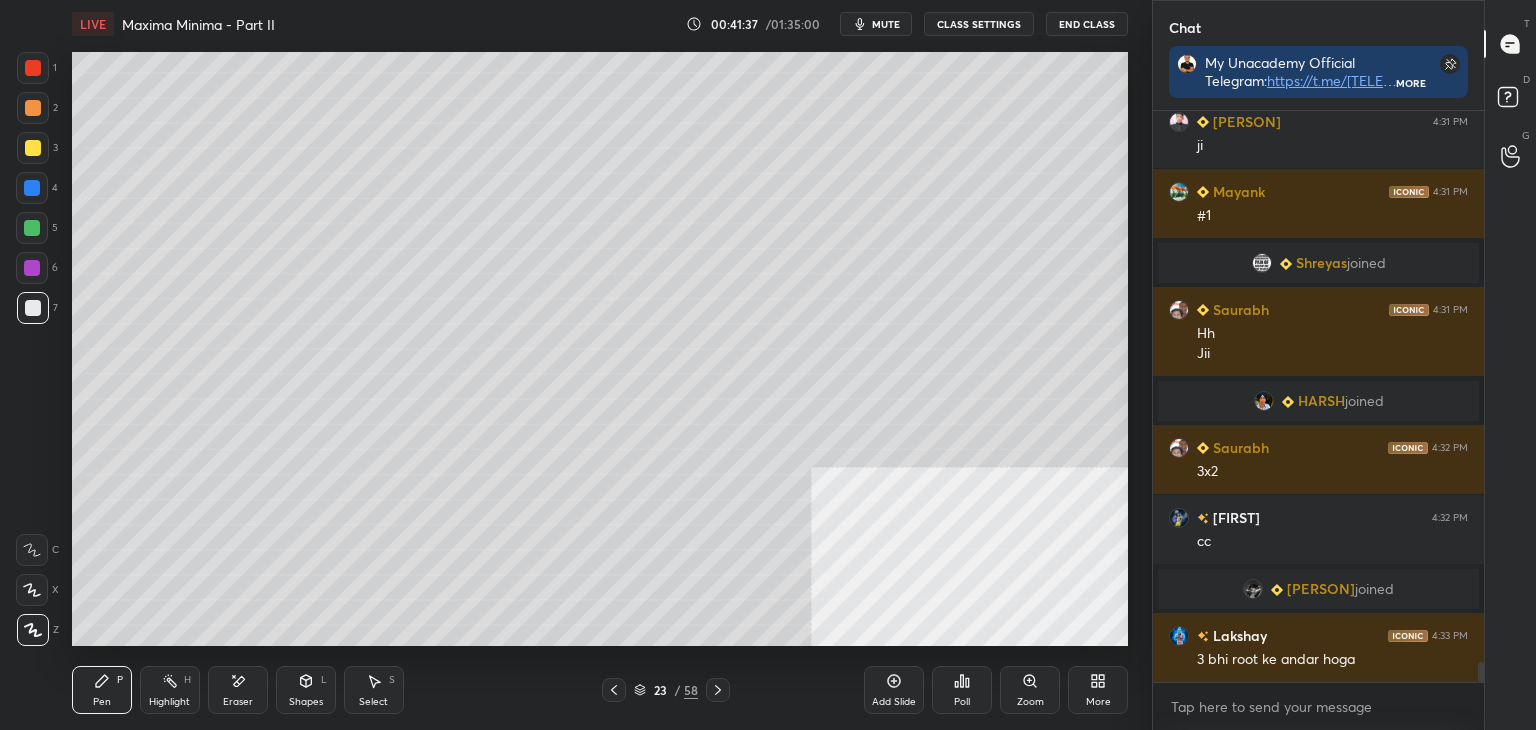 scroll, scrollTop: 15740, scrollLeft: 0, axis: vertical 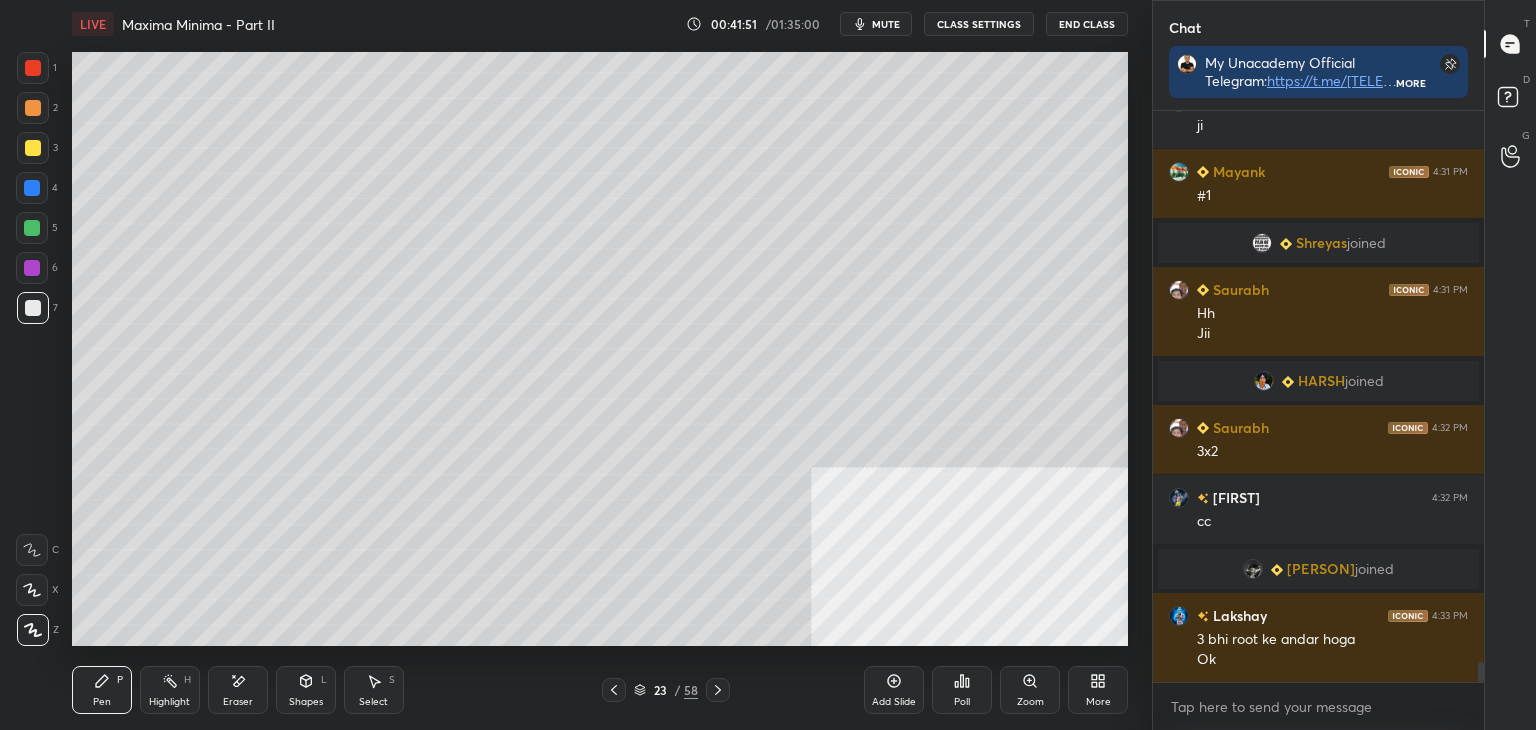 click 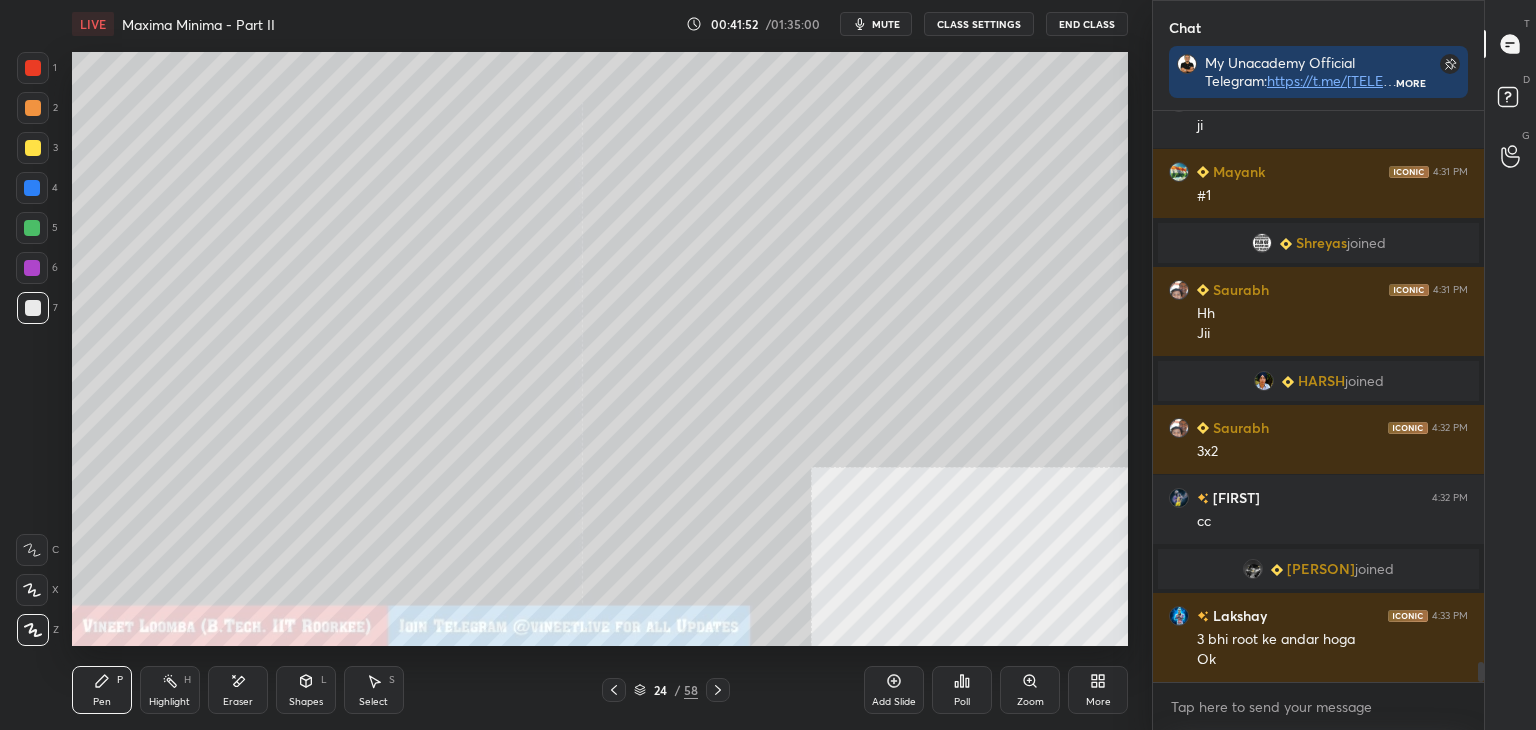 click on "Pen P" at bounding box center [102, 690] 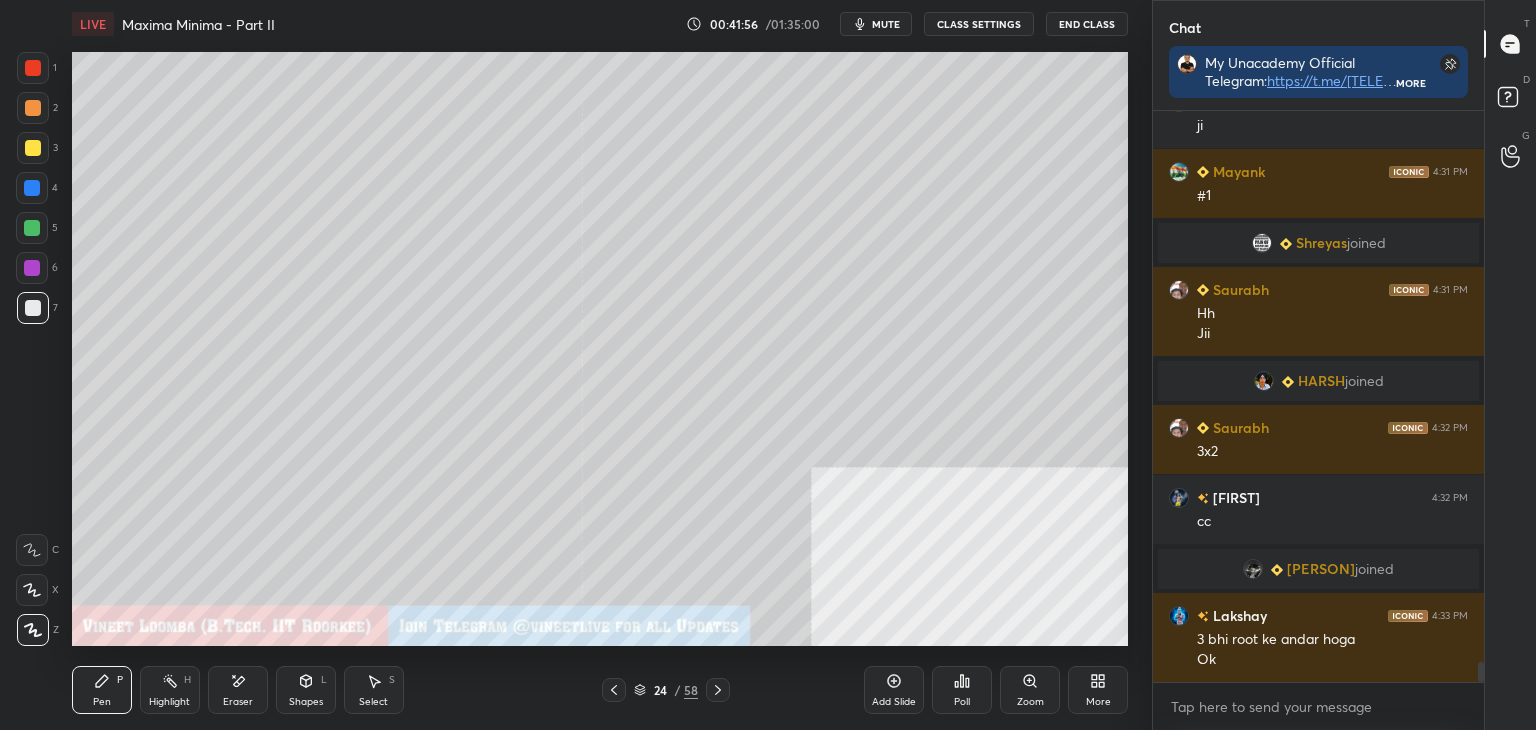 click on "Shapes" at bounding box center (306, 702) 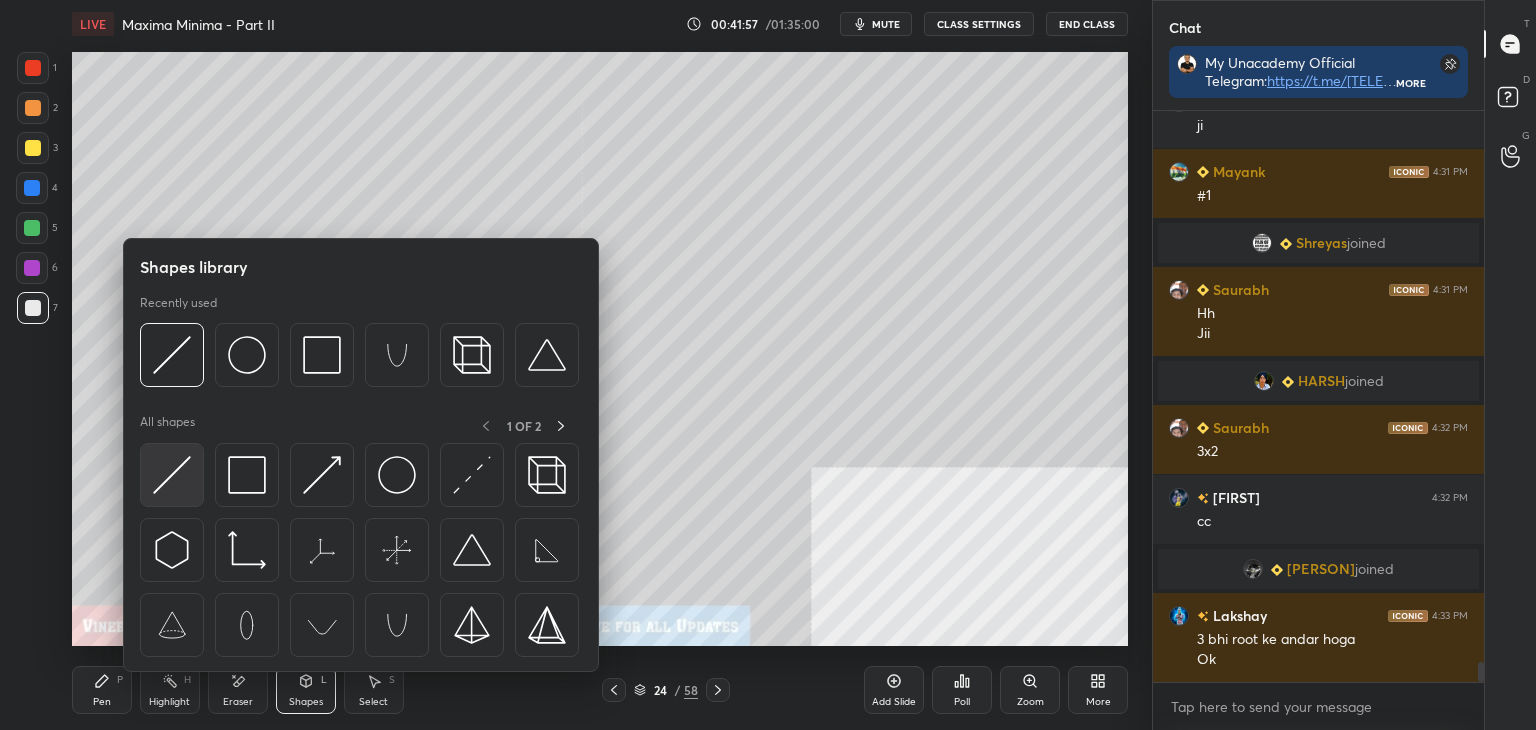 click at bounding box center [172, 475] 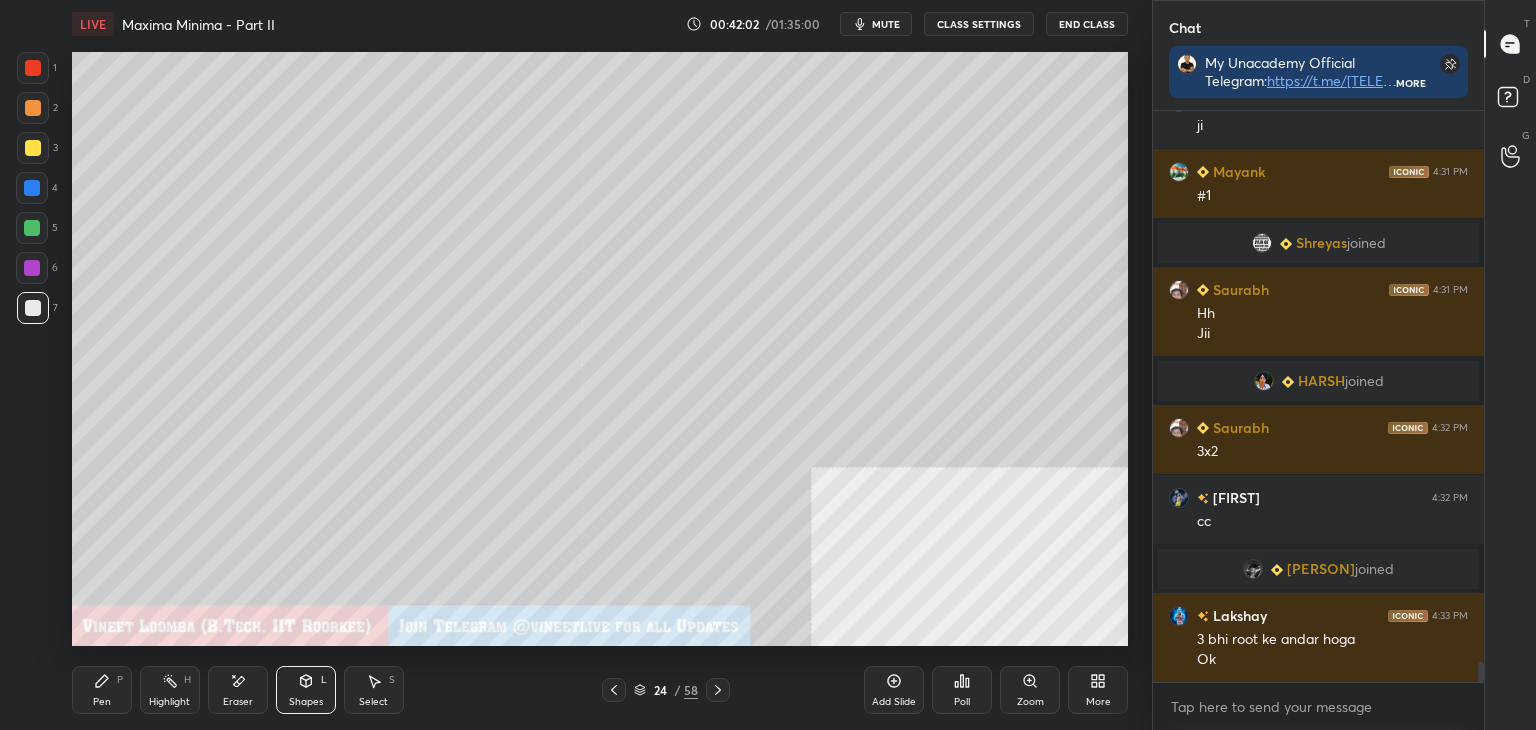 click on "Pen P" at bounding box center [102, 690] 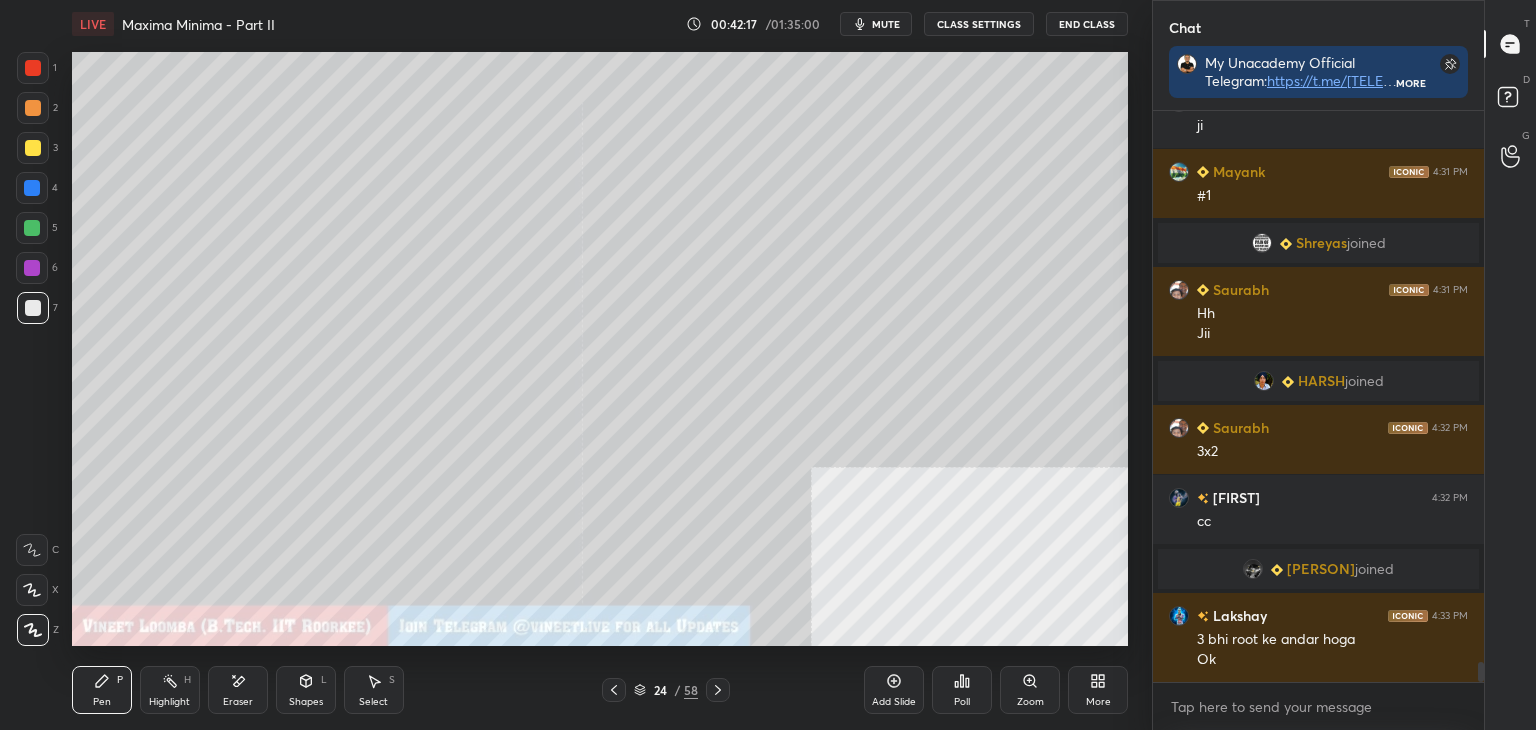 click at bounding box center (33, 148) 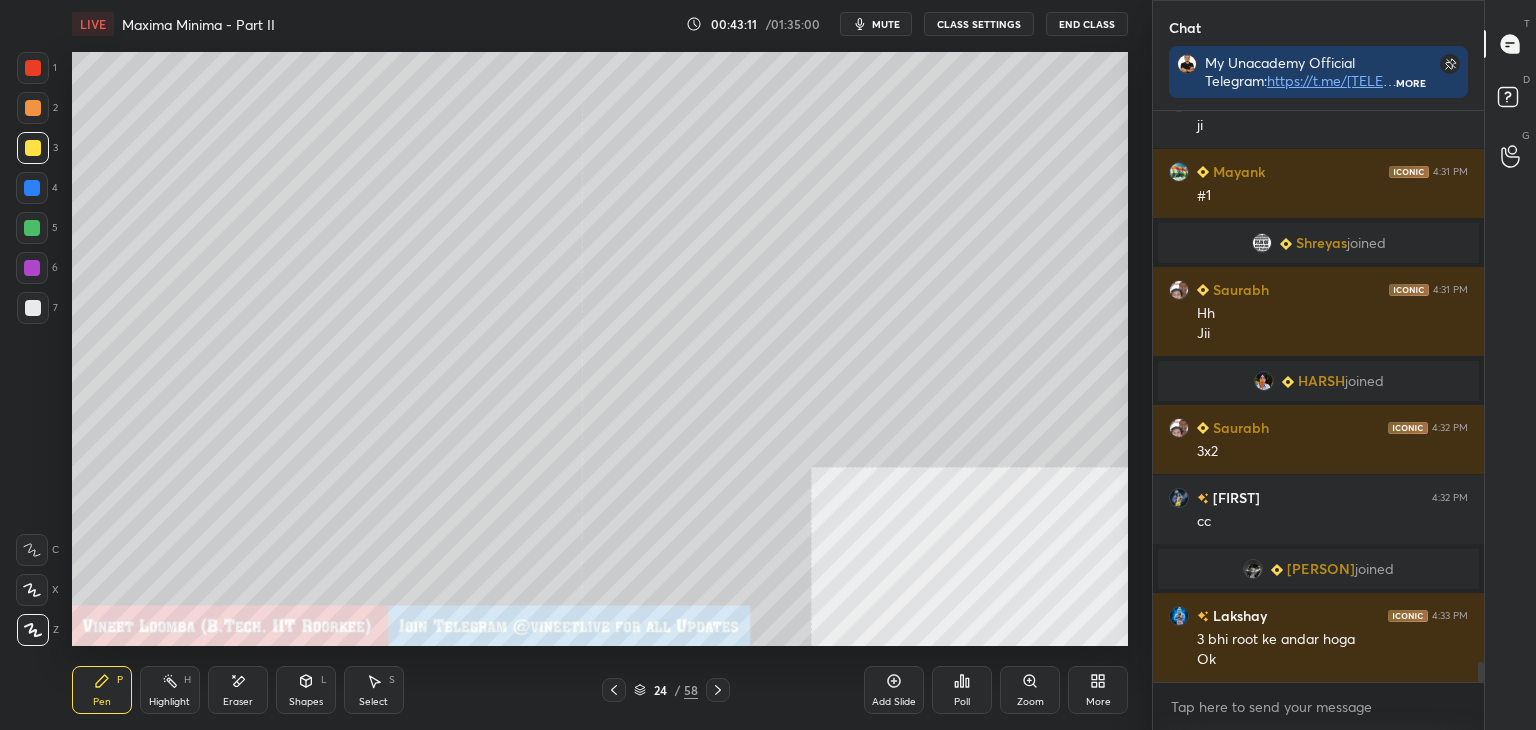 drag, startPoint x: 165, startPoint y: 697, endPoint x: 170, endPoint y: 653, distance: 44.28318 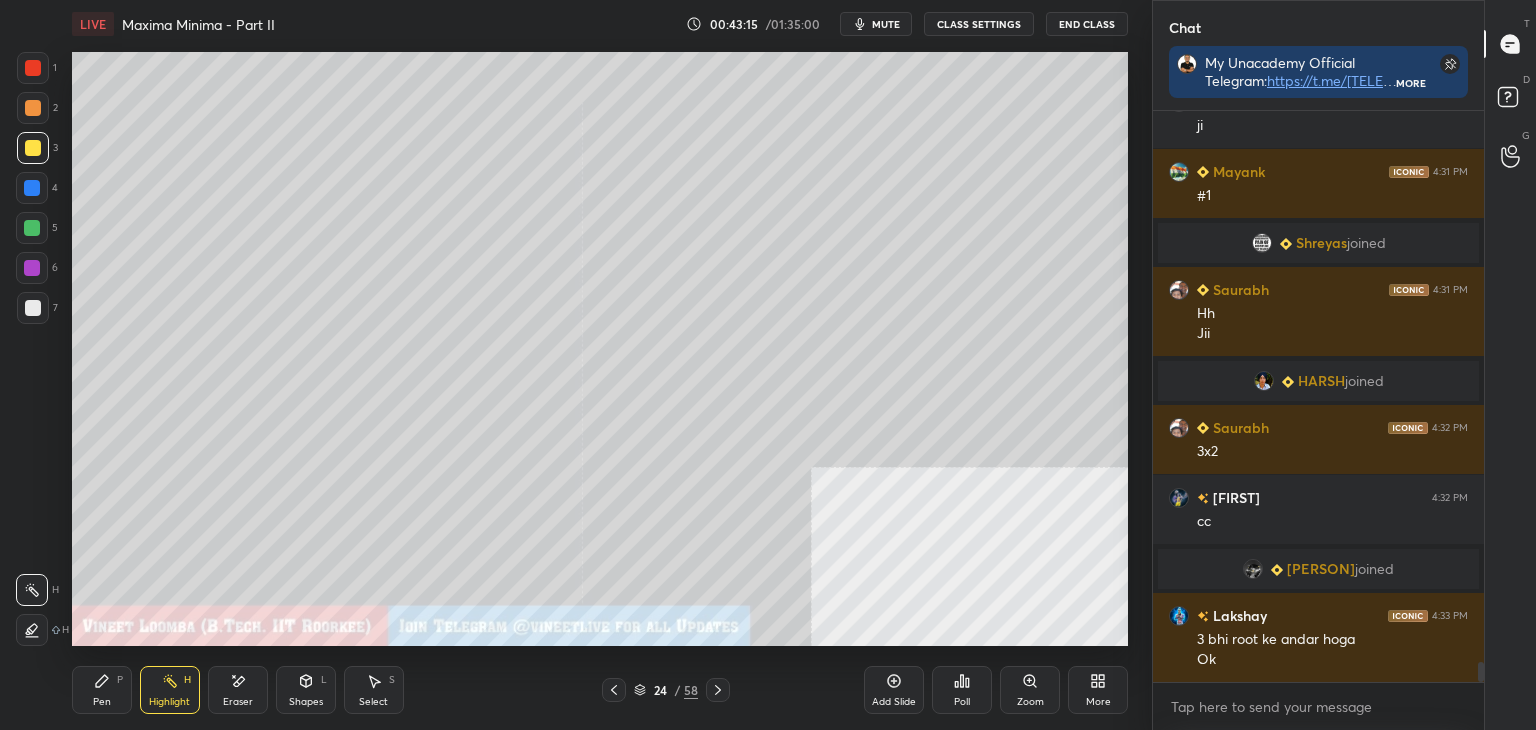 drag, startPoint x: 98, startPoint y: 685, endPoint x: 92, endPoint y: 652, distance: 33.54102 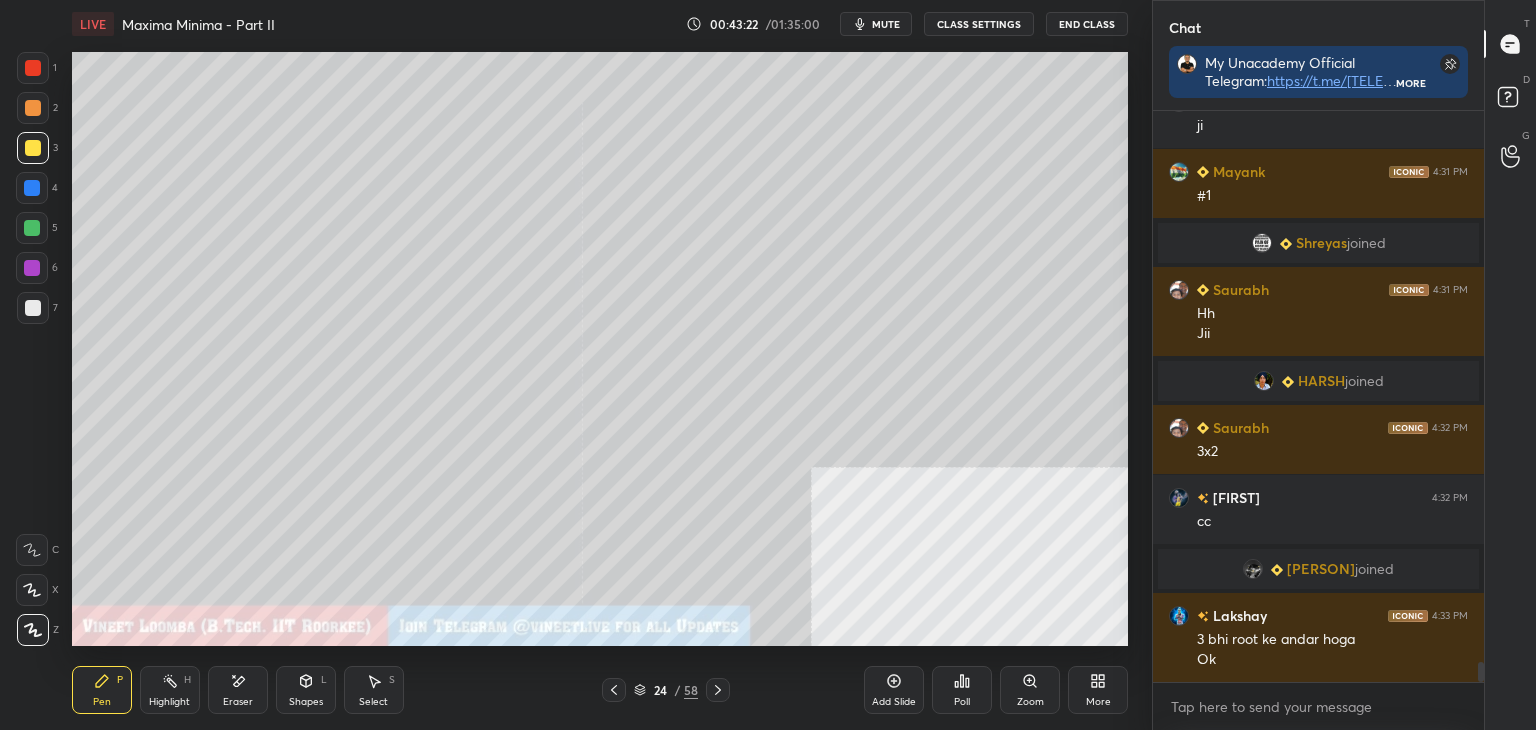 drag, startPoint x: 239, startPoint y: 702, endPoint x: 241, endPoint y: 664, distance: 38.052597 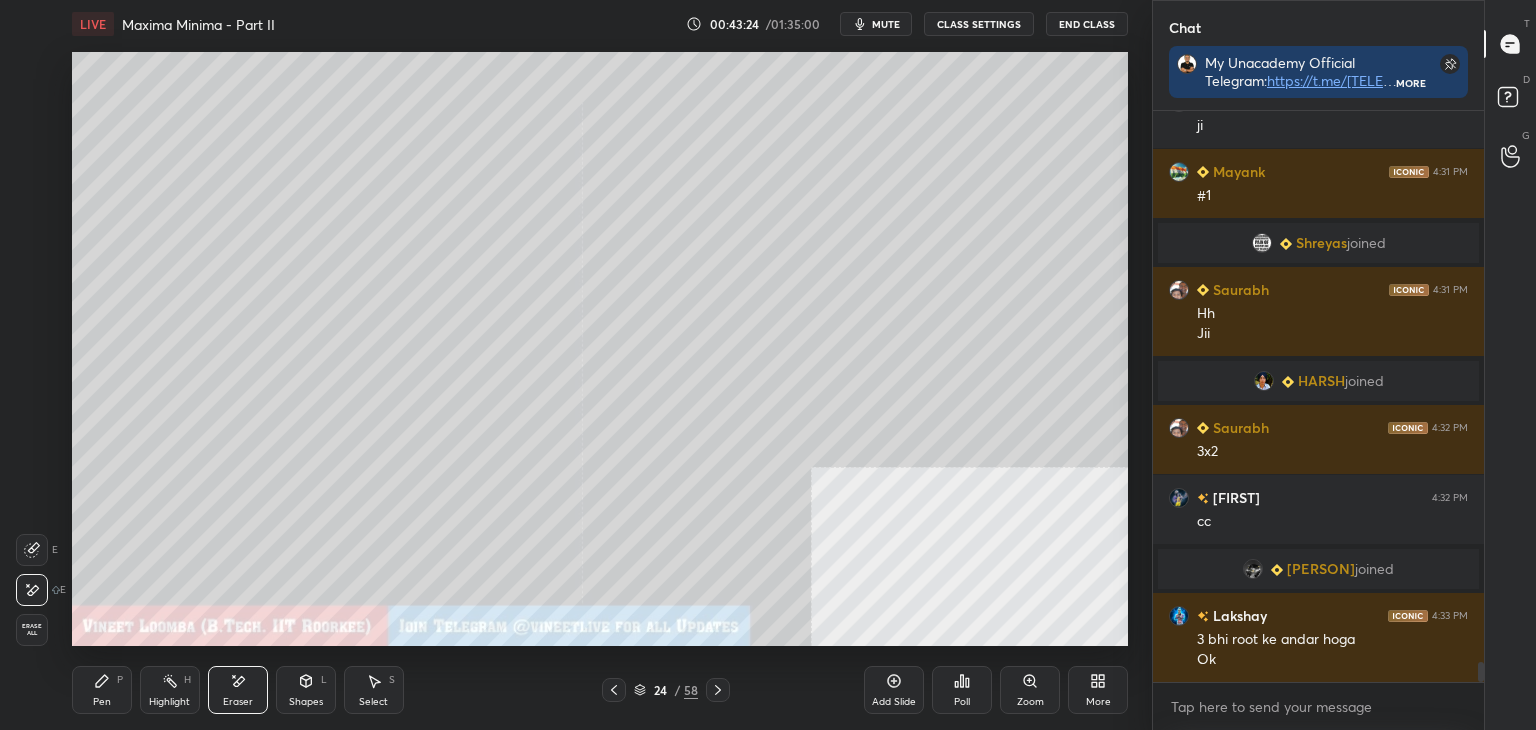 click on "Pen P" at bounding box center [102, 690] 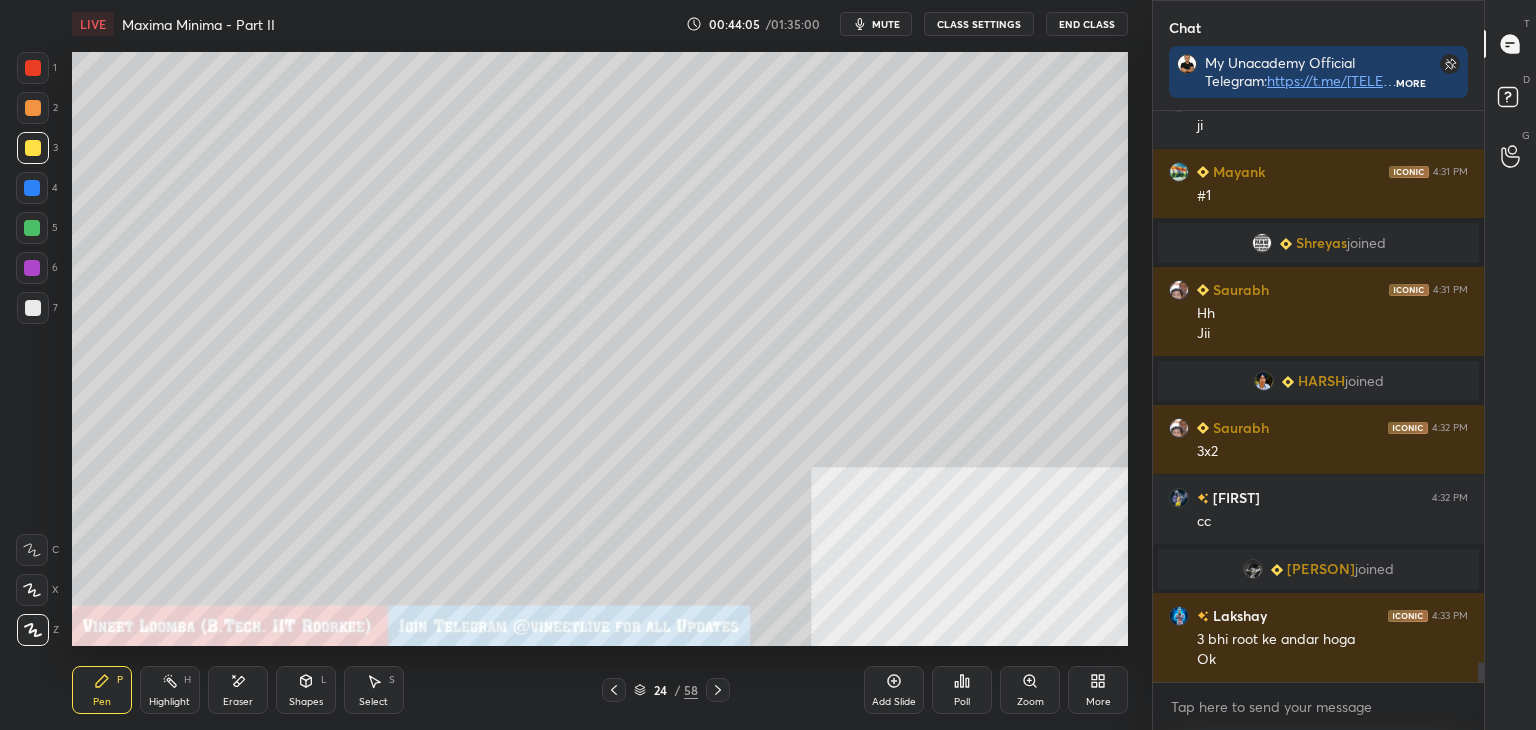 scroll, scrollTop: 15748, scrollLeft: 0, axis: vertical 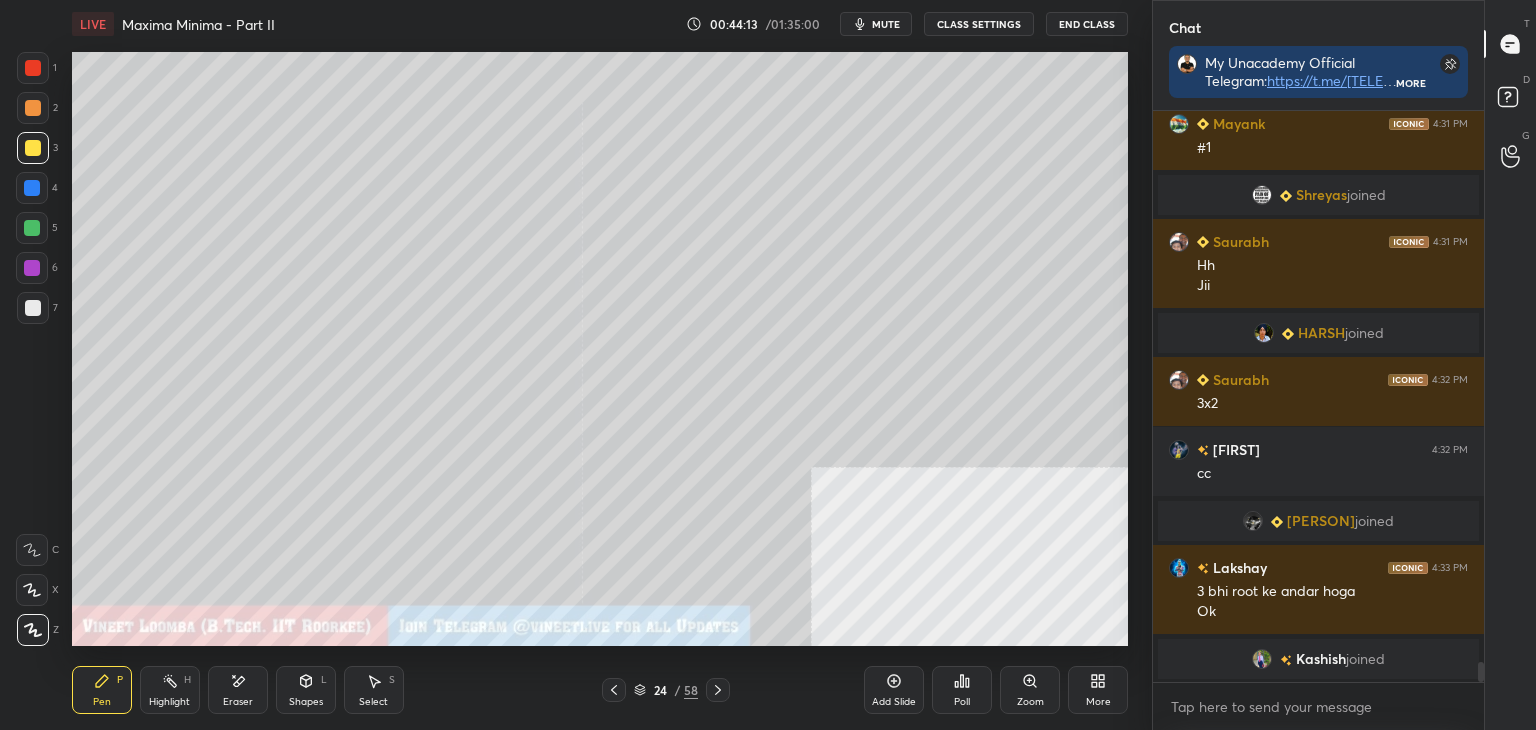 drag, startPoint x: 372, startPoint y: 694, endPoint x: 381, endPoint y: 650, distance: 44.911022 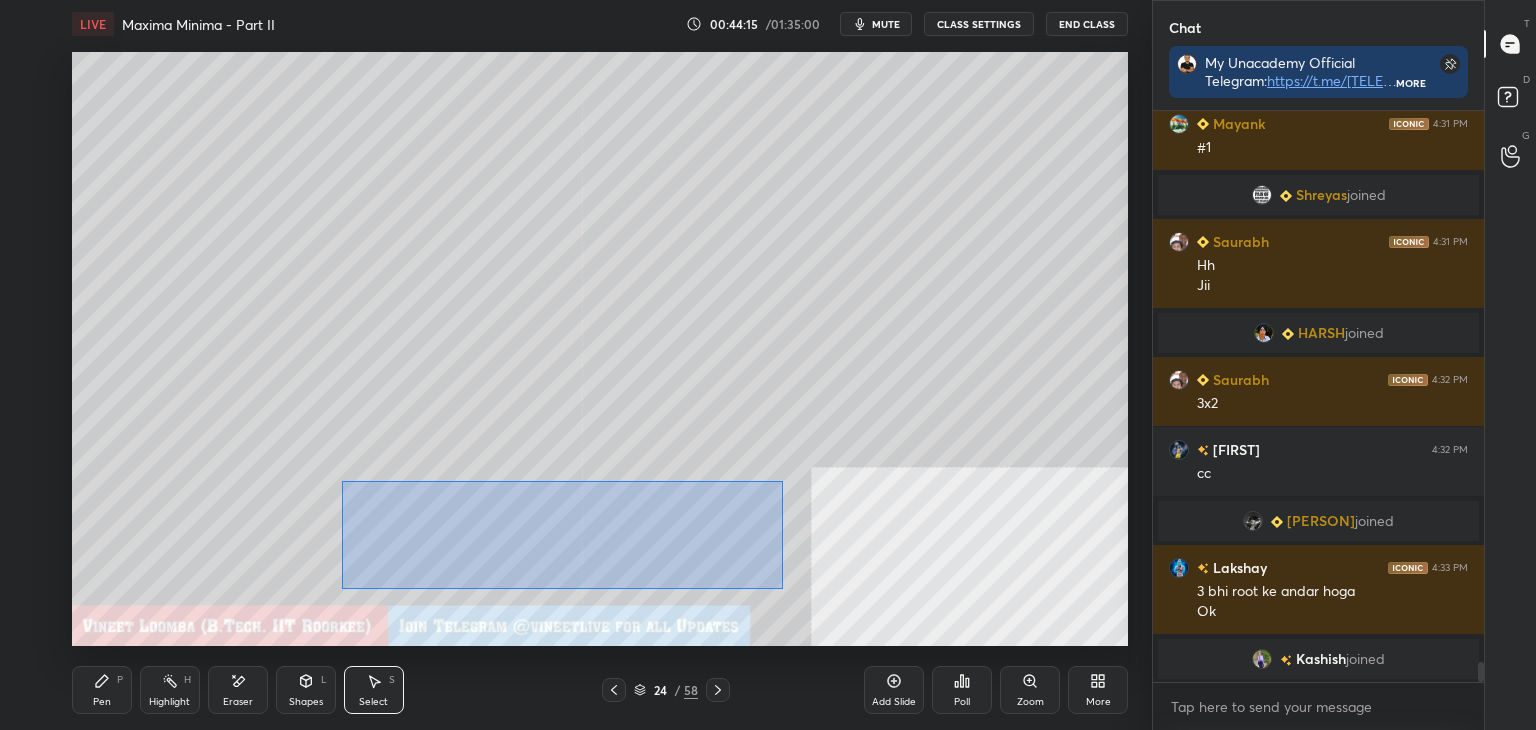 drag, startPoint x: 341, startPoint y: 481, endPoint x: 805, endPoint y: 573, distance: 473.03278 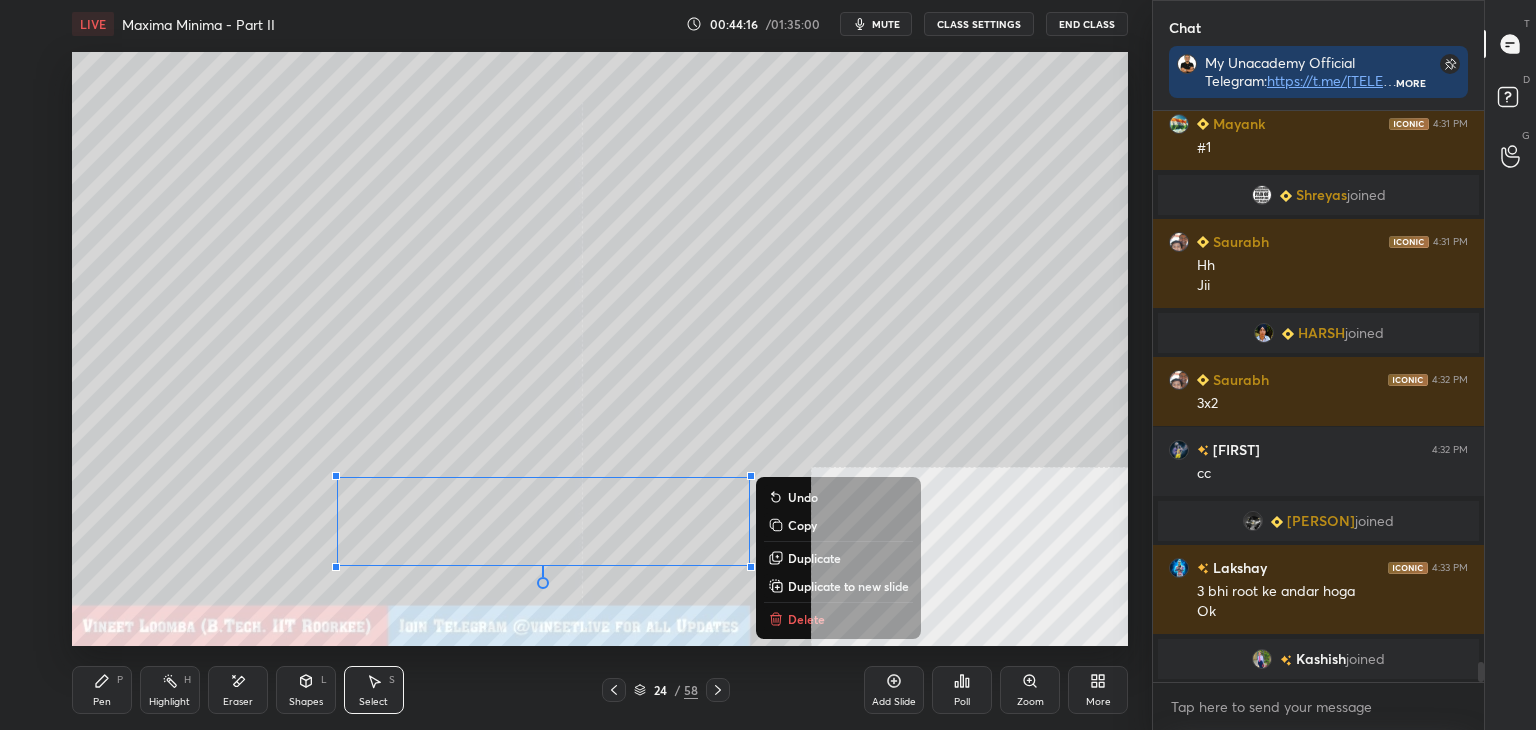 click on "Duplicate to new slide" at bounding box center [848, 586] 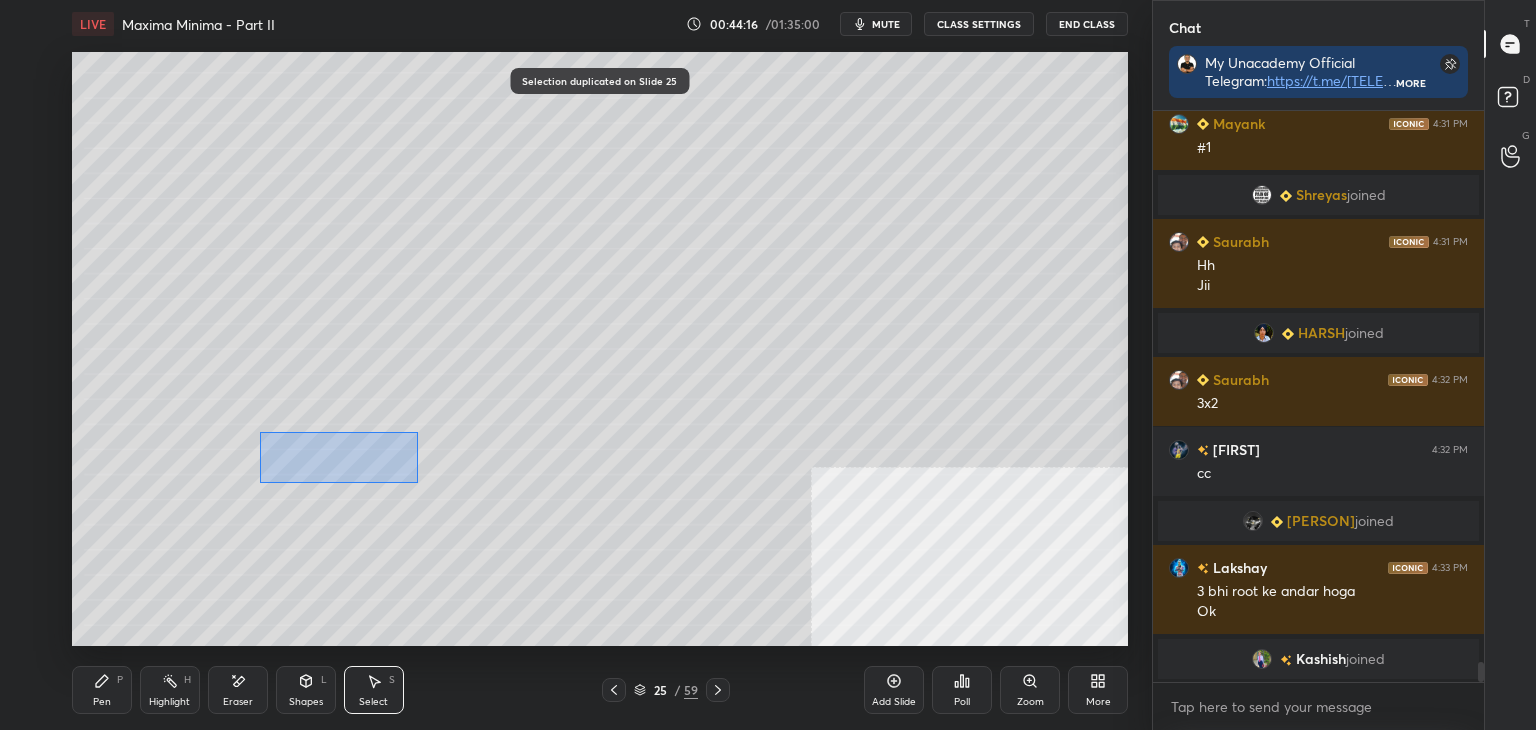 drag, startPoint x: 372, startPoint y: 471, endPoint x: 768, endPoint y: 577, distance: 409.94147 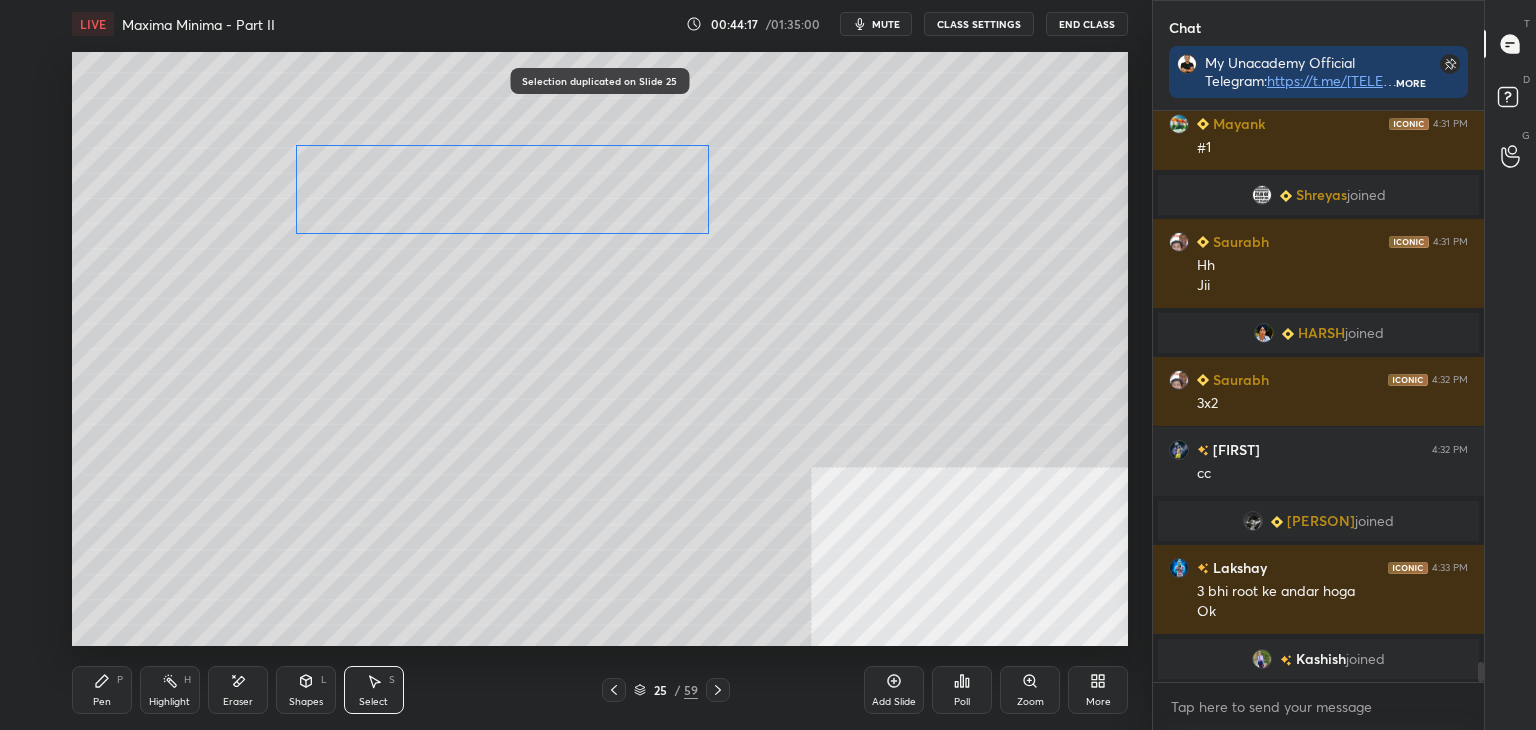 drag, startPoint x: 580, startPoint y: 515, endPoint x: 525, endPoint y: 258, distance: 262.81934 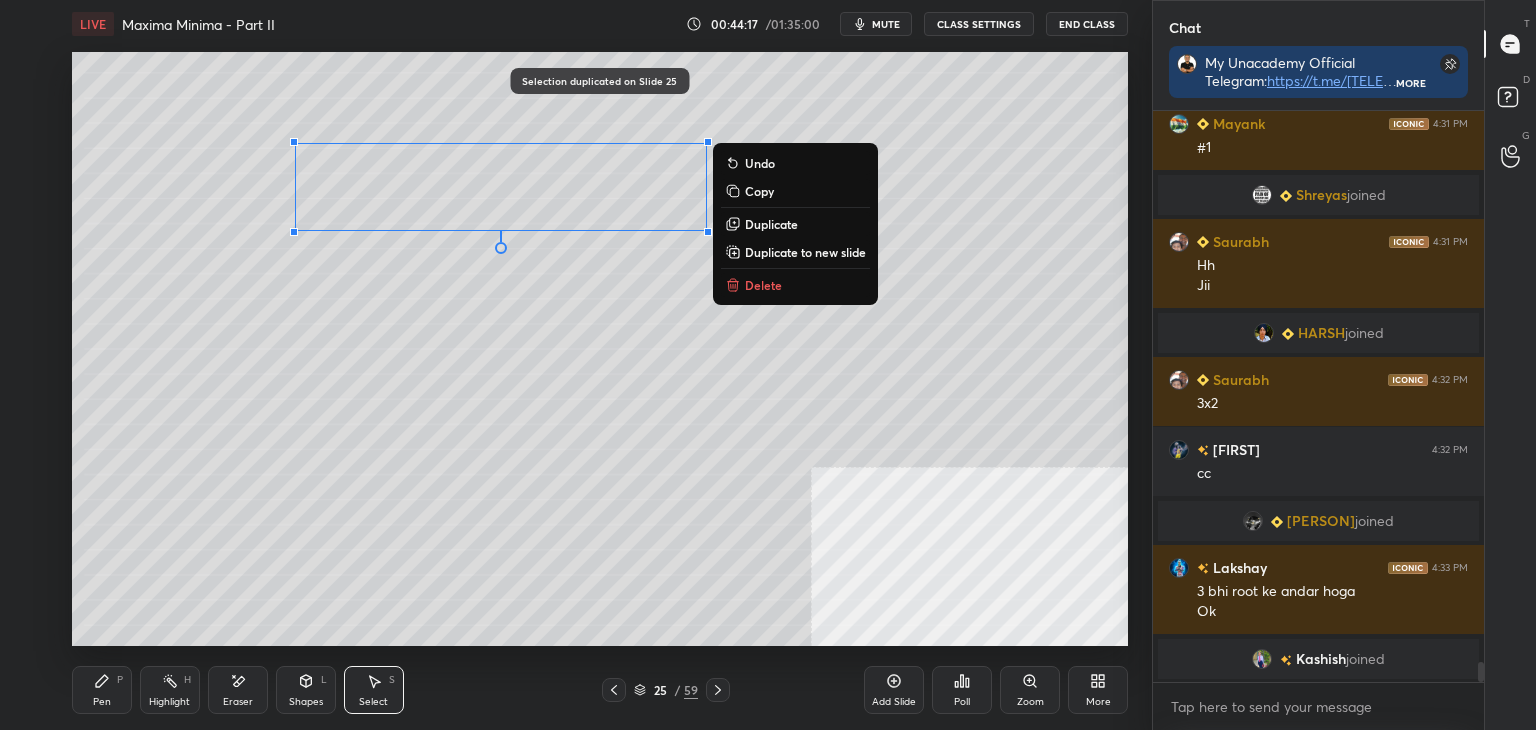 click on "0 ° Undo Copy Duplicate Duplicate to new slide Delete" at bounding box center [600, 349] 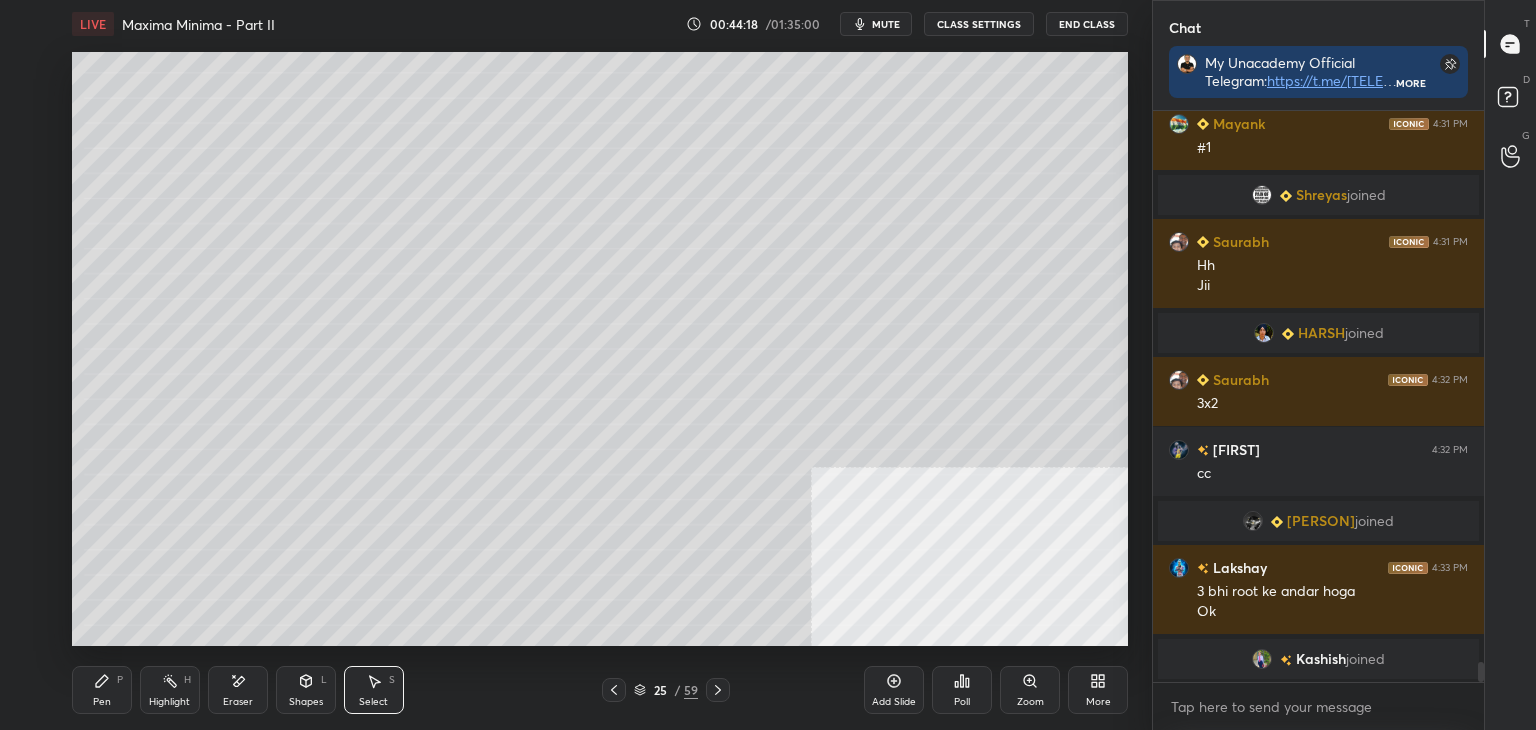 click on "Pen P" at bounding box center [102, 690] 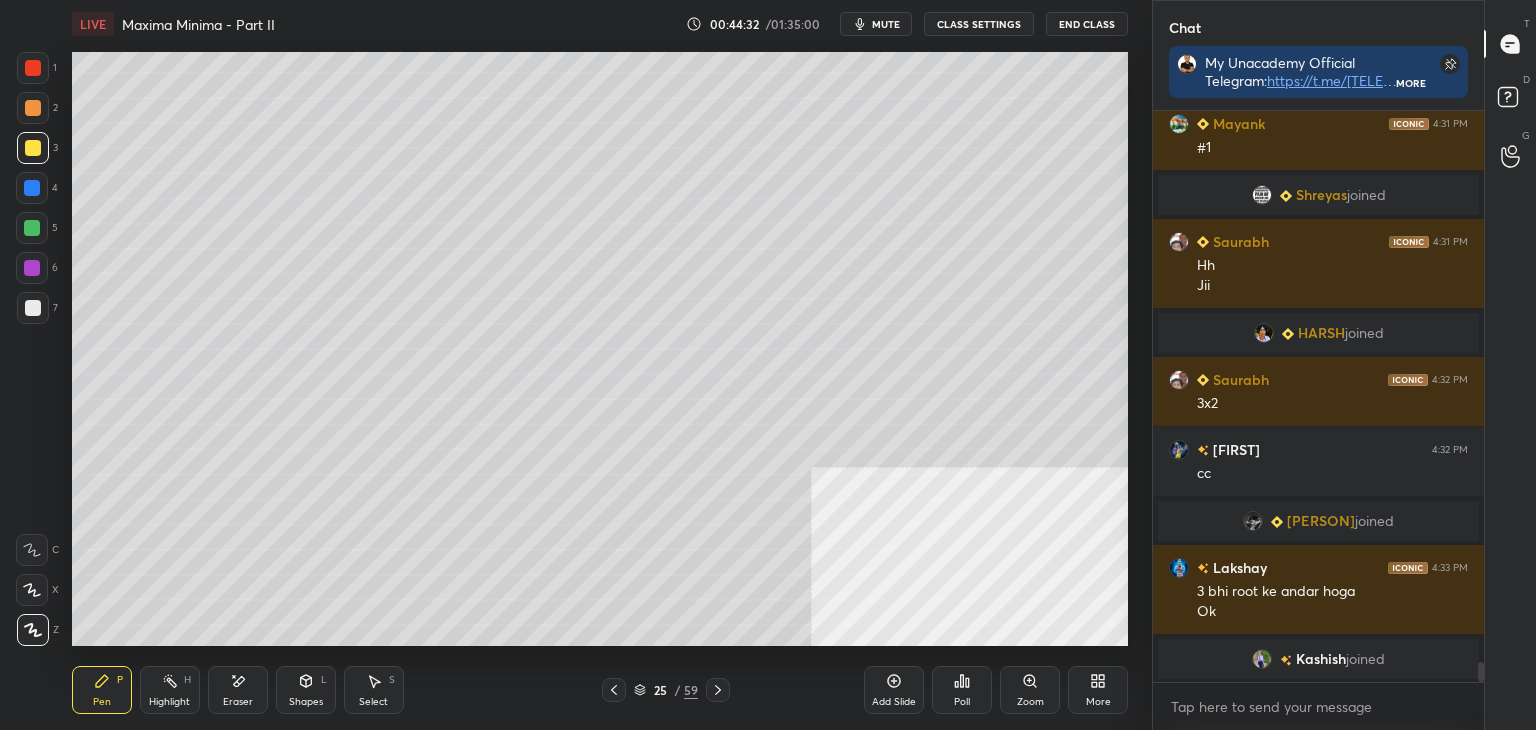 click 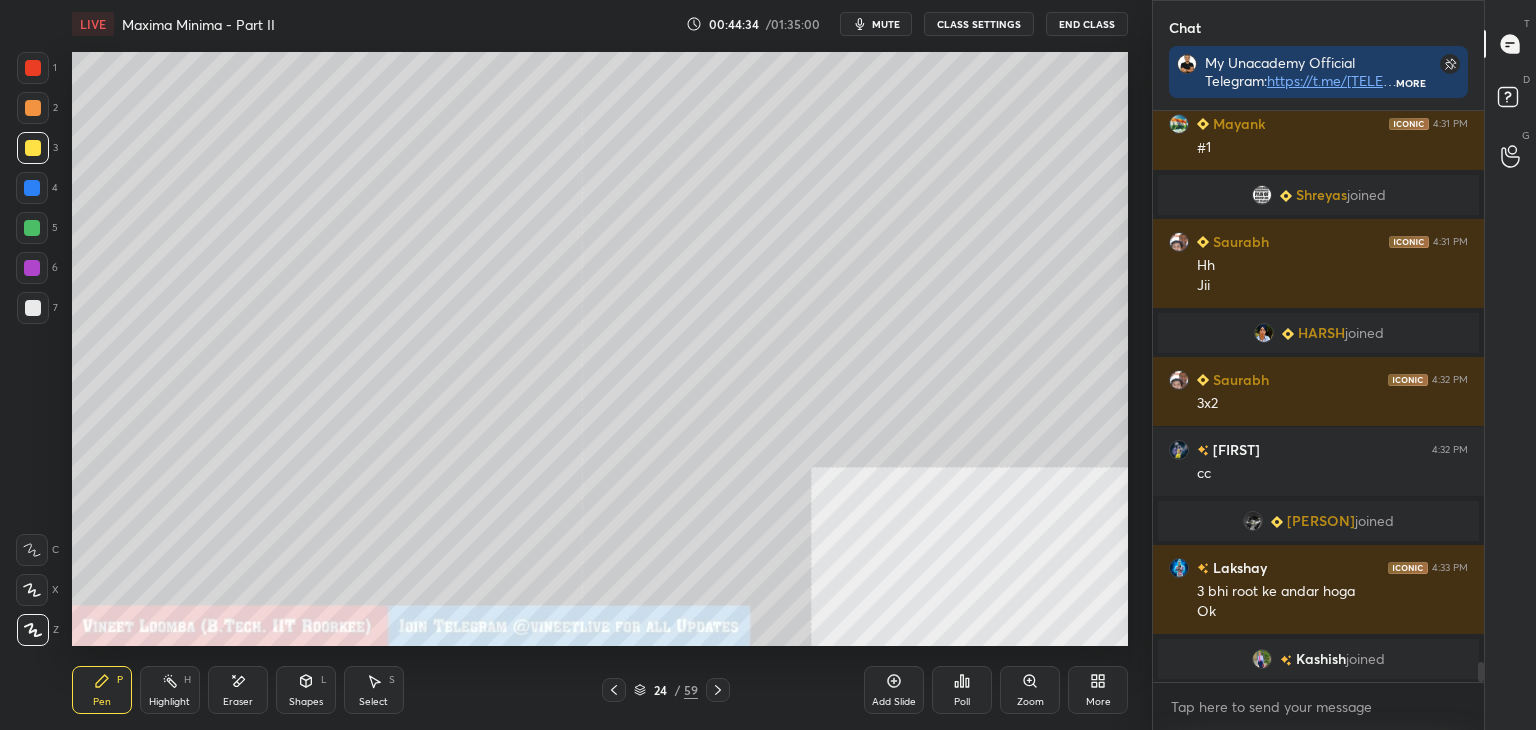 click on "Select S" at bounding box center (374, 690) 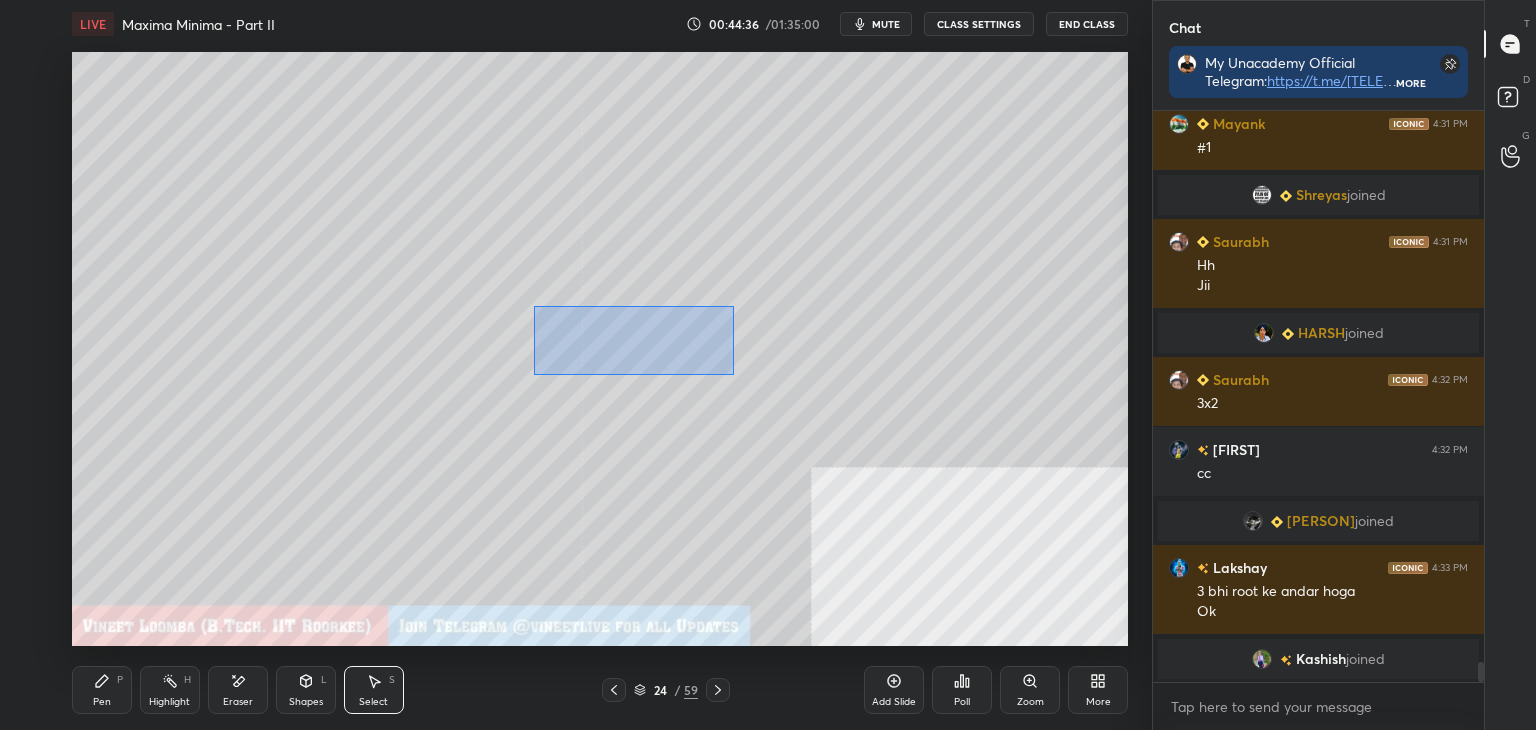 drag, startPoint x: 533, startPoint y: 306, endPoint x: 760, endPoint y: 367, distance: 235.05319 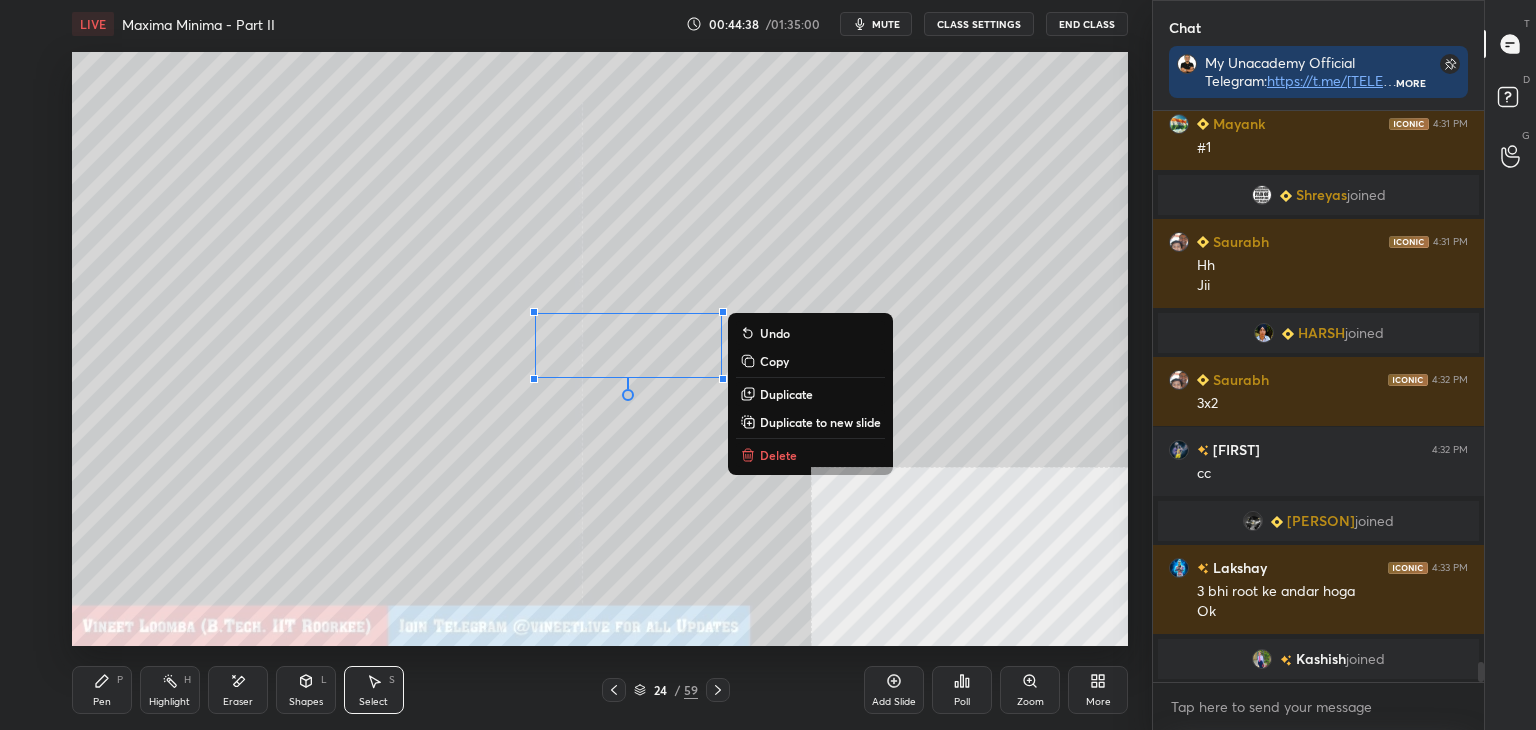 click on "Duplicate to new slide" at bounding box center [820, 422] 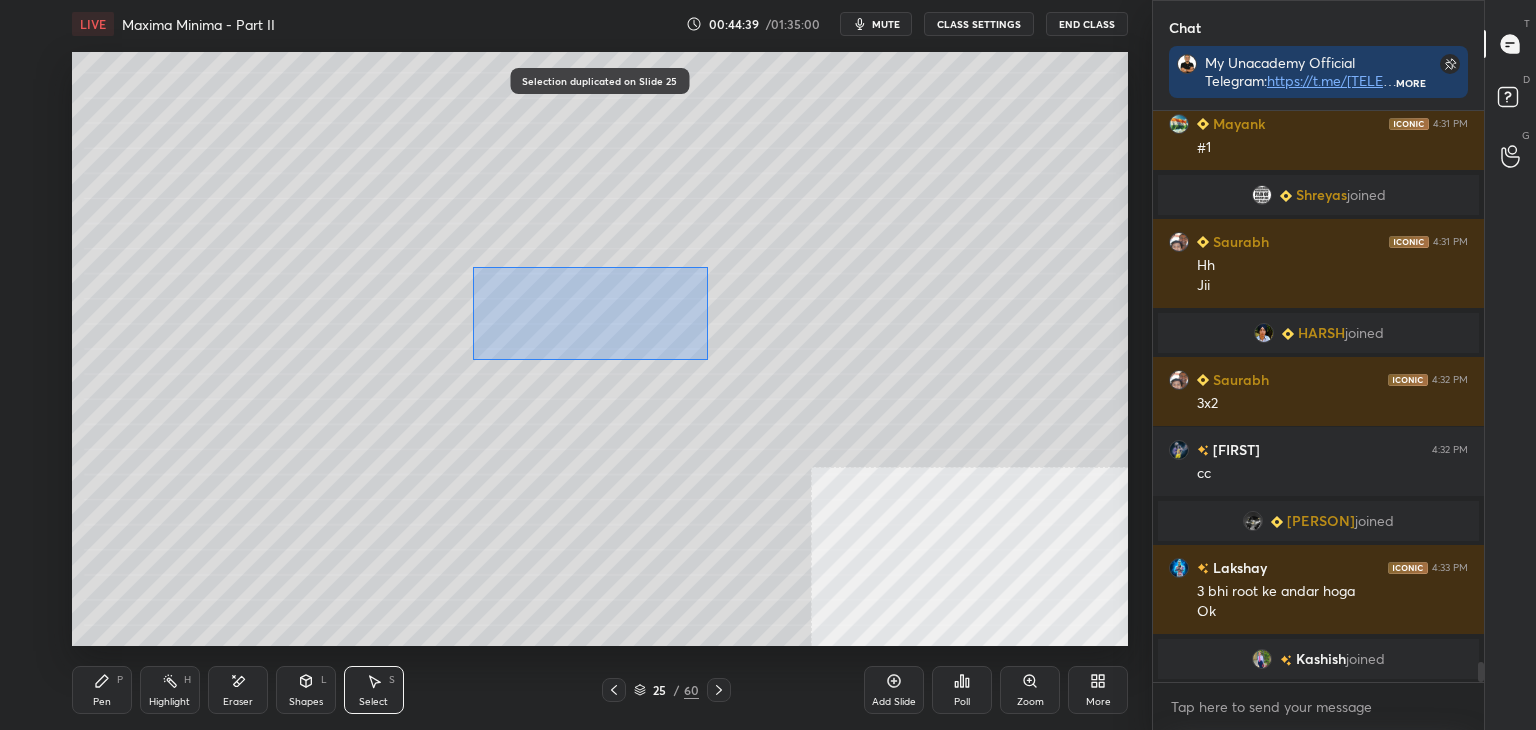 drag, startPoint x: 536, startPoint y: 292, endPoint x: 724, endPoint y: 373, distance: 204.7071 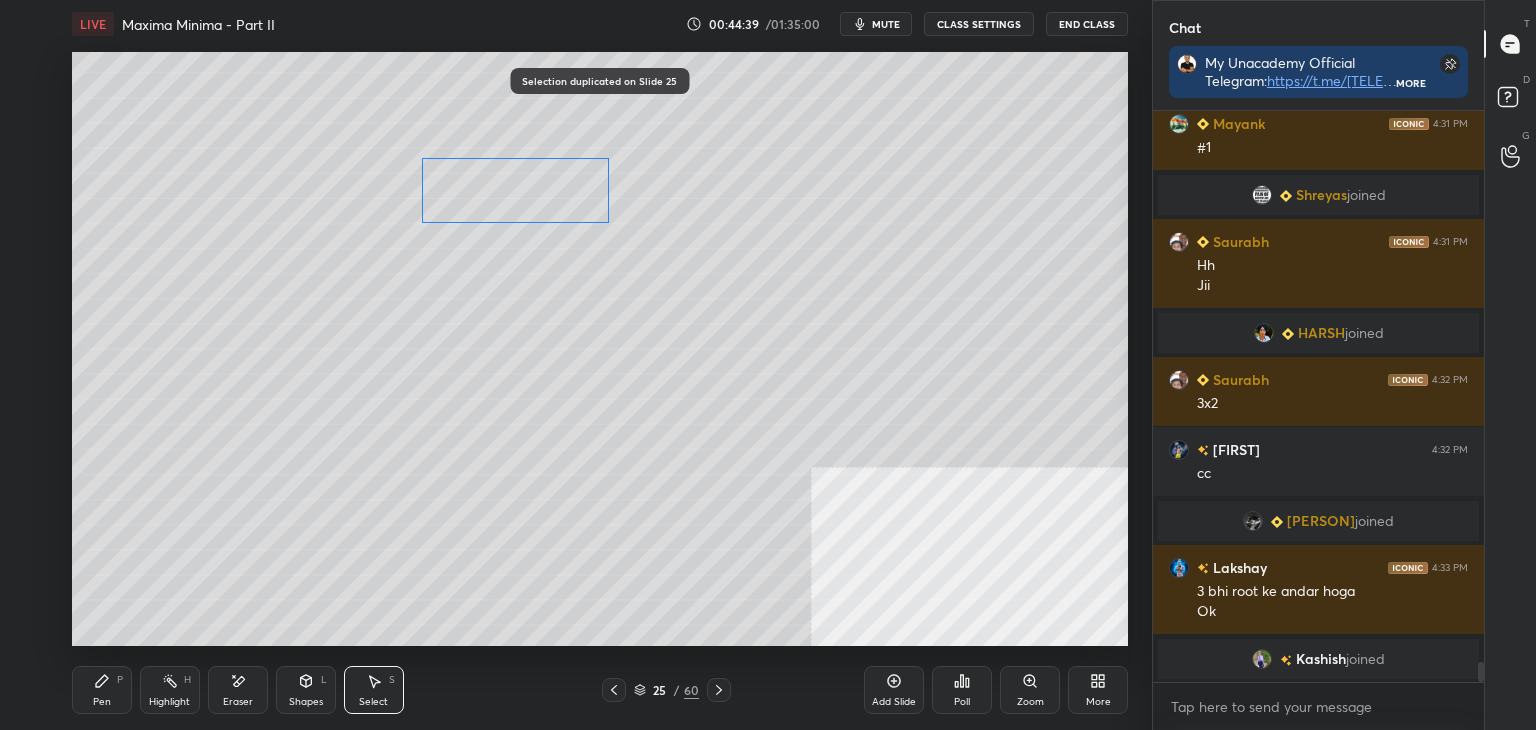 drag, startPoint x: 652, startPoint y: 305, endPoint x: 564, endPoint y: 173, distance: 158.64426 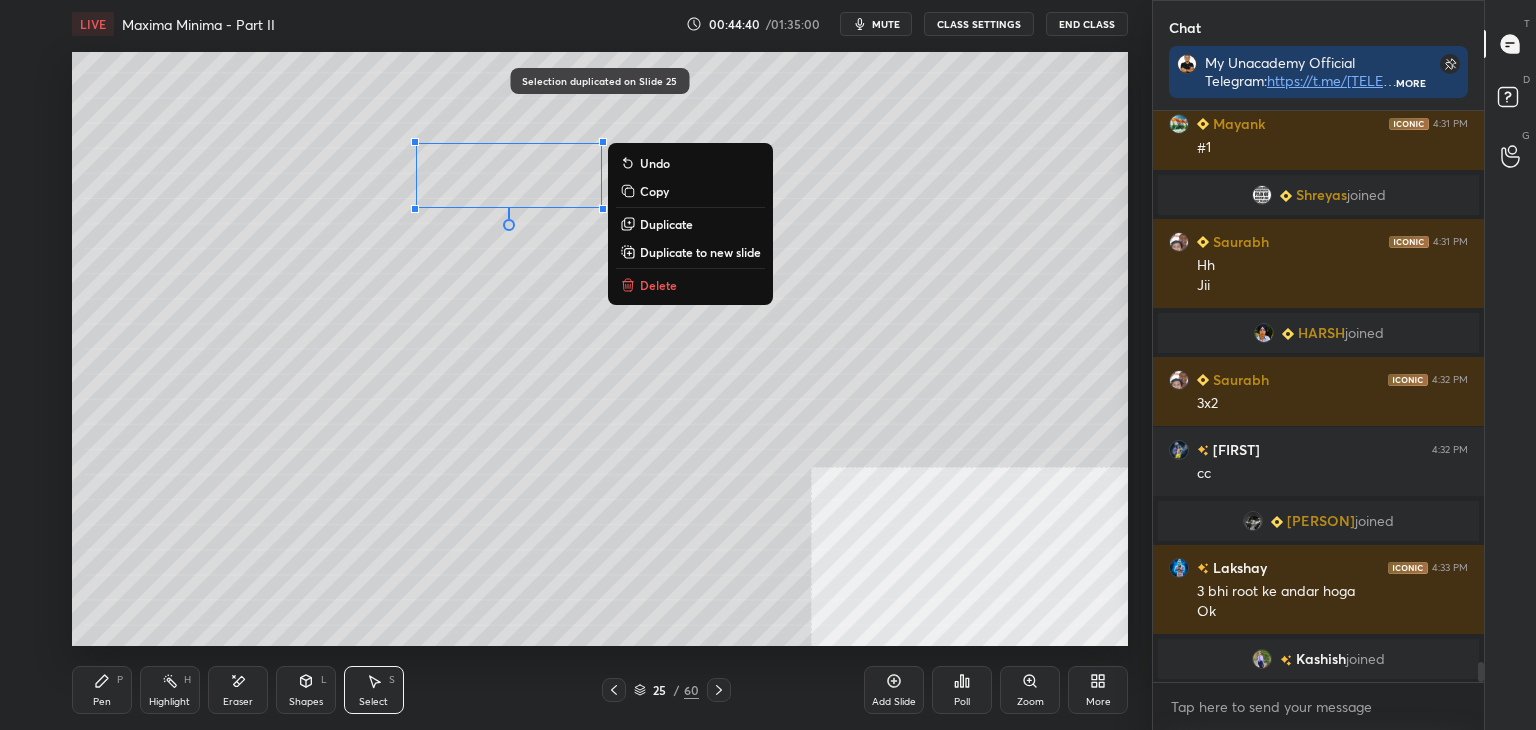 drag, startPoint x: 130, startPoint y: 596, endPoint x: 125, endPoint y: 629, distance: 33.37664 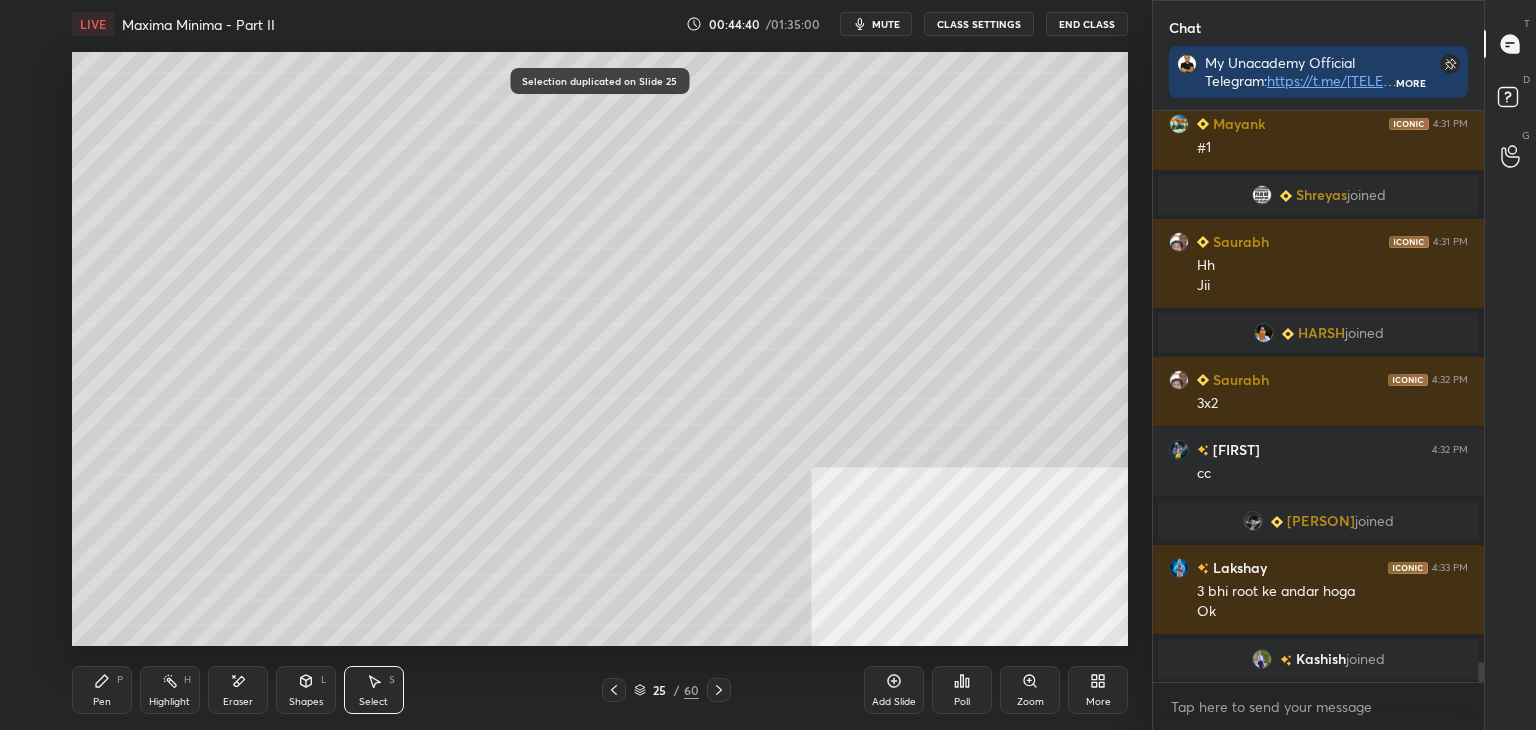 click on "Pen P" at bounding box center (102, 690) 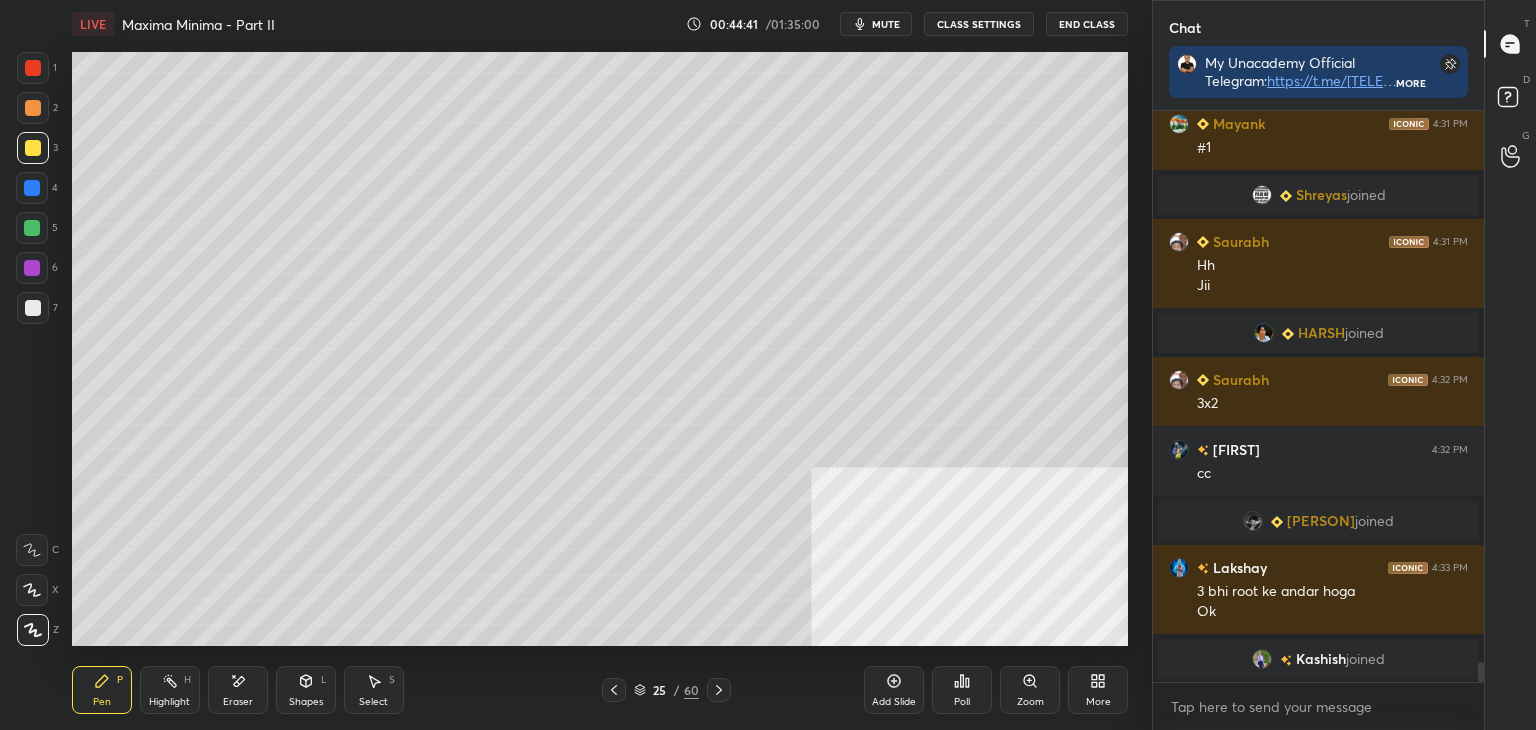 click 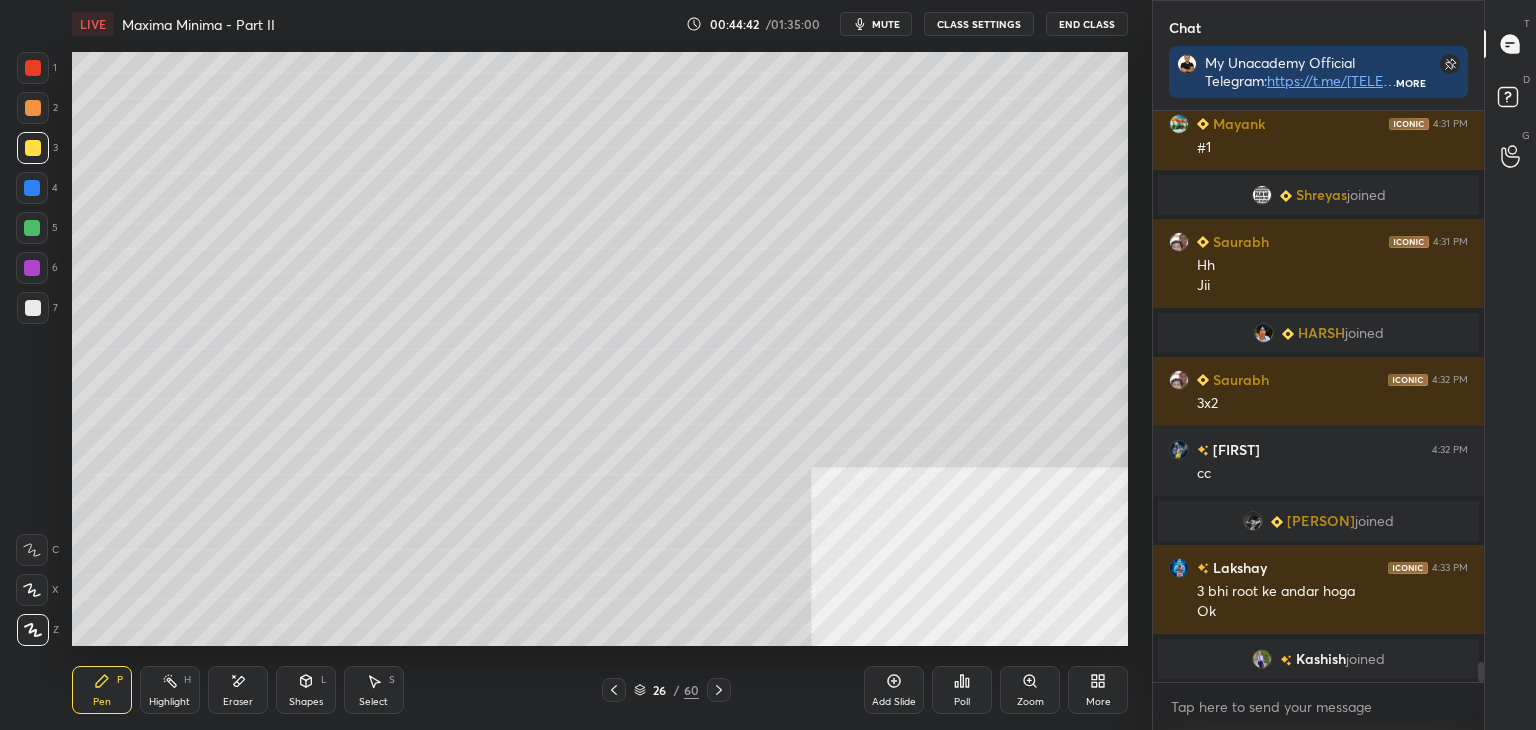 click 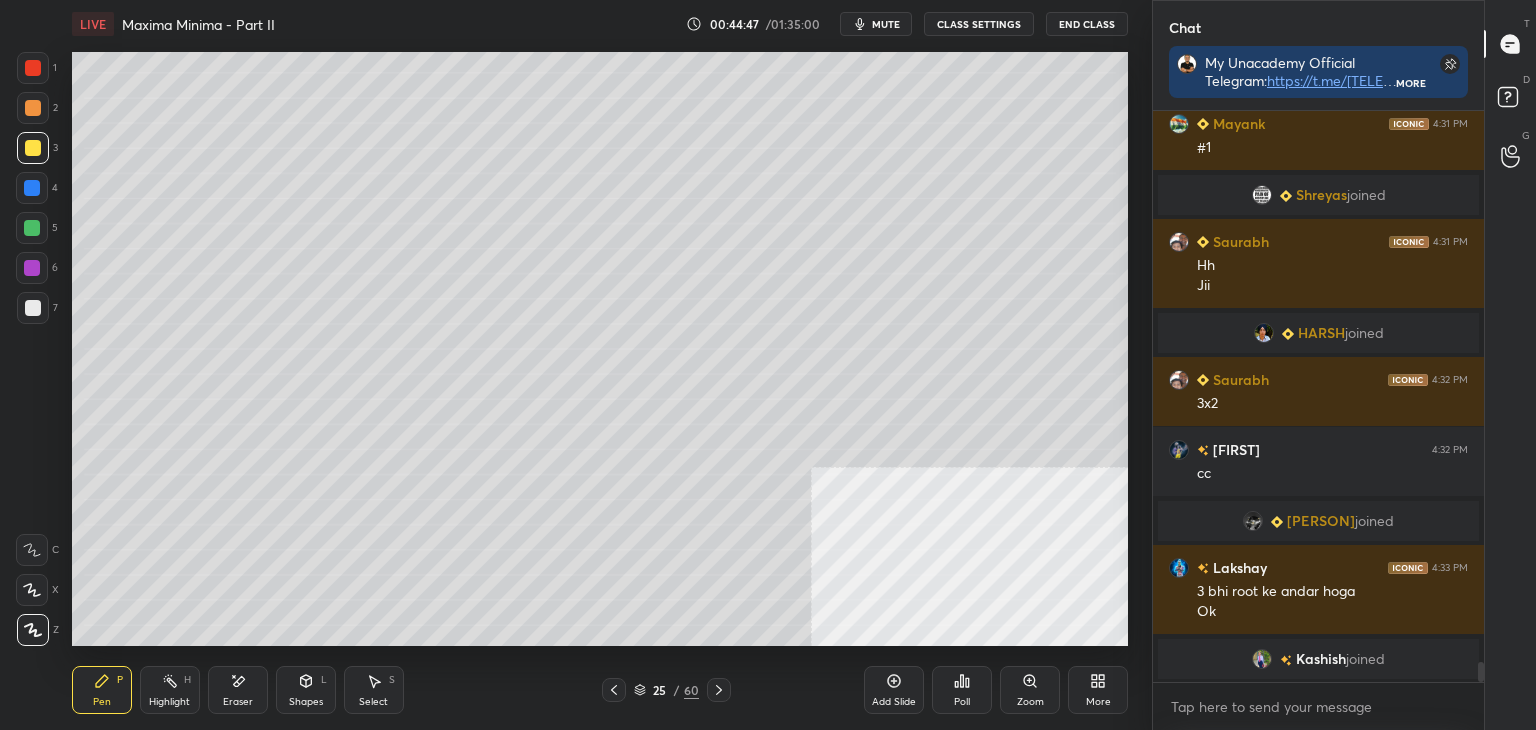click 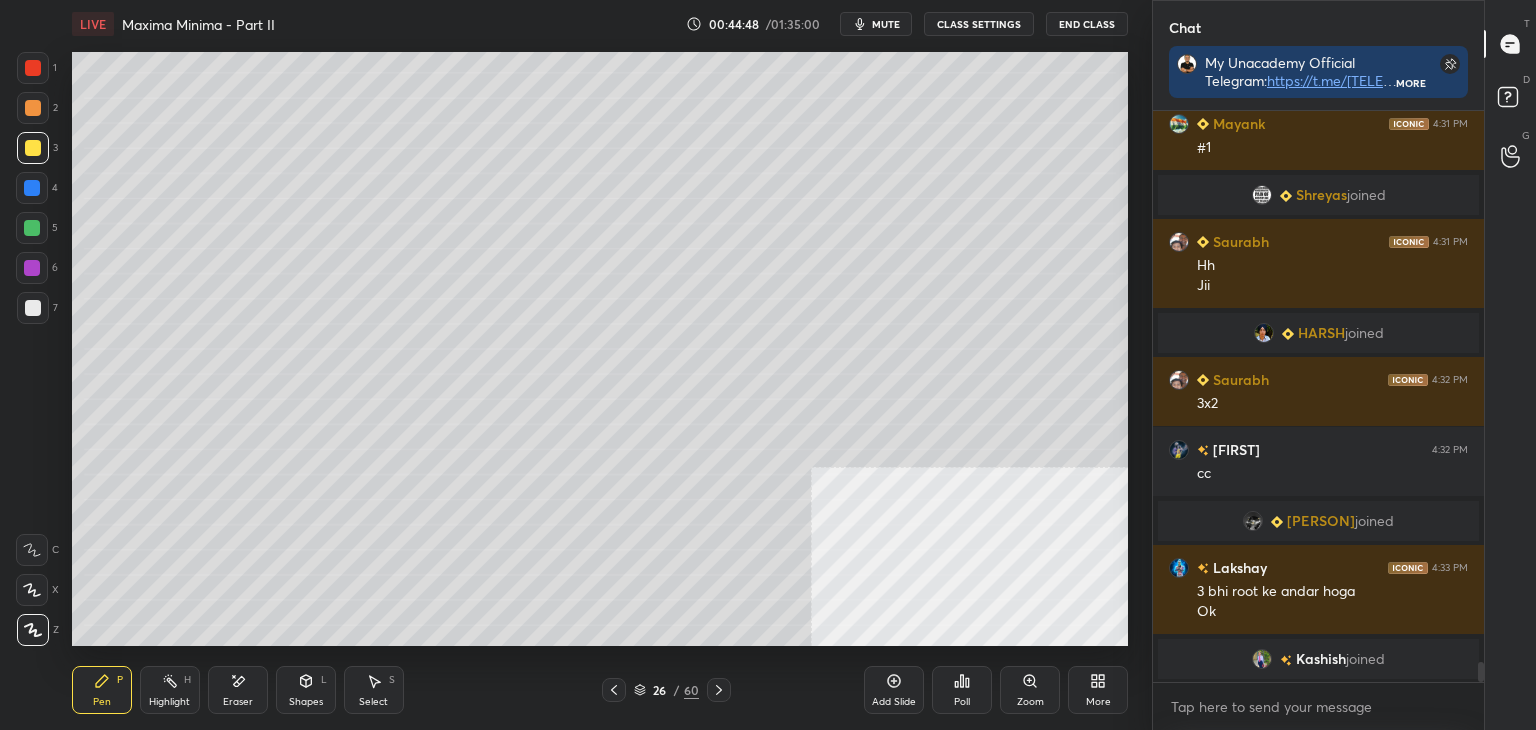 drag, startPoint x: 612, startPoint y: 693, endPoint x: 621, endPoint y: 652, distance: 41.976185 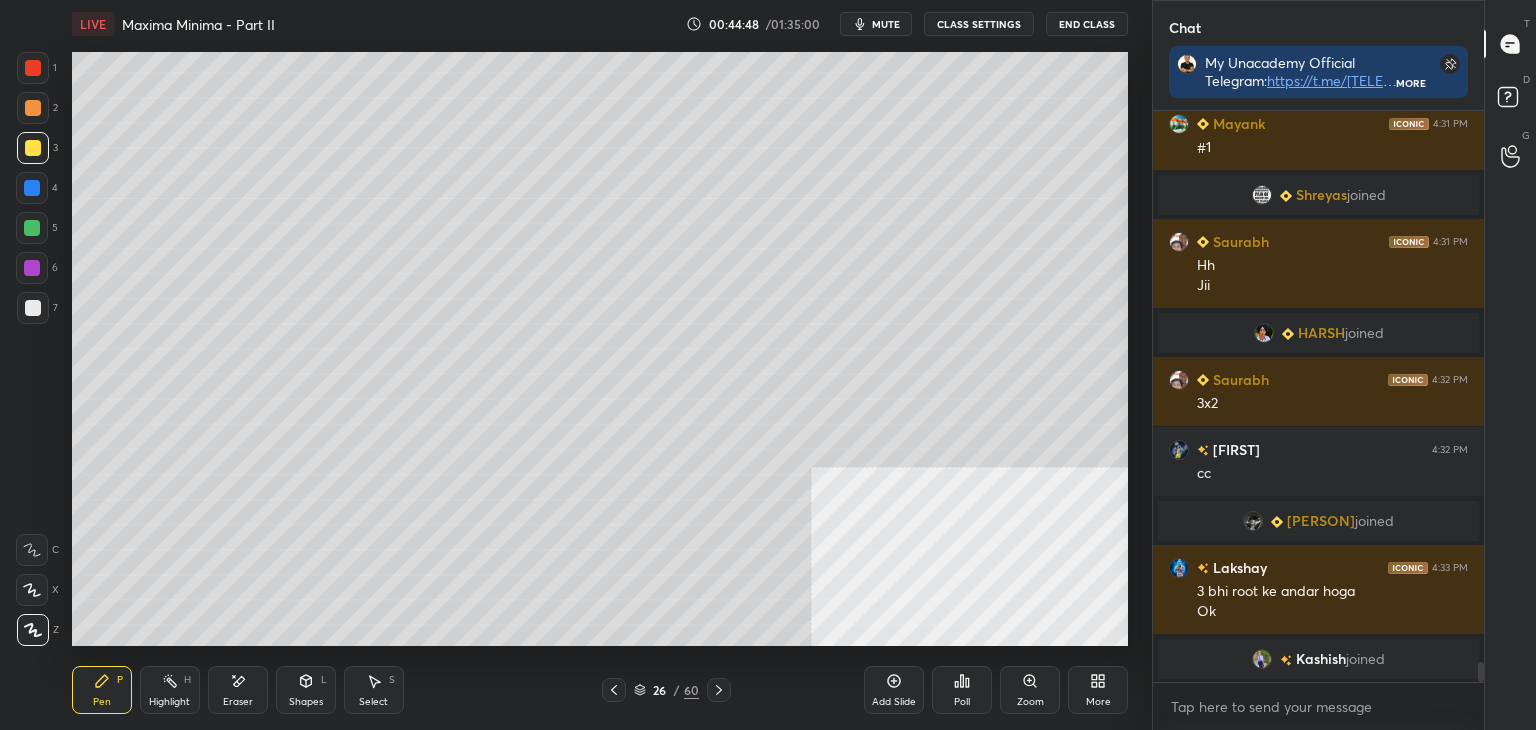 click 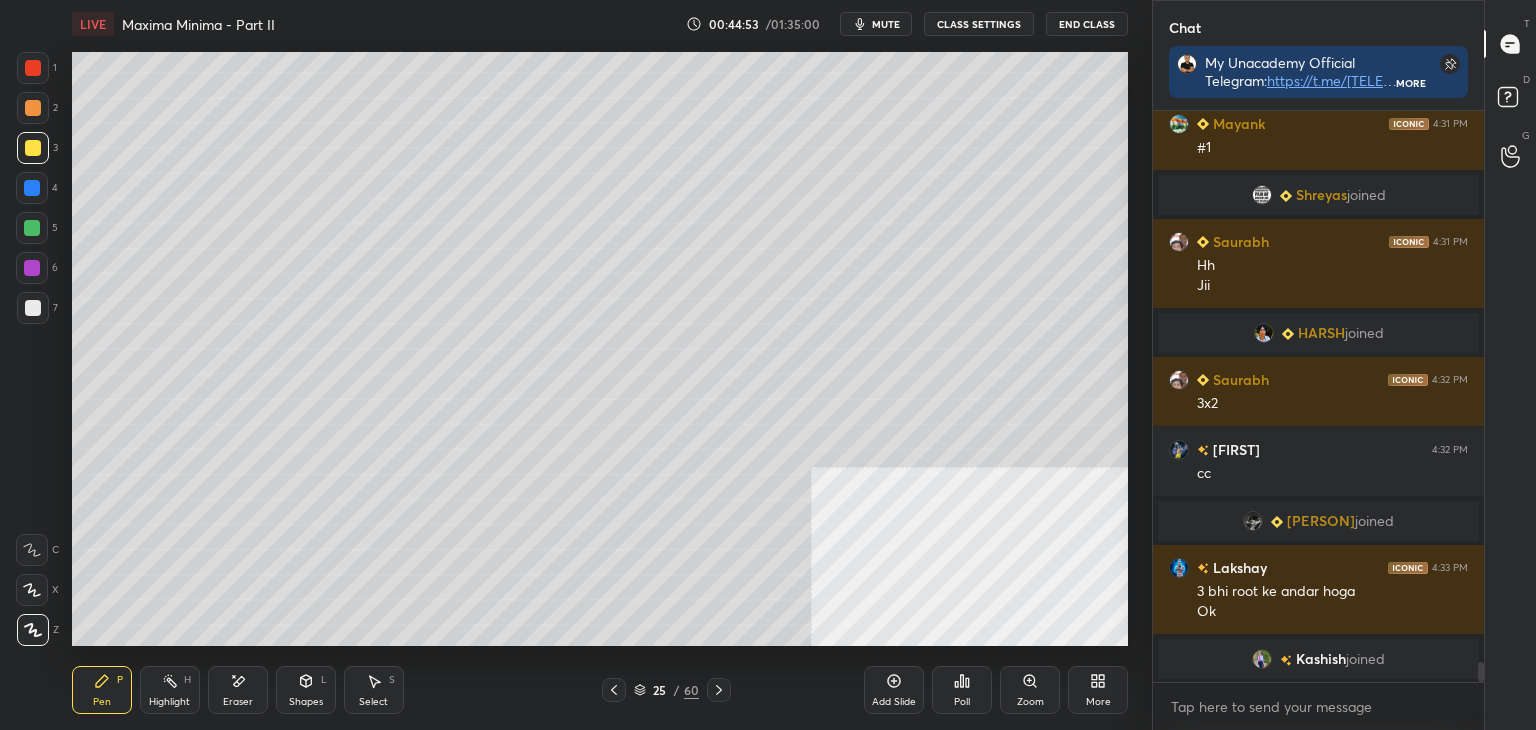 click at bounding box center [614, 690] 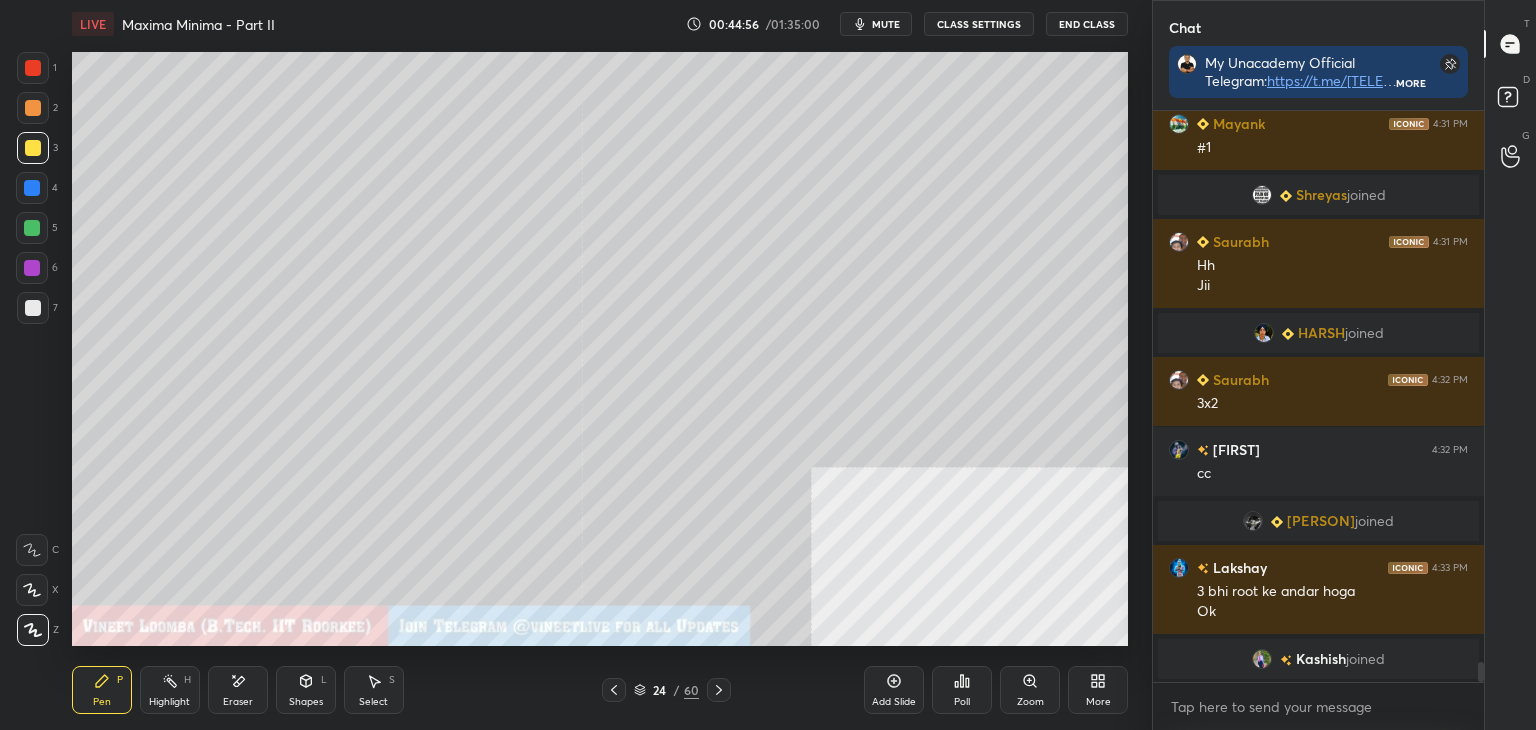 click 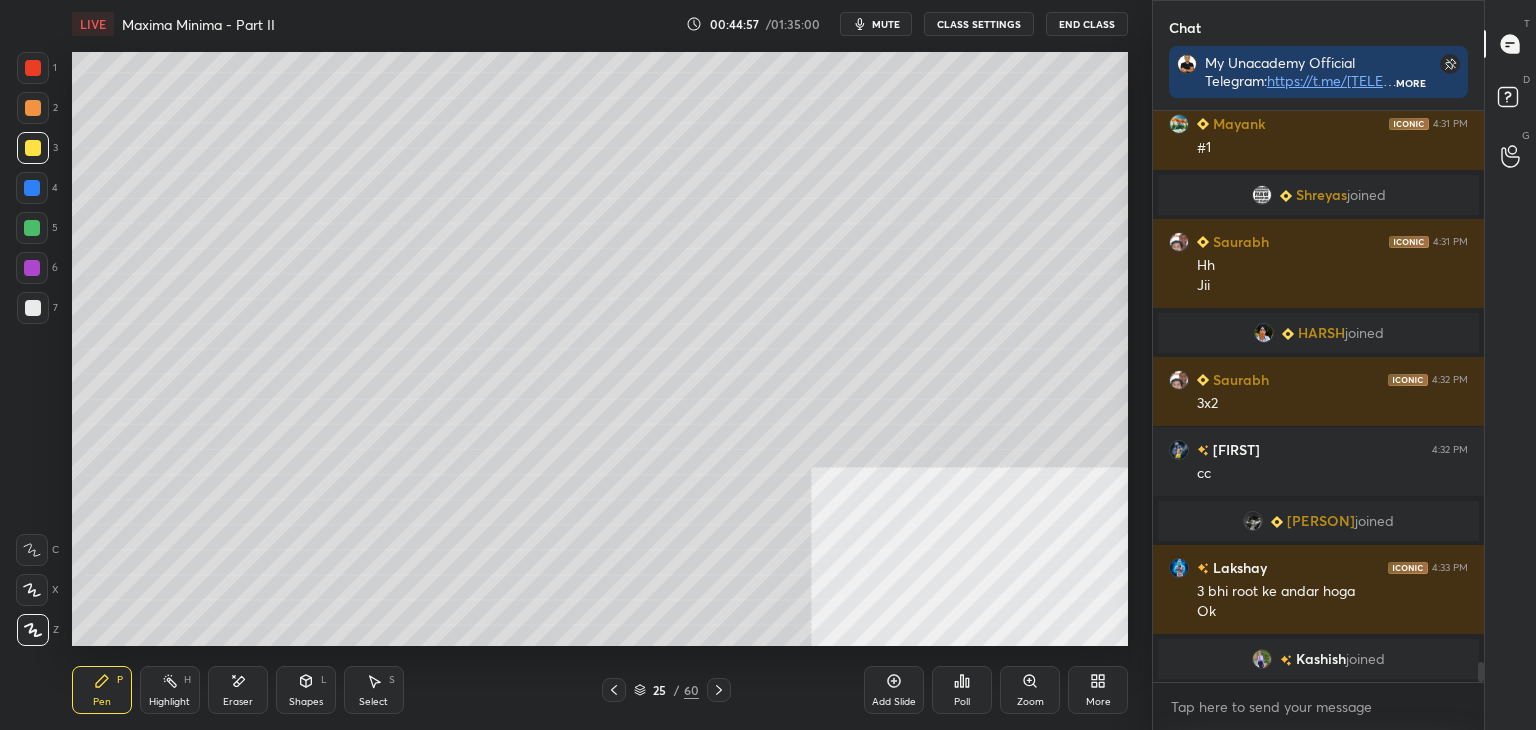 click at bounding box center (719, 690) 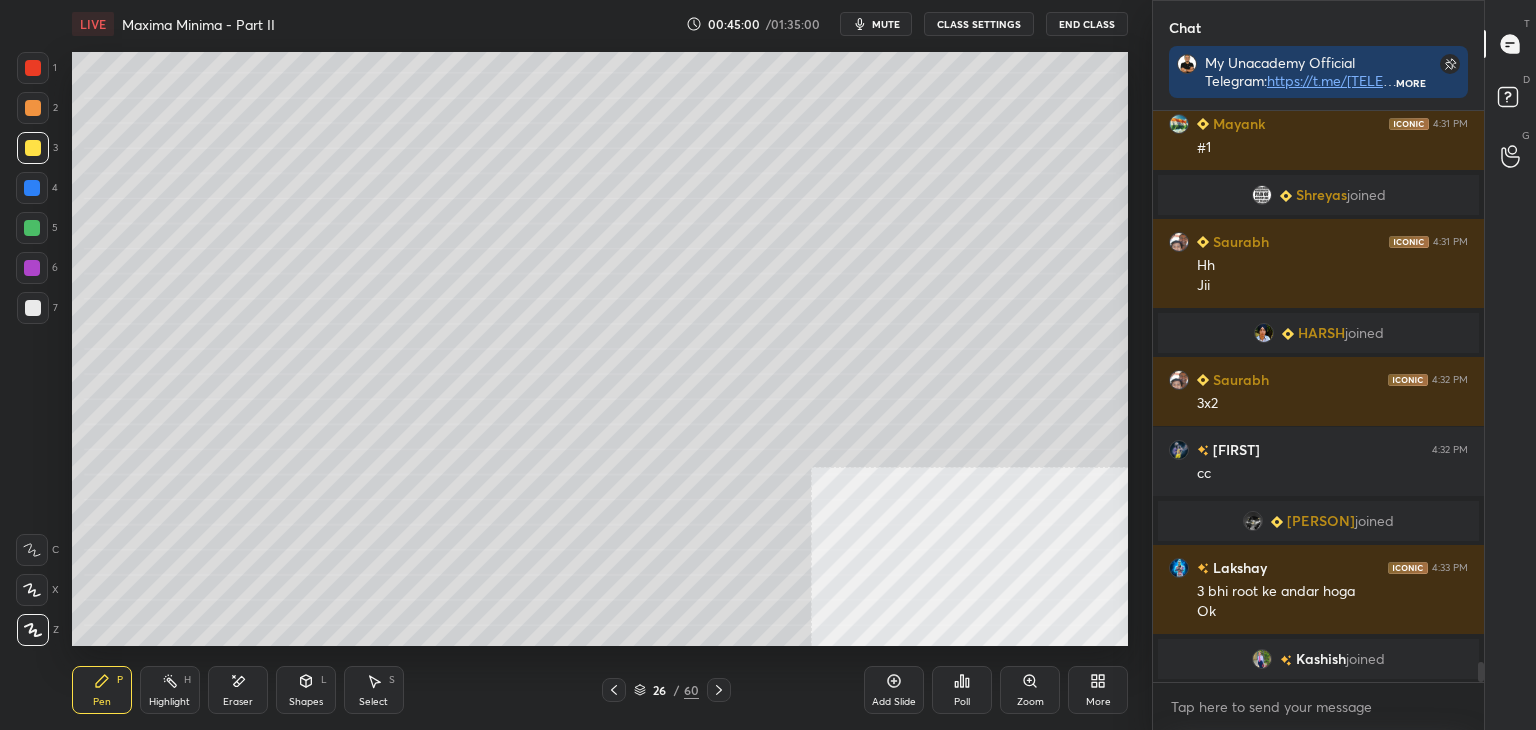 drag, startPoint x: 612, startPoint y: 697, endPoint x: 537, endPoint y: 697, distance: 75 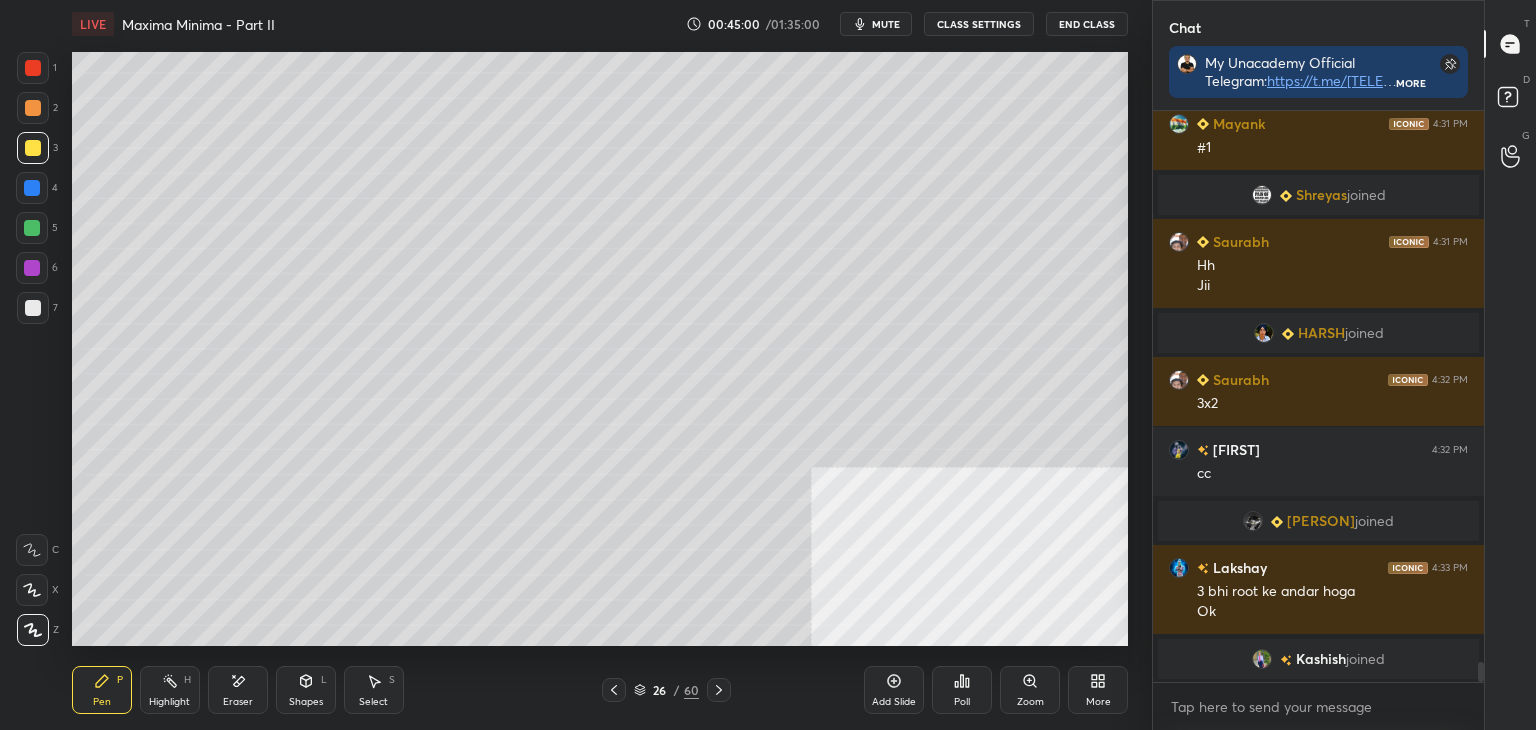 click at bounding box center [614, 690] 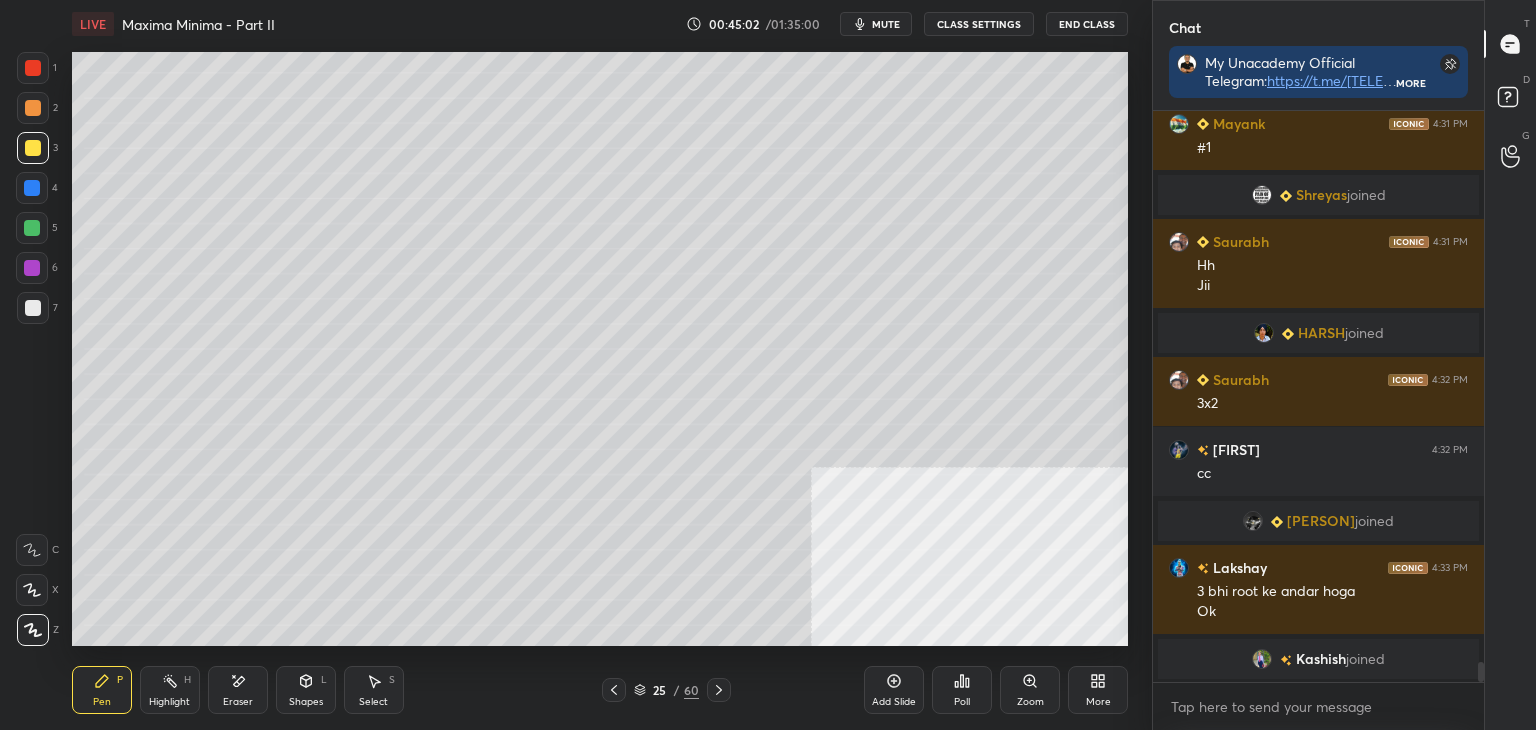 click at bounding box center [614, 690] 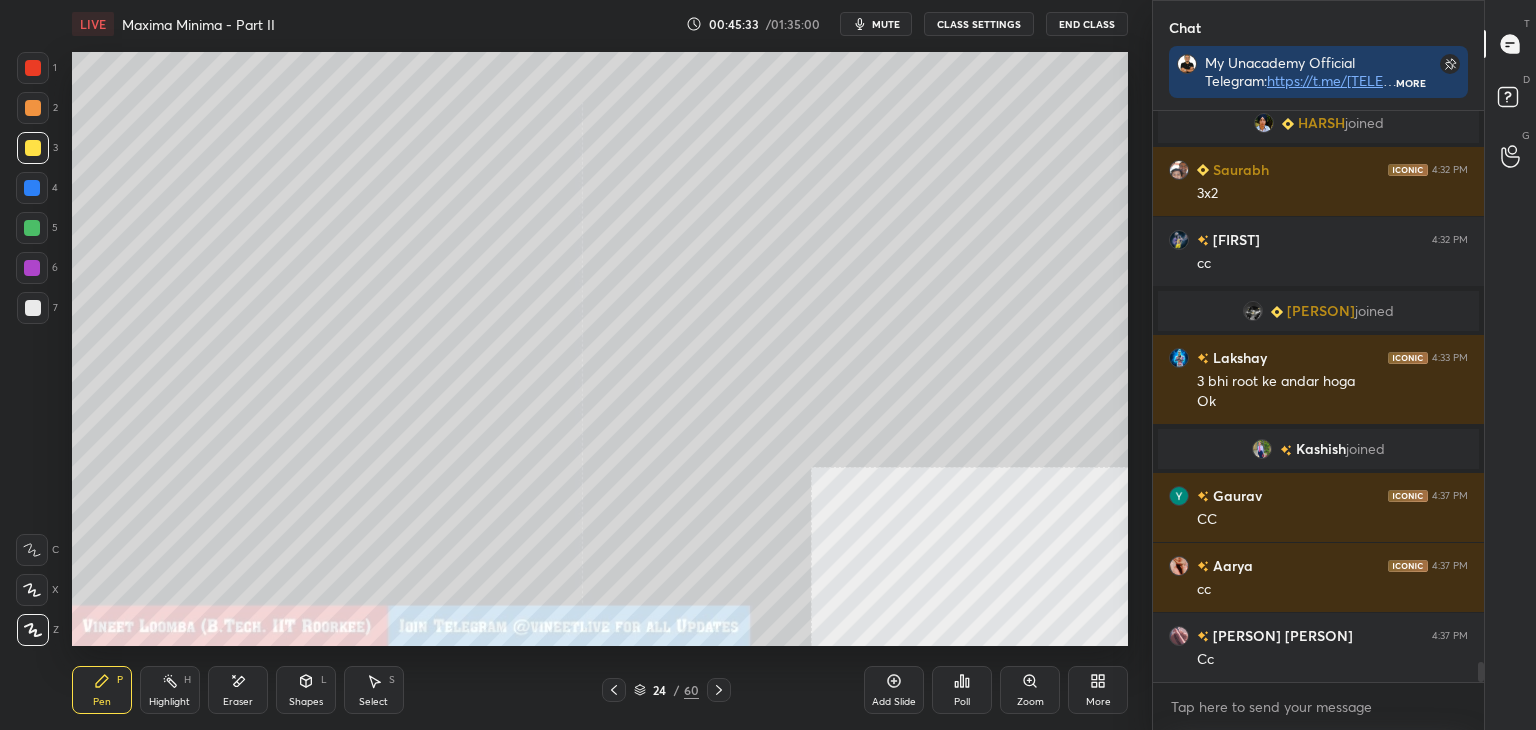 scroll, scrollTop: 16028, scrollLeft: 0, axis: vertical 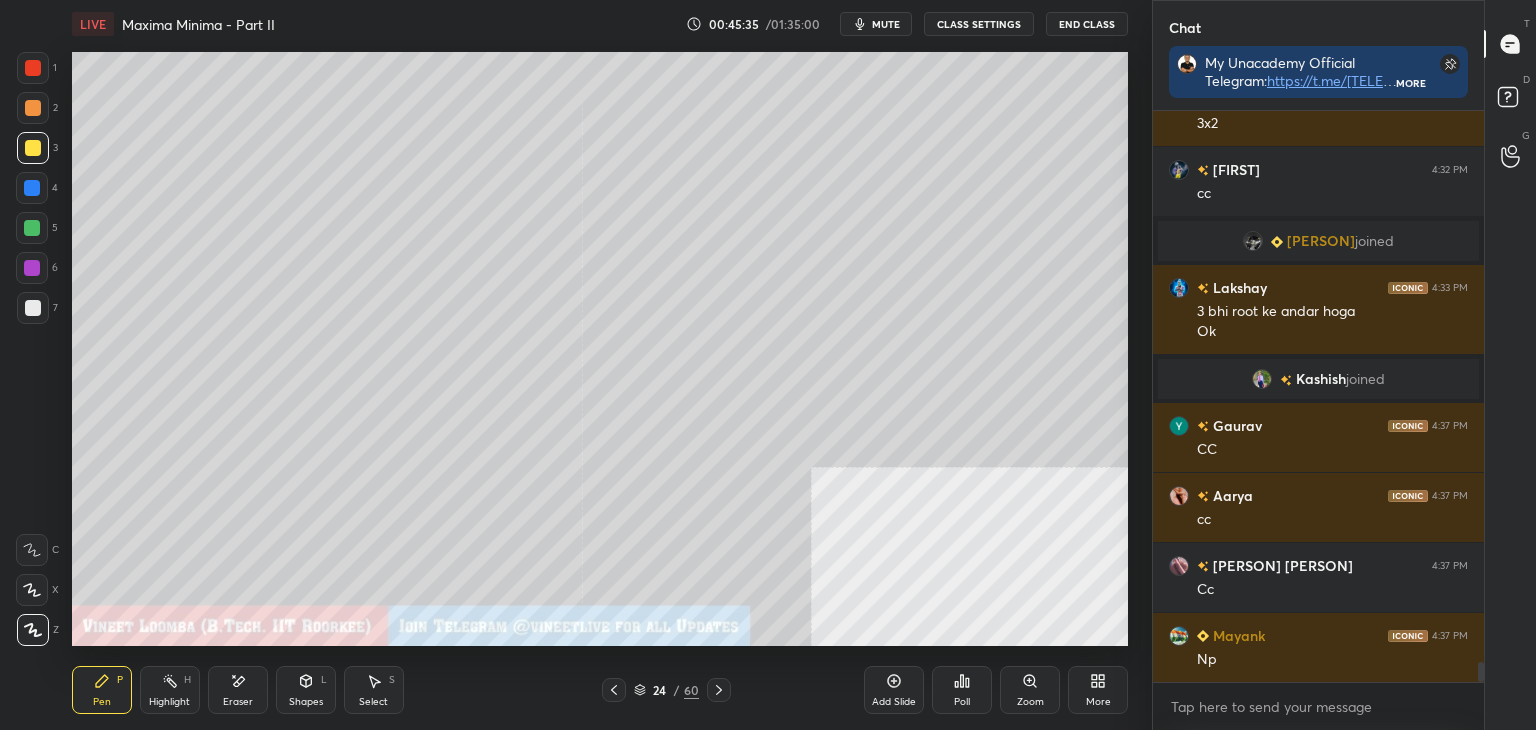 drag, startPoint x: 722, startPoint y: 688, endPoint x: 674, endPoint y: 685, distance: 48.09366 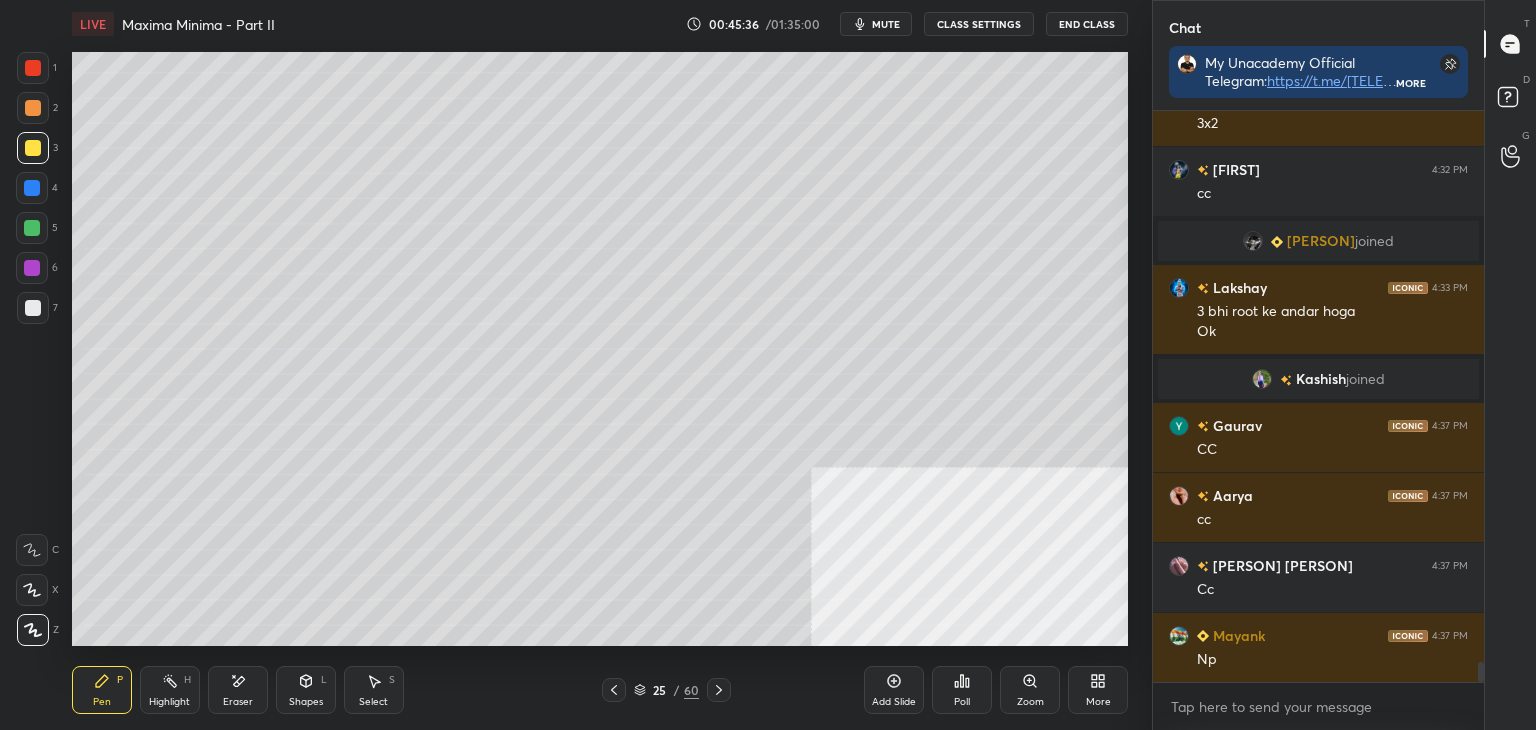 drag, startPoint x: 720, startPoint y: 685, endPoint x: 700, endPoint y: 681, distance: 20.396078 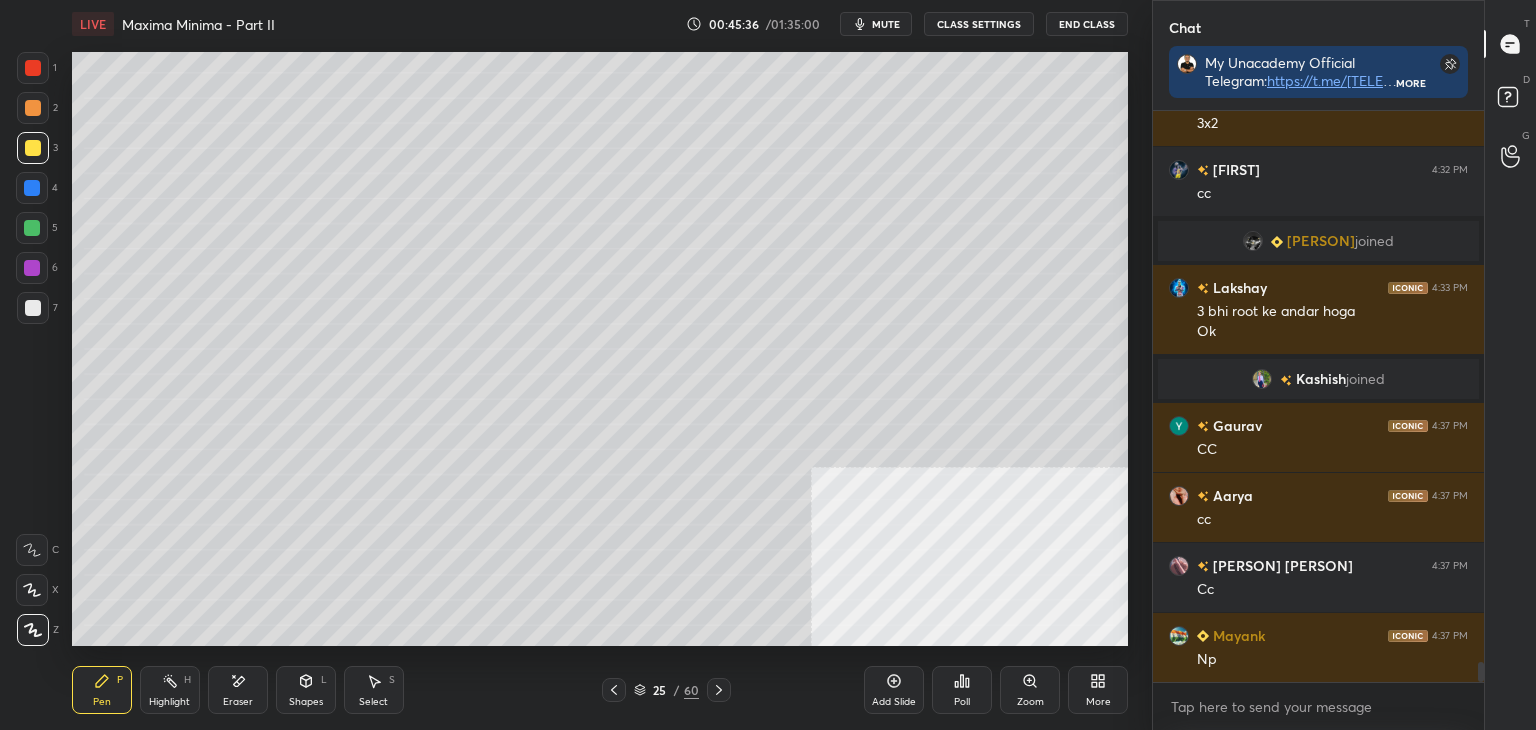 click 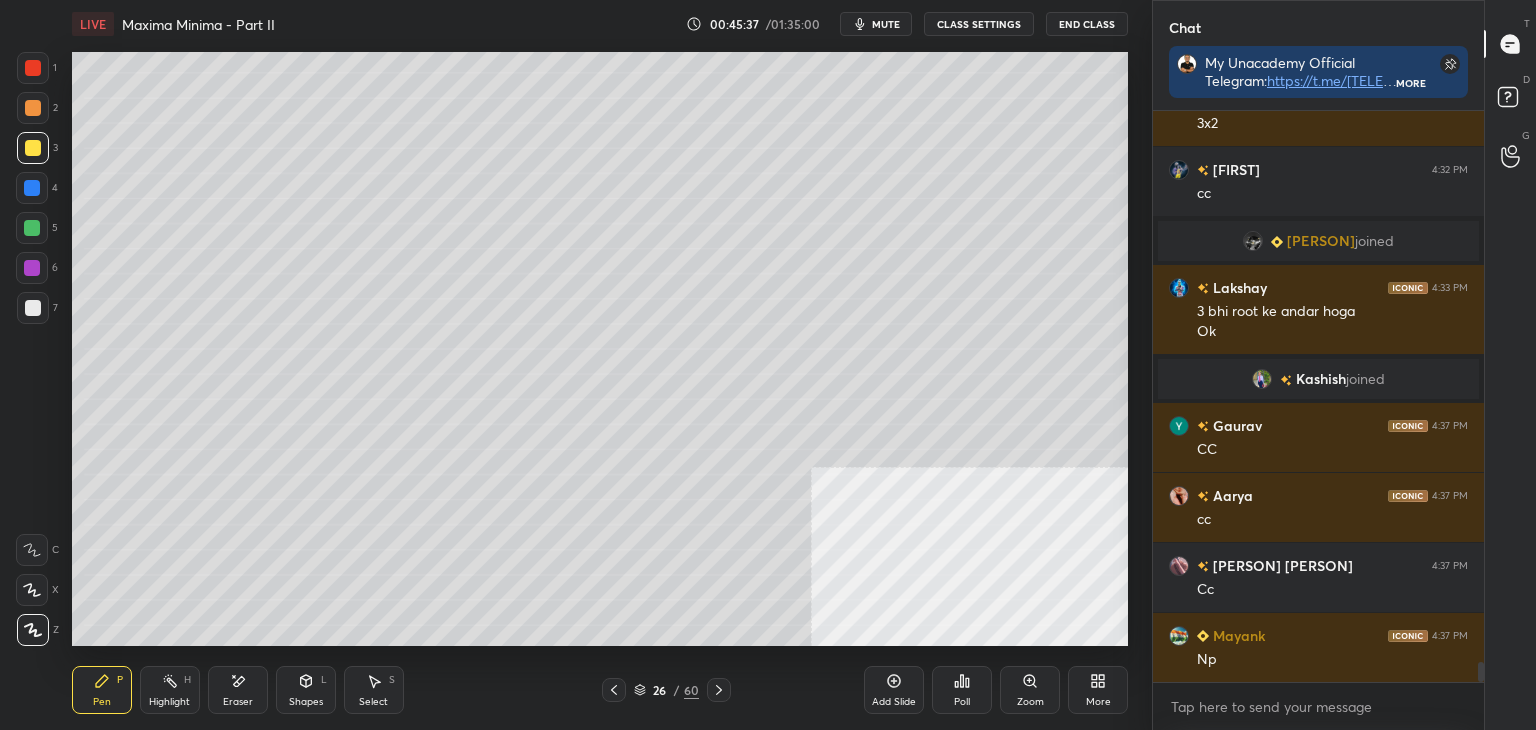 scroll, scrollTop: 16098, scrollLeft: 0, axis: vertical 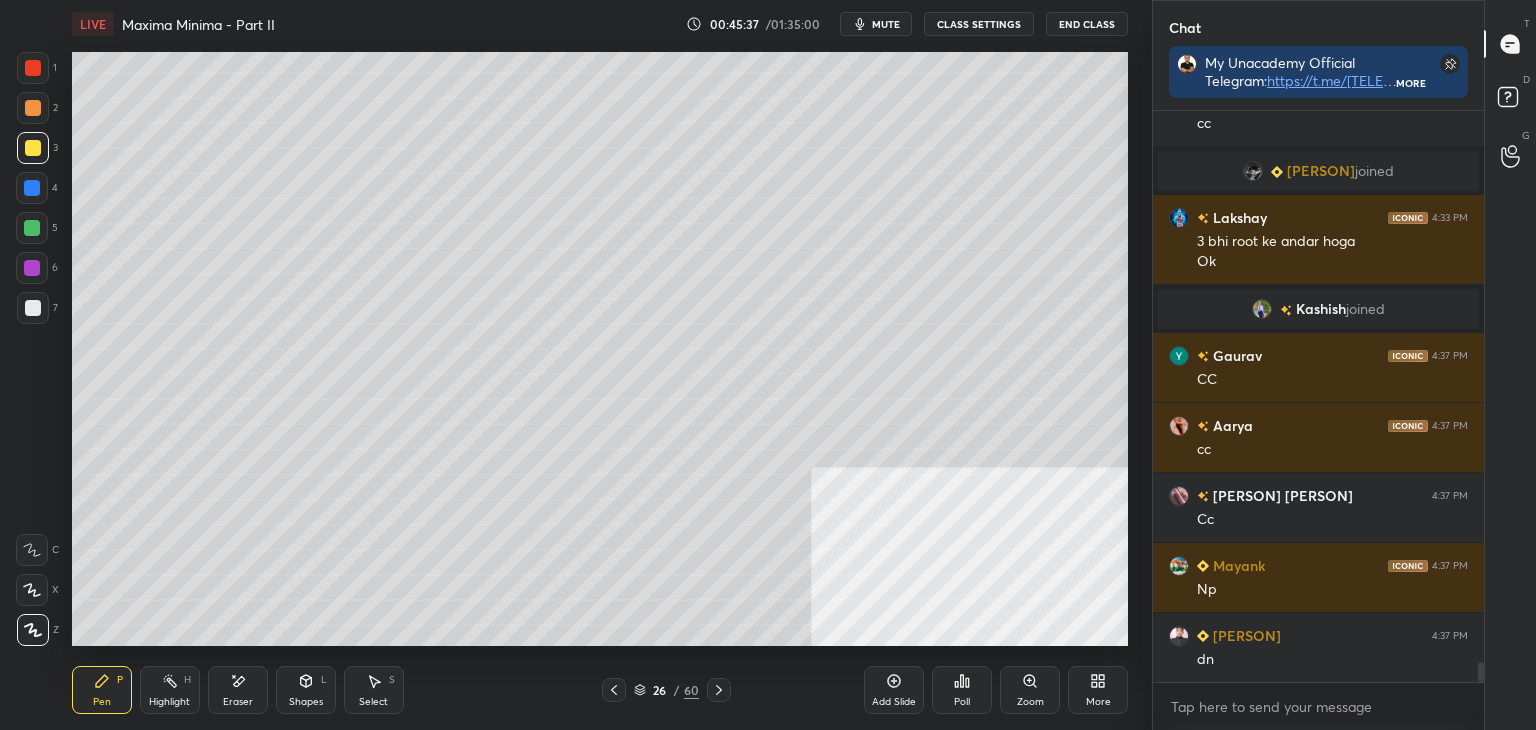 click 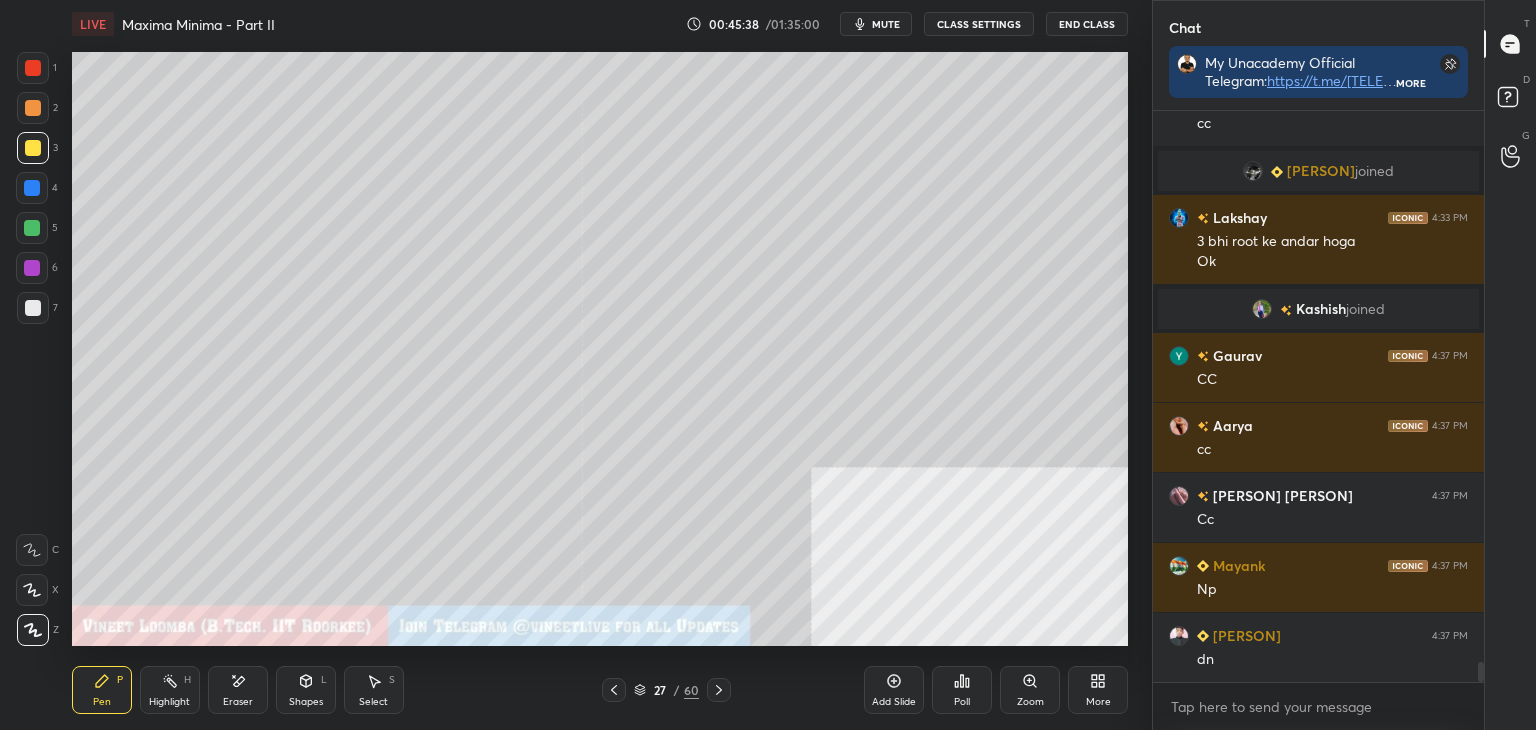 click on "Pen P" at bounding box center [102, 690] 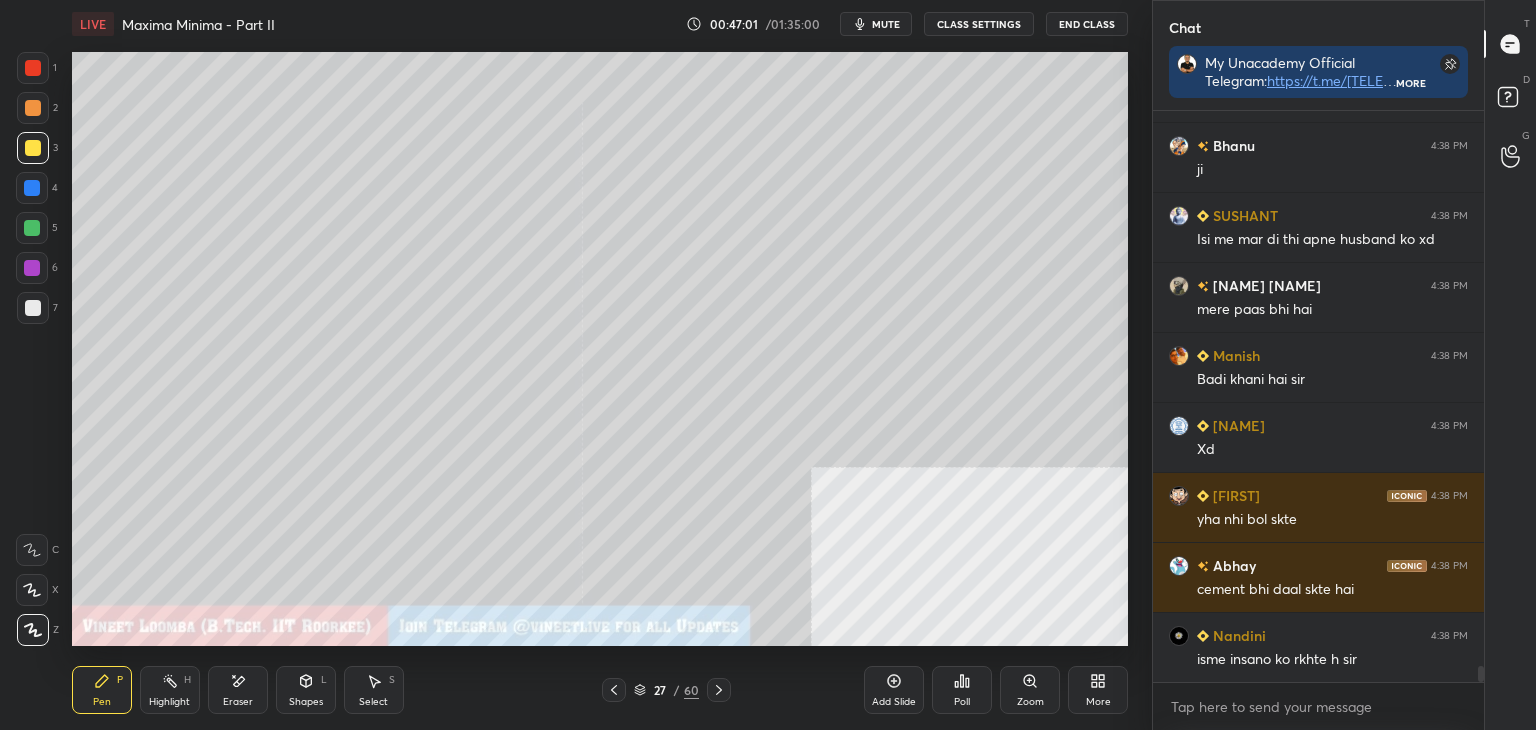 scroll, scrollTop: 19738, scrollLeft: 0, axis: vertical 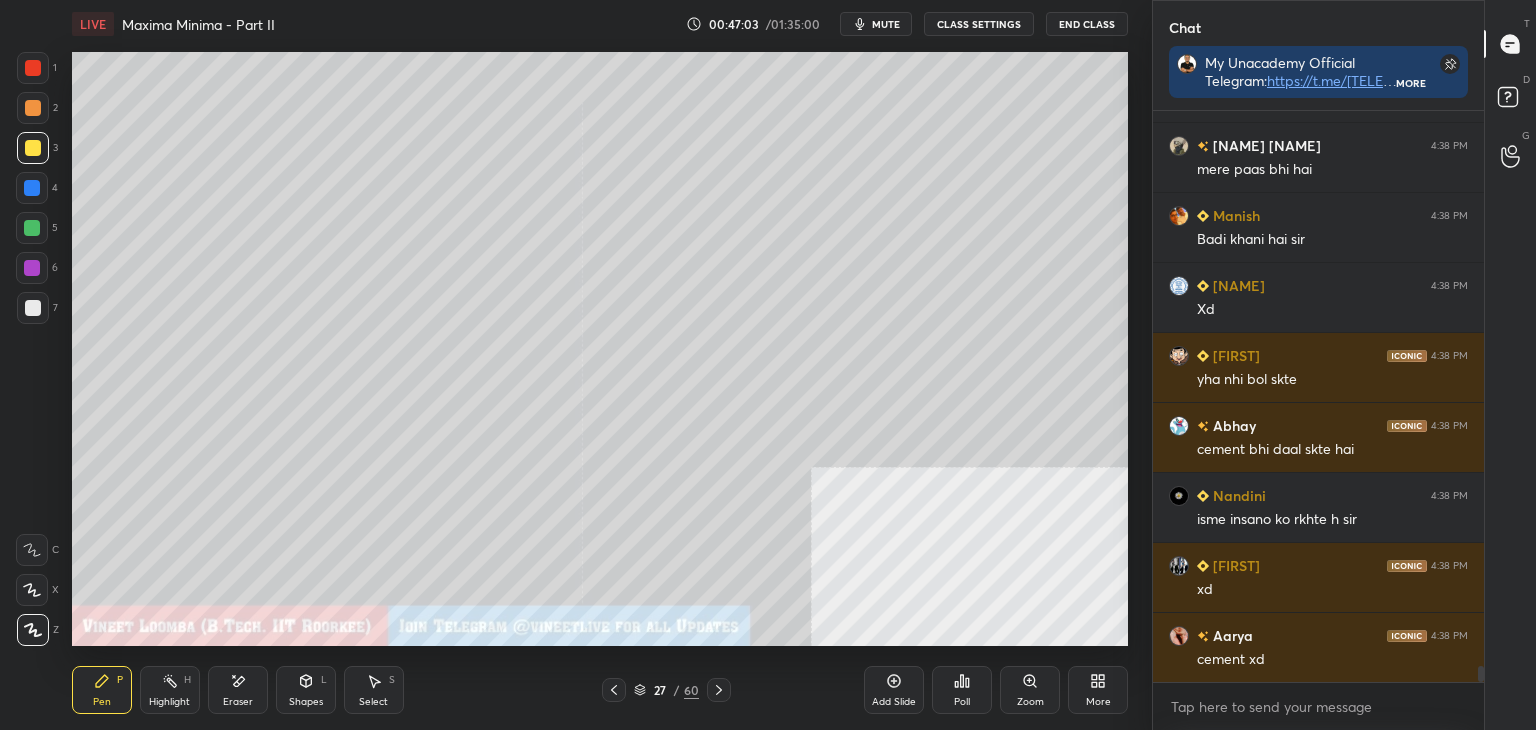 click at bounding box center [33, 308] 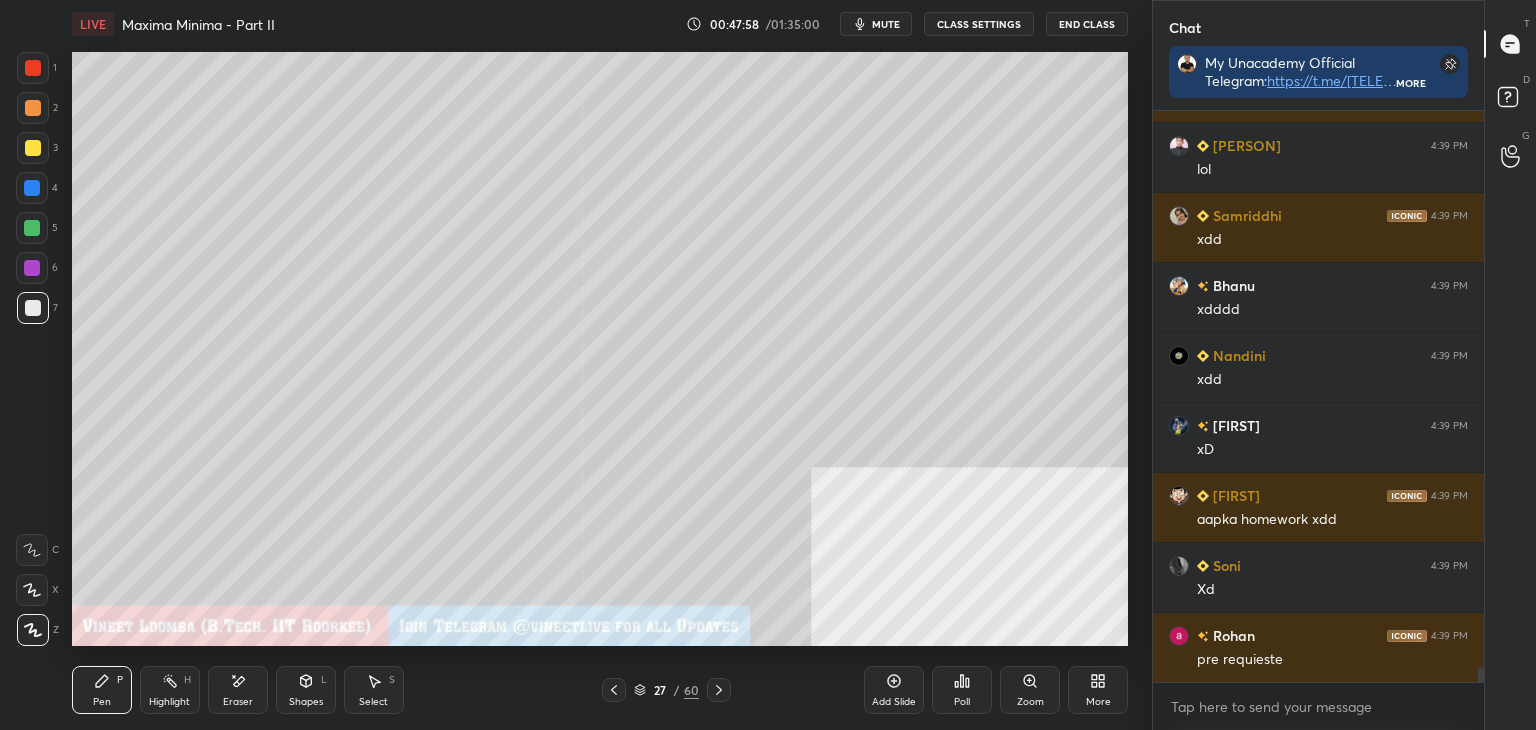 scroll, scrollTop: 21394, scrollLeft: 0, axis: vertical 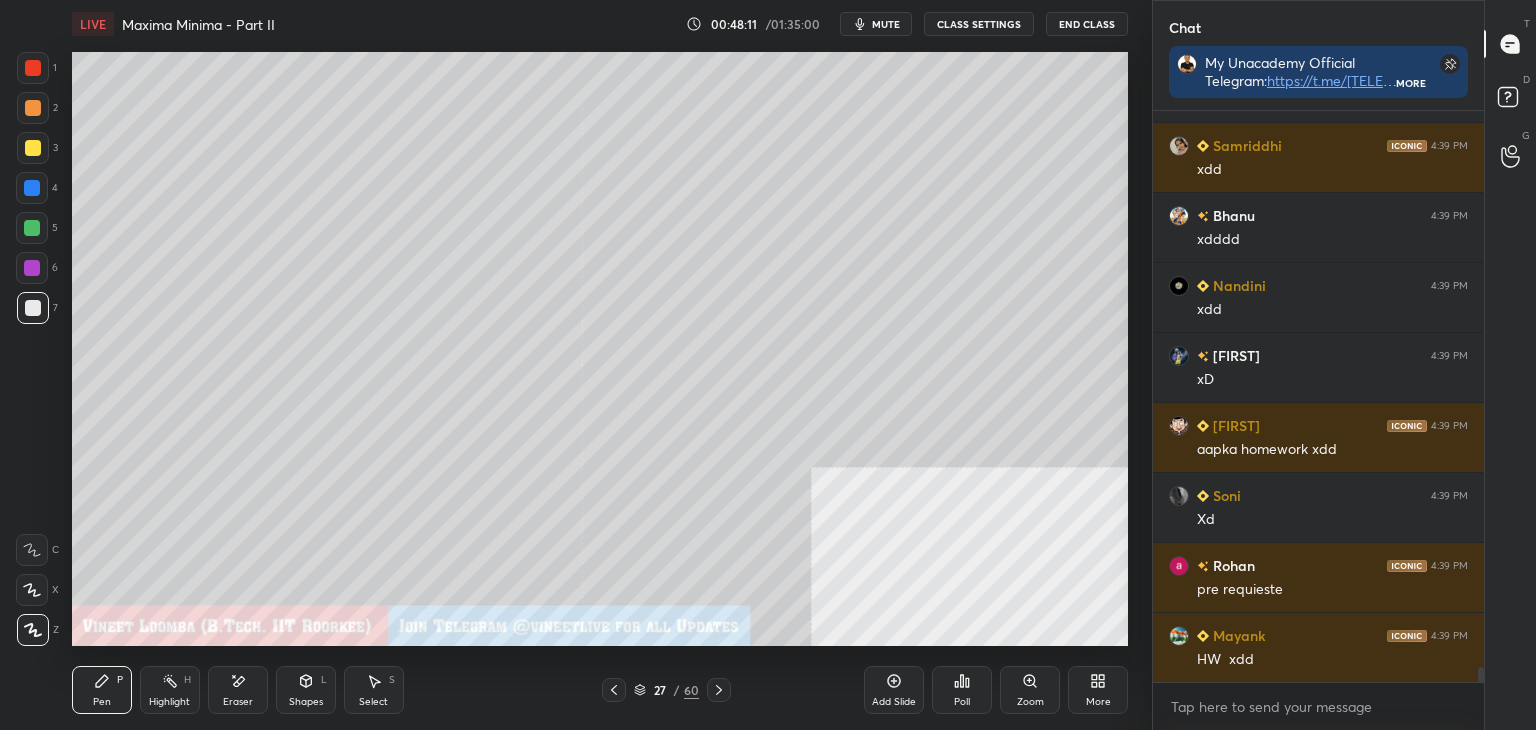 drag, startPoint x: 29, startPoint y: 148, endPoint x: 68, endPoint y: 174, distance: 46.872166 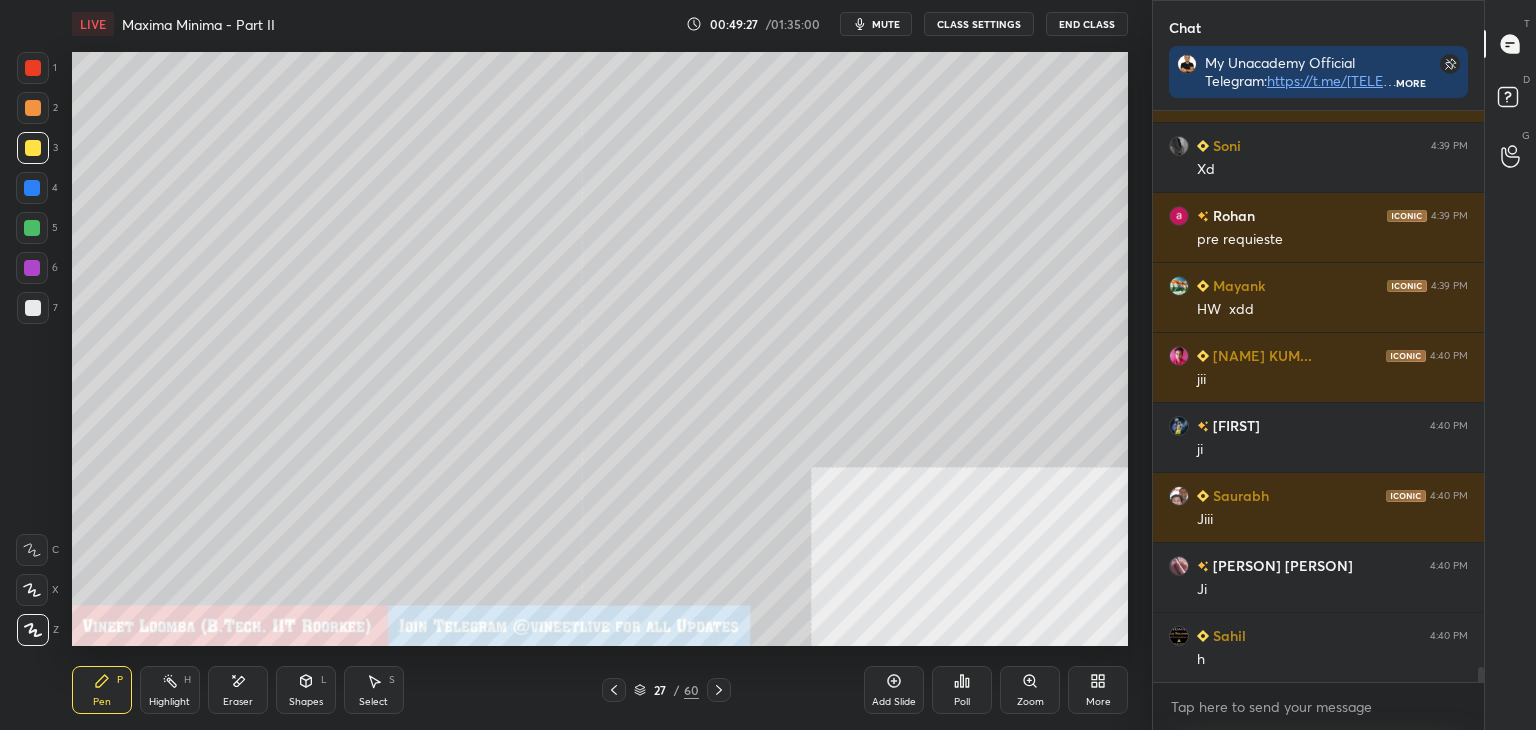 scroll, scrollTop: 21814, scrollLeft: 0, axis: vertical 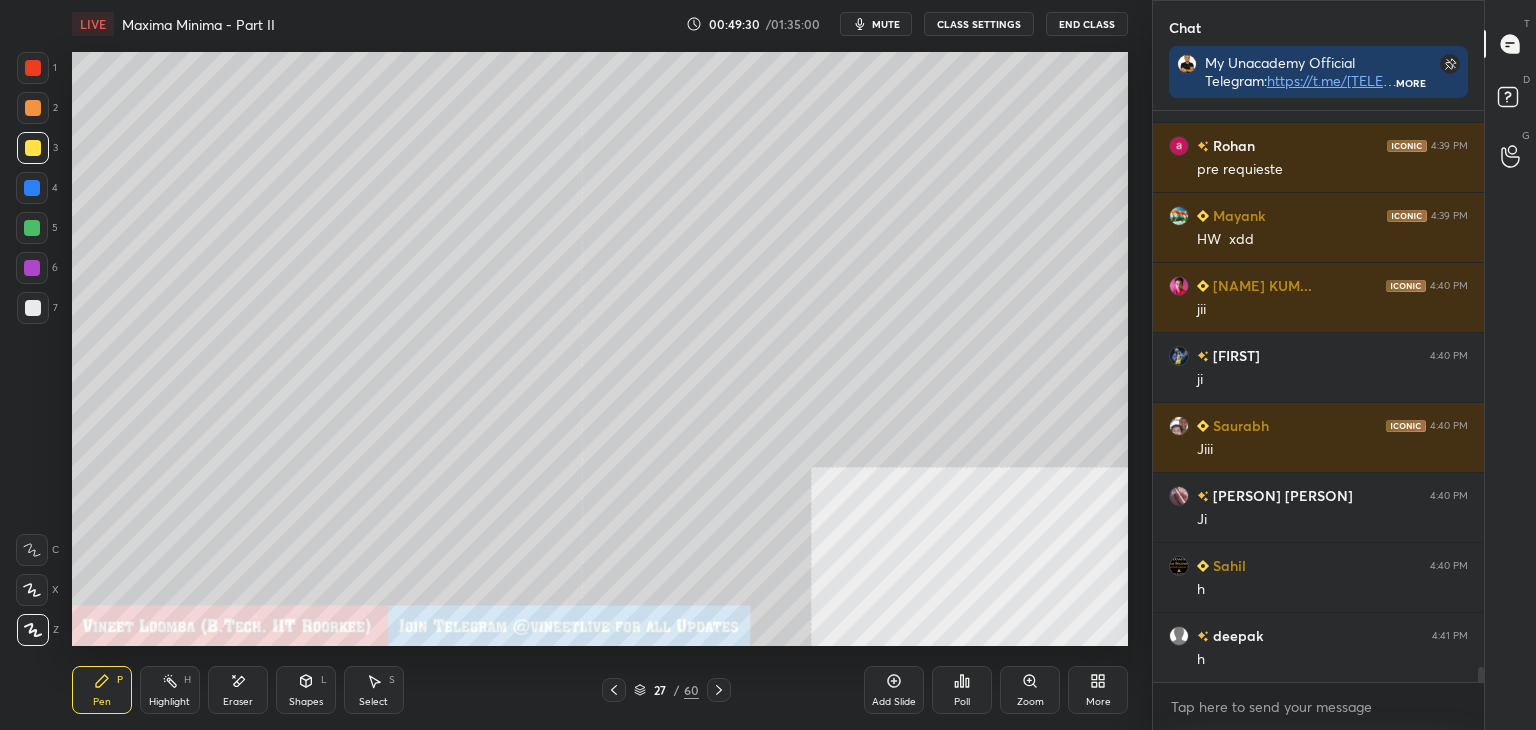 drag, startPoint x: 367, startPoint y: 677, endPoint x: 352, endPoint y: 653, distance: 28.301943 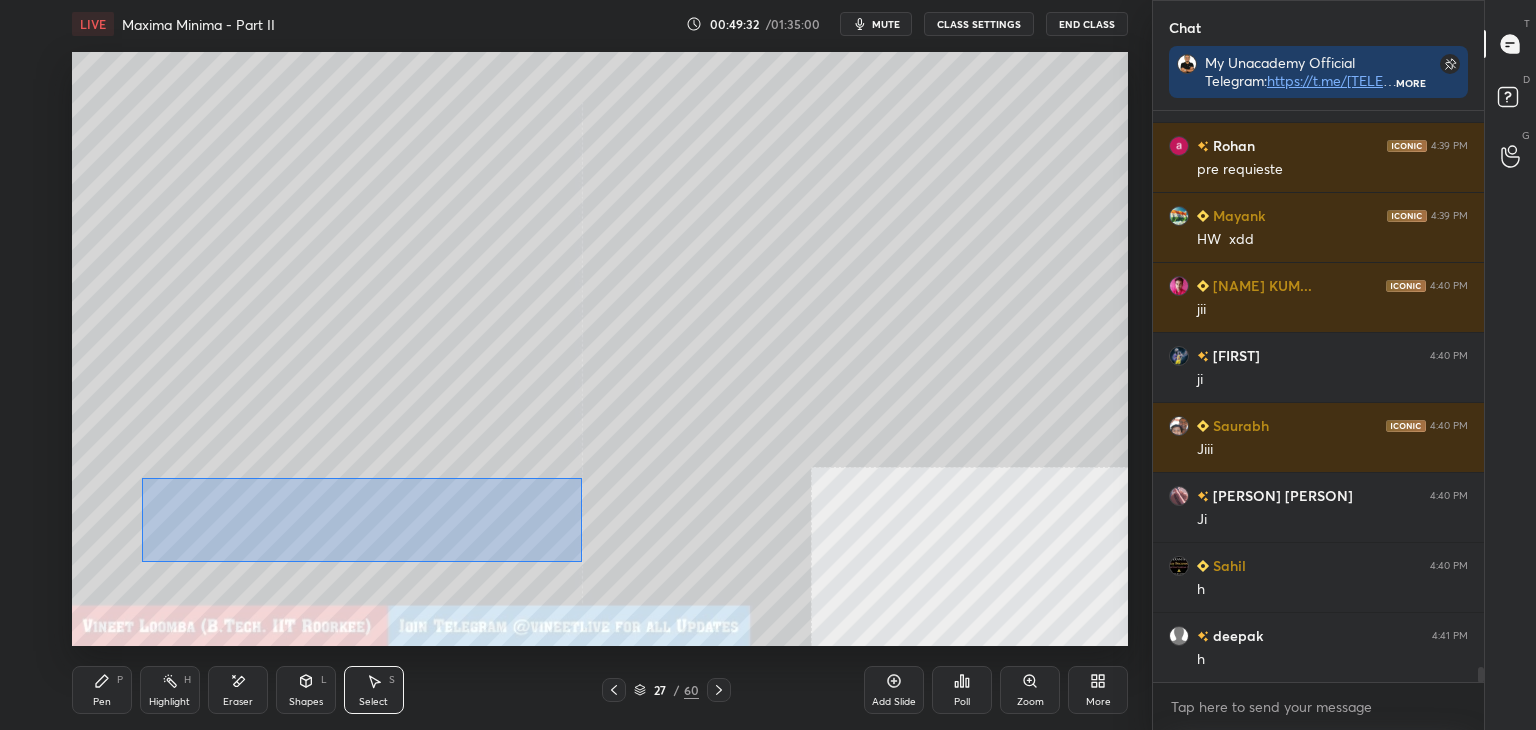 drag, startPoint x: 142, startPoint y: 477, endPoint x: 603, endPoint y: 561, distance: 468.59045 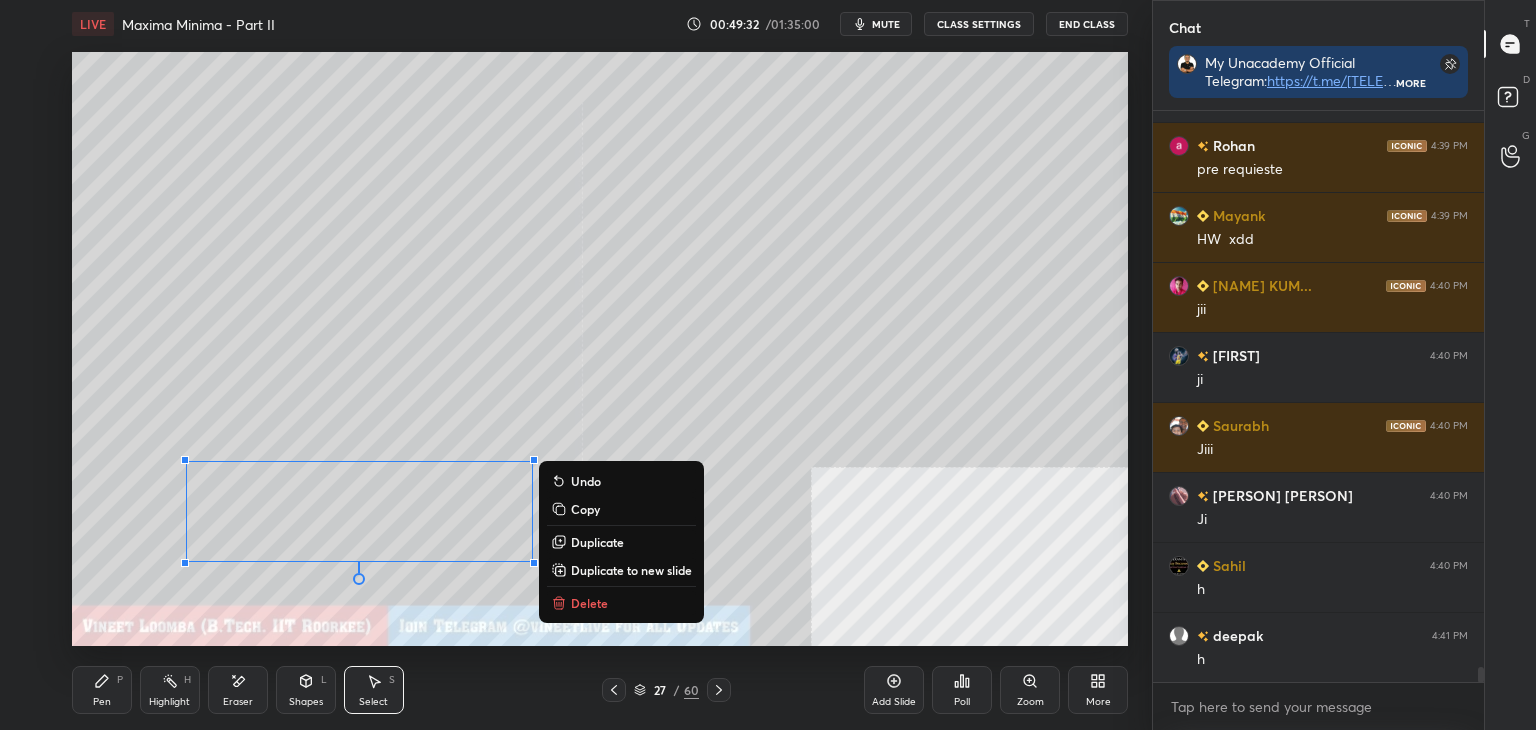 click on "Duplicate to new slide" at bounding box center (631, 570) 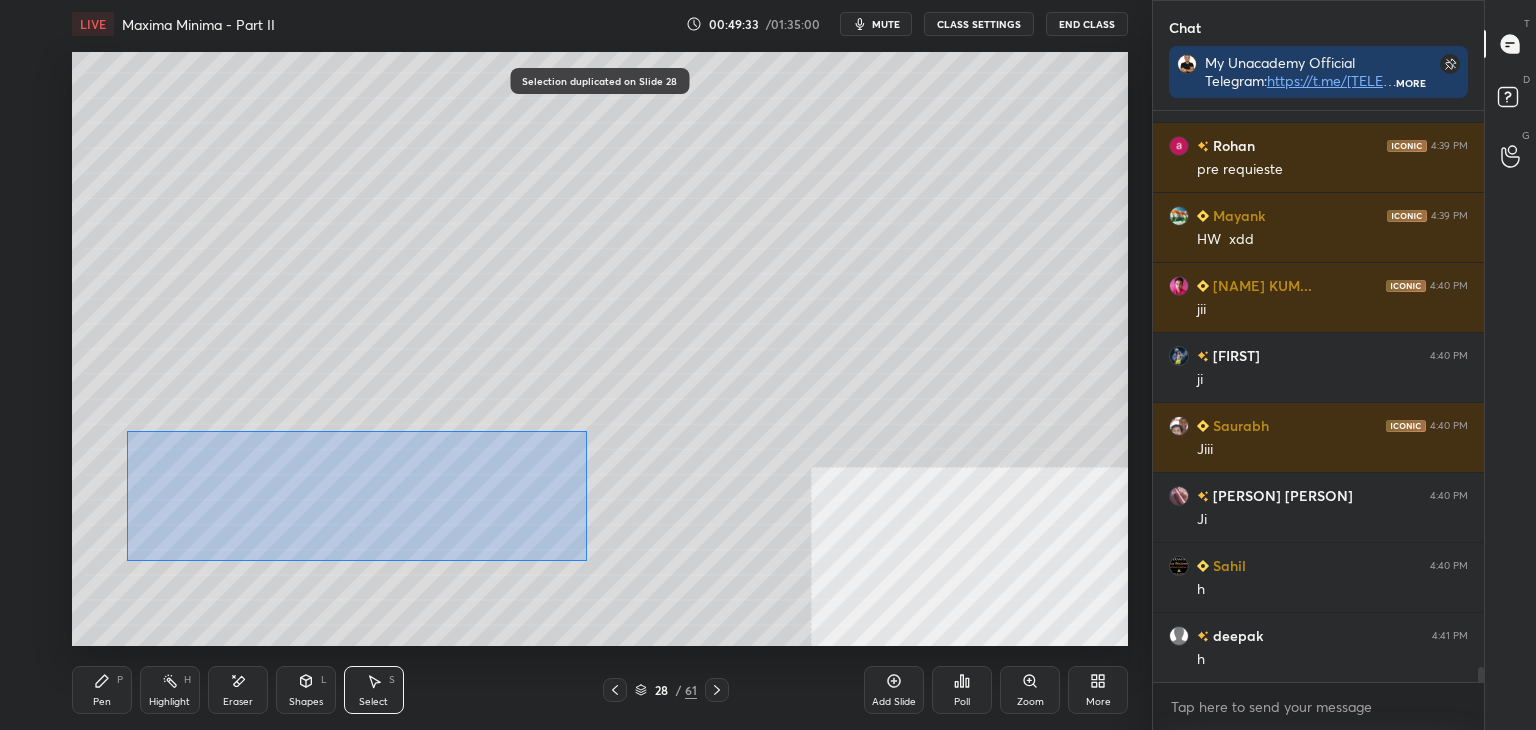 drag, startPoint x: 482, startPoint y: 525, endPoint x: 693, endPoint y: 604, distance: 225.30424 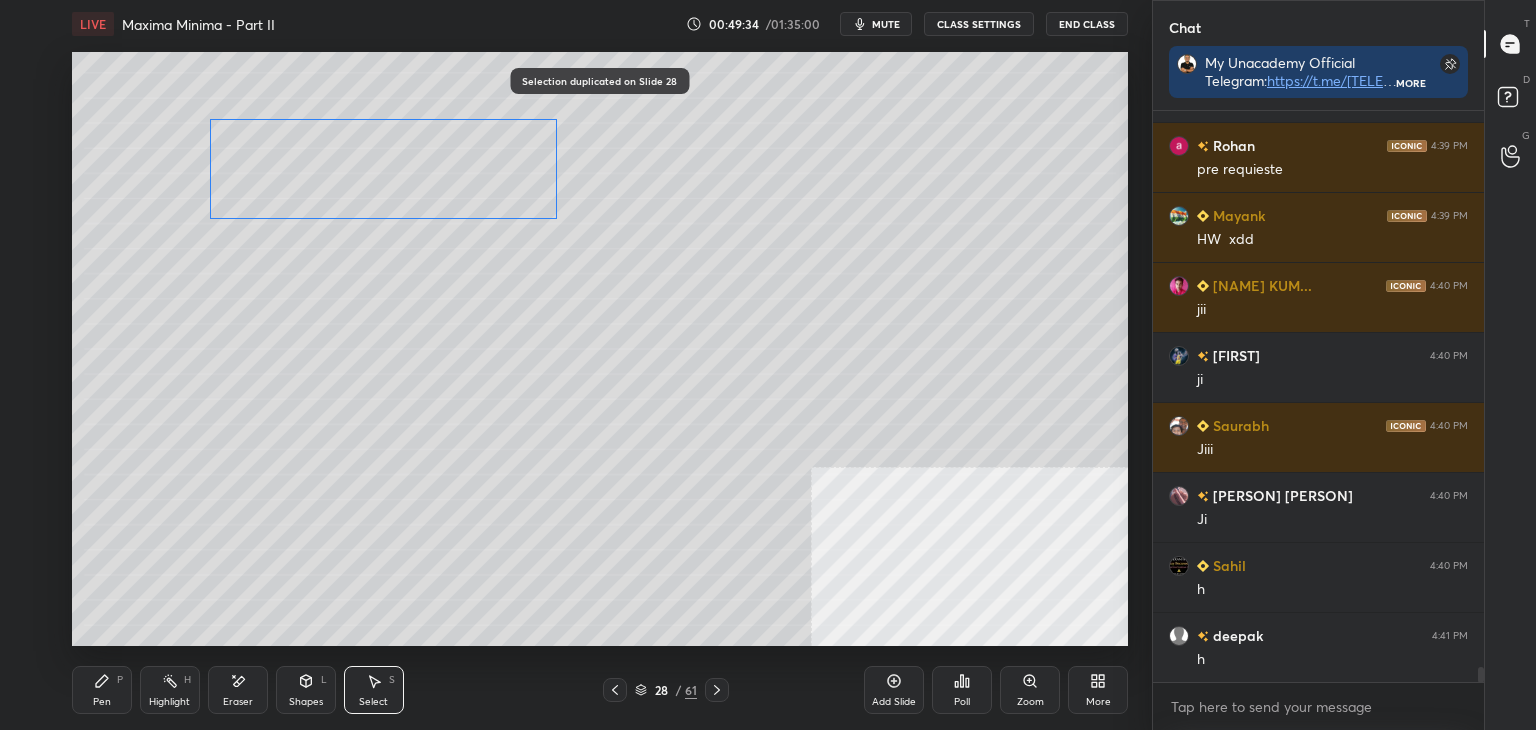 drag, startPoint x: 459, startPoint y: 466, endPoint x: 483, endPoint y: 228, distance: 239.20702 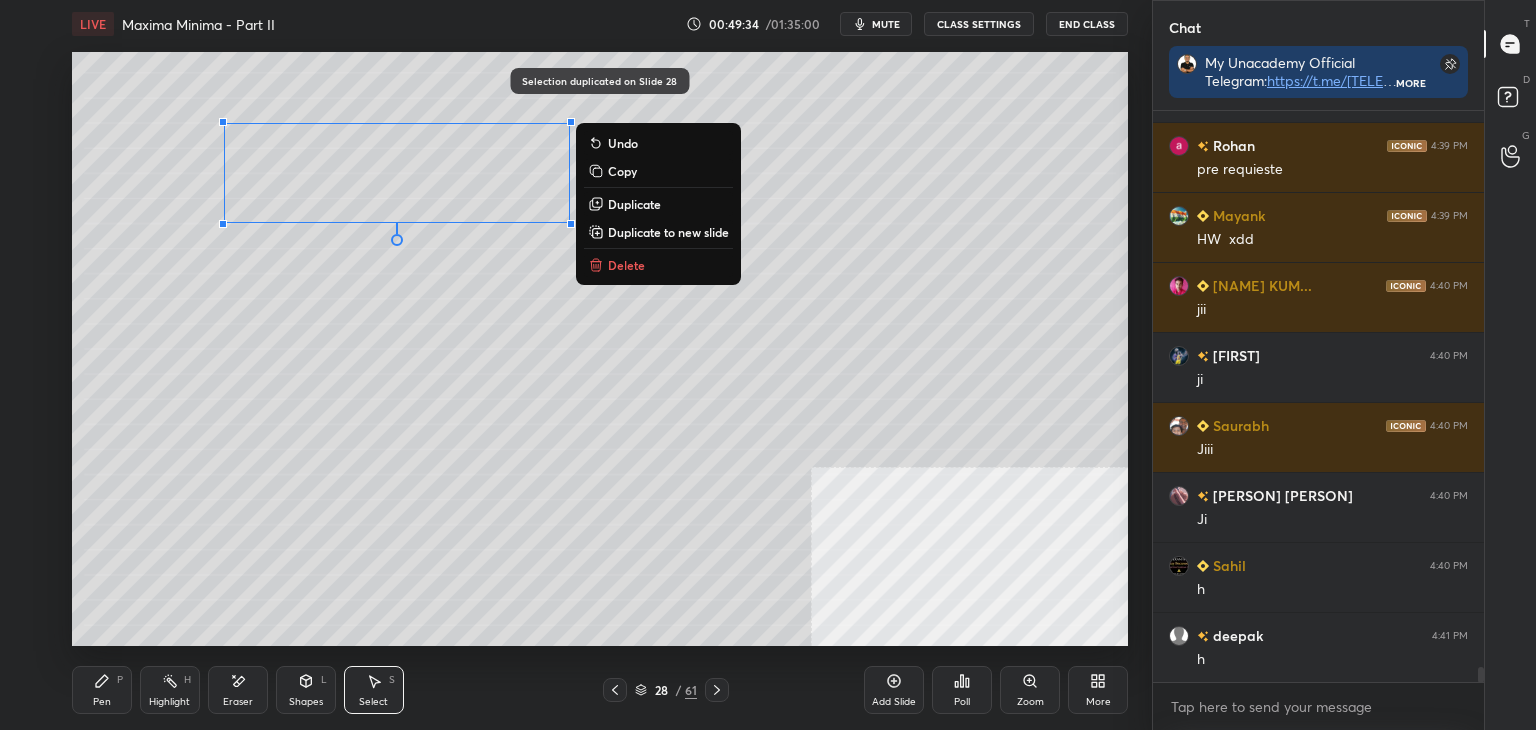 click on "0 ° Undo Copy Duplicate Duplicate to new slide Delete" at bounding box center [600, 349] 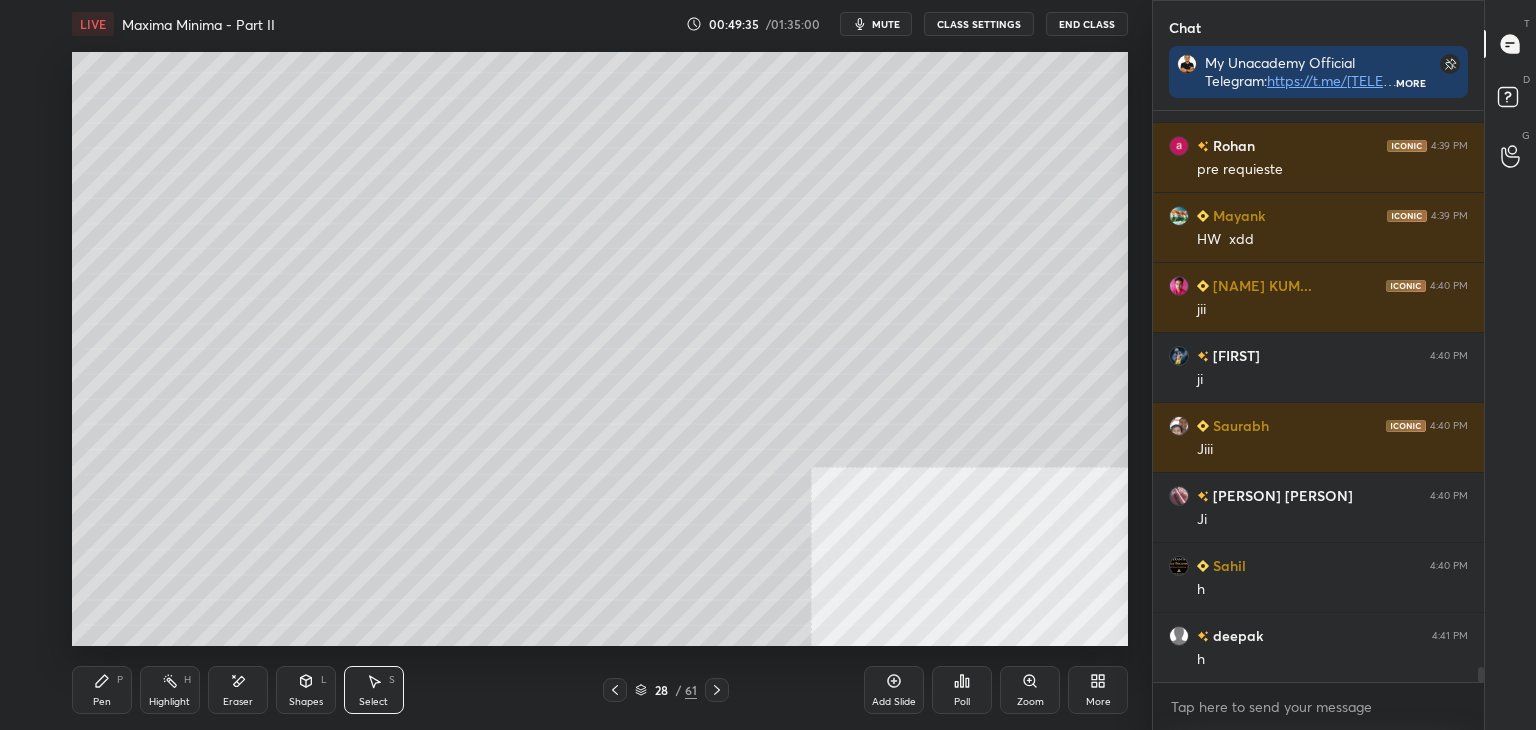 click 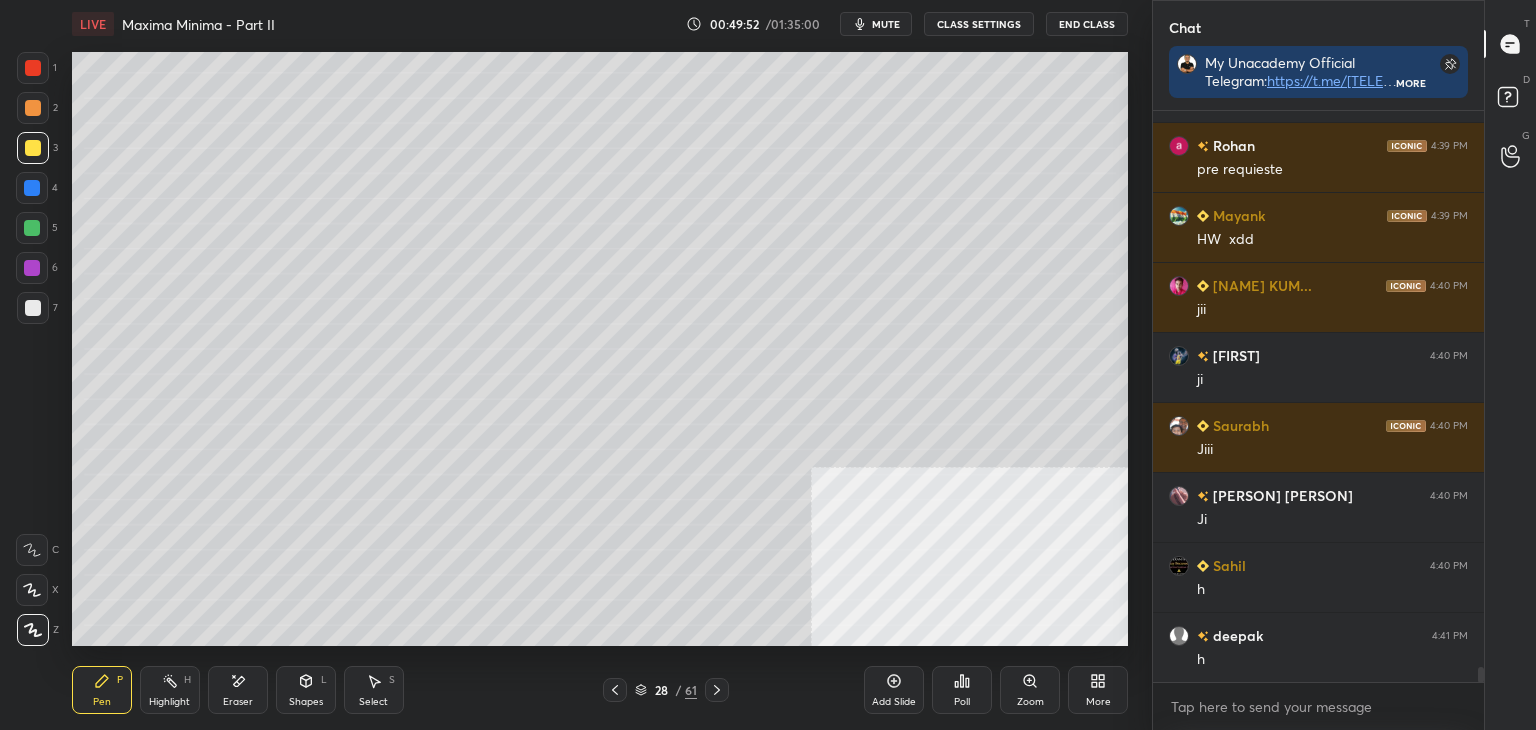 click 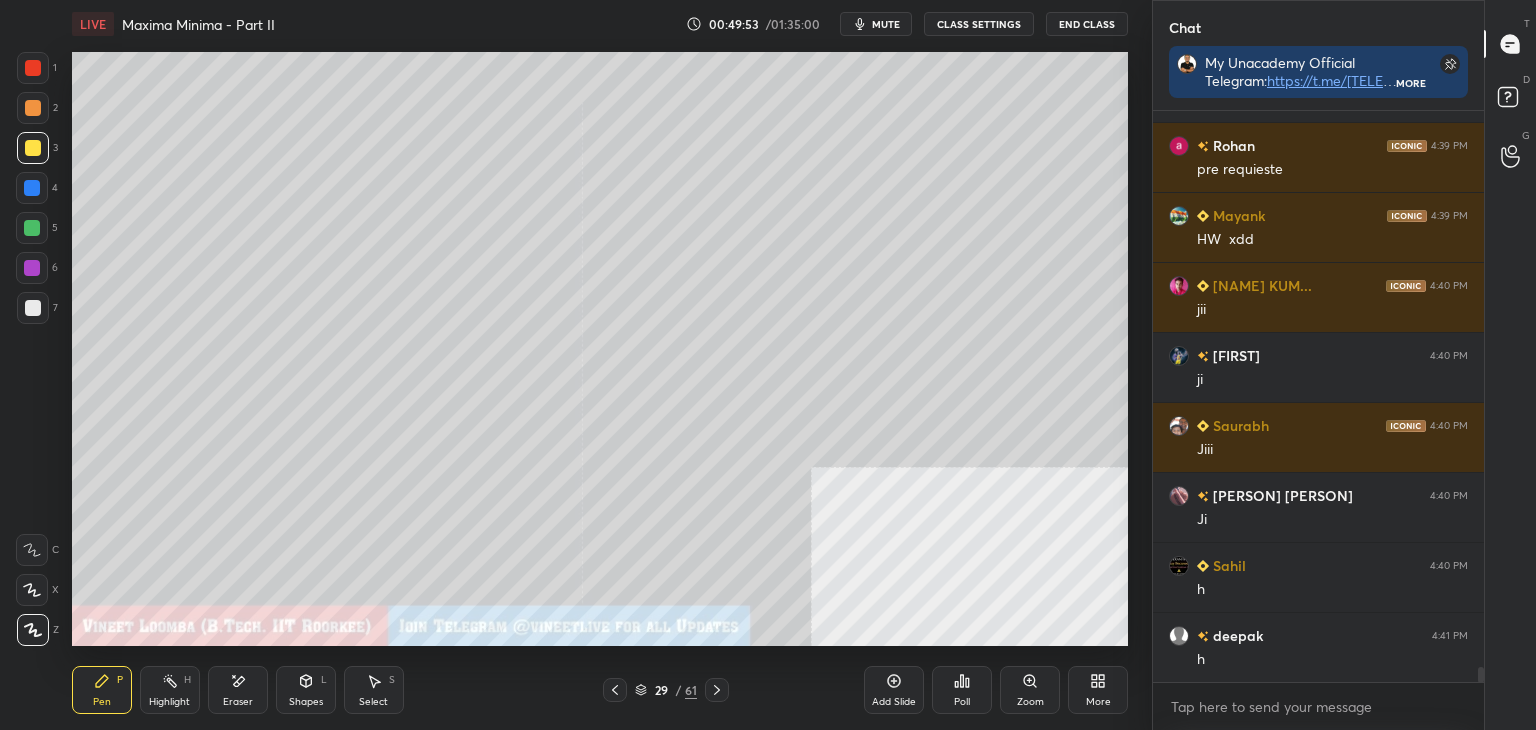 click 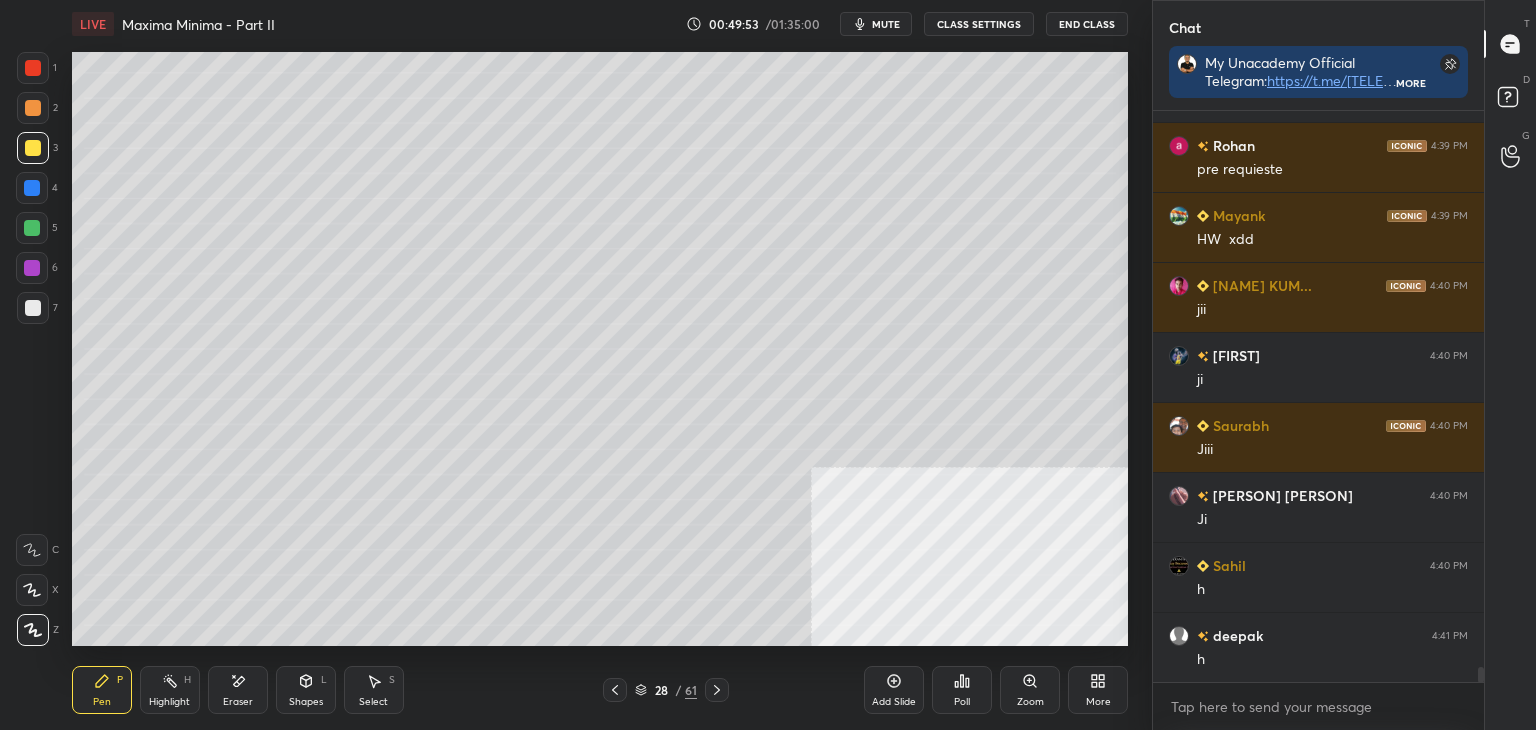 click 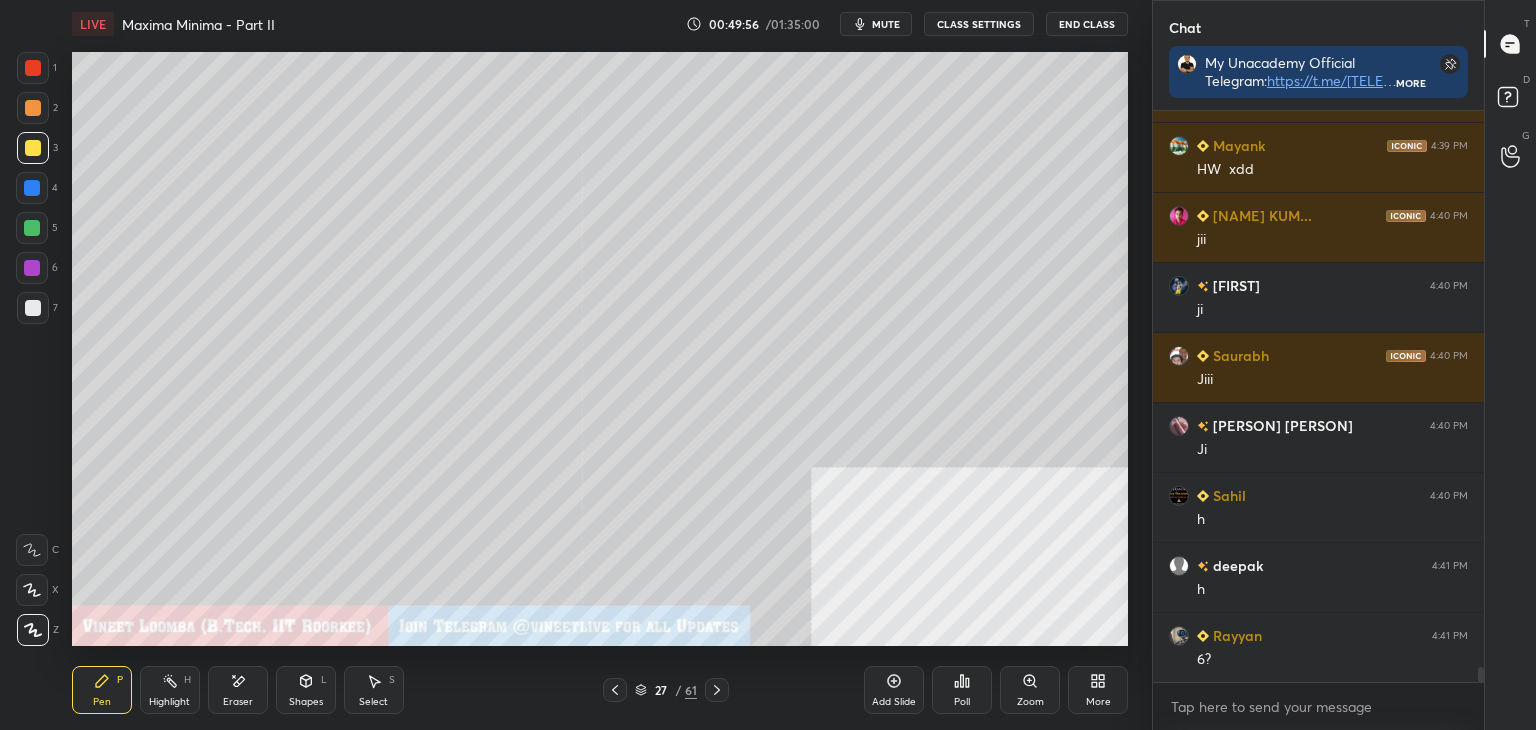 drag, startPoint x: 375, startPoint y: 685, endPoint x: 389, endPoint y: 649, distance: 38.626415 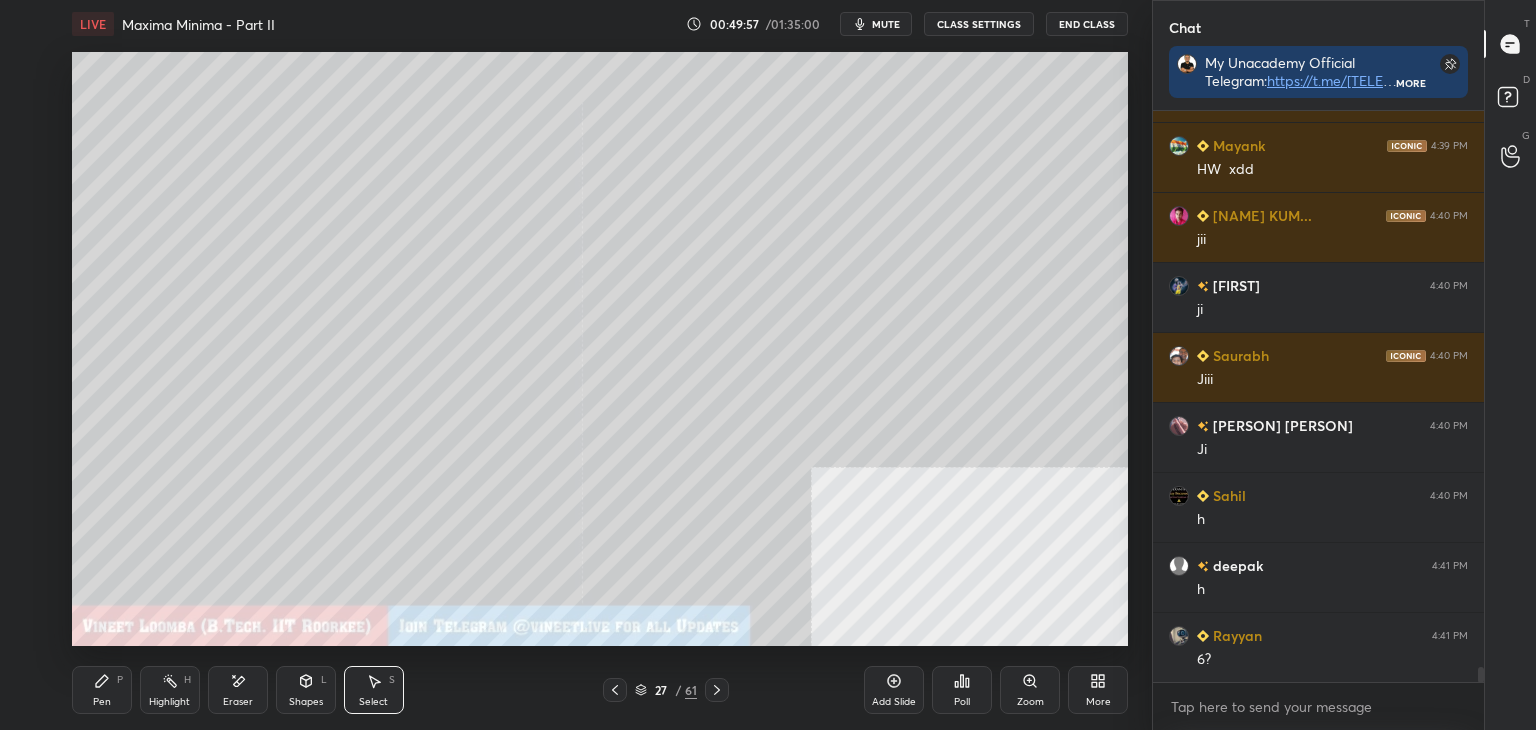 scroll, scrollTop: 21954, scrollLeft: 0, axis: vertical 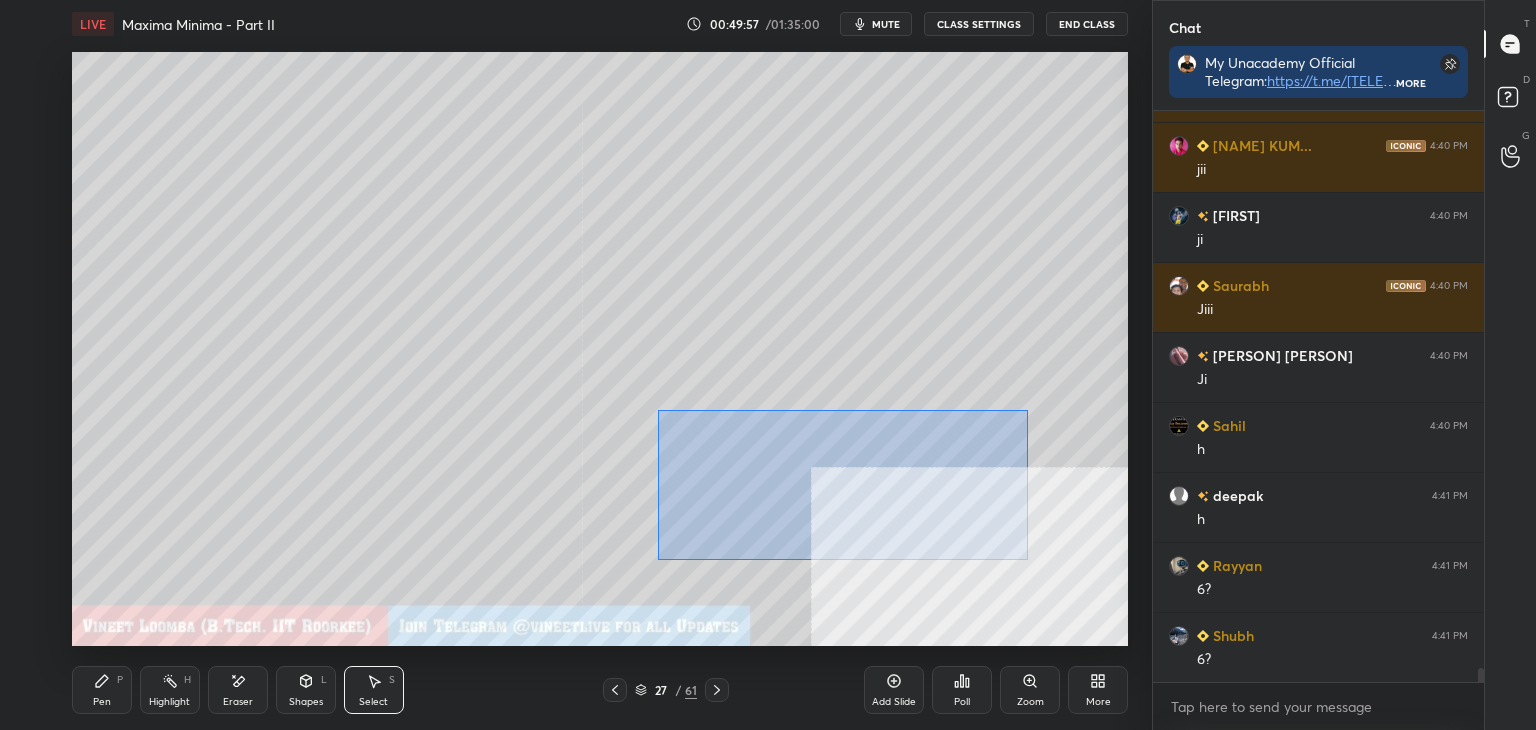 drag, startPoint x: 658, startPoint y: 410, endPoint x: 1028, endPoint y: 560, distance: 399.2493 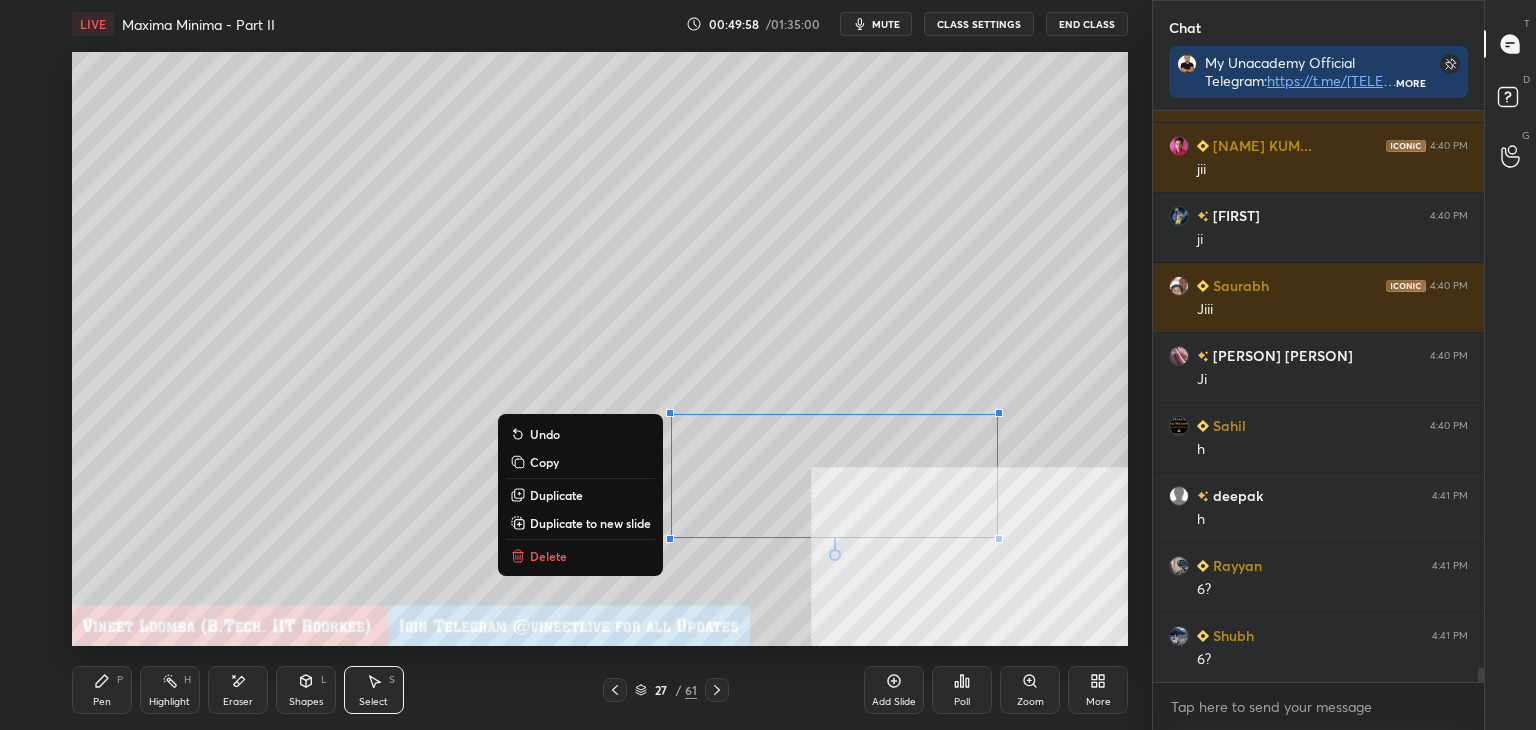 click on "0 ° Undo Copy Duplicate Duplicate to new slide Delete" at bounding box center [600, 349] 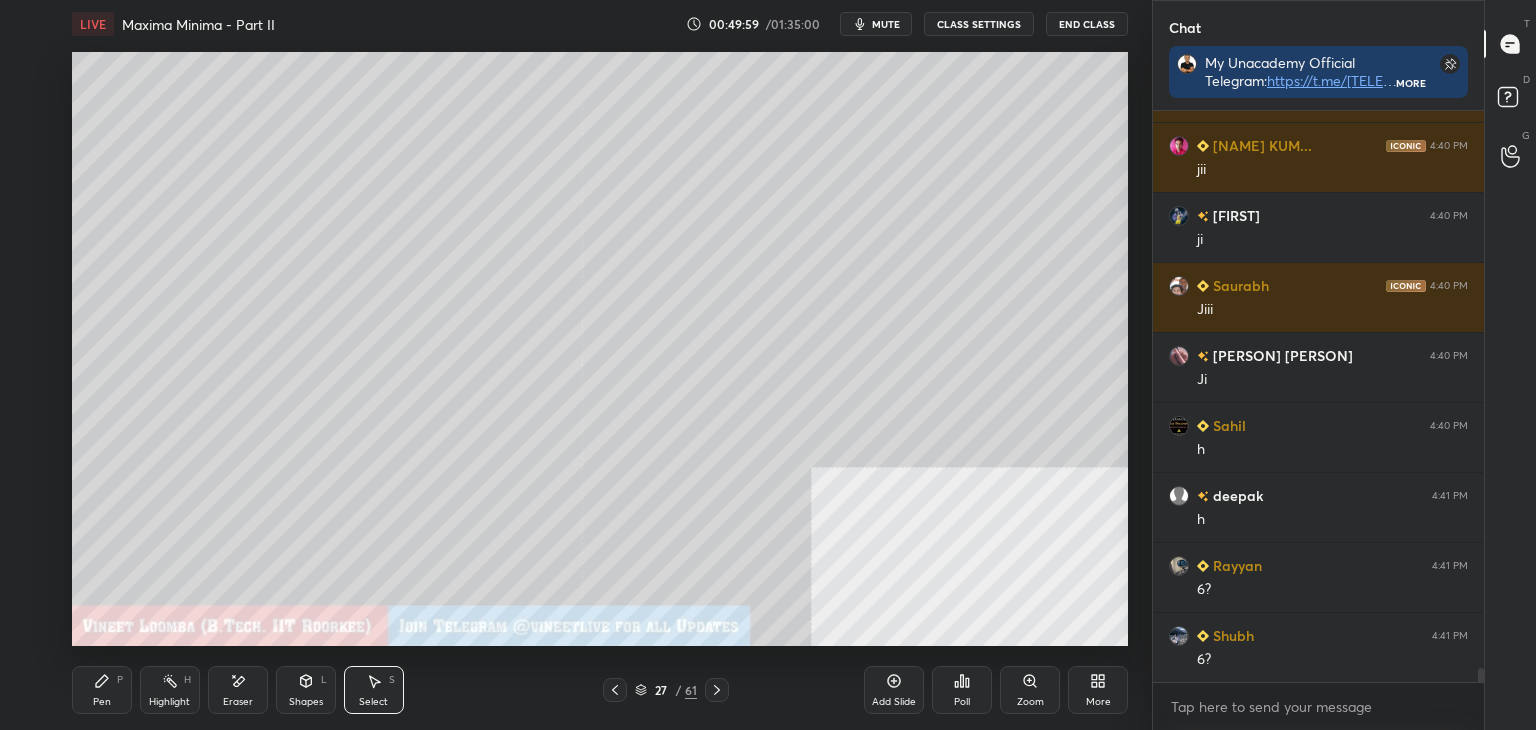 scroll, scrollTop: 22024, scrollLeft: 0, axis: vertical 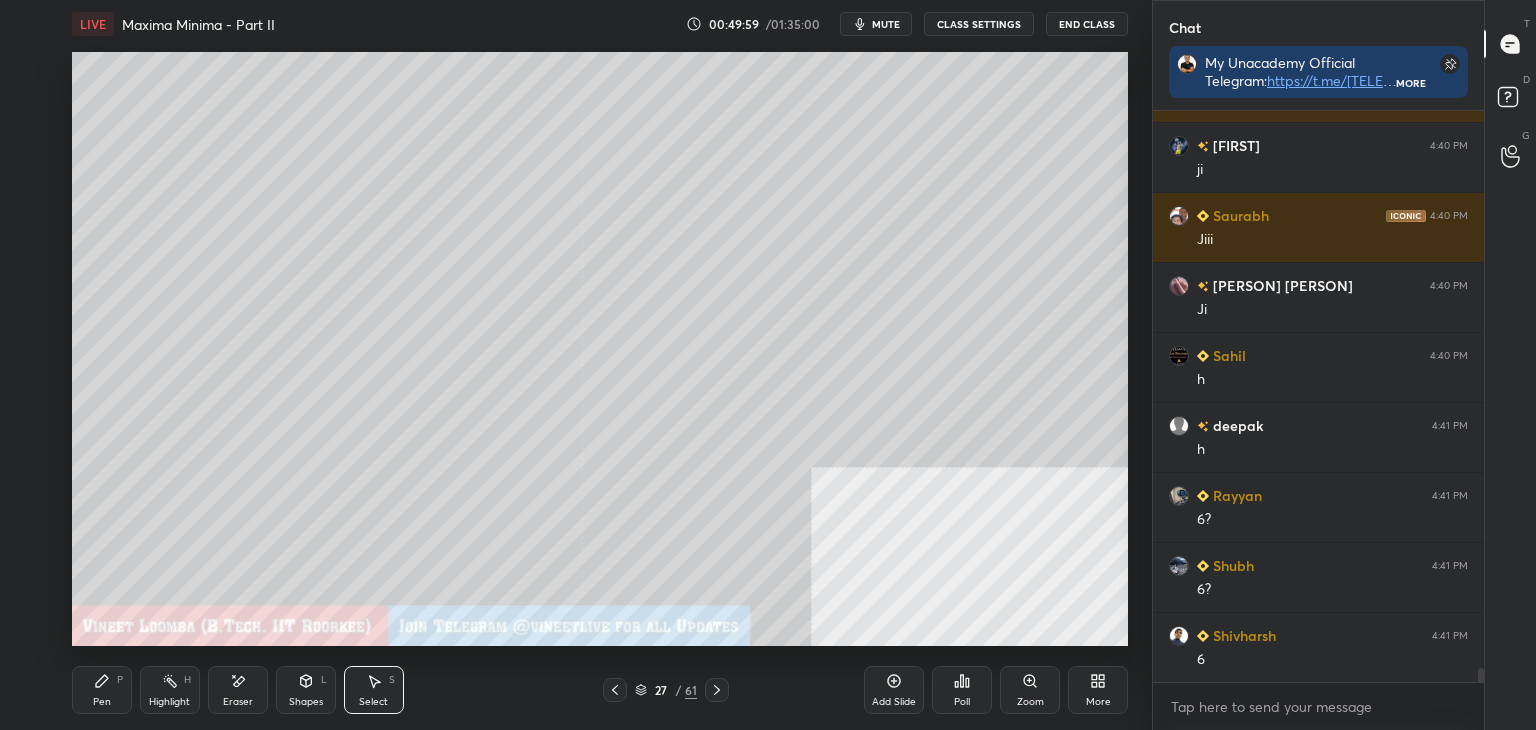 drag, startPoint x: 714, startPoint y: 693, endPoint x: 703, endPoint y: 685, distance: 13.601471 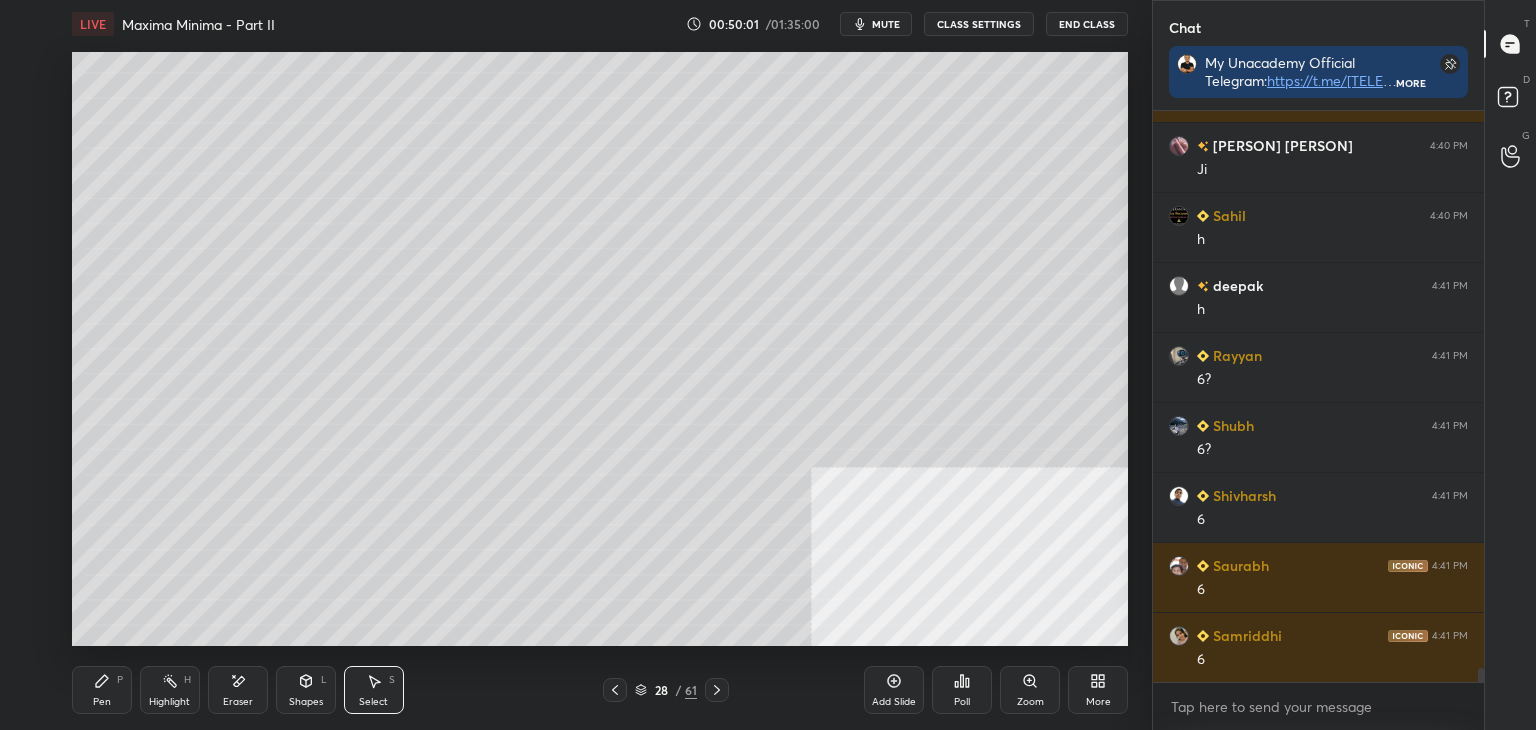 scroll, scrollTop: 22304, scrollLeft: 0, axis: vertical 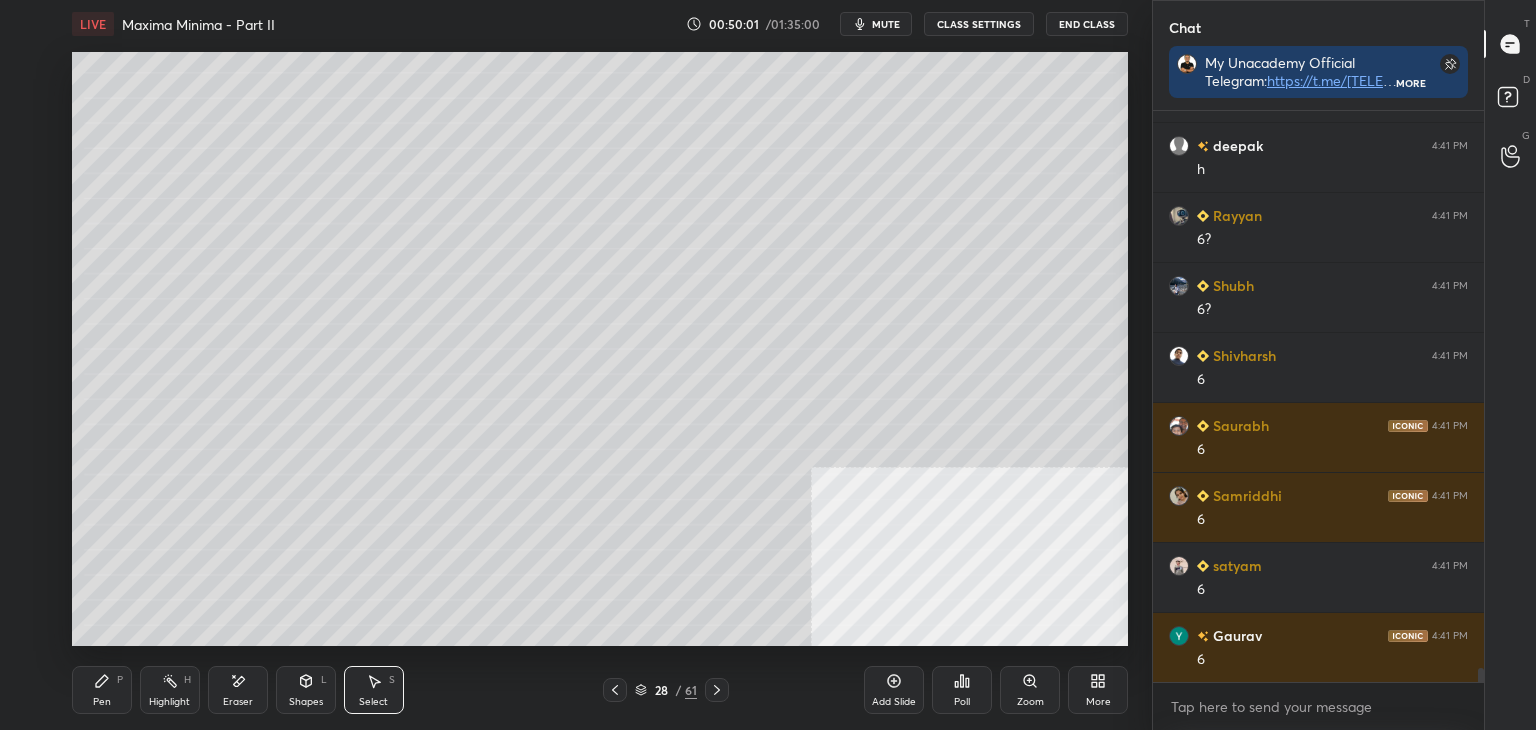 drag, startPoint x: 251, startPoint y: 694, endPoint x: 262, endPoint y: 649, distance: 46.32494 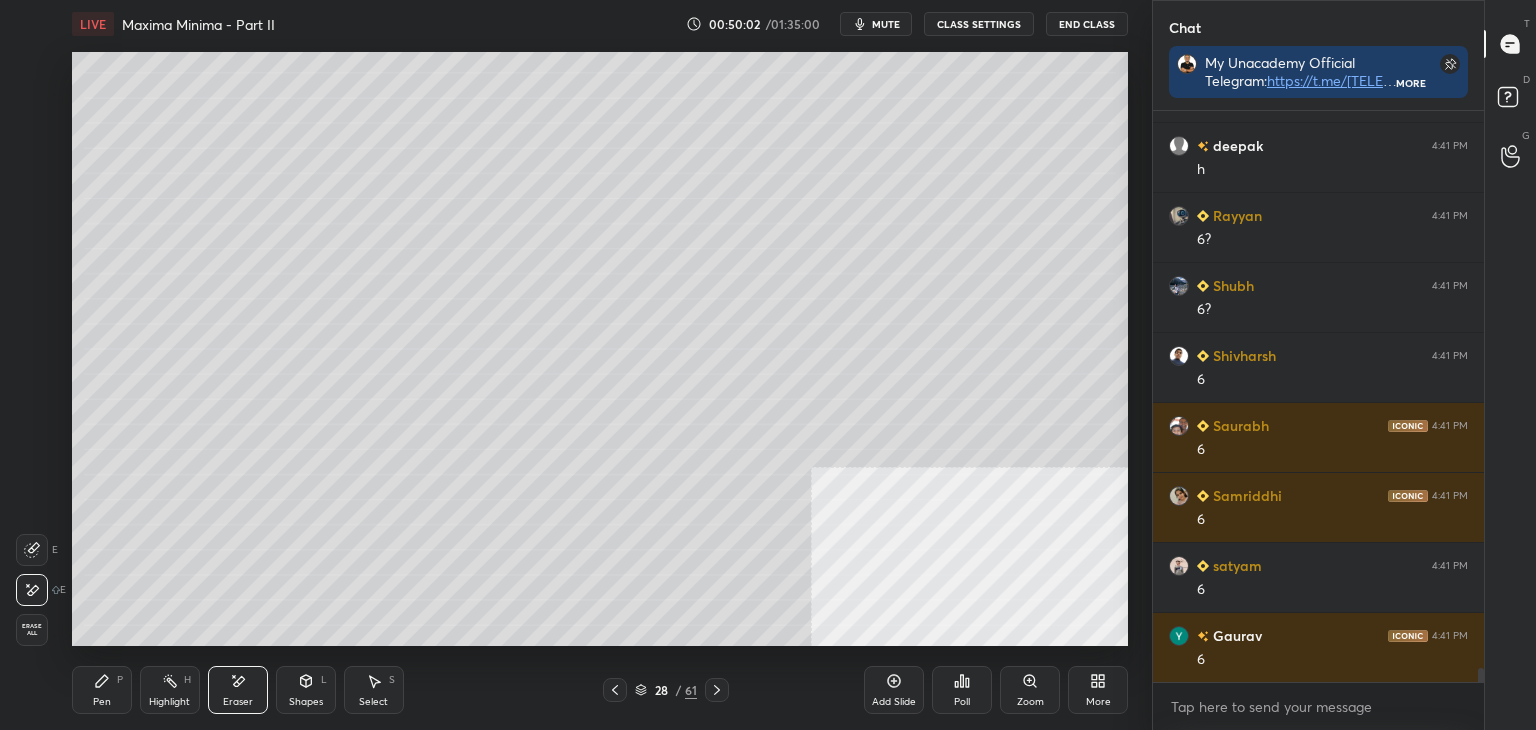 scroll, scrollTop: 22374, scrollLeft: 0, axis: vertical 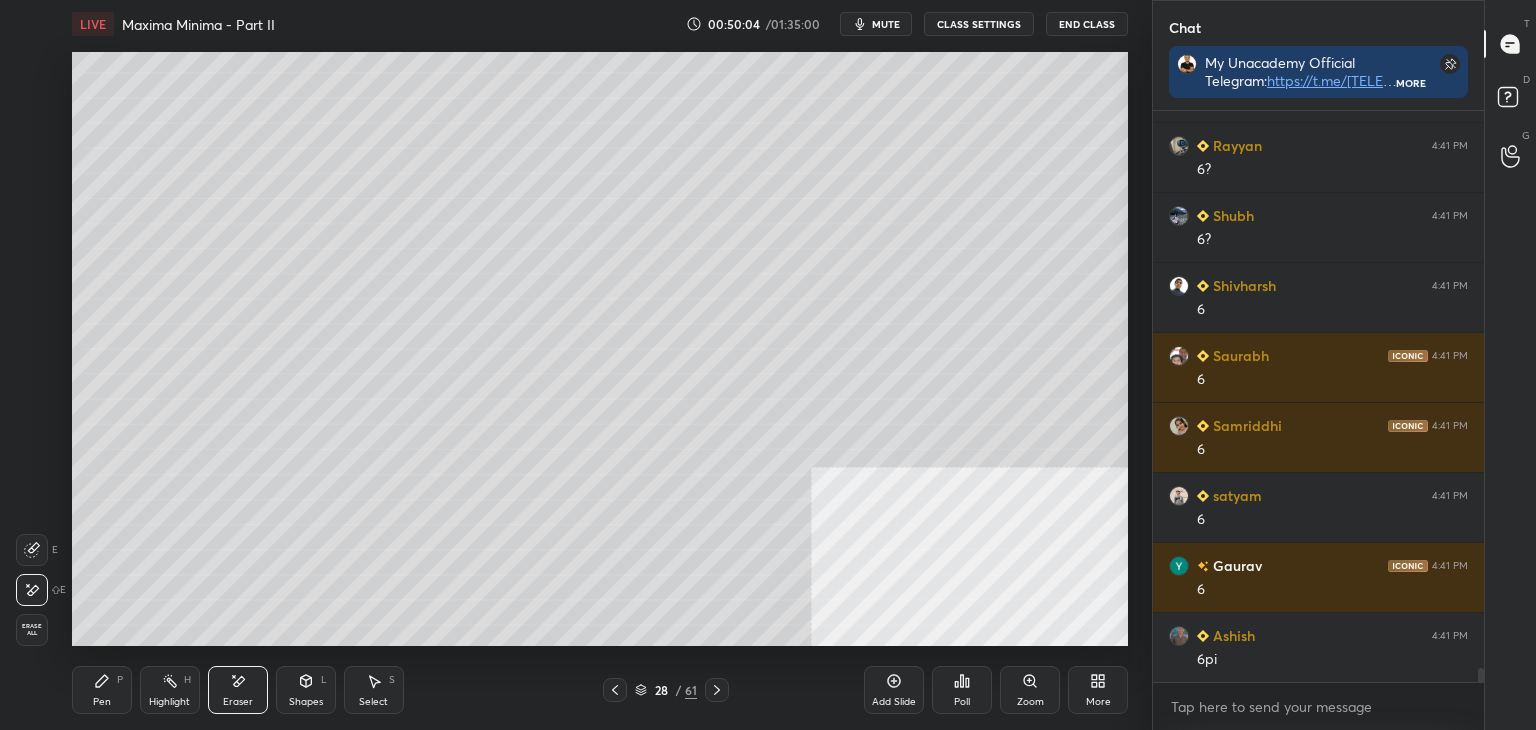 click 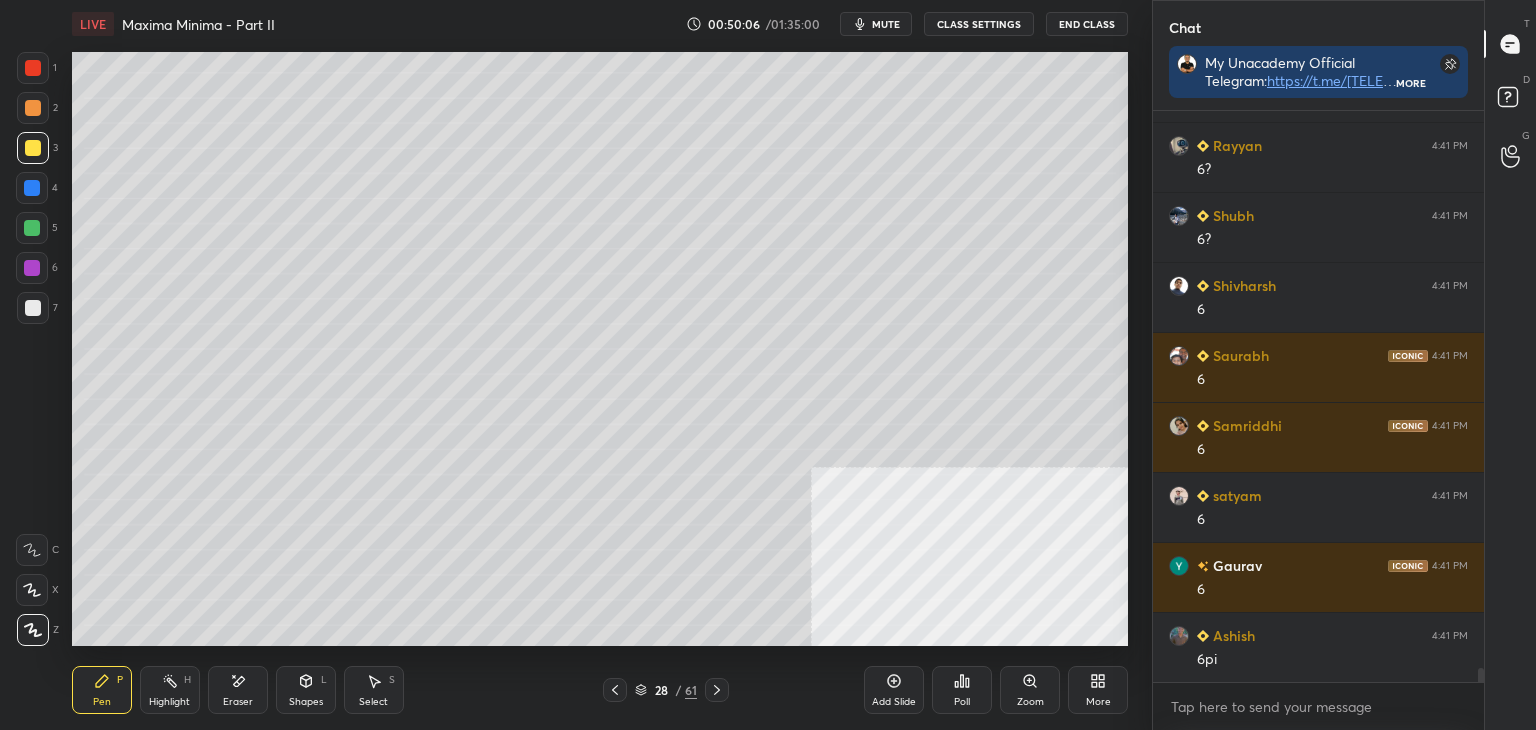 click 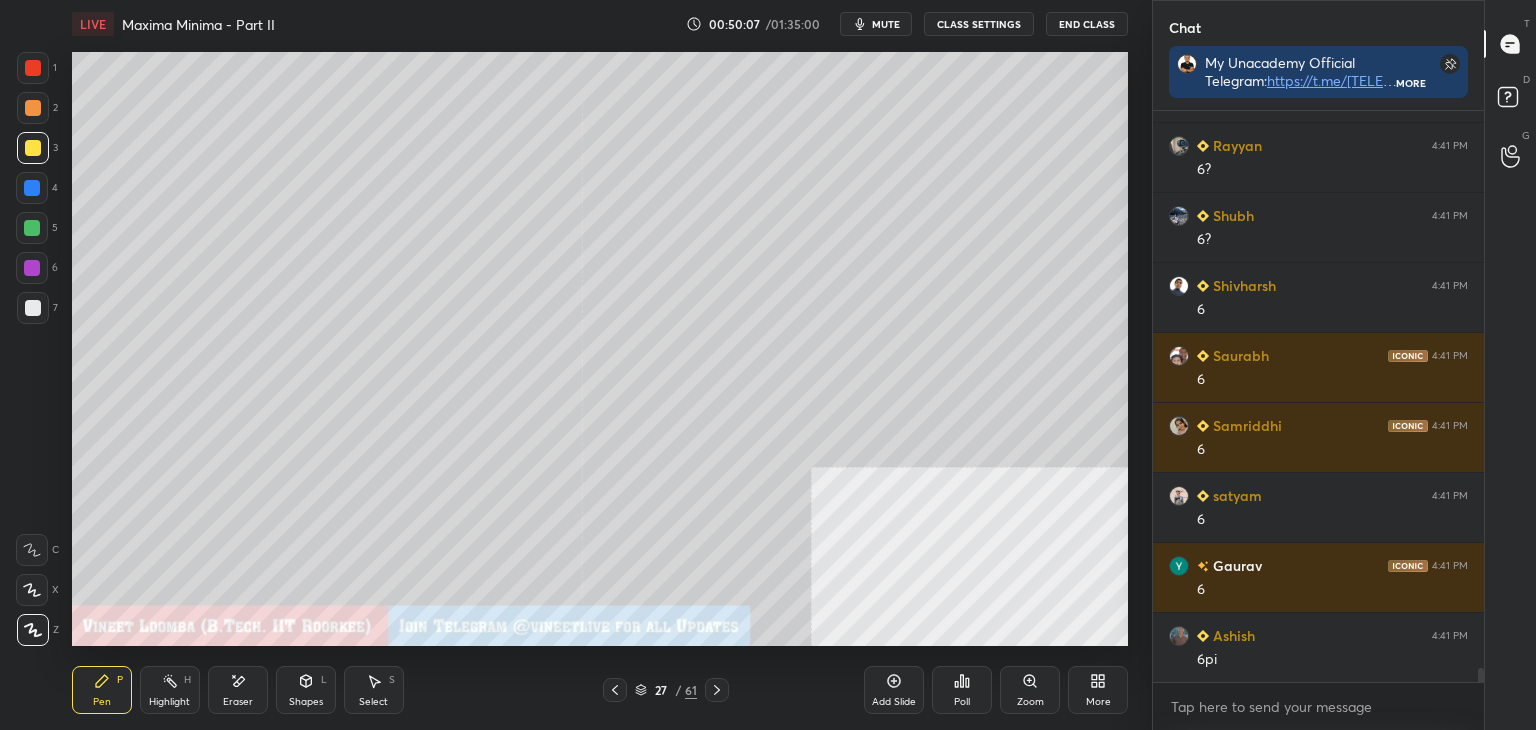 click on "Select S" at bounding box center [374, 690] 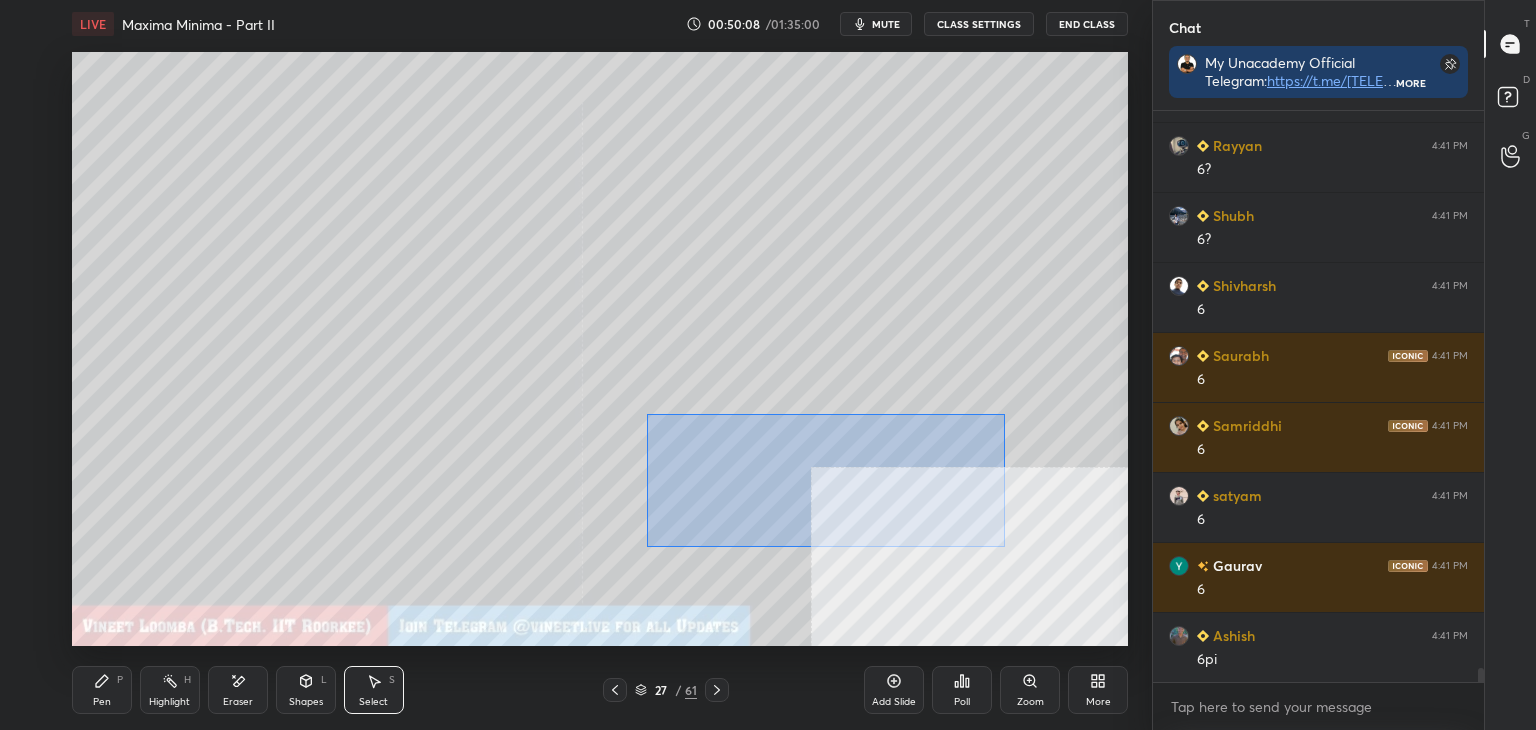 drag, startPoint x: 647, startPoint y: 413, endPoint x: 1035, endPoint y: 553, distance: 412.48514 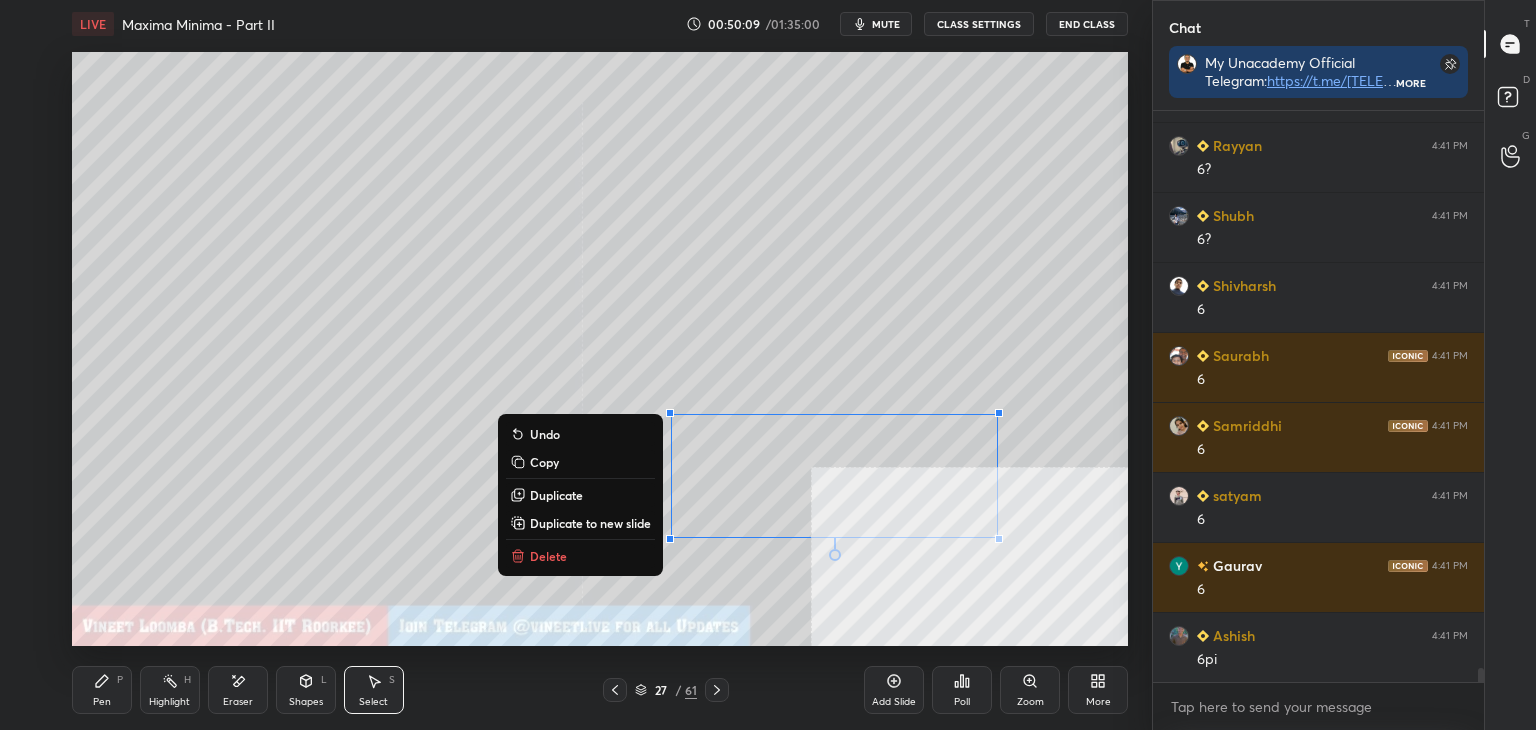 click on "Copy" at bounding box center [544, 462] 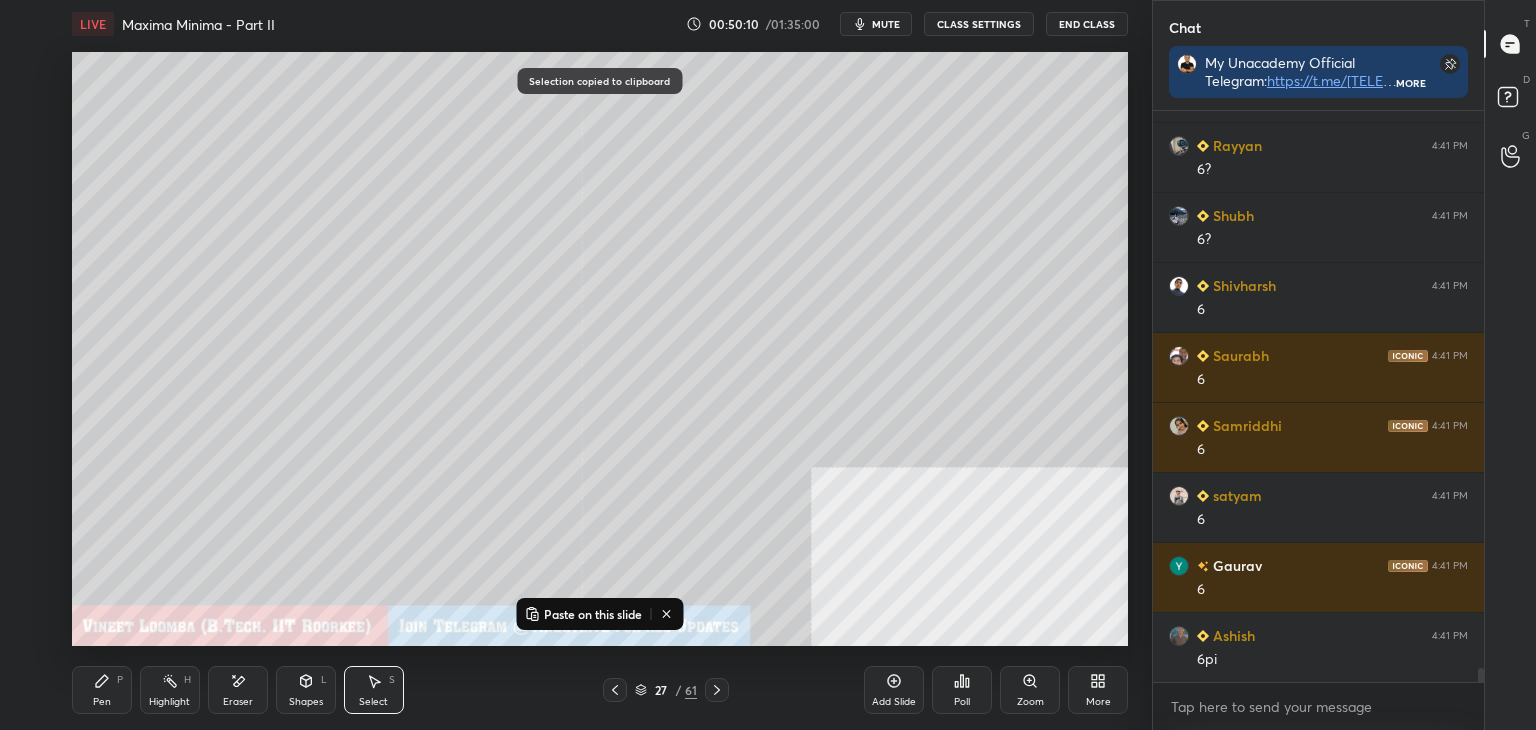 click at bounding box center [717, 690] 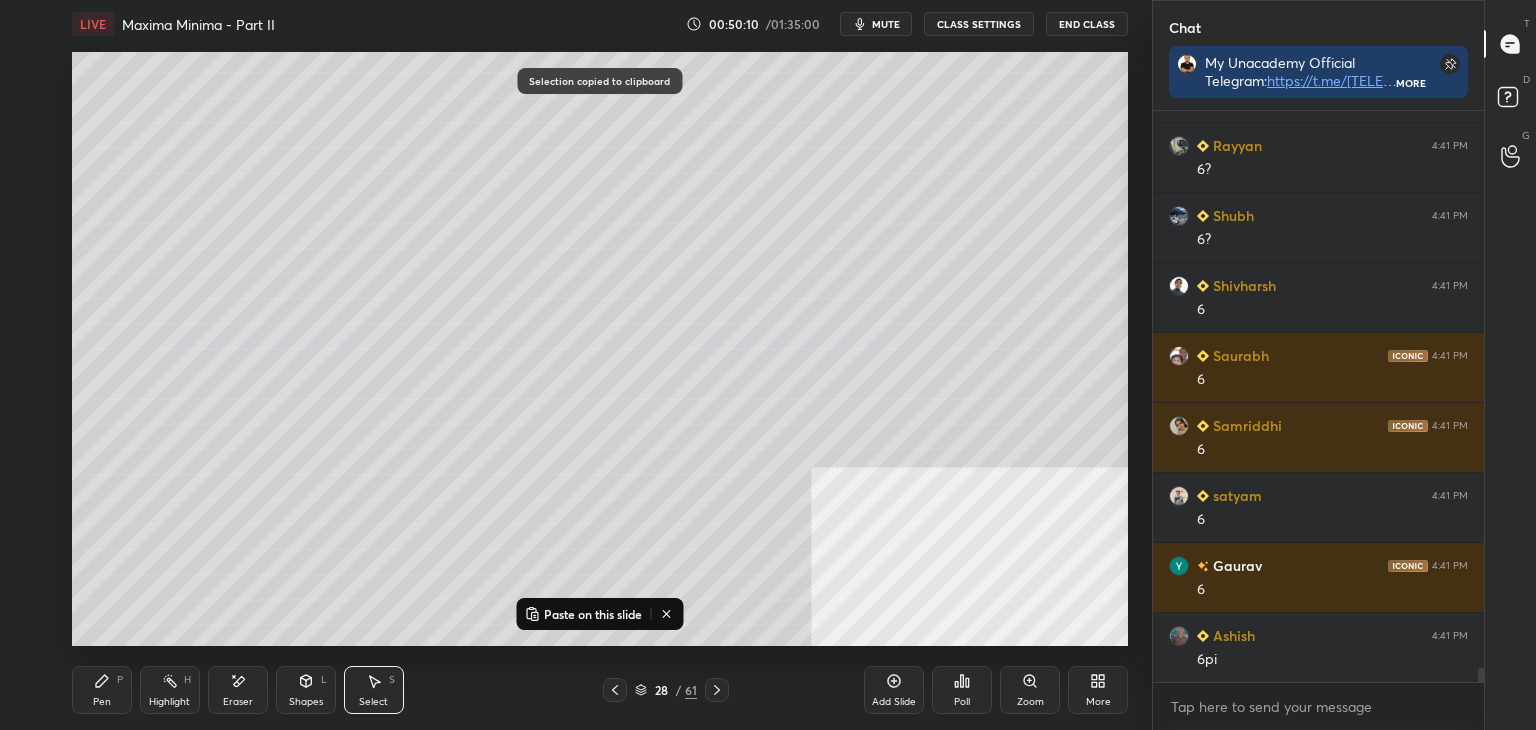 click on "Paste on this slide" at bounding box center (593, 614) 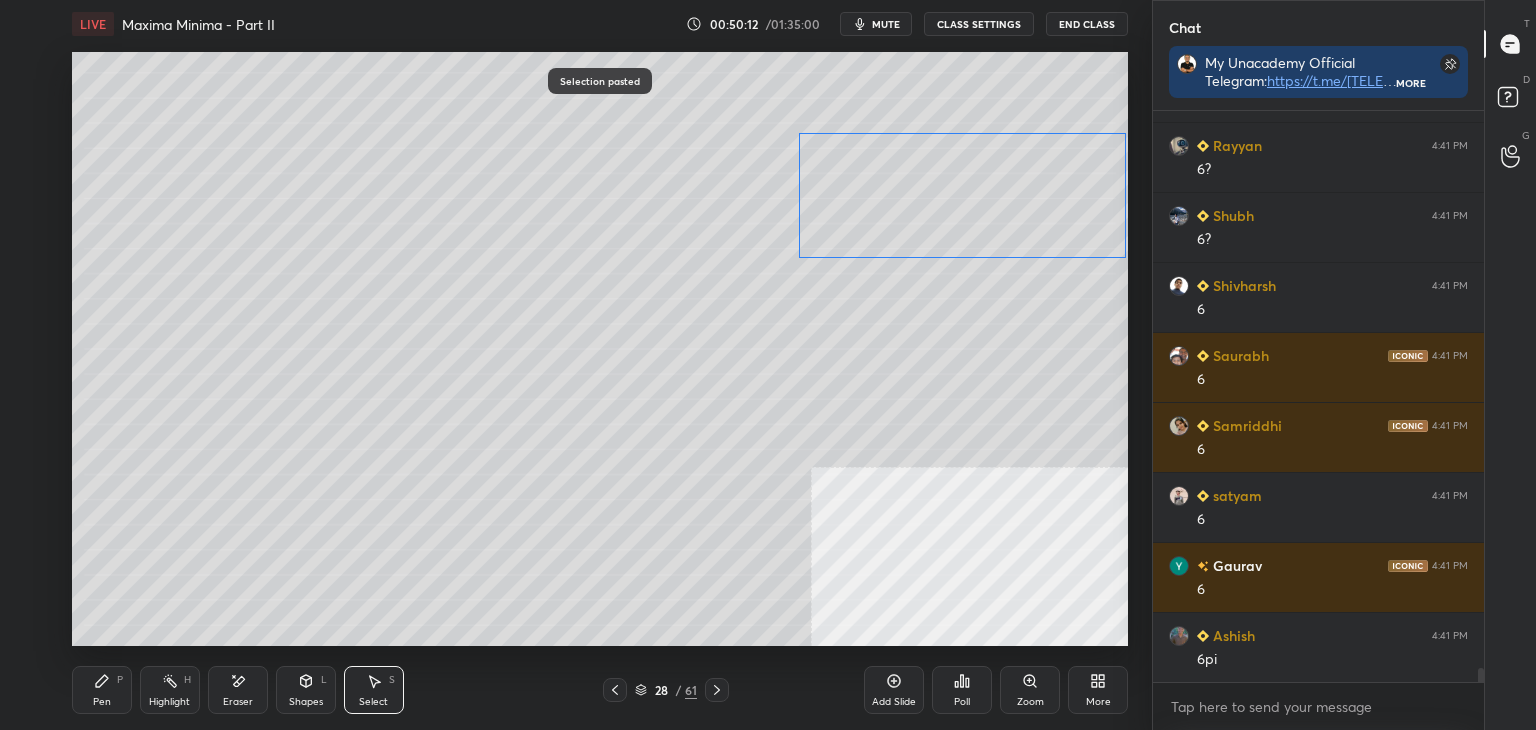 drag, startPoint x: 826, startPoint y: 465, endPoint x: 949, endPoint y: 191, distance: 300.34146 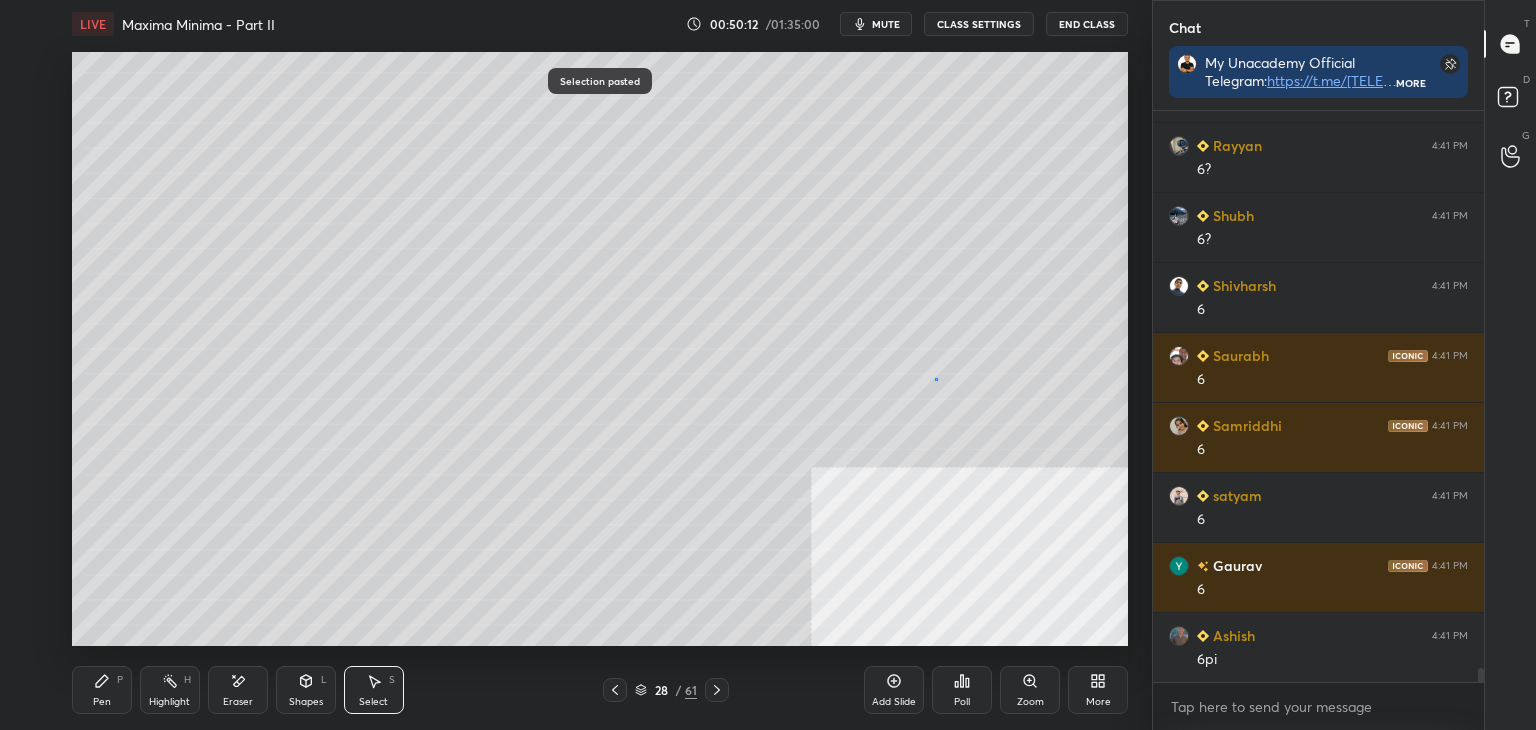 drag, startPoint x: 936, startPoint y: 379, endPoint x: 910, endPoint y: 381, distance: 26.076809 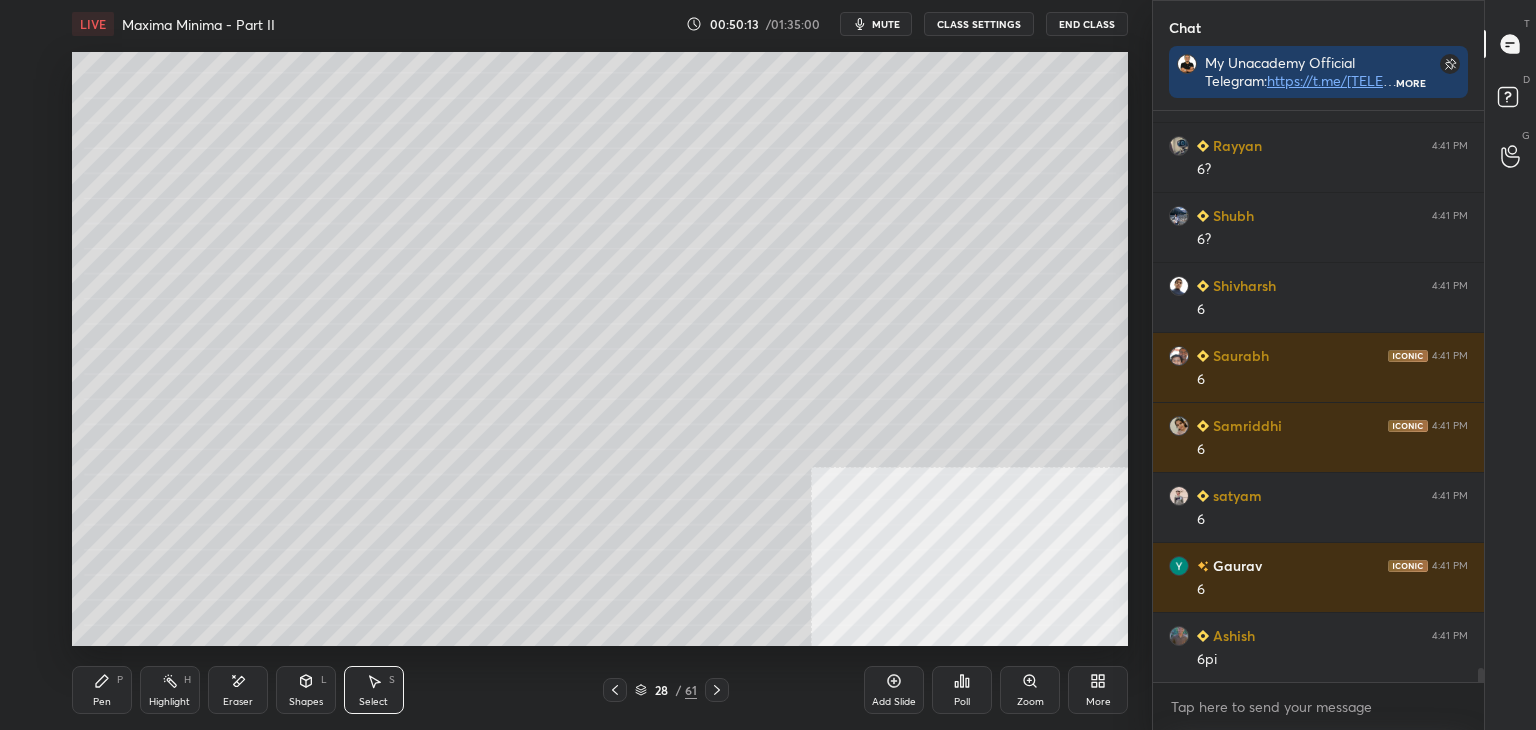 click on "Pen P" at bounding box center (102, 690) 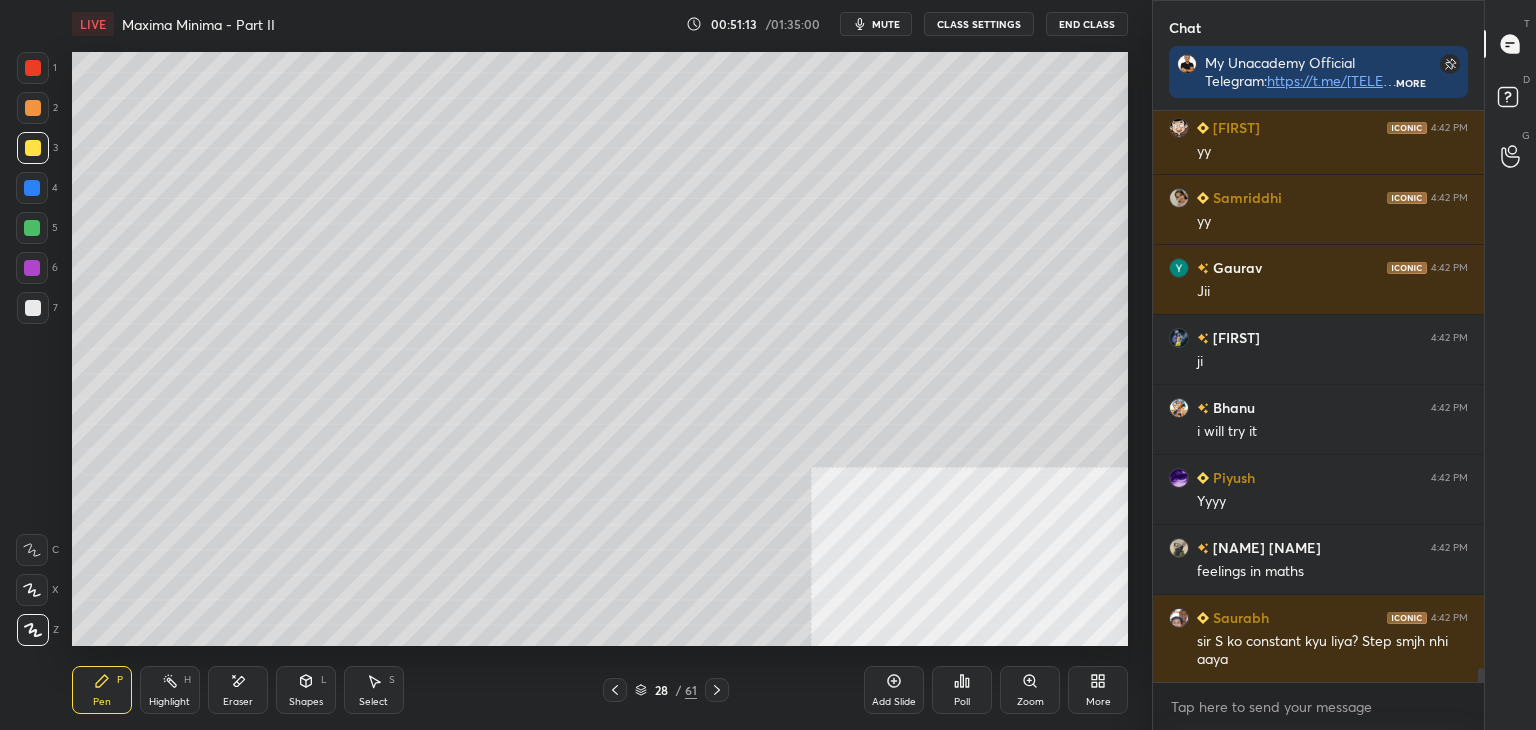 scroll, scrollTop: 23302, scrollLeft: 0, axis: vertical 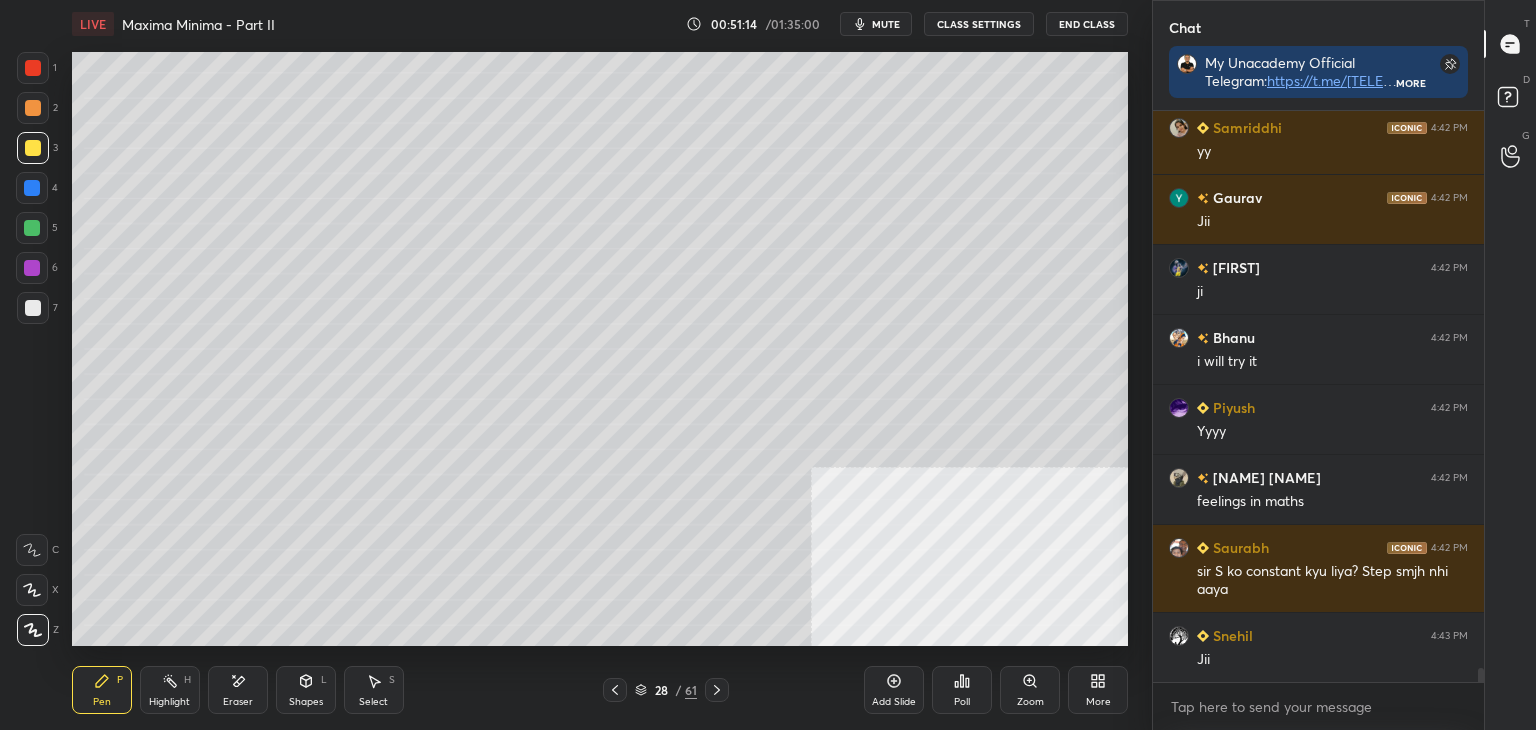 click 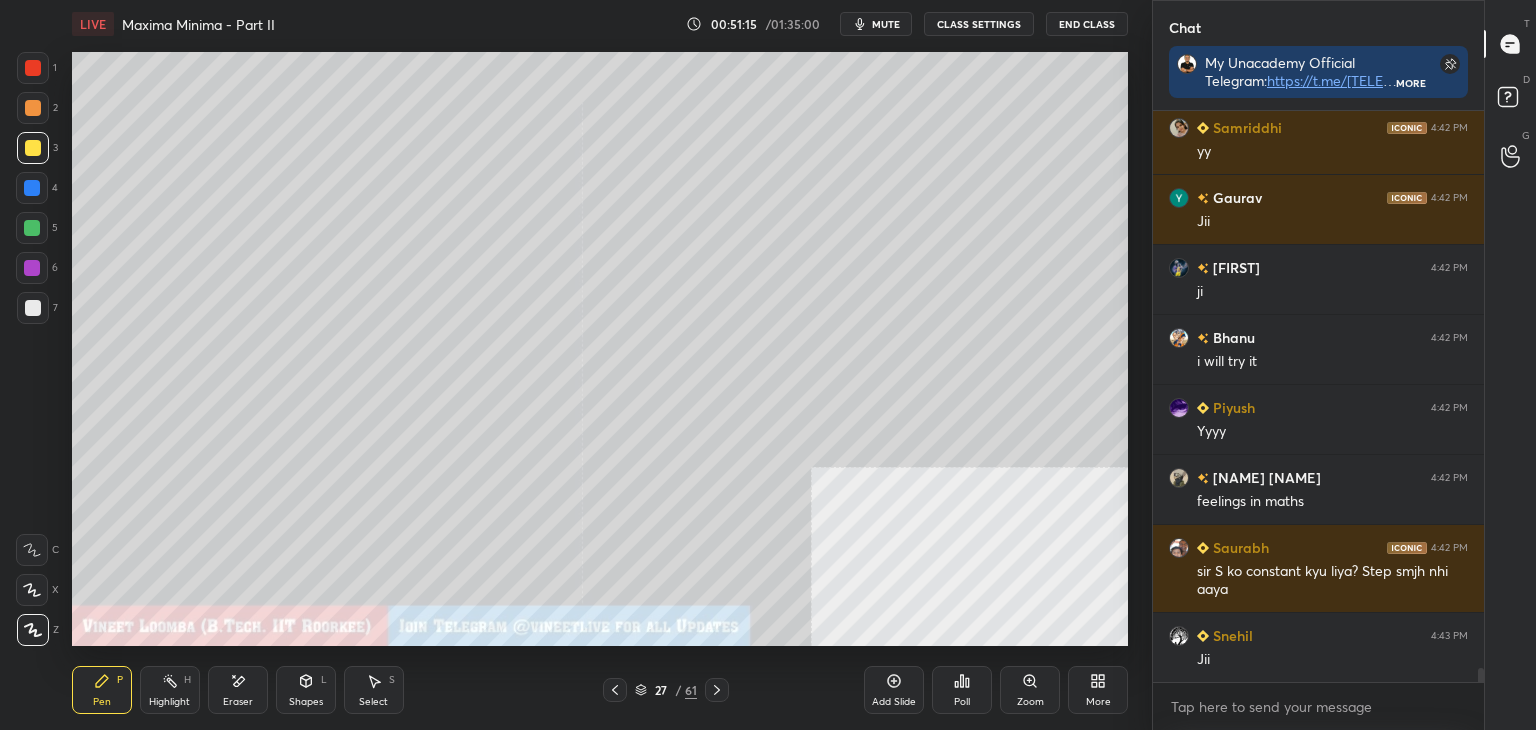 drag, startPoint x: 166, startPoint y: 693, endPoint x: 163, endPoint y: 682, distance: 11.401754 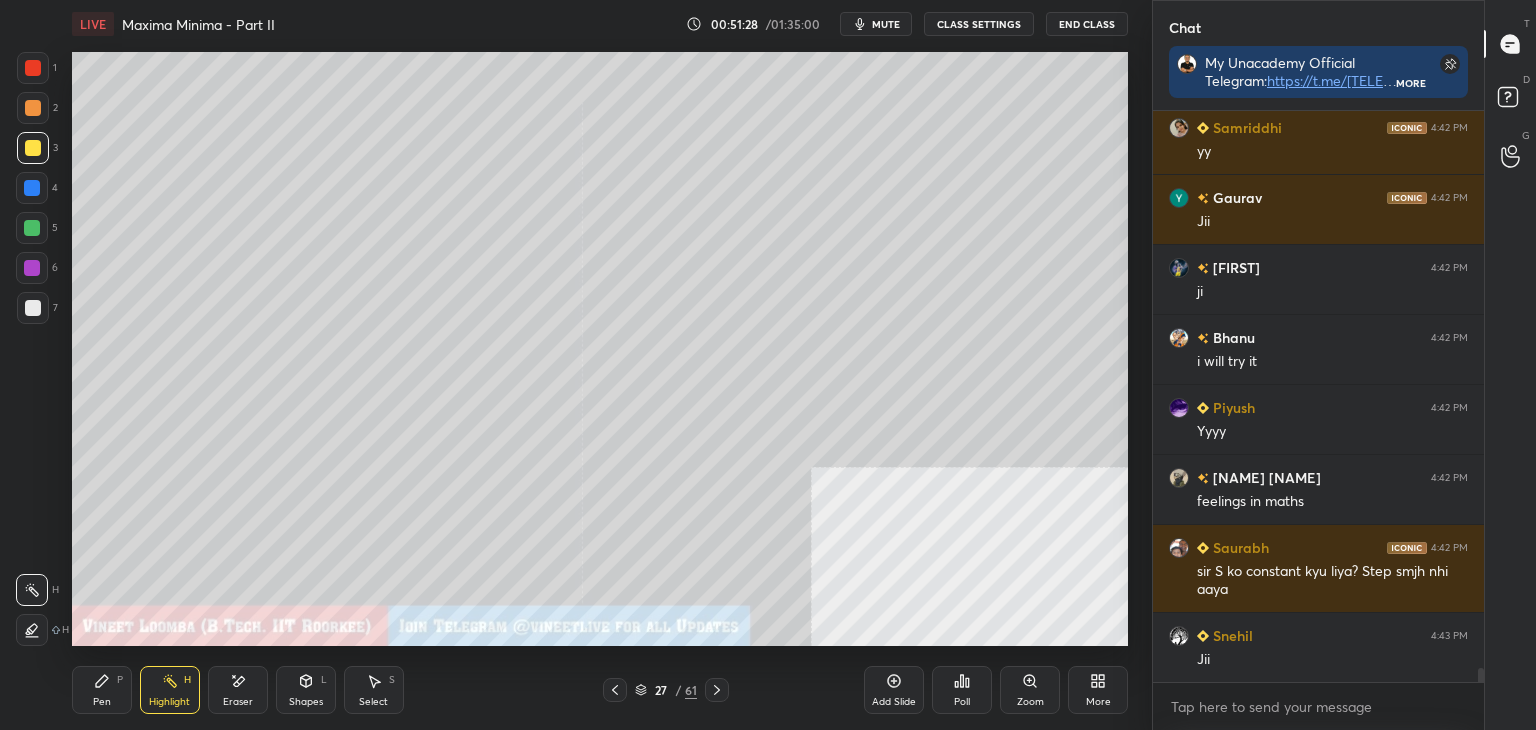 scroll, scrollTop: 23390, scrollLeft: 0, axis: vertical 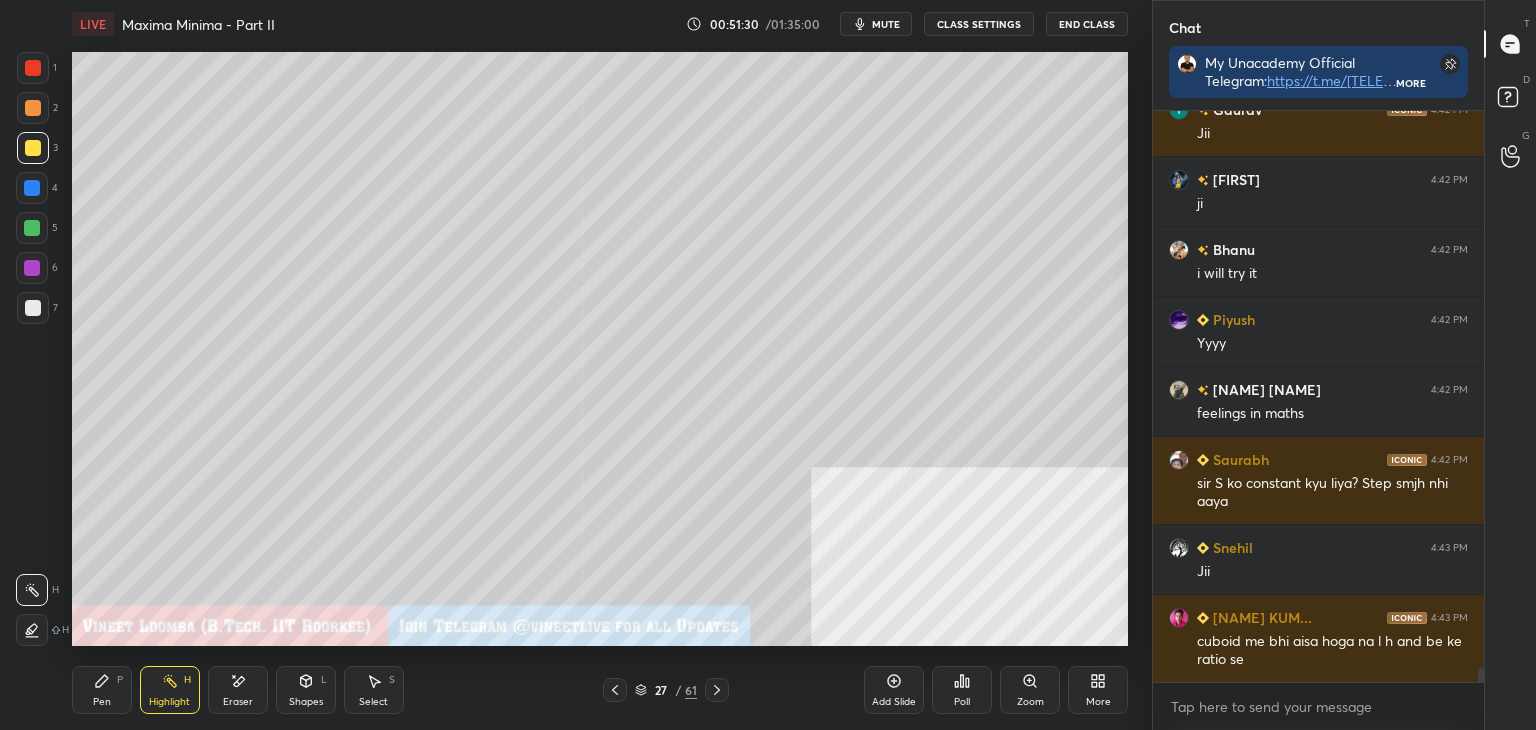drag, startPoint x: 231, startPoint y: 694, endPoint x: 226, endPoint y: 651, distance: 43.289722 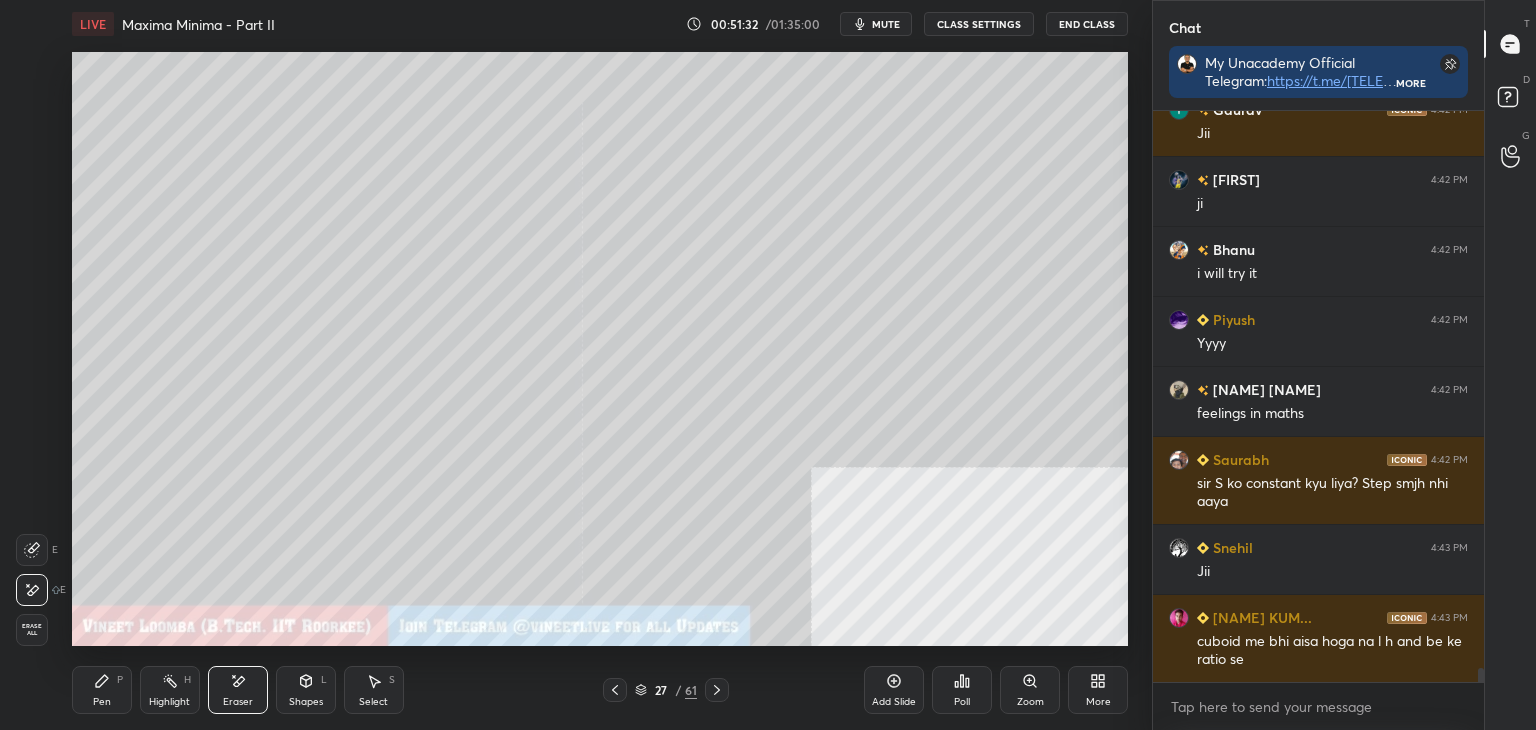 click on "Pen P" at bounding box center (102, 690) 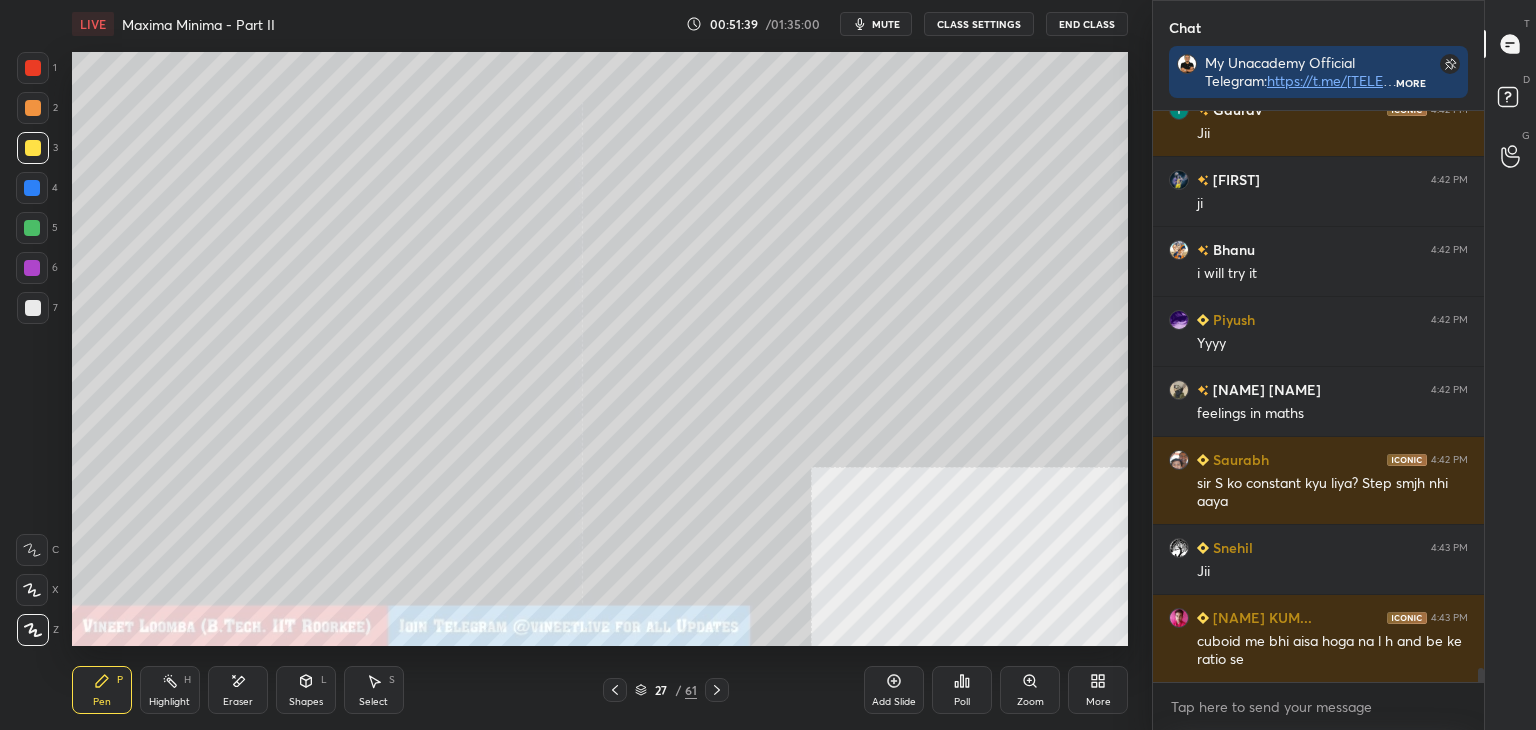 scroll, scrollTop: 23460, scrollLeft: 0, axis: vertical 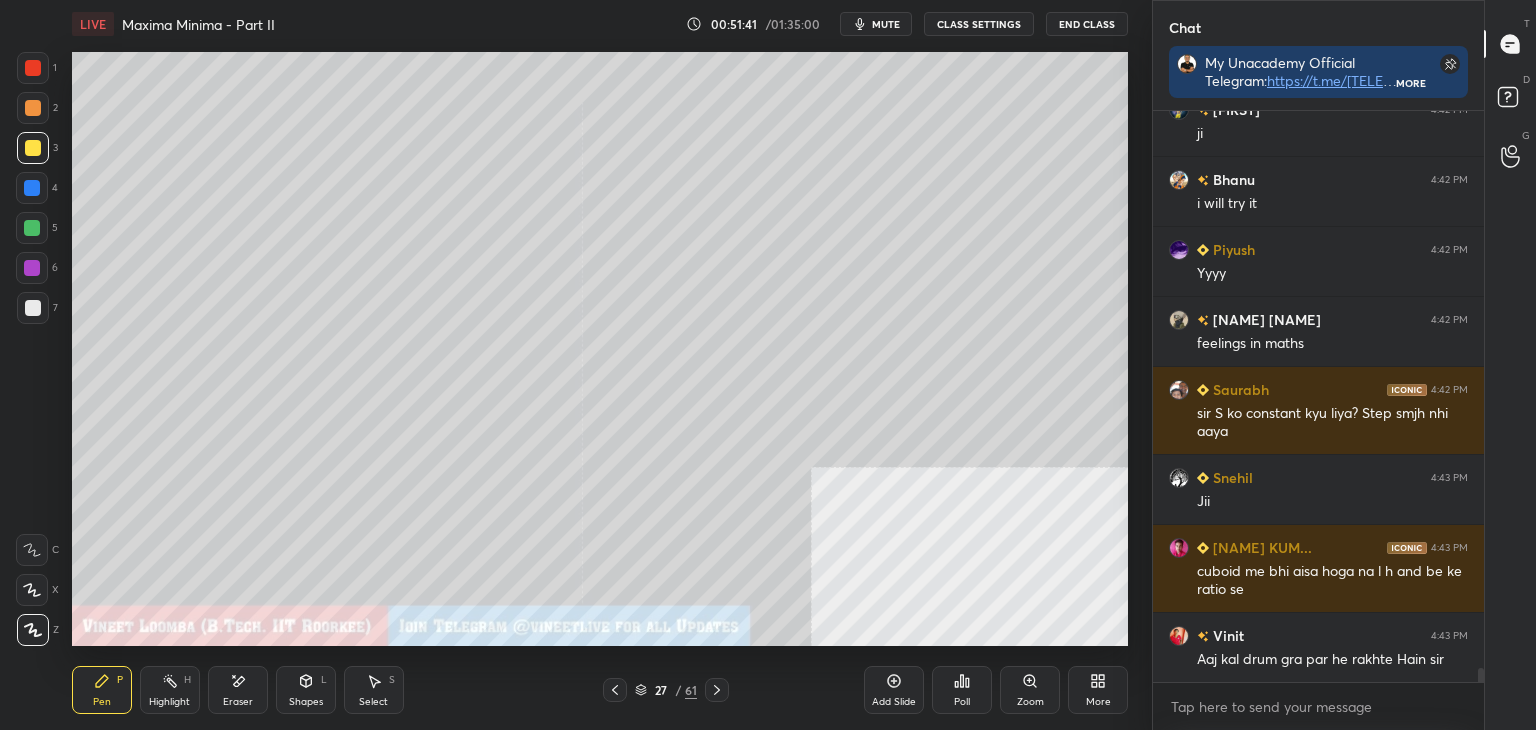 click on "Eraser" at bounding box center (238, 690) 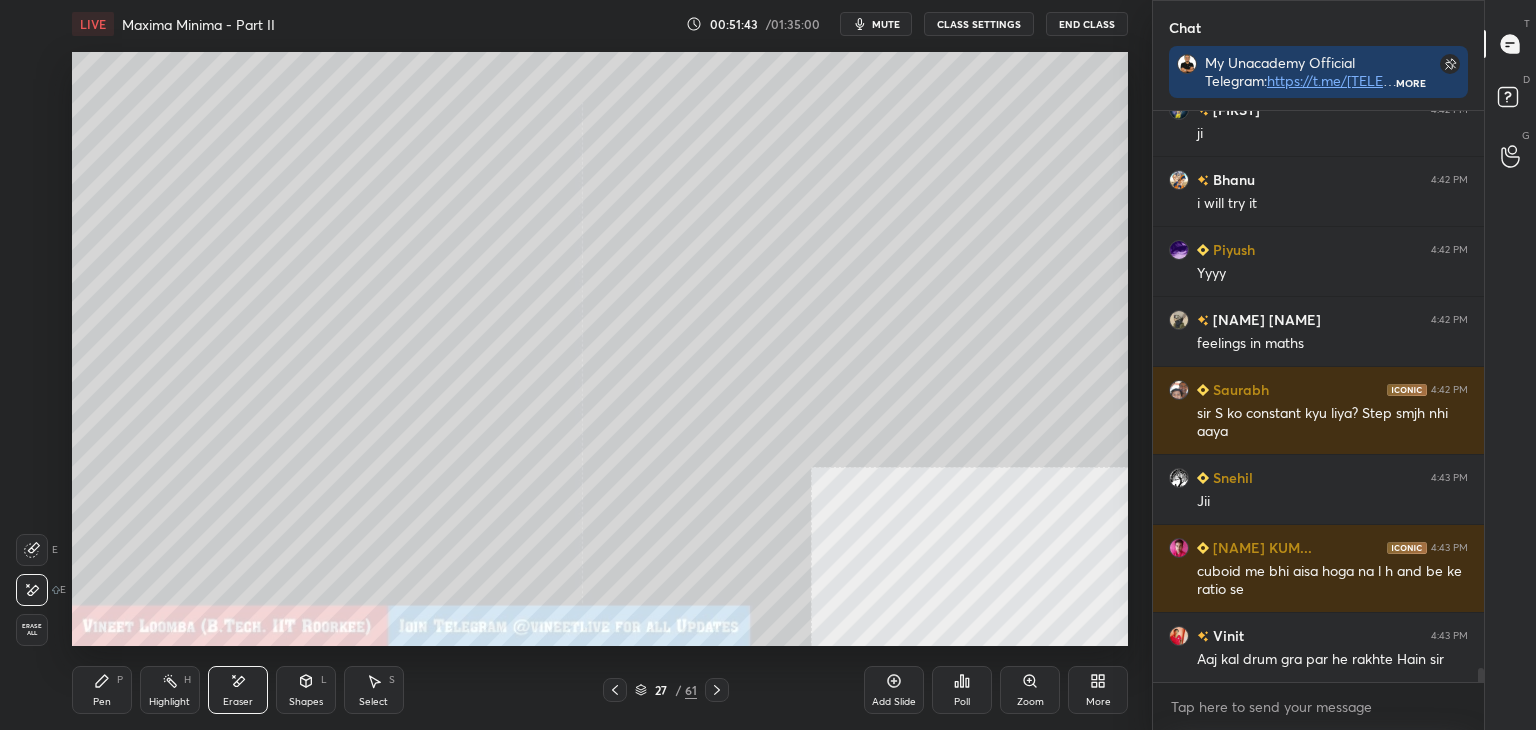 click on "Pen P" at bounding box center (102, 690) 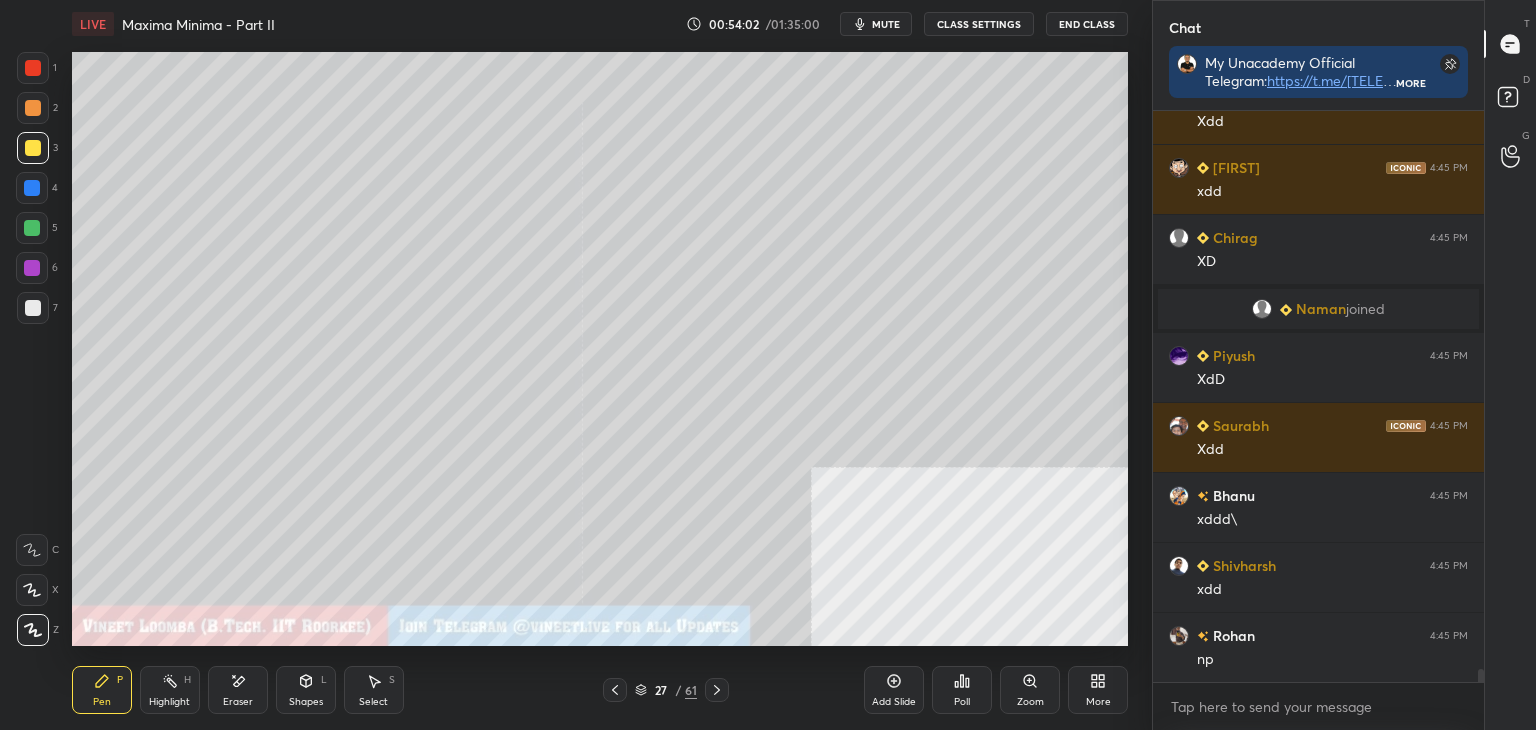 scroll, scrollTop: 24484, scrollLeft: 0, axis: vertical 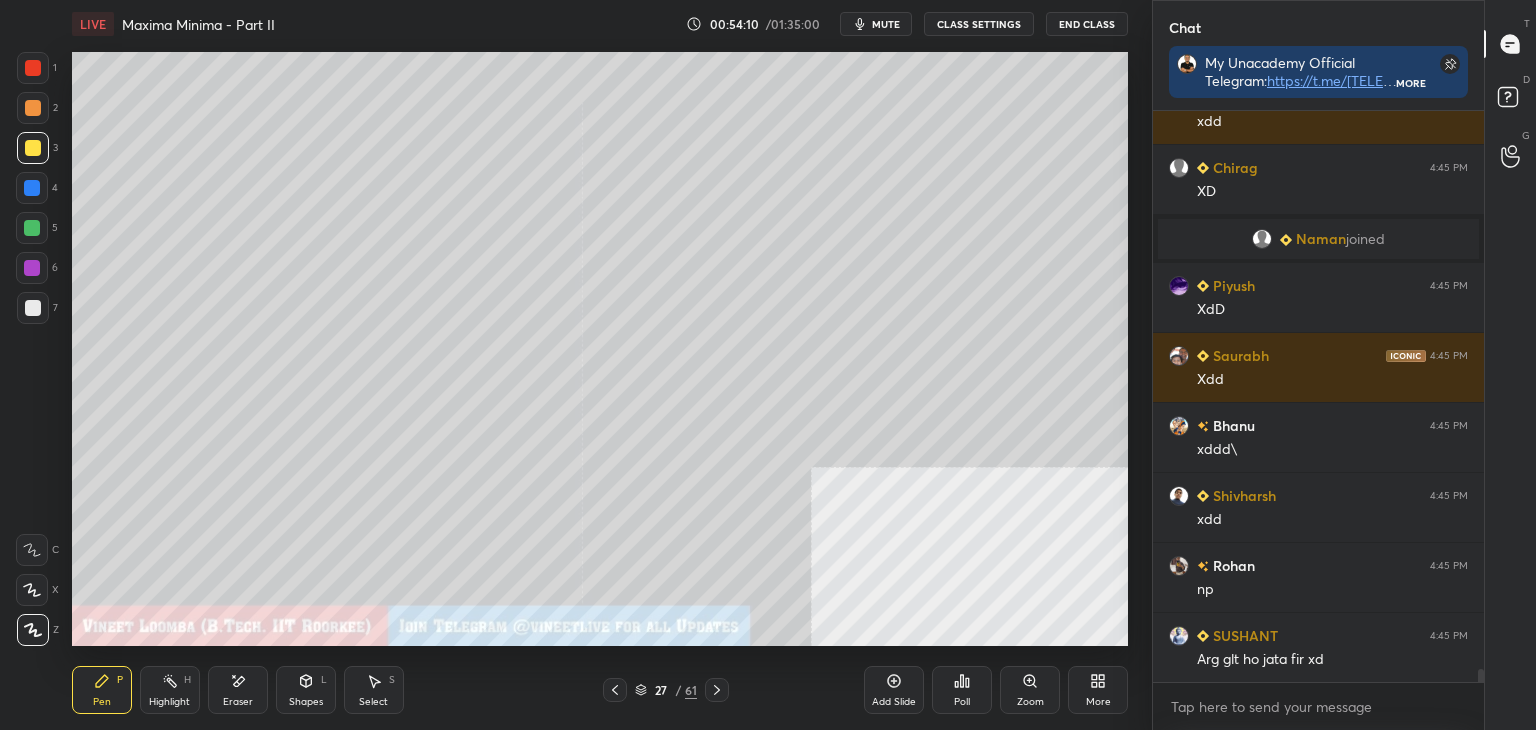 click 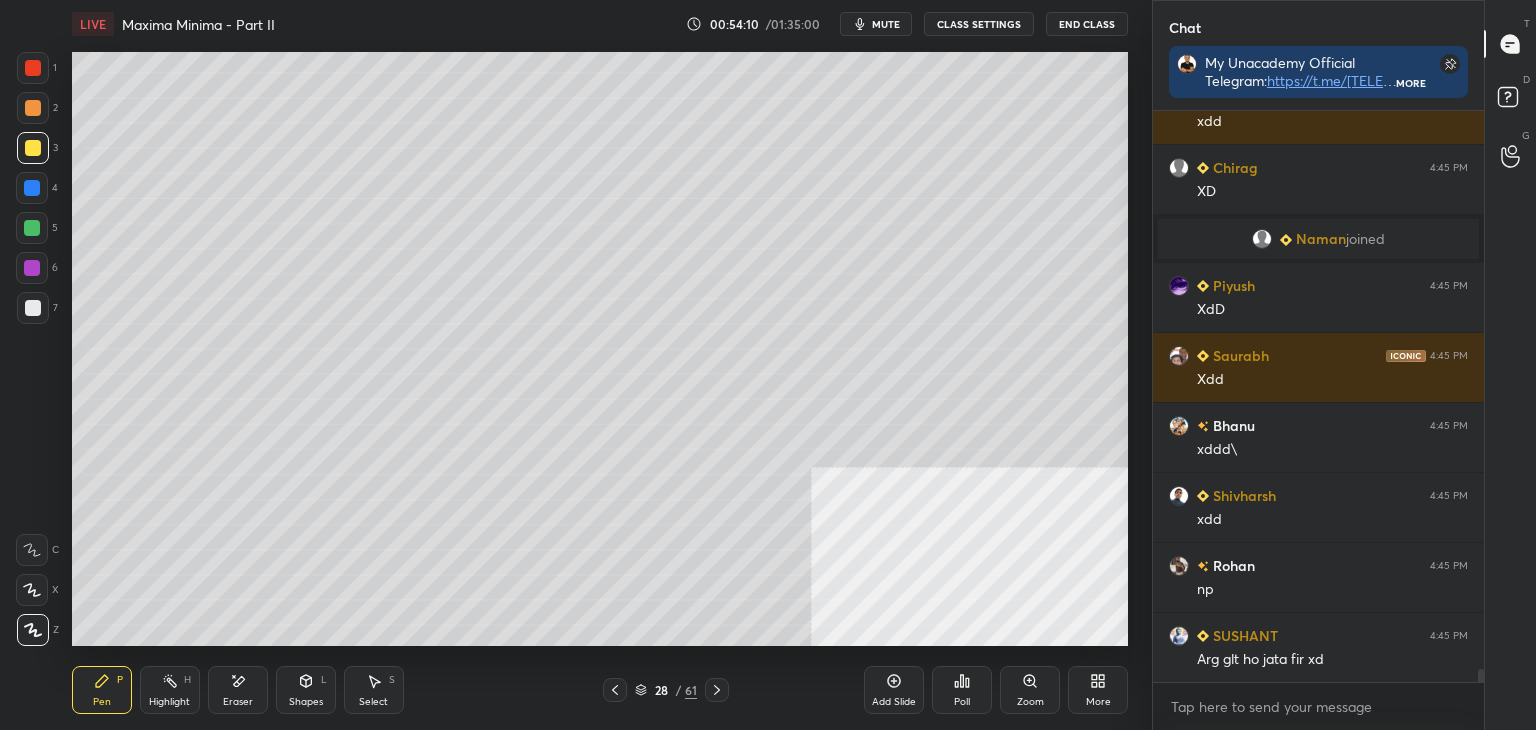 click 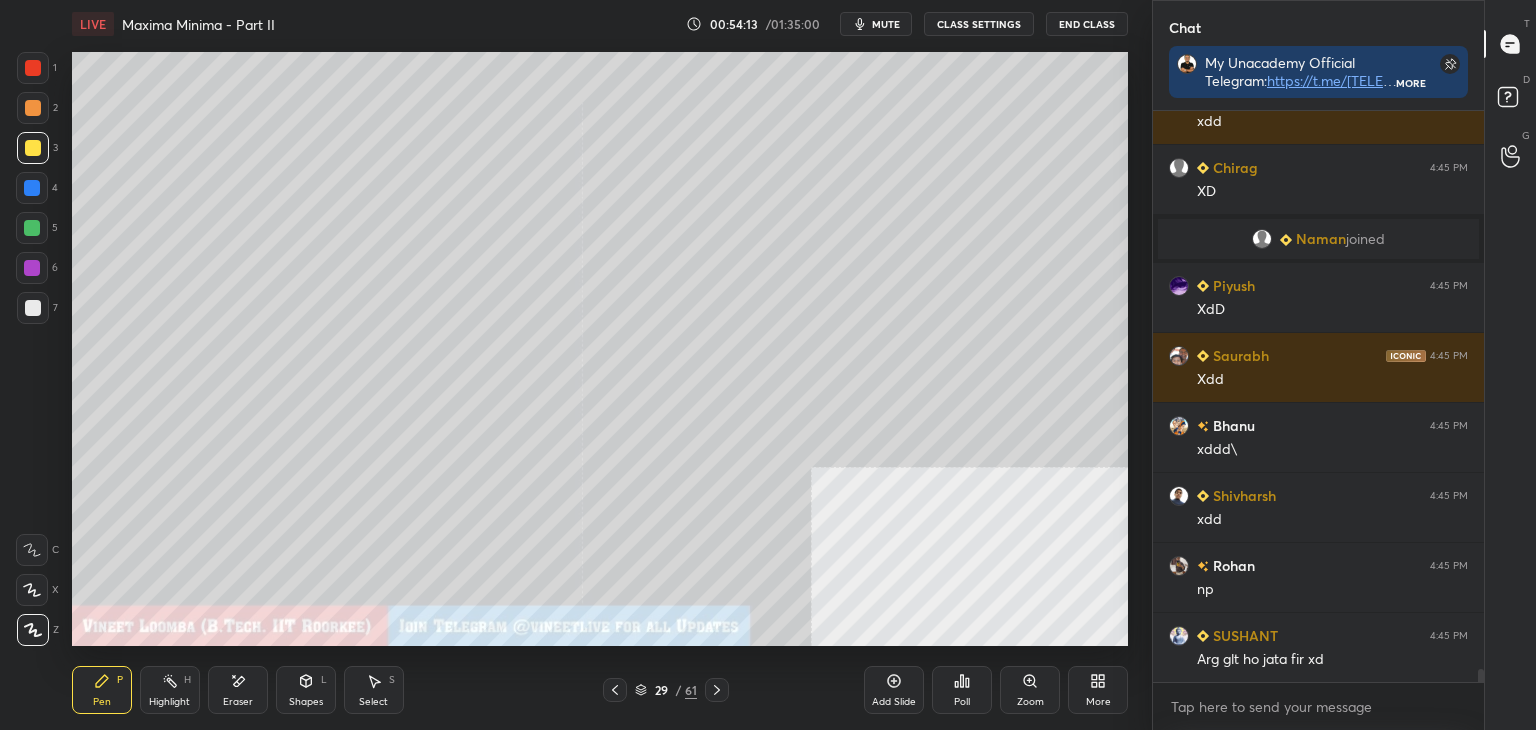 click at bounding box center [33, 308] 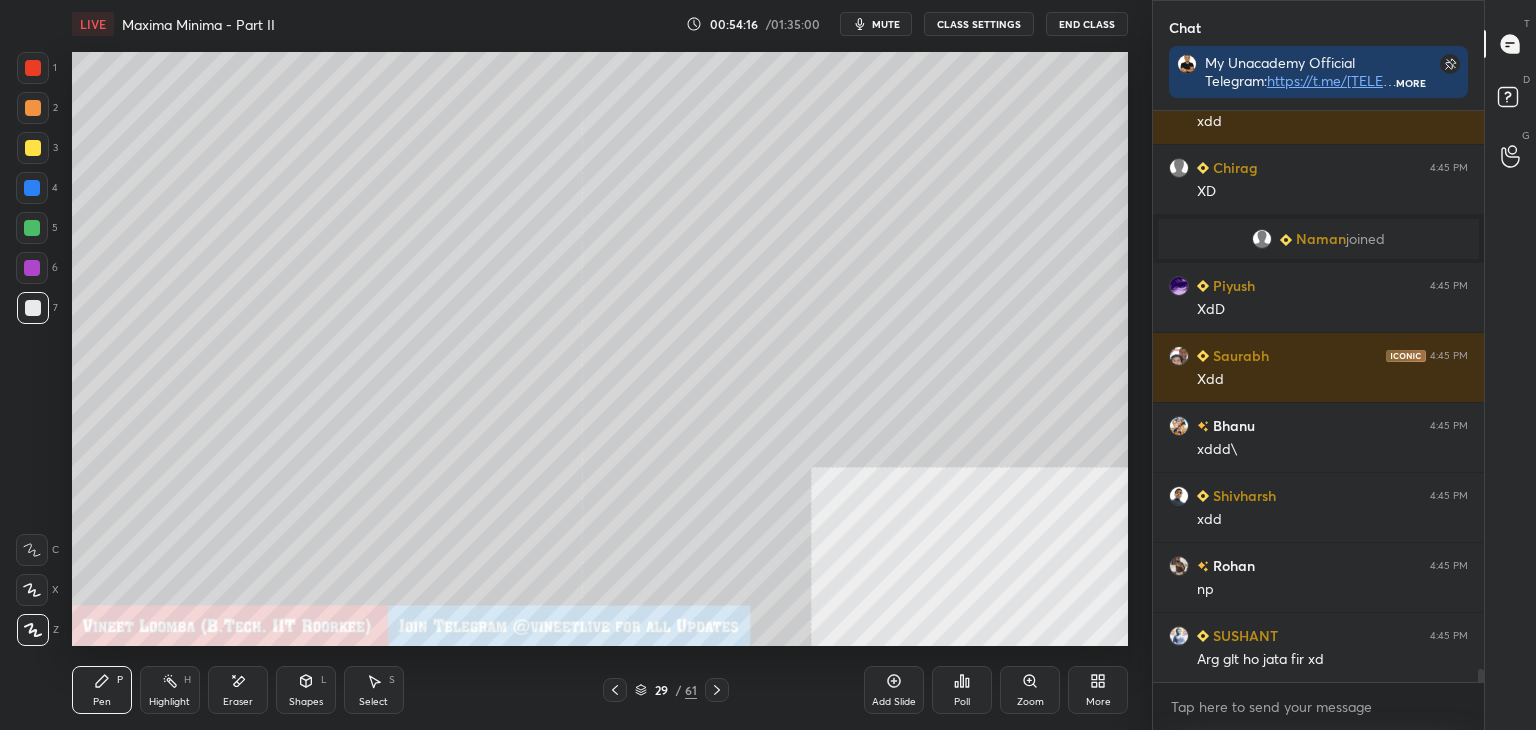 click on "Shapes" at bounding box center [306, 702] 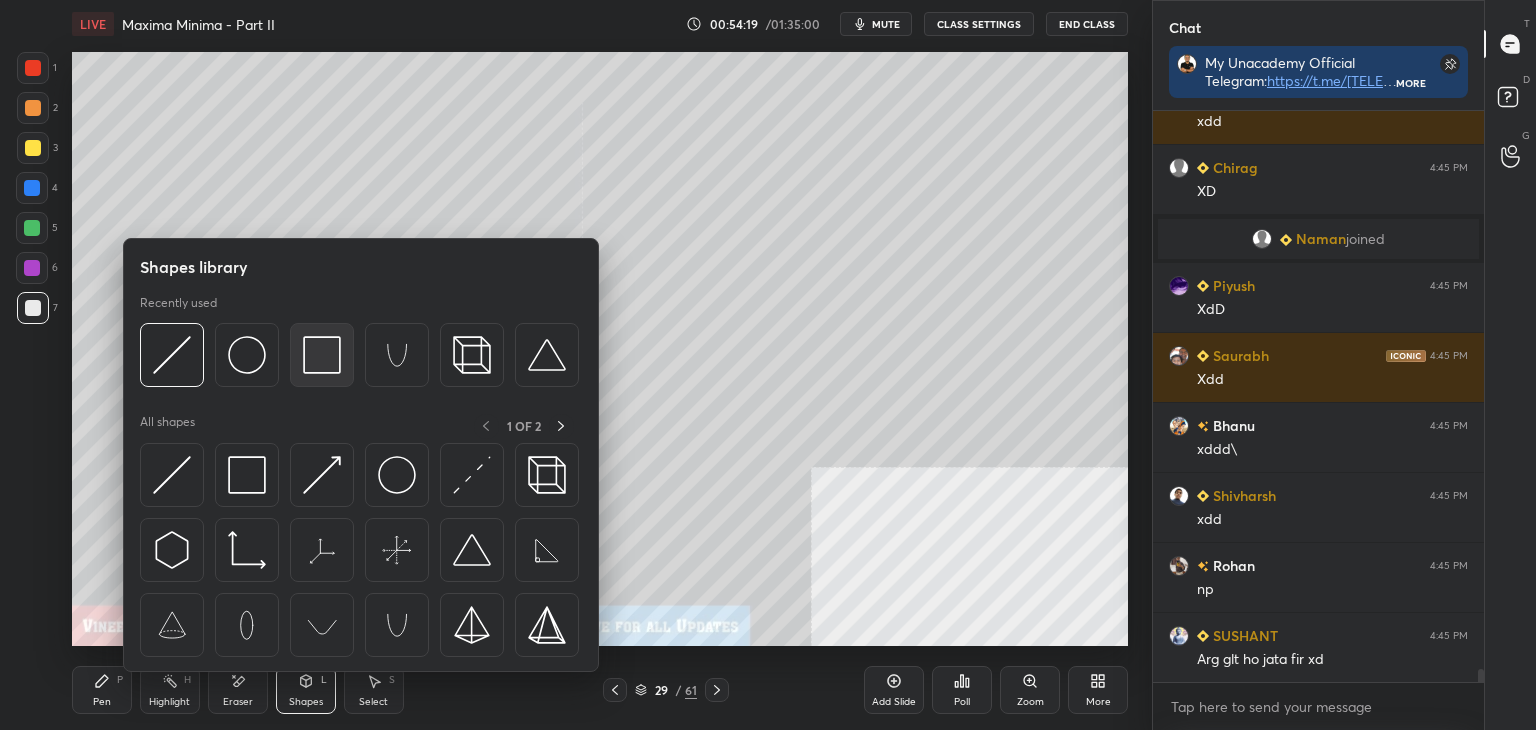 click at bounding box center (322, 355) 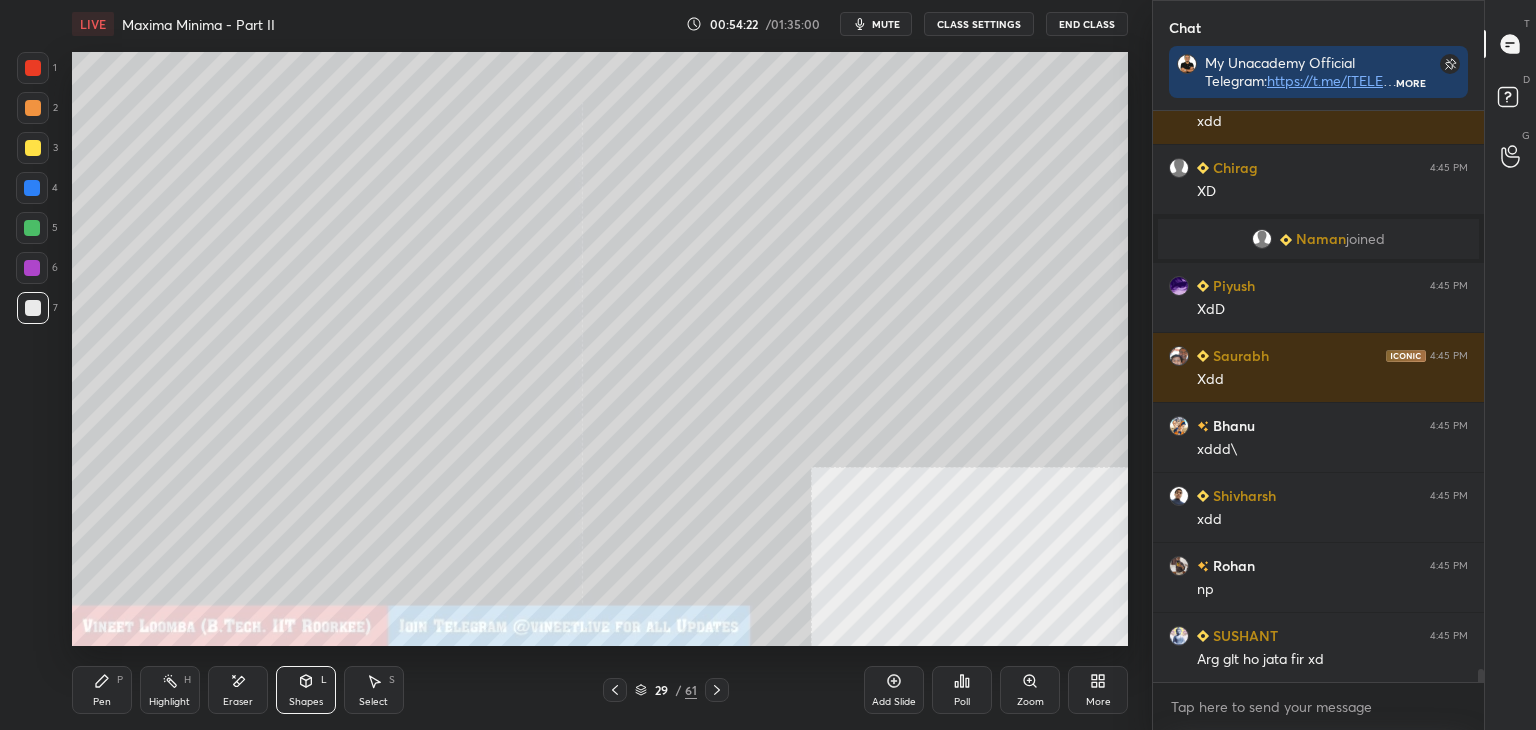 click on "Pen" at bounding box center [102, 702] 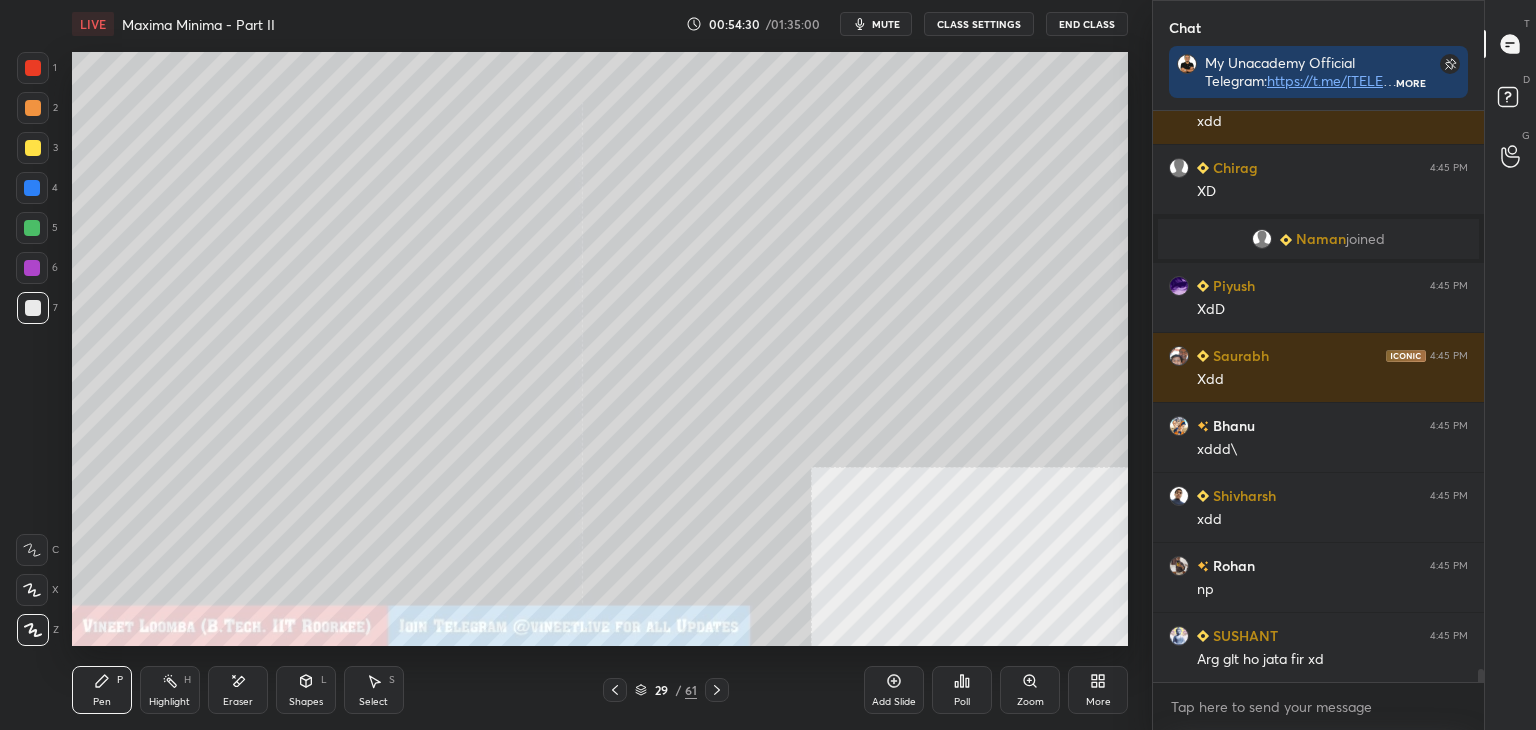 drag, startPoint x: 251, startPoint y: 693, endPoint x: 228, endPoint y: 677, distance: 28.01785 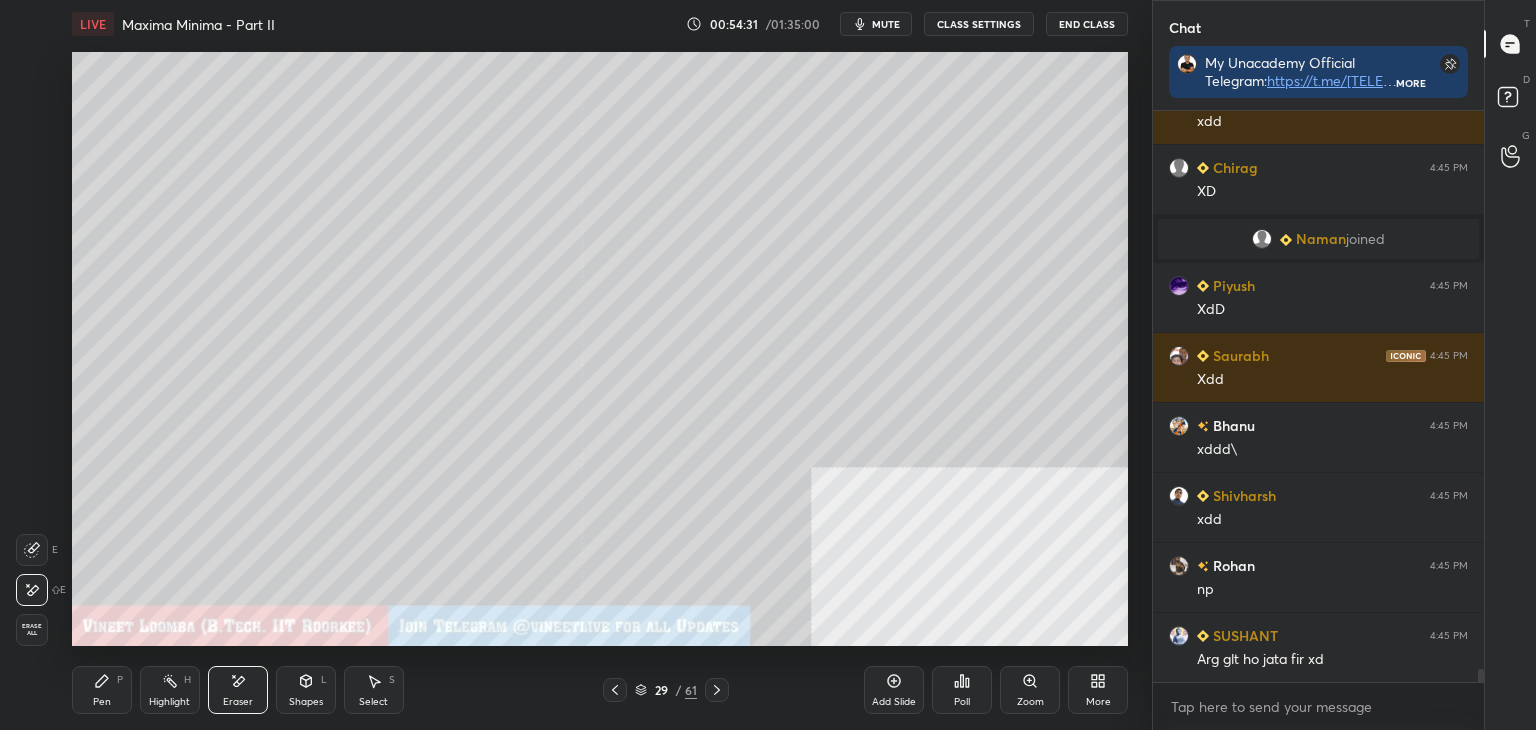 click on "Pen P" at bounding box center [102, 690] 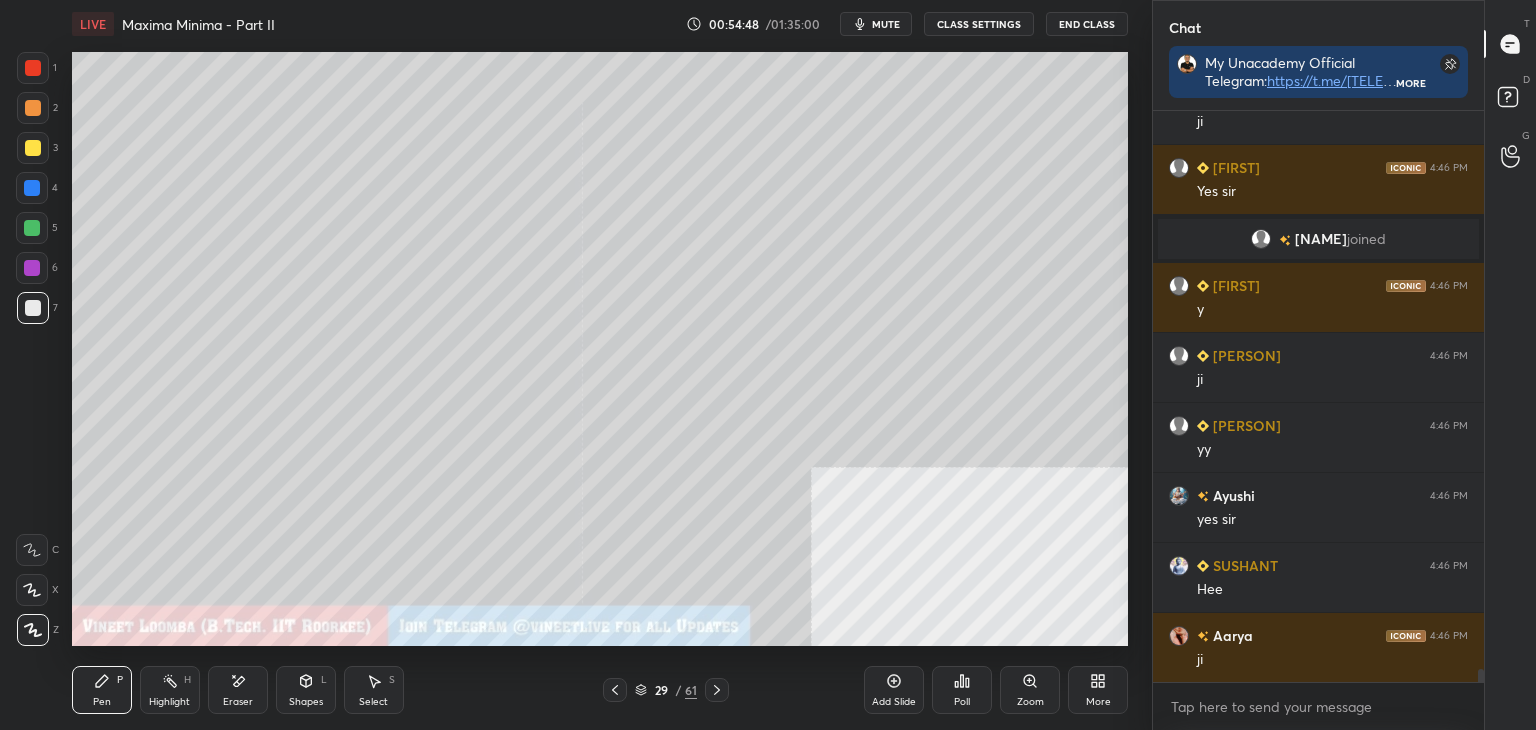 scroll, scrollTop: 25044, scrollLeft: 0, axis: vertical 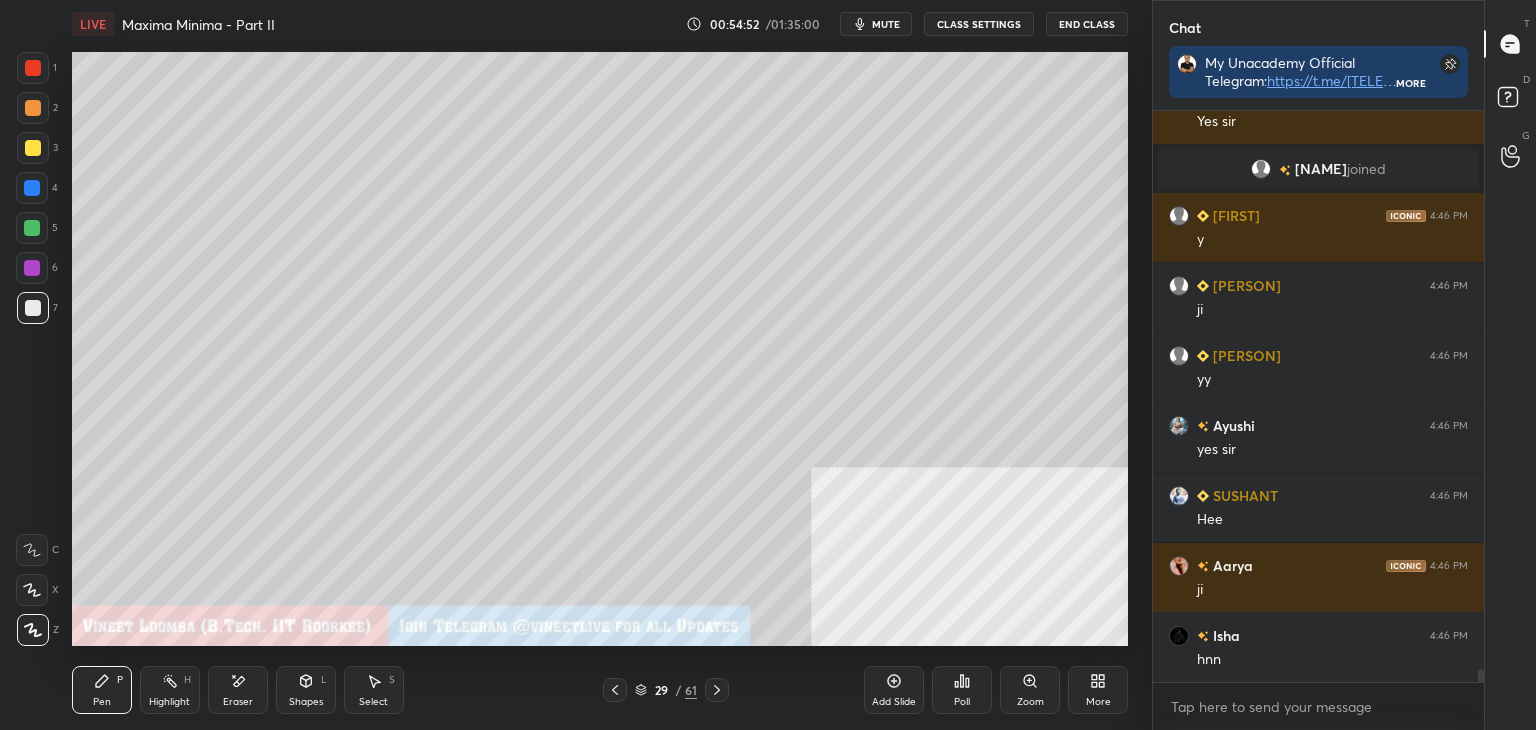 drag, startPoint x: 108, startPoint y: 693, endPoint x: 90, endPoint y: 652, distance: 44.777225 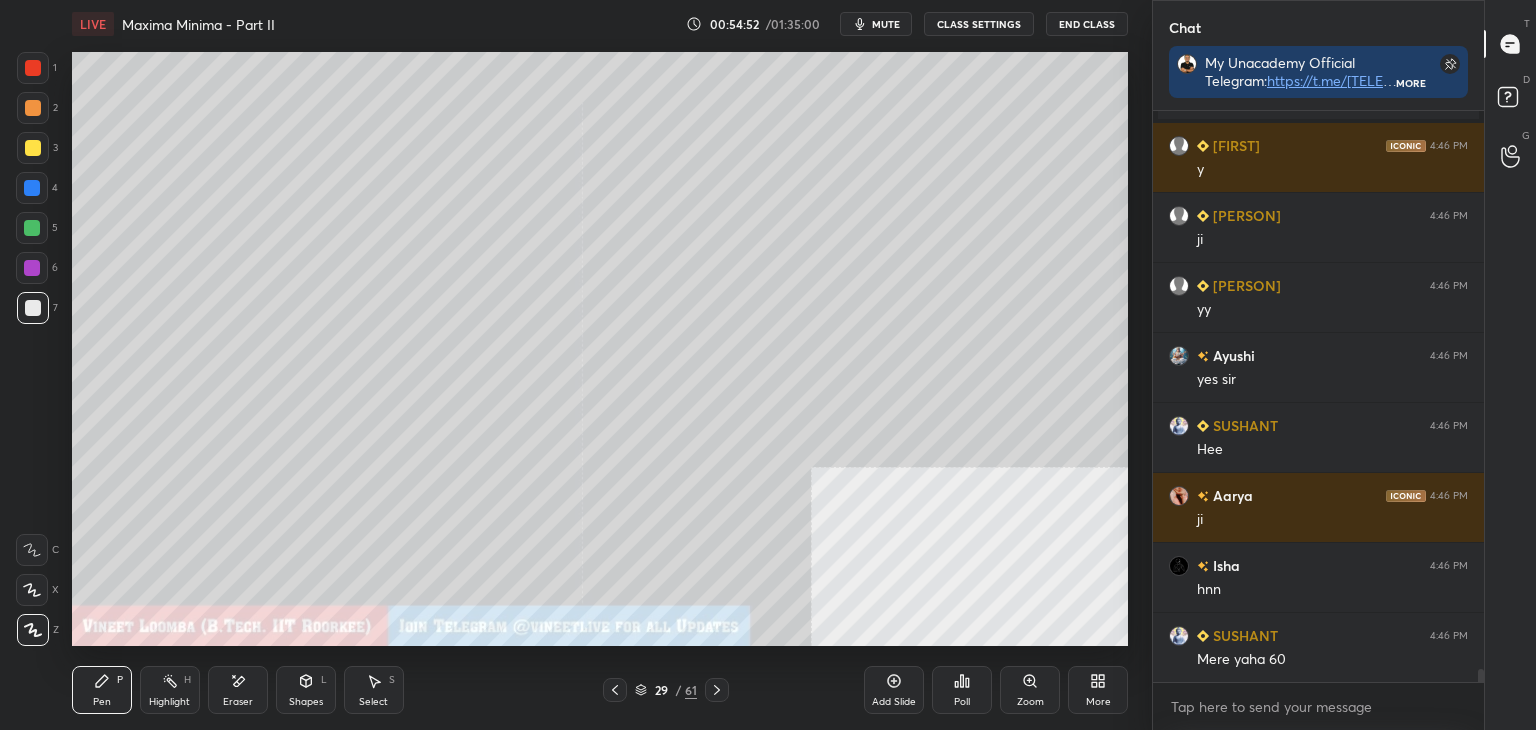 click at bounding box center [33, 308] 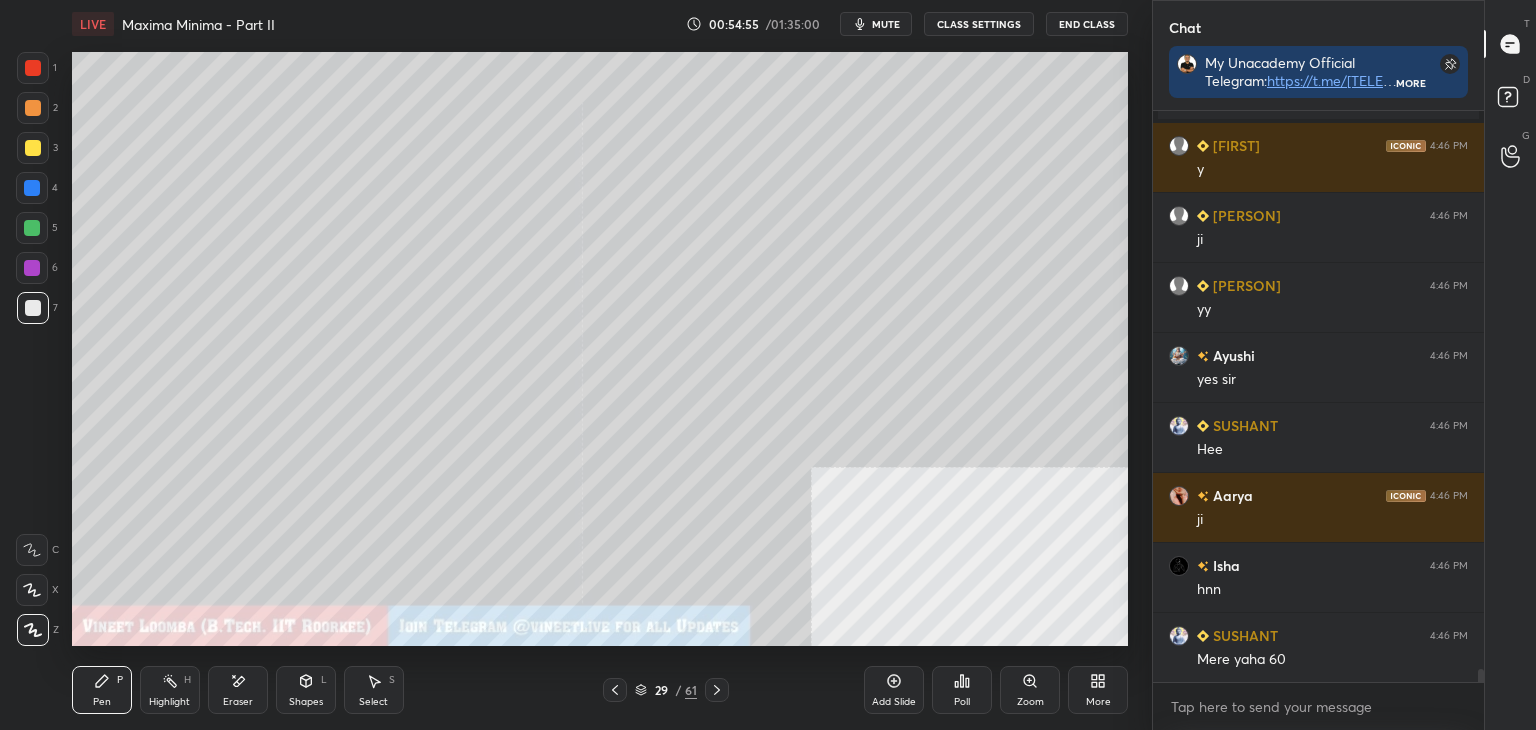 scroll, scrollTop: 25184, scrollLeft: 0, axis: vertical 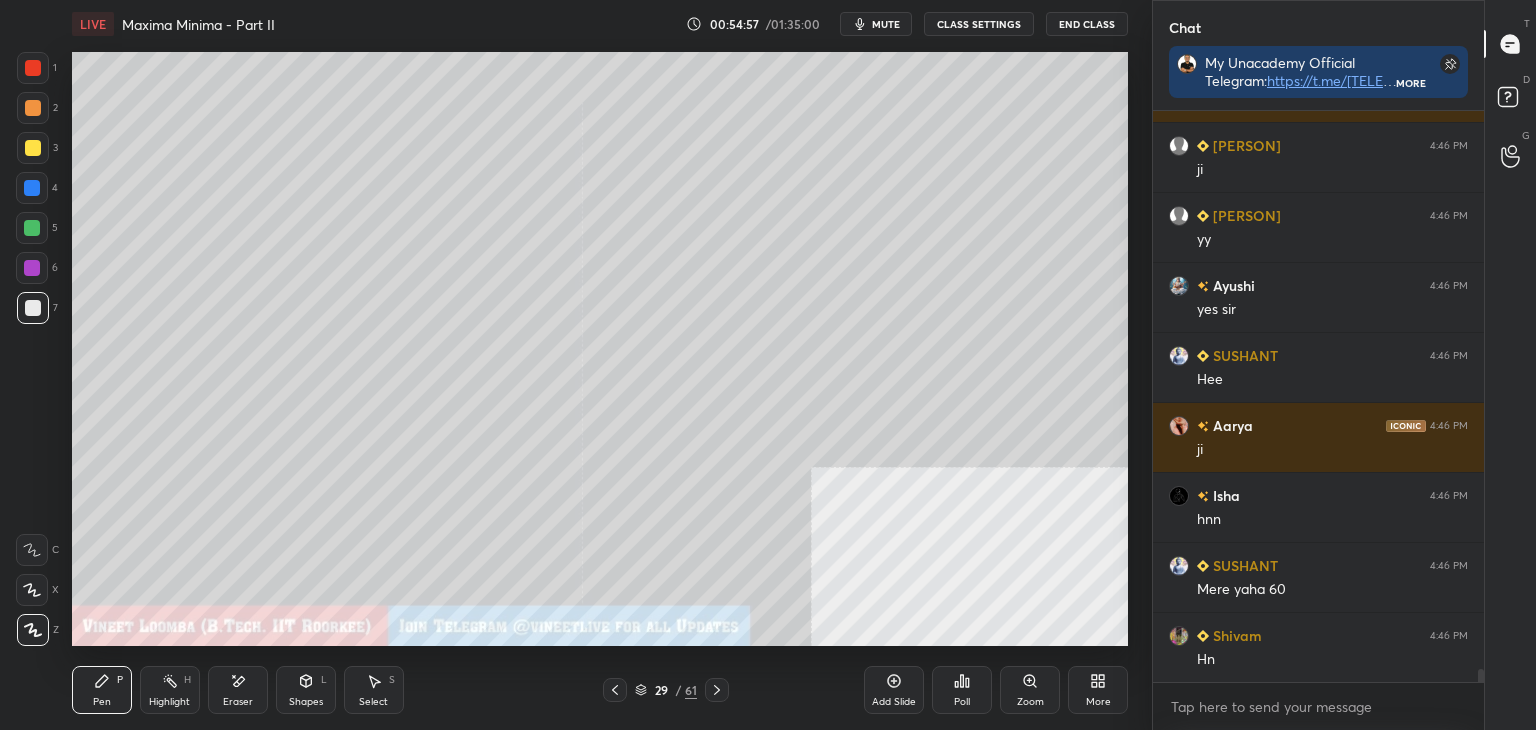click on "Pen P" at bounding box center [102, 690] 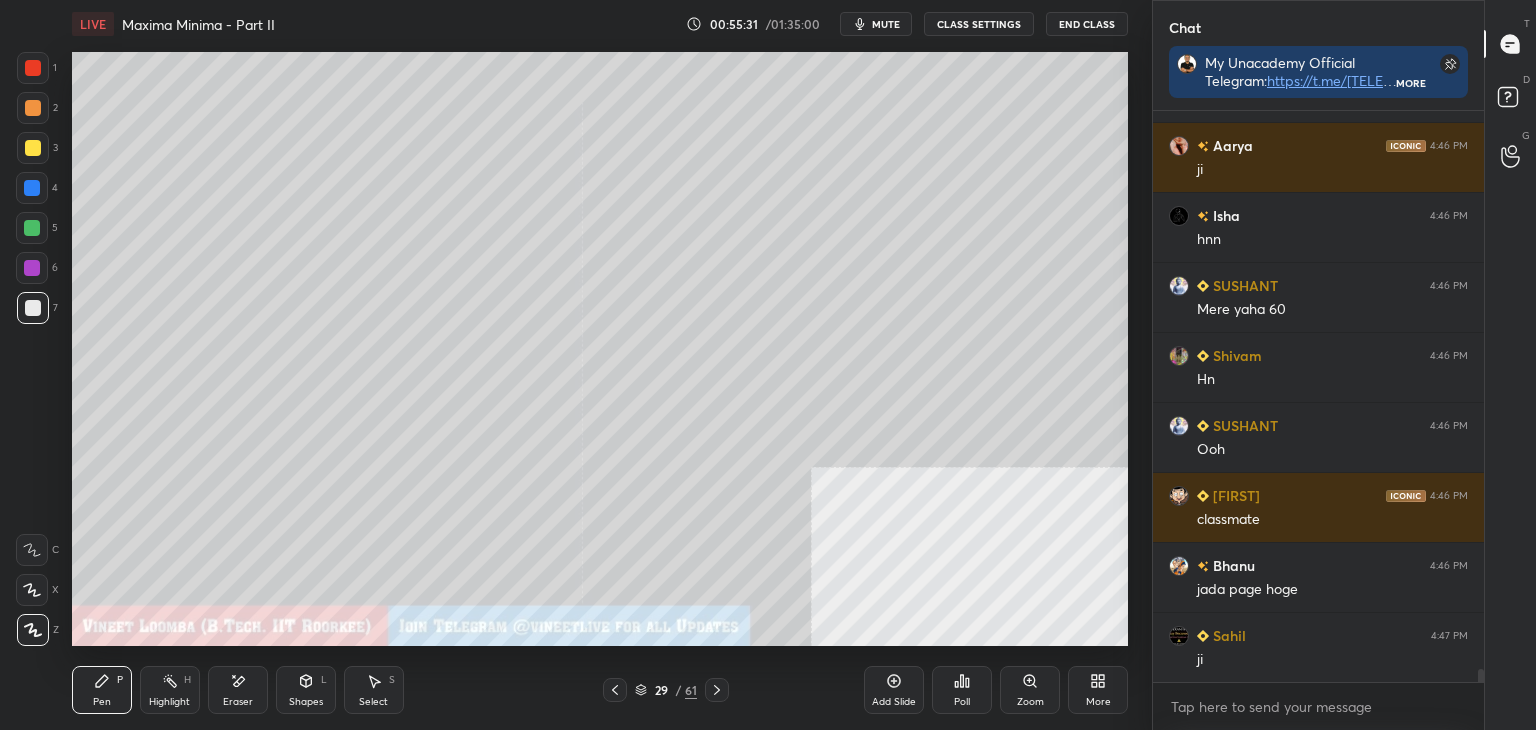 scroll, scrollTop: 25366, scrollLeft: 0, axis: vertical 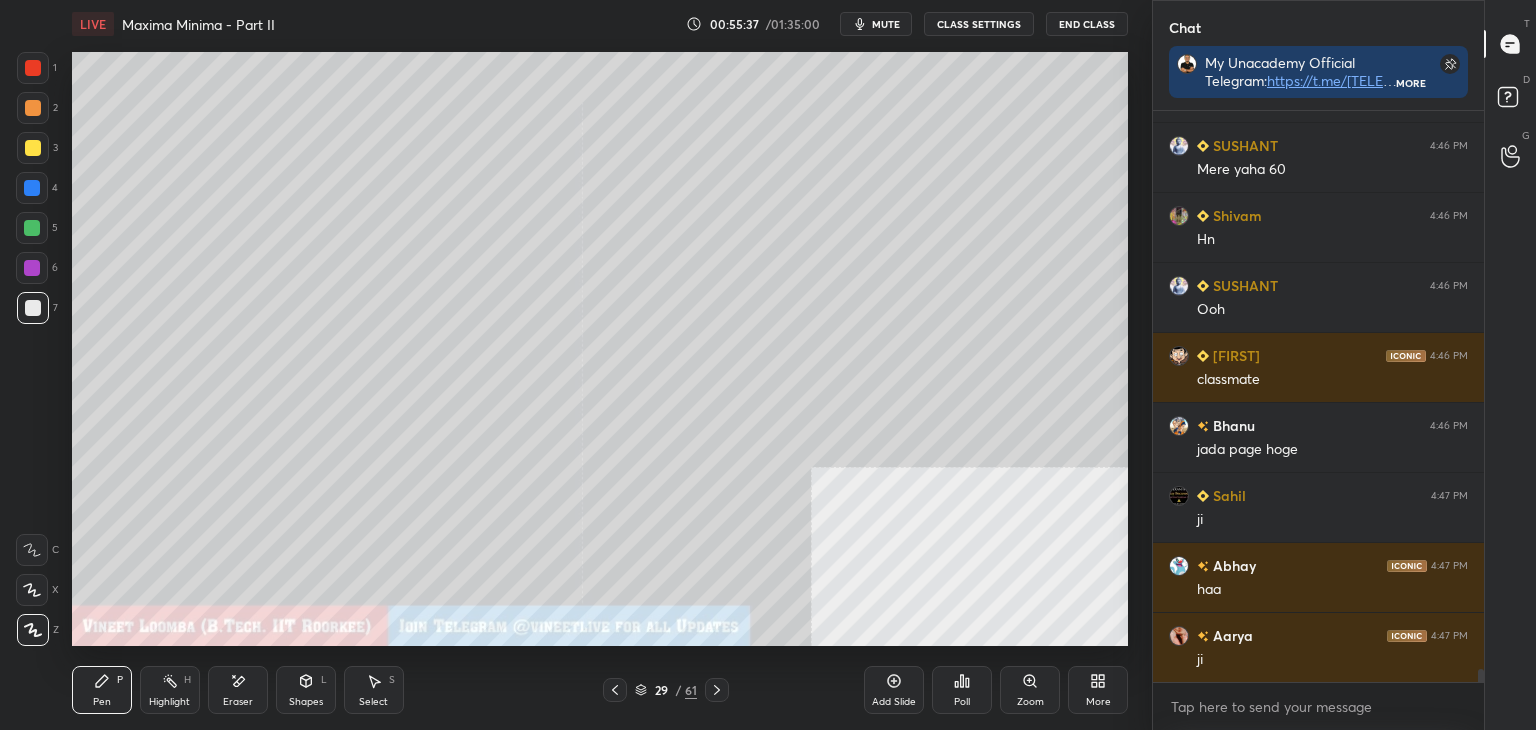 click at bounding box center (33, 148) 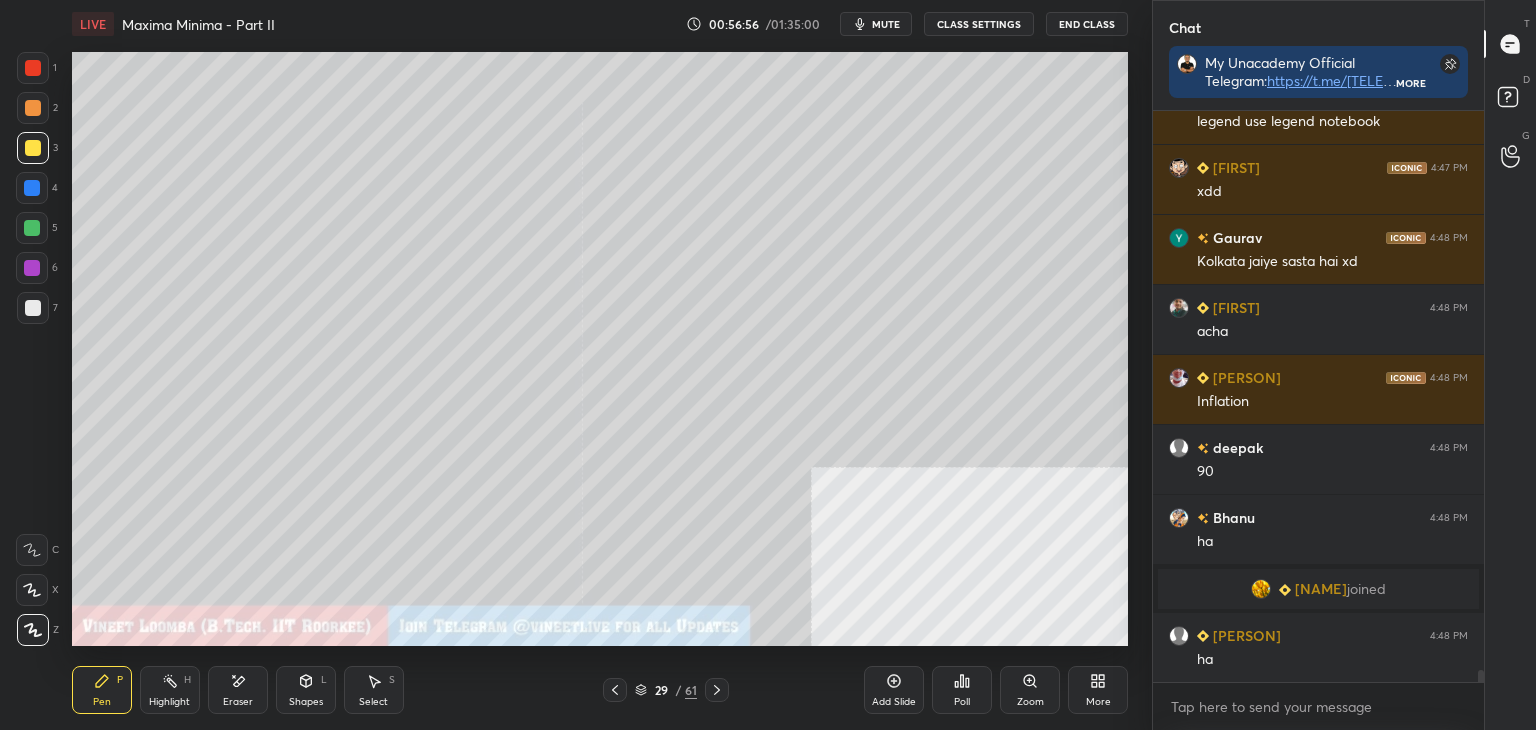 scroll, scrollTop: 26252, scrollLeft: 0, axis: vertical 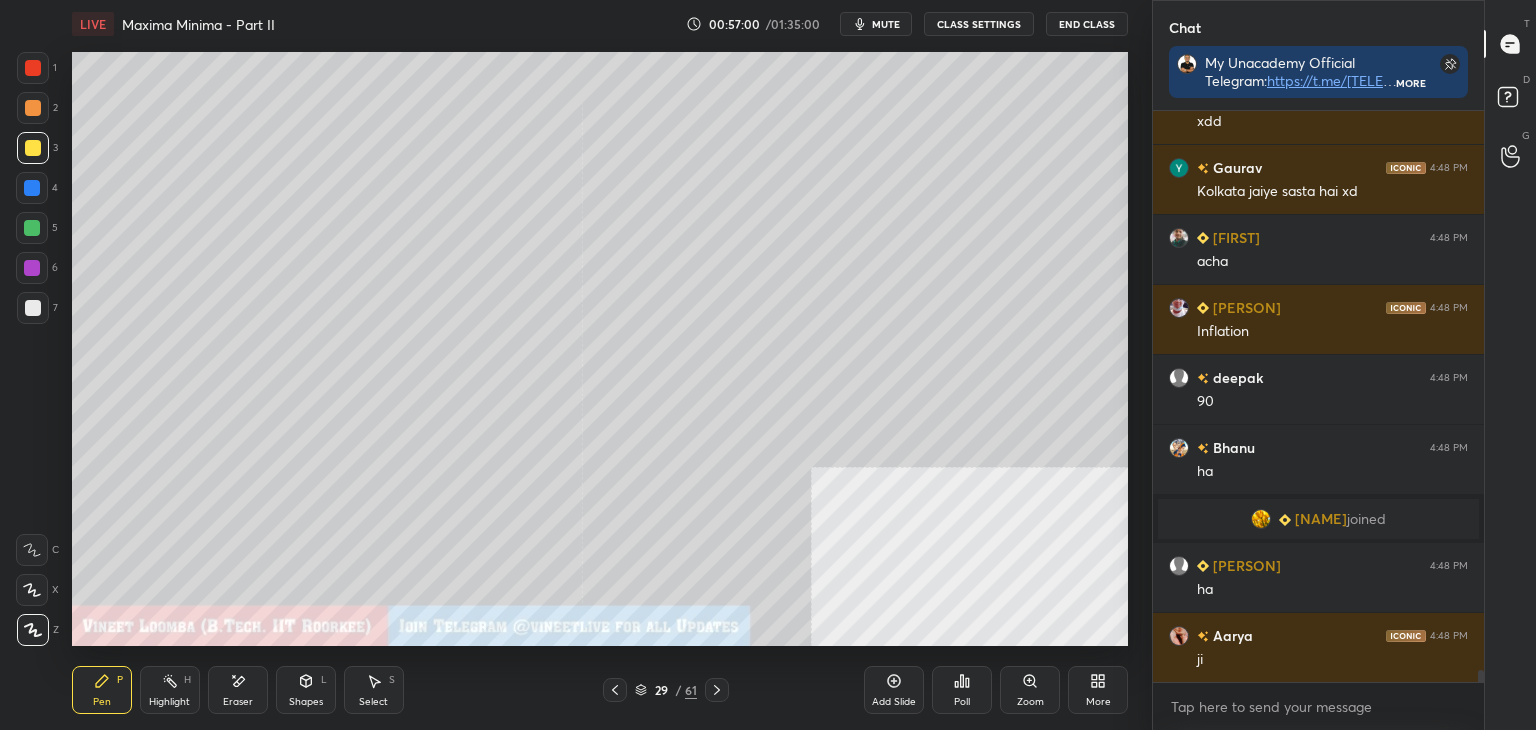 drag, startPoint x: 245, startPoint y: 693, endPoint x: 269, endPoint y: 653, distance: 46.647614 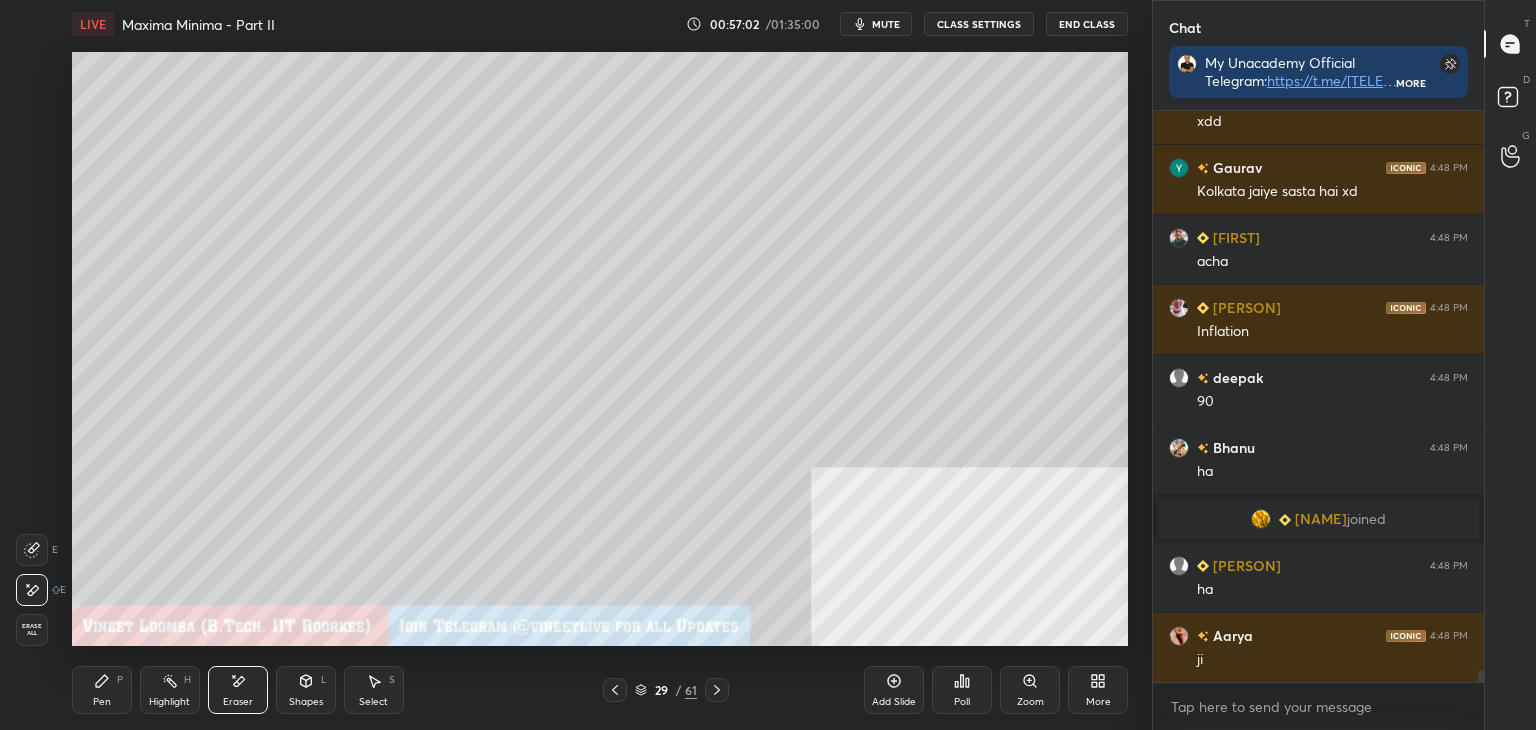 click on "Pen" at bounding box center [102, 702] 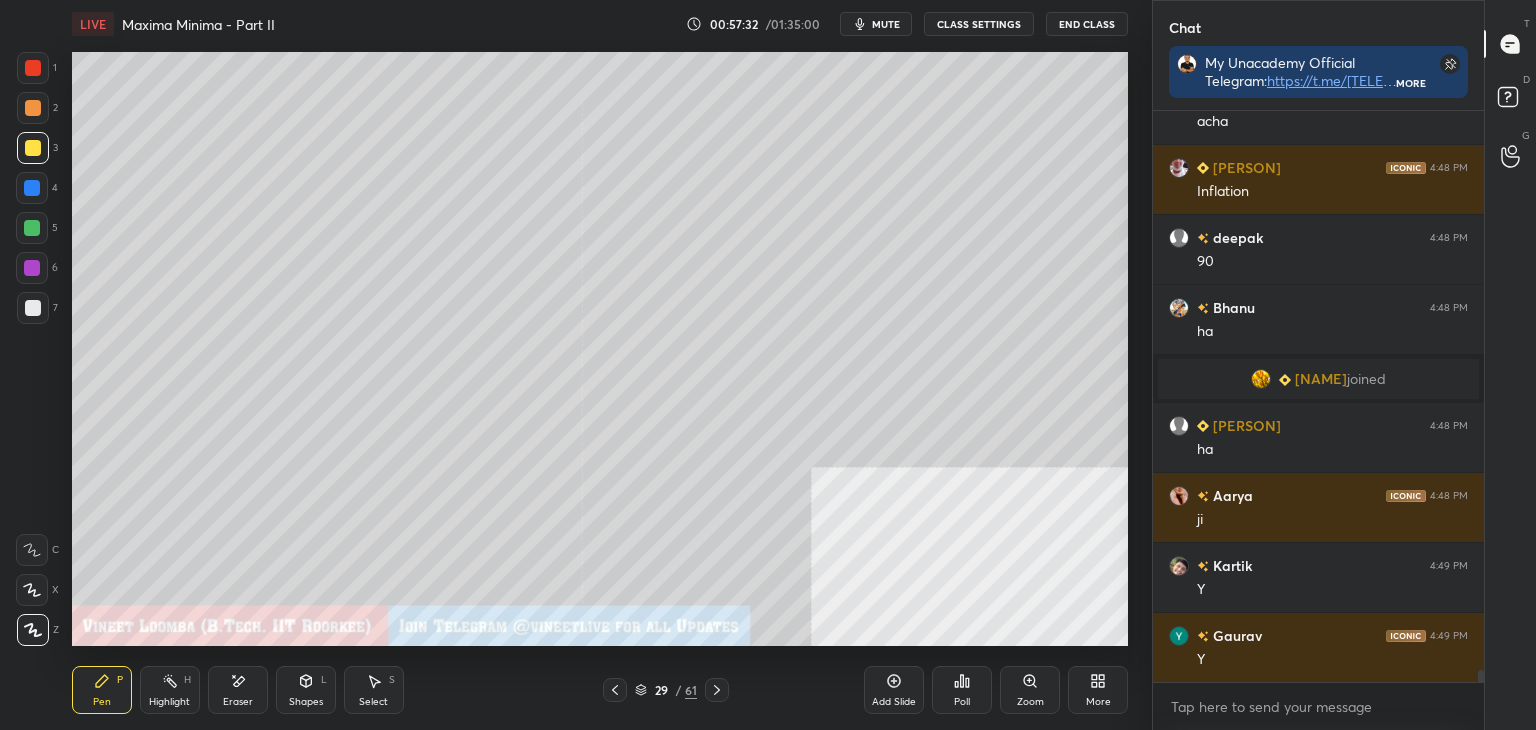scroll, scrollTop: 26462, scrollLeft: 0, axis: vertical 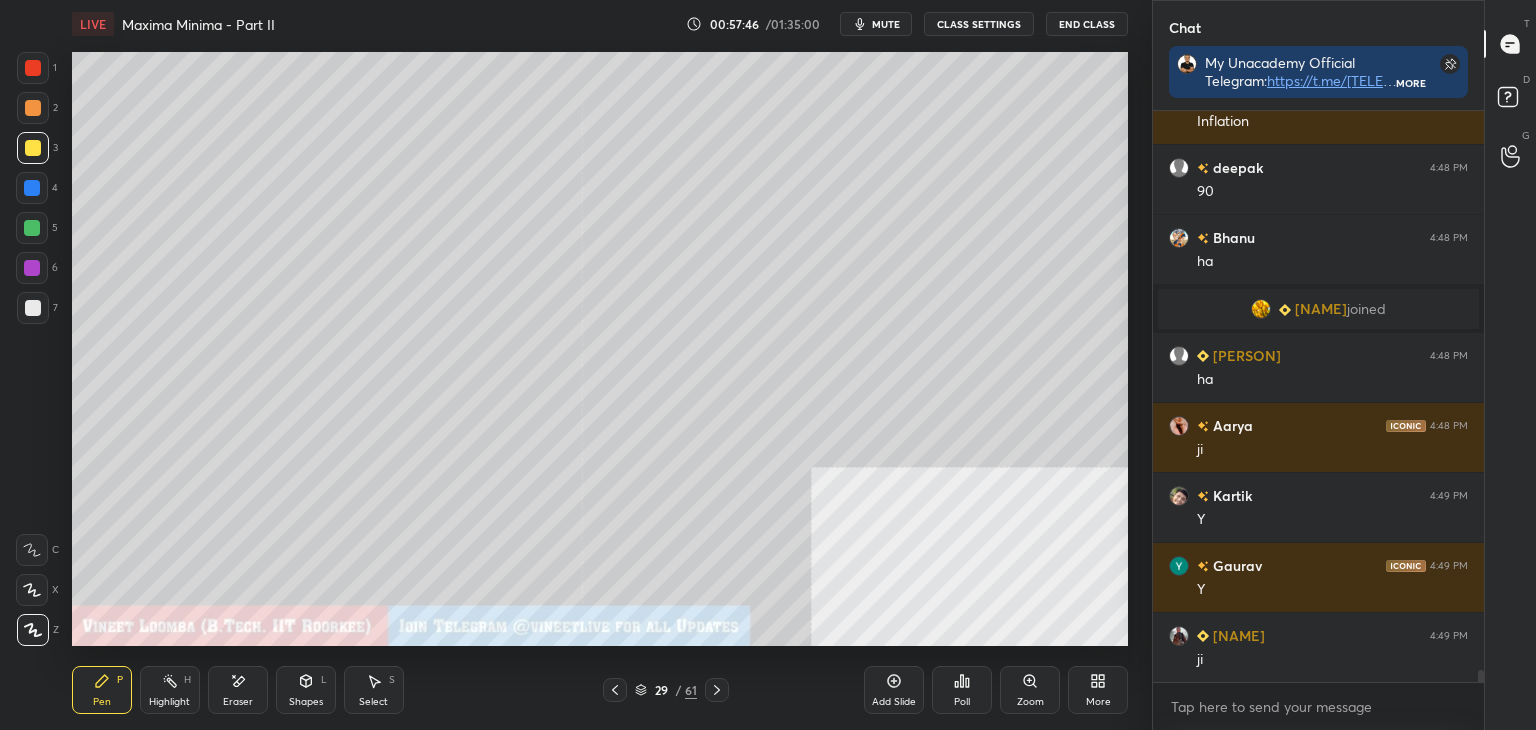 click on "Highlight" at bounding box center (169, 702) 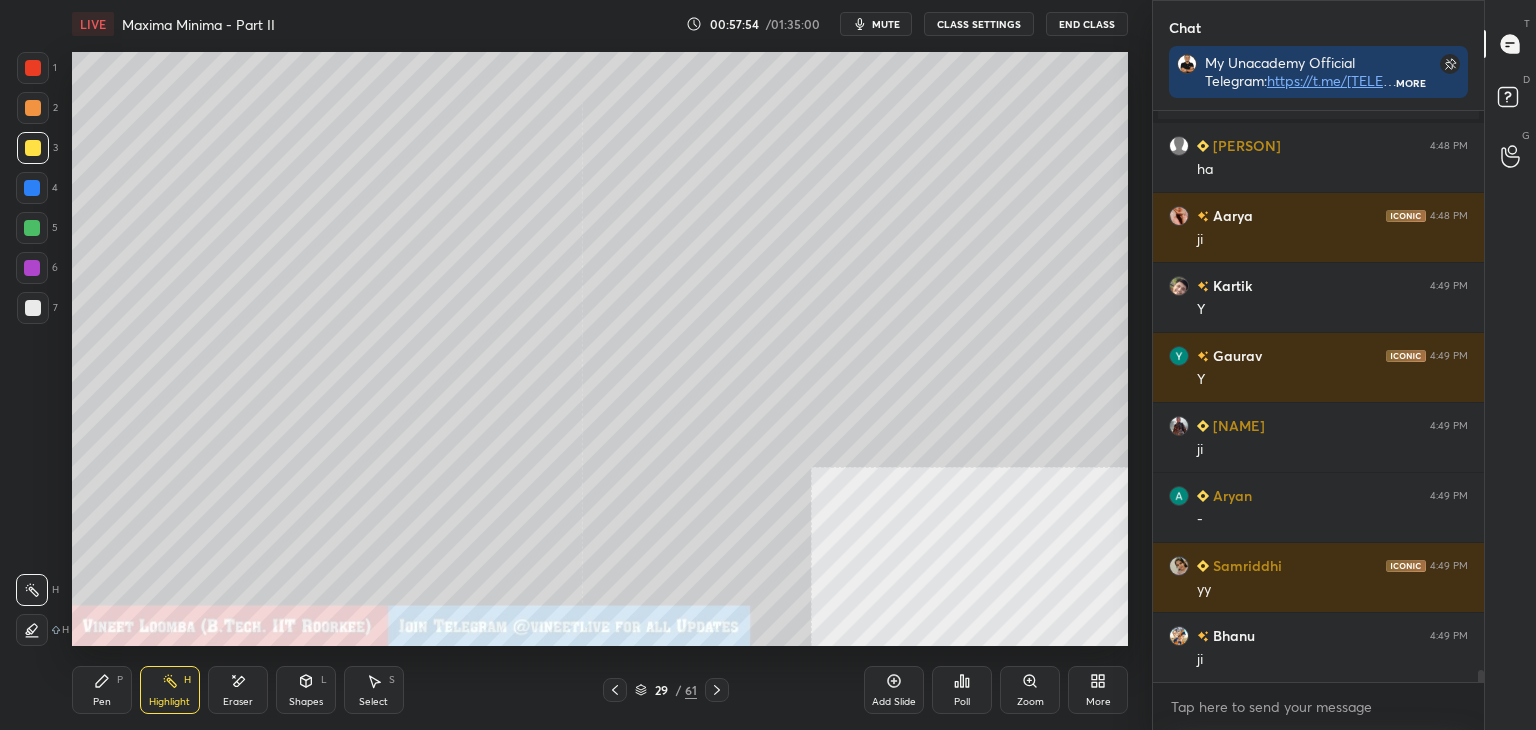 scroll, scrollTop: 26662, scrollLeft: 0, axis: vertical 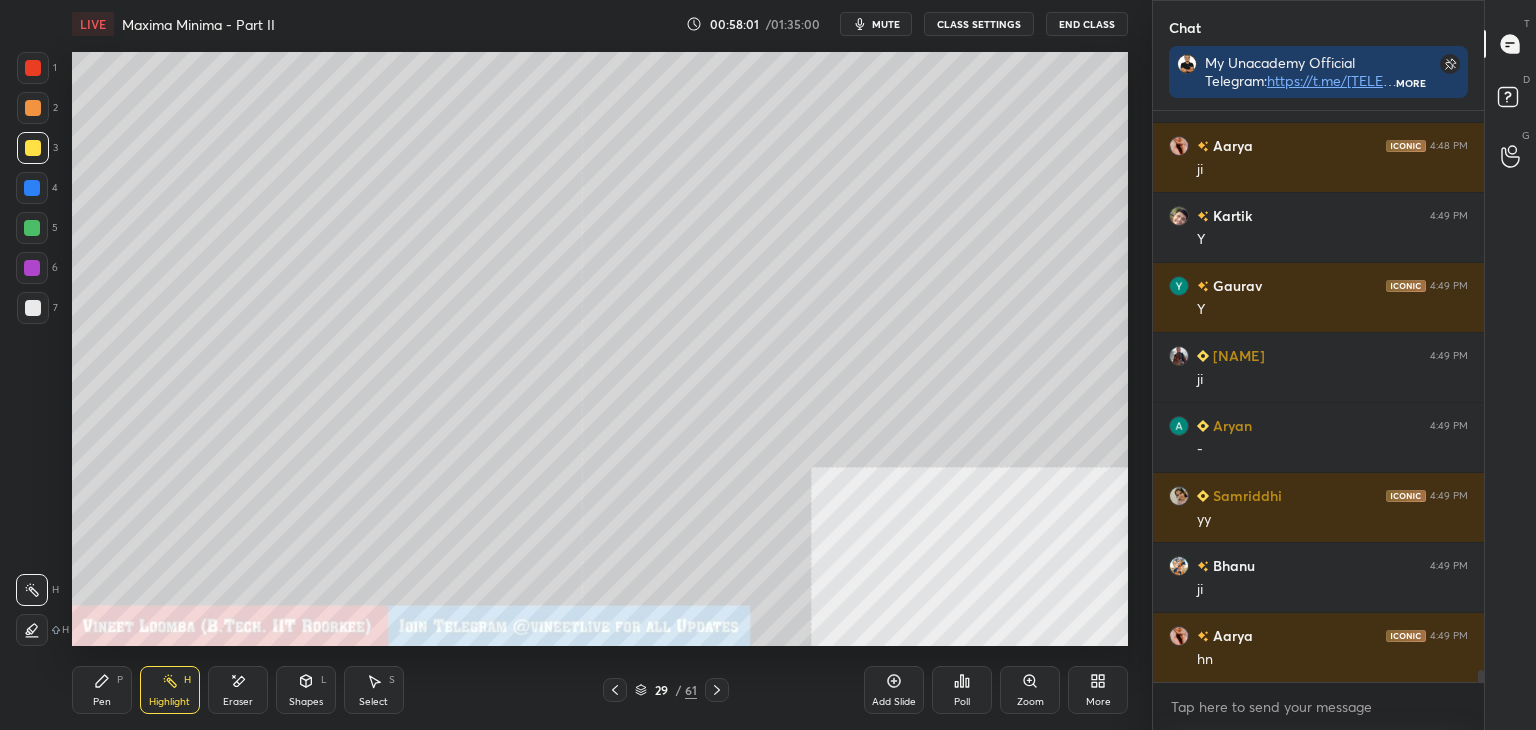 click on "Pen P" at bounding box center [102, 690] 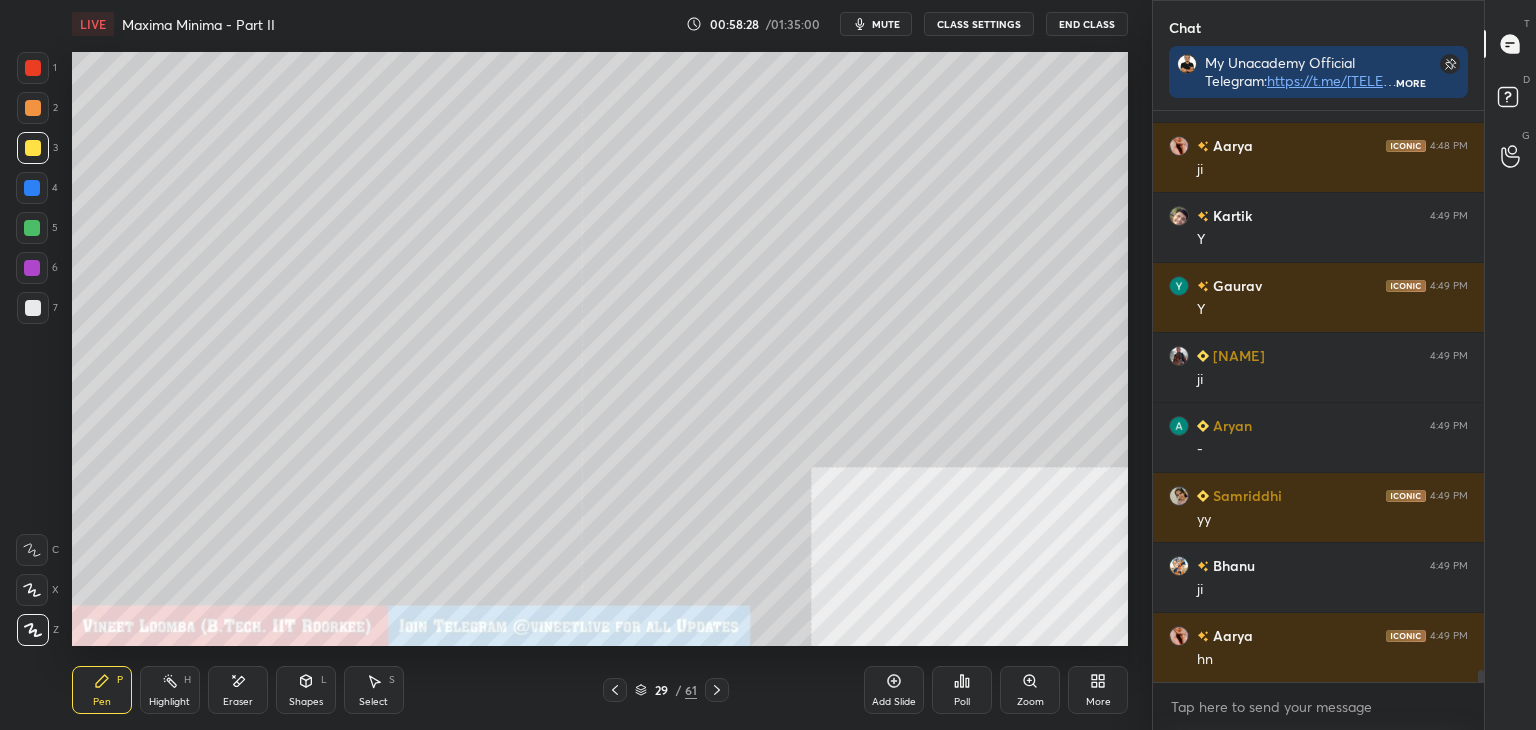 scroll, scrollTop: 26710, scrollLeft: 0, axis: vertical 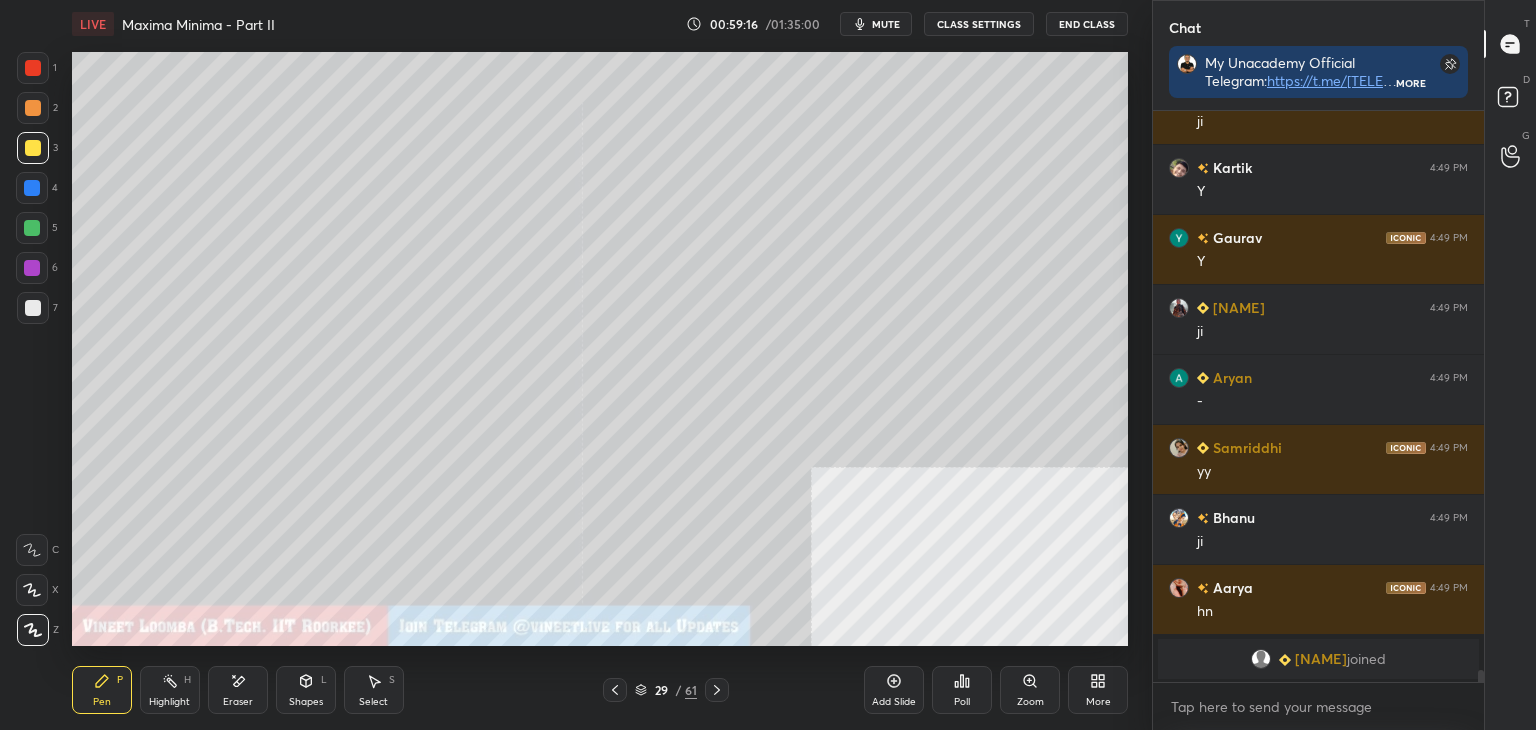 click 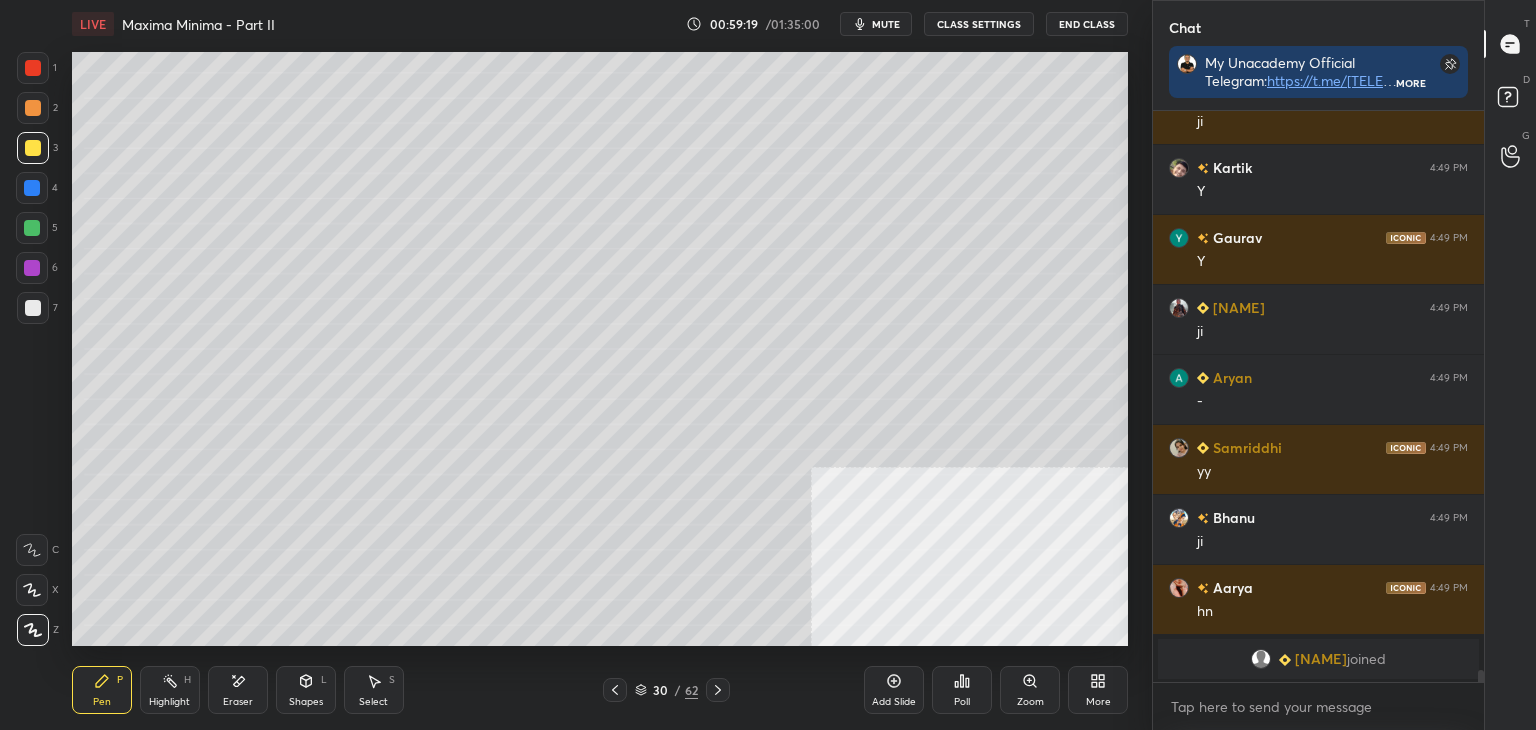 click 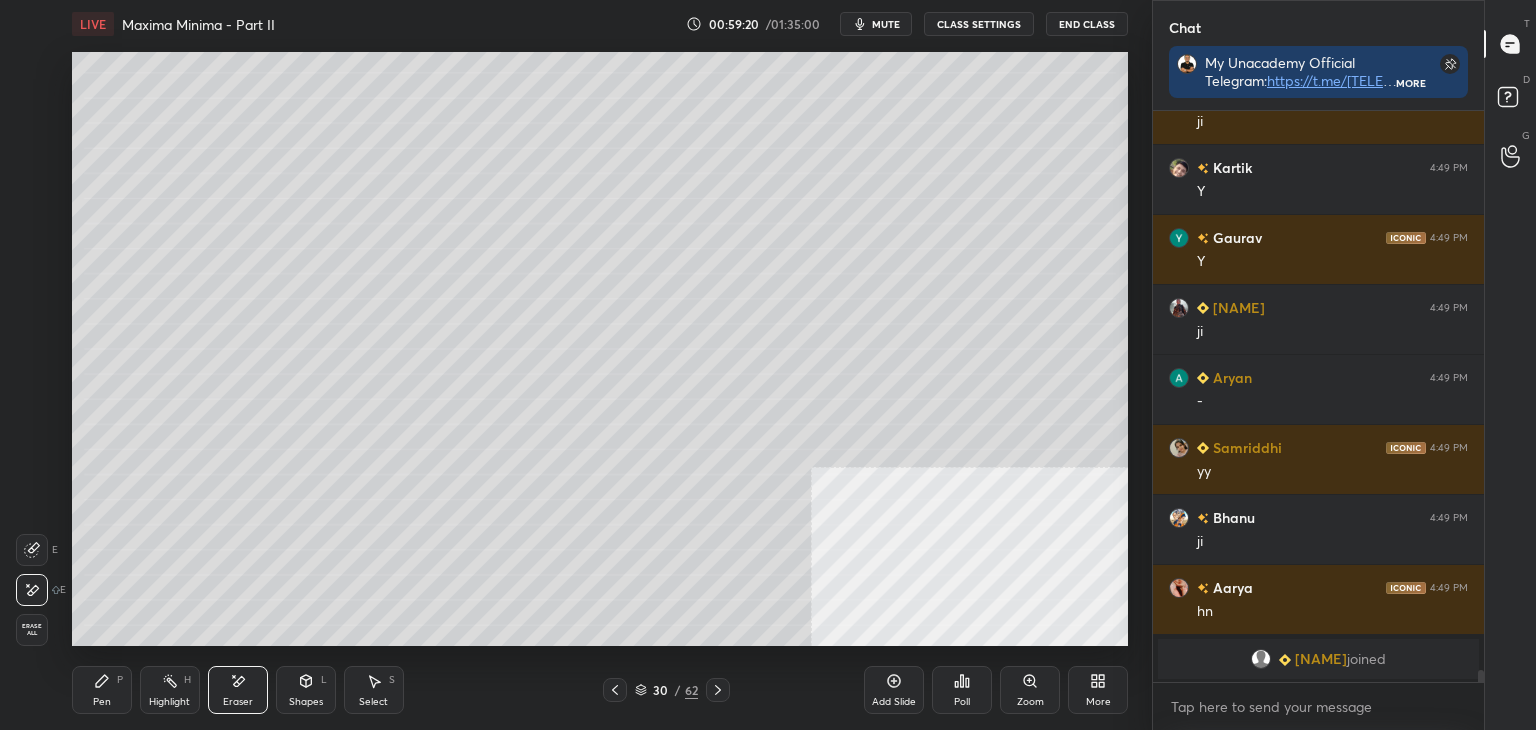 click 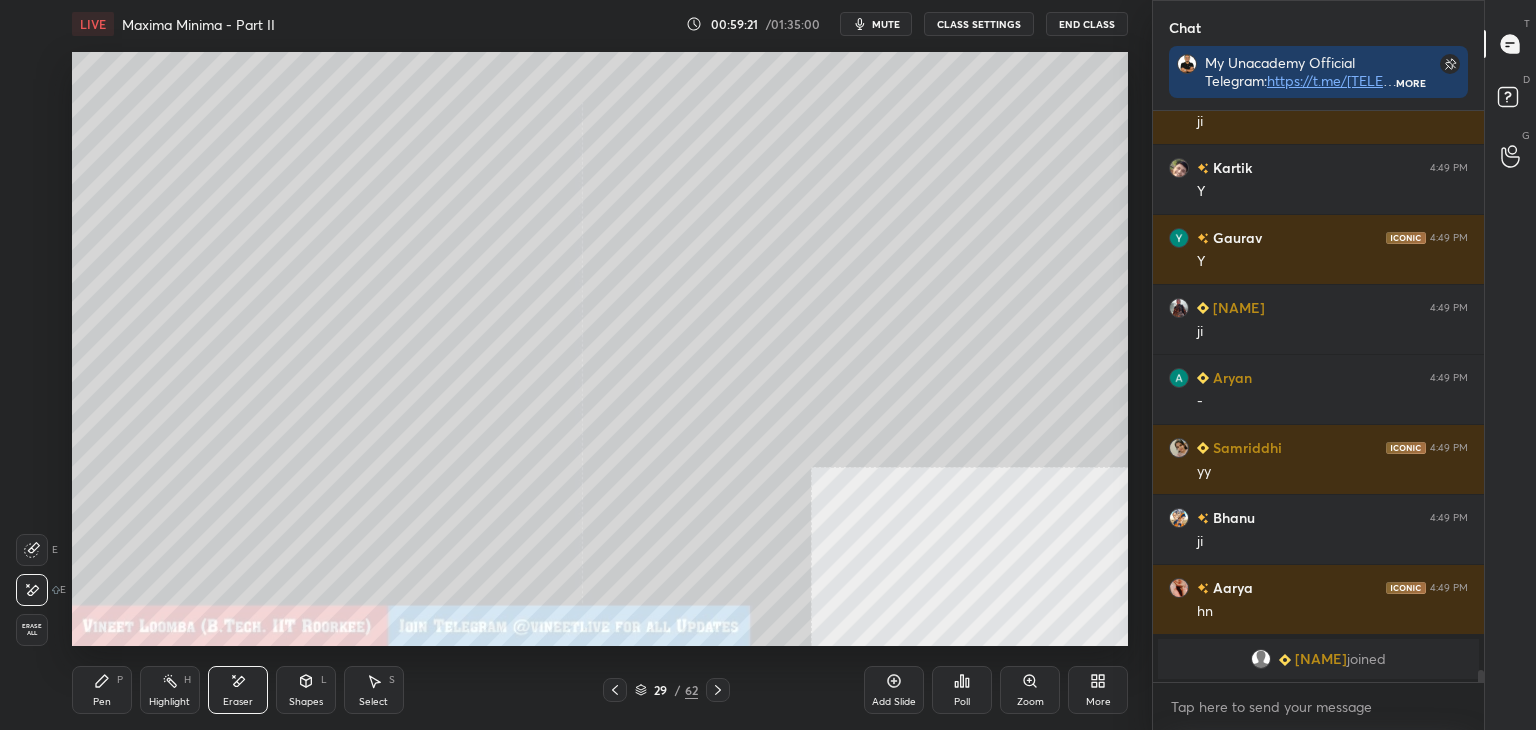 drag, startPoint x: 720, startPoint y: 689, endPoint x: 565, endPoint y: 689, distance: 155 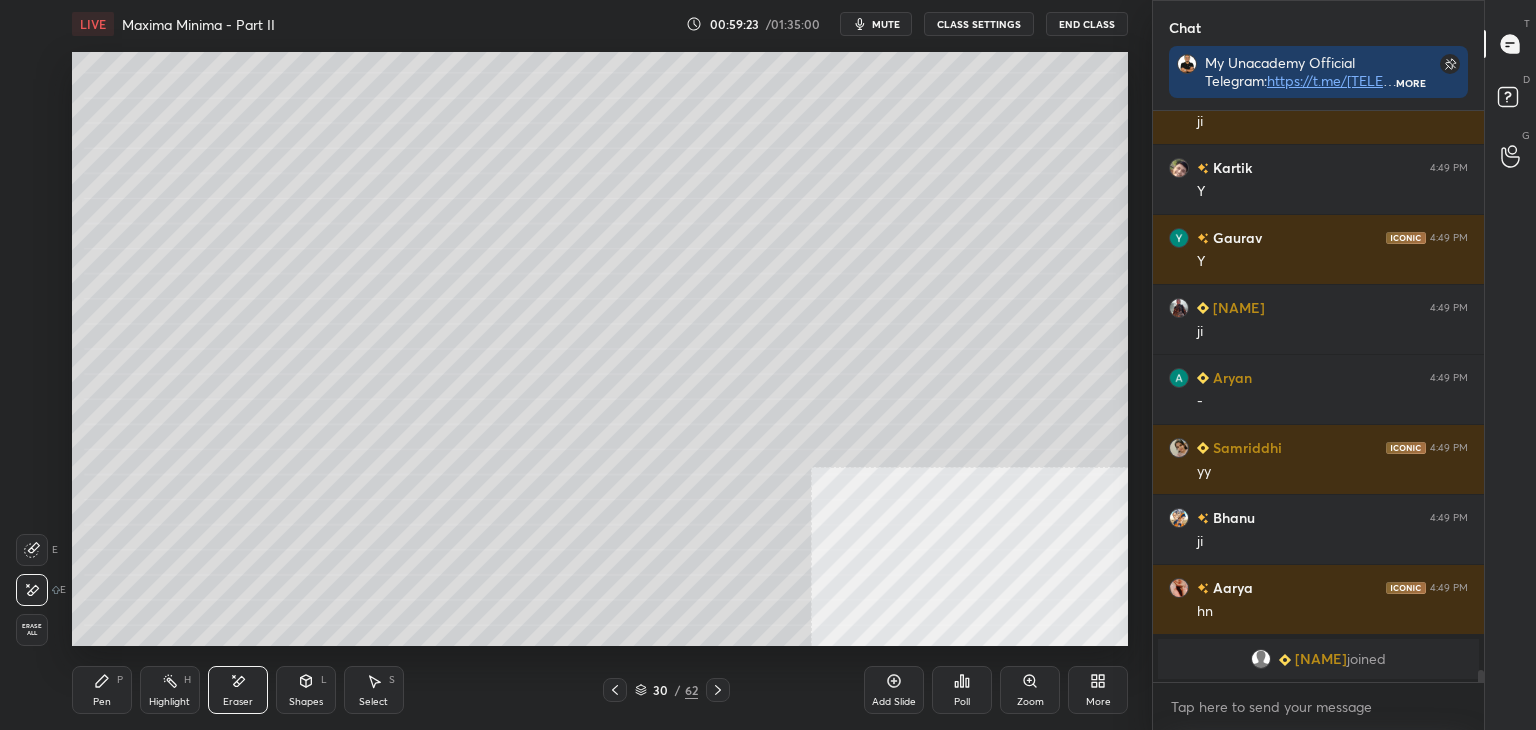 drag, startPoint x: 84, startPoint y: 679, endPoint x: 93, endPoint y: 649, distance: 31.320919 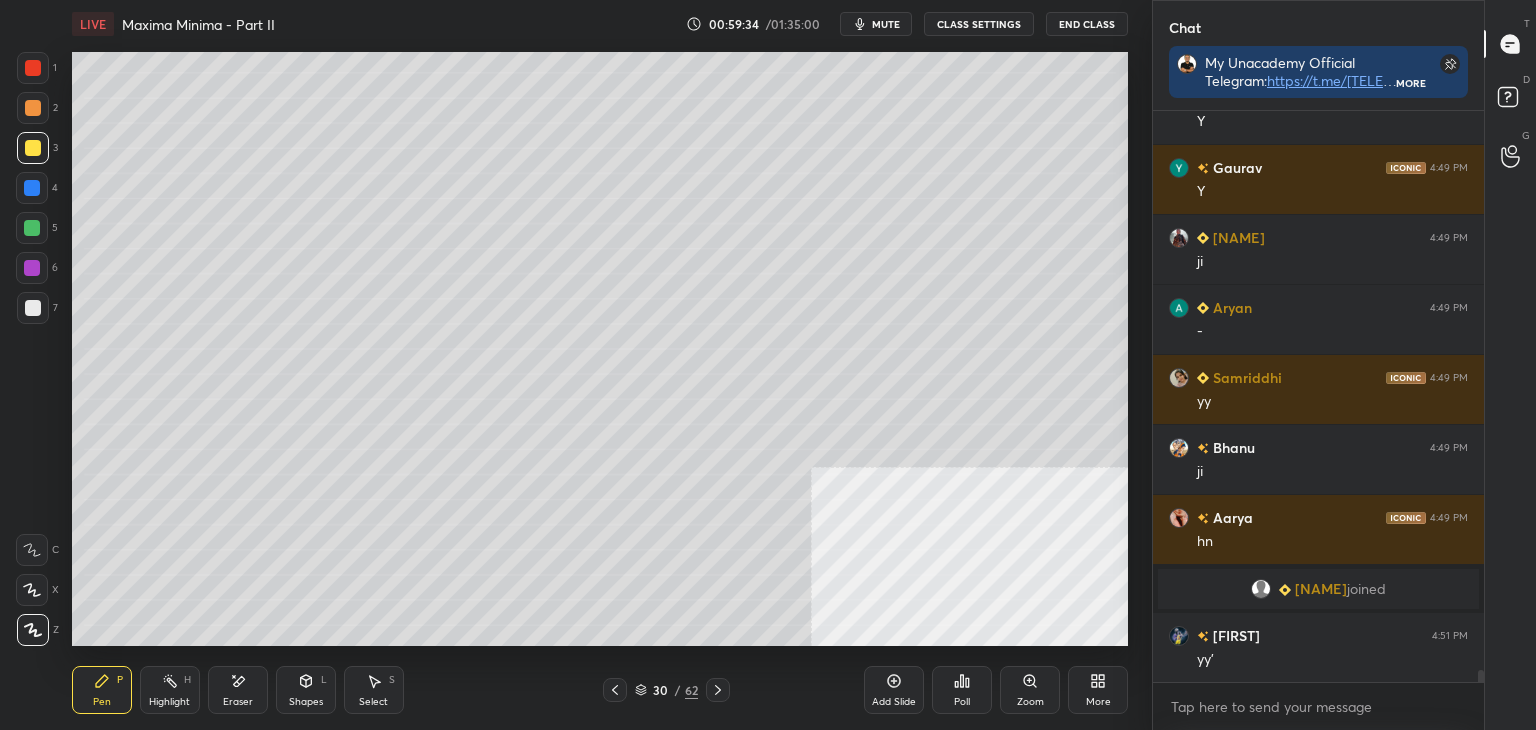 scroll, scrollTop: 26680, scrollLeft: 0, axis: vertical 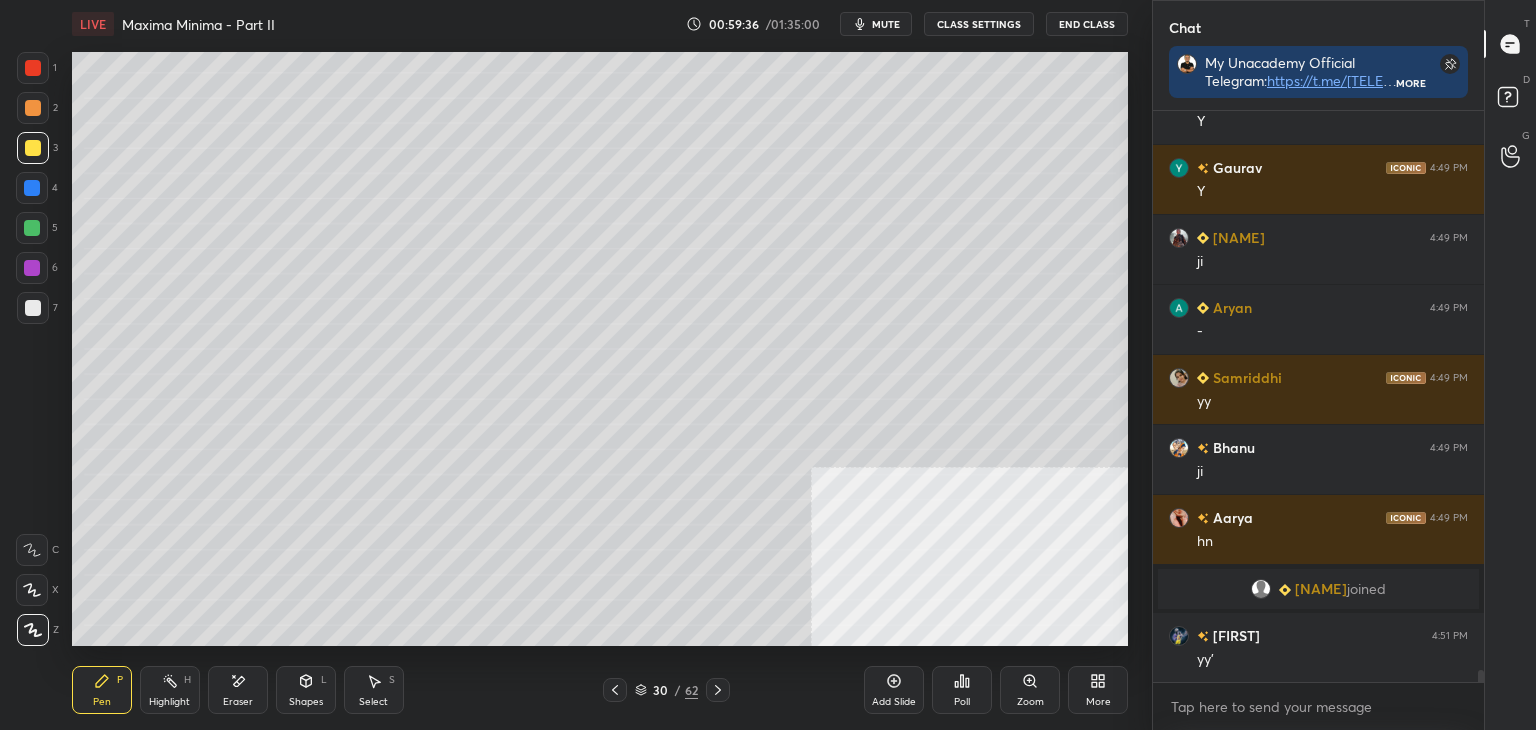 drag, startPoint x: 614, startPoint y: 689, endPoint x: 598, endPoint y: 653, distance: 39.39543 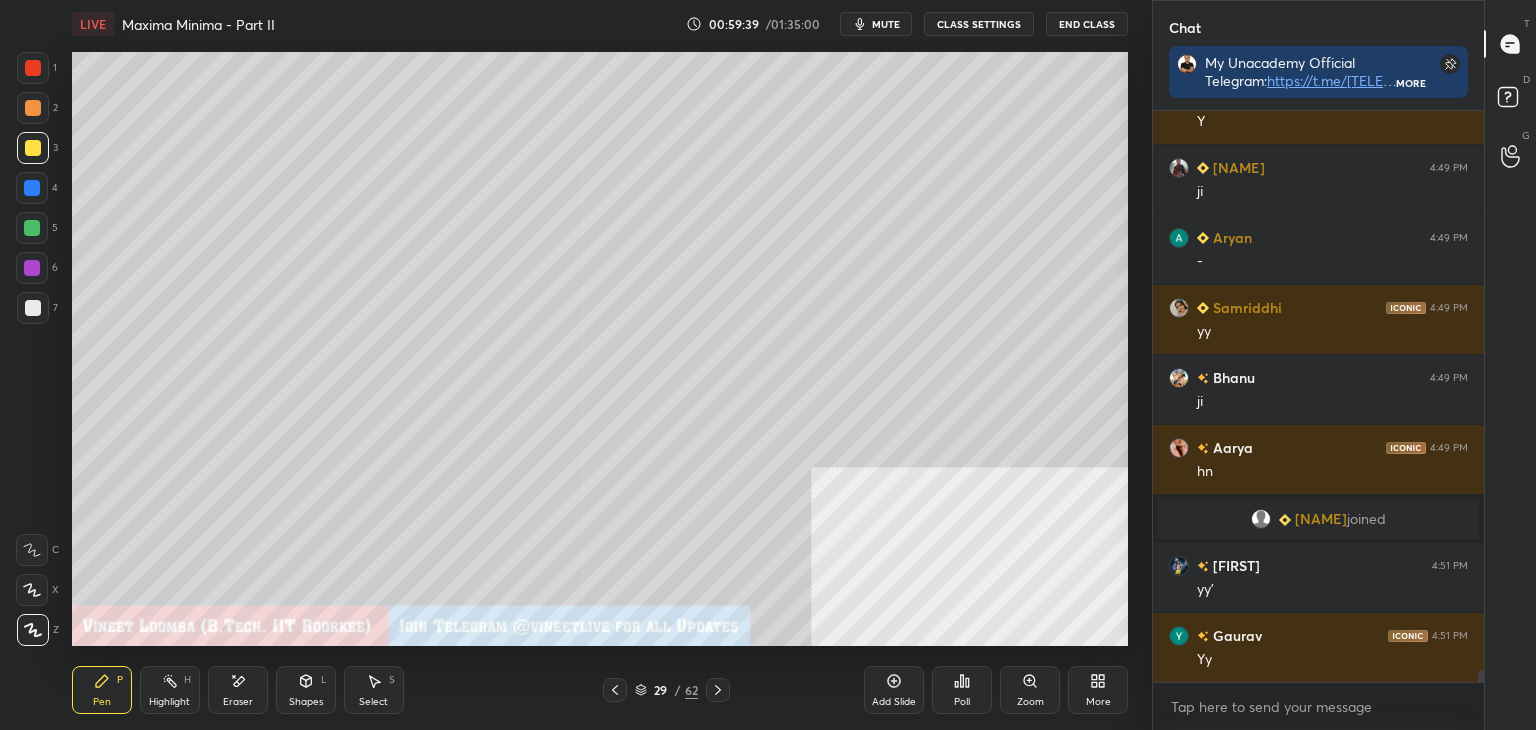 scroll, scrollTop: 26820, scrollLeft: 0, axis: vertical 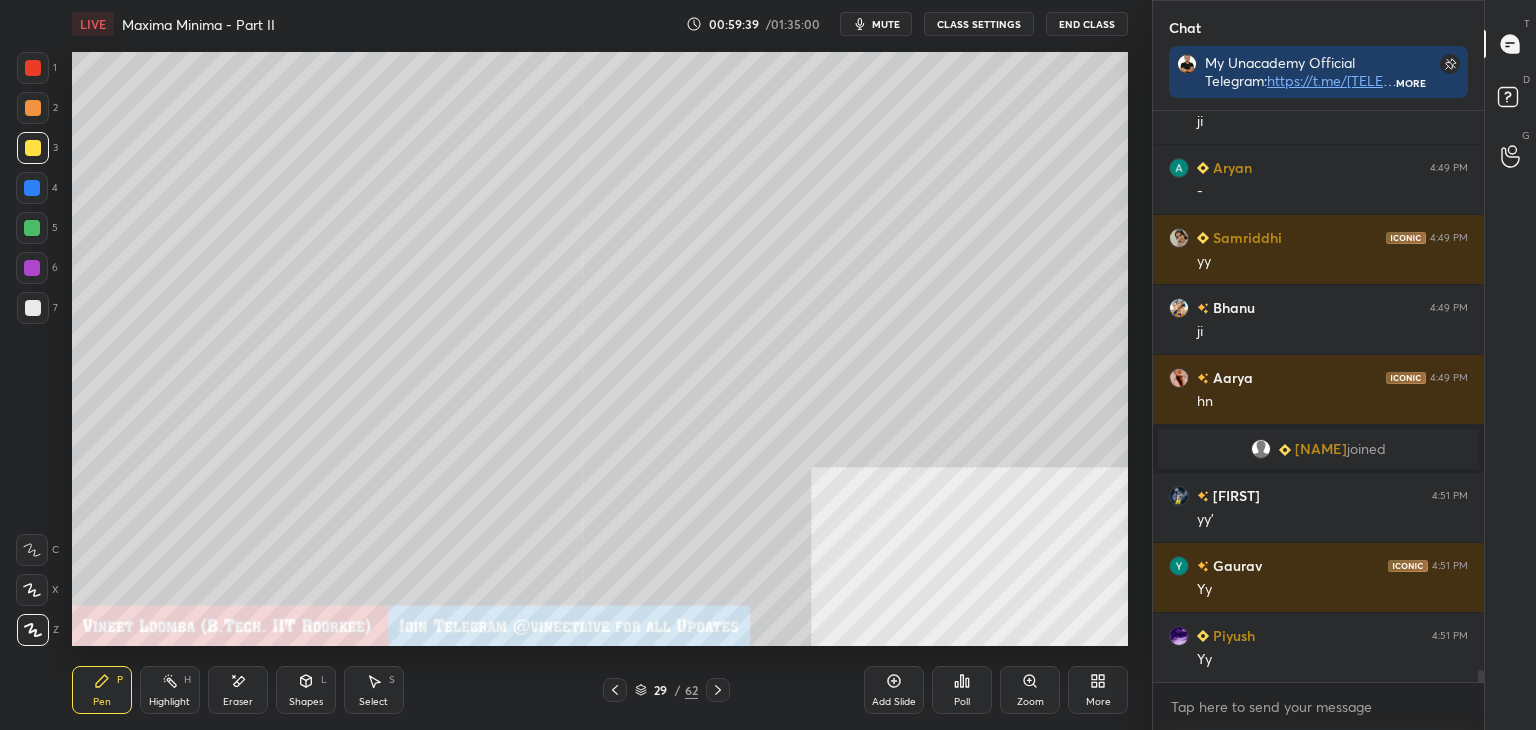 drag, startPoint x: 720, startPoint y: 688, endPoint x: 715, endPoint y: 646, distance: 42.296574 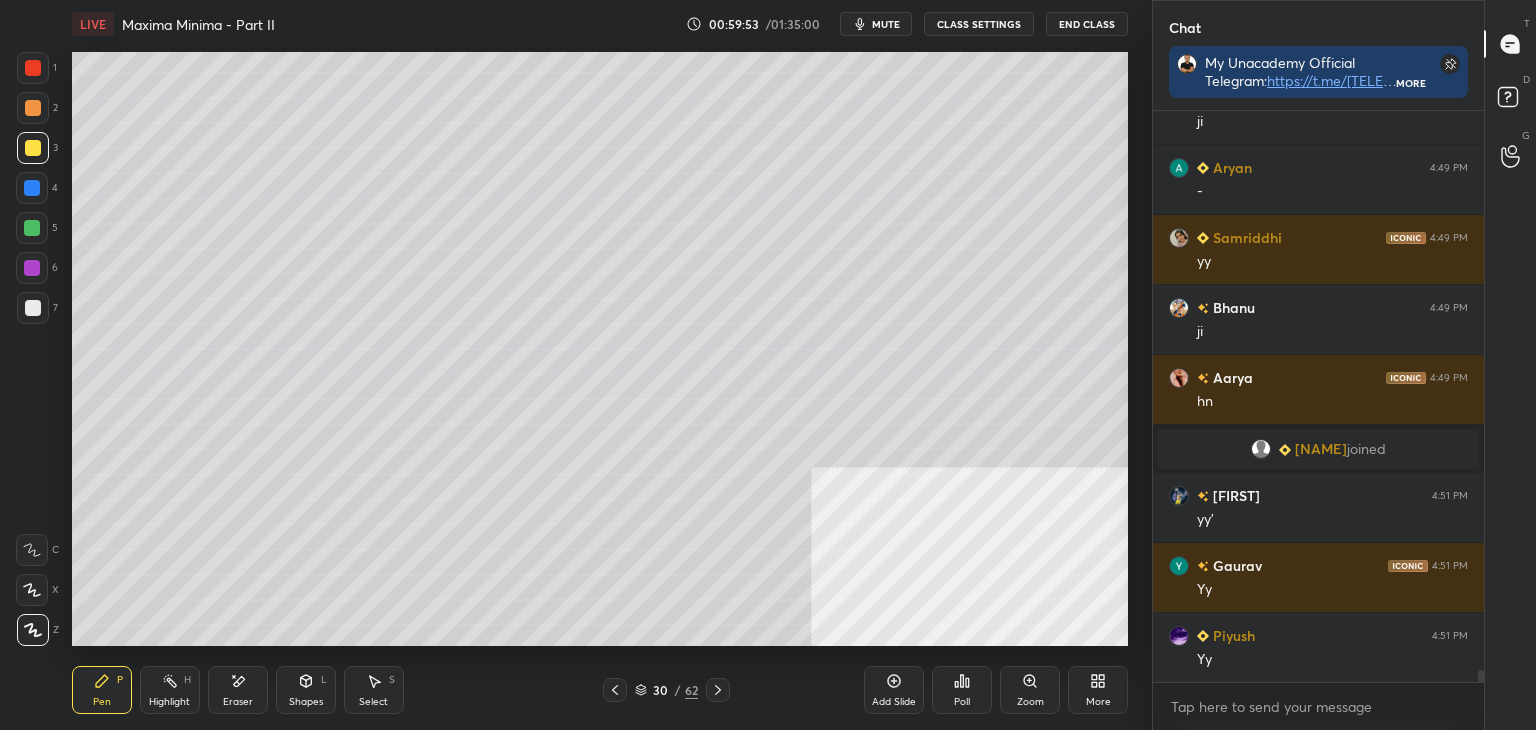 scroll, scrollTop: 26890, scrollLeft: 0, axis: vertical 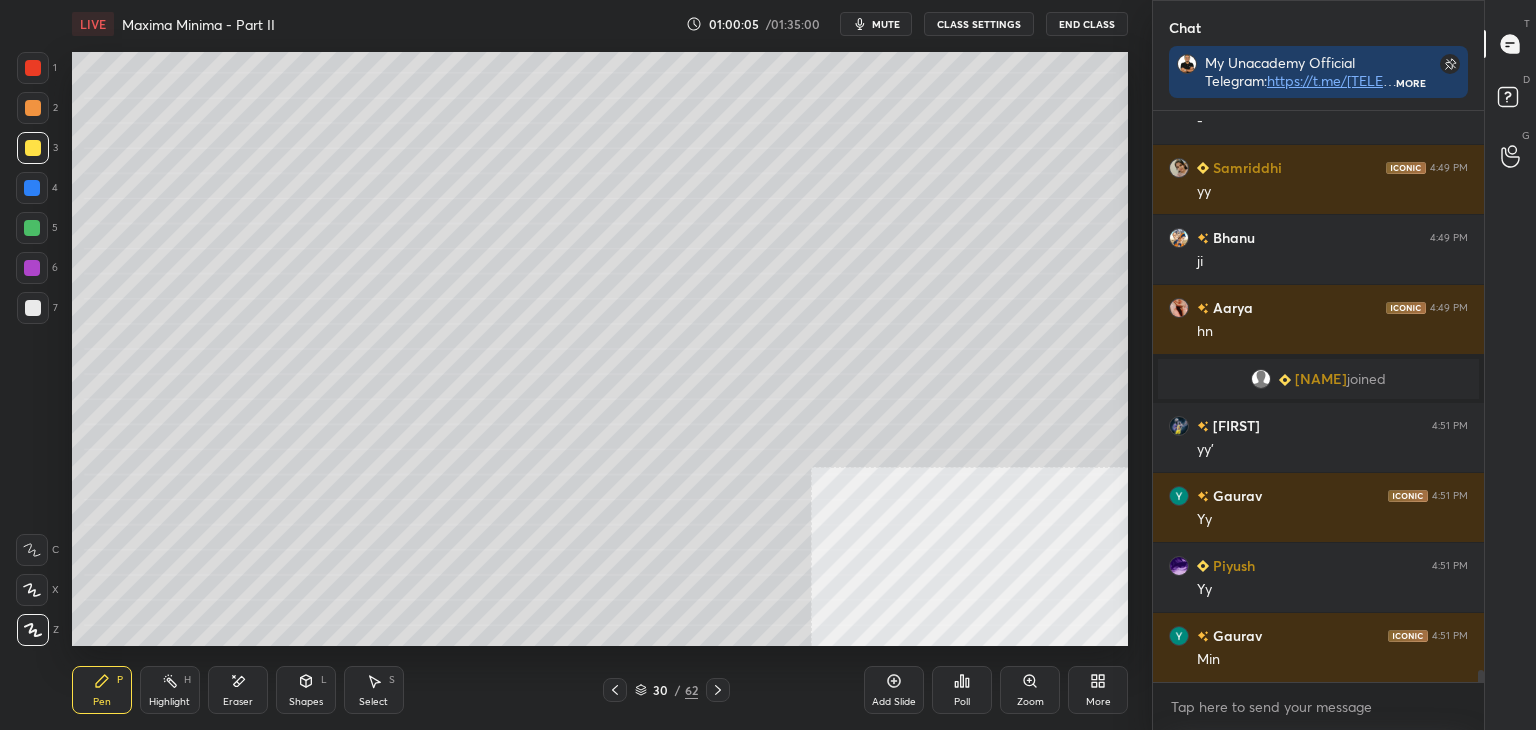 drag, startPoint x: 610, startPoint y: 684, endPoint x: 607, endPoint y: 649, distance: 35.128338 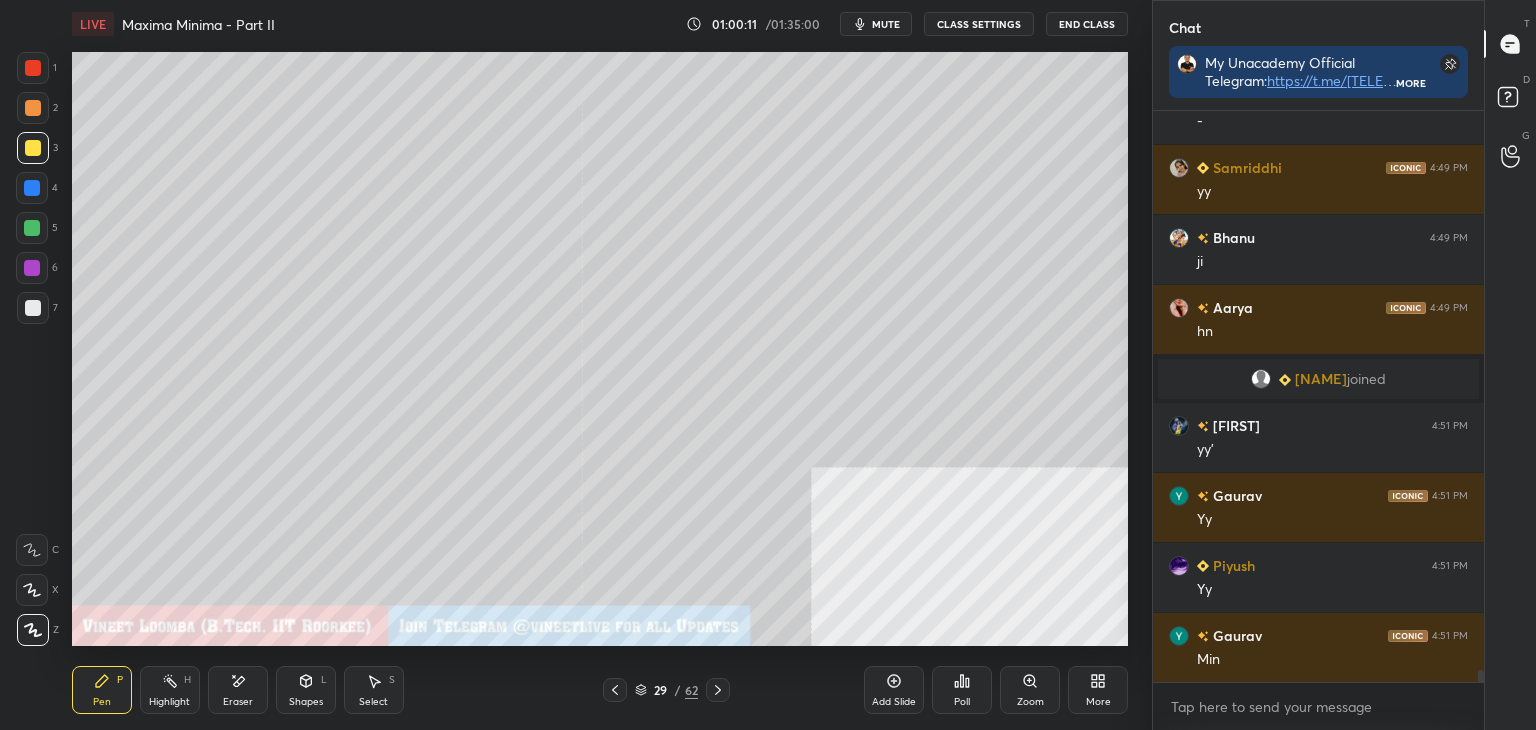 drag, startPoint x: 716, startPoint y: 683, endPoint x: 701, endPoint y: 651, distance: 35.341194 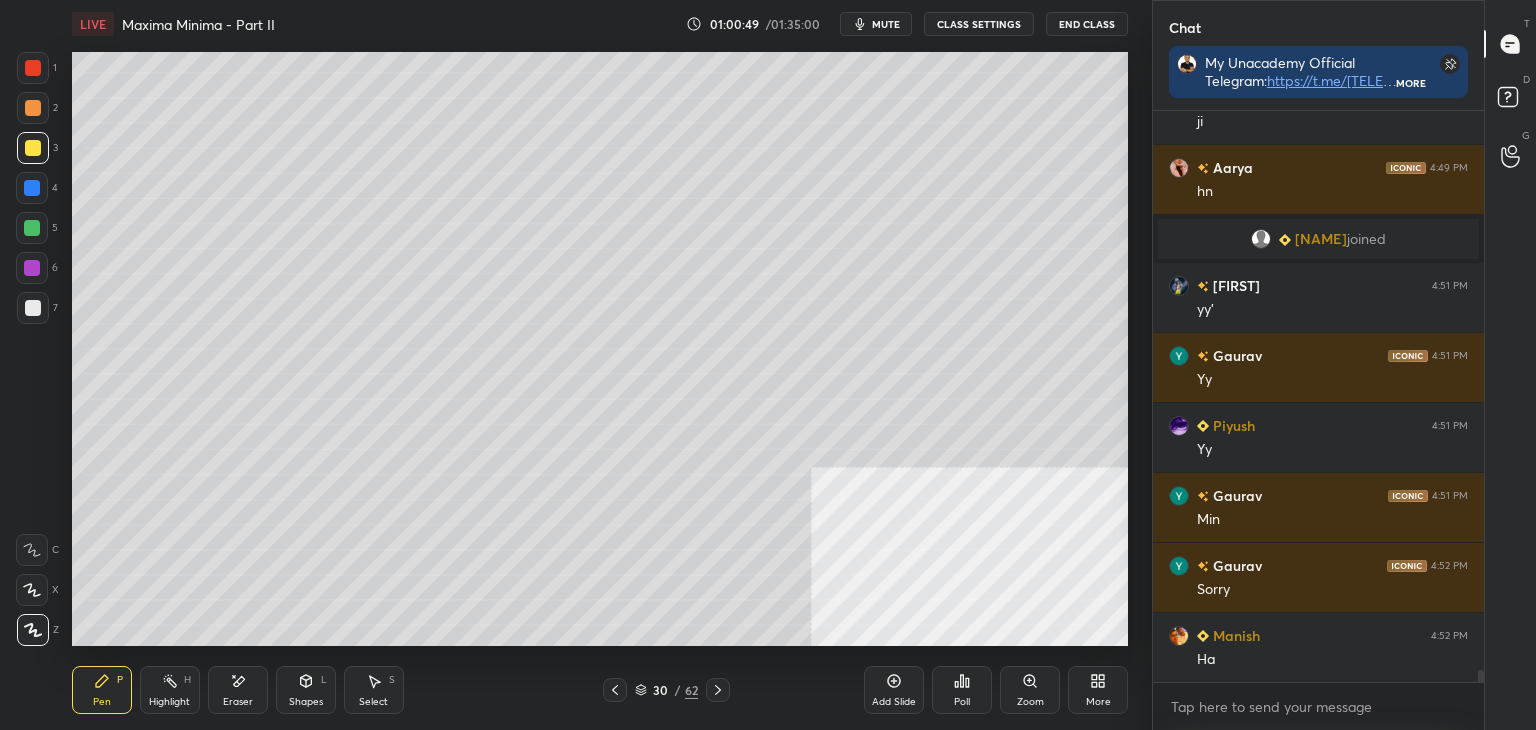 scroll, scrollTop: 27100, scrollLeft: 0, axis: vertical 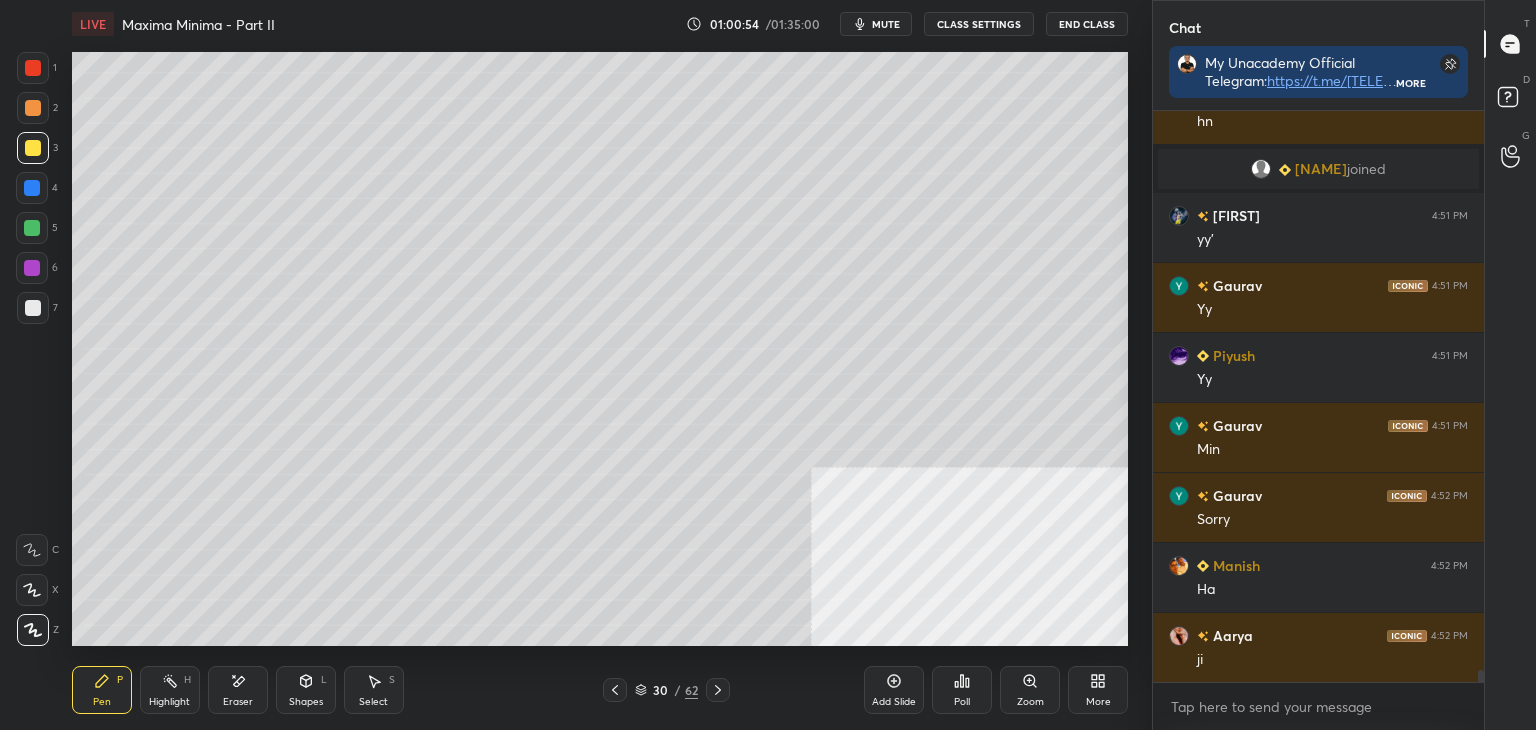 click on "Eraser" at bounding box center [238, 690] 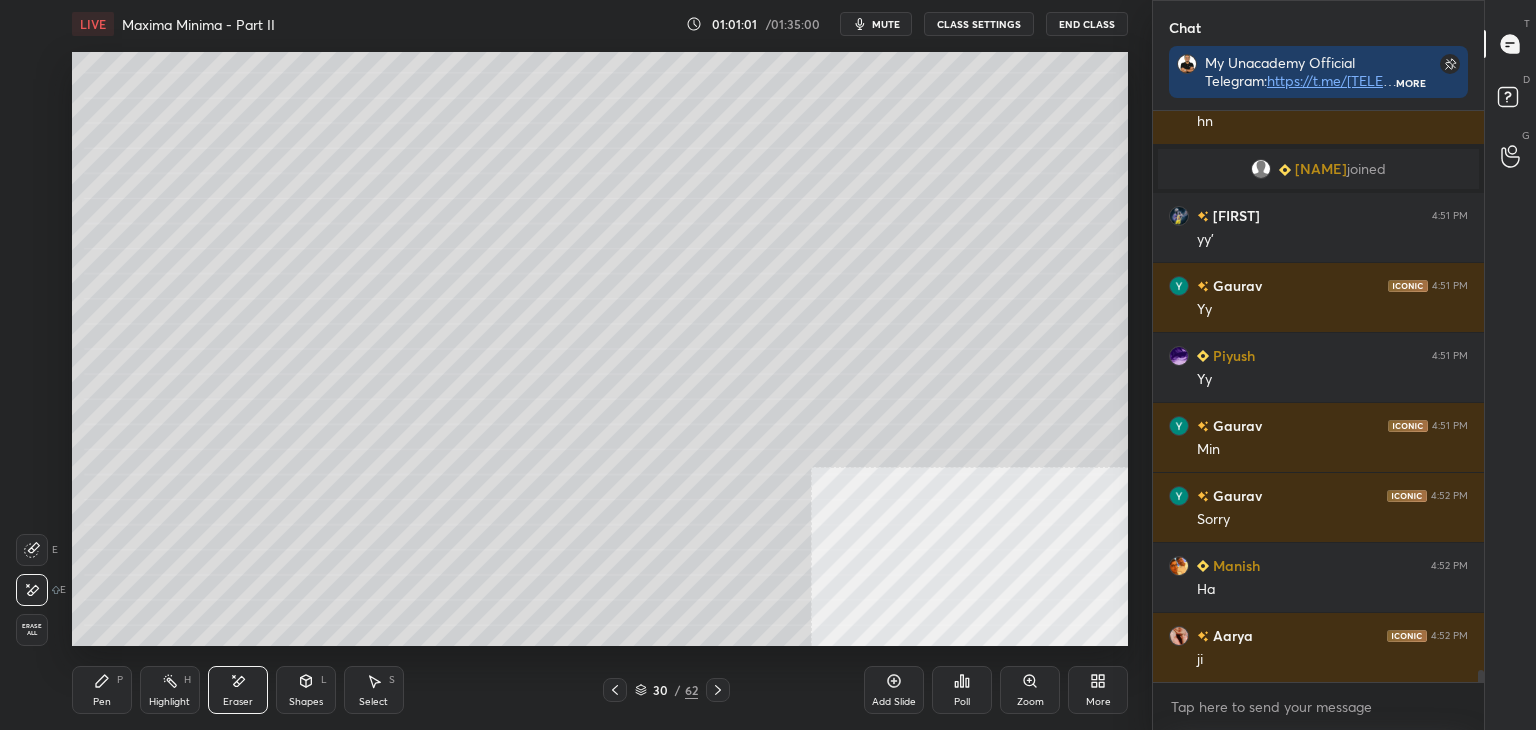 click on "Pen P Highlight H Eraser Shapes L Select S 30 / 62 Add Slide Poll Zoom More" at bounding box center [600, 690] 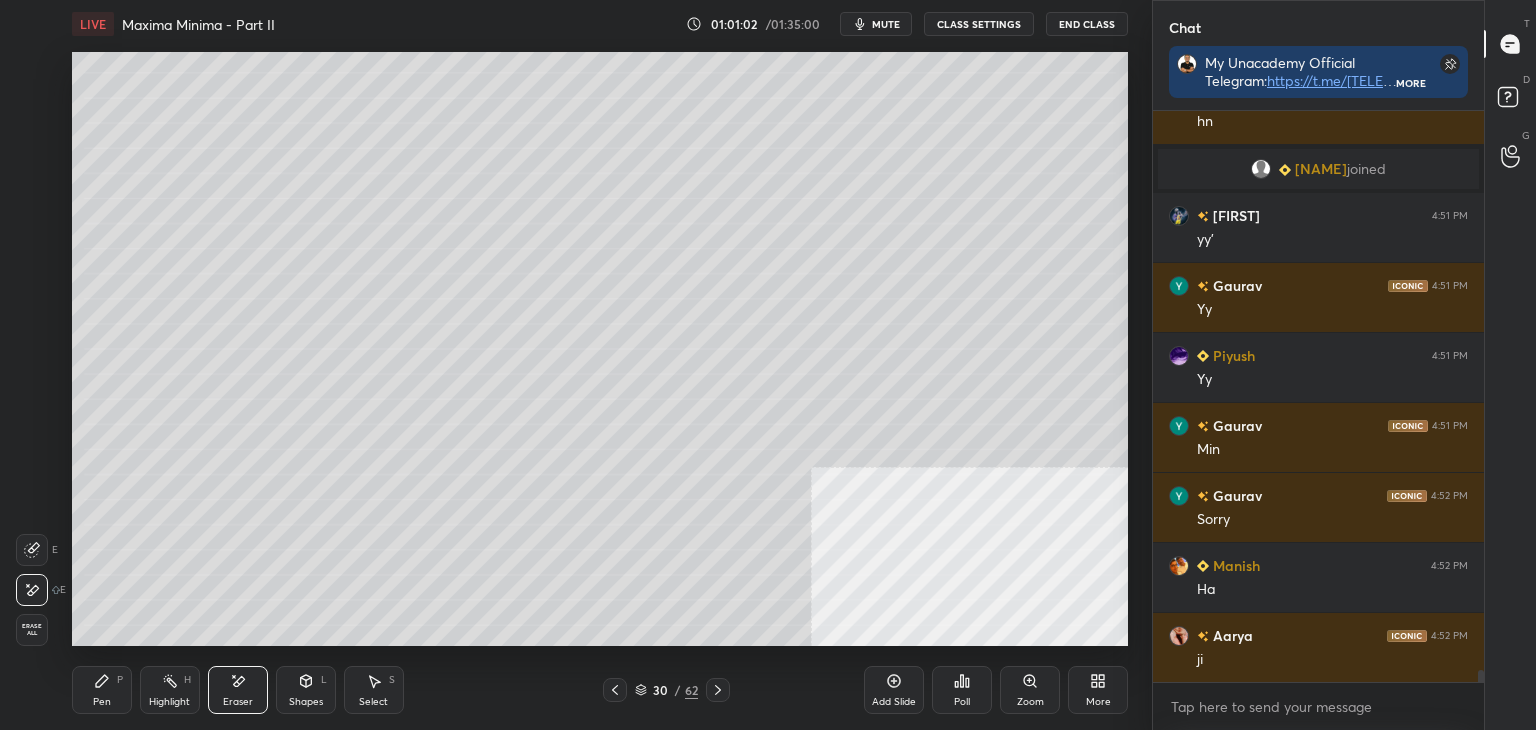 click on "Pen P" at bounding box center [102, 690] 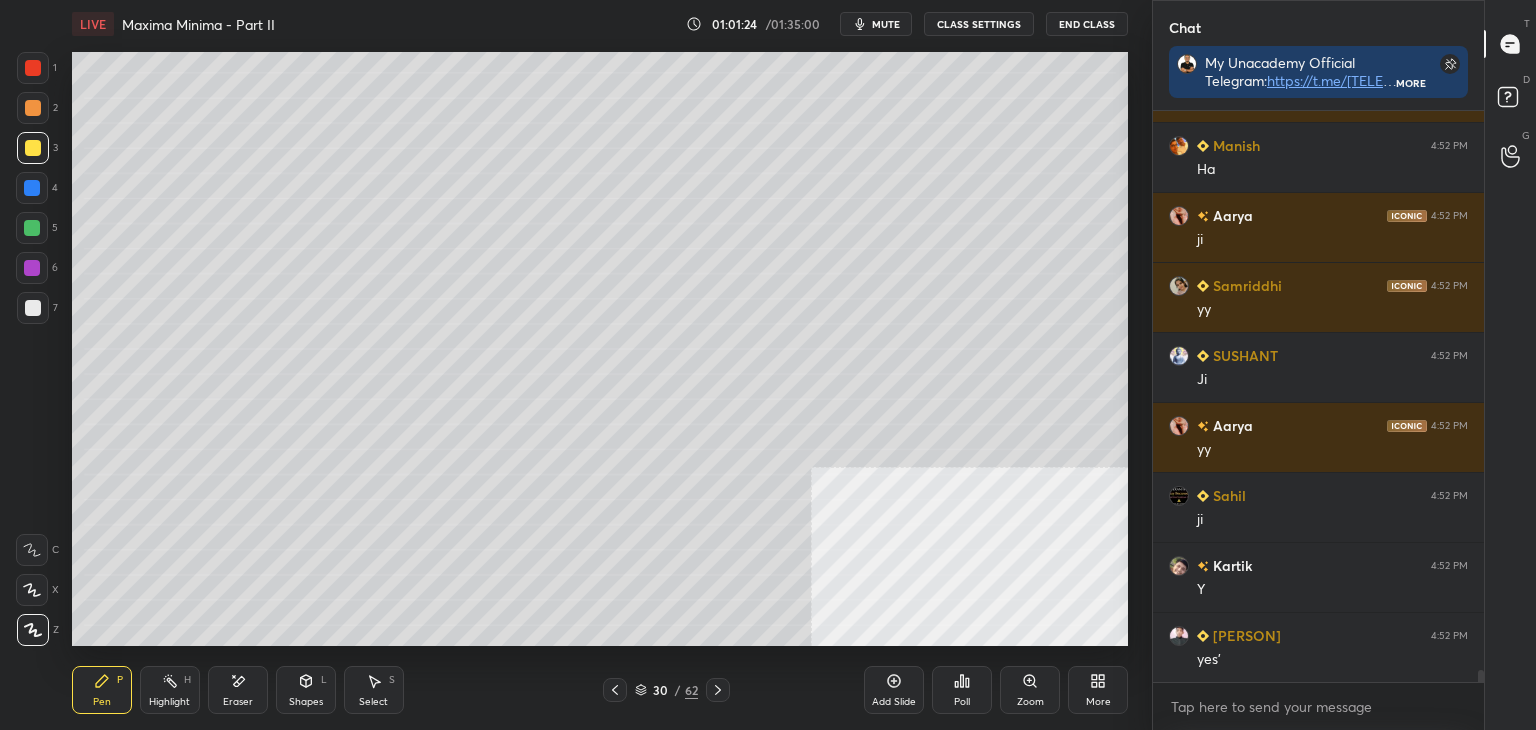 scroll, scrollTop: 27590, scrollLeft: 0, axis: vertical 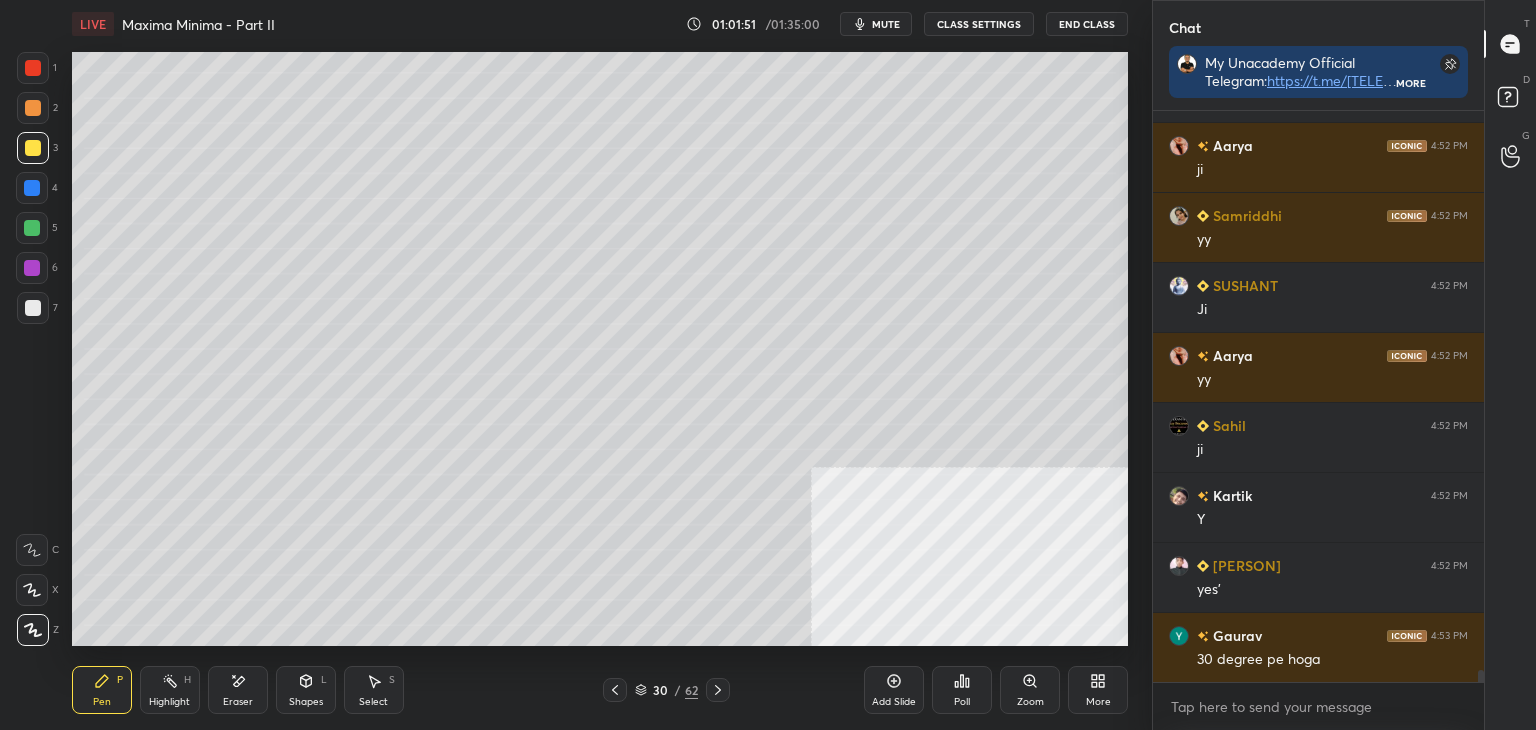 click on "Eraser" at bounding box center [238, 702] 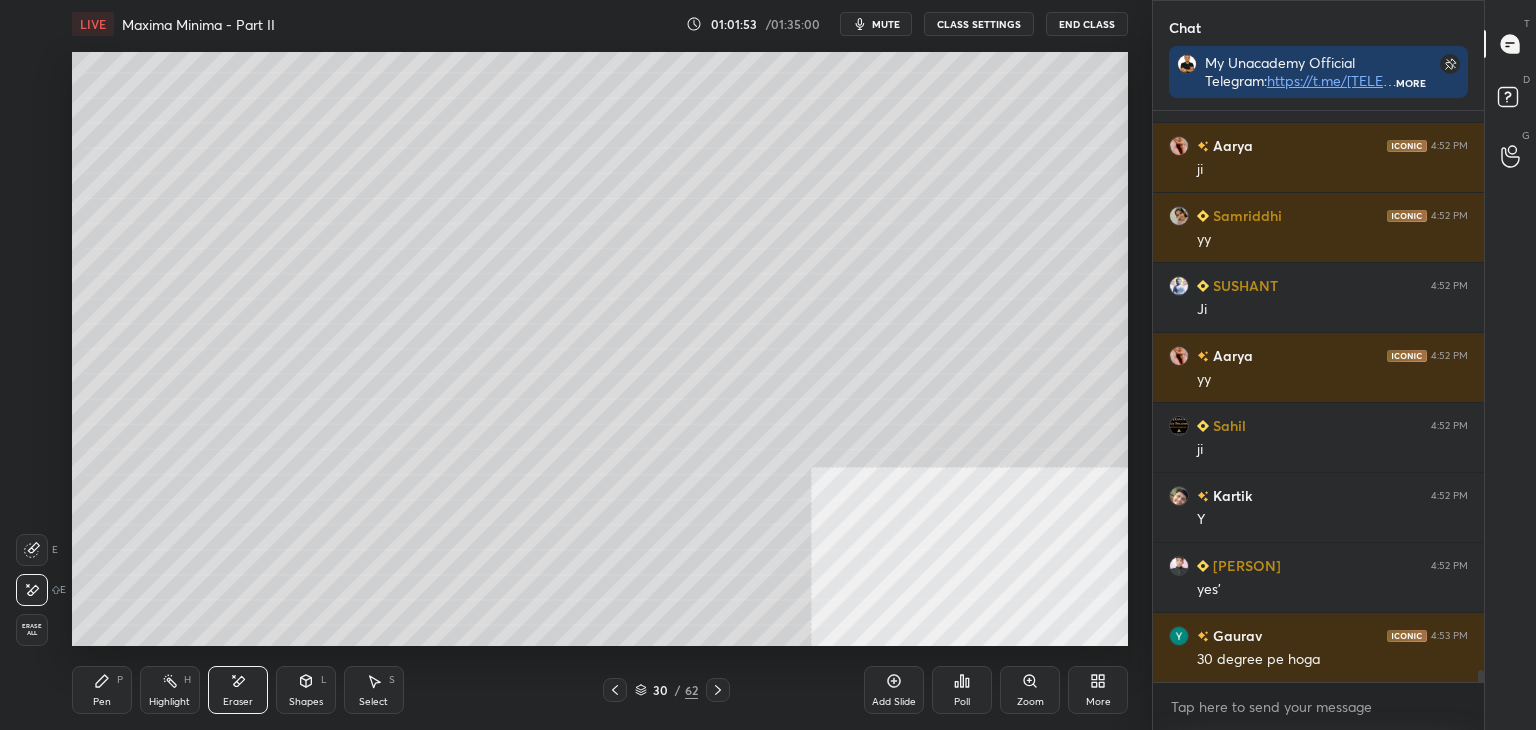 click on "Pen" at bounding box center (102, 702) 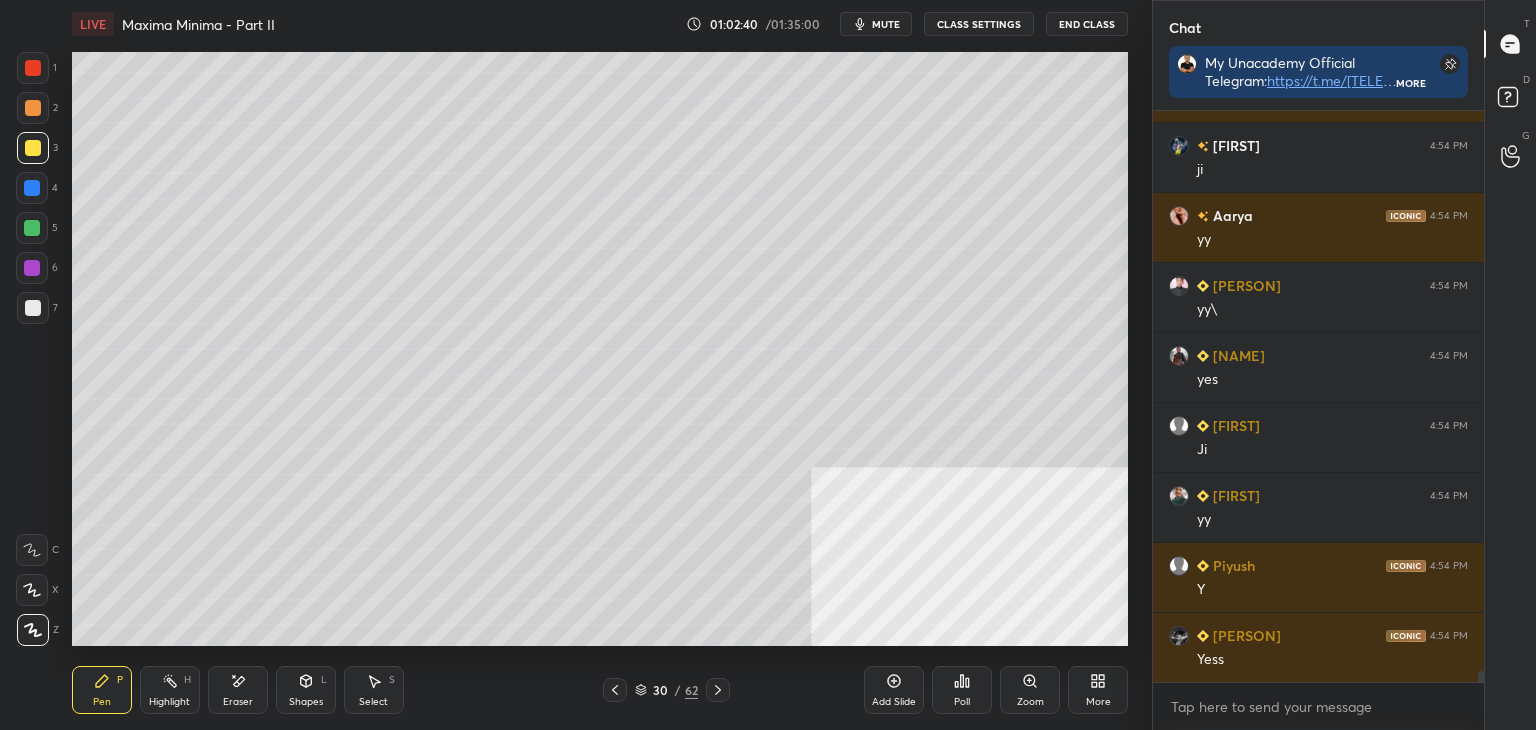 scroll, scrollTop: 28220, scrollLeft: 0, axis: vertical 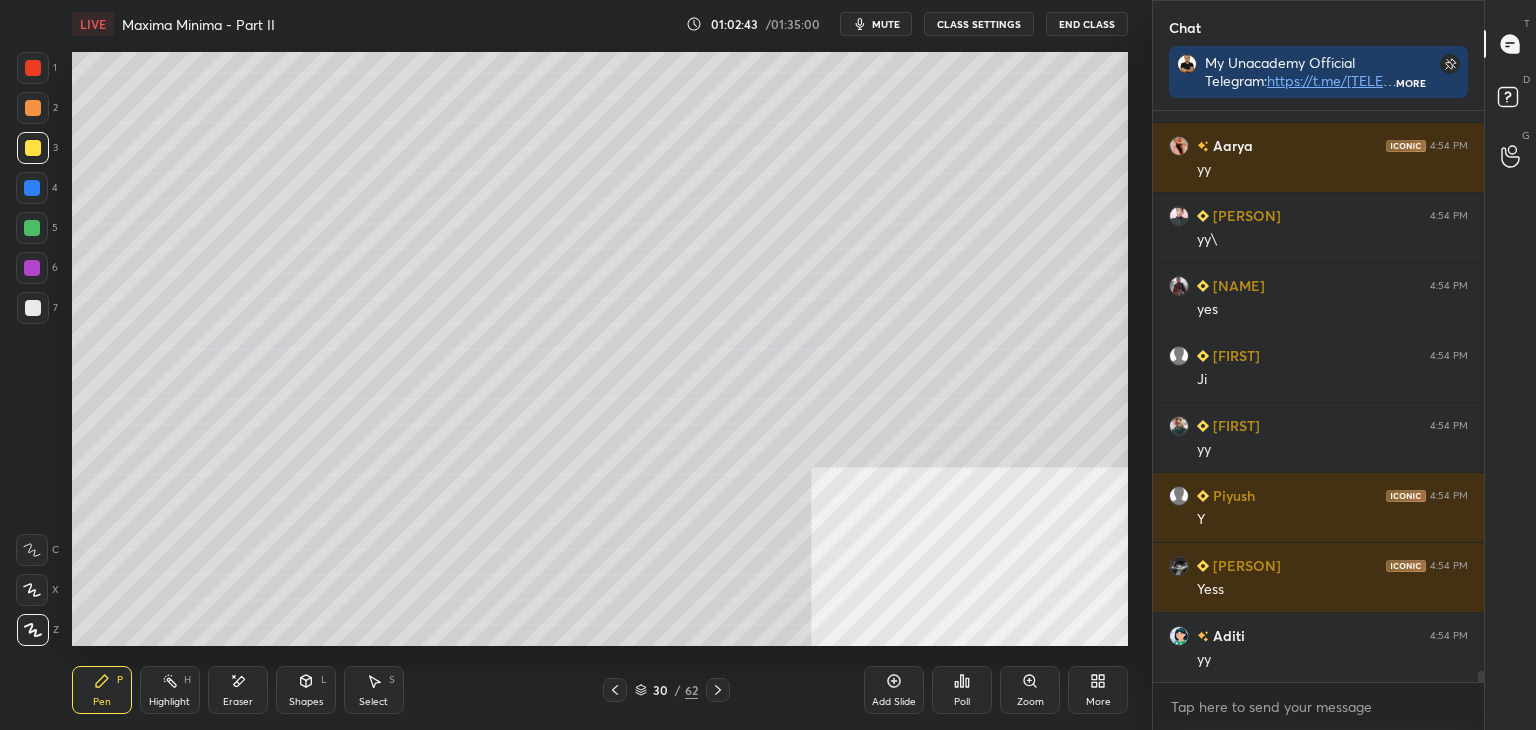 click 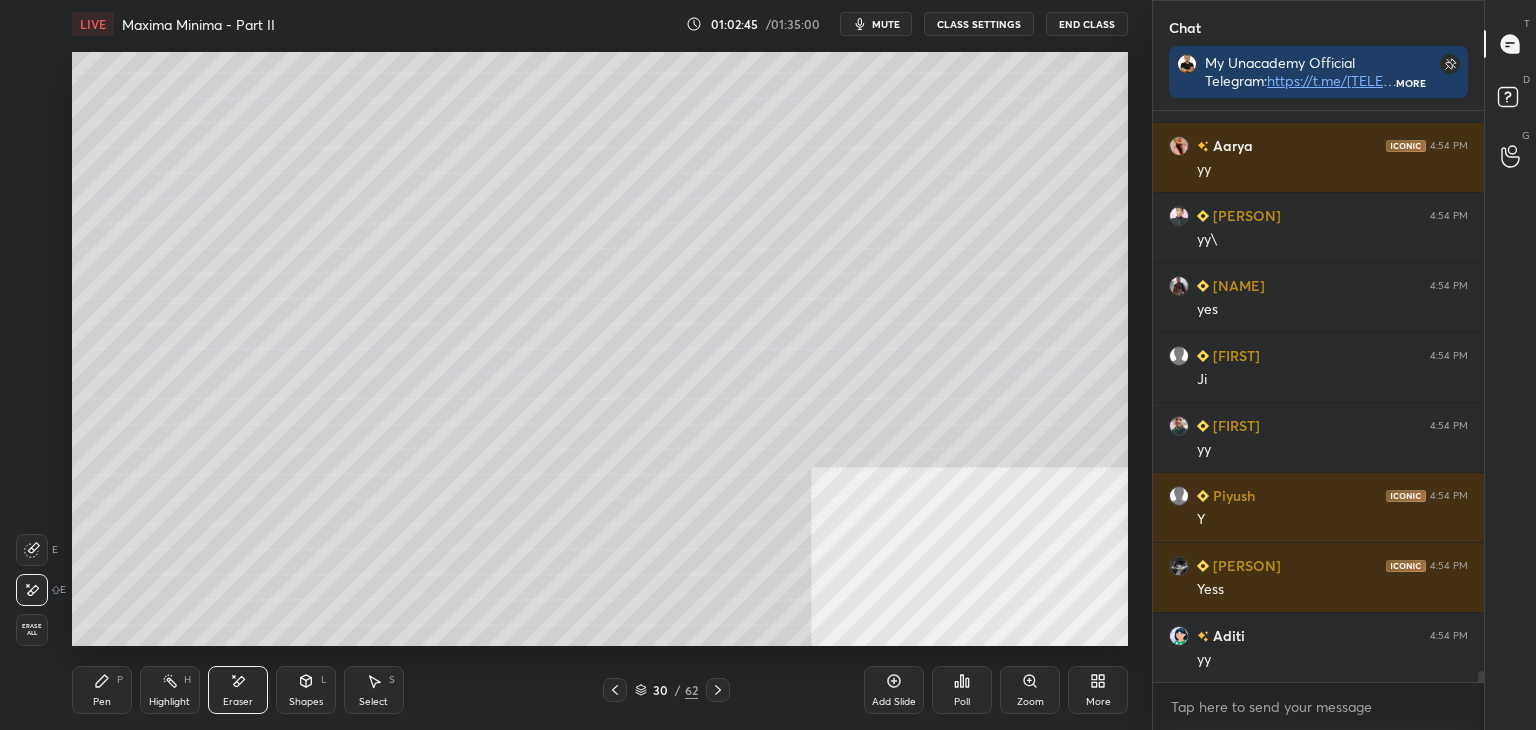 click on "Pen P" at bounding box center (102, 690) 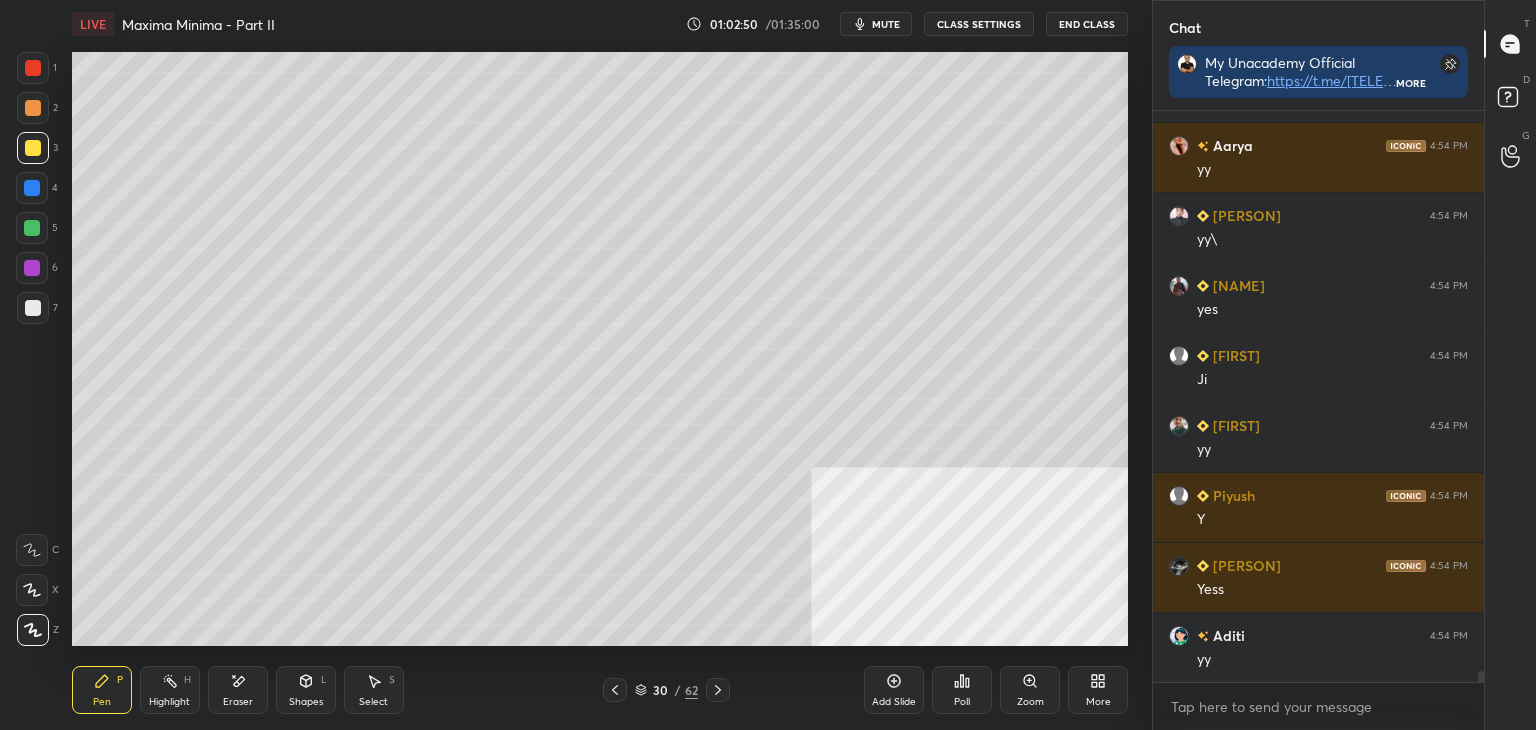 click 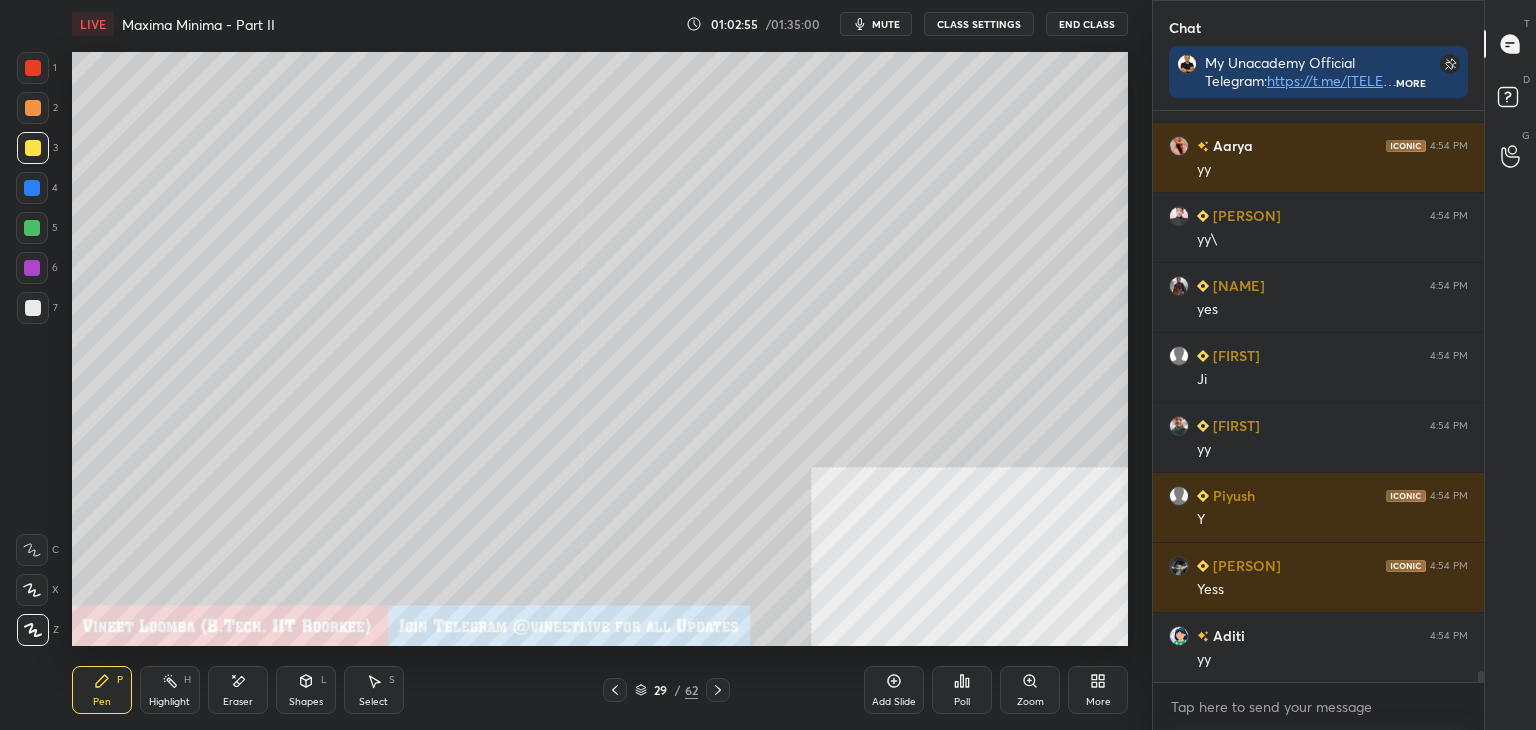 click 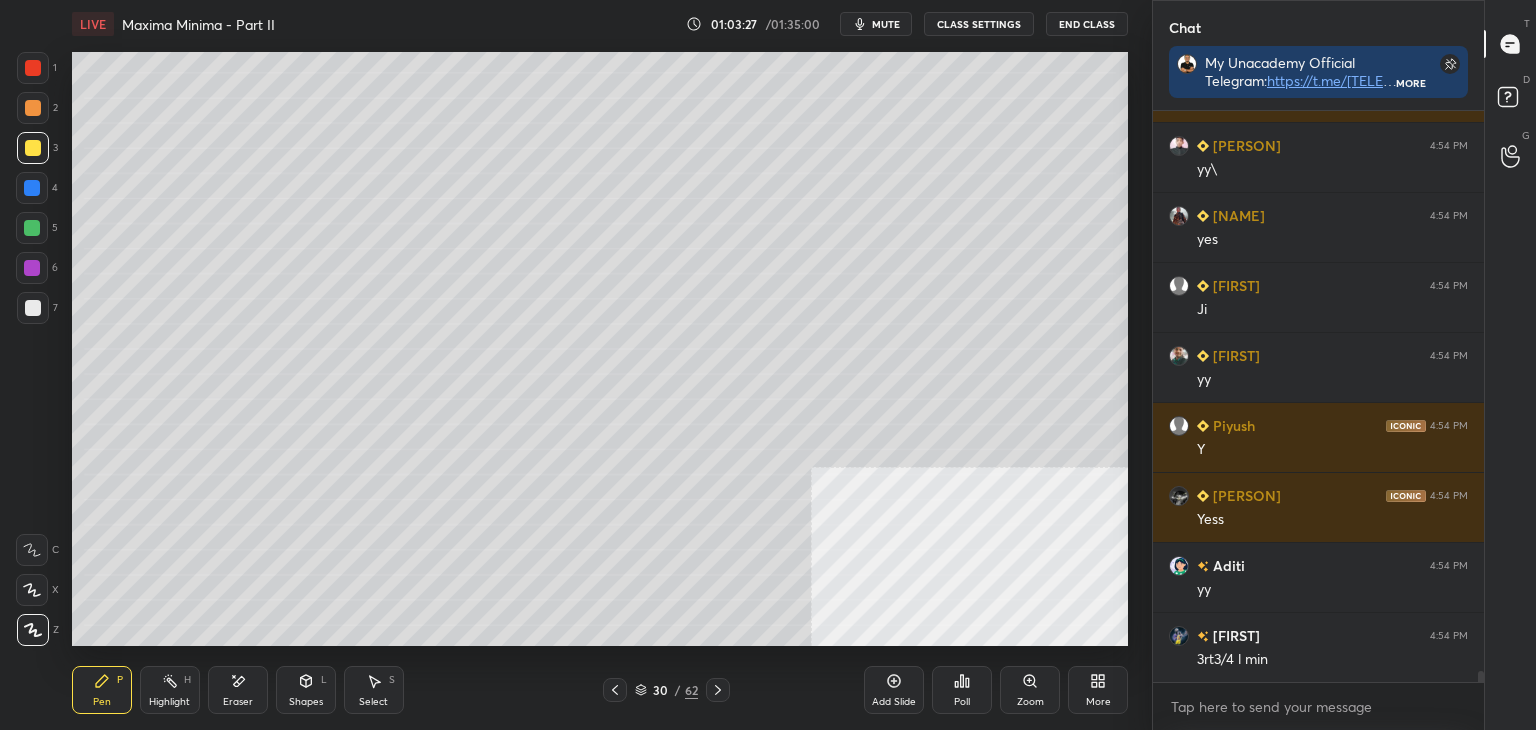scroll, scrollTop: 28360, scrollLeft: 0, axis: vertical 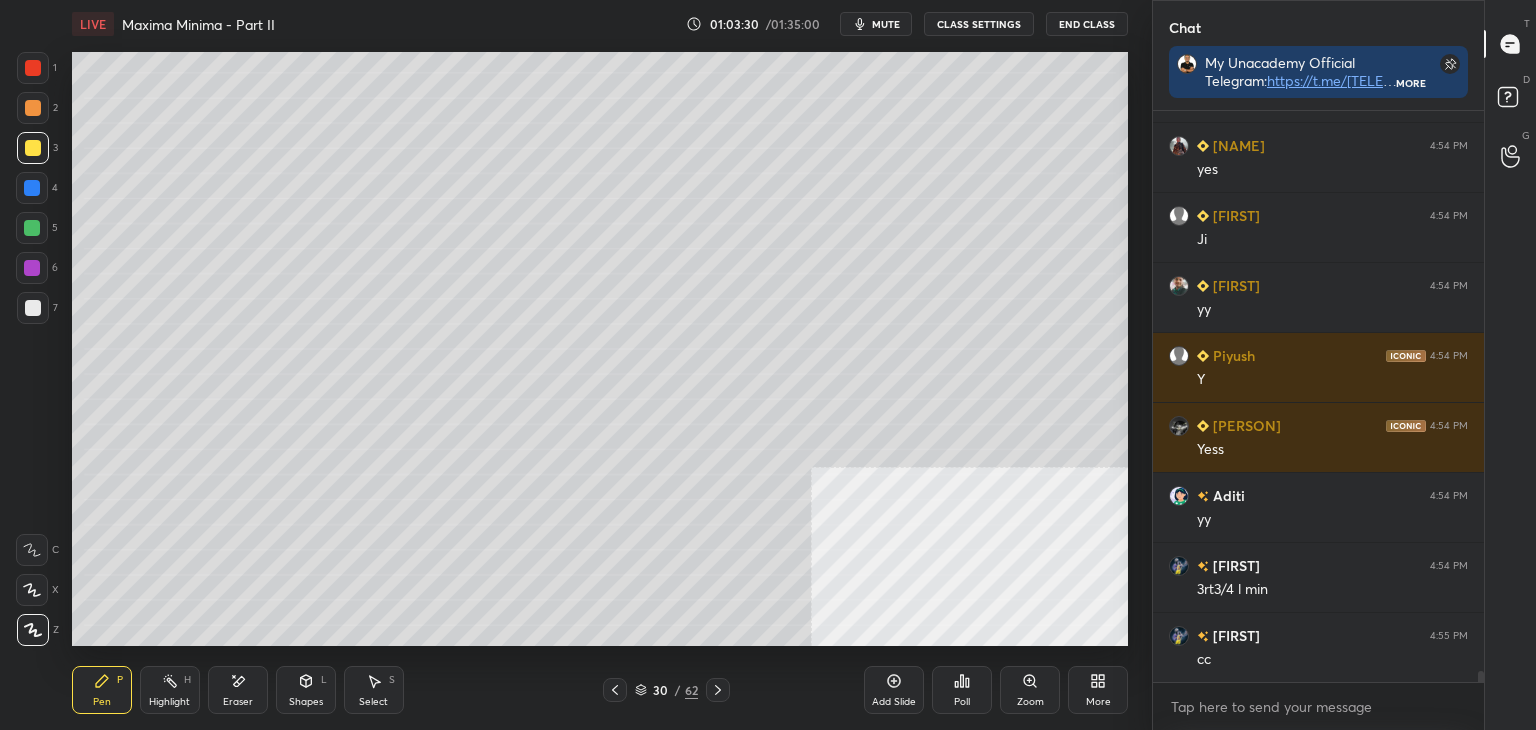 click on "Eraser" at bounding box center (238, 690) 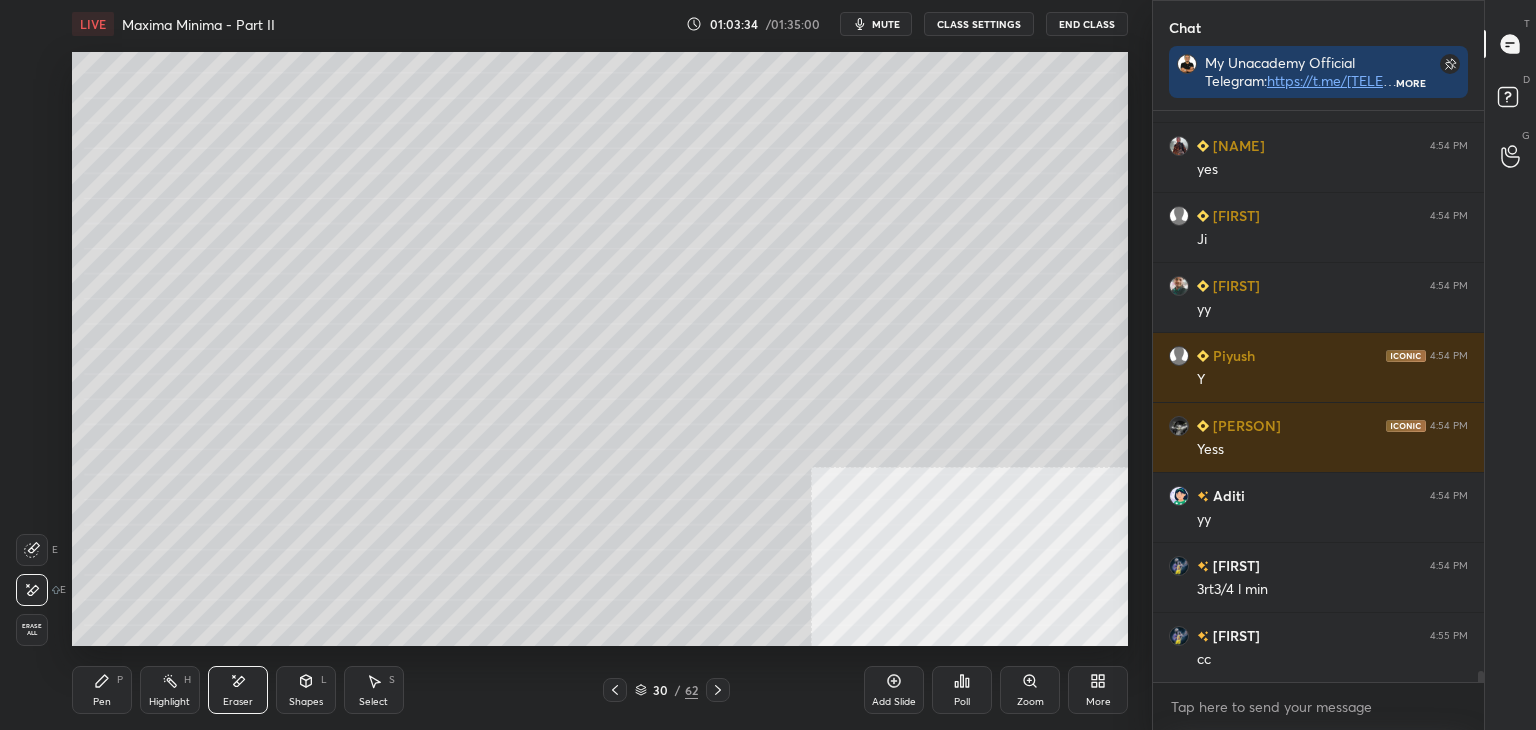 click on "Pen" at bounding box center (102, 702) 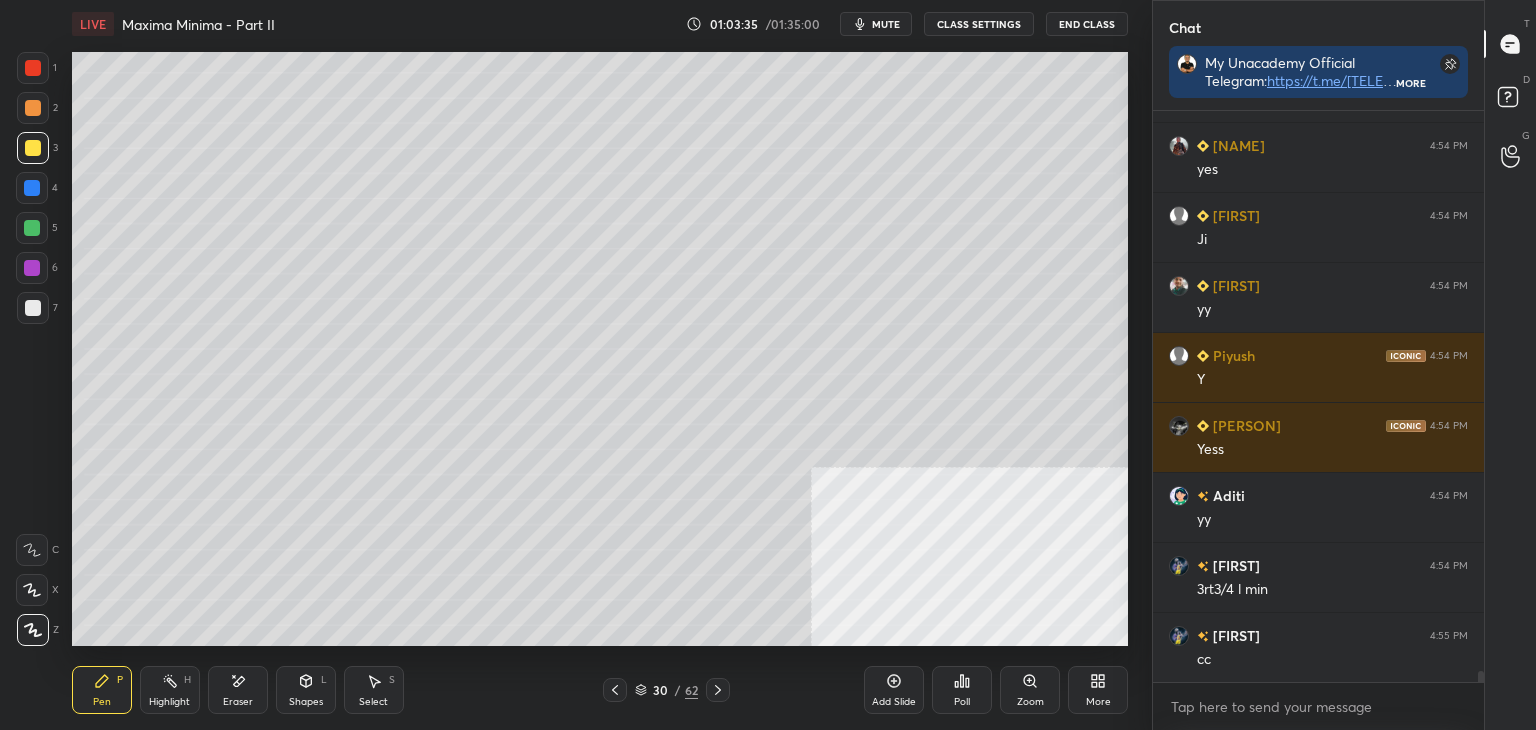 click 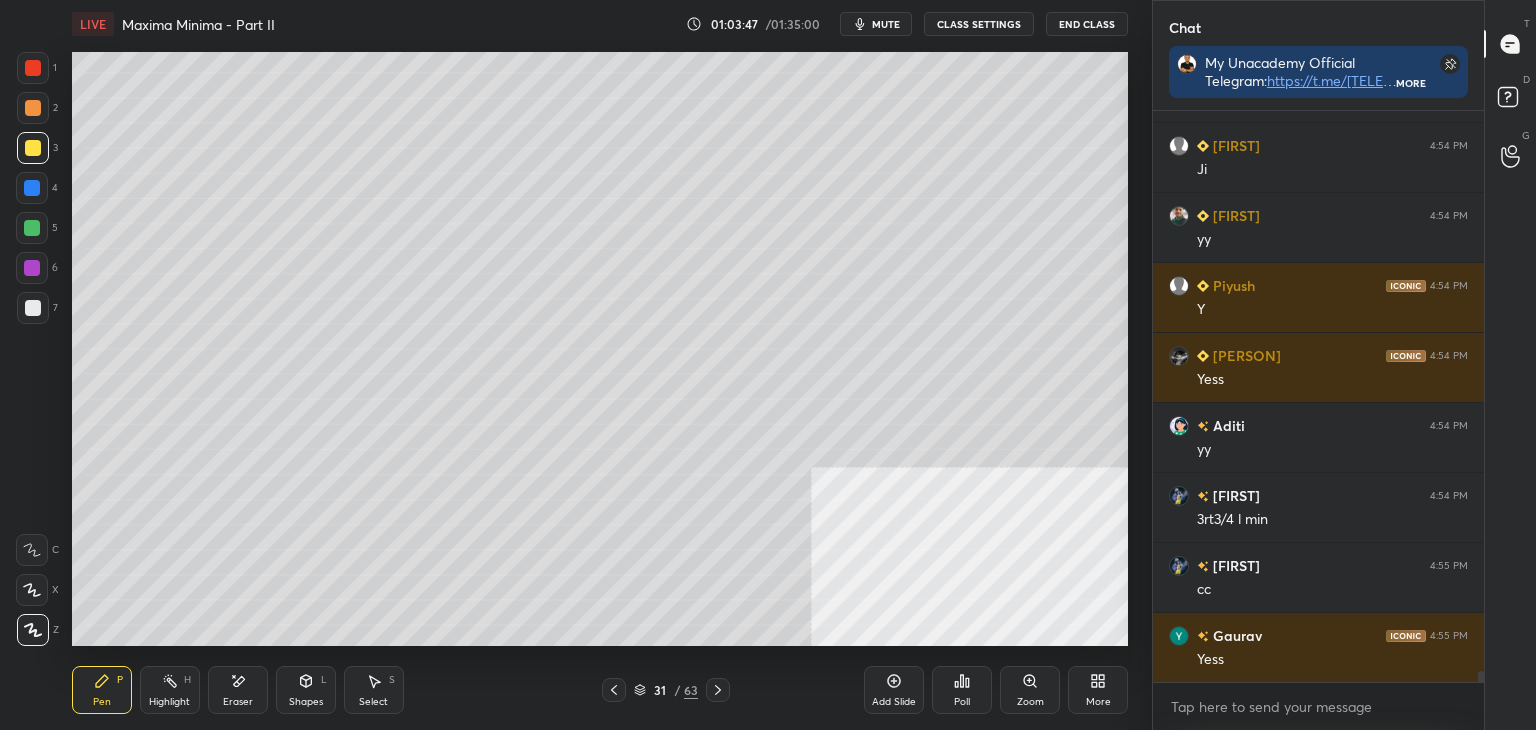 scroll, scrollTop: 28500, scrollLeft: 0, axis: vertical 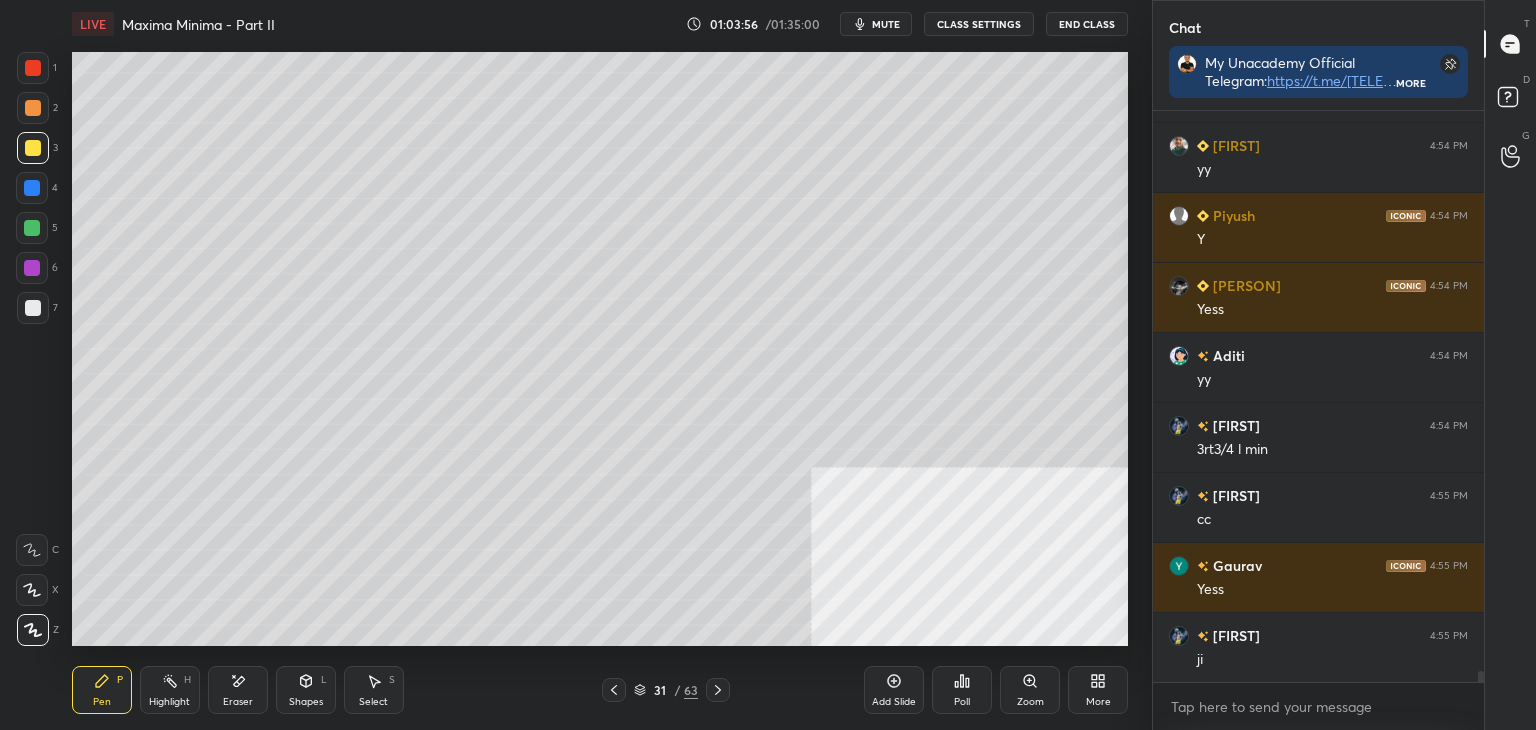click on "Eraser" at bounding box center [238, 702] 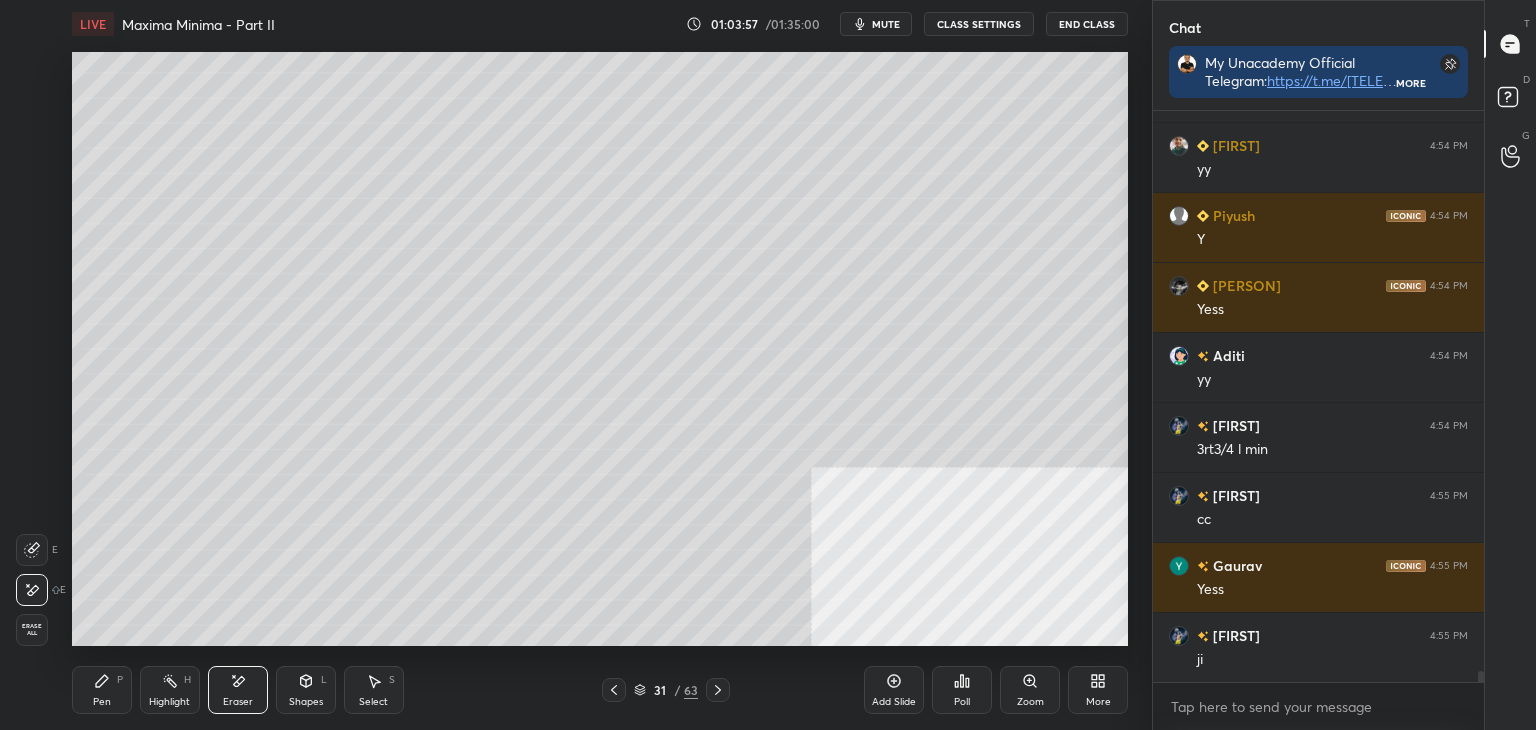 click on "Pen P" at bounding box center [102, 690] 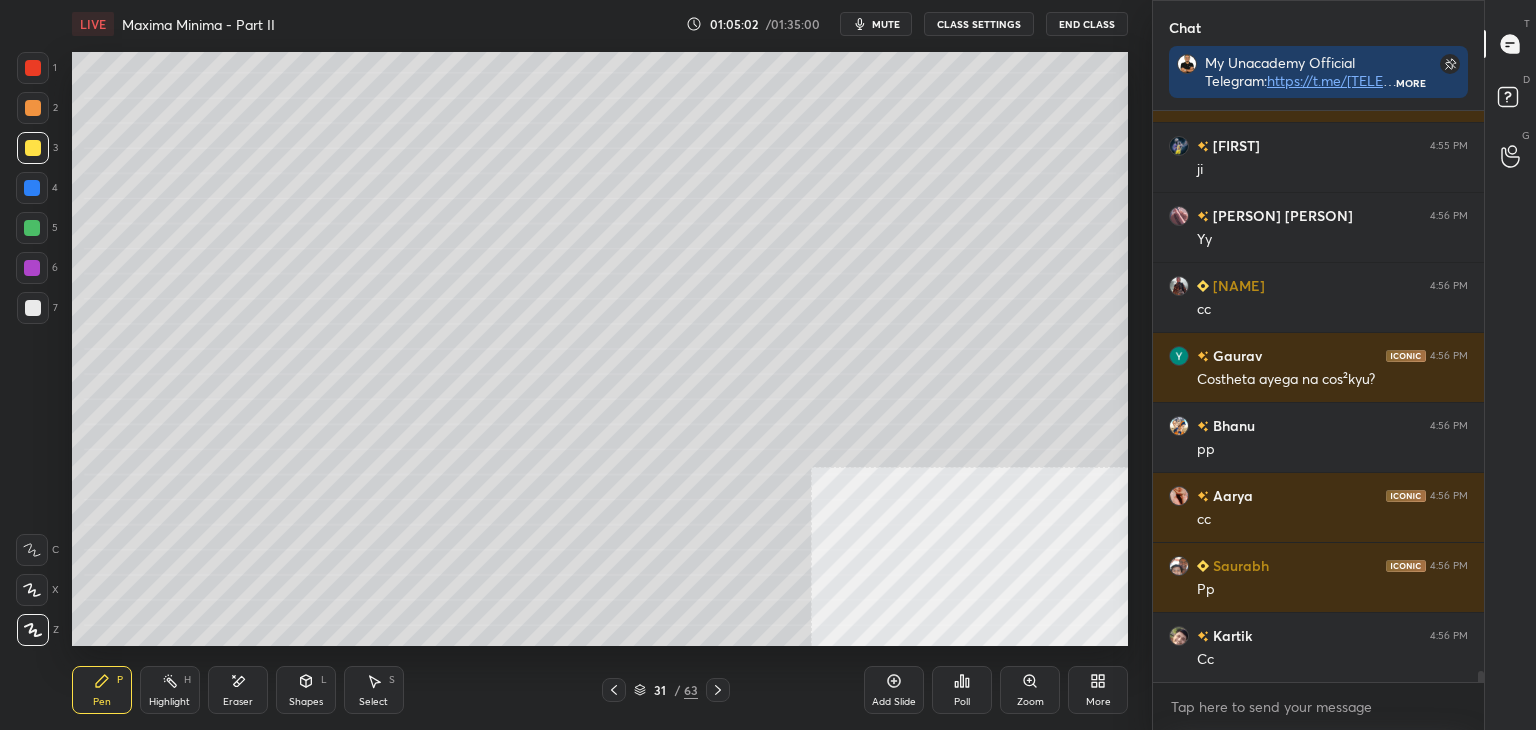 scroll, scrollTop: 29060, scrollLeft: 0, axis: vertical 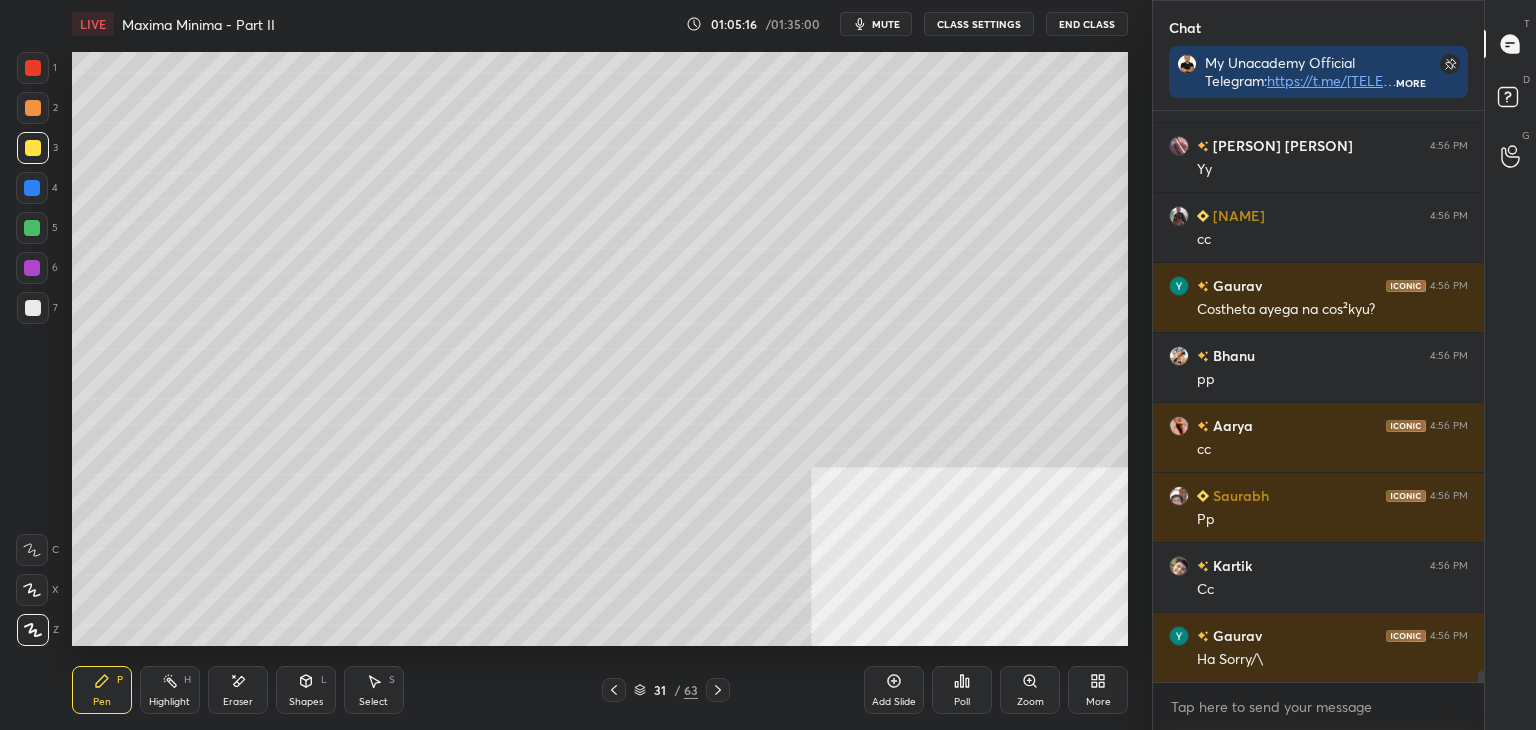 click 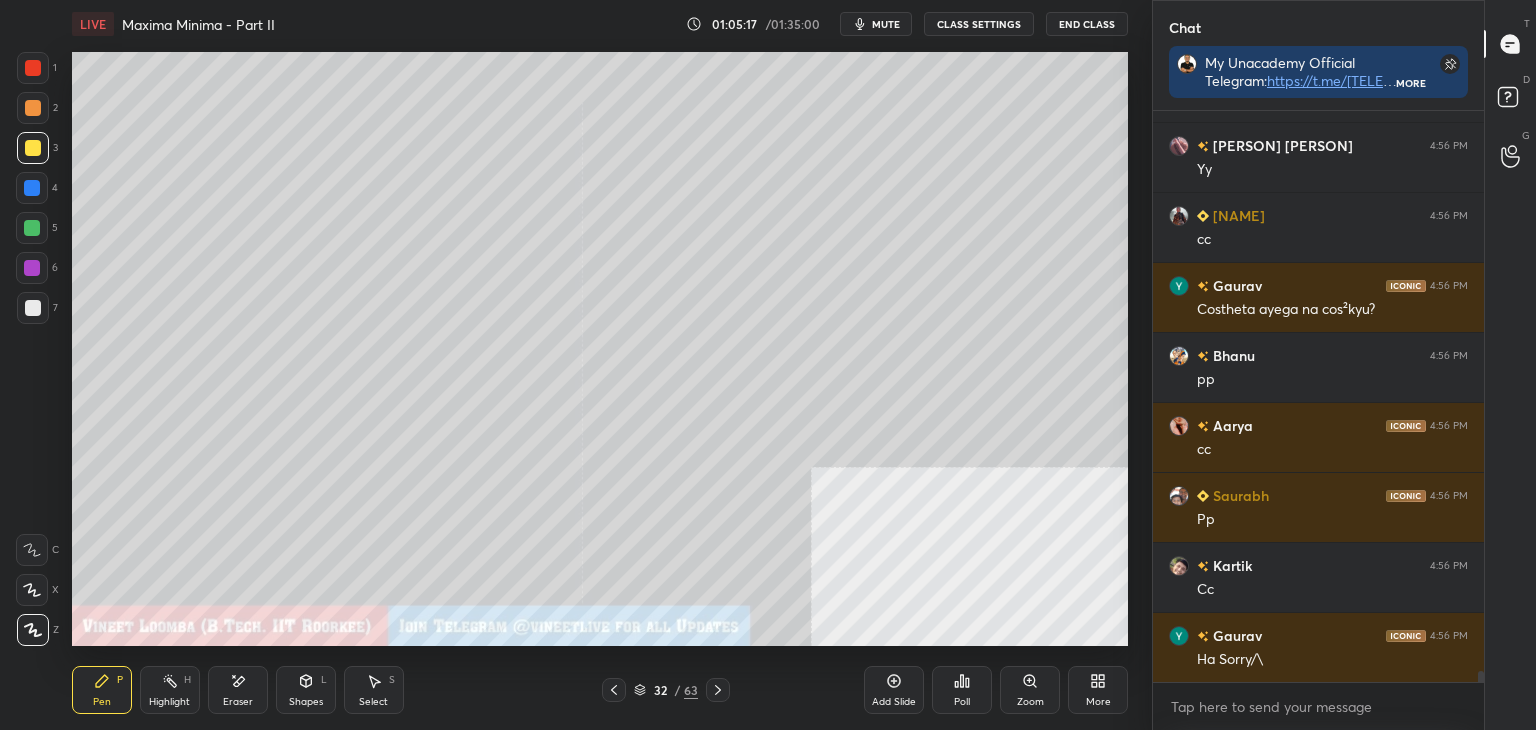 click 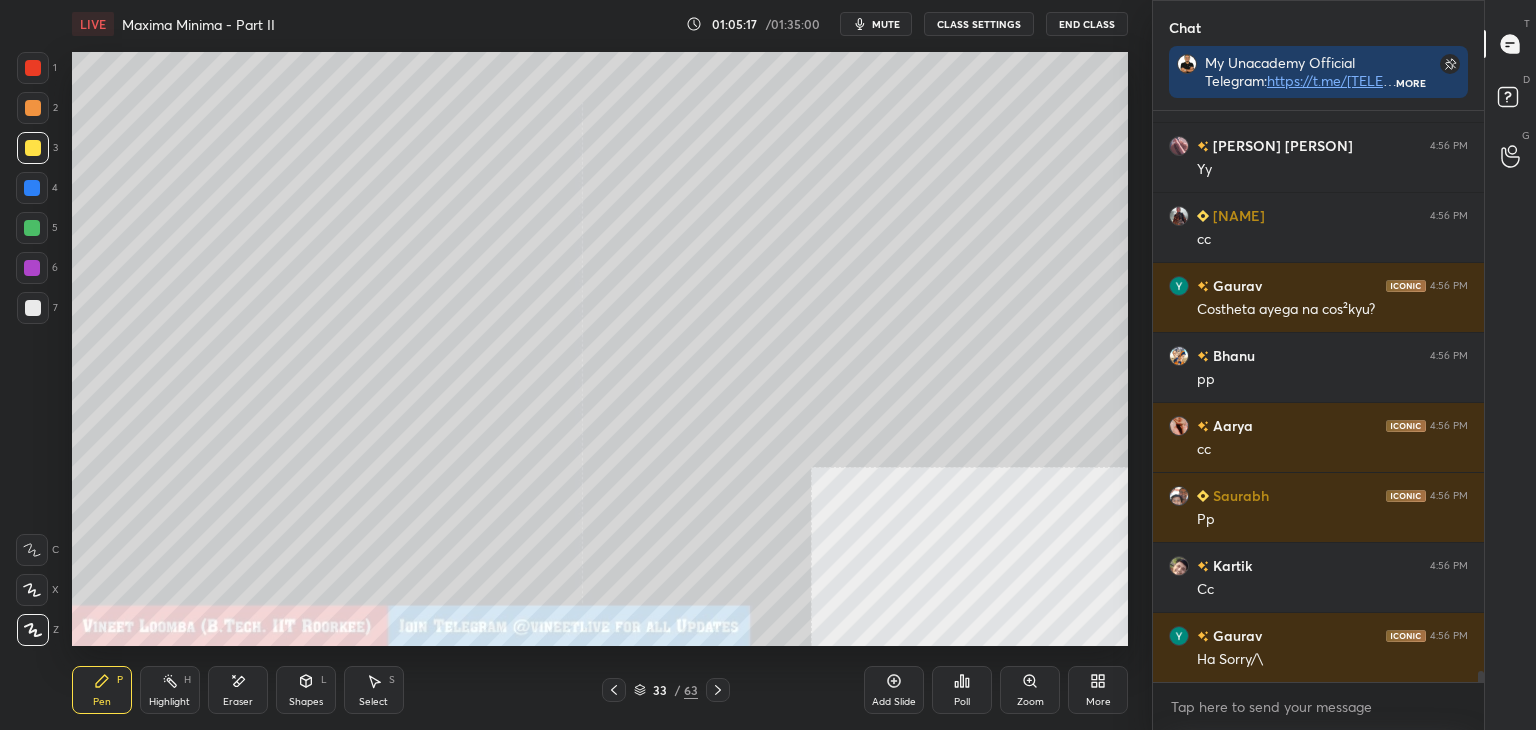 click 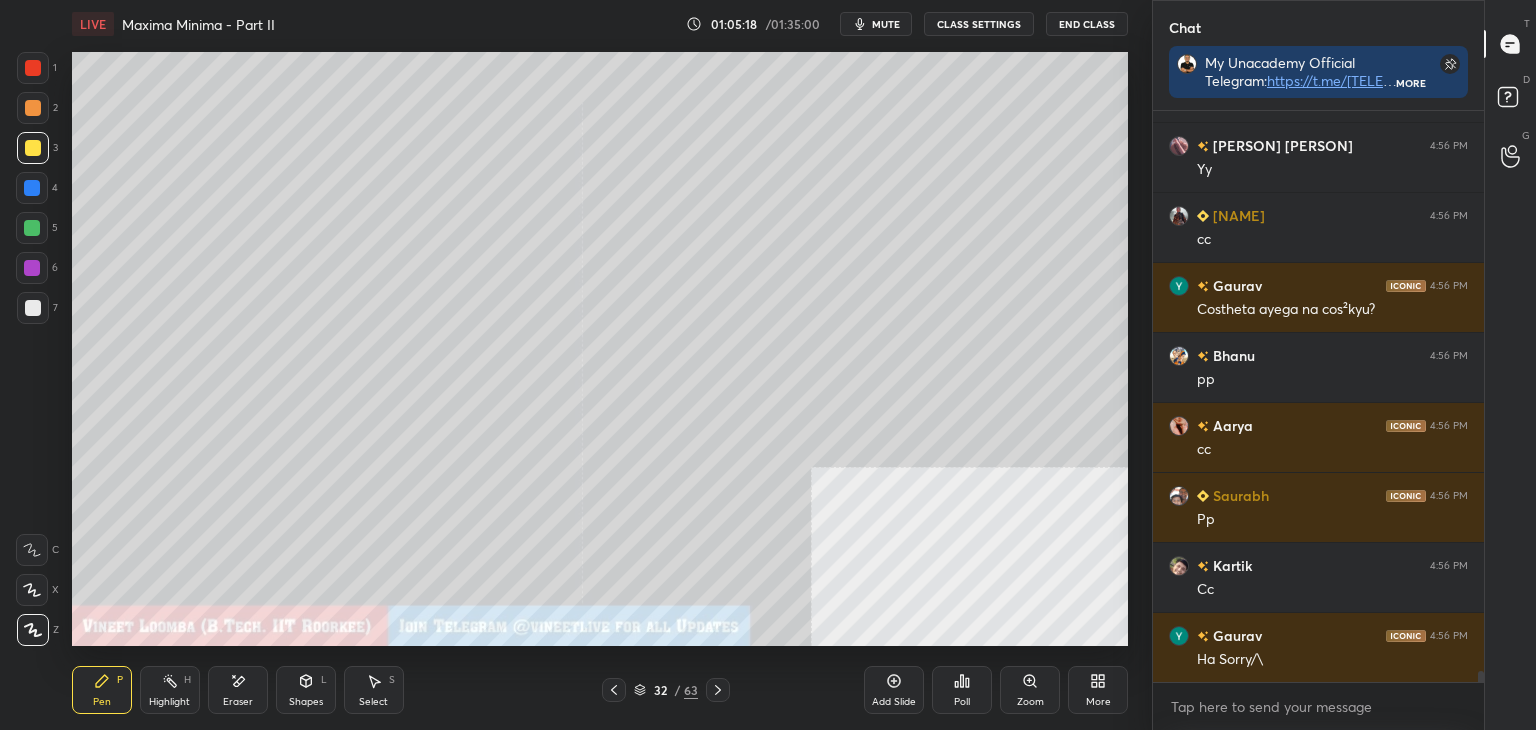 click 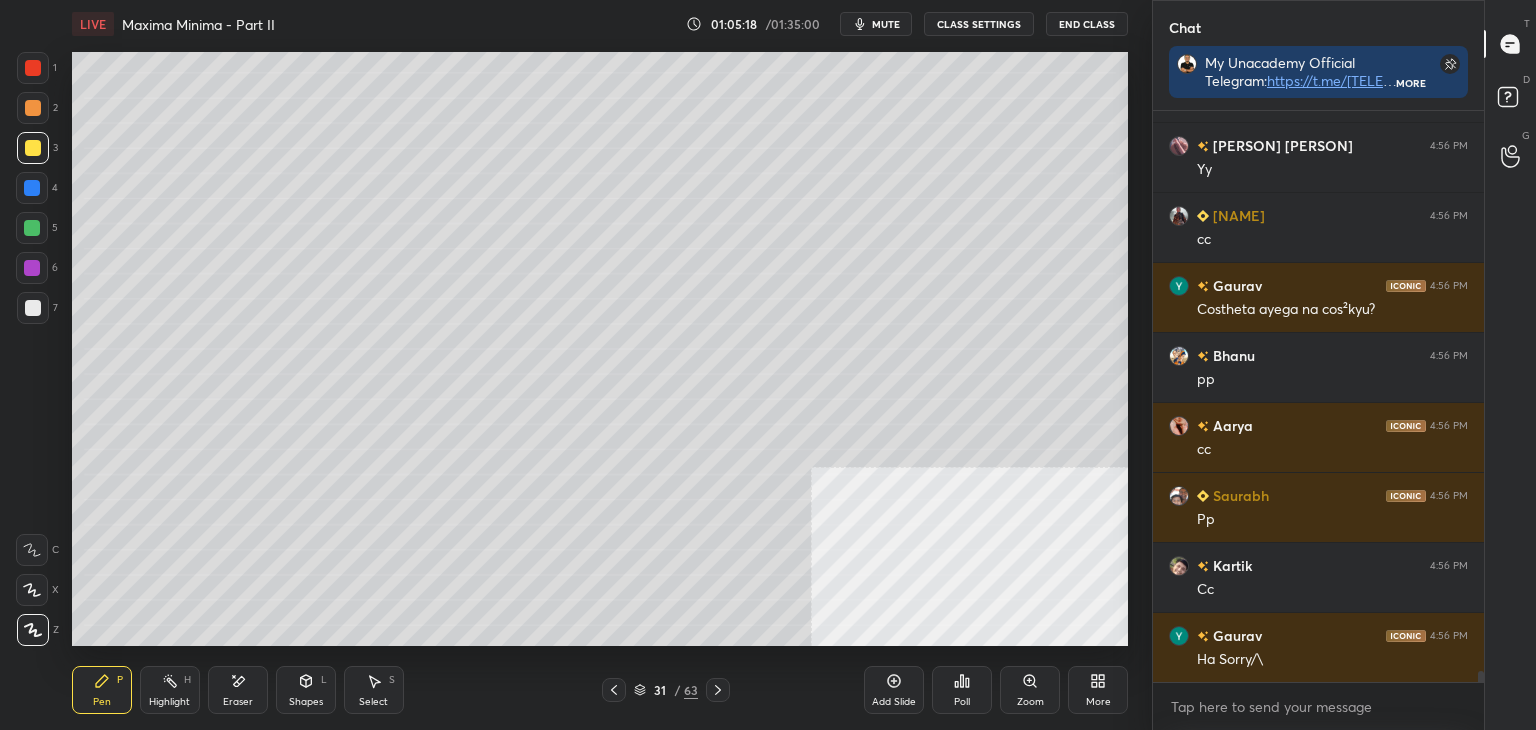 click 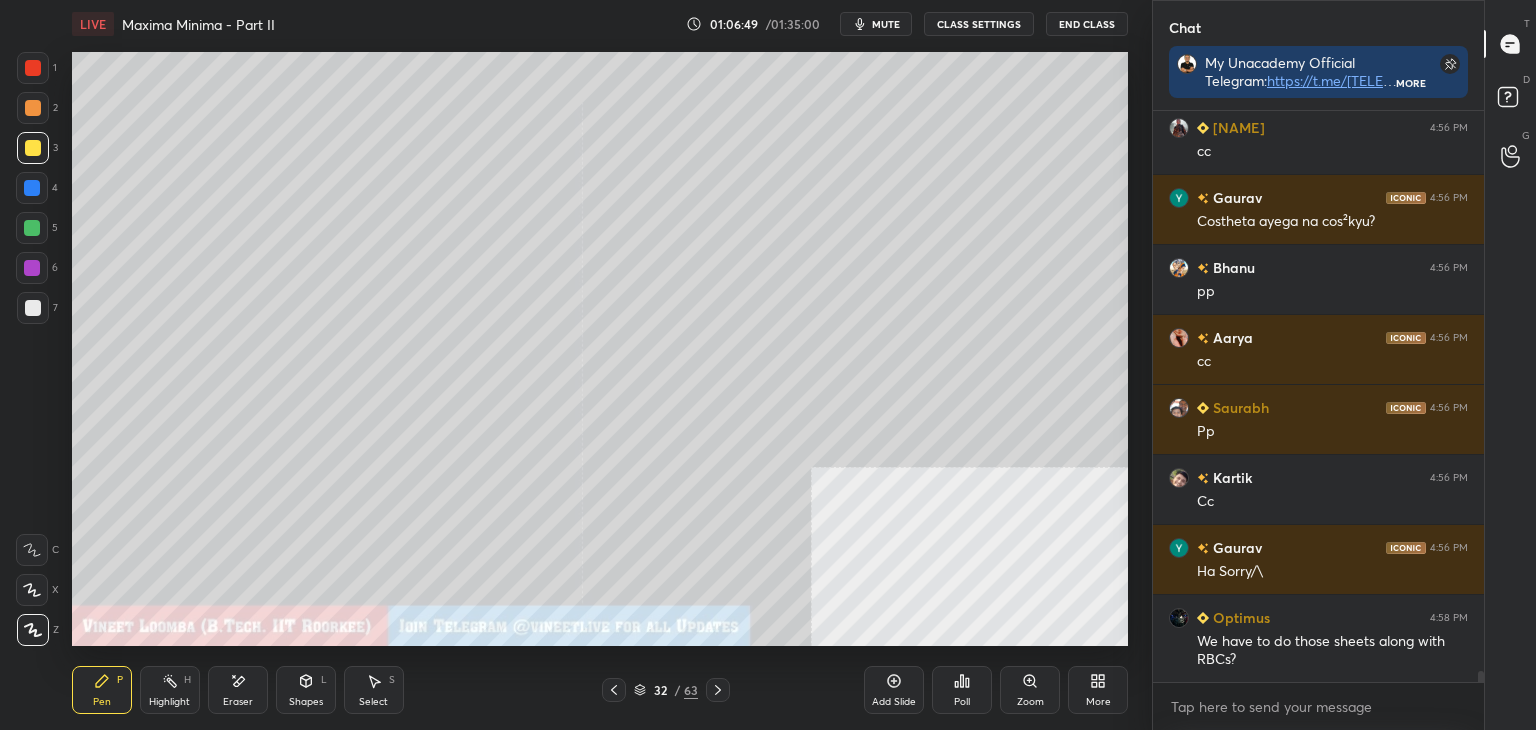 scroll, scrollTop: 28416, scrollLeft: 0, axis: vertical 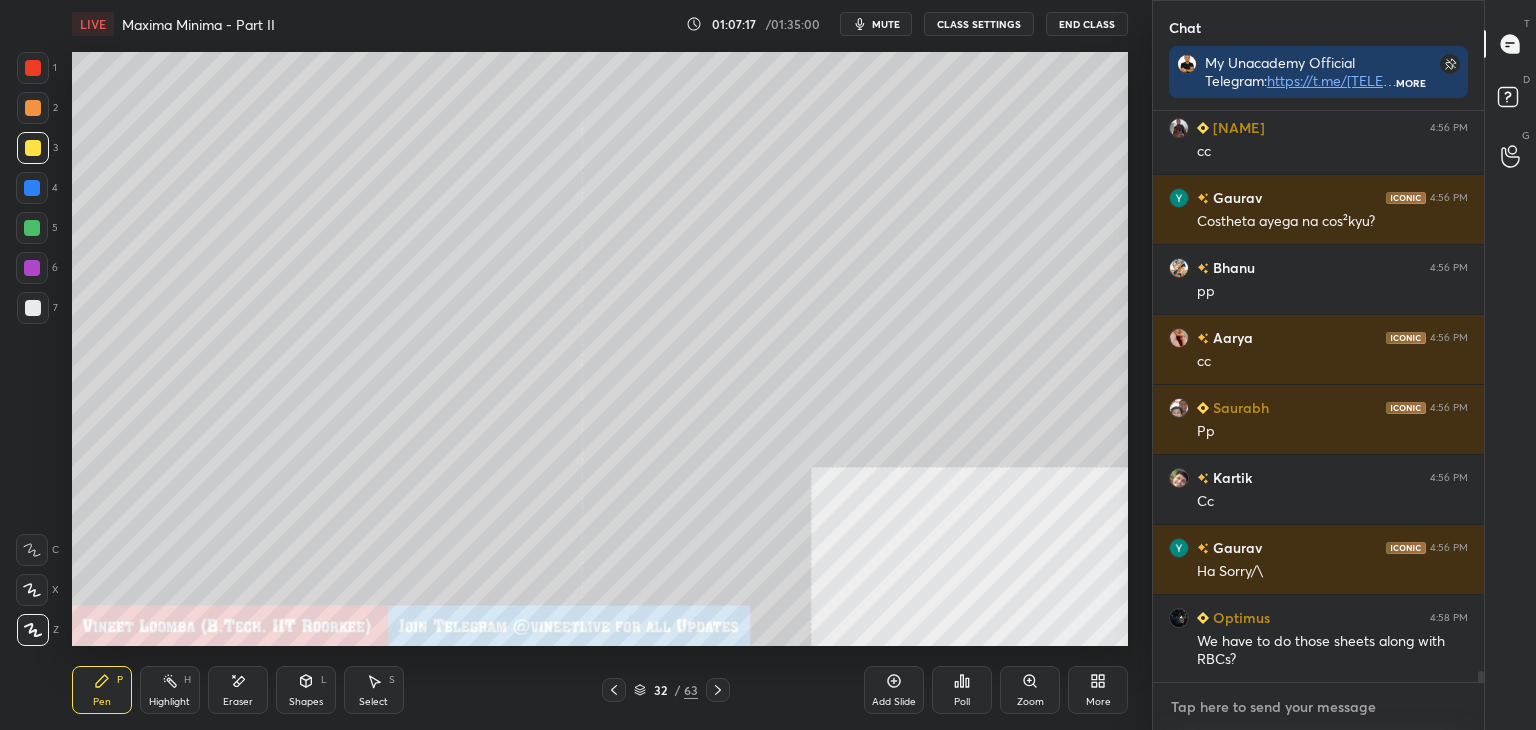click at bounding box center (1318, 707) 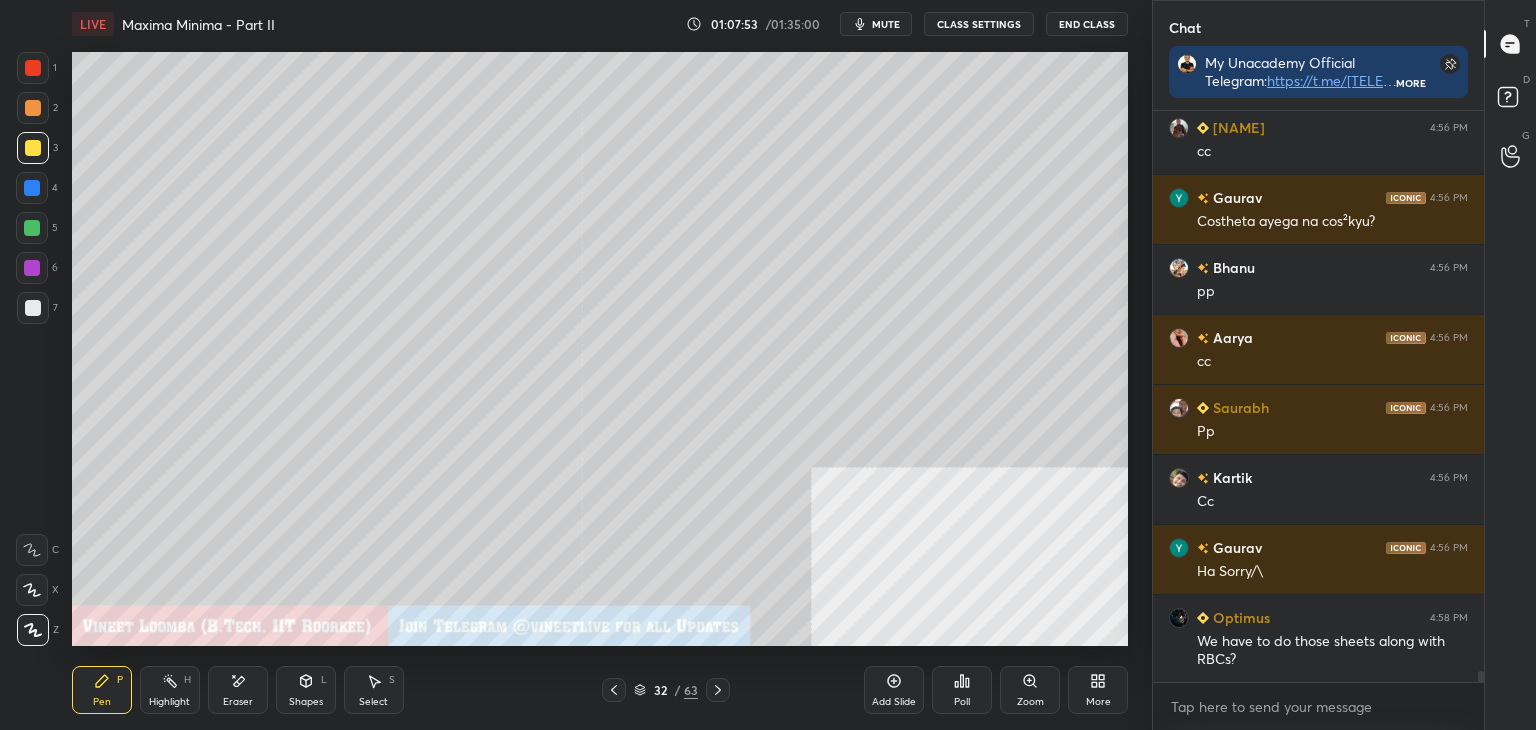 click on "Eraser" at bounding box center (238, 690) 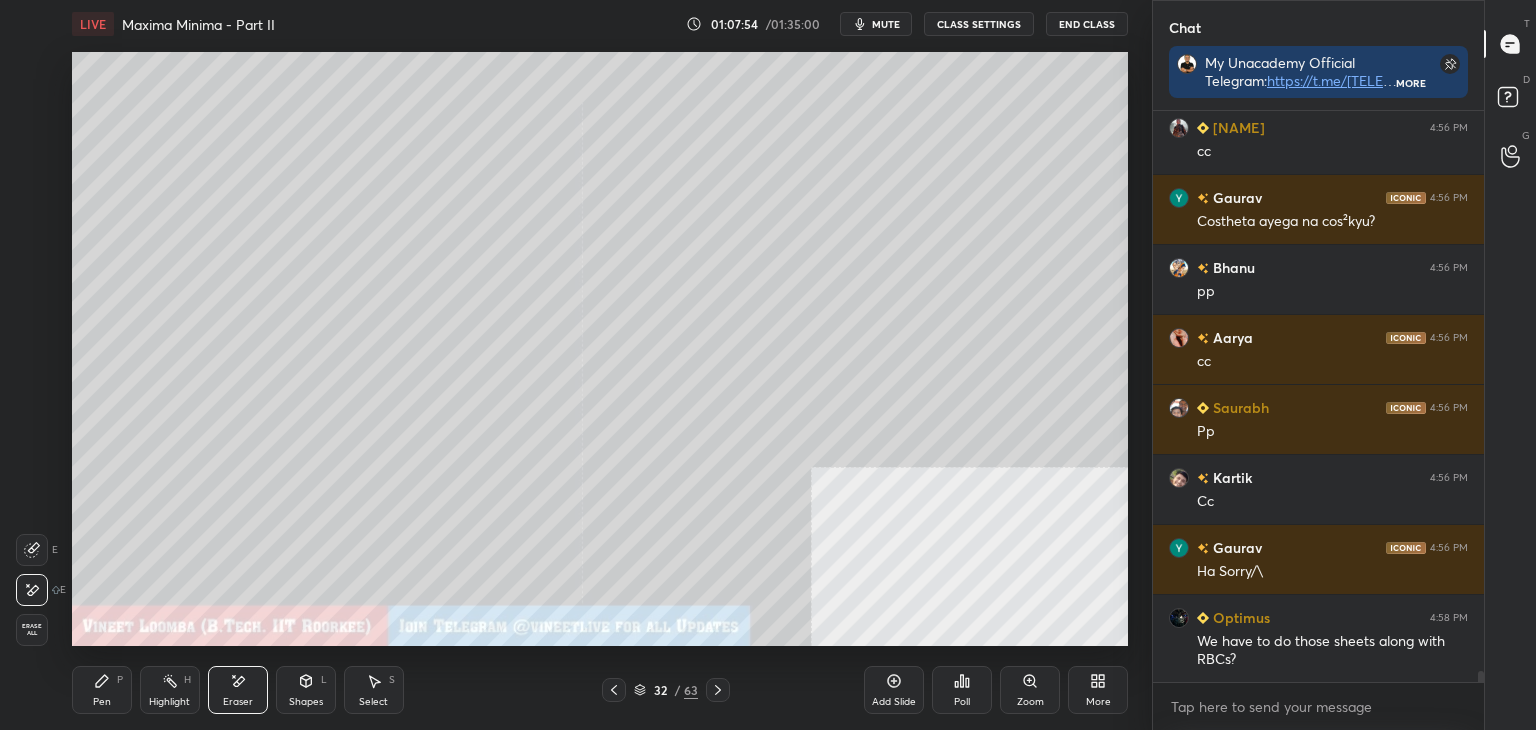 click on "Pen" at bounding box center [102, 702] 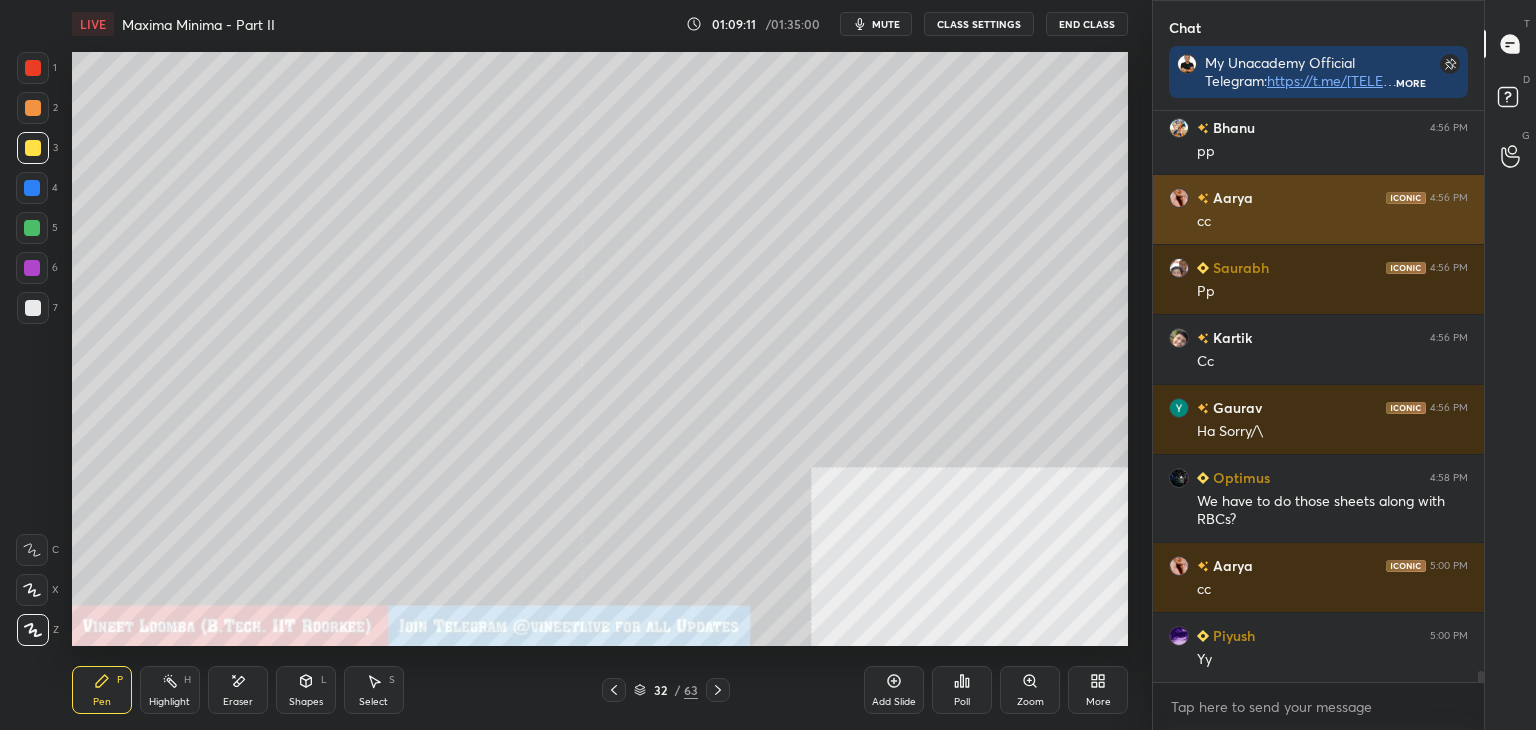 scroll, scrollTop: 28626, scrollLeft: 0, axis: vertical 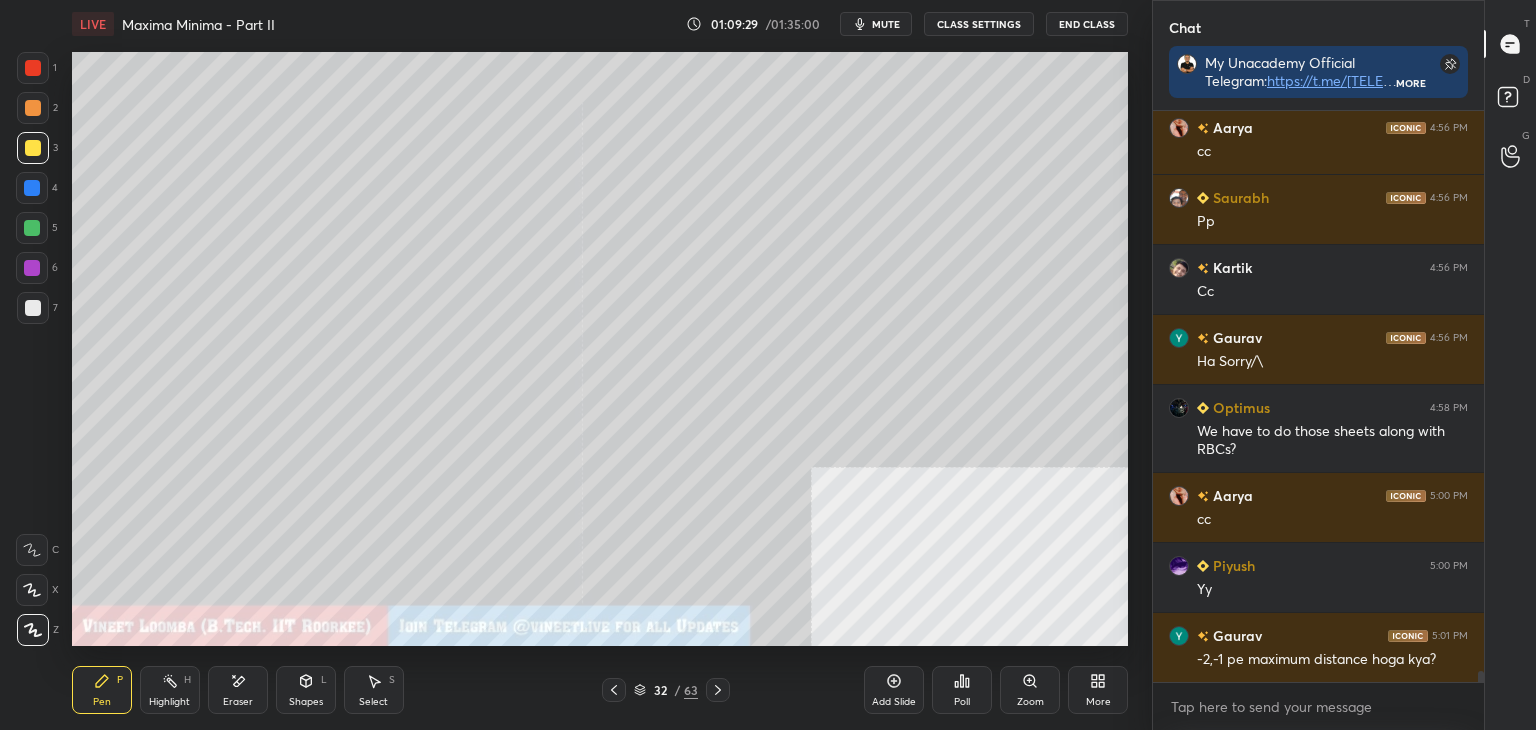 click 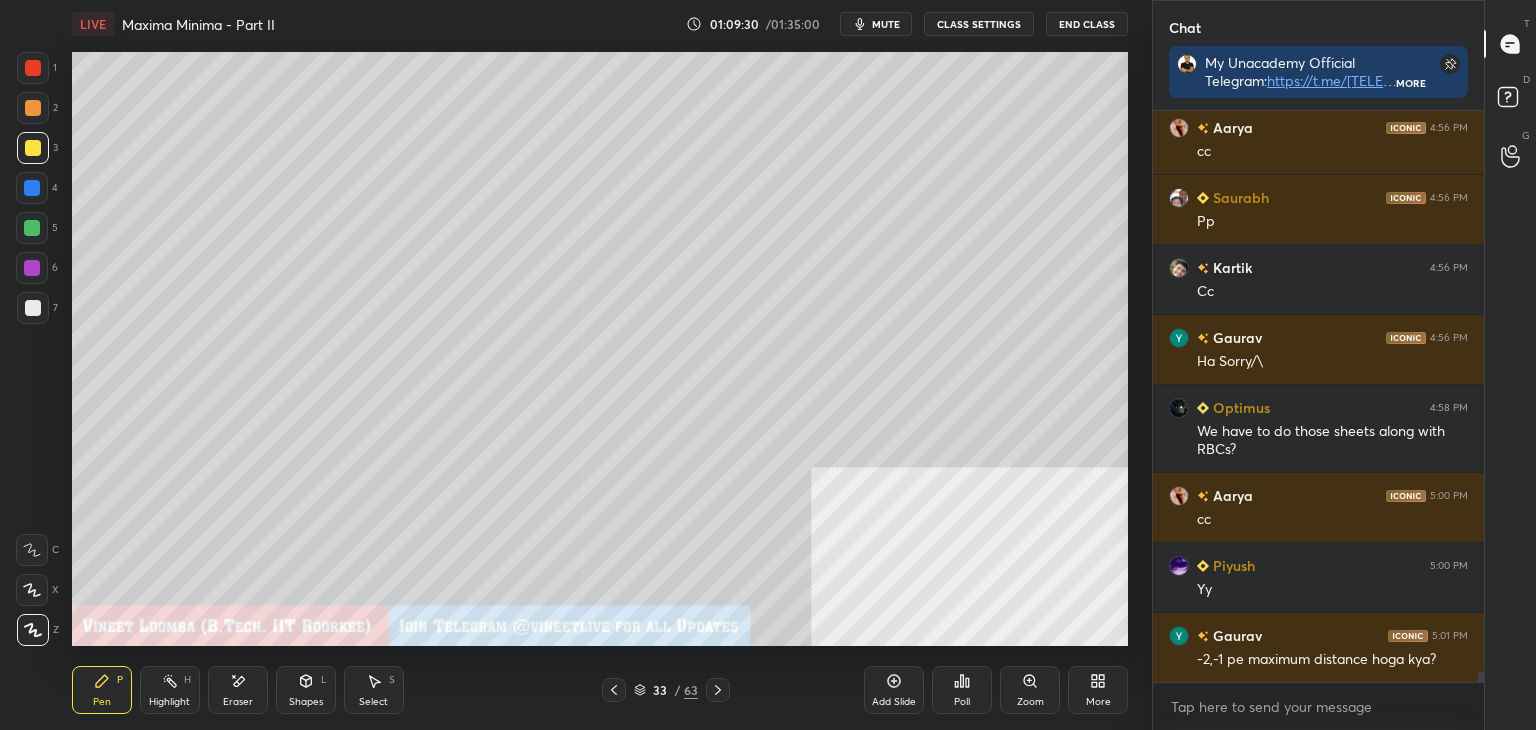 click 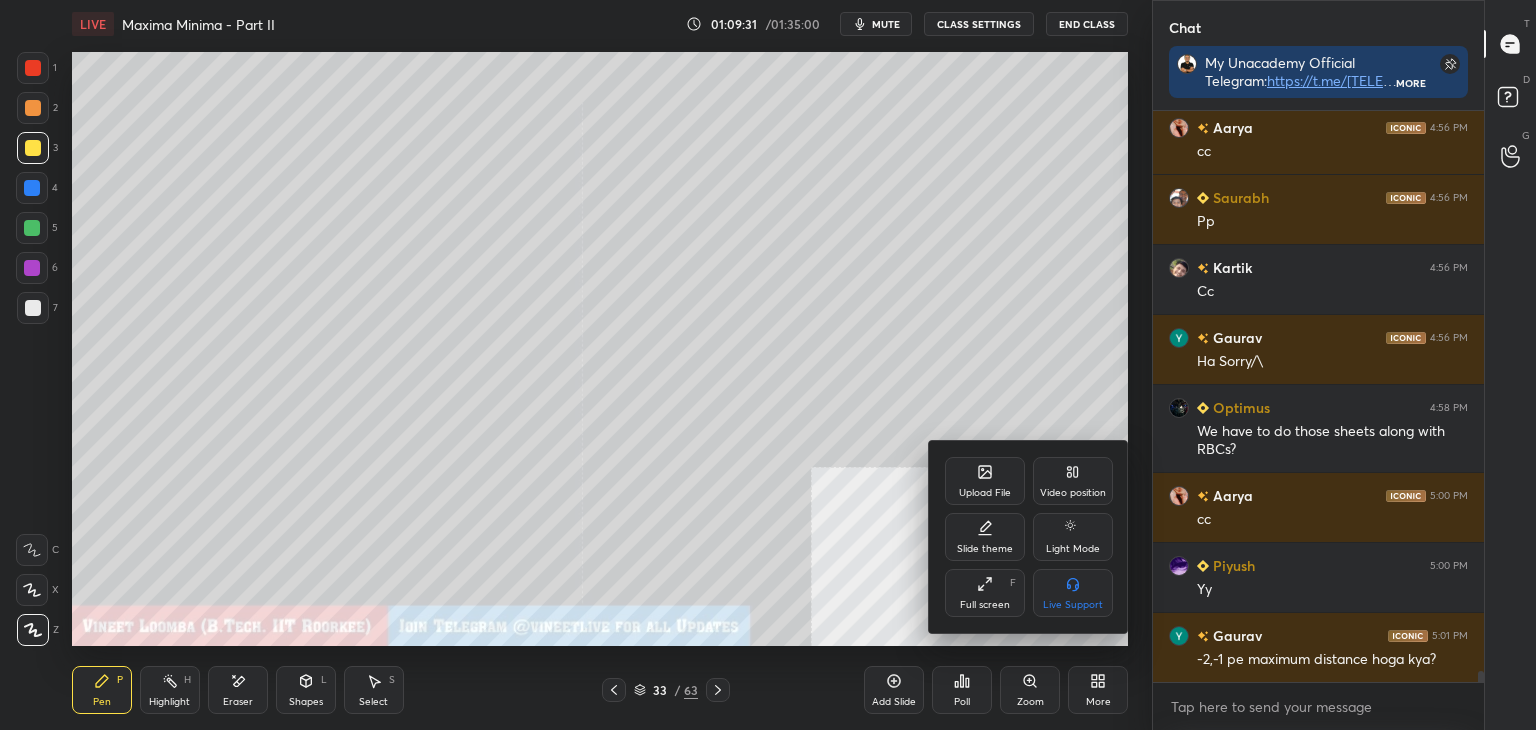 click 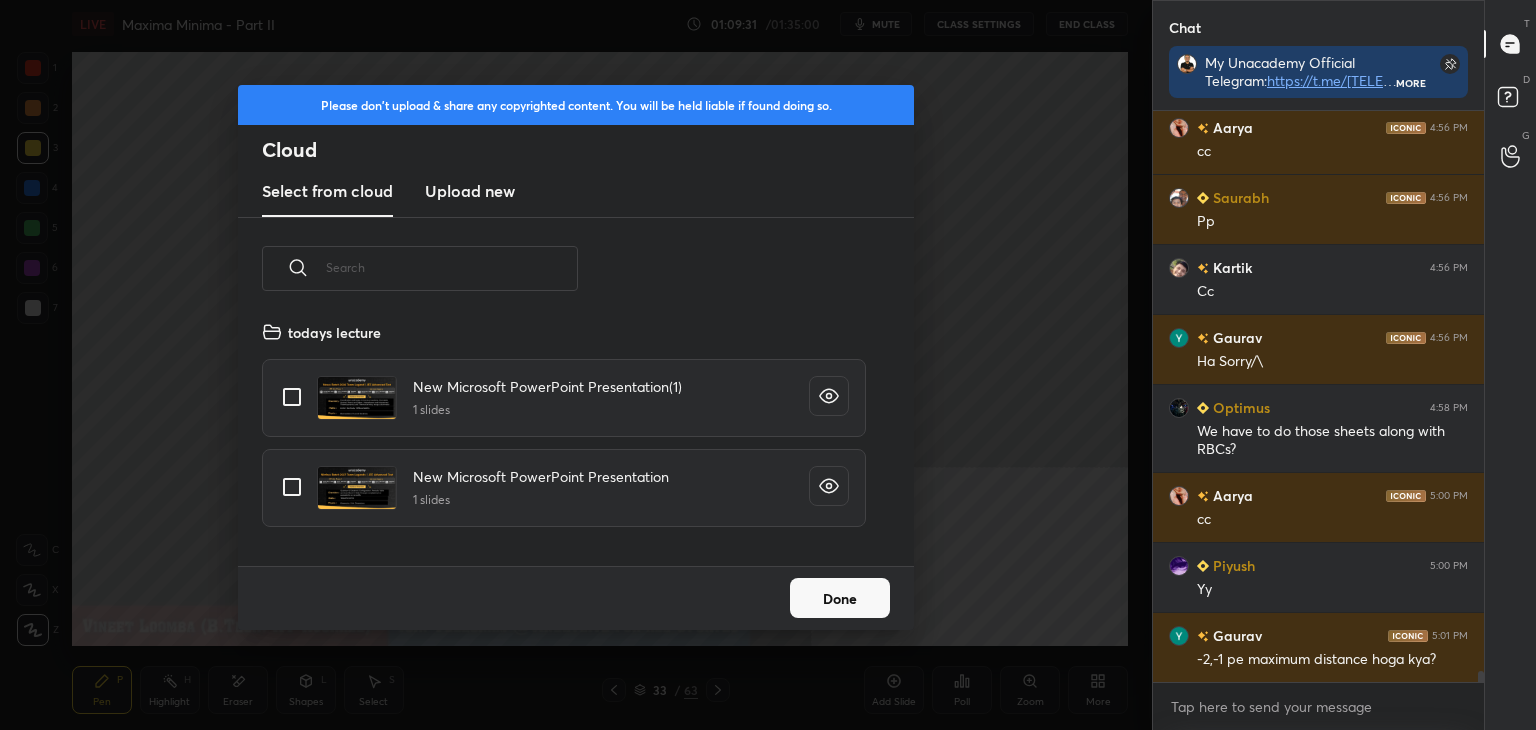 click on "Upload new" at bounding box center (470, 191) 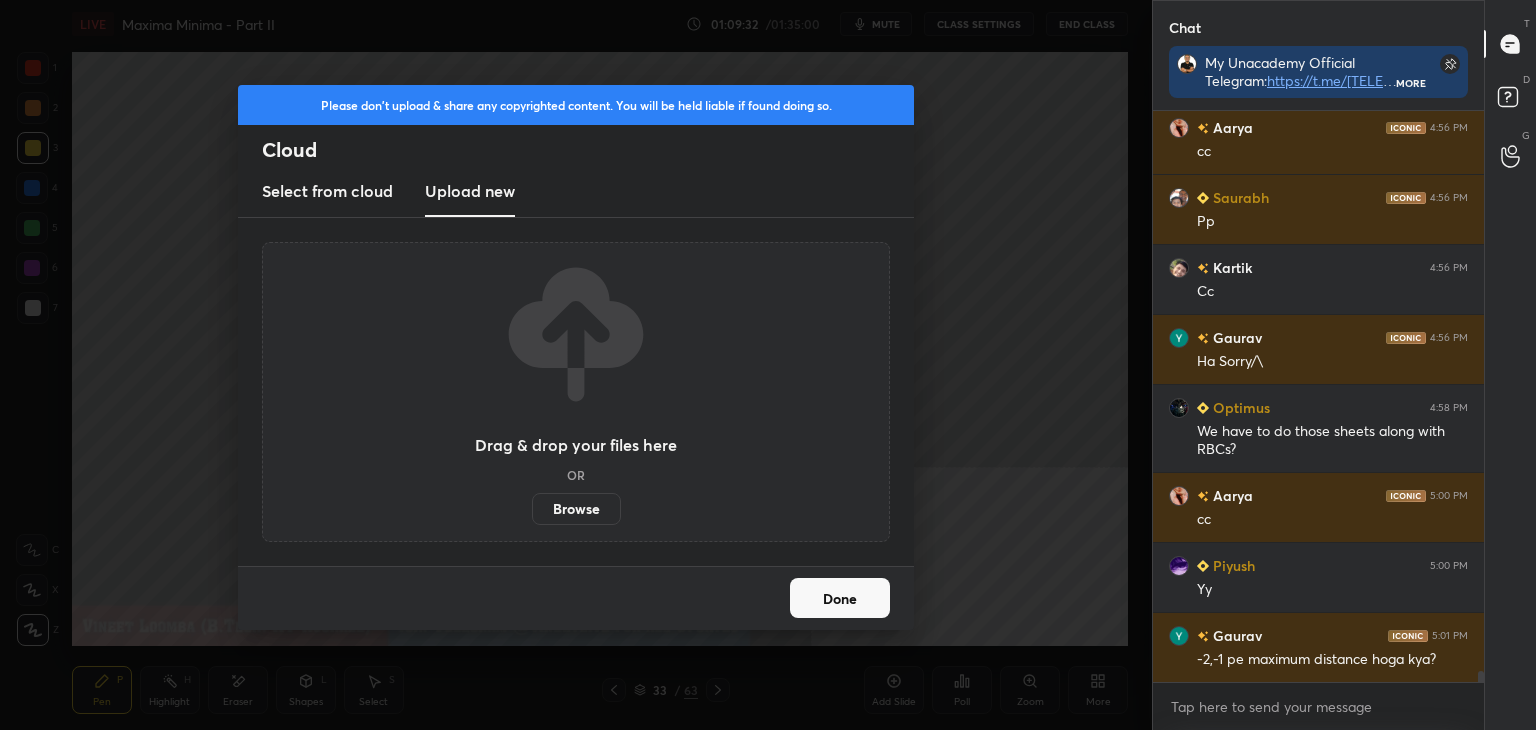 click on "Browse" at bounding box center (576, 509) 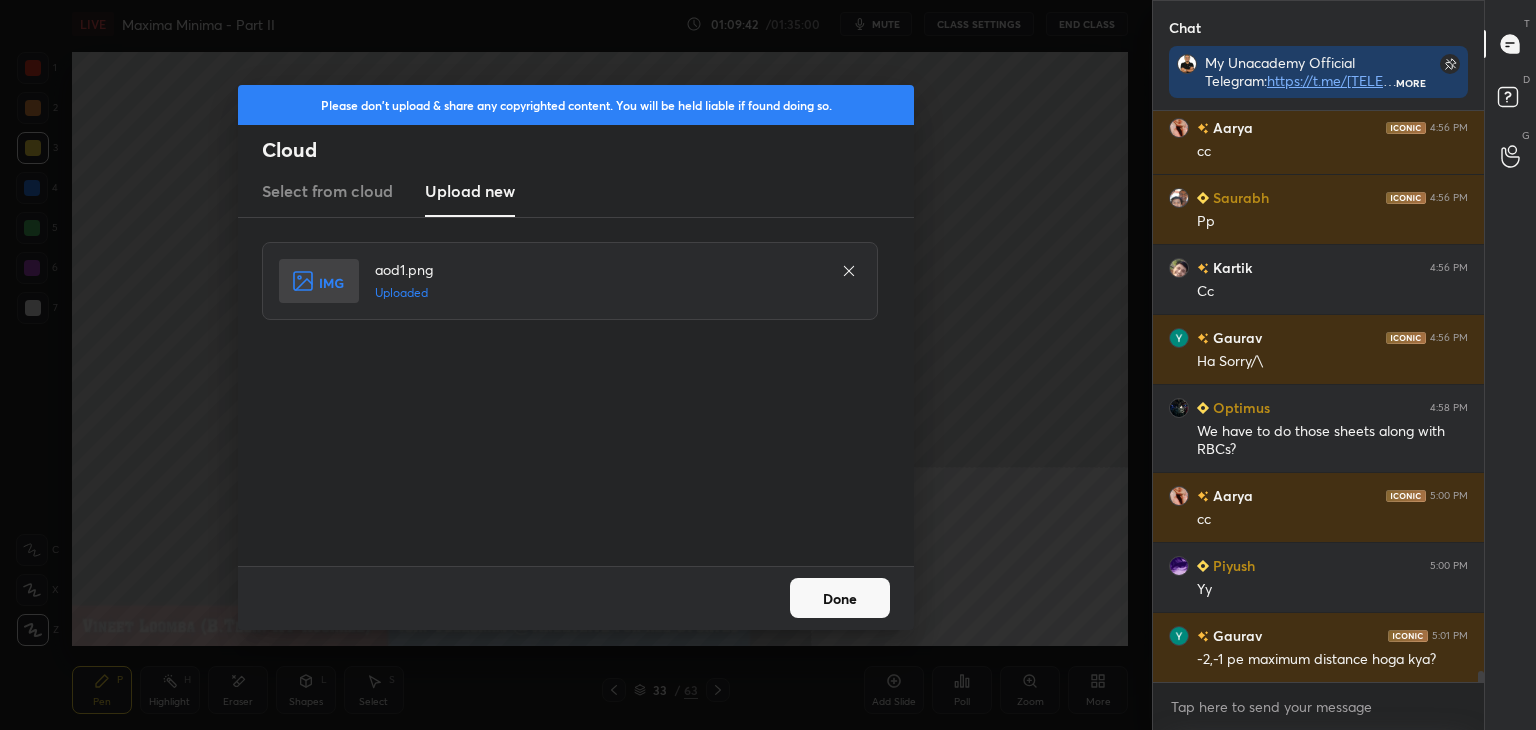 click on "Done" at bounding box center (840, 598) 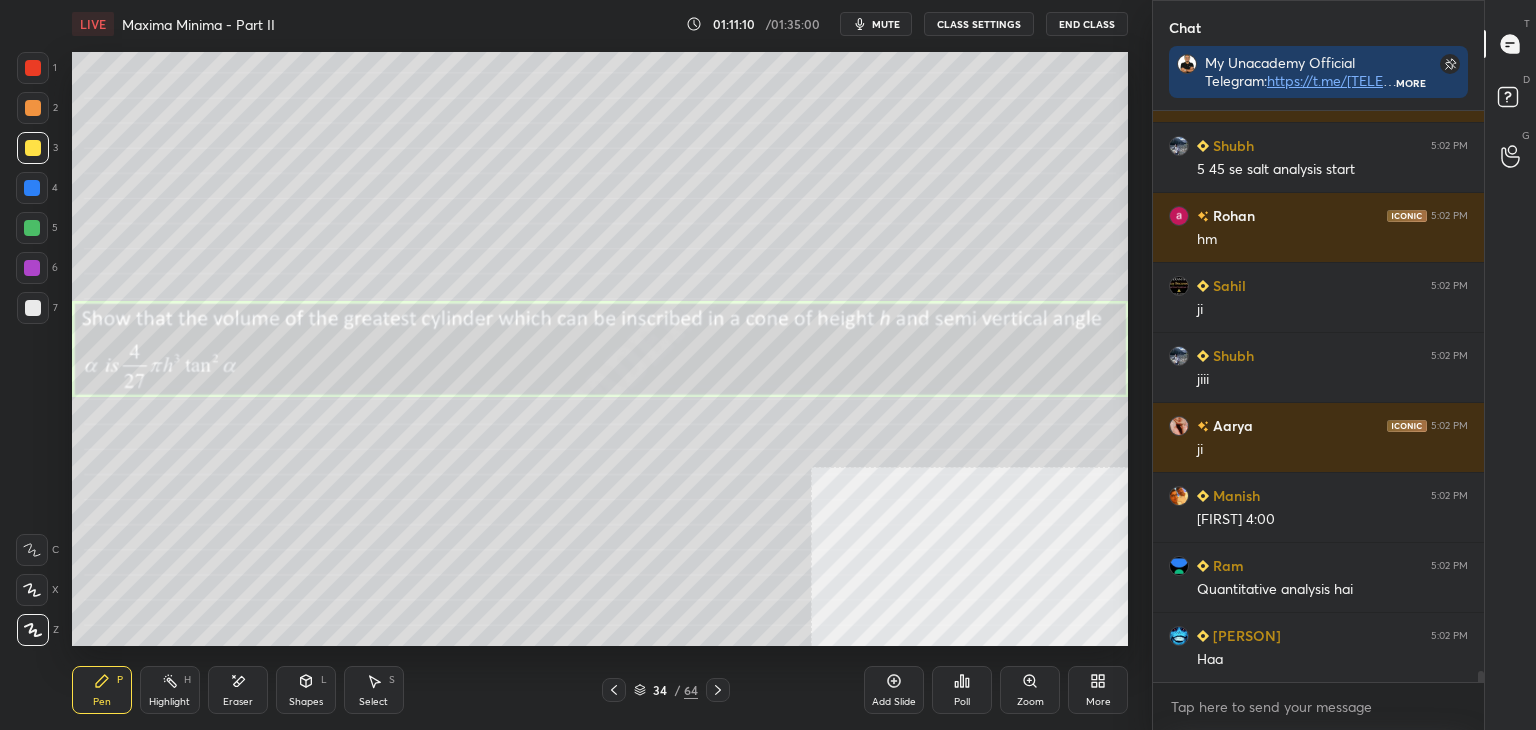 scroll, scrollTop: 29568, scrollLeft: 0, axis: vertical 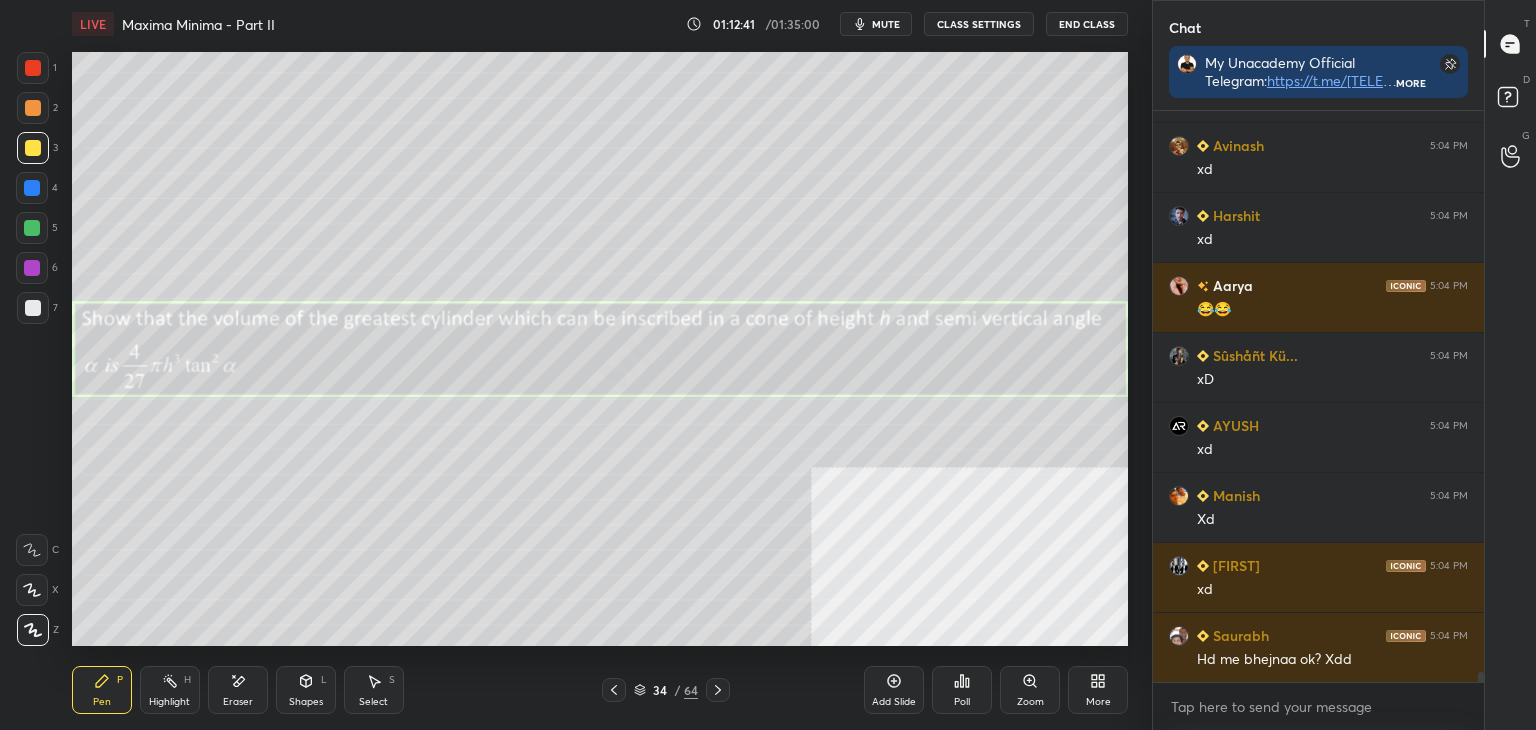 drag, startPoint x: 109, startPoint y: 706, endPoint x: 80, endPoint y: 651, distance: 62.177166 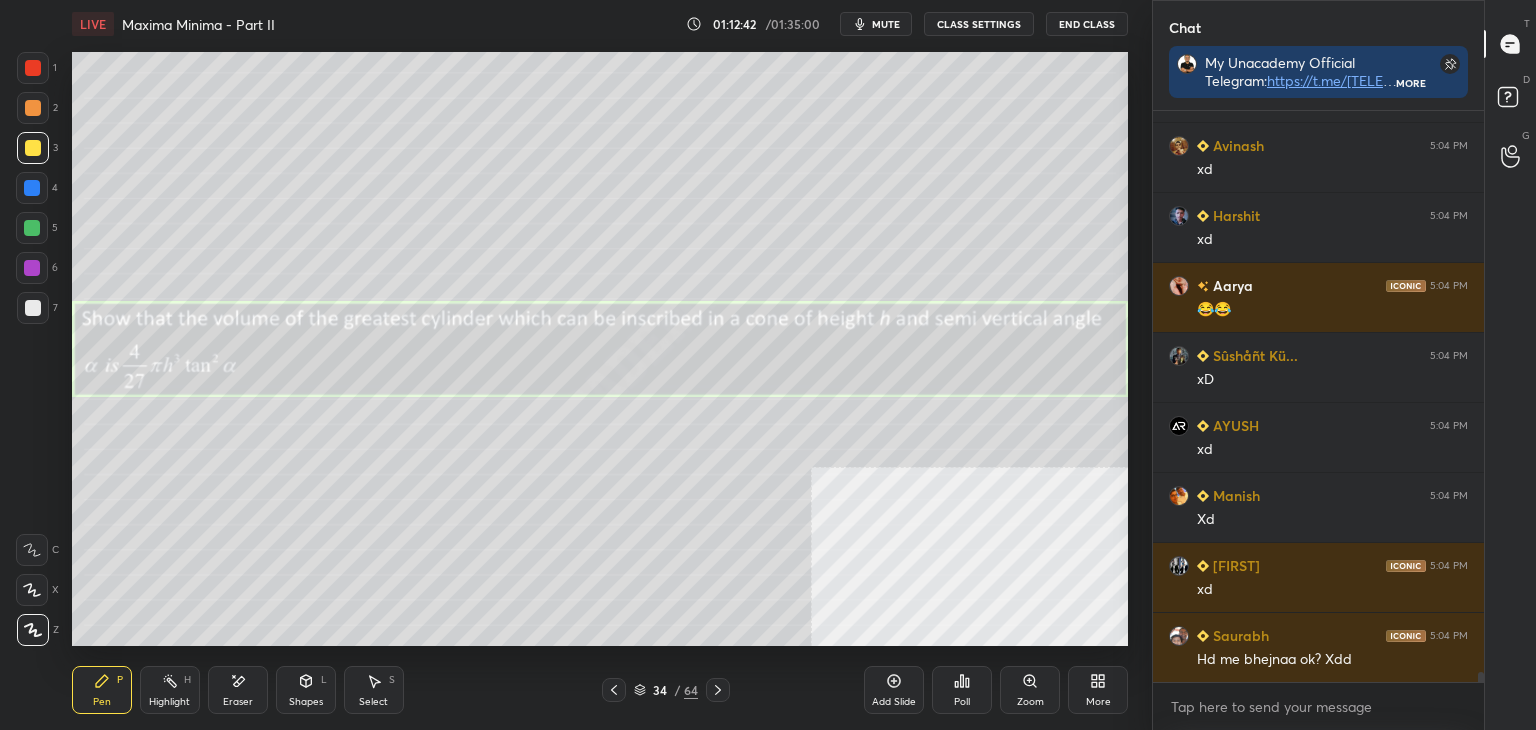 click at bounding box center [33, 308] 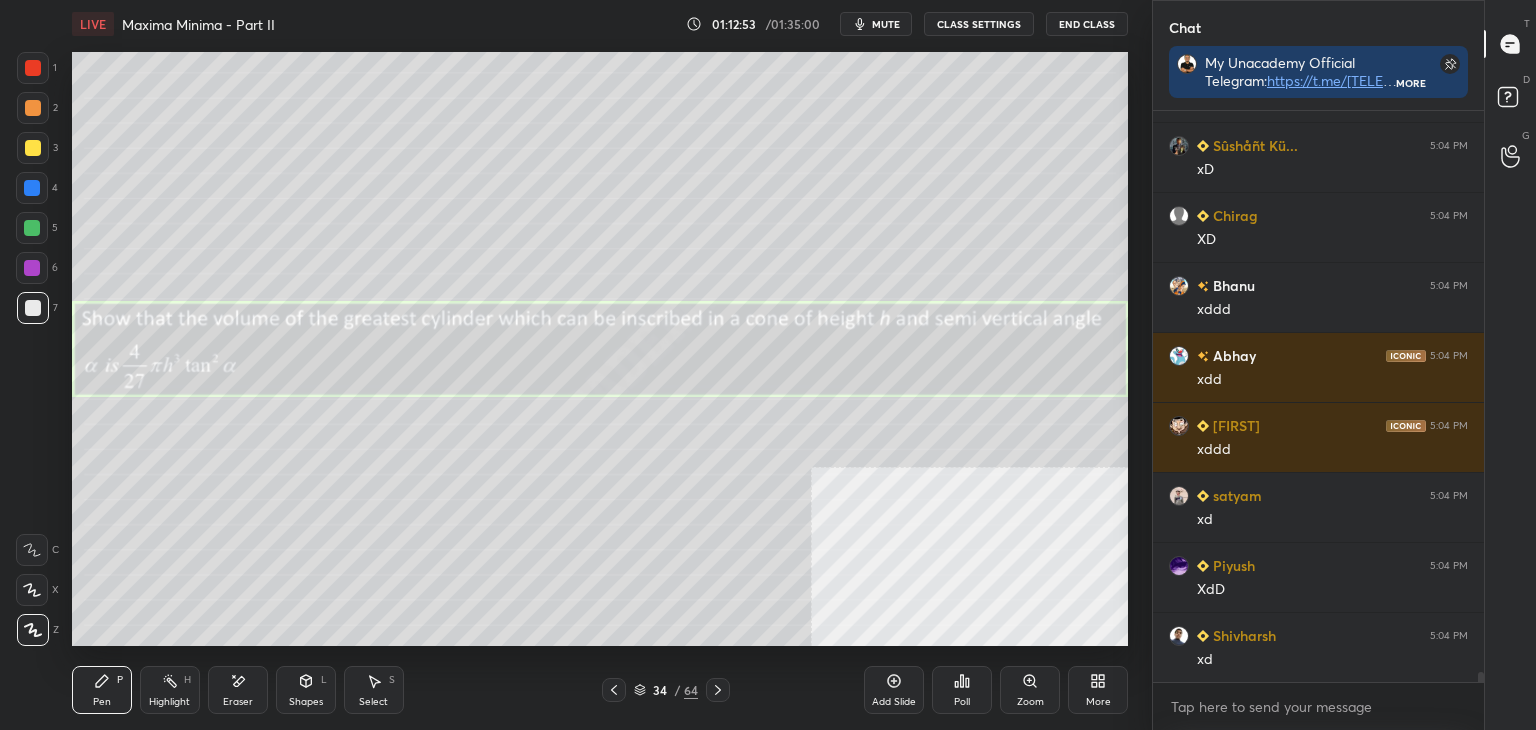 scroll, scrollTop: 31948, scrollLeft: 0, axis: vertical 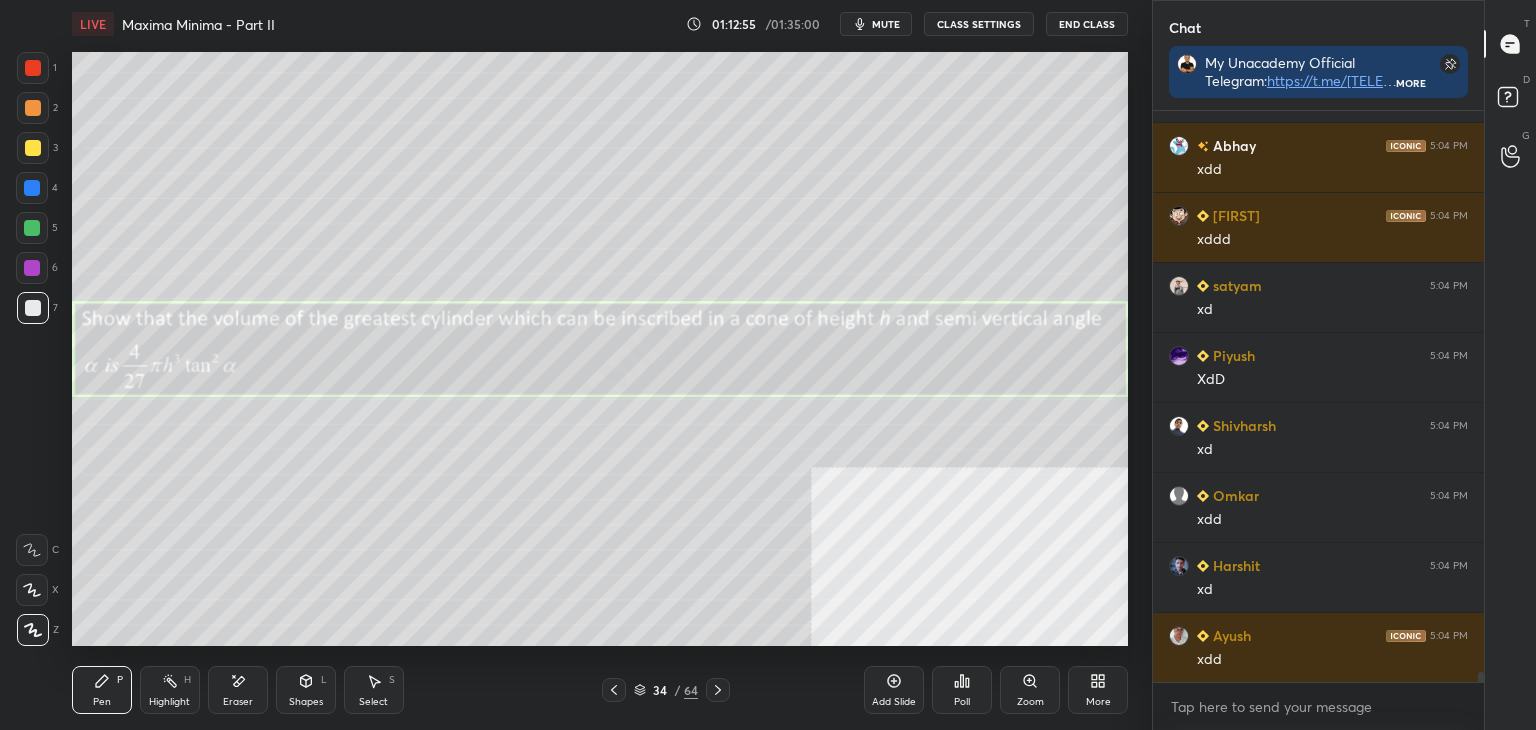 click at bounding box center [33, 148] 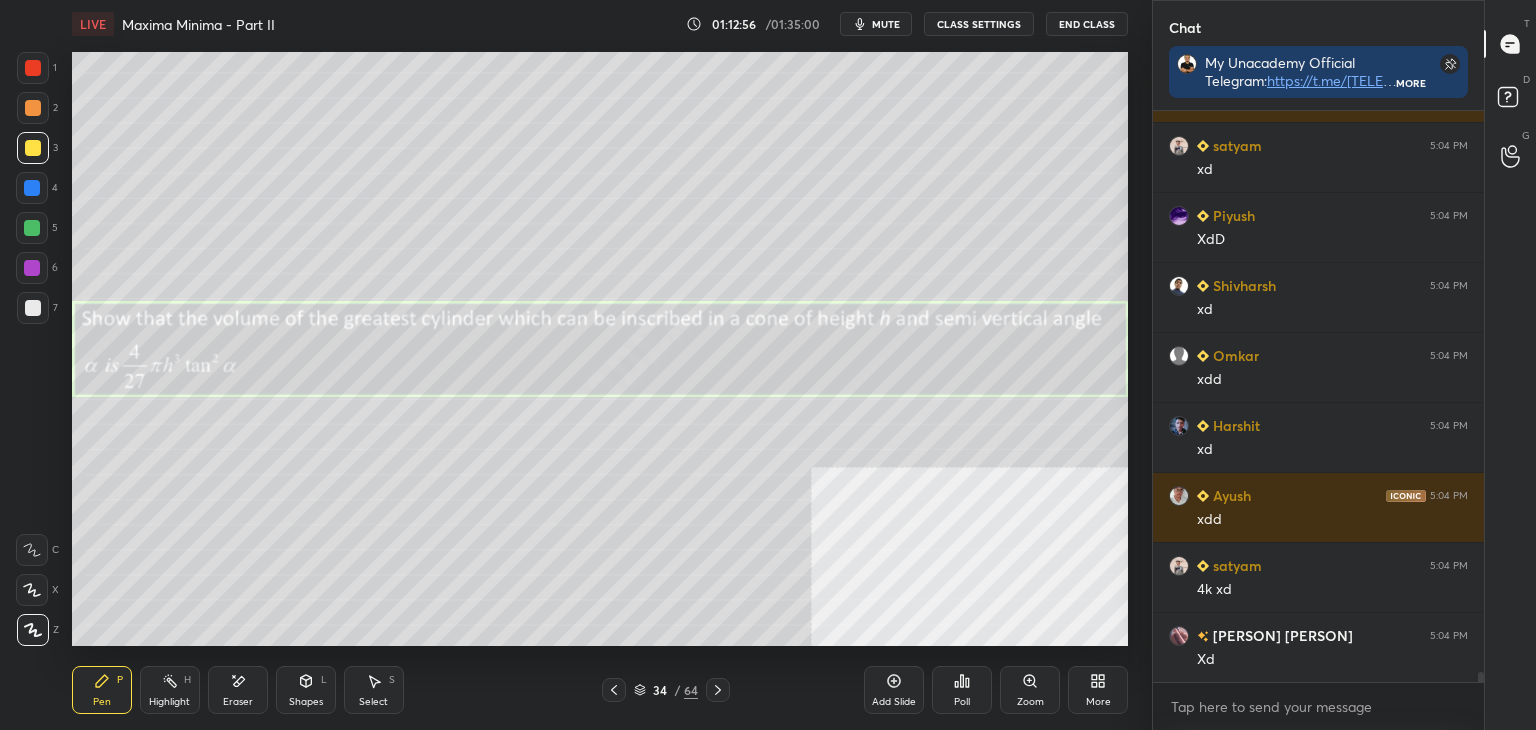scroll, scrollTop: 32228, scrollLeft: 0, axis: vertical 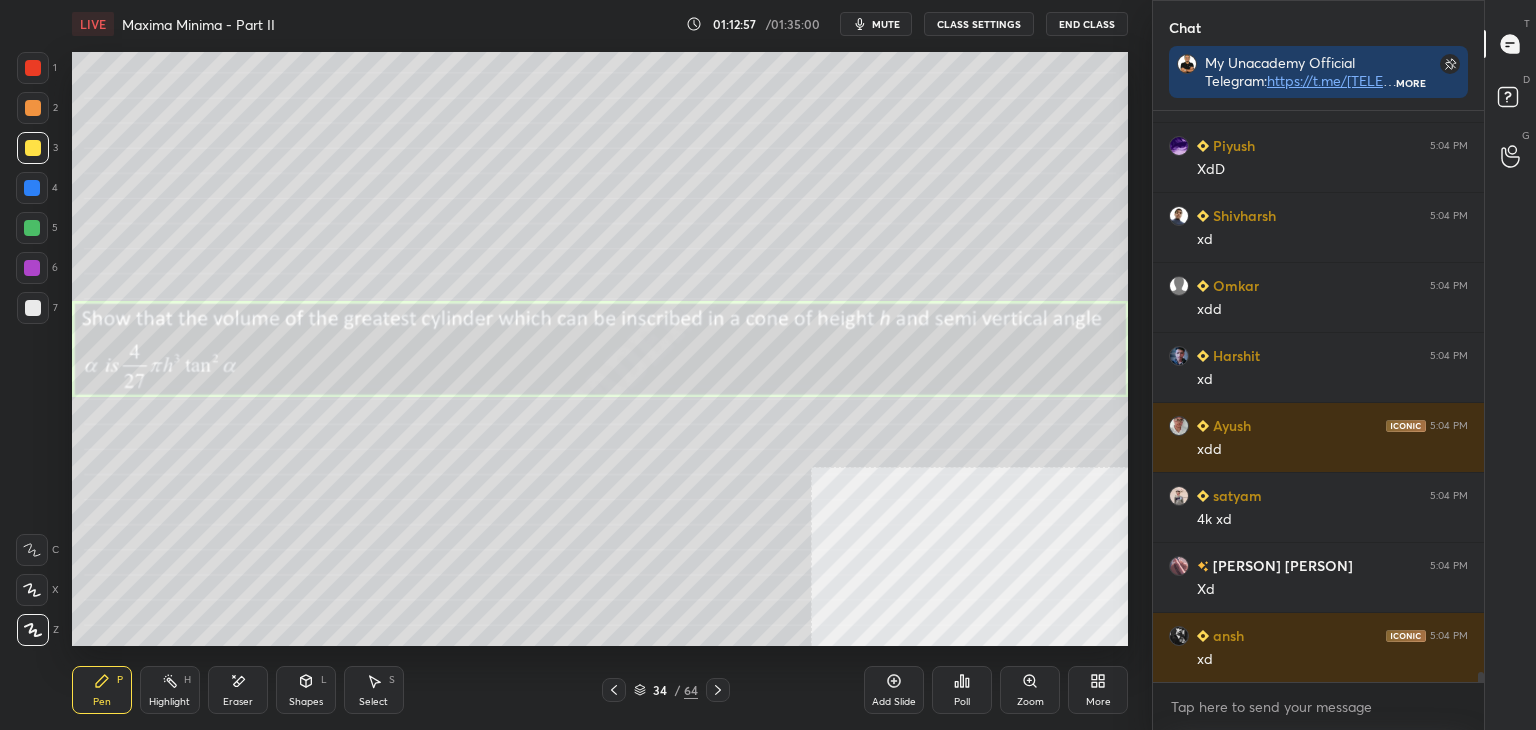 click on "2" at bounding box center (37, 108) 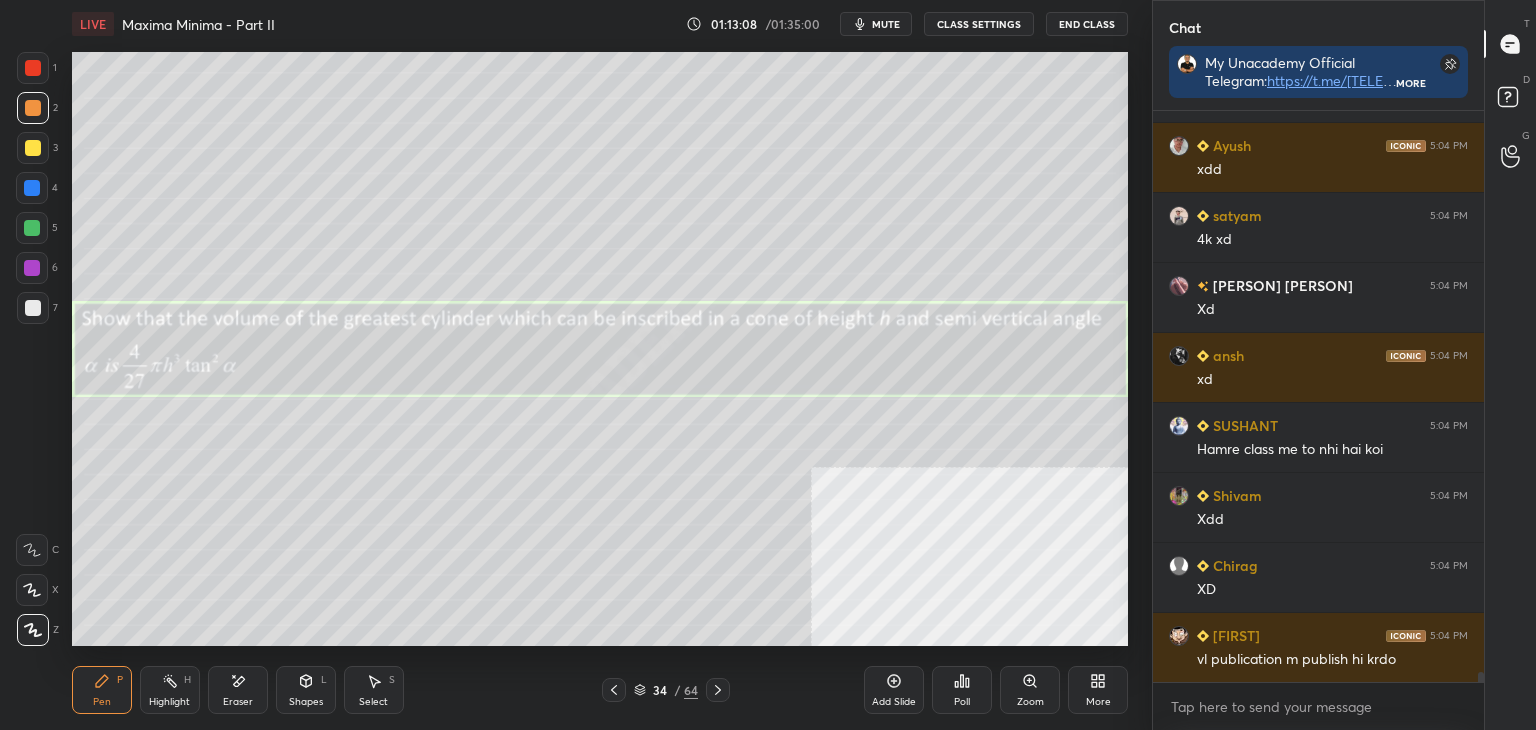 scroll, scrollTop: 32578, scrollLeft: 0, axis: vertical 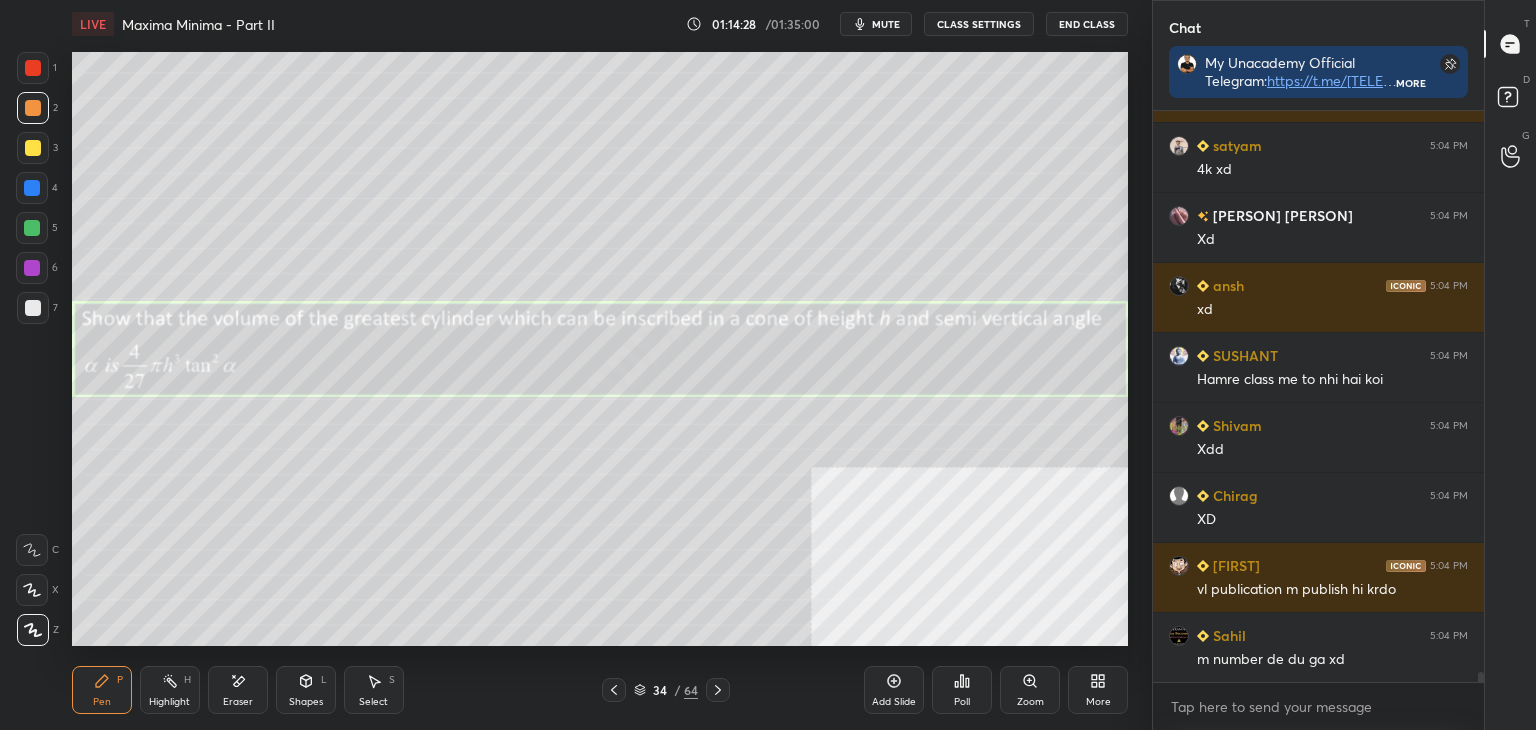 drag, startPoint x: 236, startPoint y: 696, endPoint x: 250, endPoint y: 667, distance: 32.202484 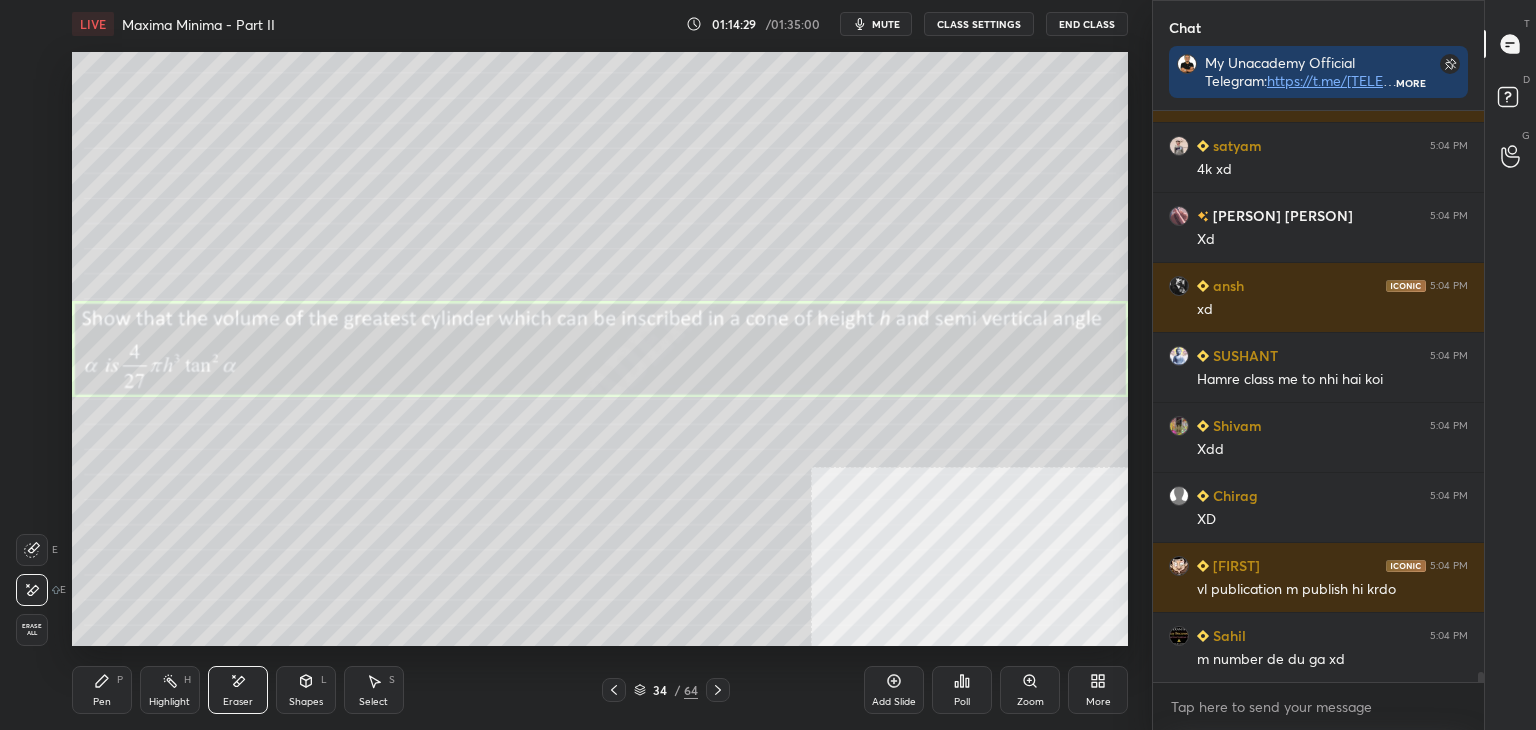 drag, startPoint x: 118, startPoint y: 689, endPoint x: 129, endPoint y: 651, distance: 39.56008 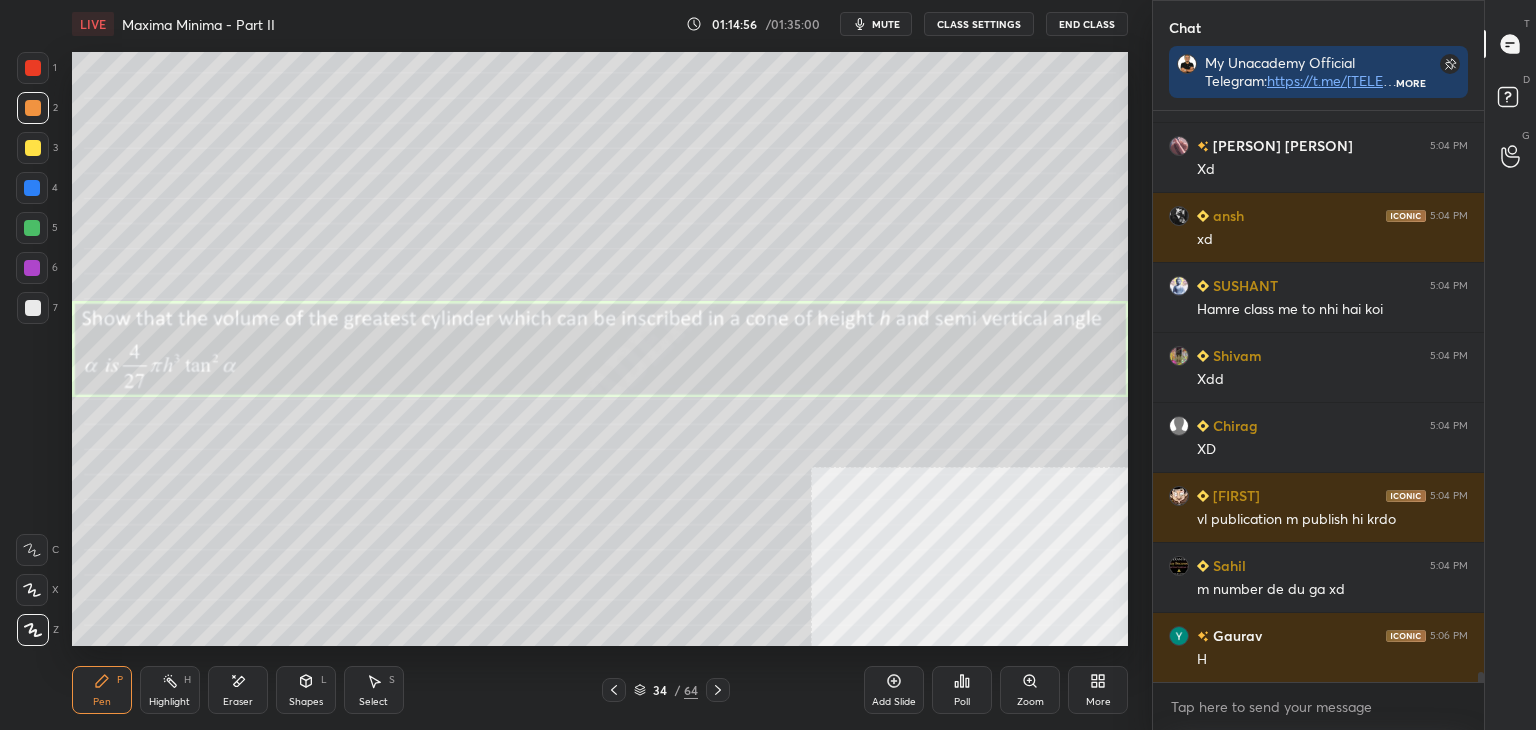 scroll, scrollTop: 31816, scrollLeft: 0, axis: vertical 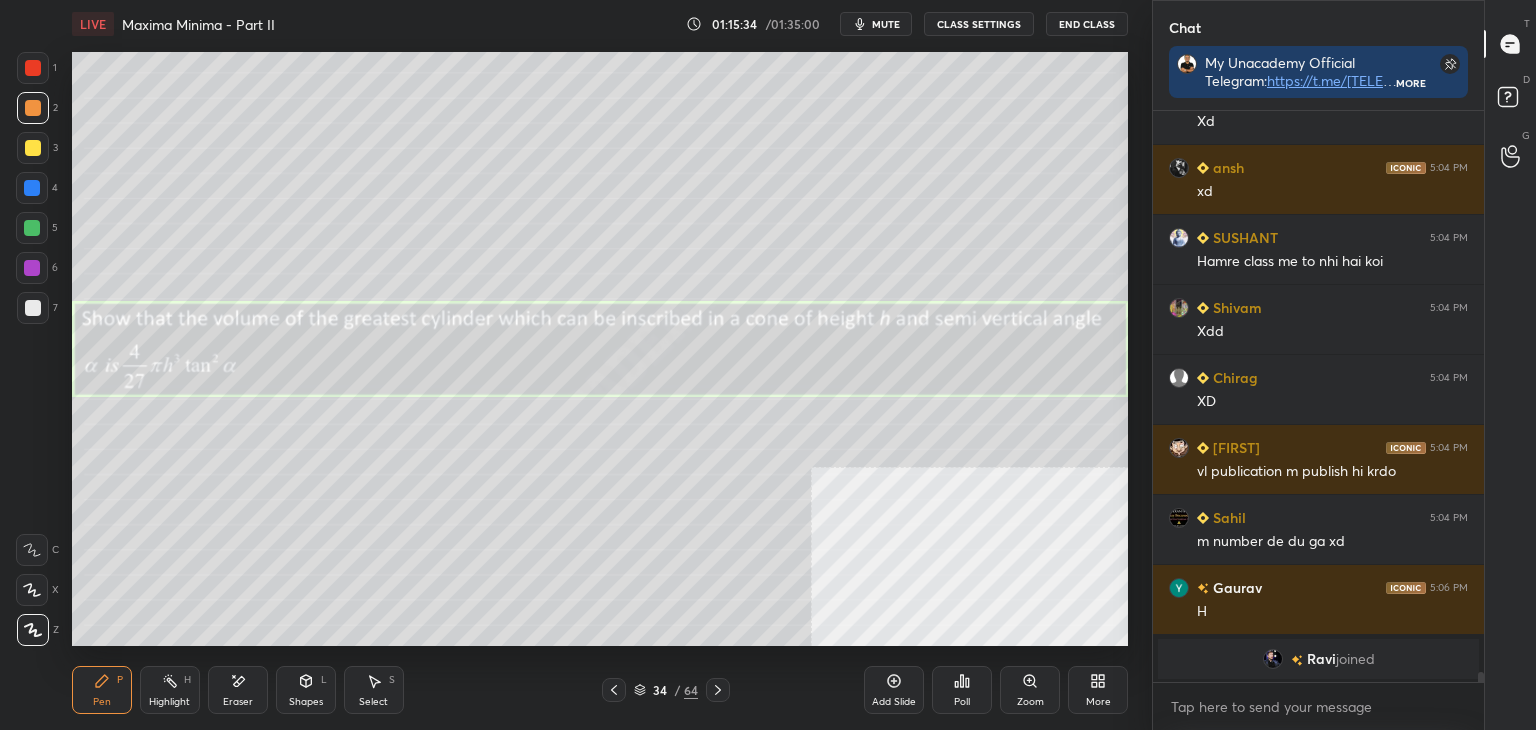 click on "Select" at bounding box center [373, 702] 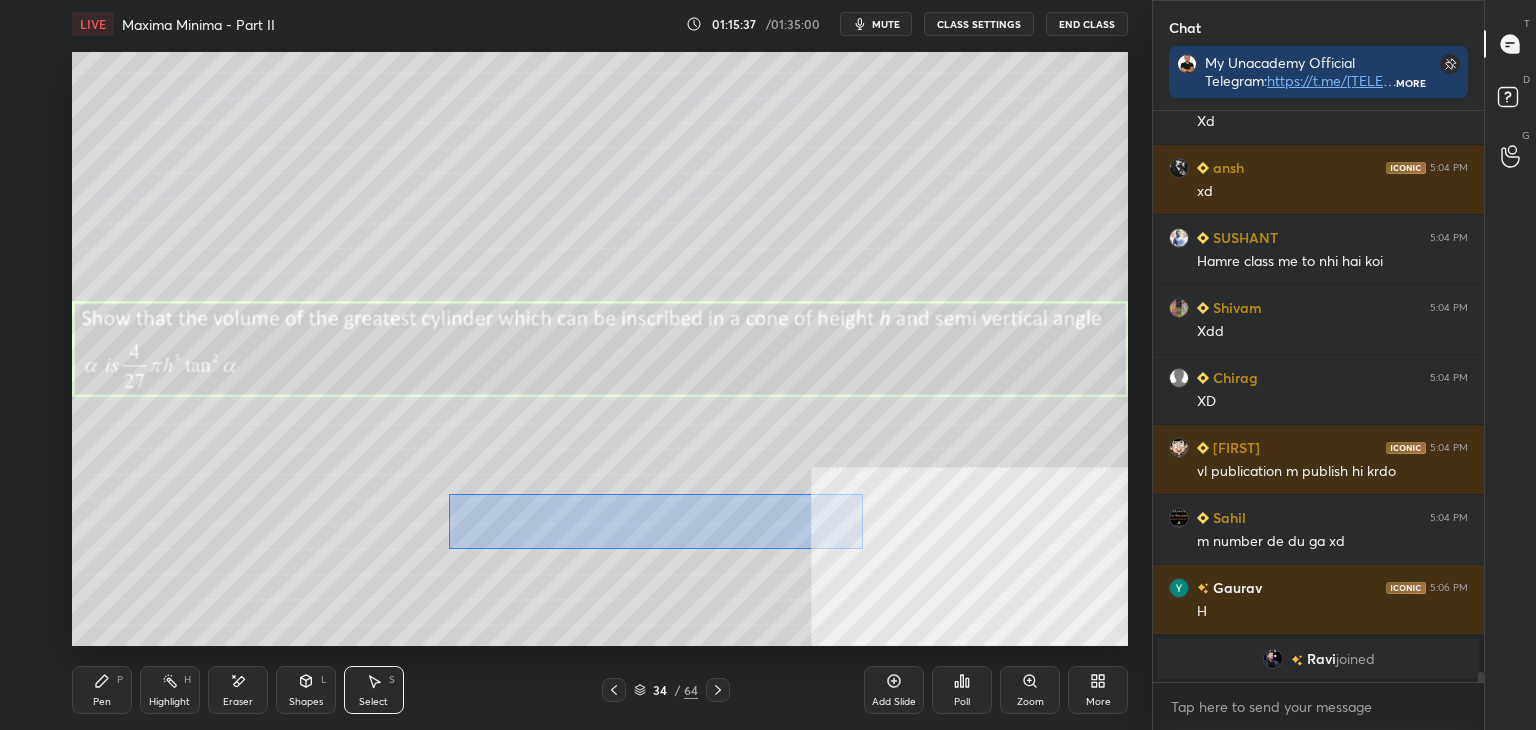 drag, startPoint x: 448, startPoint y: 493, endPoint x: 863, endPoint y: 549, distance: 418.76126 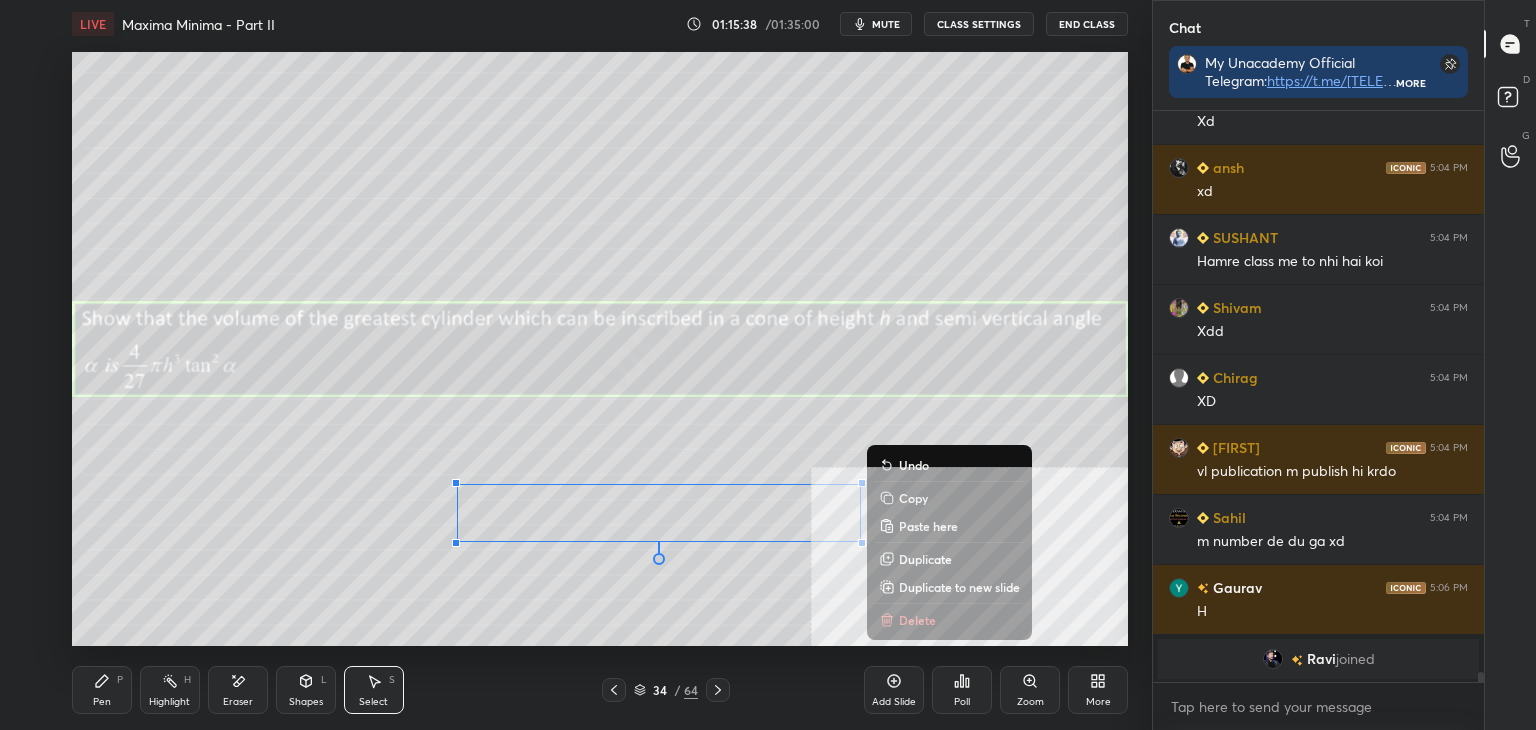 drag, startPoint x: 908, startPoint y: 585, endPoint x: 861, endPoint y: 571, distance: 49.0408 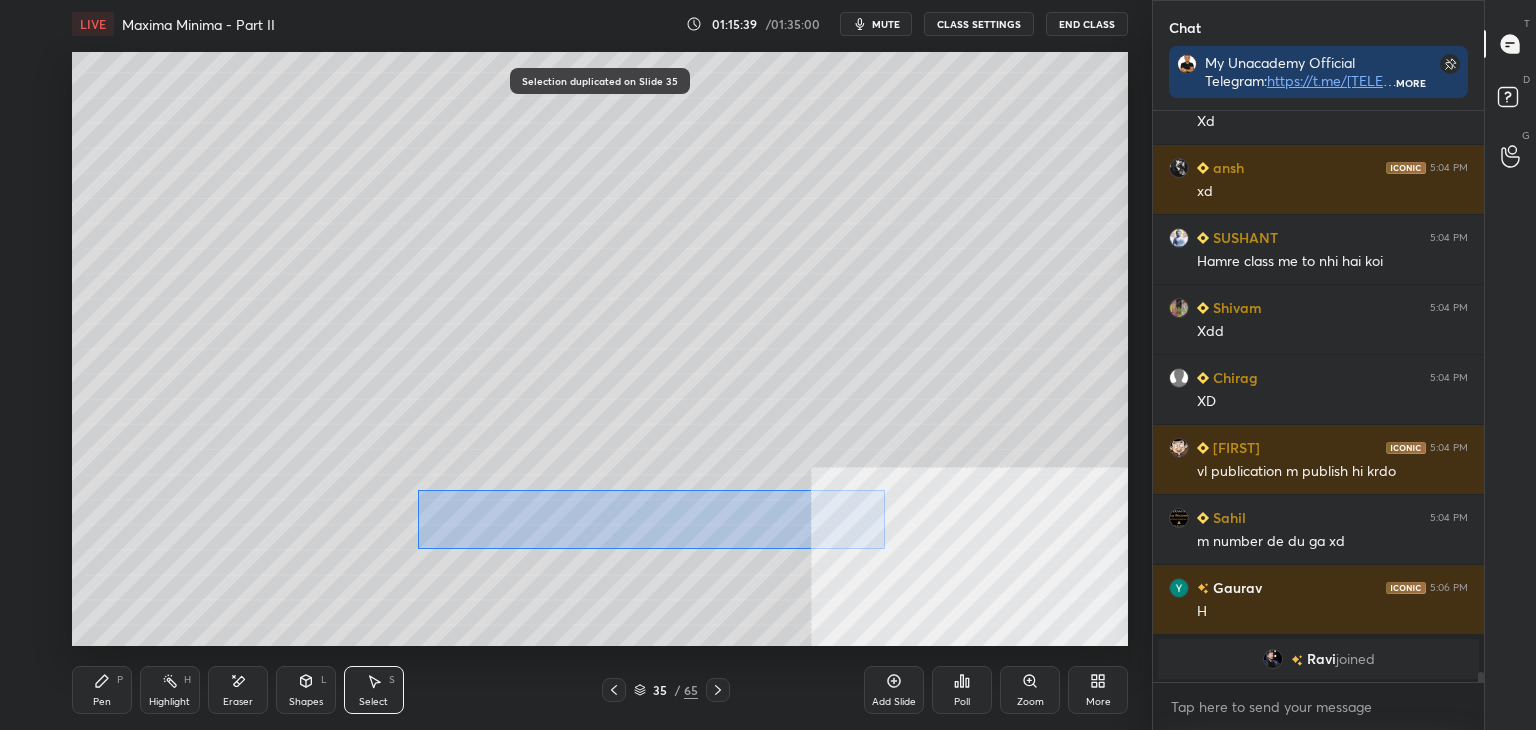 drag, startPoint x: 424, startPoint y: 492, endPoint x: 990, endPoint y: 560, distance: 570.0702 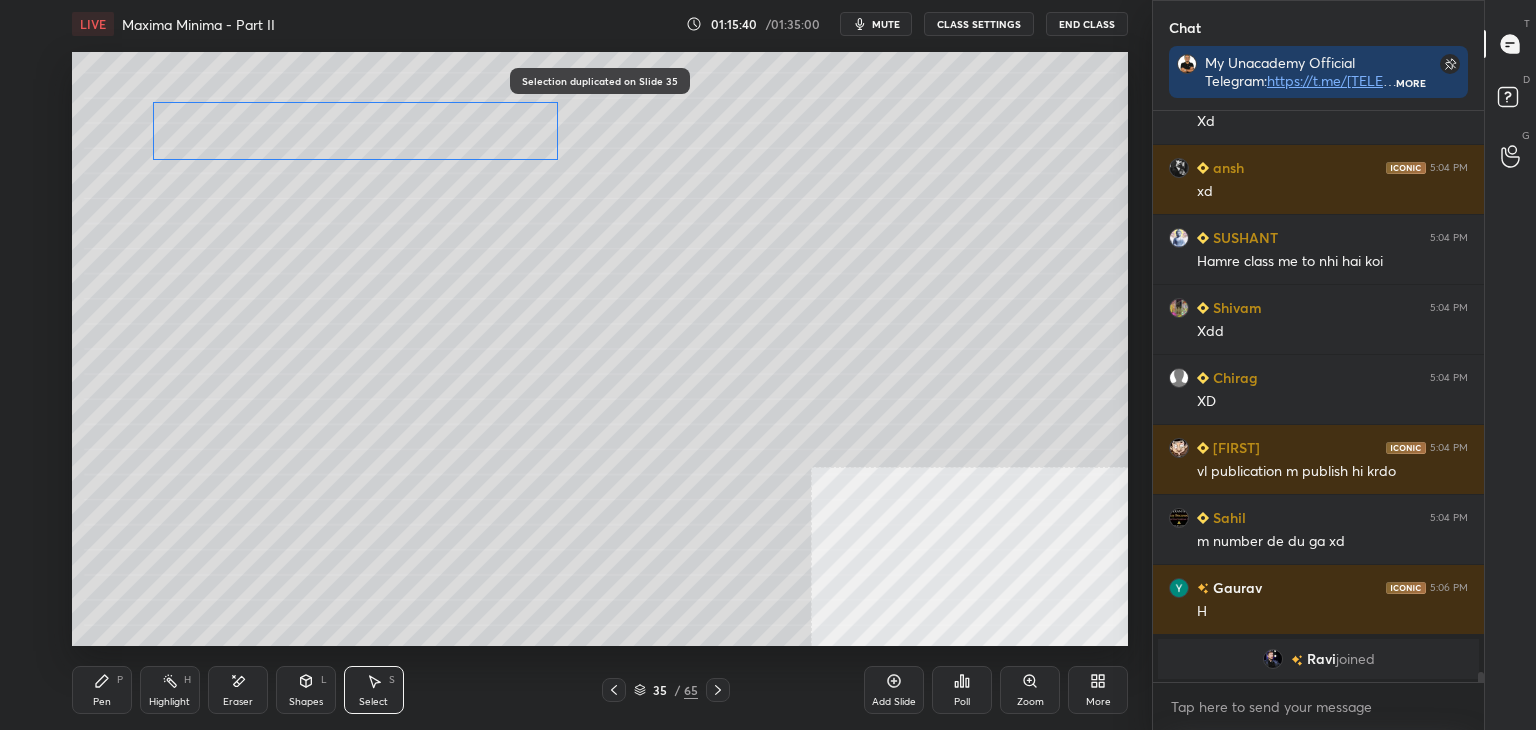 drag, startPoint x: 636, startPoint y: 422, endPoint x: 460, endPoint y: 129, distance: 341.79672 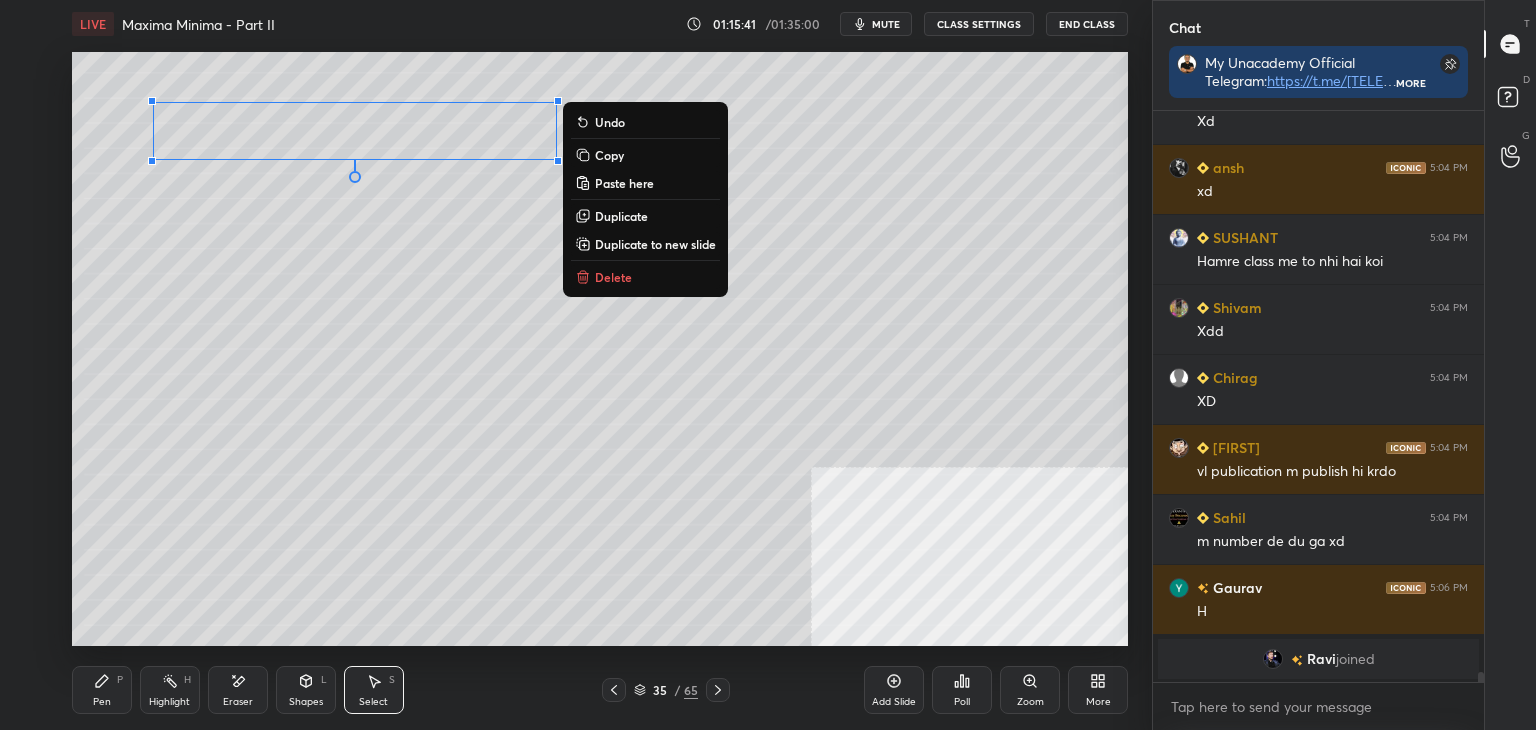 click on "Eraser" at bounding box center [238, 690] 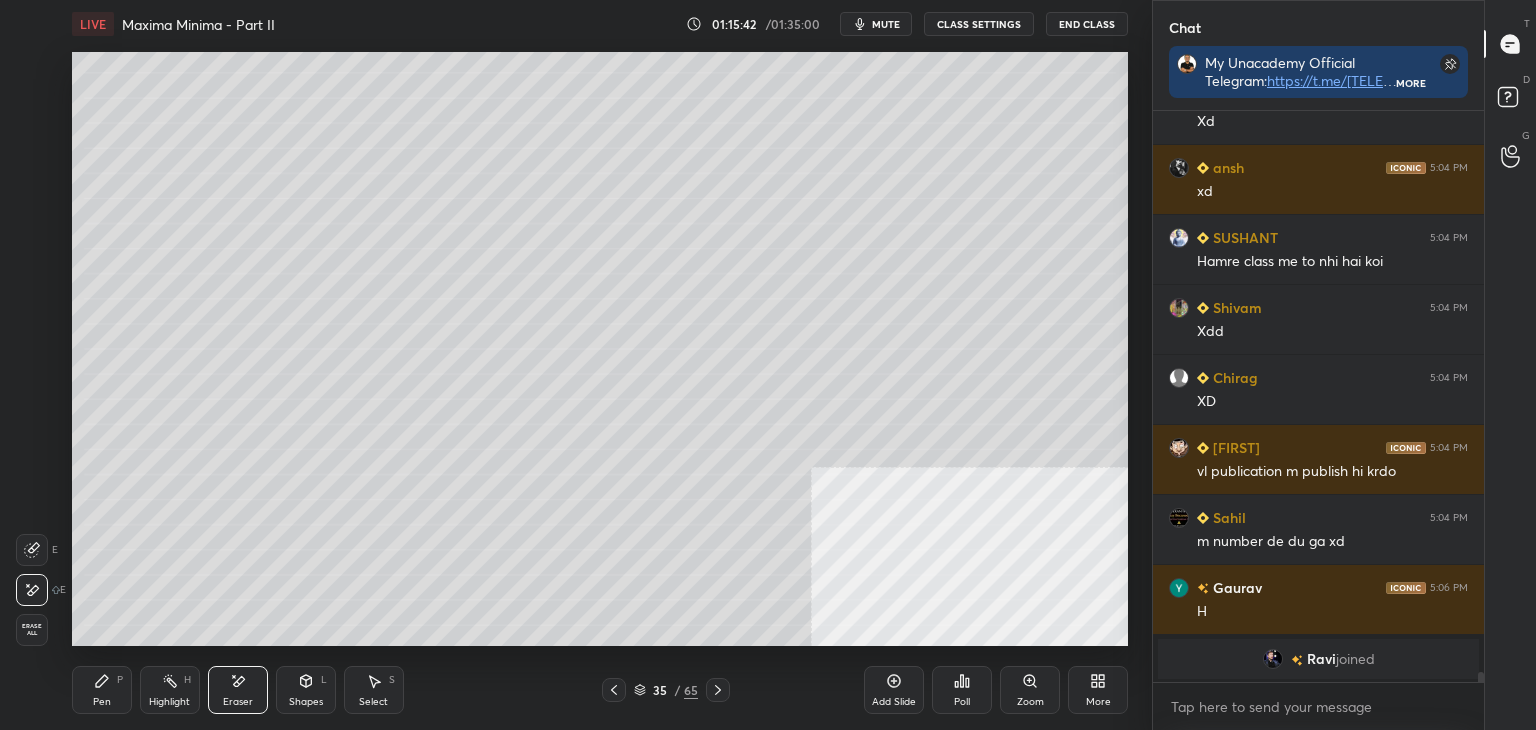 click 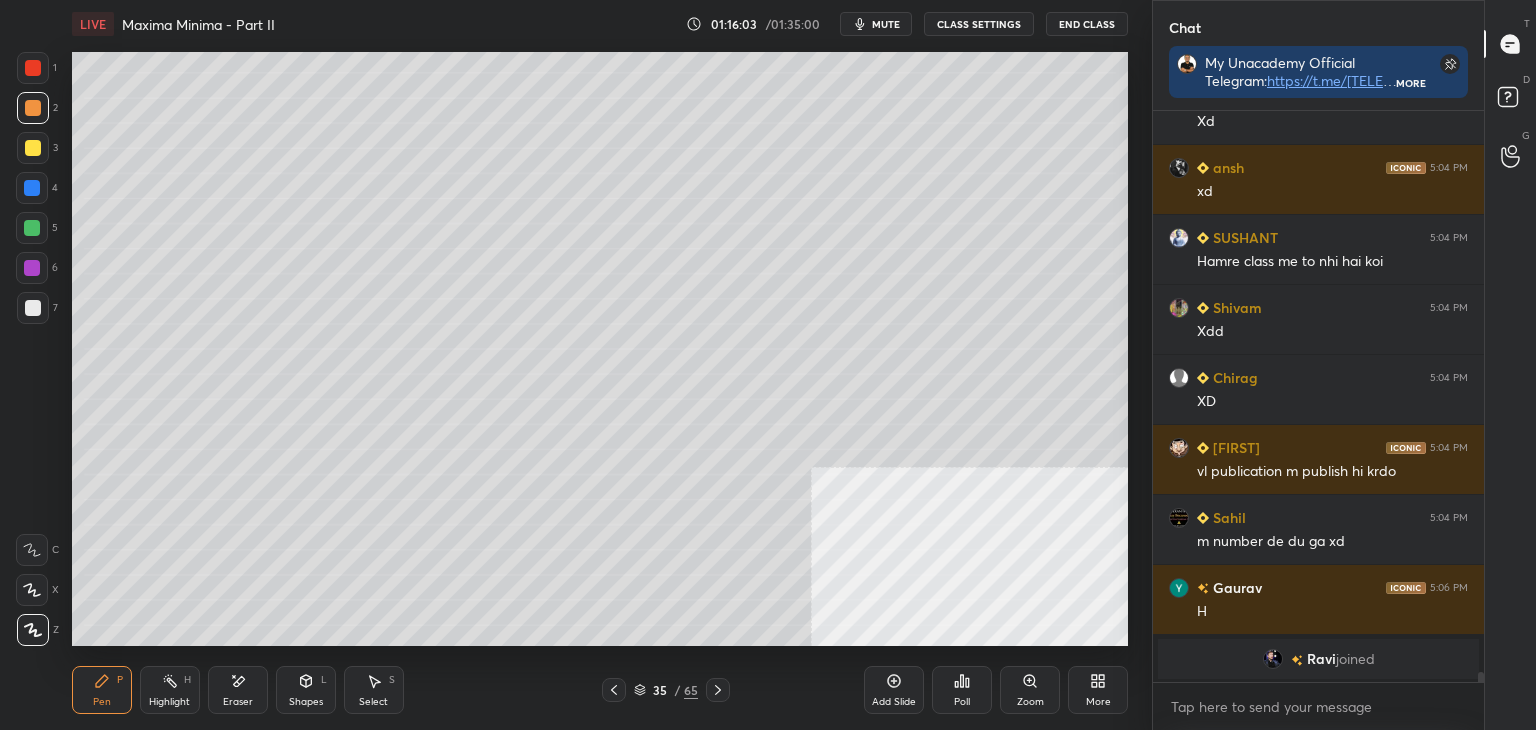 click 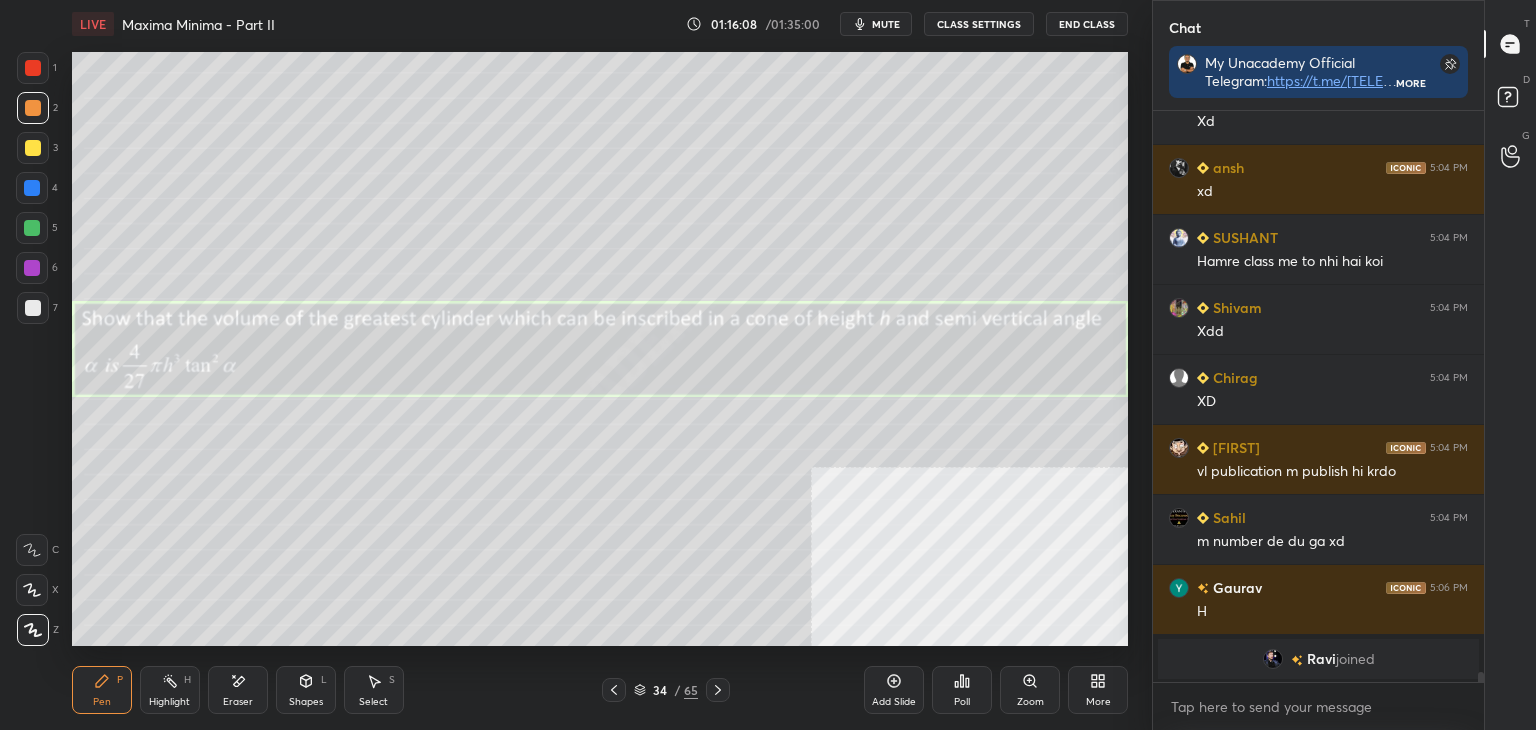 click 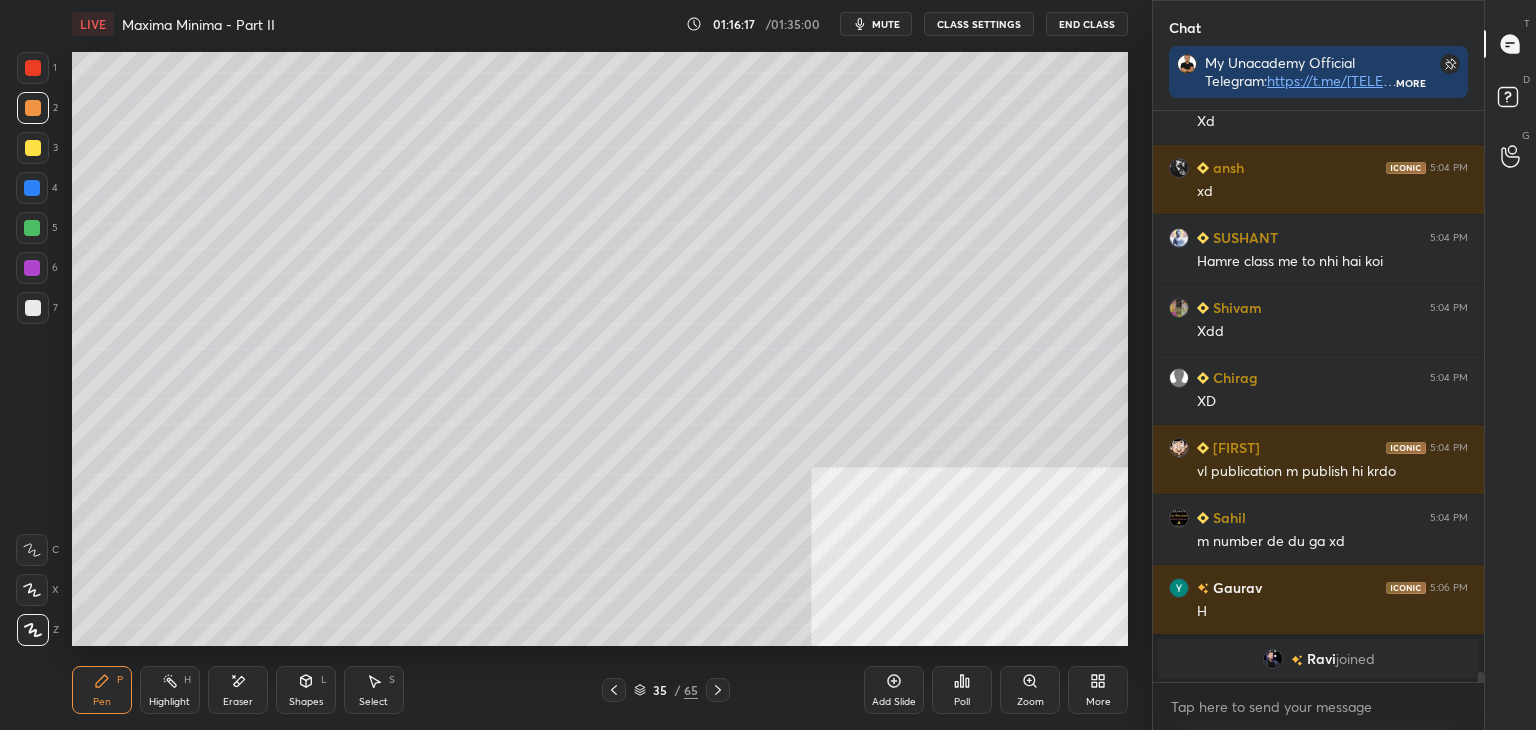 scroll, scrollTop: 31846, scrollLeft: 0, axis: vertical 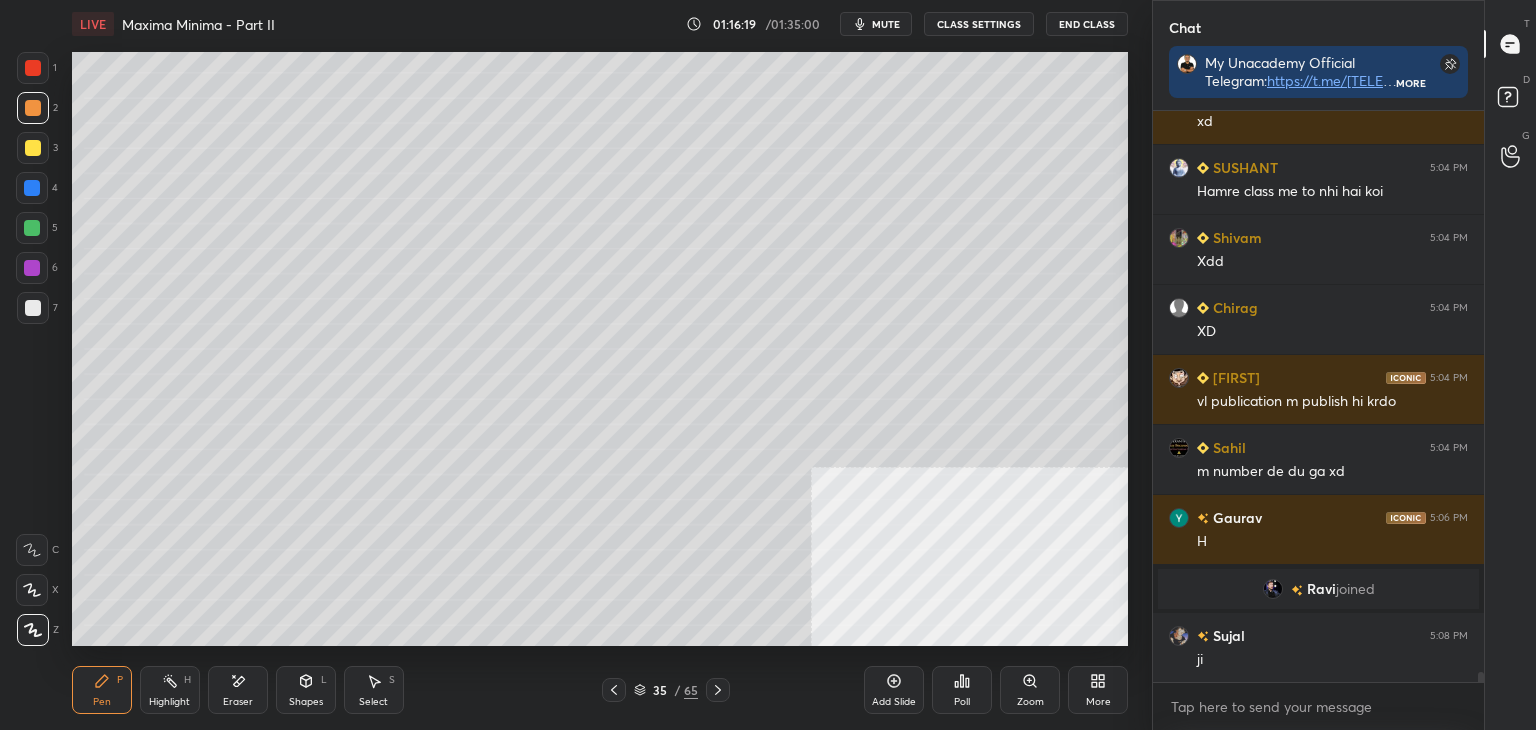 click at bounding box center [614, 690] 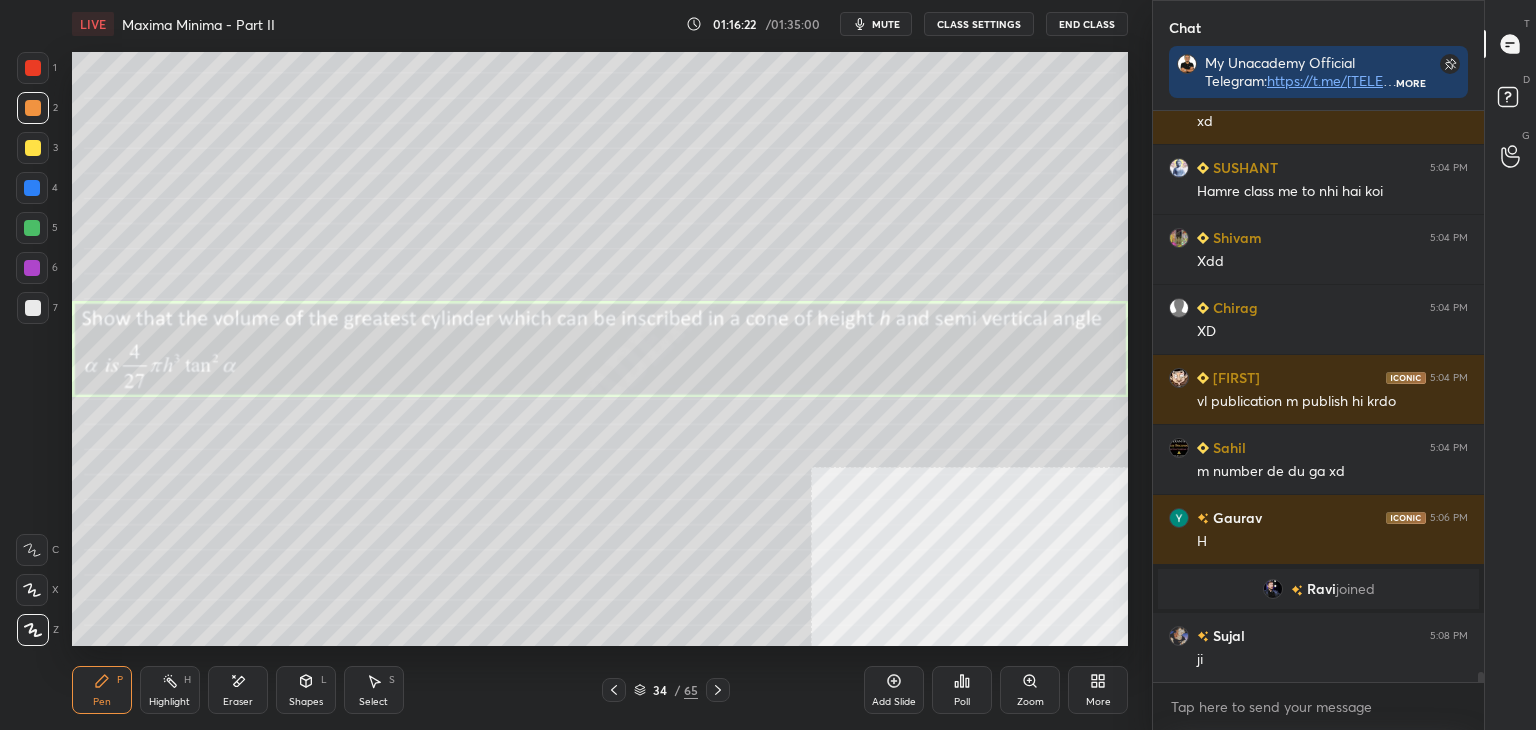 scroll, scrollTop: 31916, scrollLeft: 0, axis: vertical 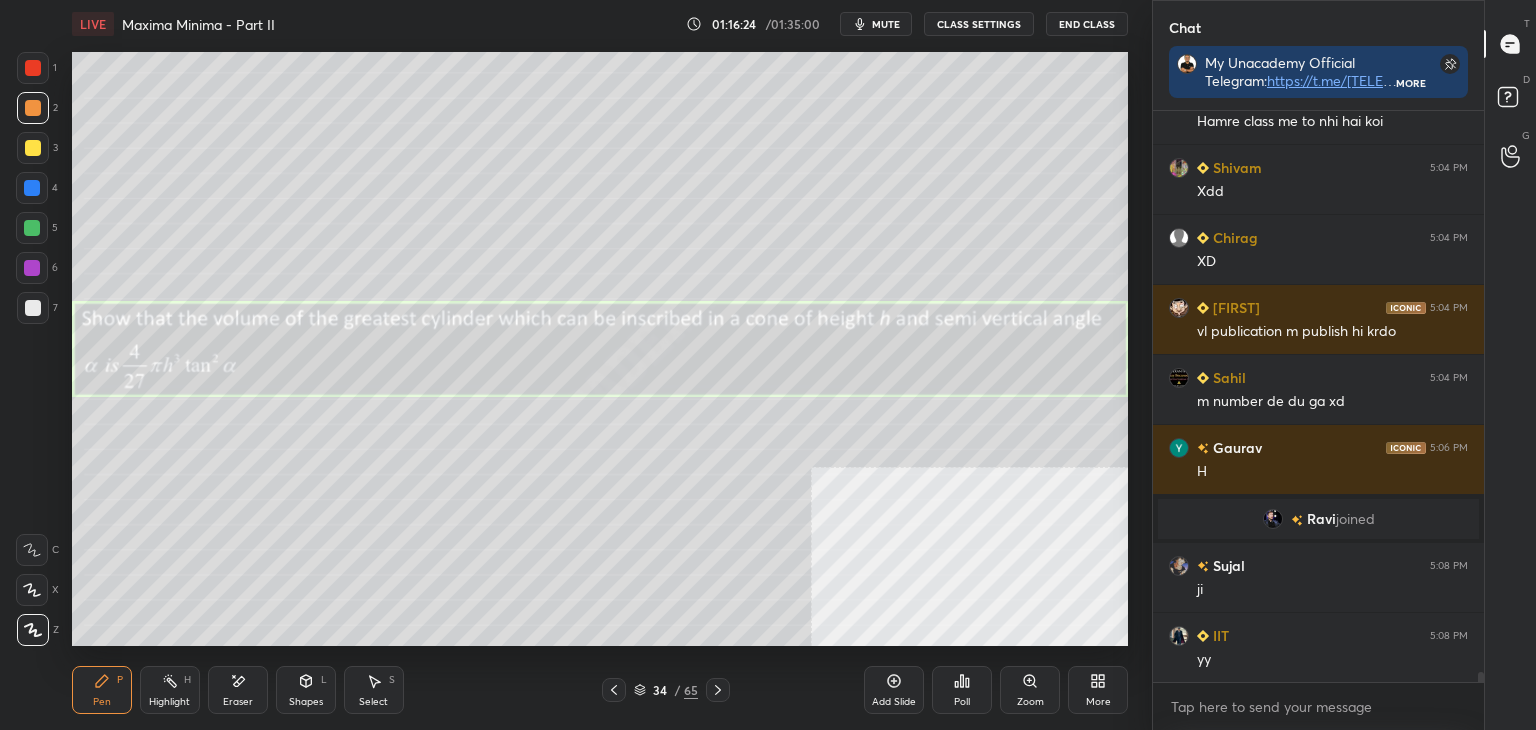 click on "Select S" at bounding box center [374, 690] 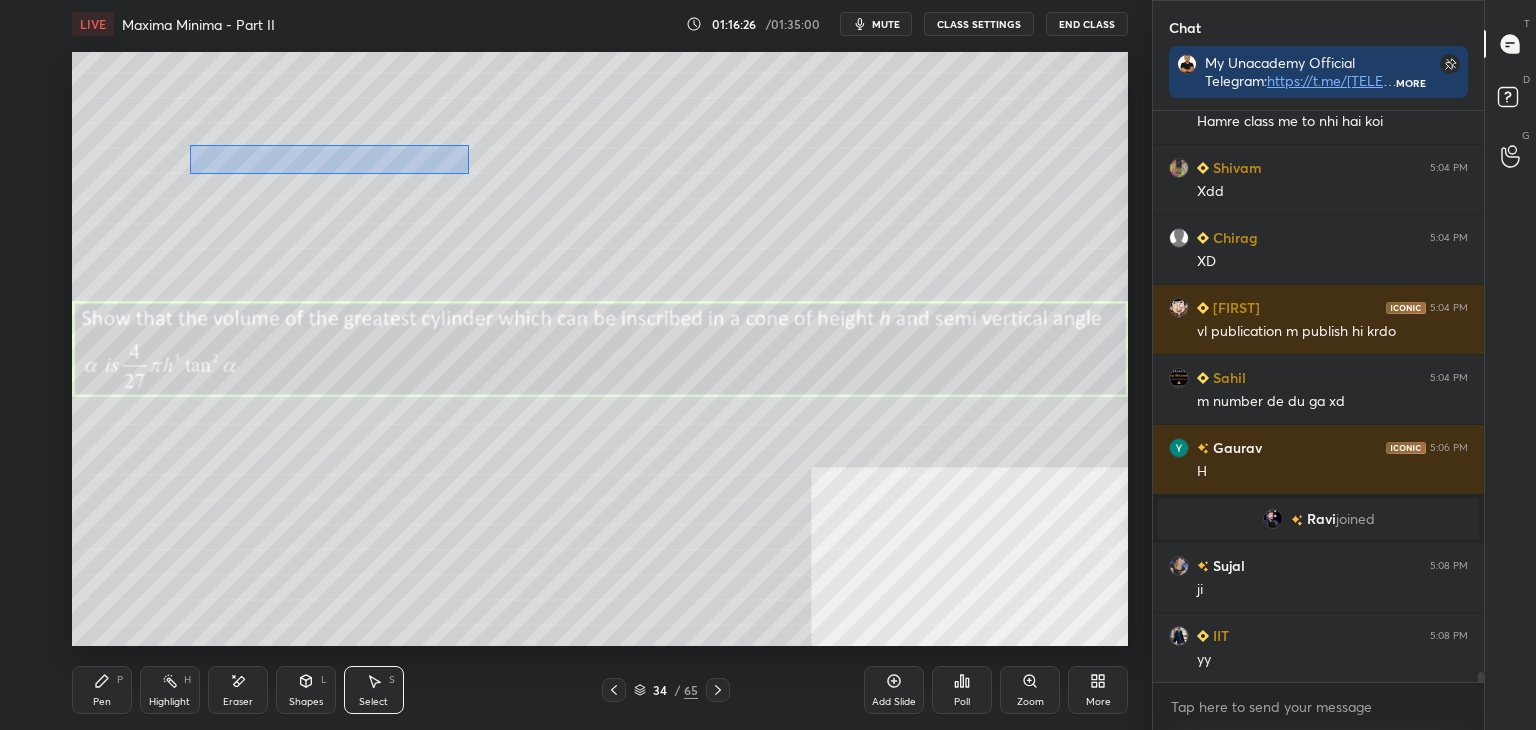 scroll, scrollTop: 31986, scrollLeft: 0, axis: vertical 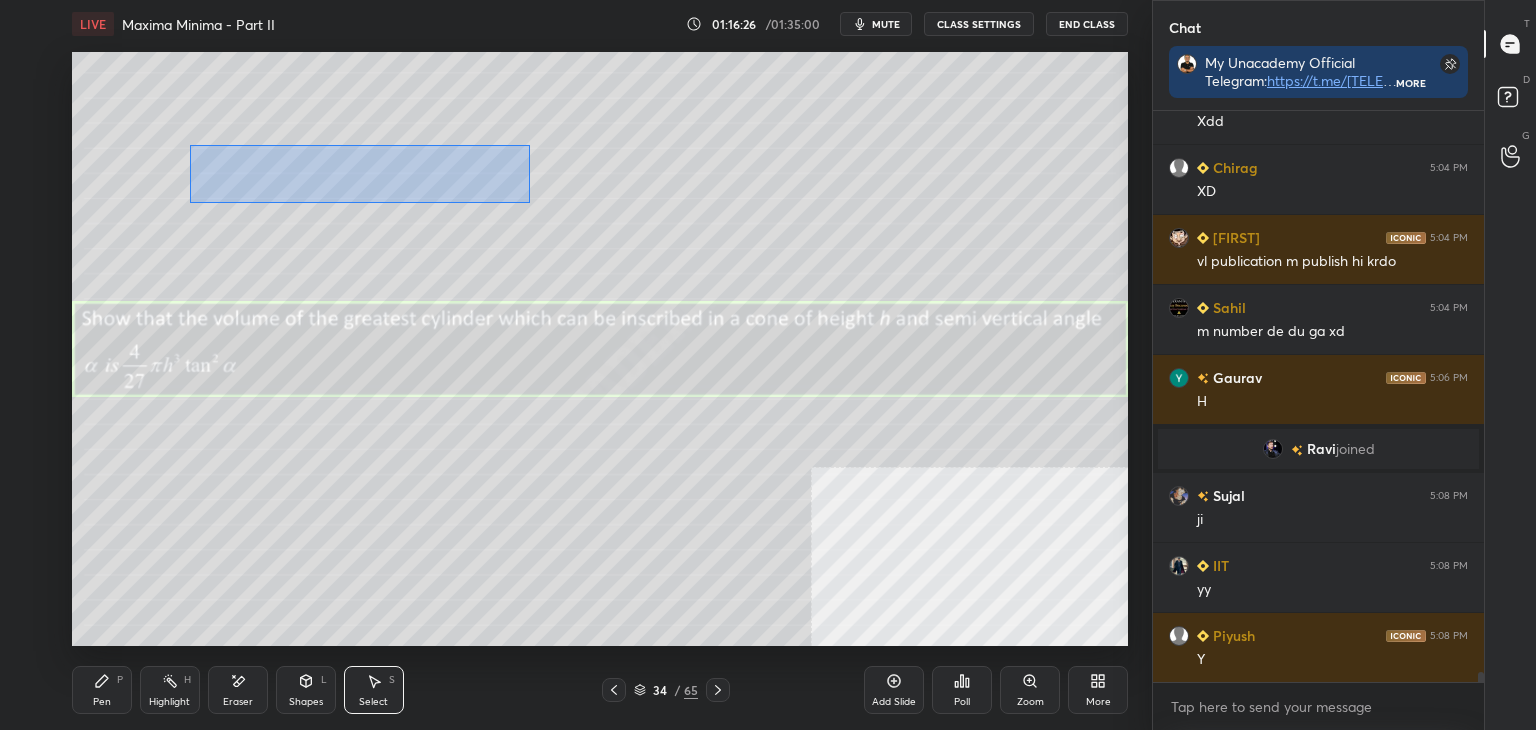 drag, startPoint x: 227, startPoint y: 149, endPoint x: 529, endPoint y: 203, distance: 306.78983 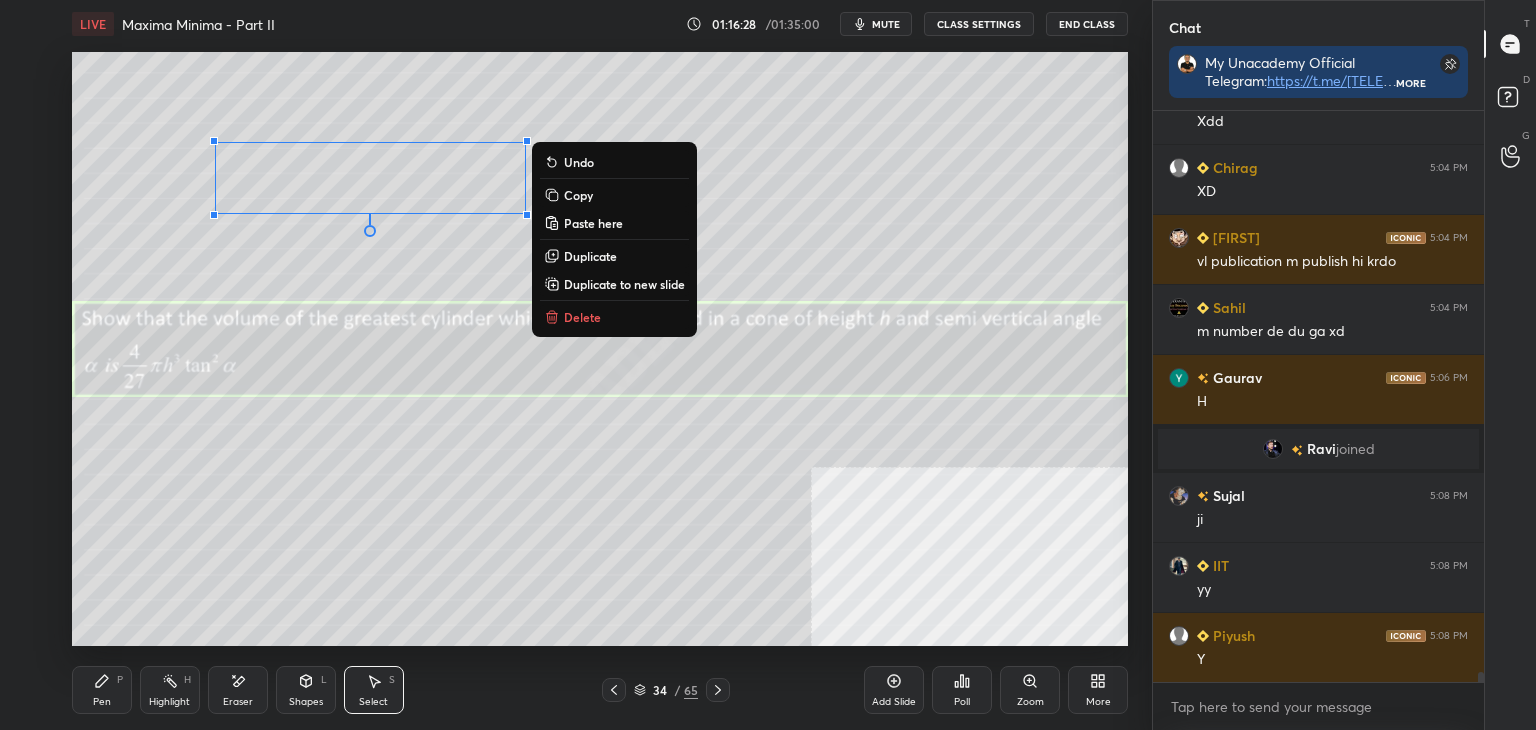 click on "Duplicate to new slide" at bounding box center (624, 284) 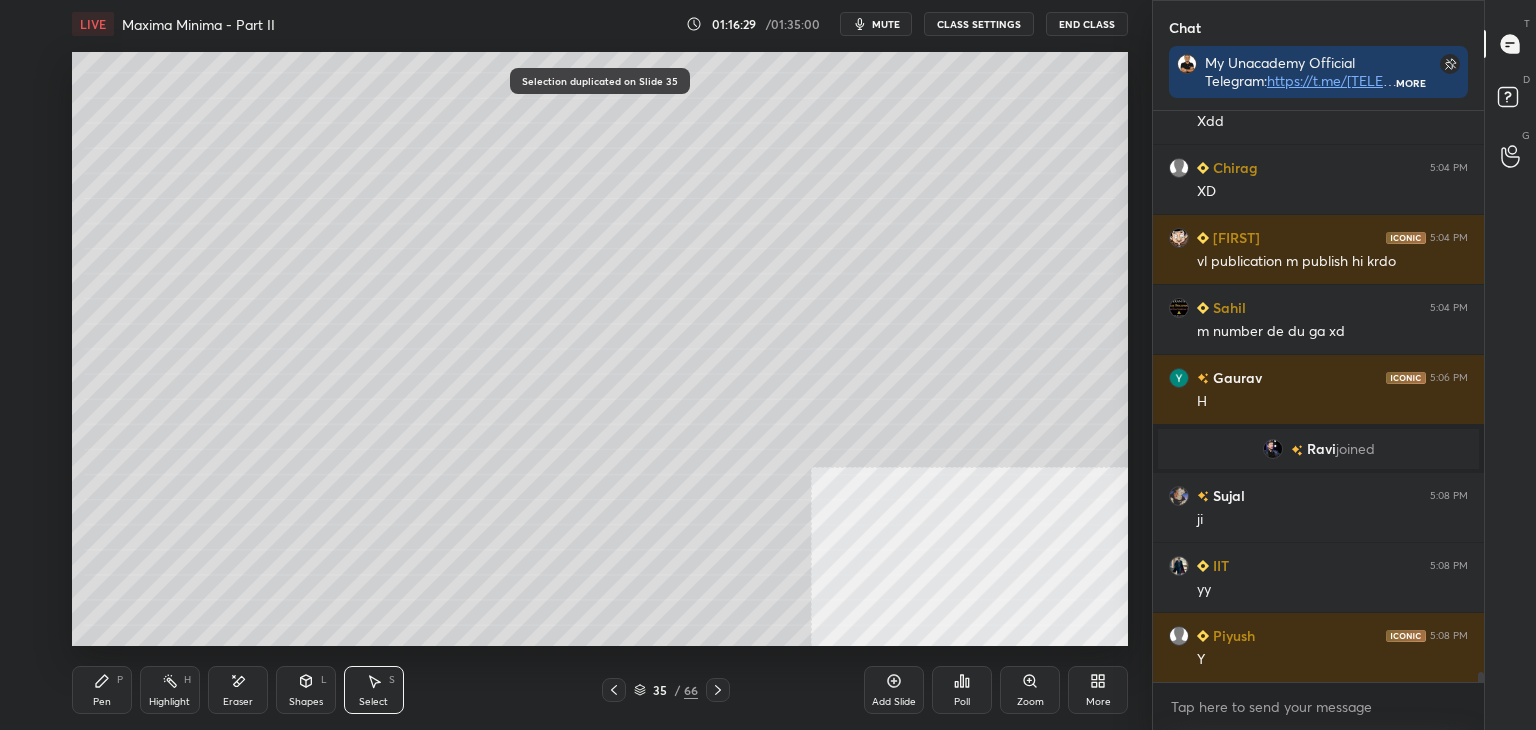 click on "Pen P" at bounding box center [102, 690] 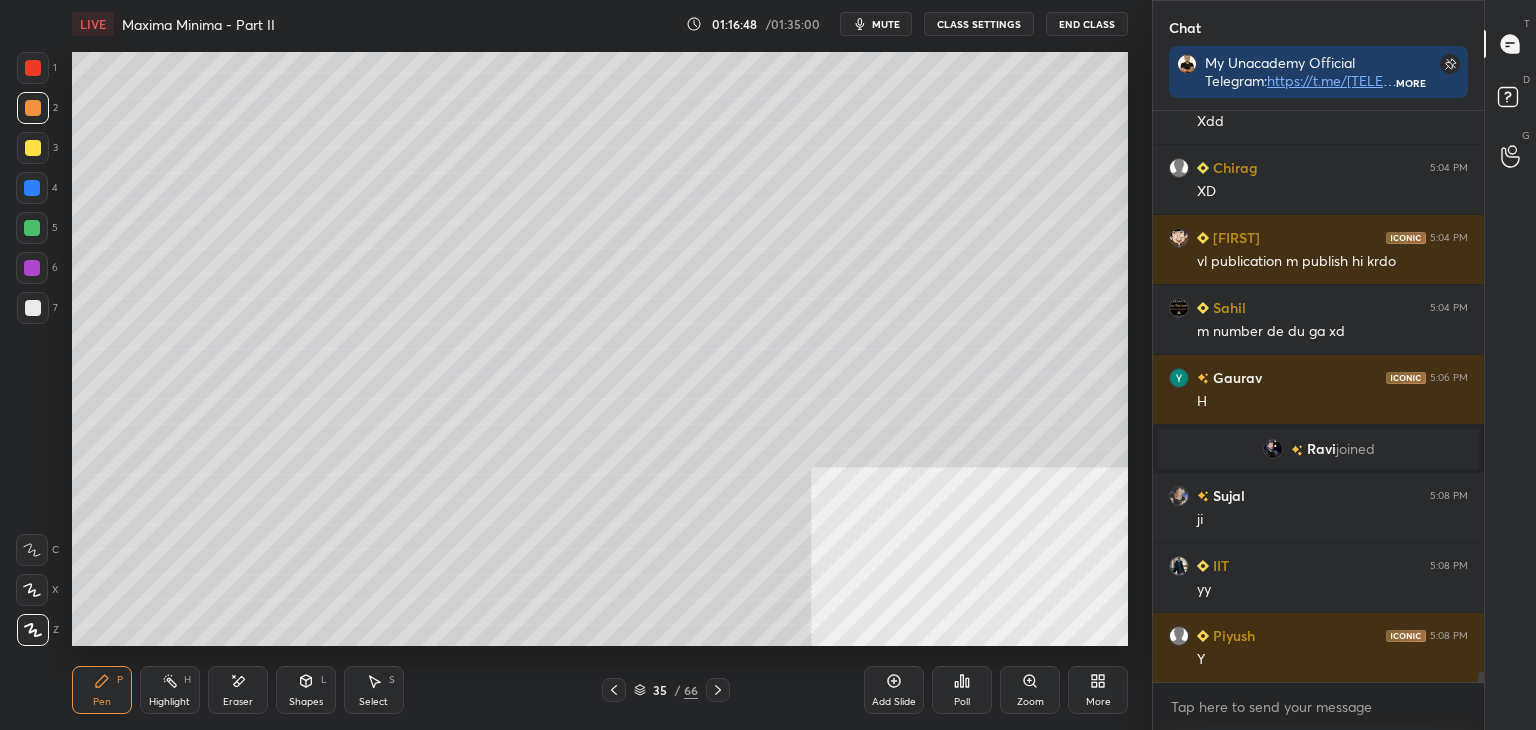 click 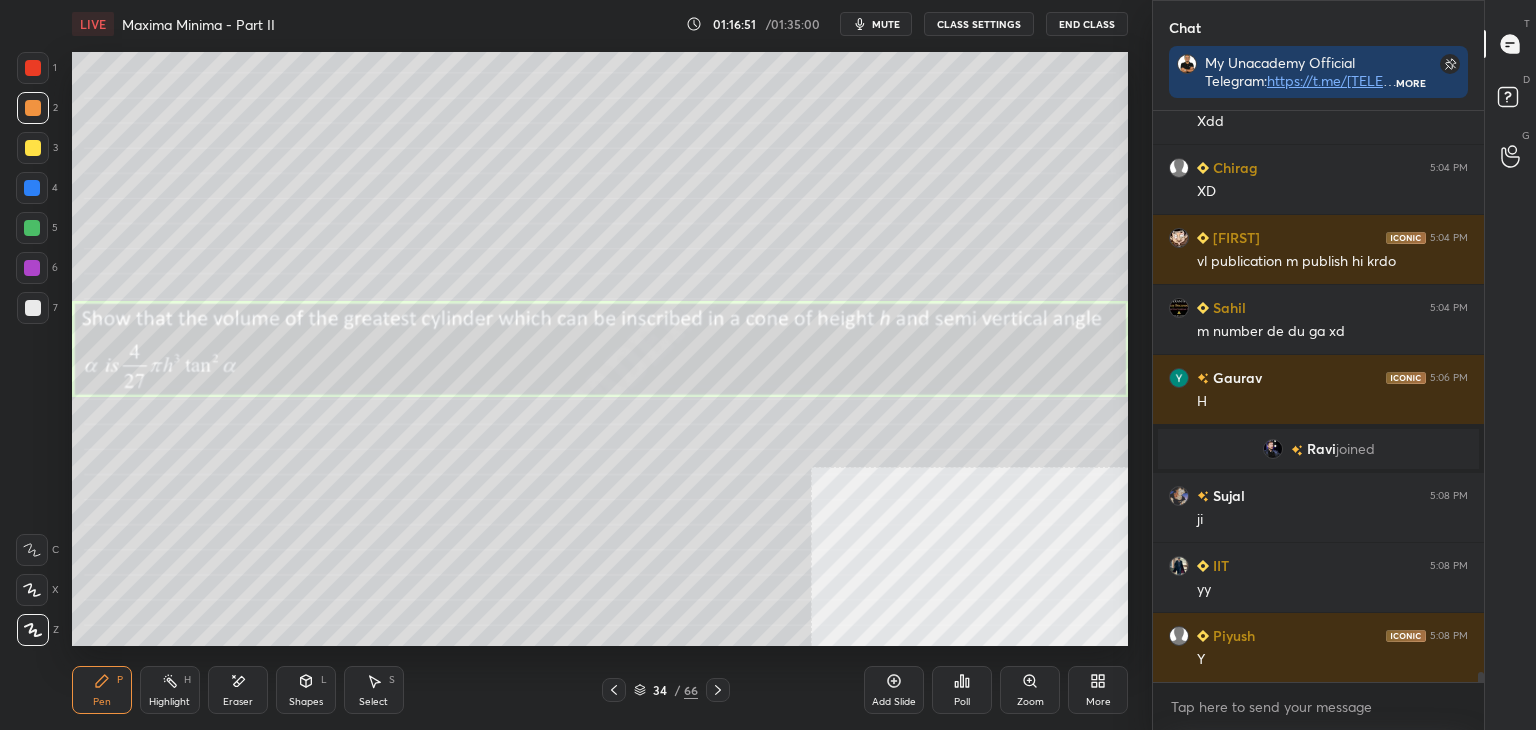 drag, startPoint x: 724, startPoint y: 692, endPoint x: 732, endPoint y: 699, distance: 10.630146 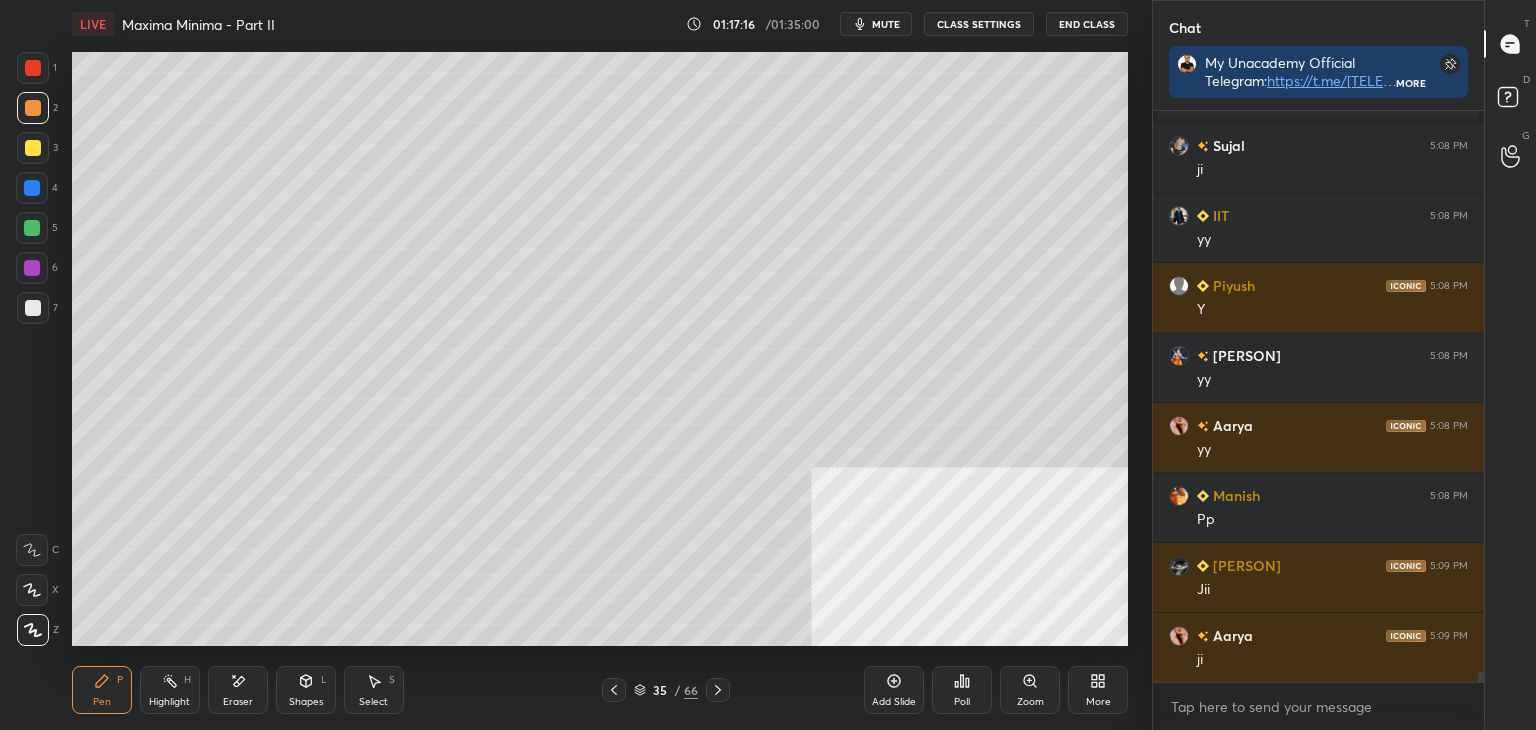 scroll, scrollTop: 32406, scrollLeft: 0, axis: vertical 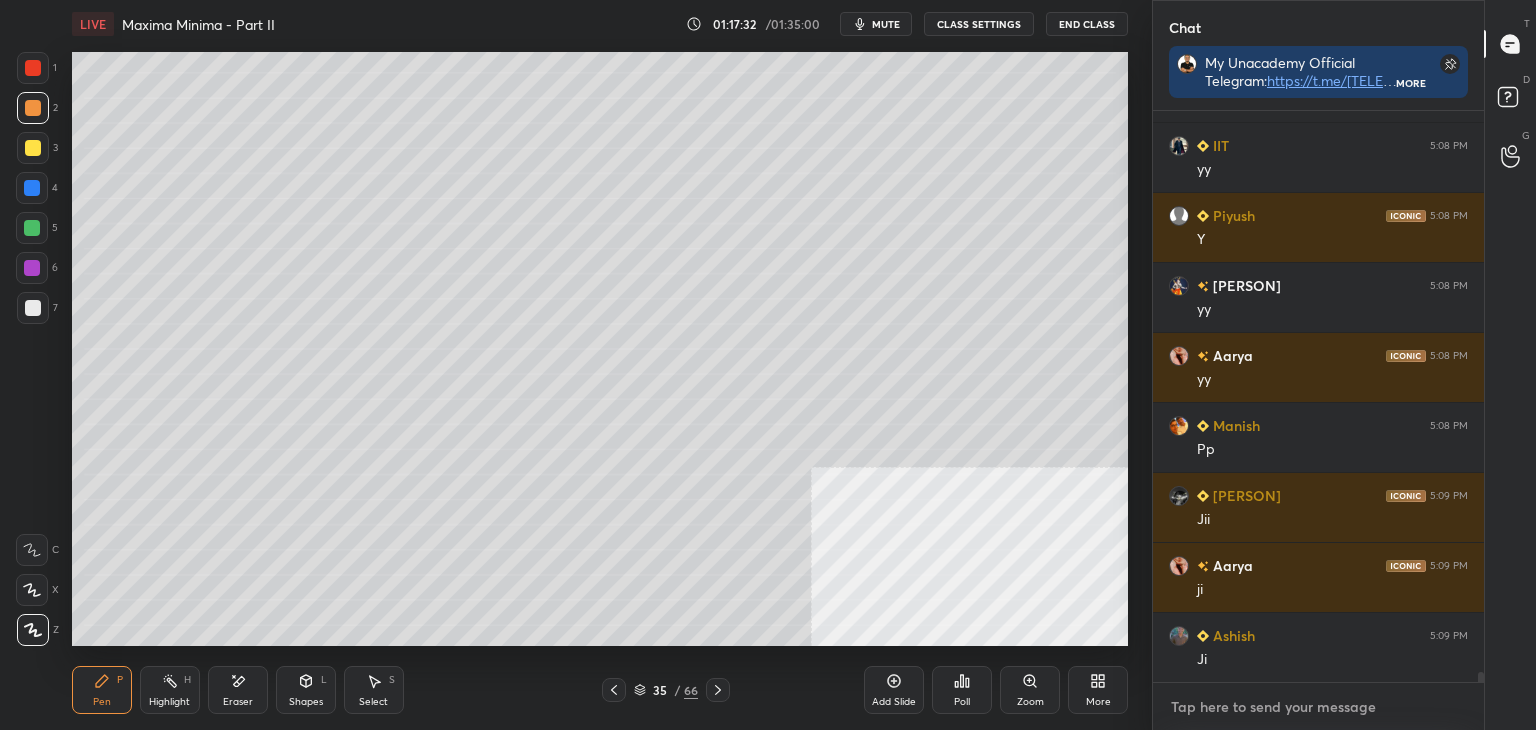 click at bounding box center [1318, 707] 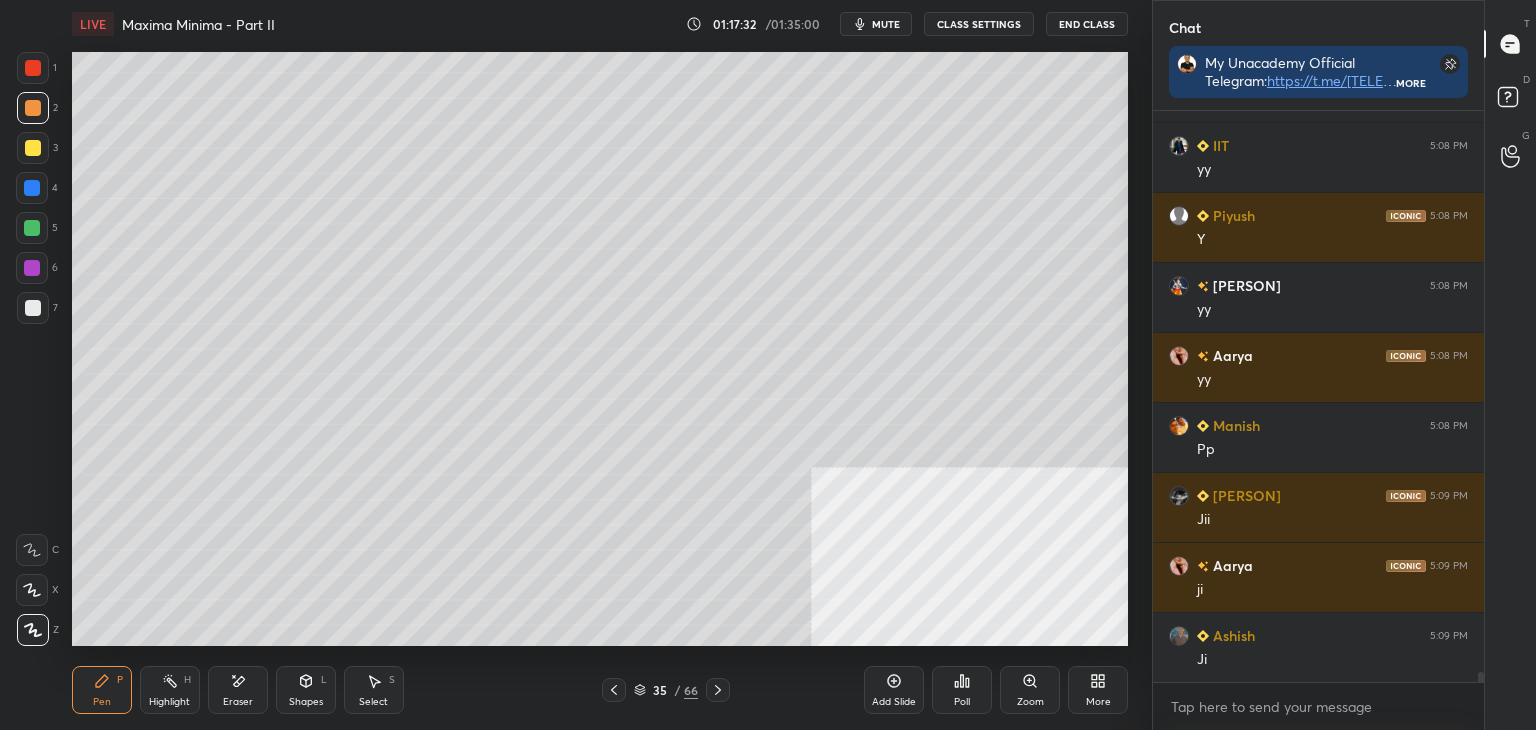 click on "More" at bounding box center (1098, 690) 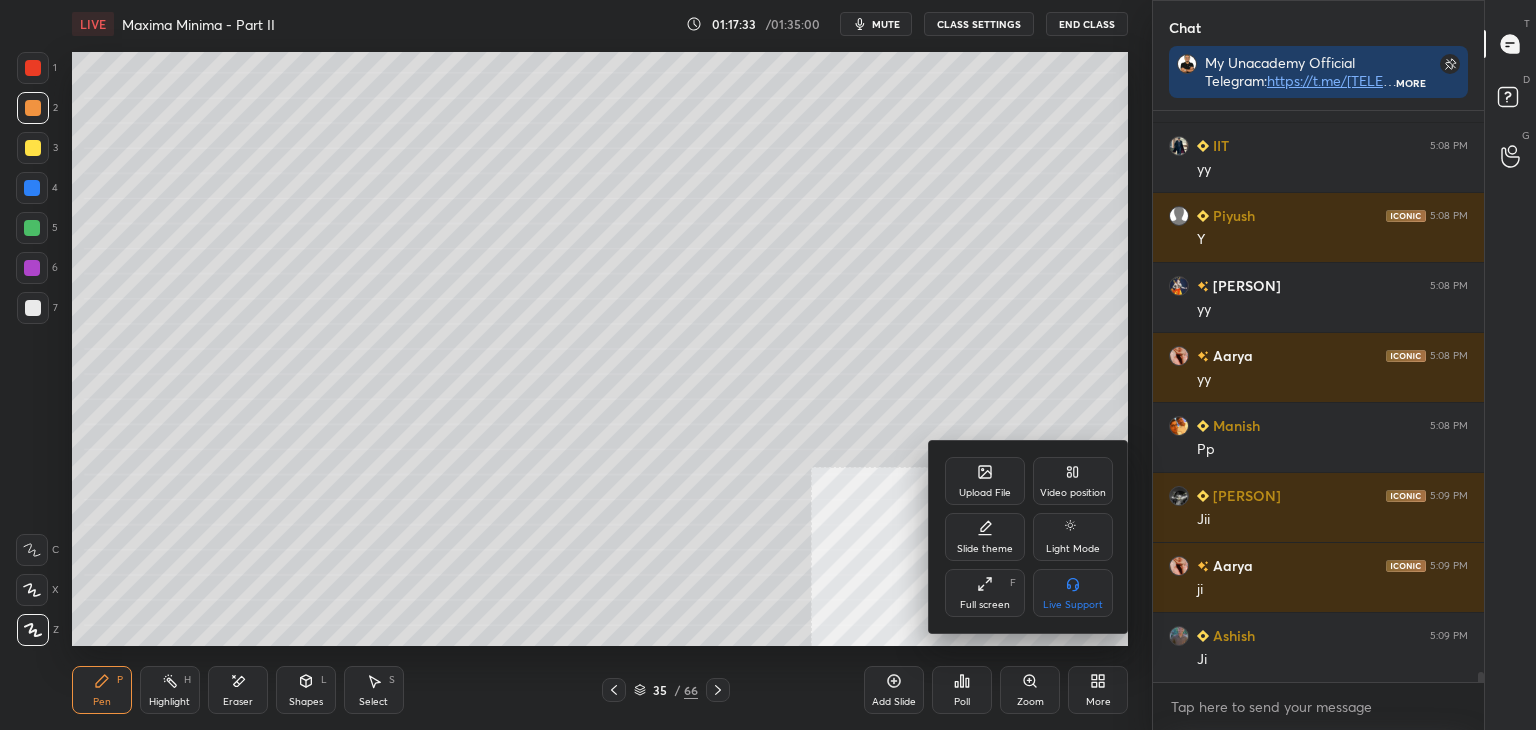 click on "Upload File" at bounding box center [985, 493] 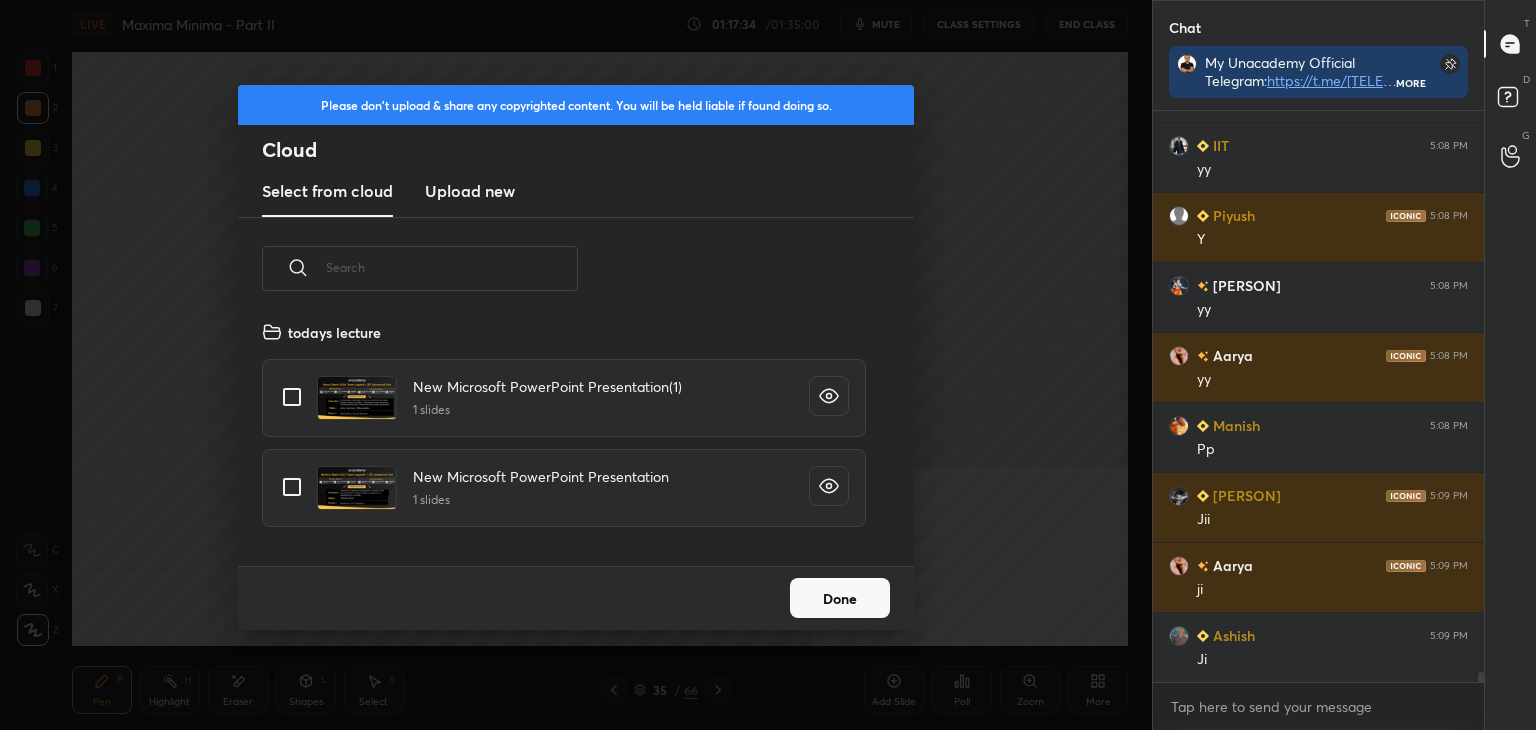 scroll, scrollTop: 5, scrollLeft: 10, axis: both 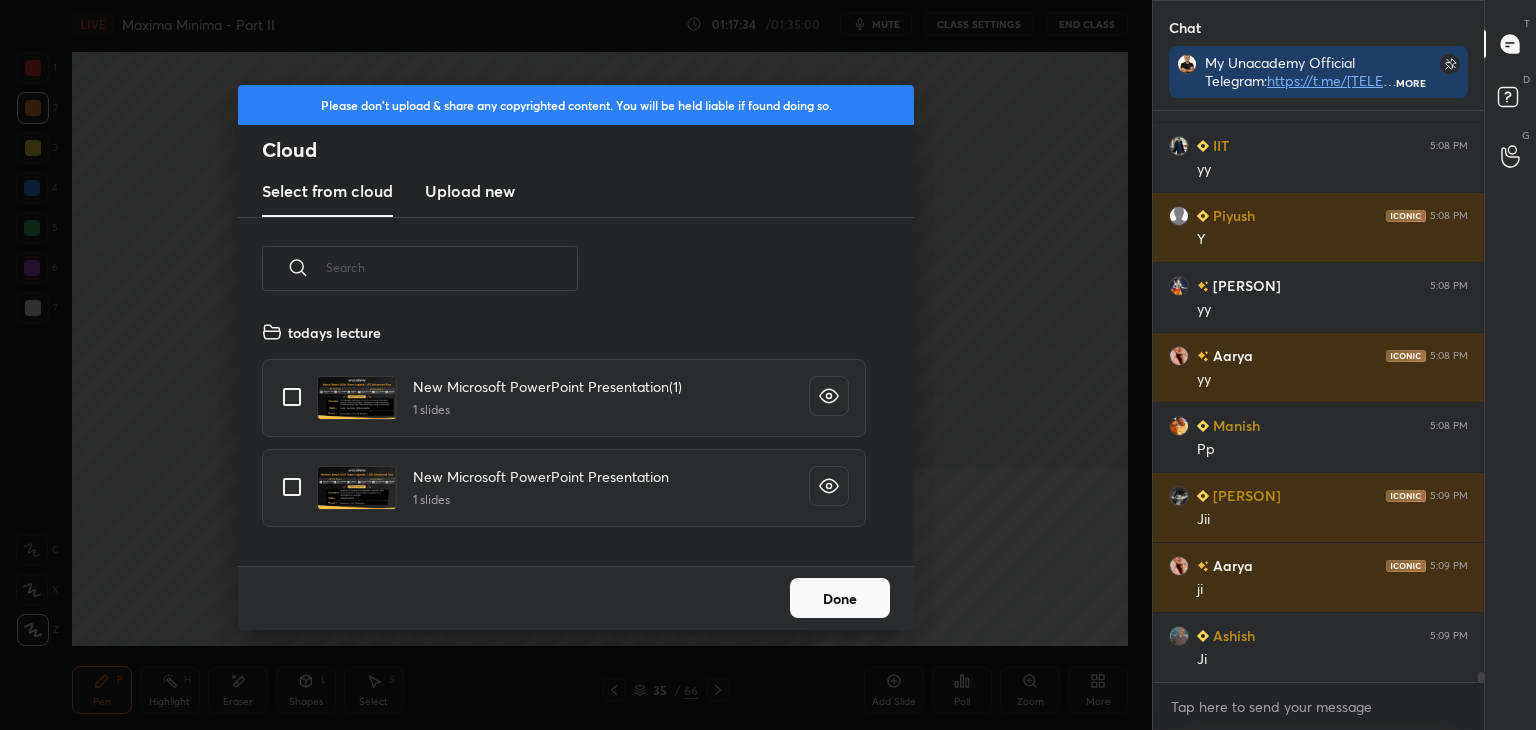 click on "Upload new" at bounding box center (470, 191) 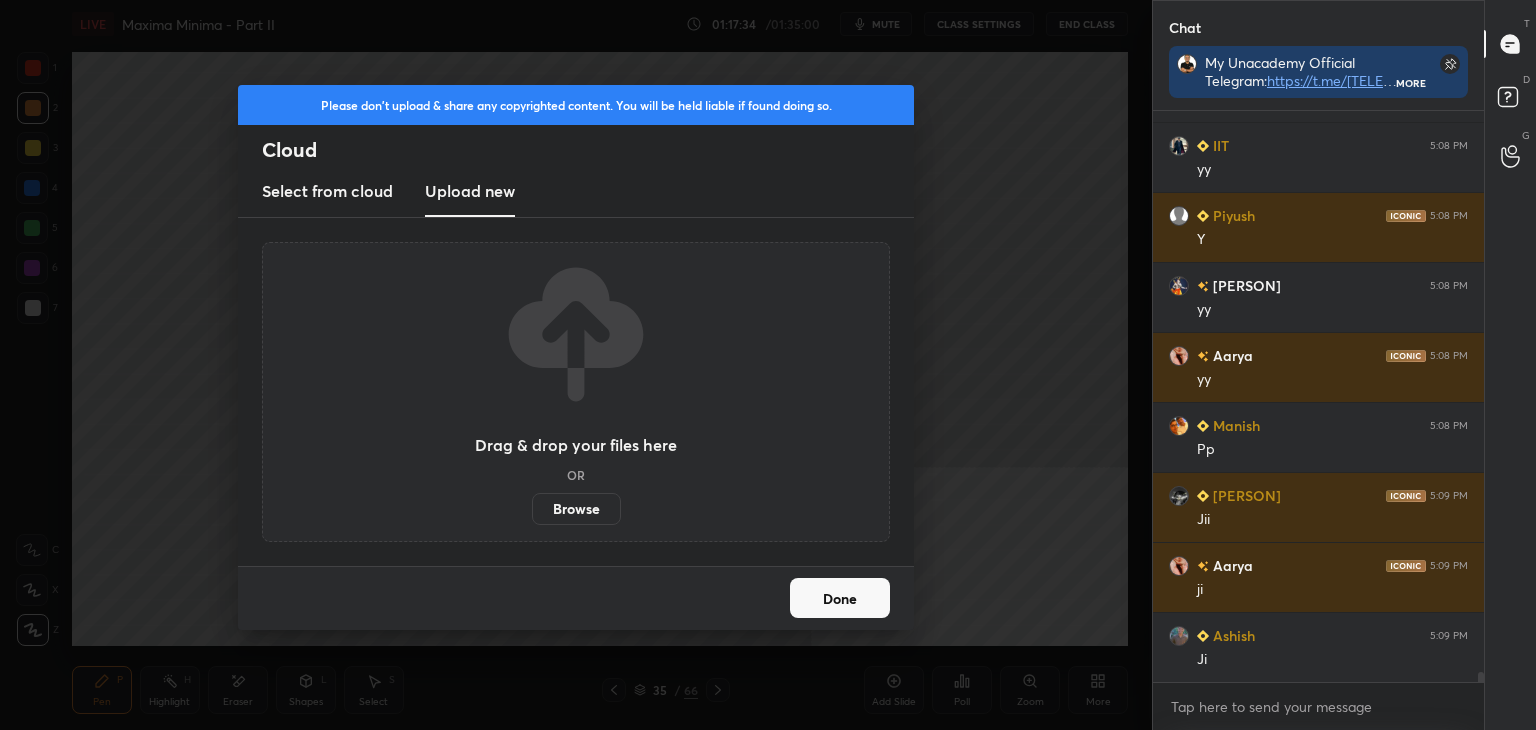 click on "Browse" at bounding box center [576, 509] 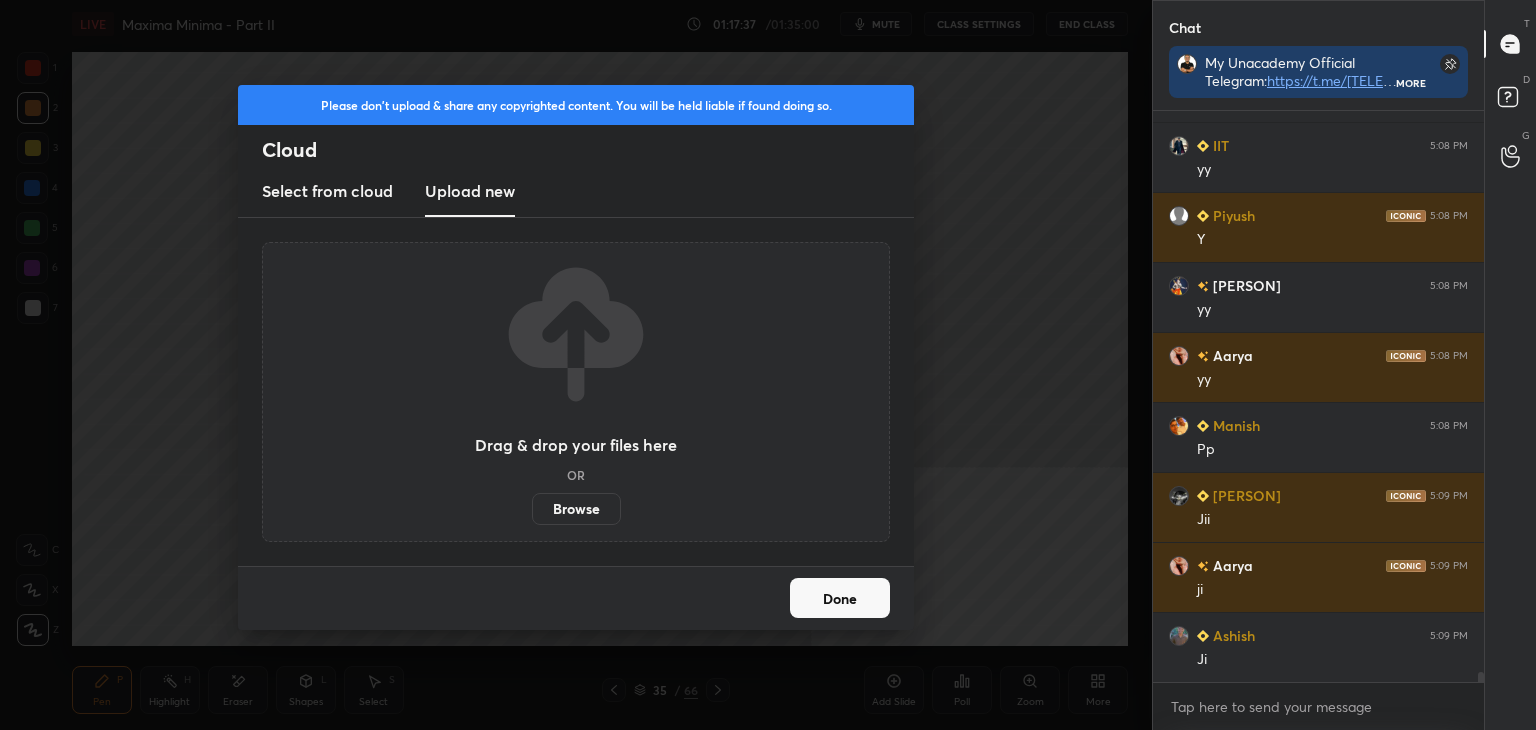 scroll, scrollTop: 32296, scrollLeft: 0, axis: vertical 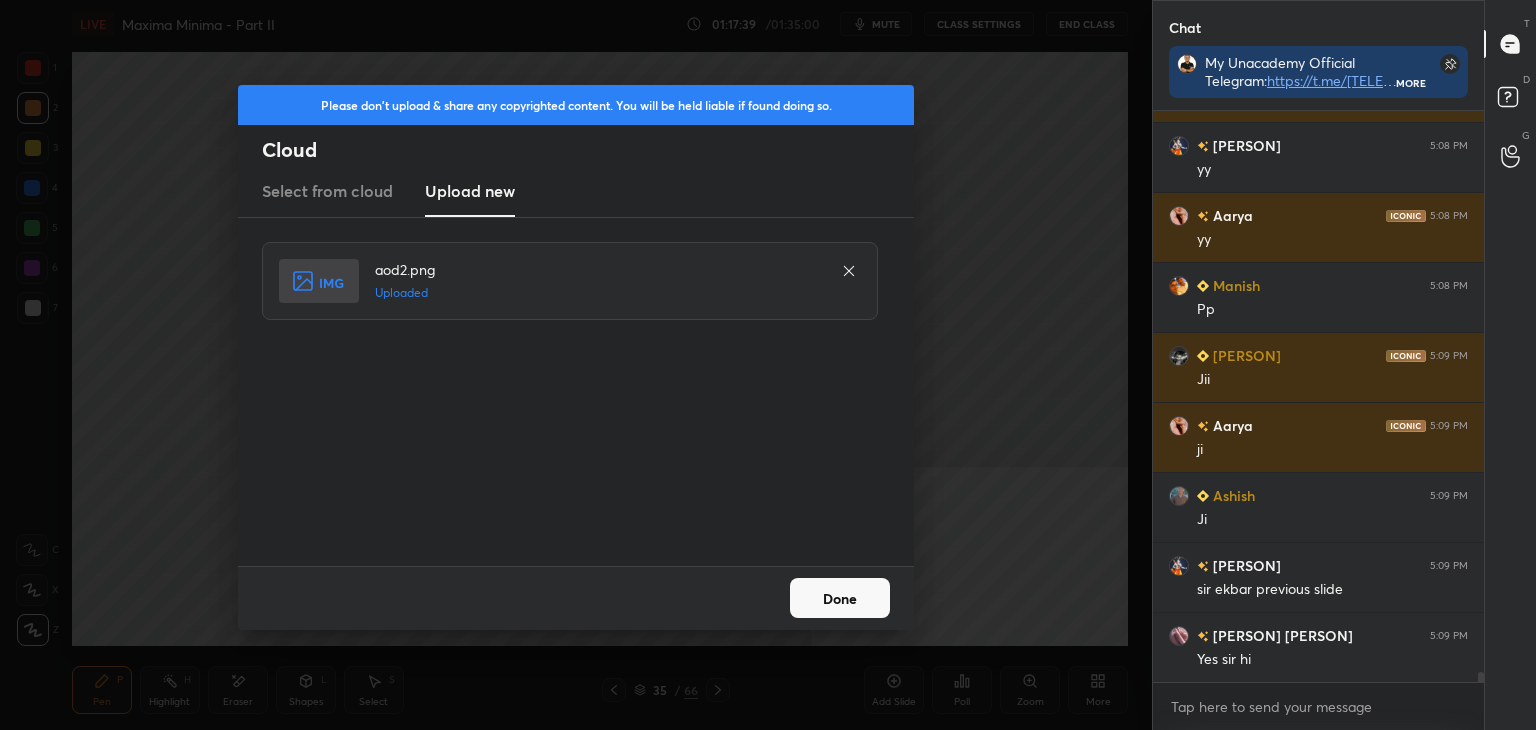 click on "Done" at bounding box center [840, 598] 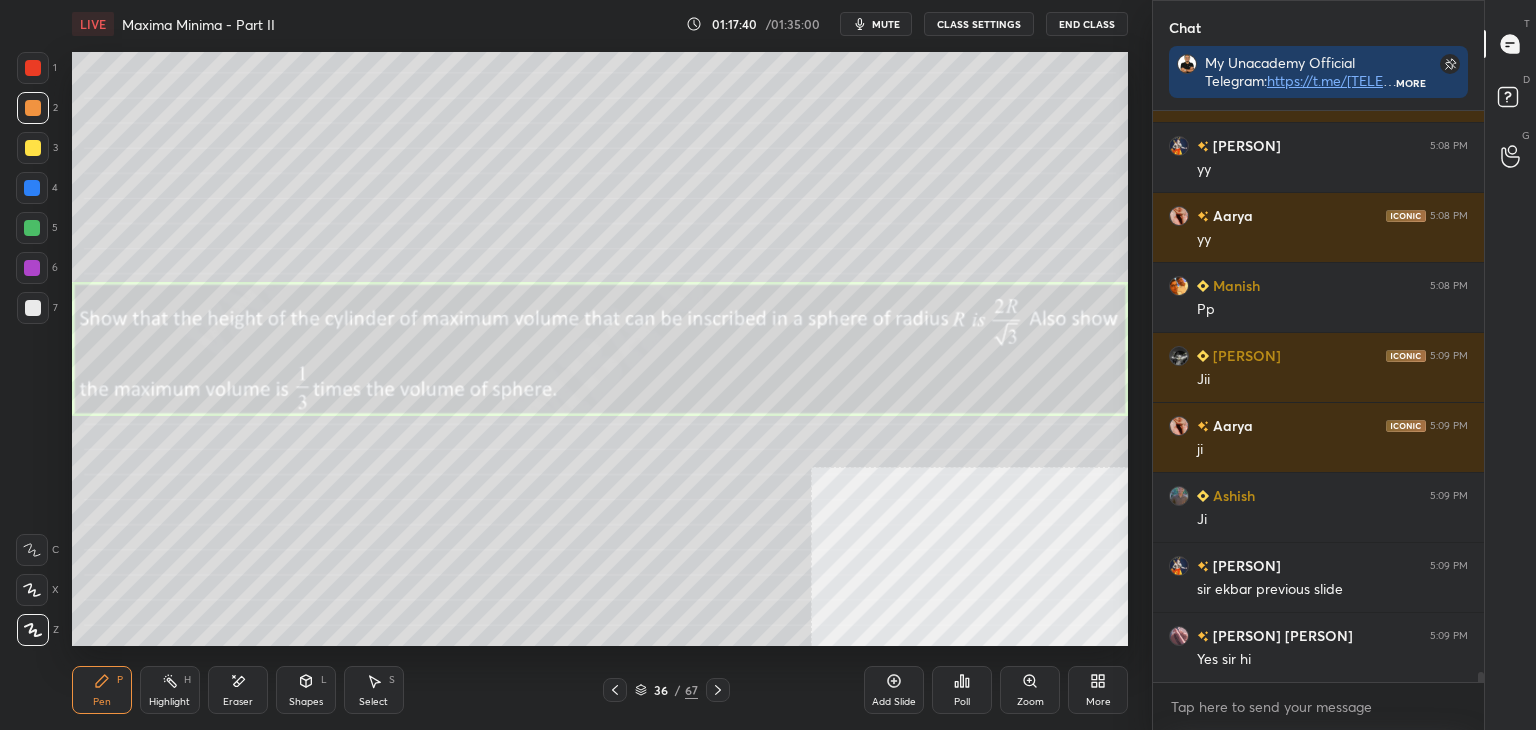 click 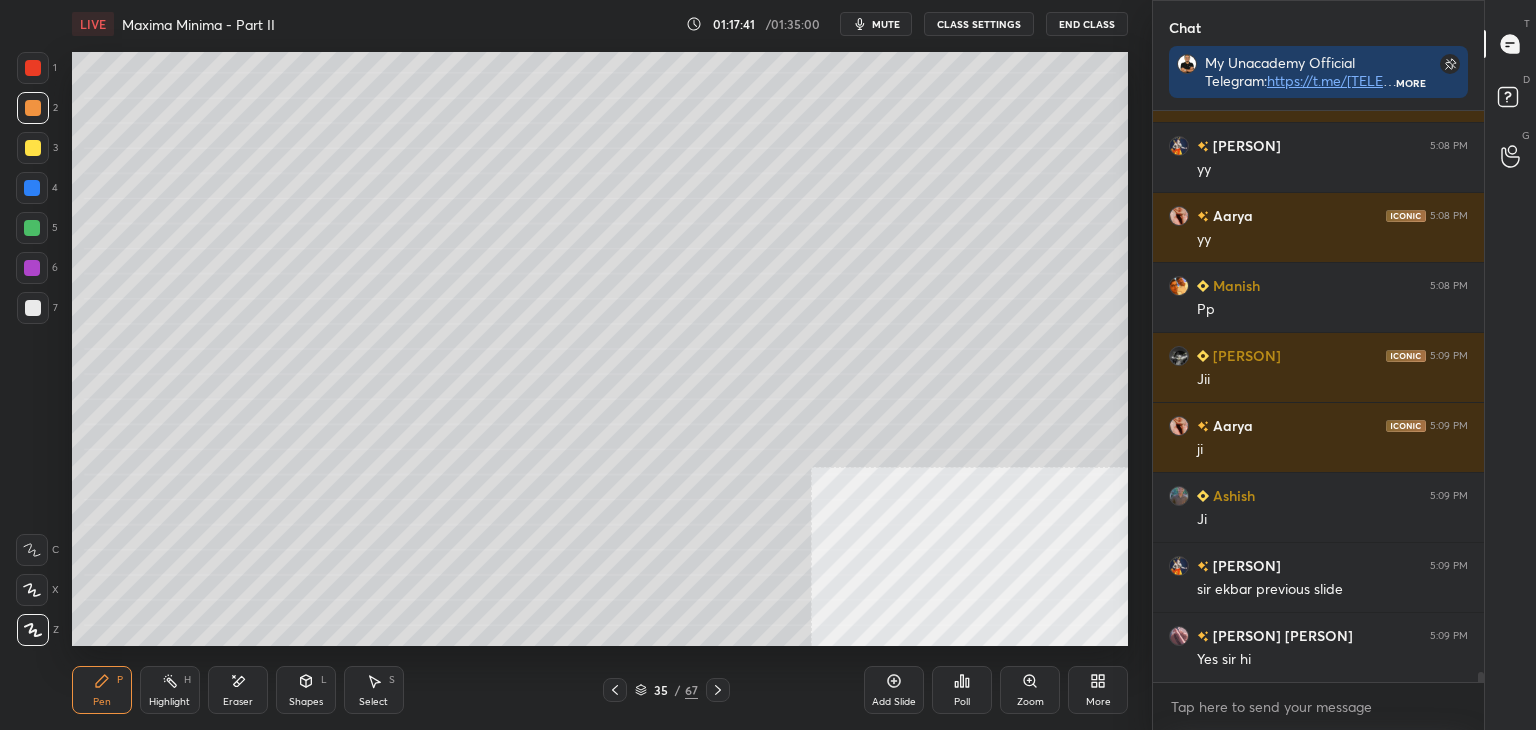 click 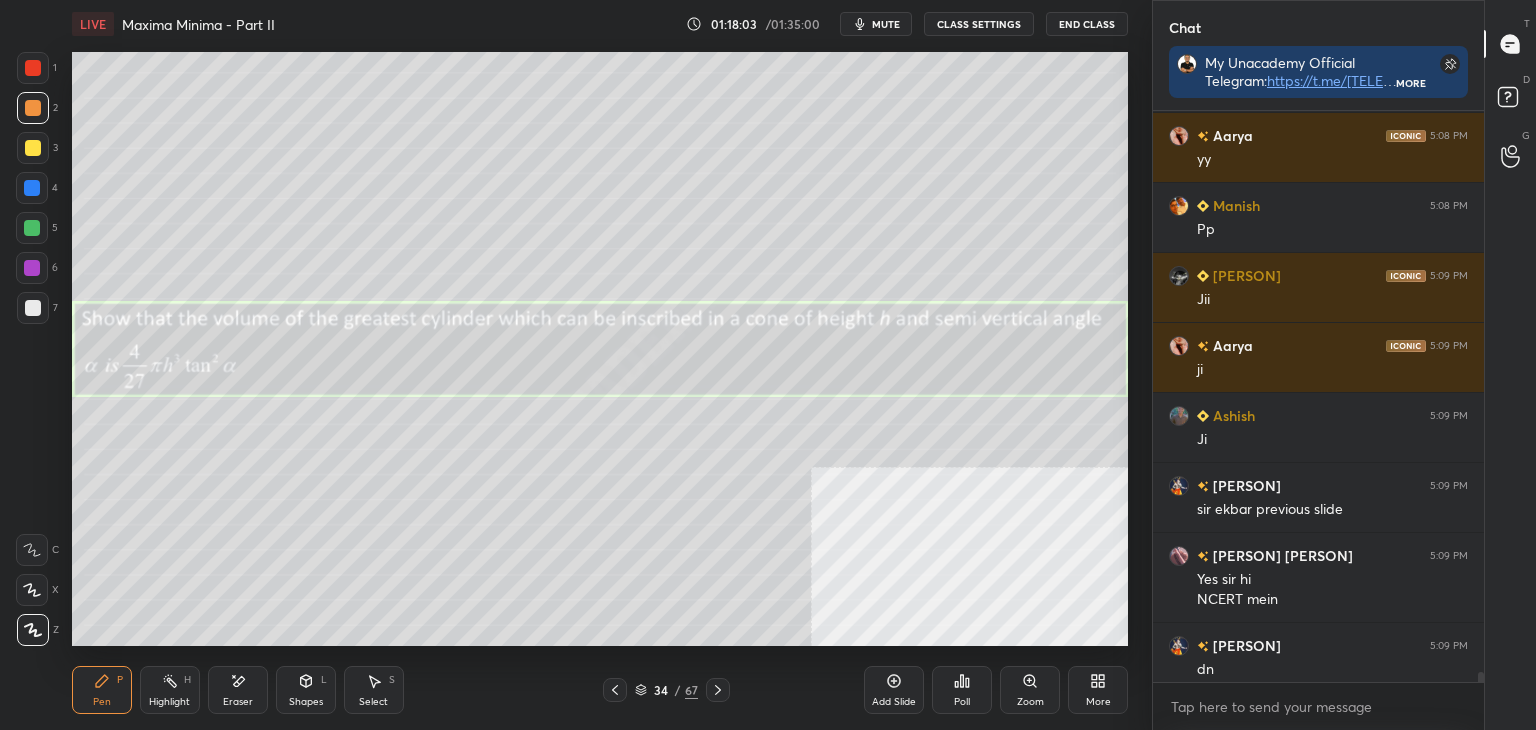 scroll, scrollTop: 32396, scrollLeft: 0, axis: vertical 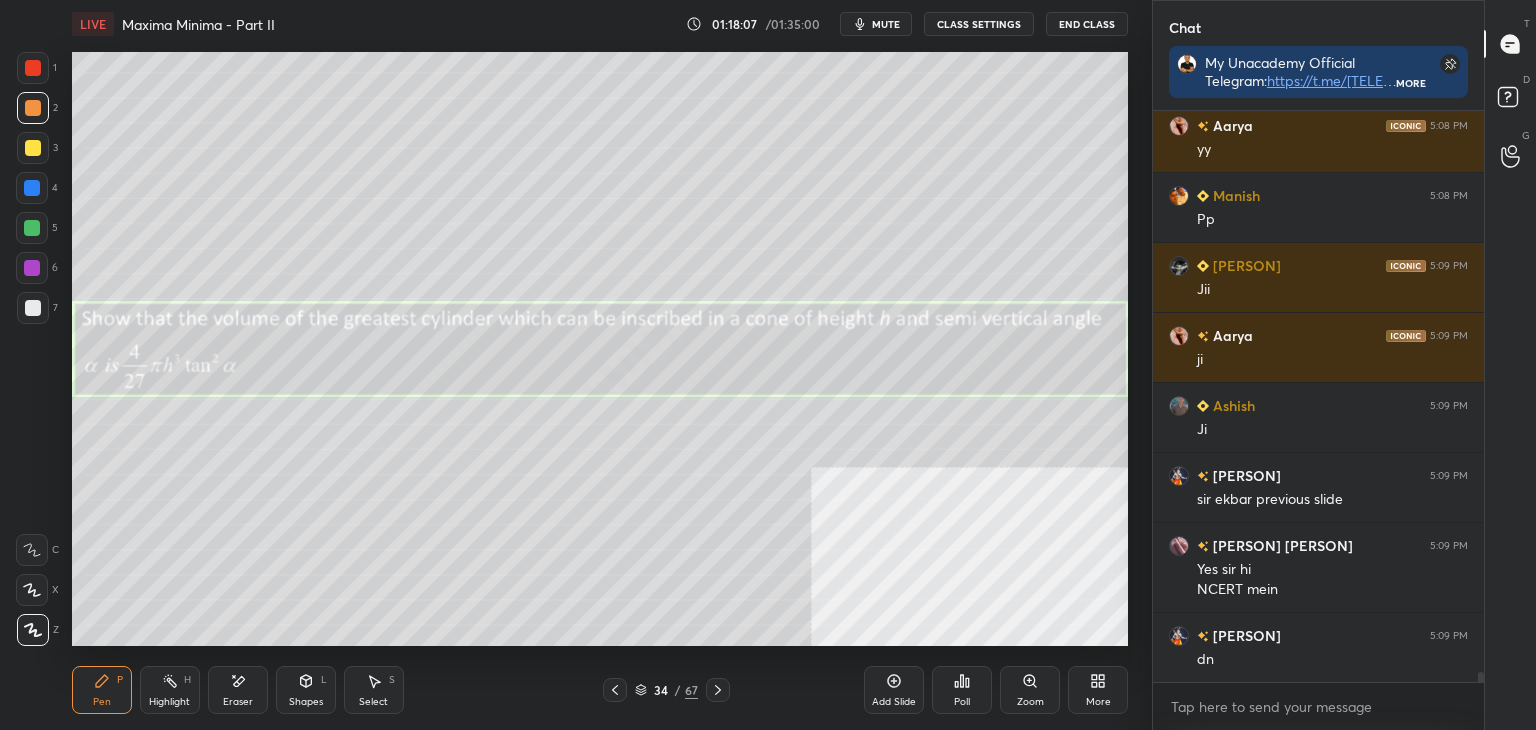 click 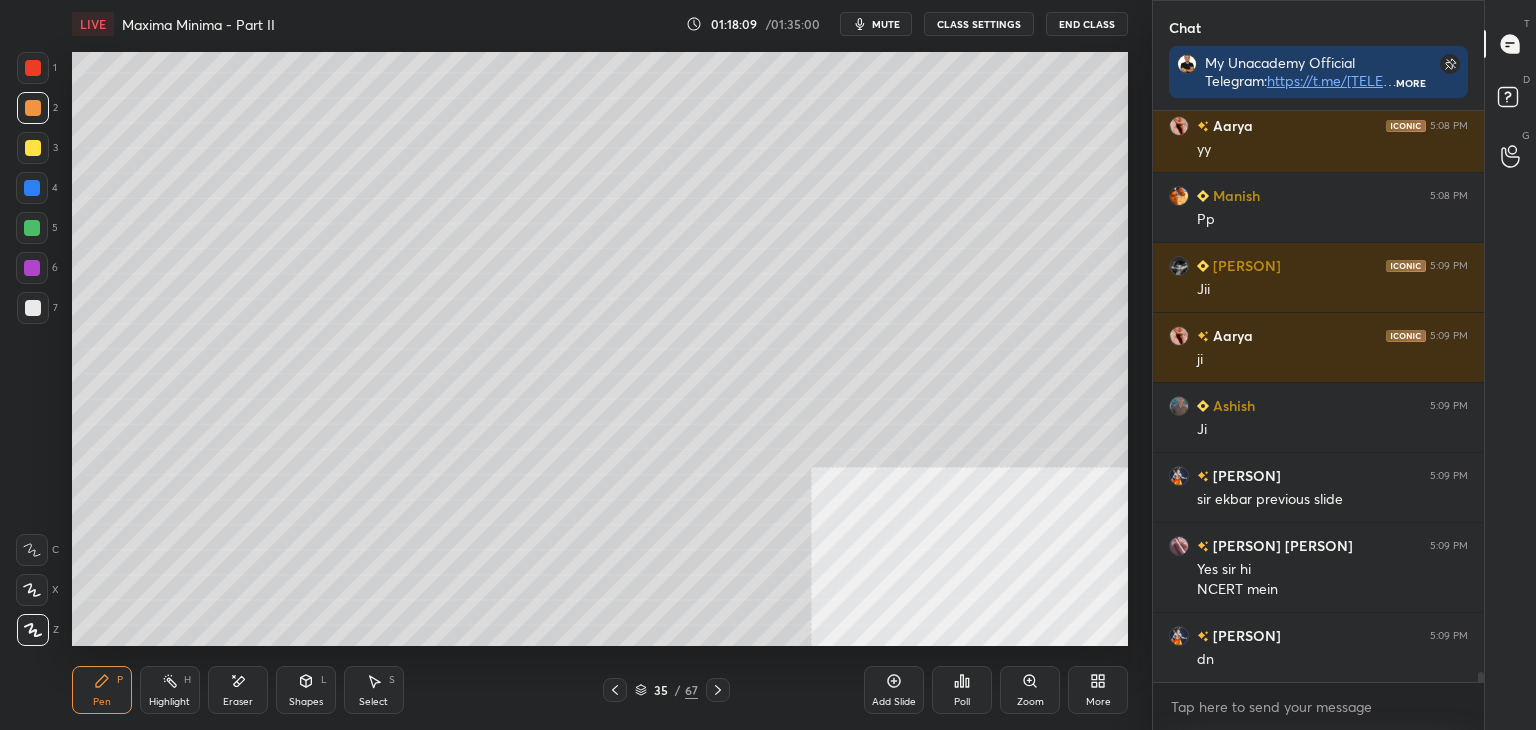scroll, scrollTop: 32466, scrollLeft: 0, axis: vertical 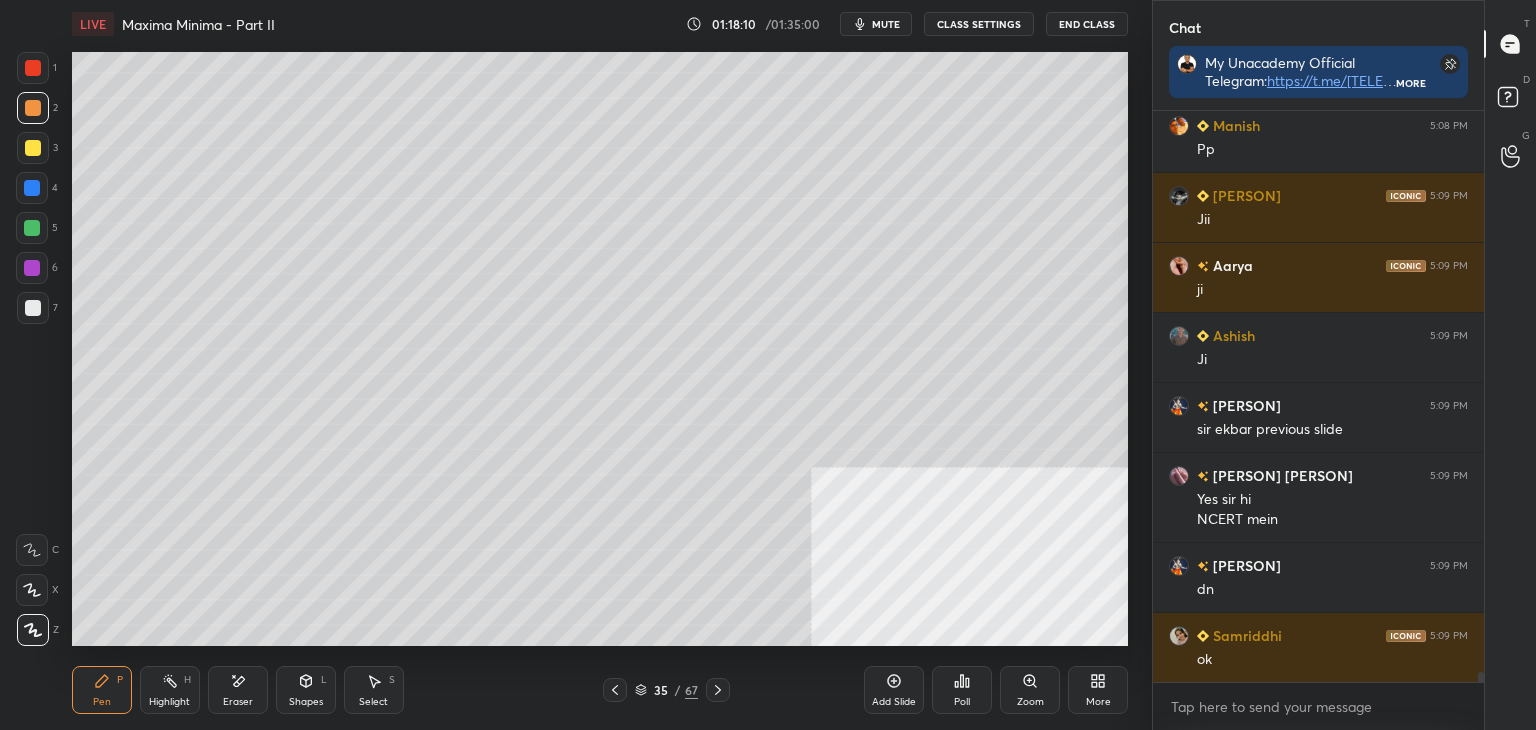 click on "Pen P Highlight H Eraser Shapes L Select S 35 / 67 Add Slide Poll Zoom More" at bounding box center [600, 690] 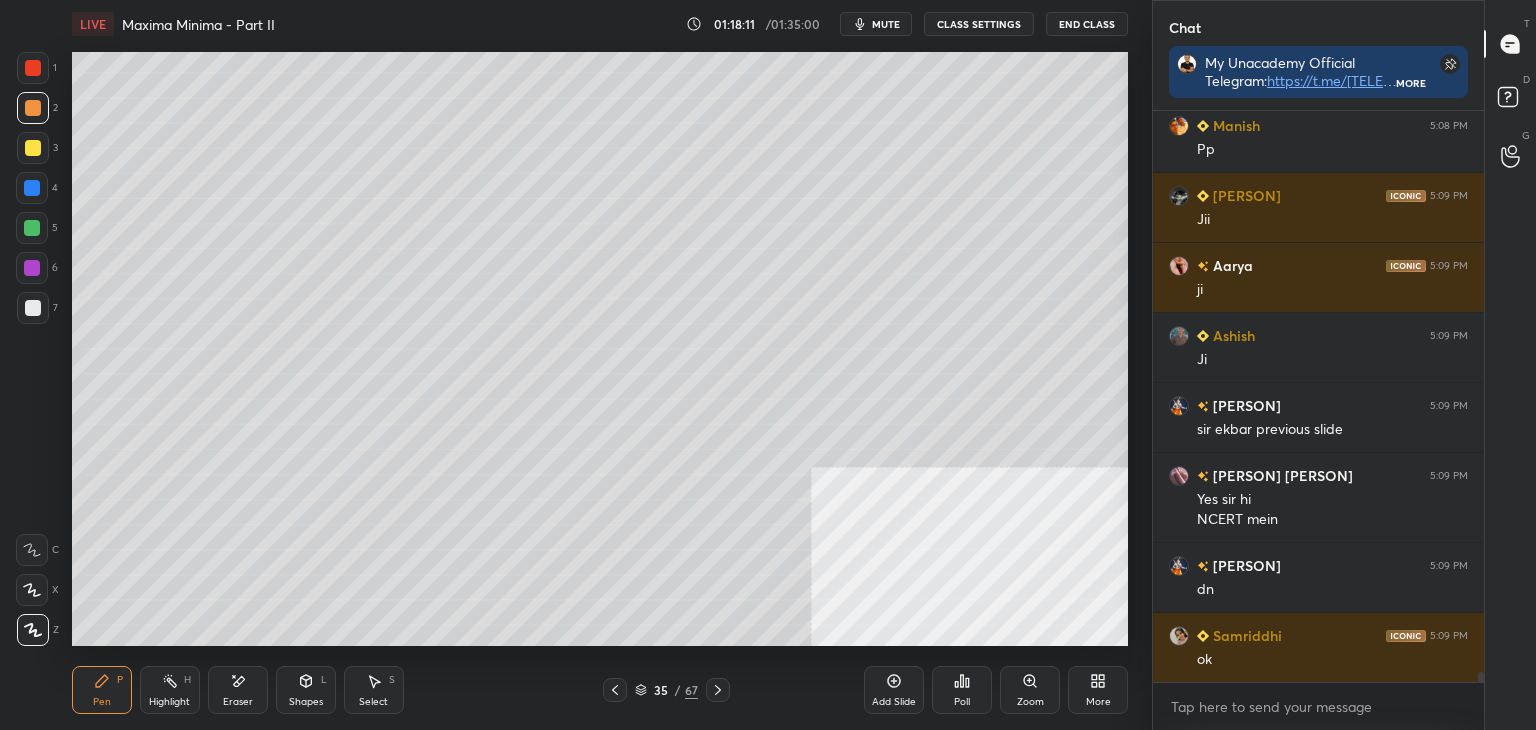 drag, startPoint x: 716, startPoint y: 687, endPoint x: 714, endPoint y: 700, distance: 13.152946 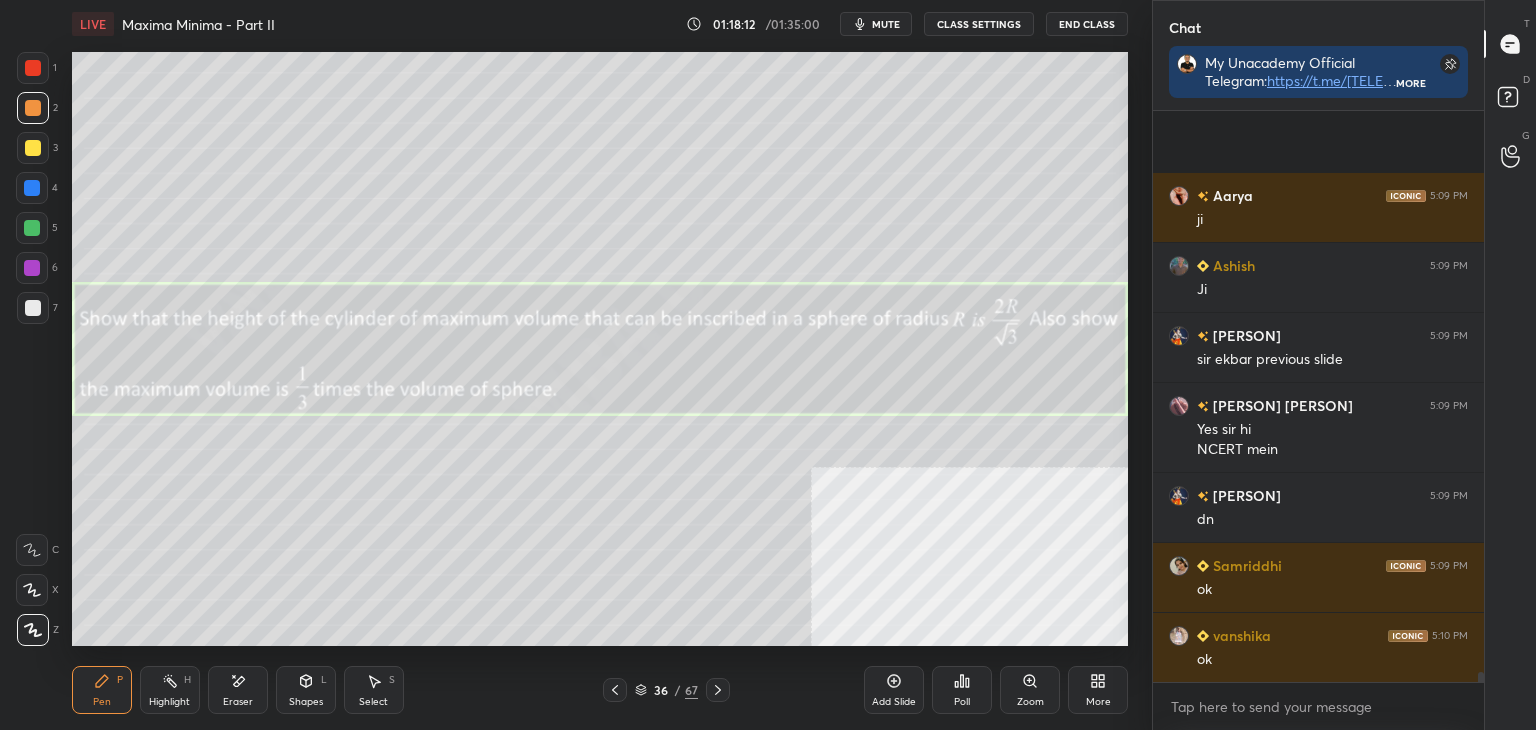 scroll, scrollTop: 32676, scrollLeft: 0, axis: vertical 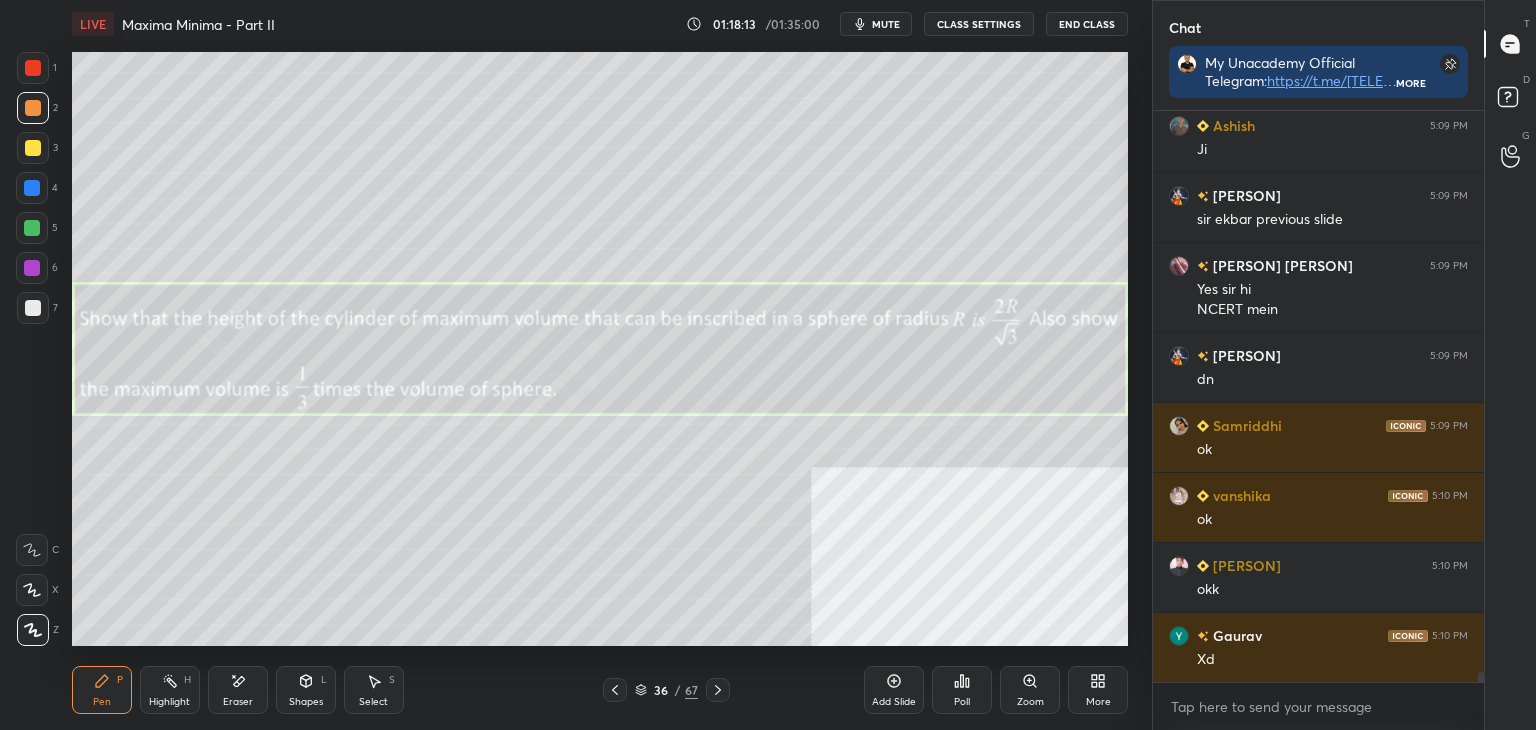 drag, startPoint x: 123, startPoint y: 689, endPoint x: 112, endPoint y: 664, distance: 27.313 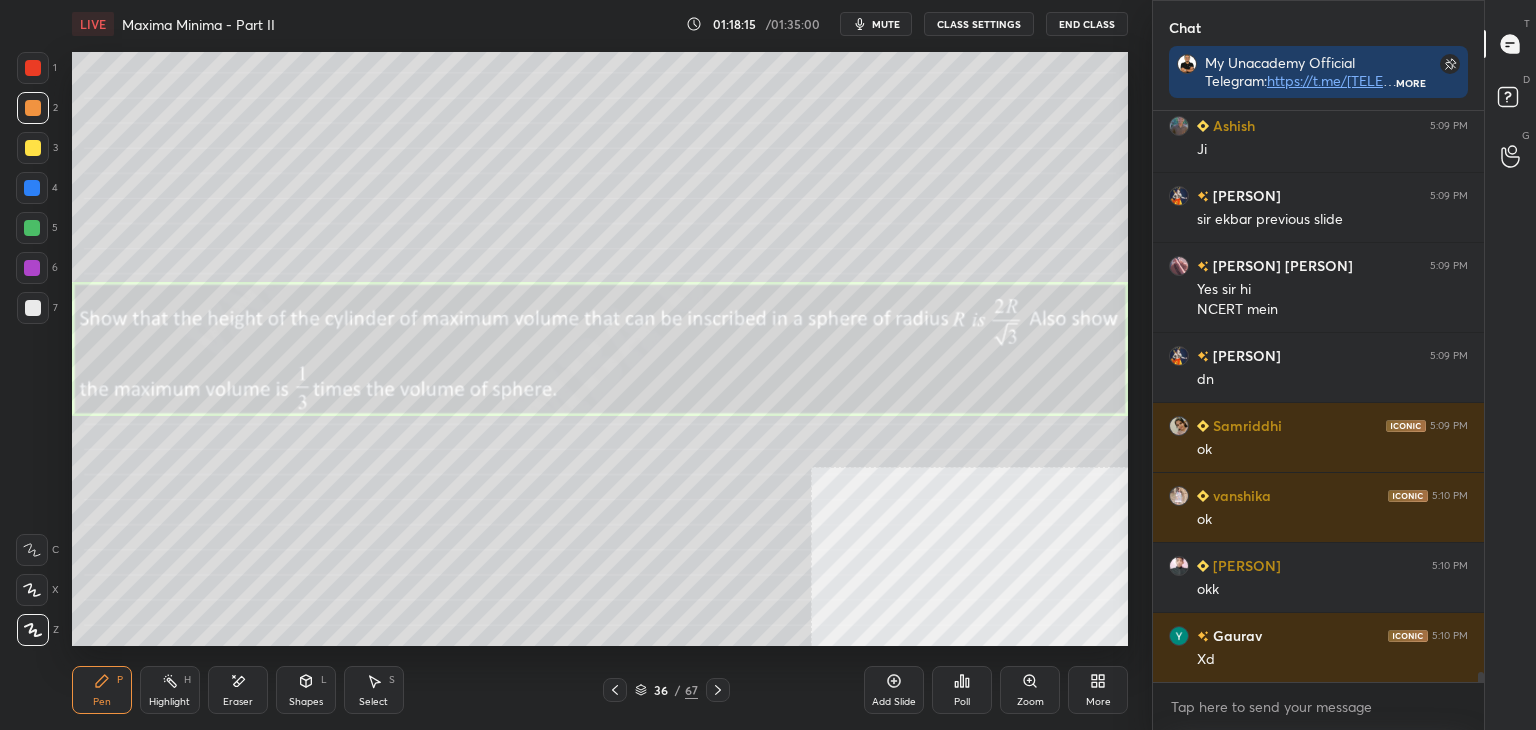 click at bounding box center [33, 308] 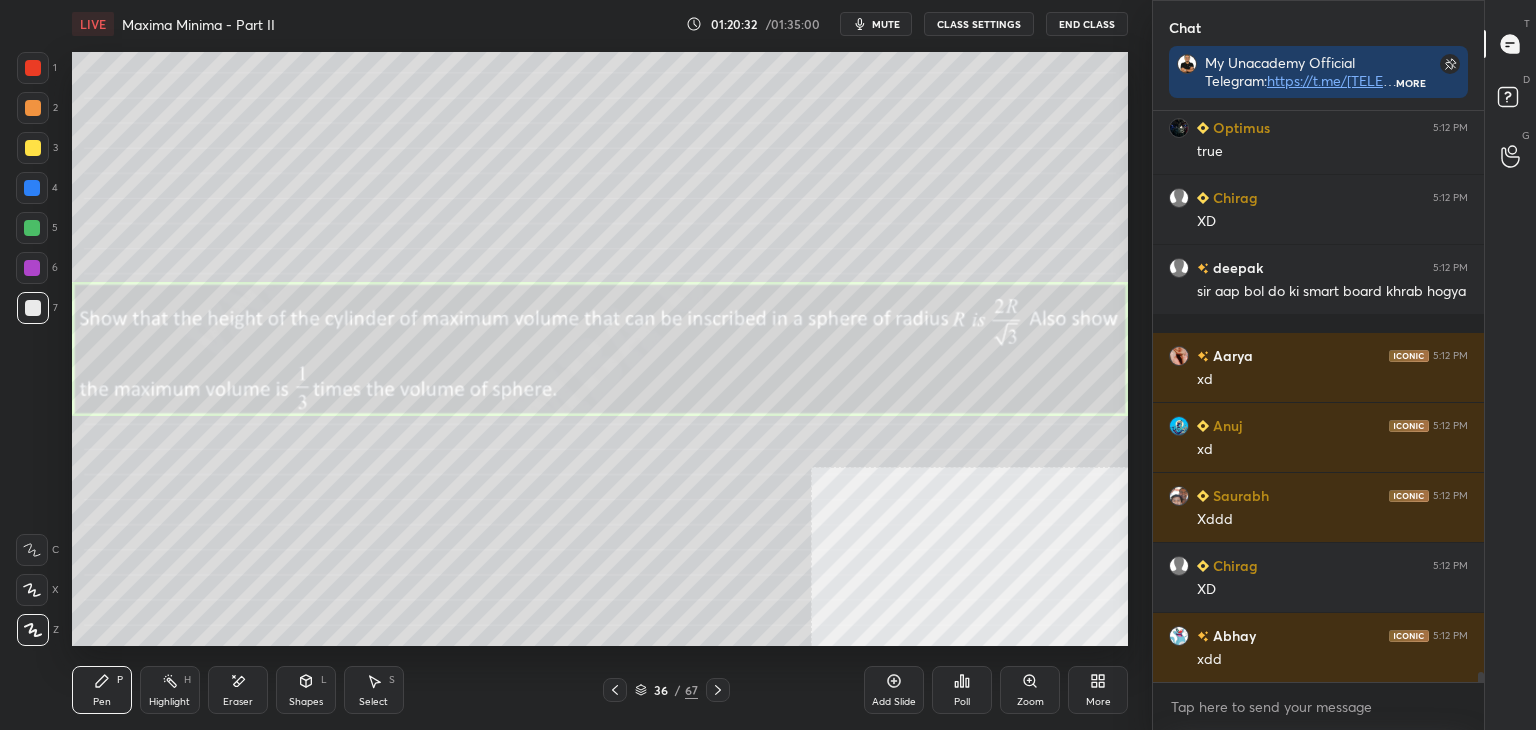 scroll, scrollTop: 33744, scrollLeft: 0, axis: vertical 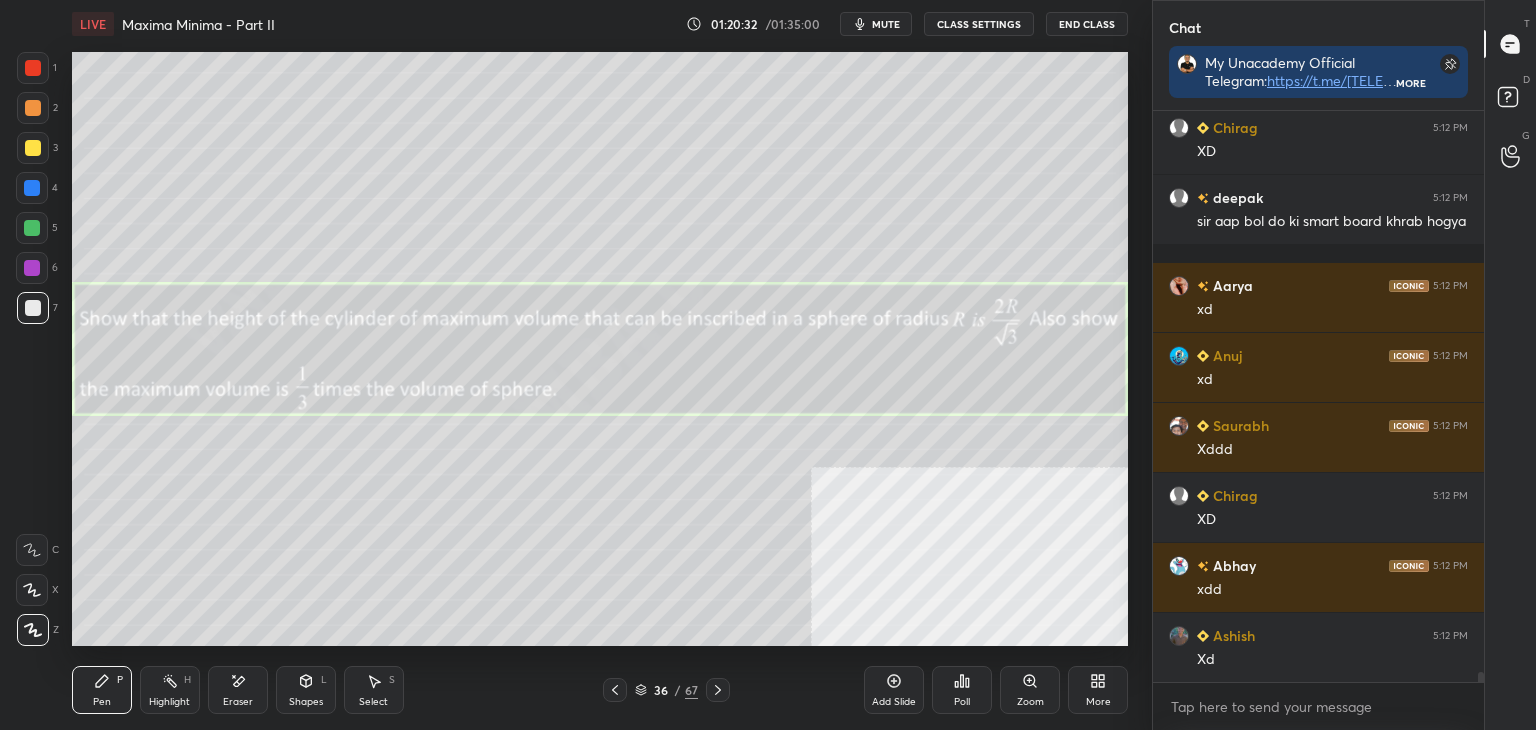 click on "Eraser" at bounding box center [238, 690] 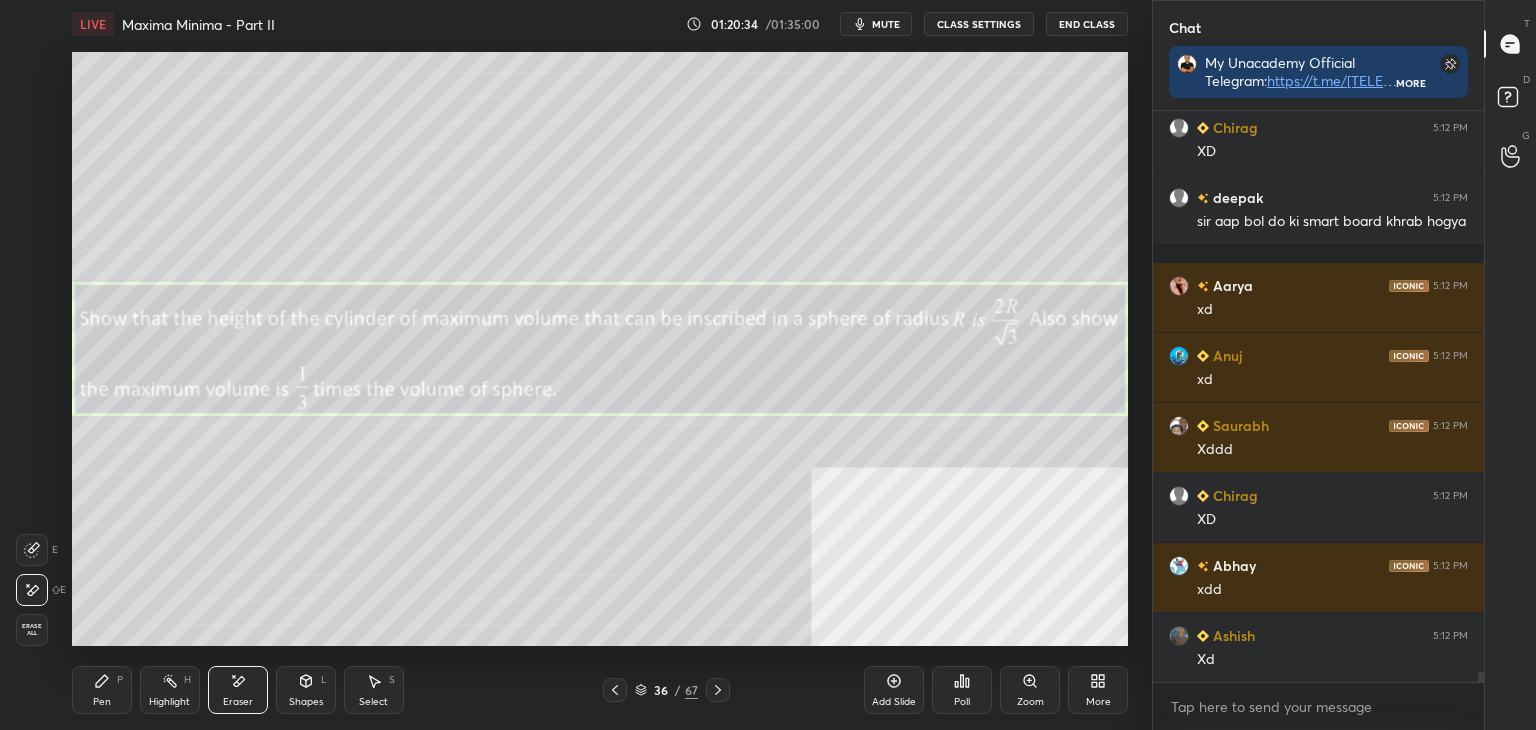 scroll, scrollTop: 33814, scrollLeft: 0, axis: vertical 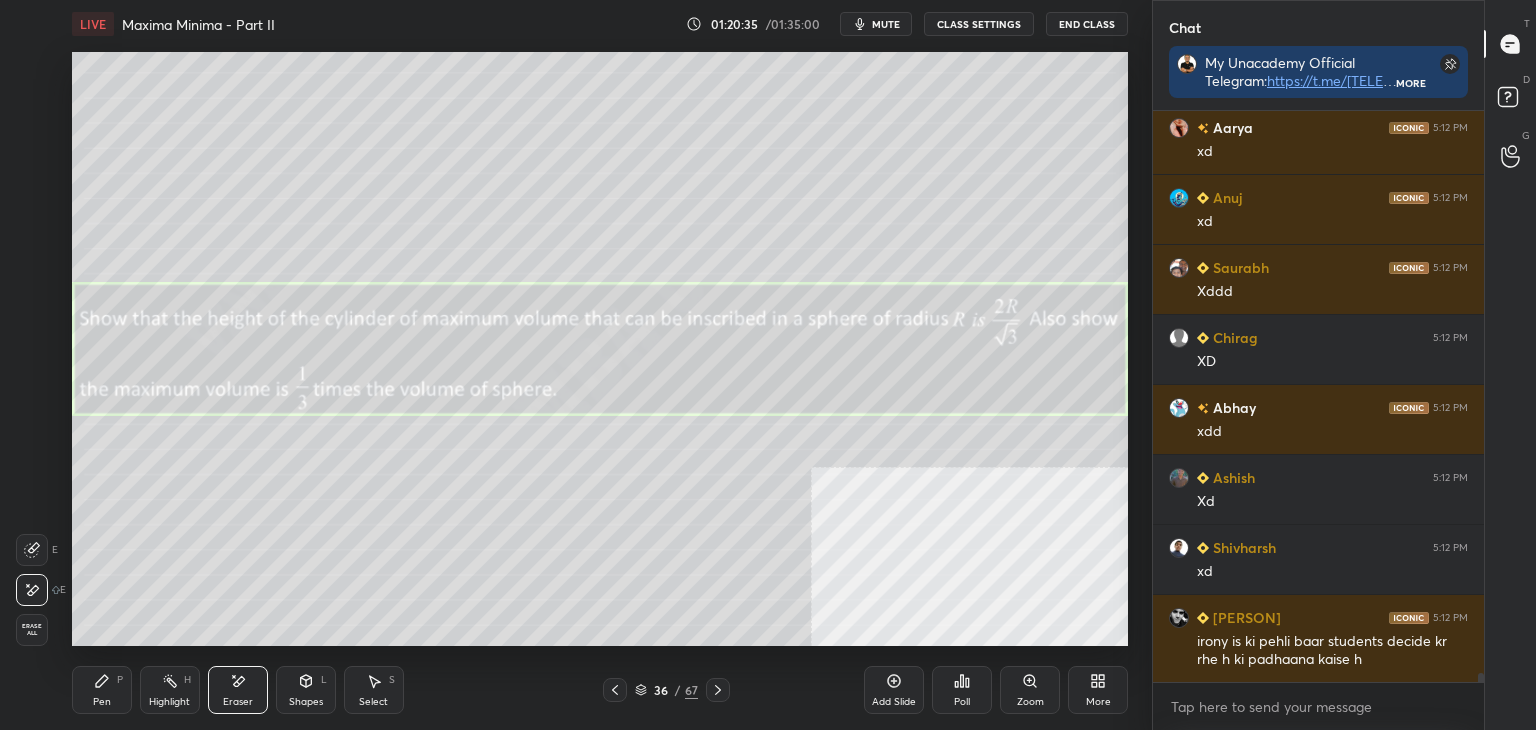 click on "Pen" at bounding box center (102, 702) 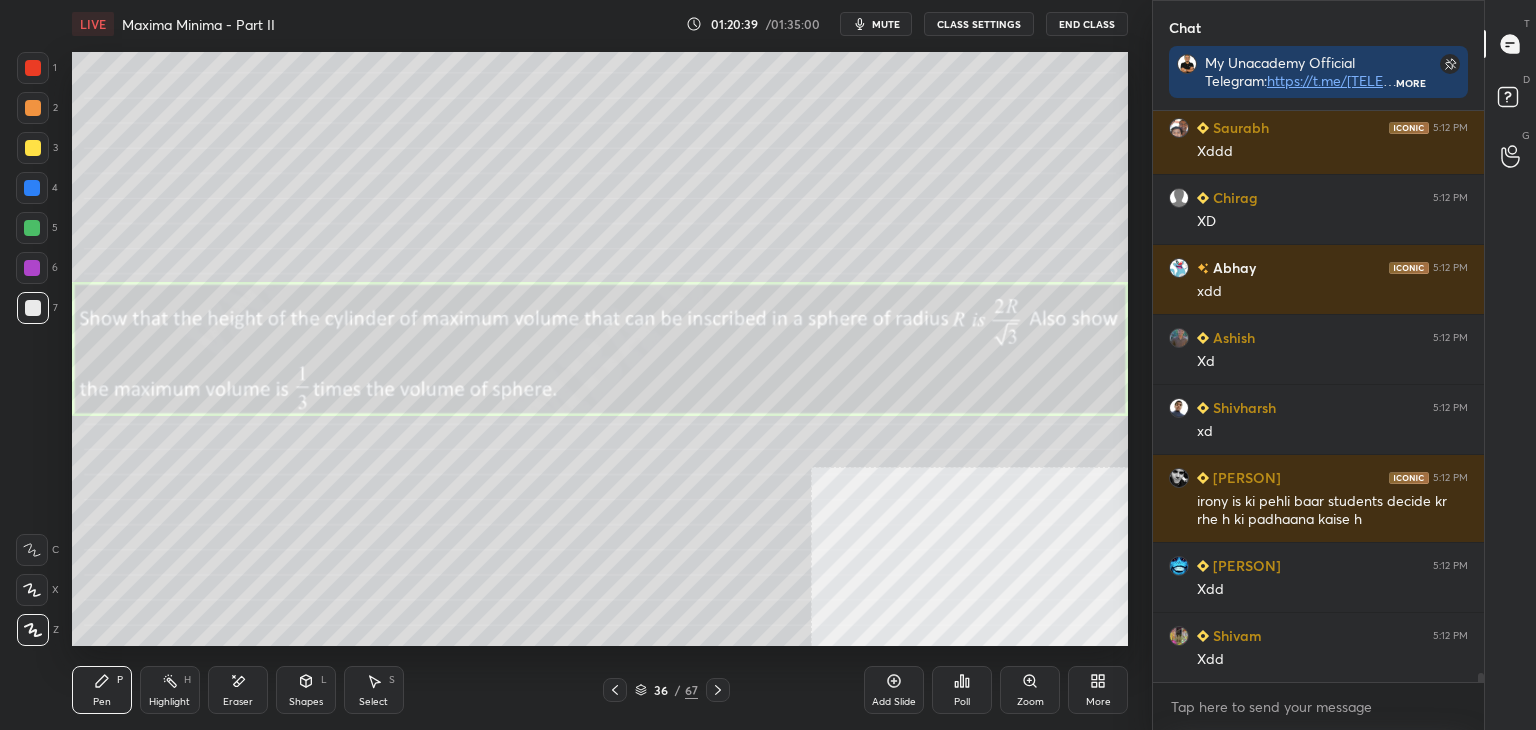 scroll, scrollTop: 34112, scrollLeft: 0, axis: vertical 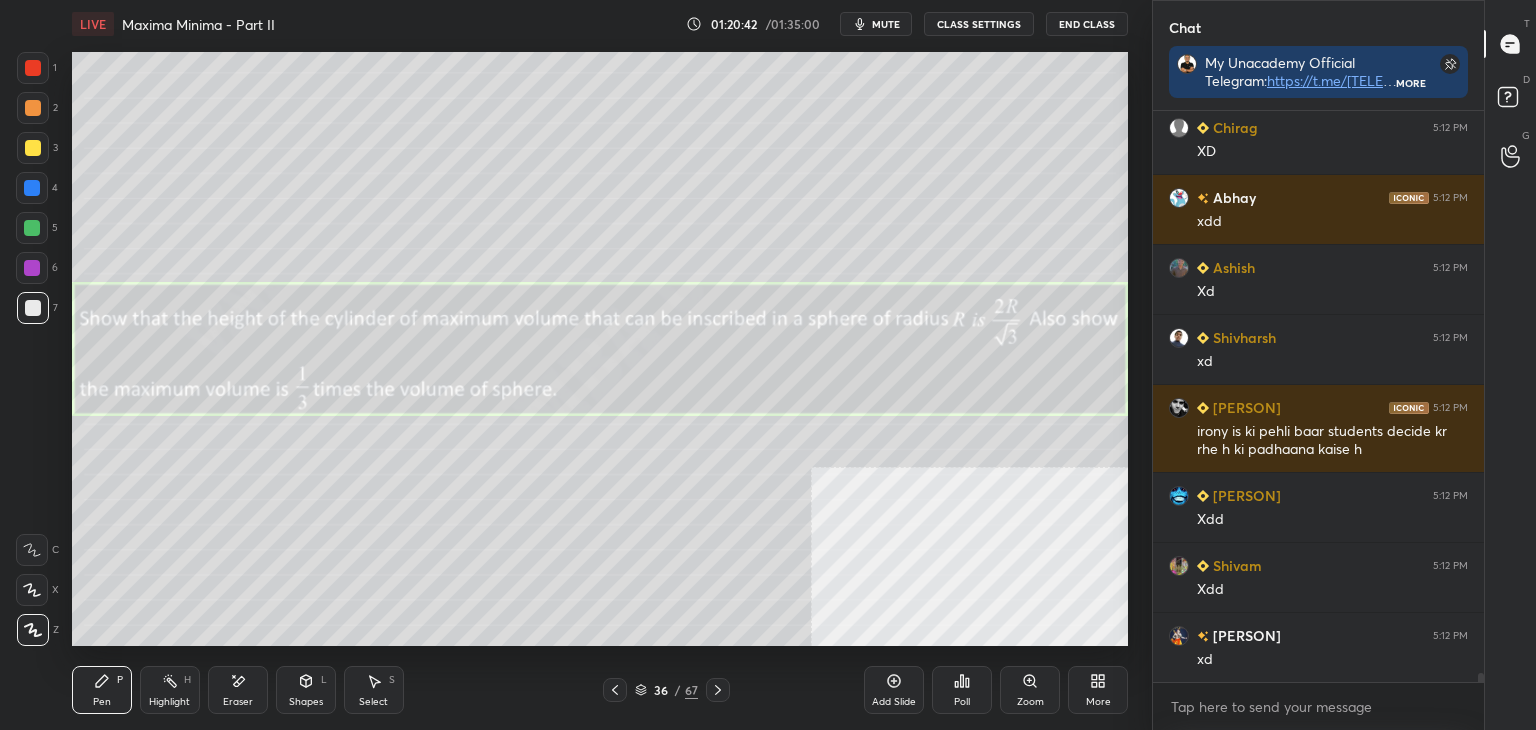 click on "Eraser" at bounding box center [238, 690] 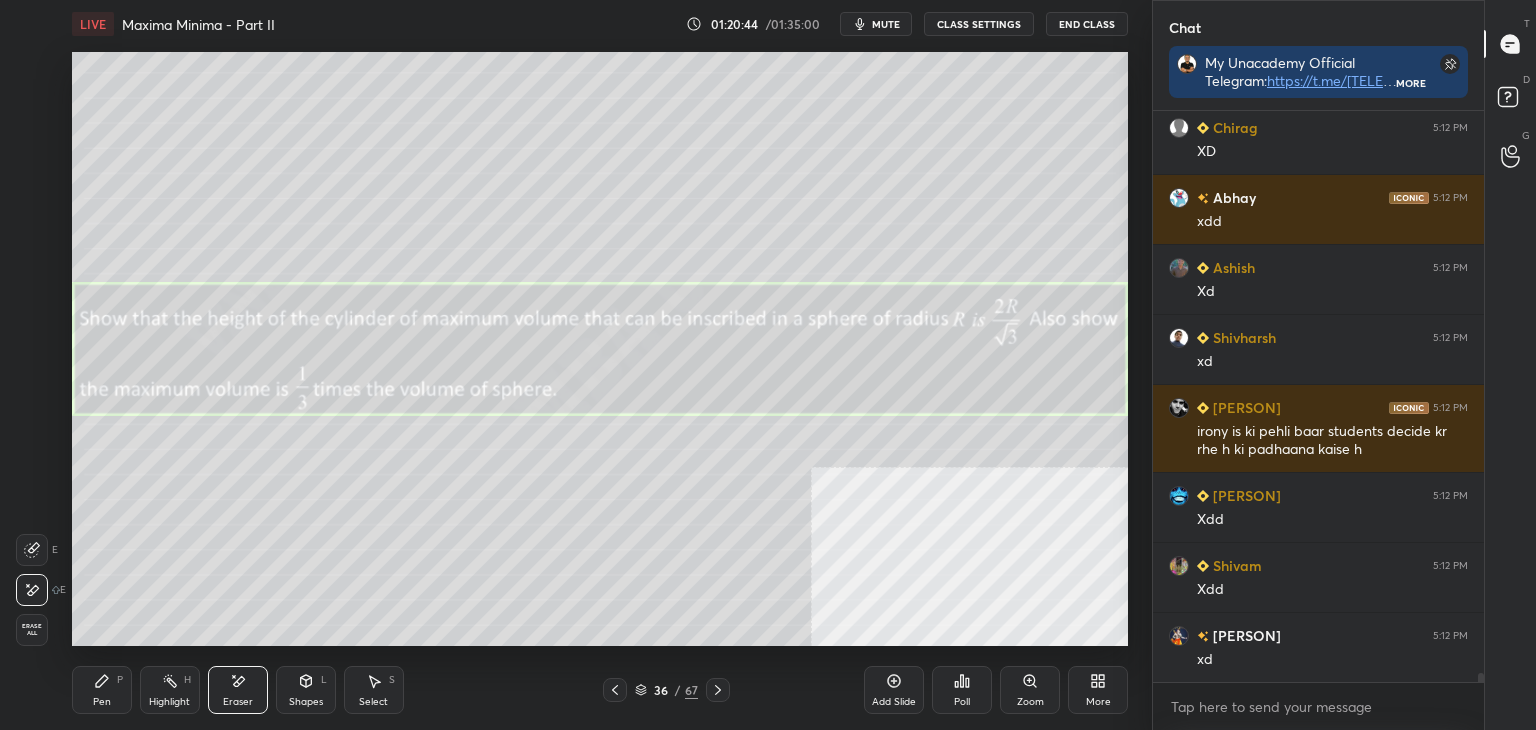 click on "Pen" at bounding box center [102, 702] 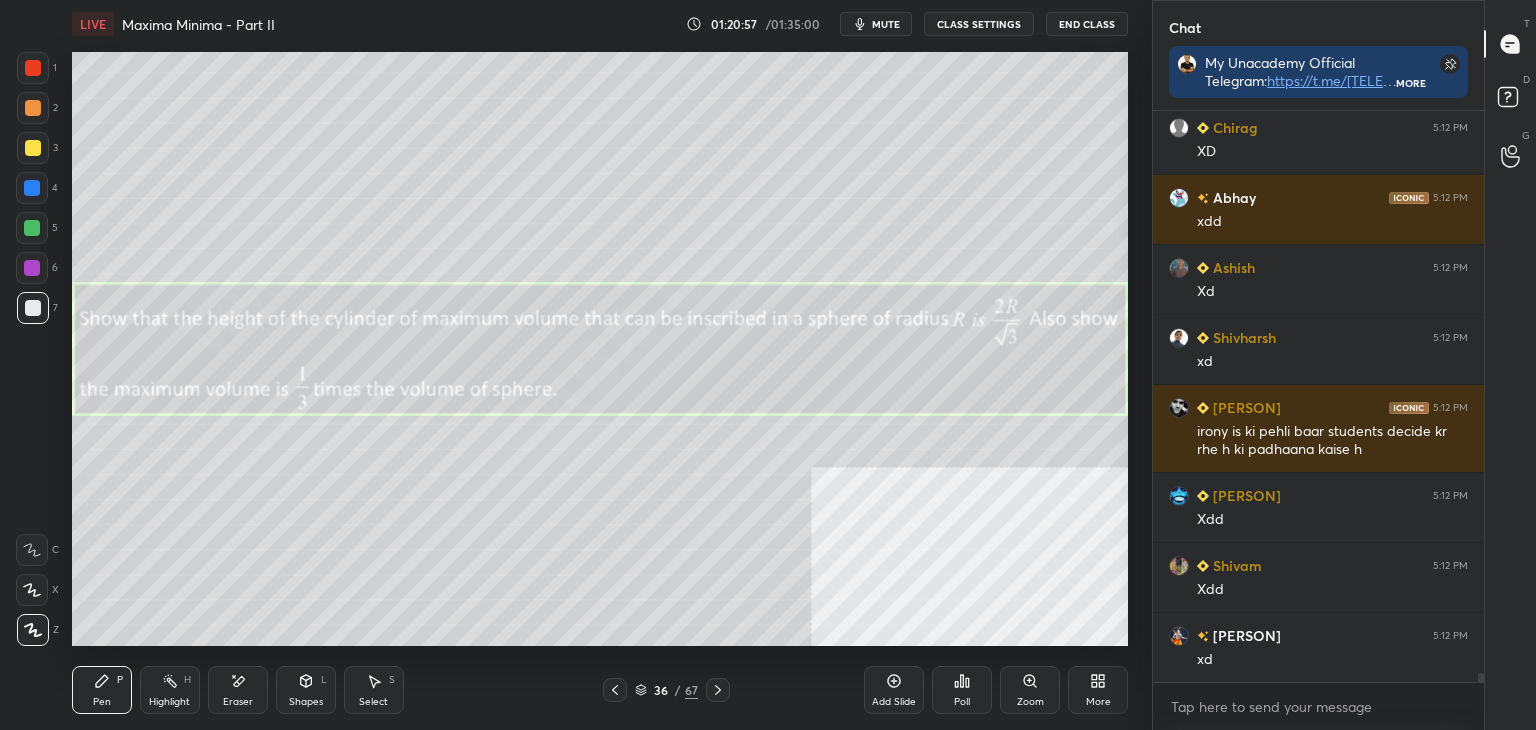 click on "Pen P Highlight H Eraser Shapes L Select S" at bounding box center [270, 690] 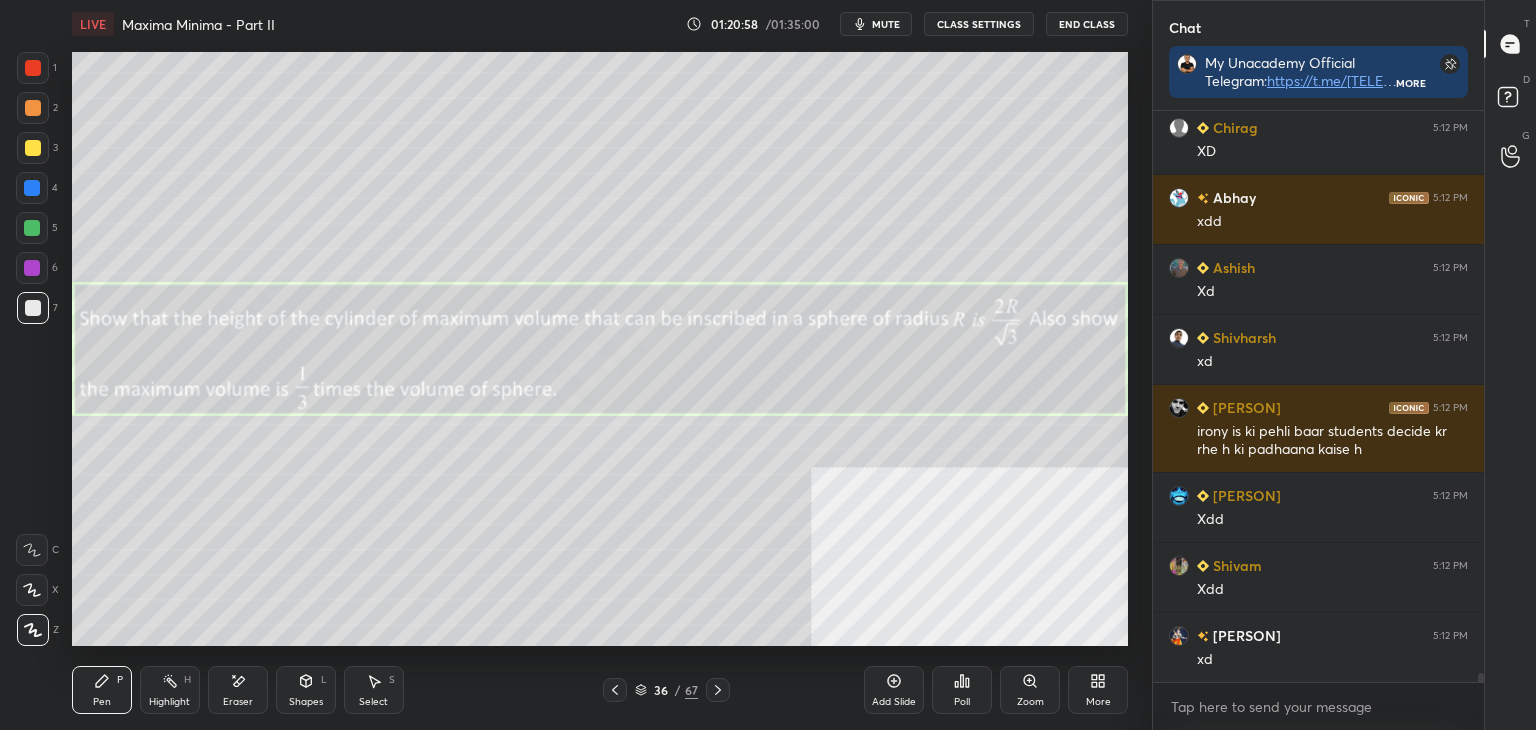 drag, startPoint x: 236, startPoint y: 689, endPoint x: 225, endPoint y: 688, distance: 11.045361 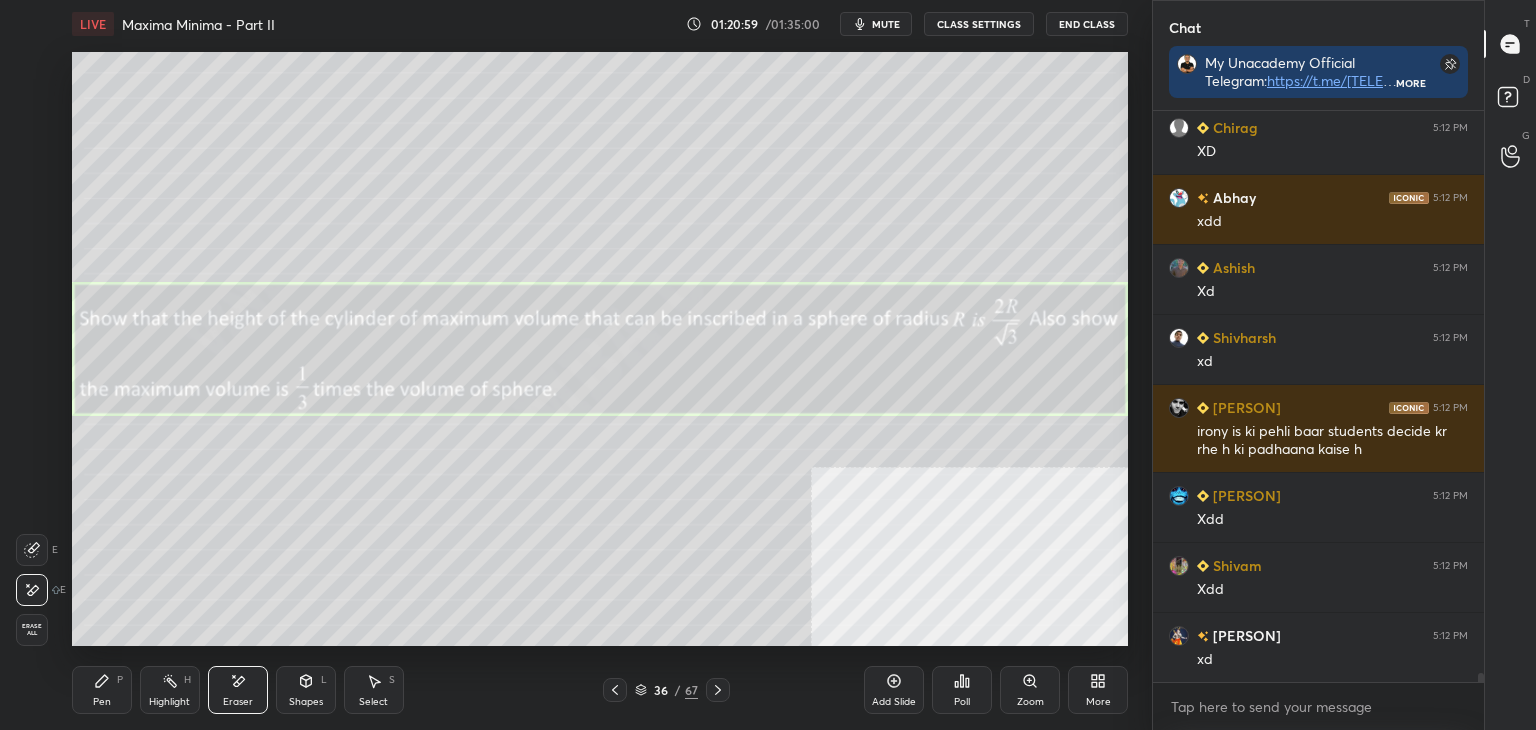 click on "Erase all" at bounding box center (32, 630) 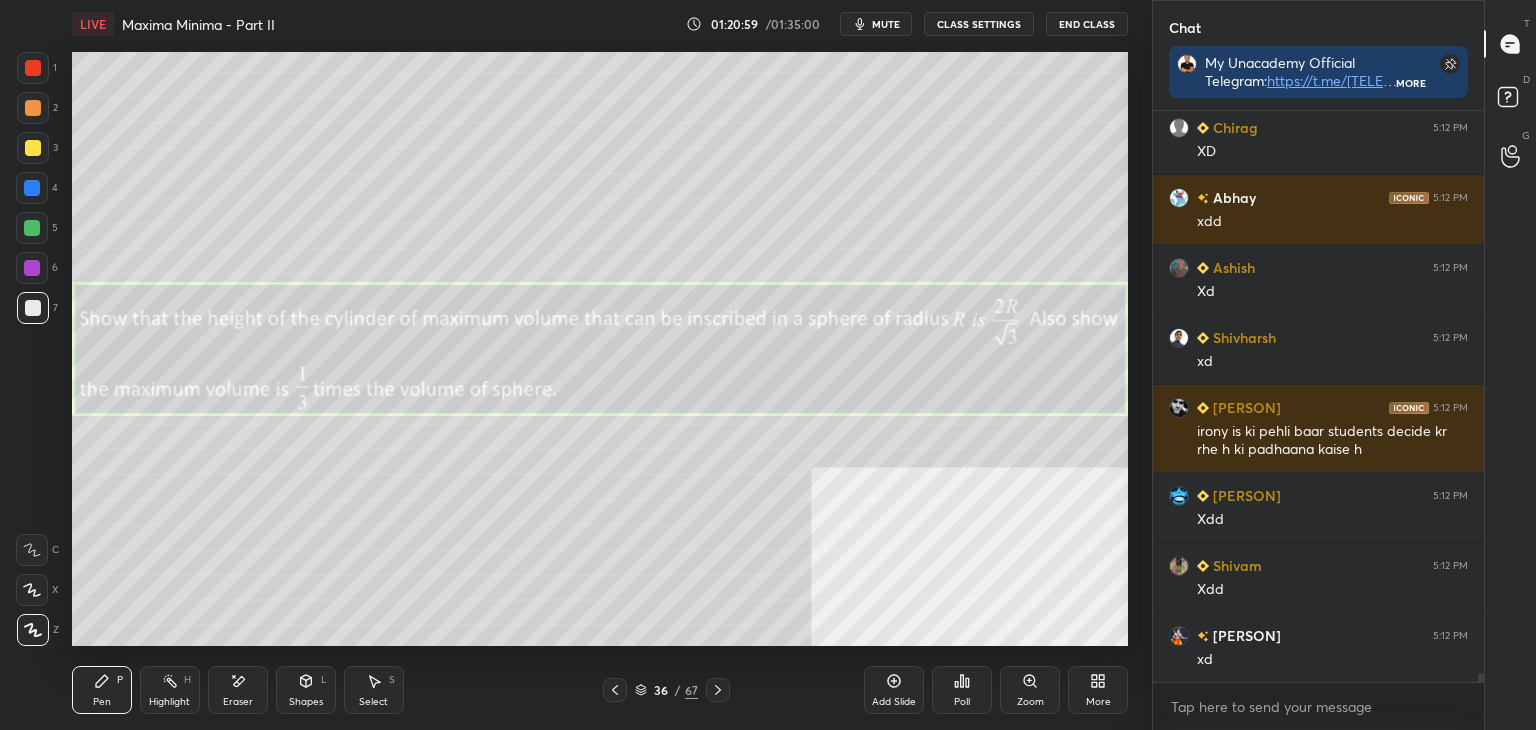 click on "Shapes L" at bounding box center (306, 690) 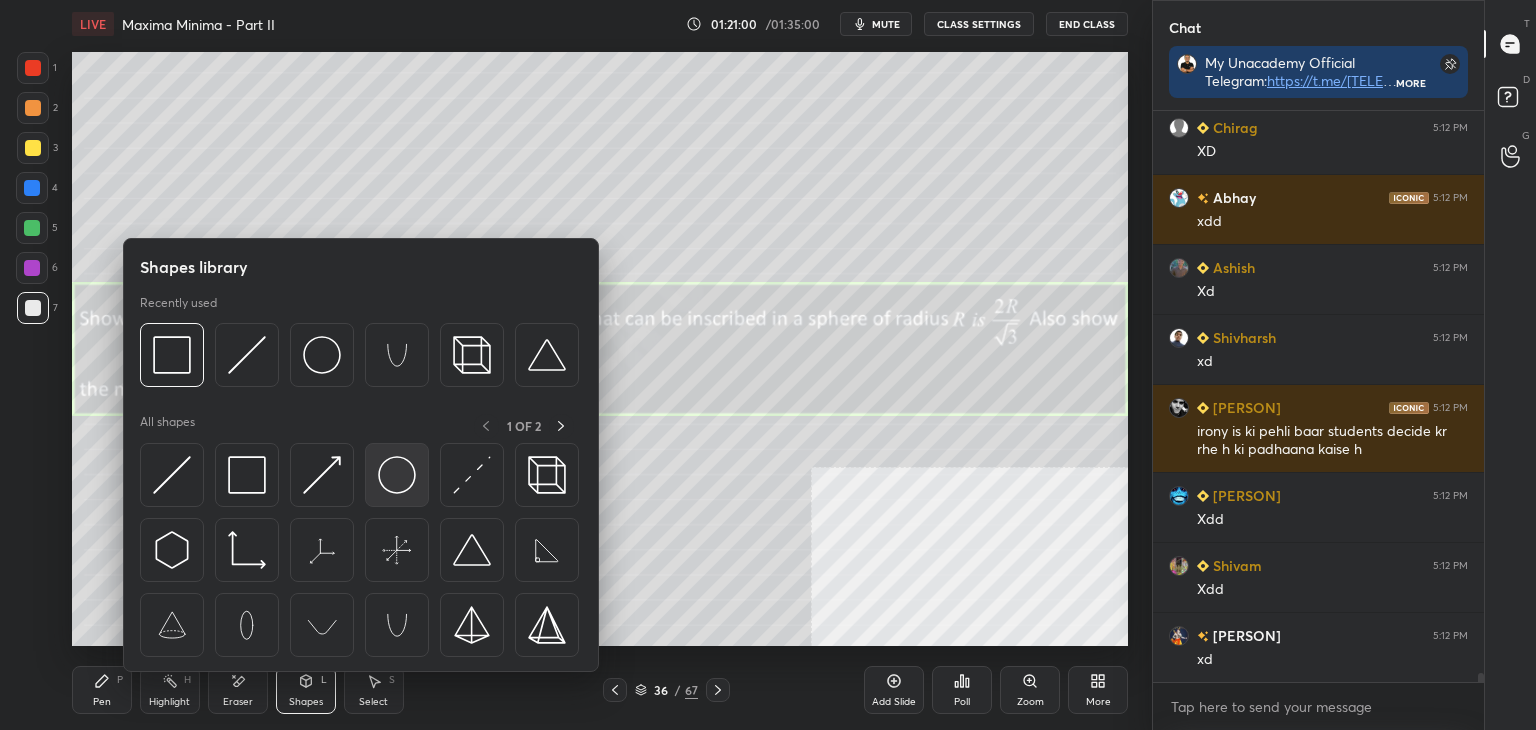 click at bounding box center [397, 475] 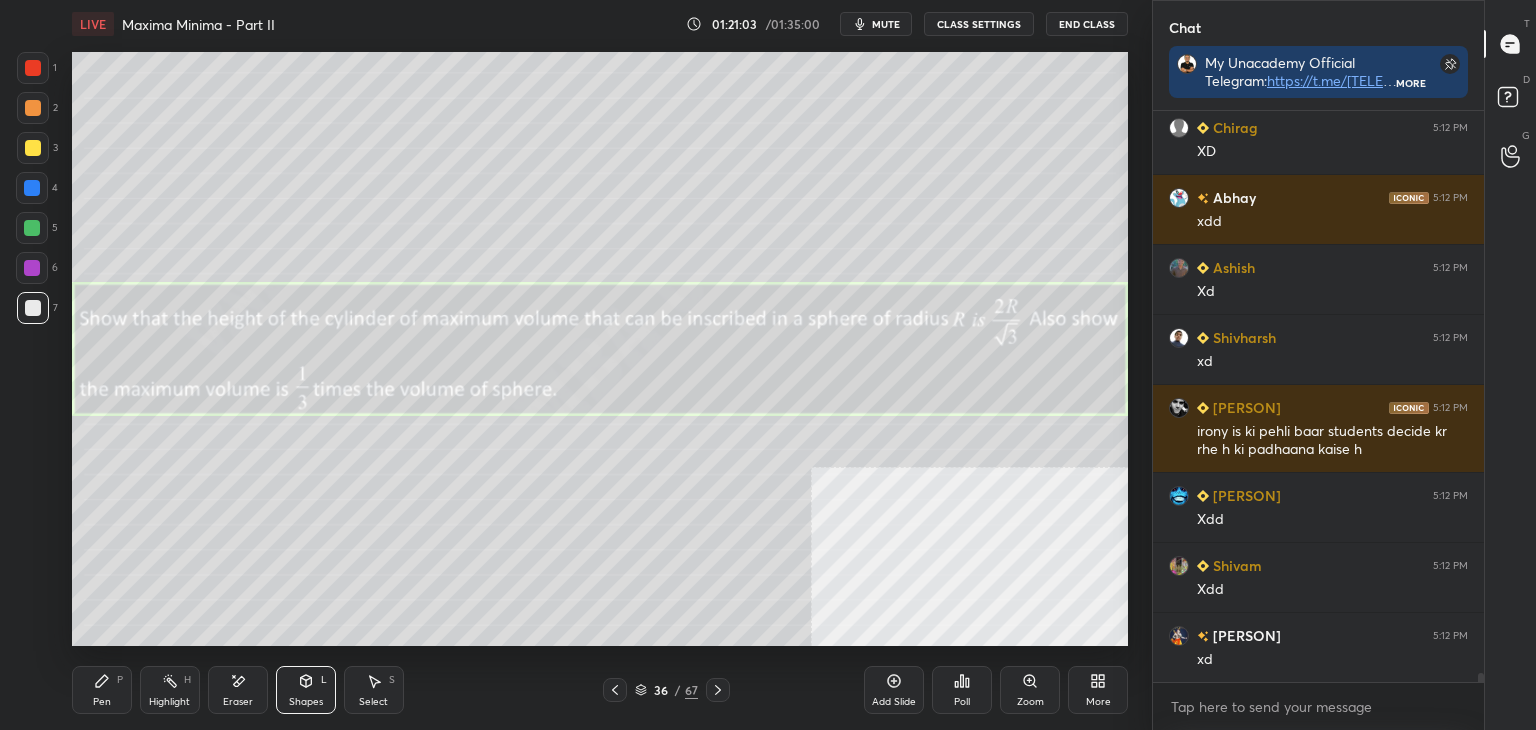 drag, startPoint x: 306, startPoint y: 699, endPoint x: 304, endPoint y: 677, distance: 22.090721 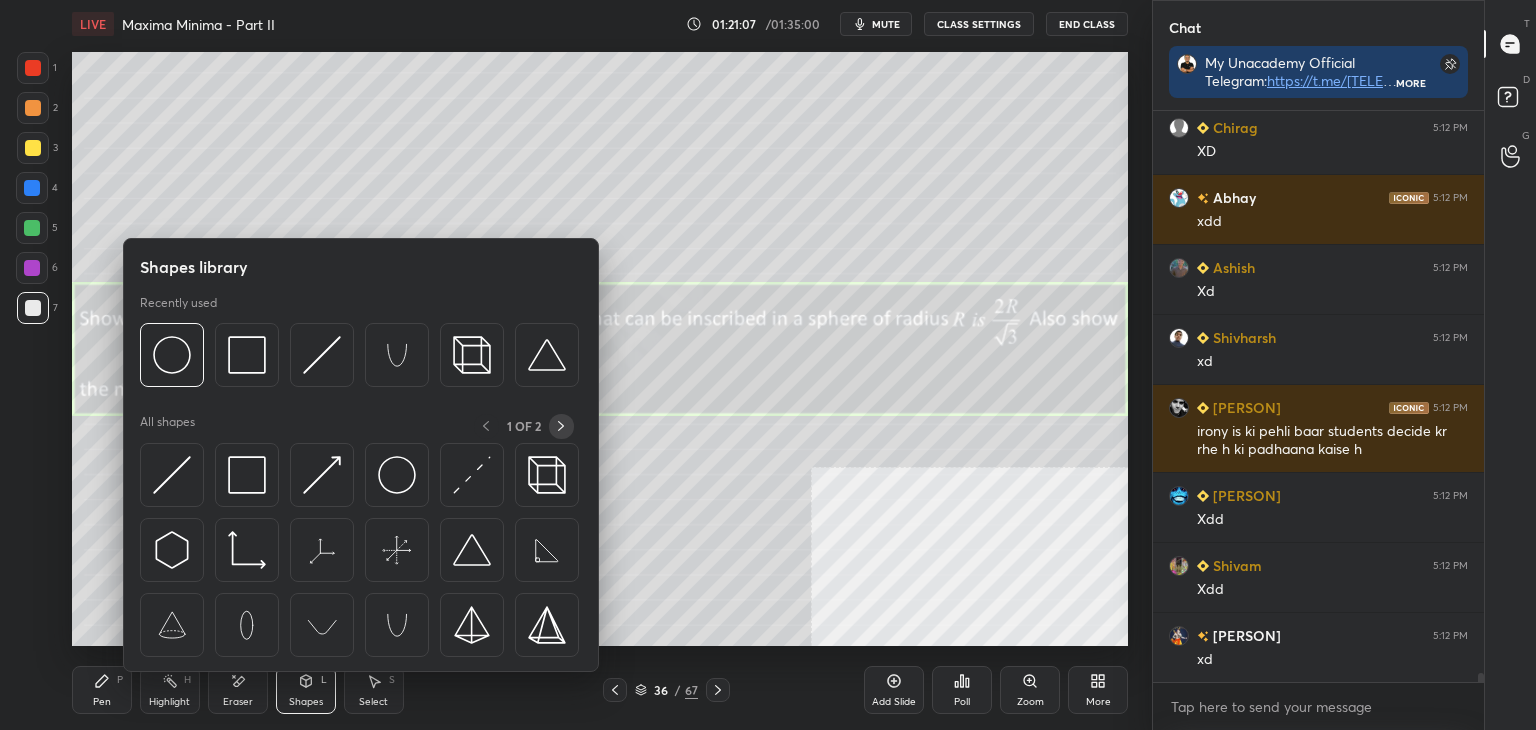 click 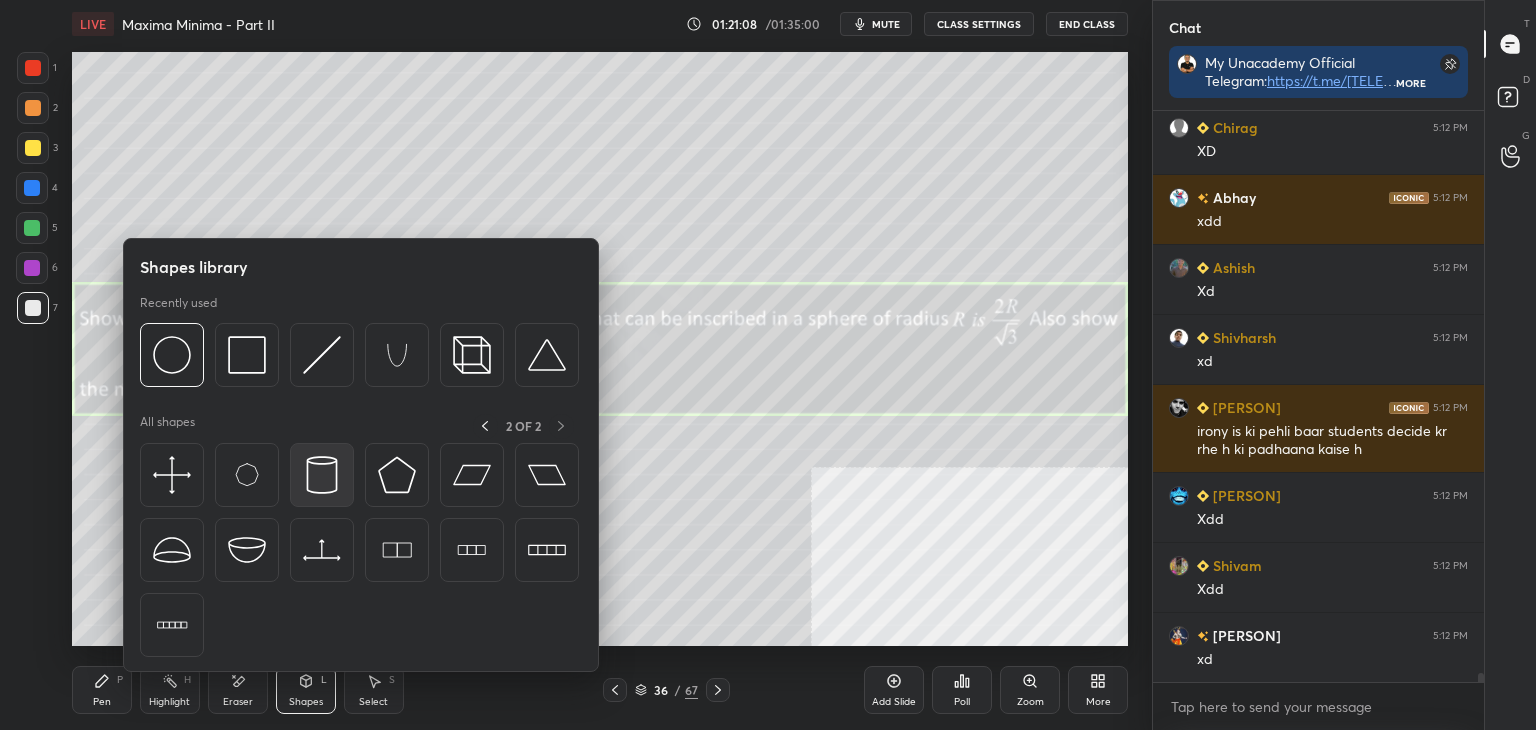 click at bounding box center (322, 475) 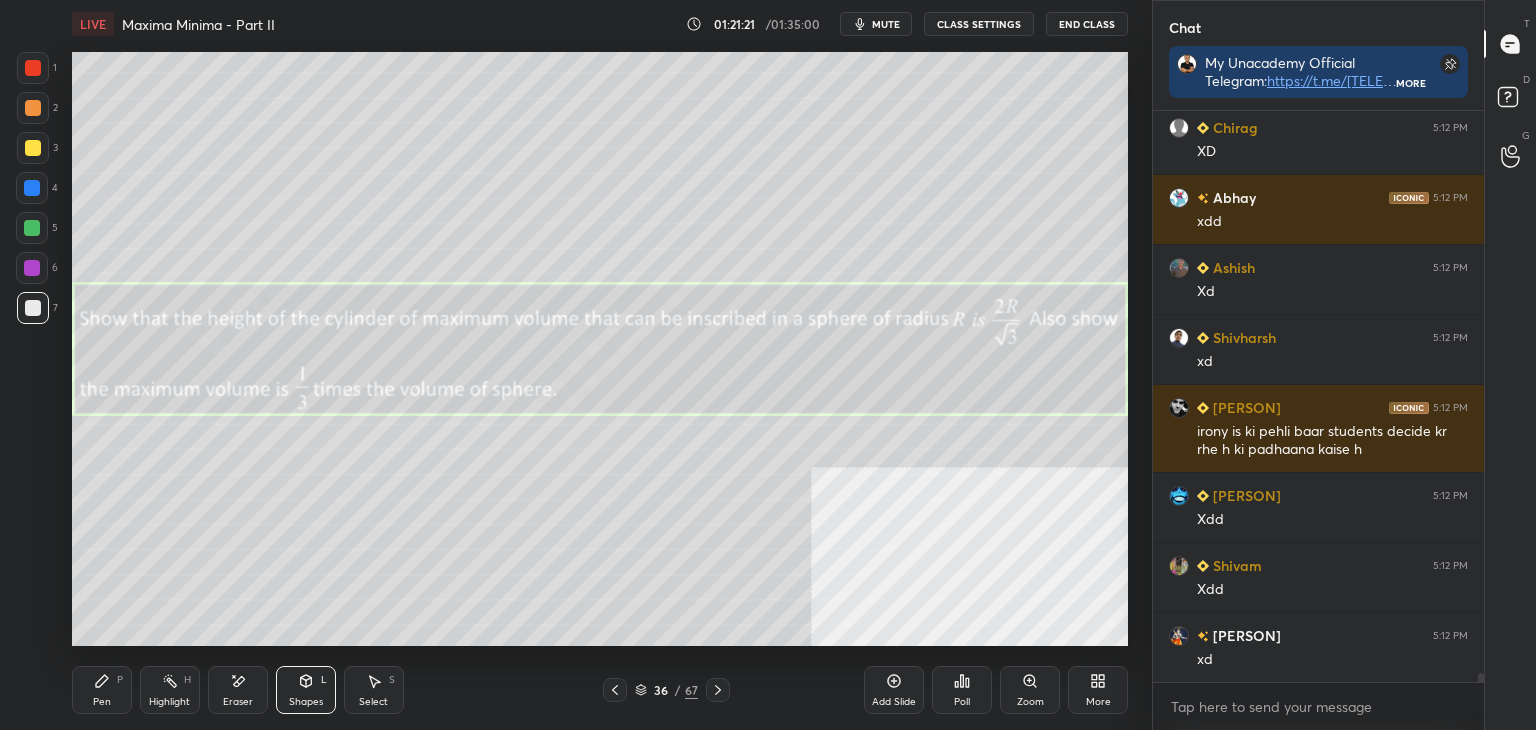 click on "Pen P" at bounding box center [102, 690] 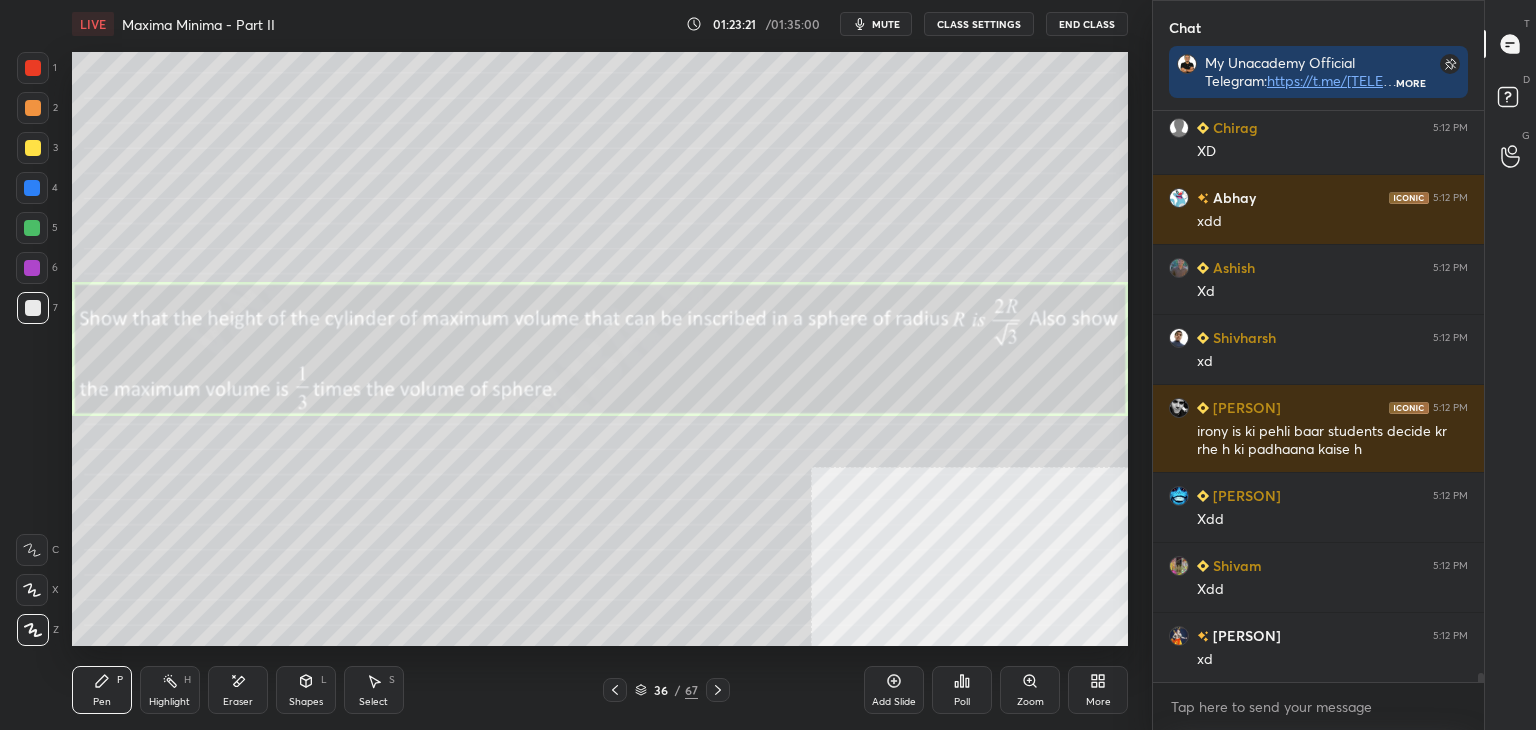 click on "Select" at bounding box center [373, 702] 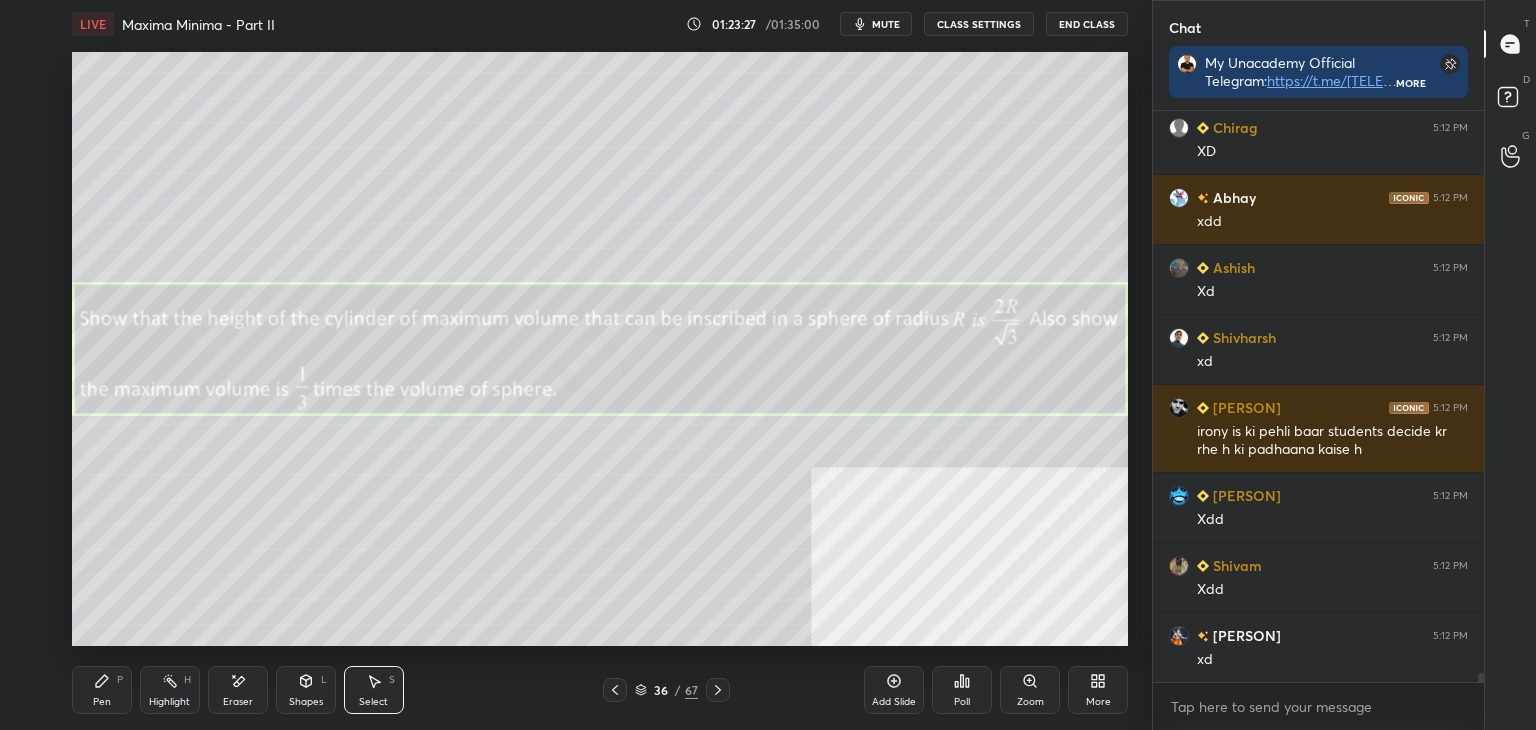 drag, startPoint x: 899, startPoint y: 690, endPoint x: 817, endPoint y: 627, distance: 103.40696 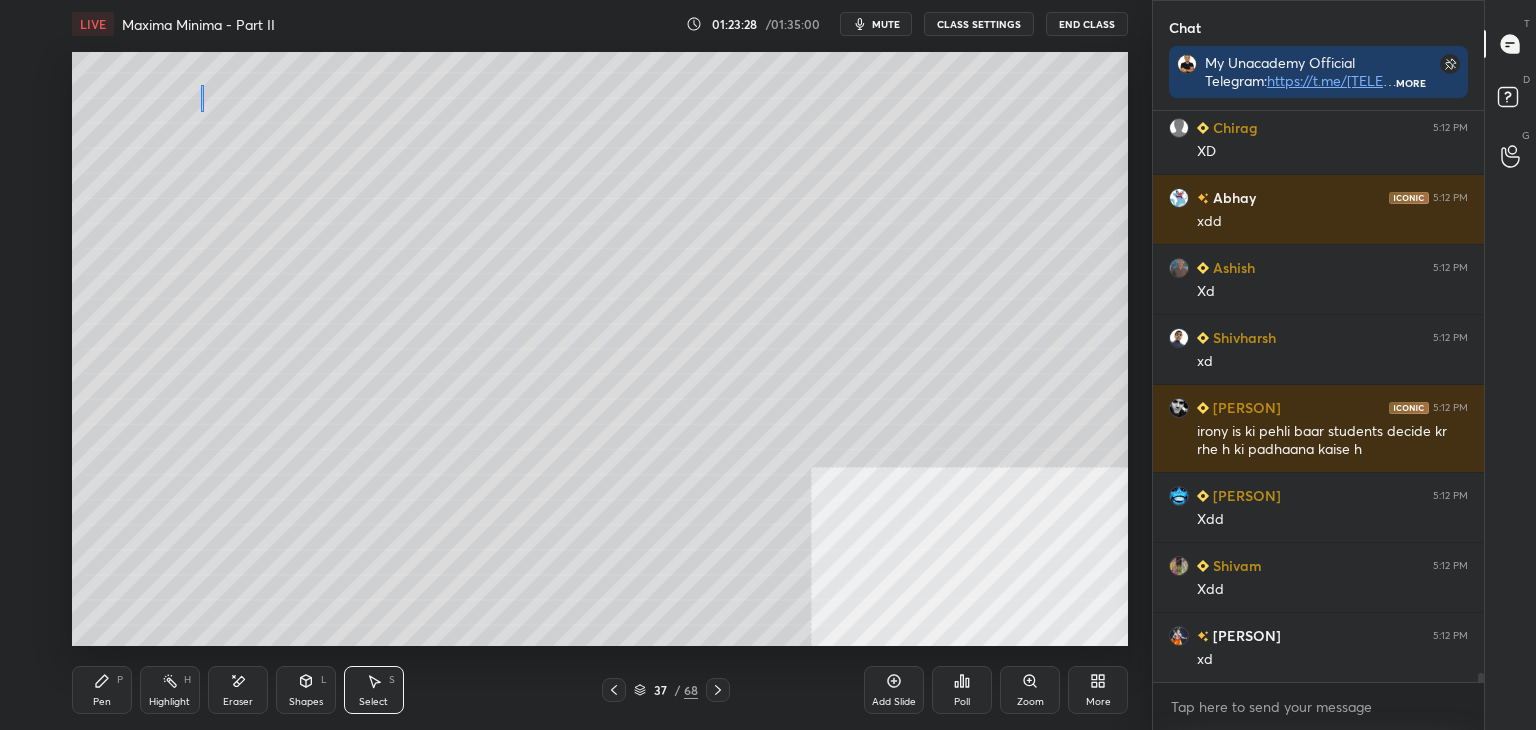 drag, startPoint x: 200, startPoint y: 85, endPoint x: 218, endPoint y: 93, distance: 19.697716 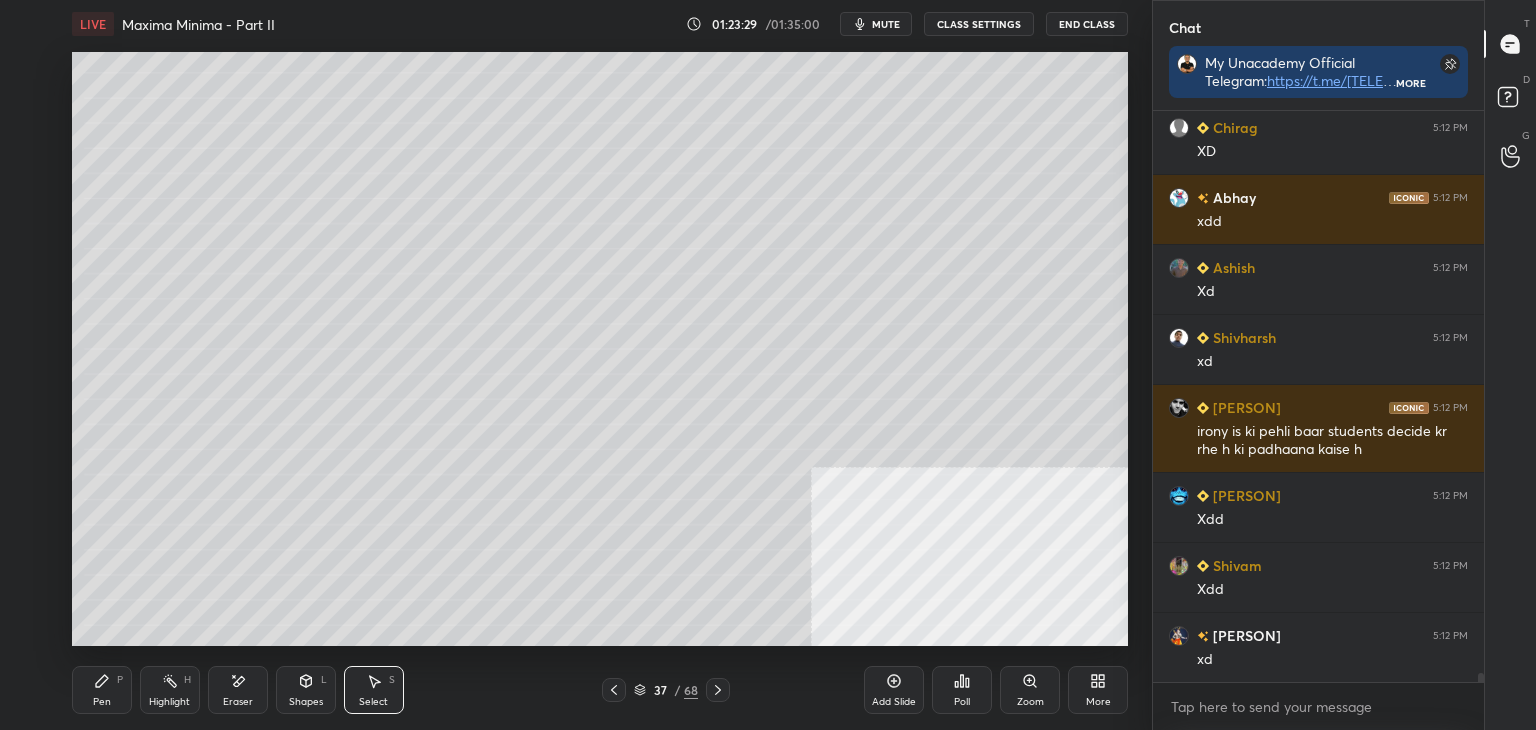 click on "Pen P" at bounding box center [102, 690] 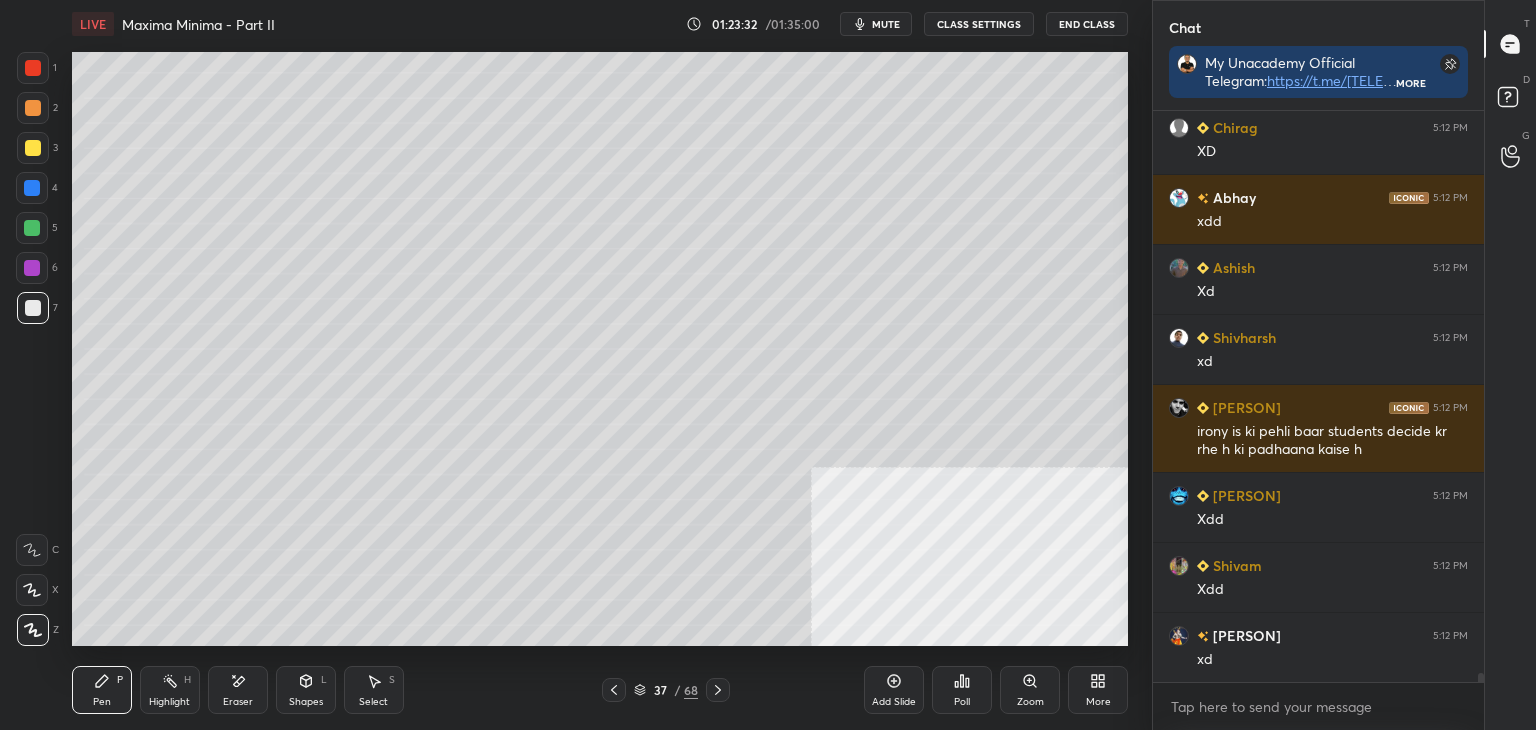 click 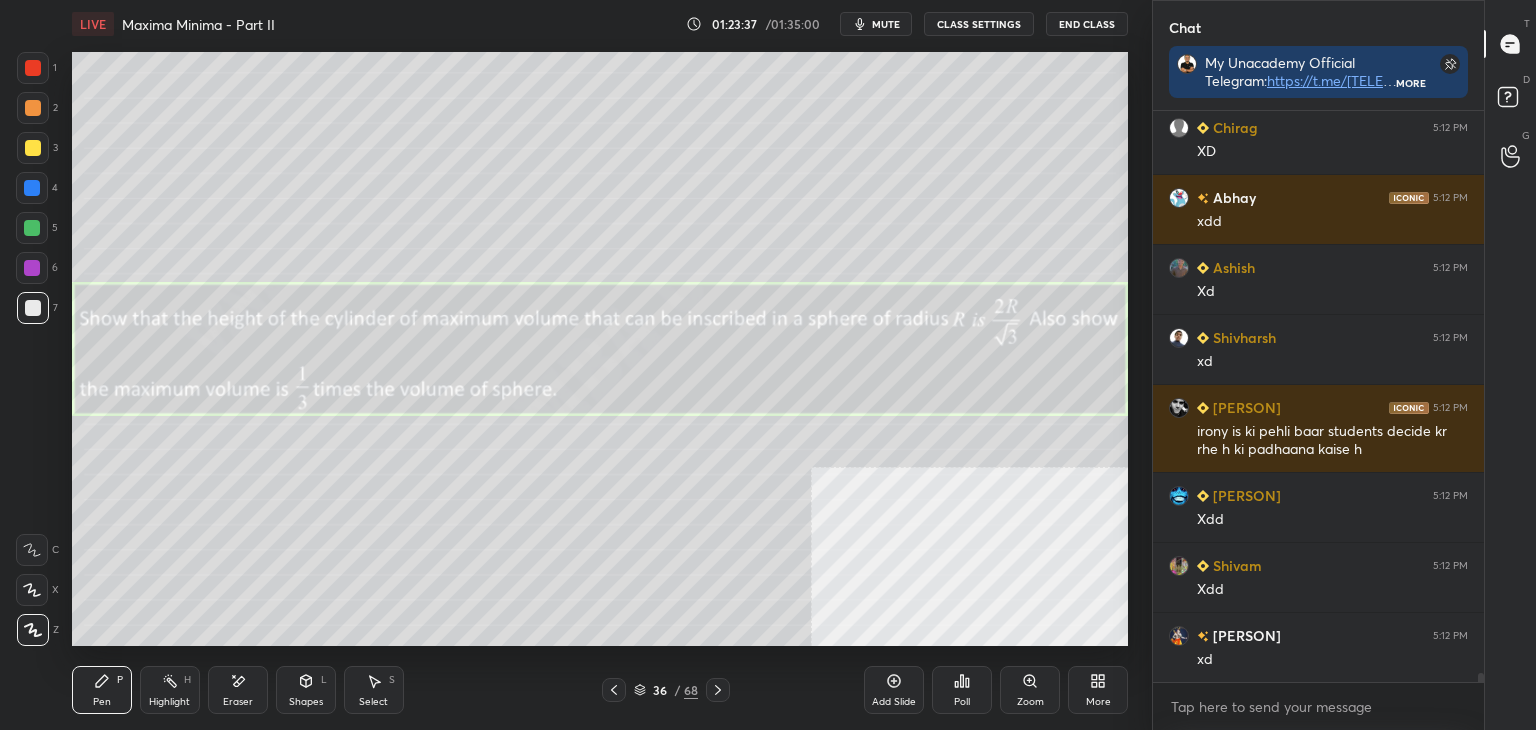 drag, startPoint x: 713, startPoint y: 691, endPoint x: 704, endPoint y: 685, distance: 10.816654 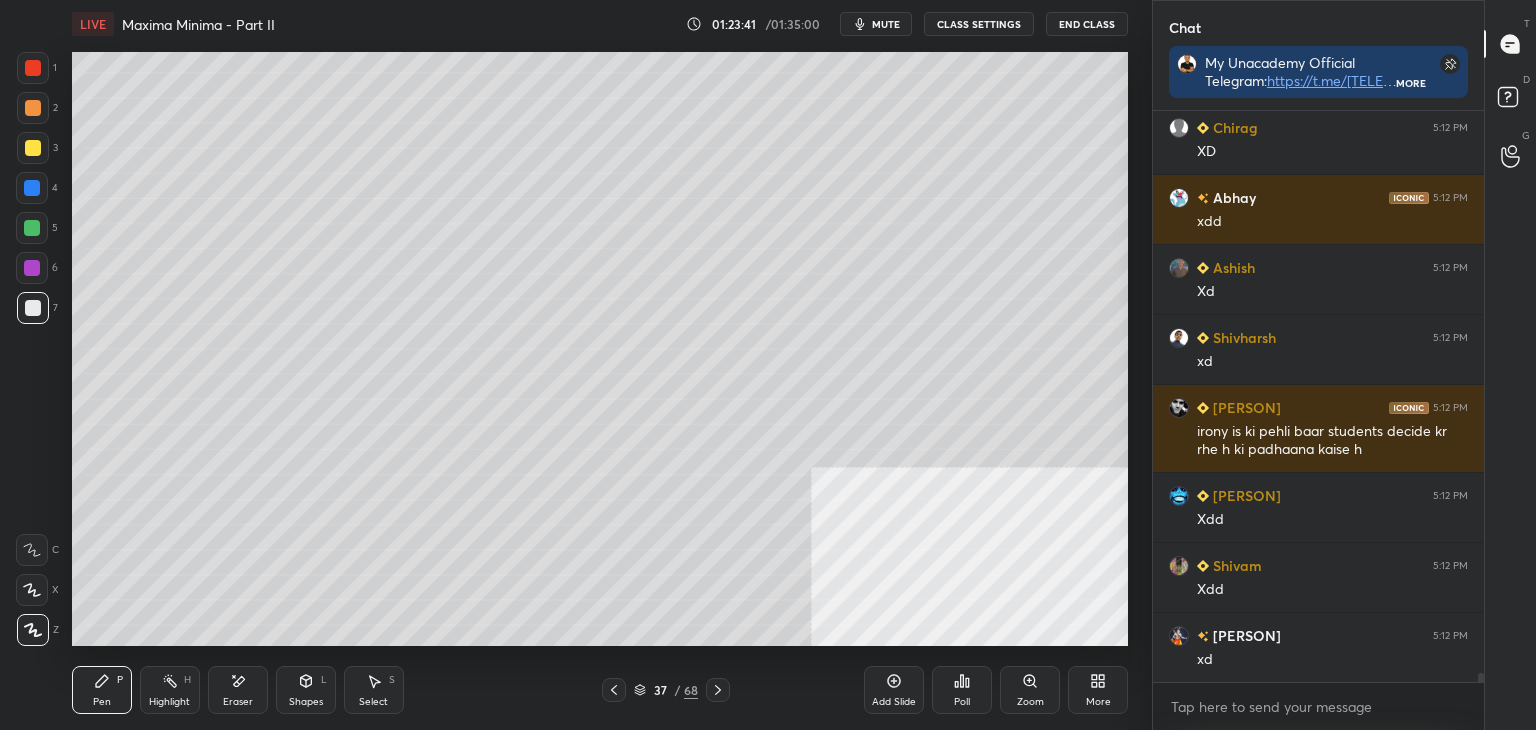 click 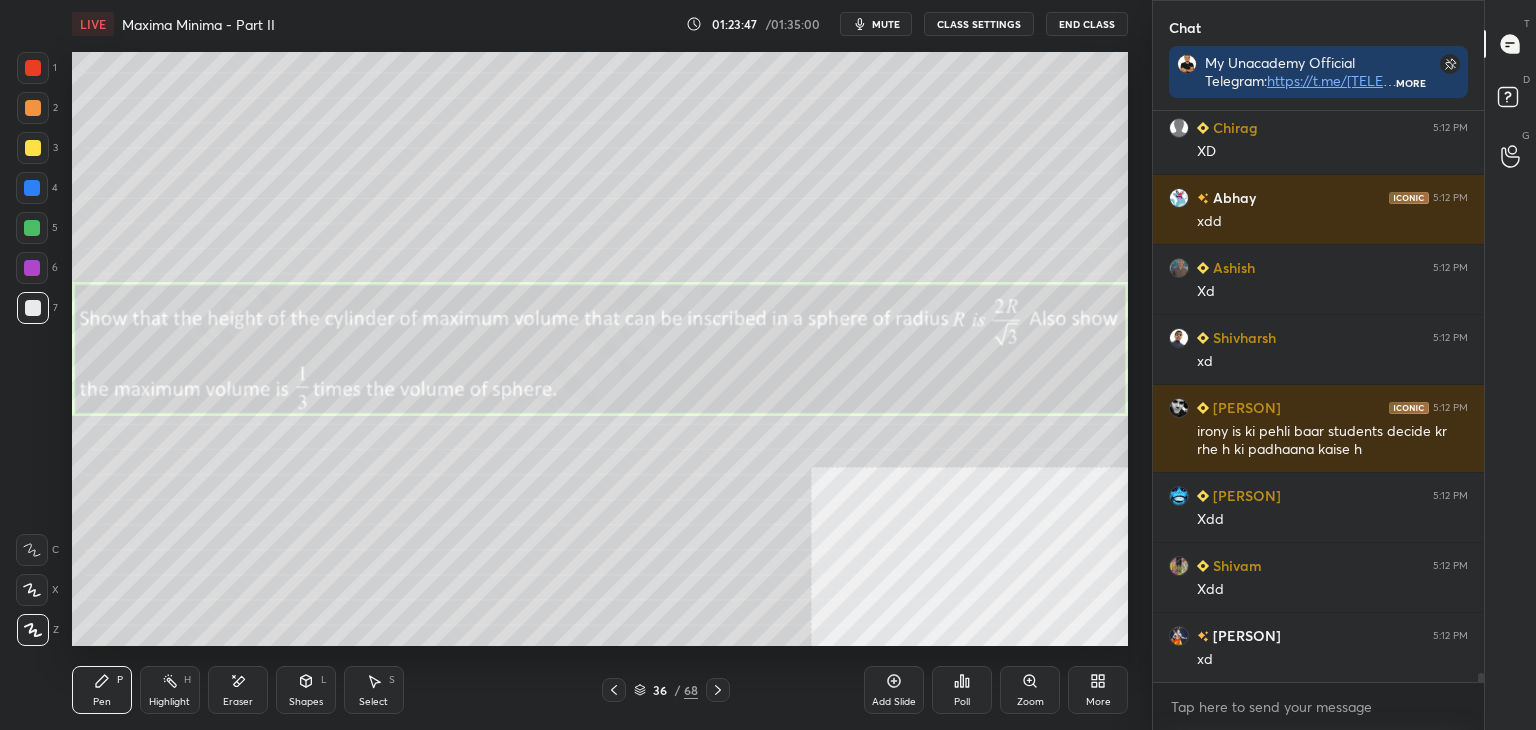 click 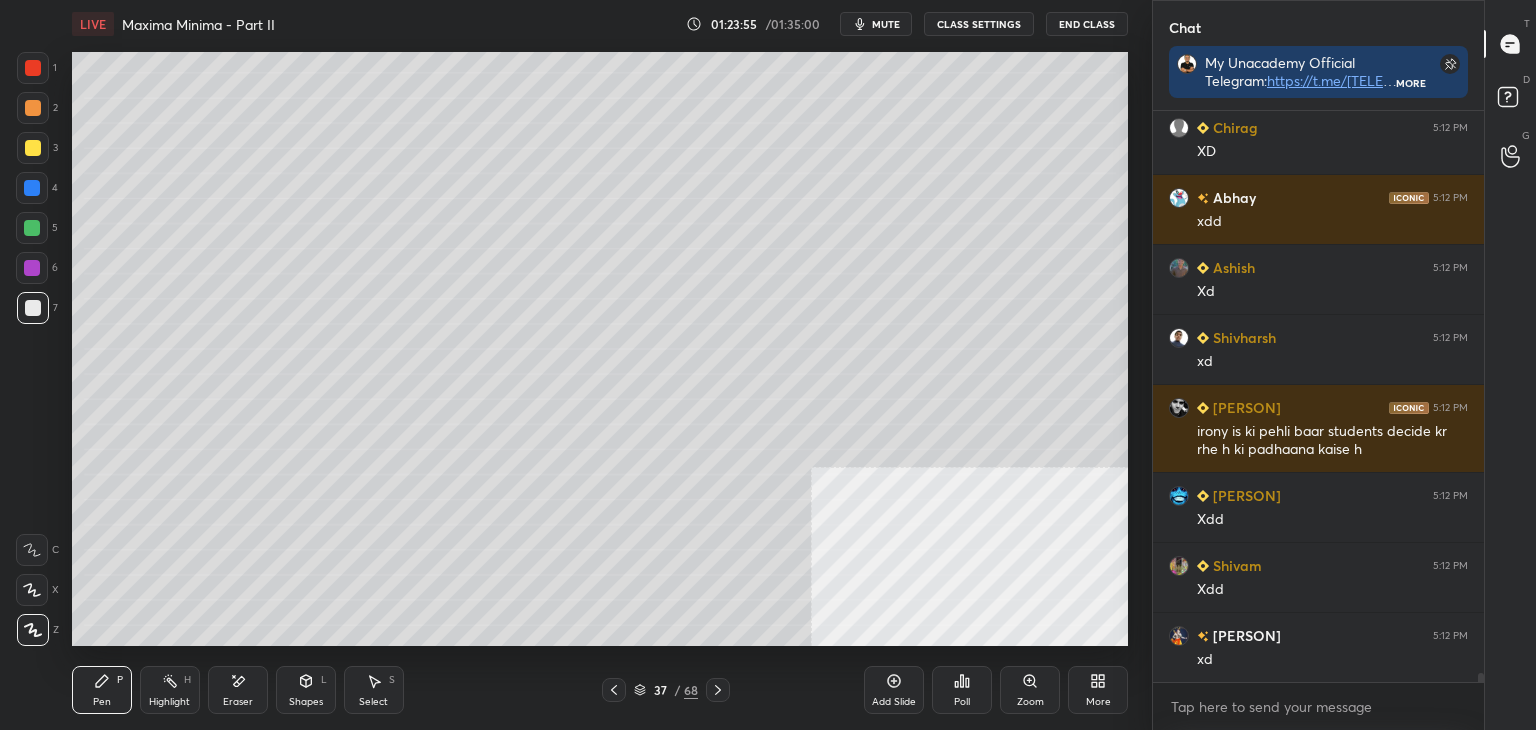 click on "Pen P Highlight H Eraser Shapes L Select S 37 / 68 Add Slide Poll Zoom More" at bounding box center [600, 690] 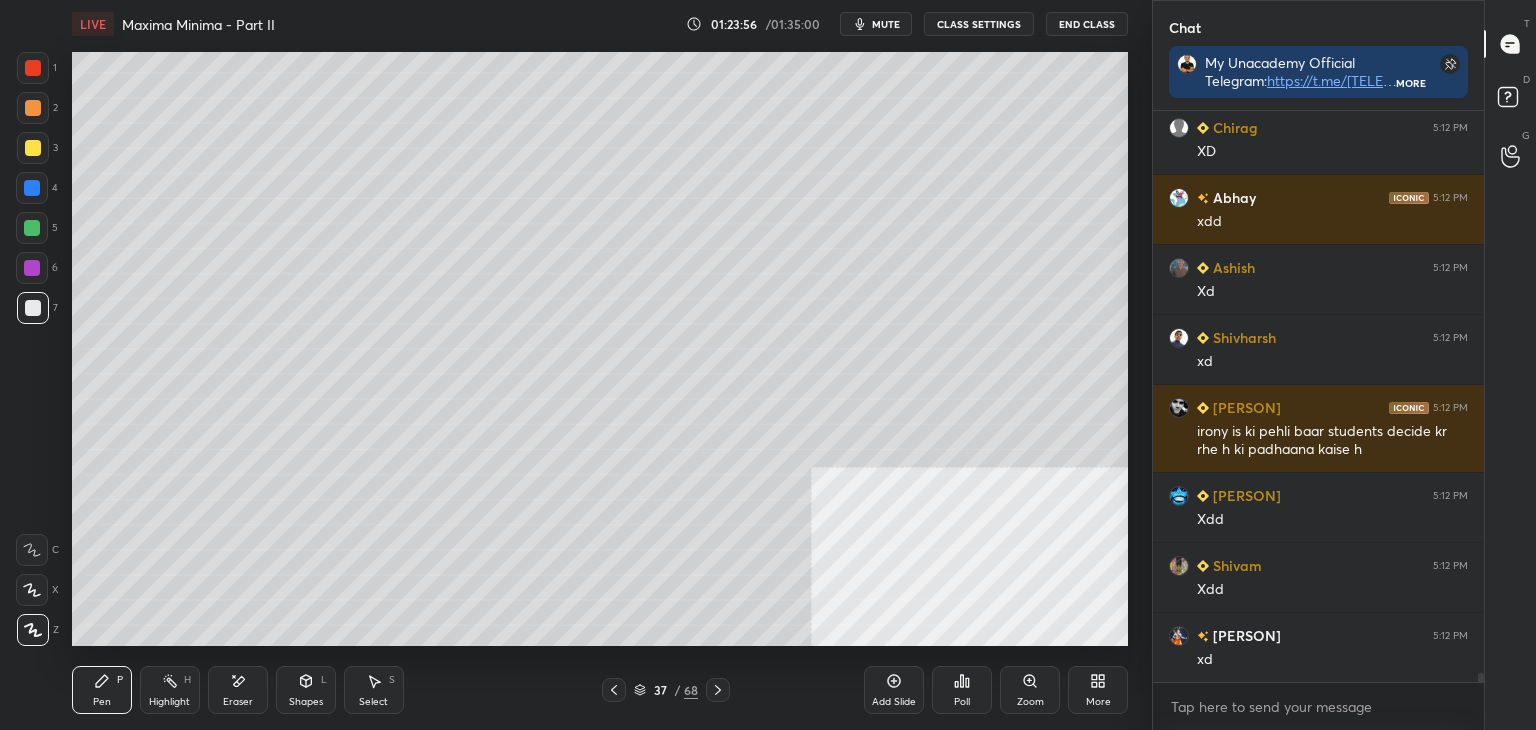 click 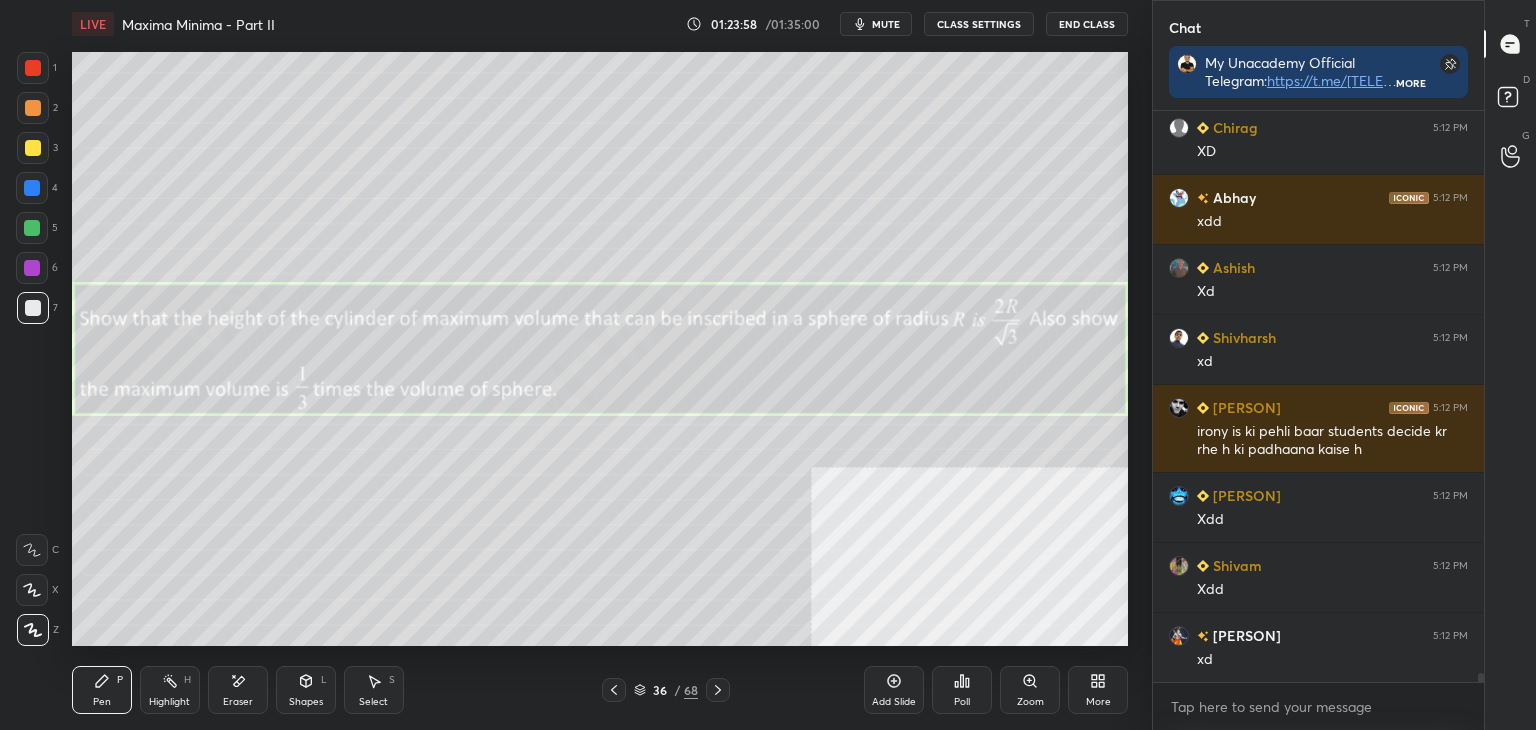 click 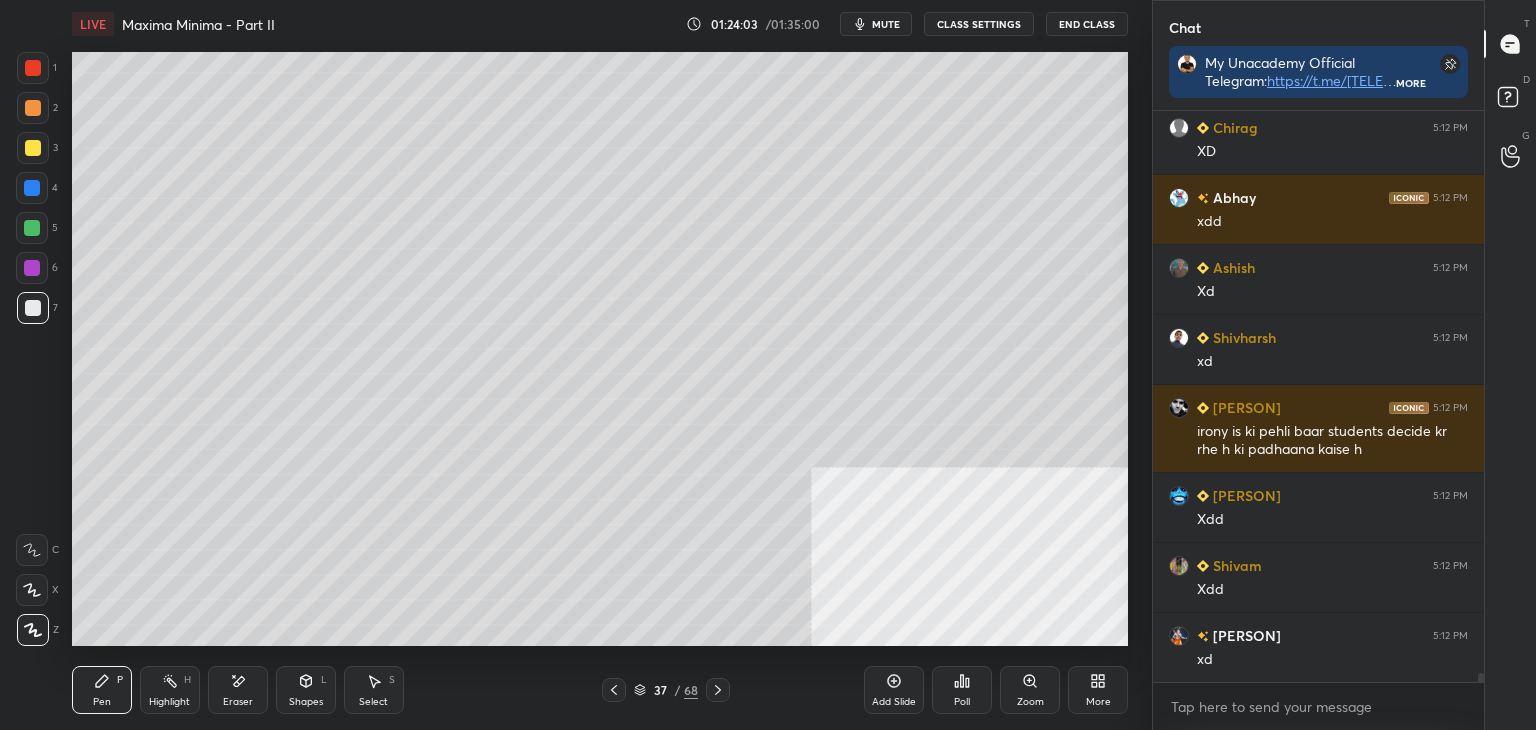 drag, startPoint x: 609, startPoint y: 697, endPoint x: 708, endPoint y: 692, distance: 99.12618 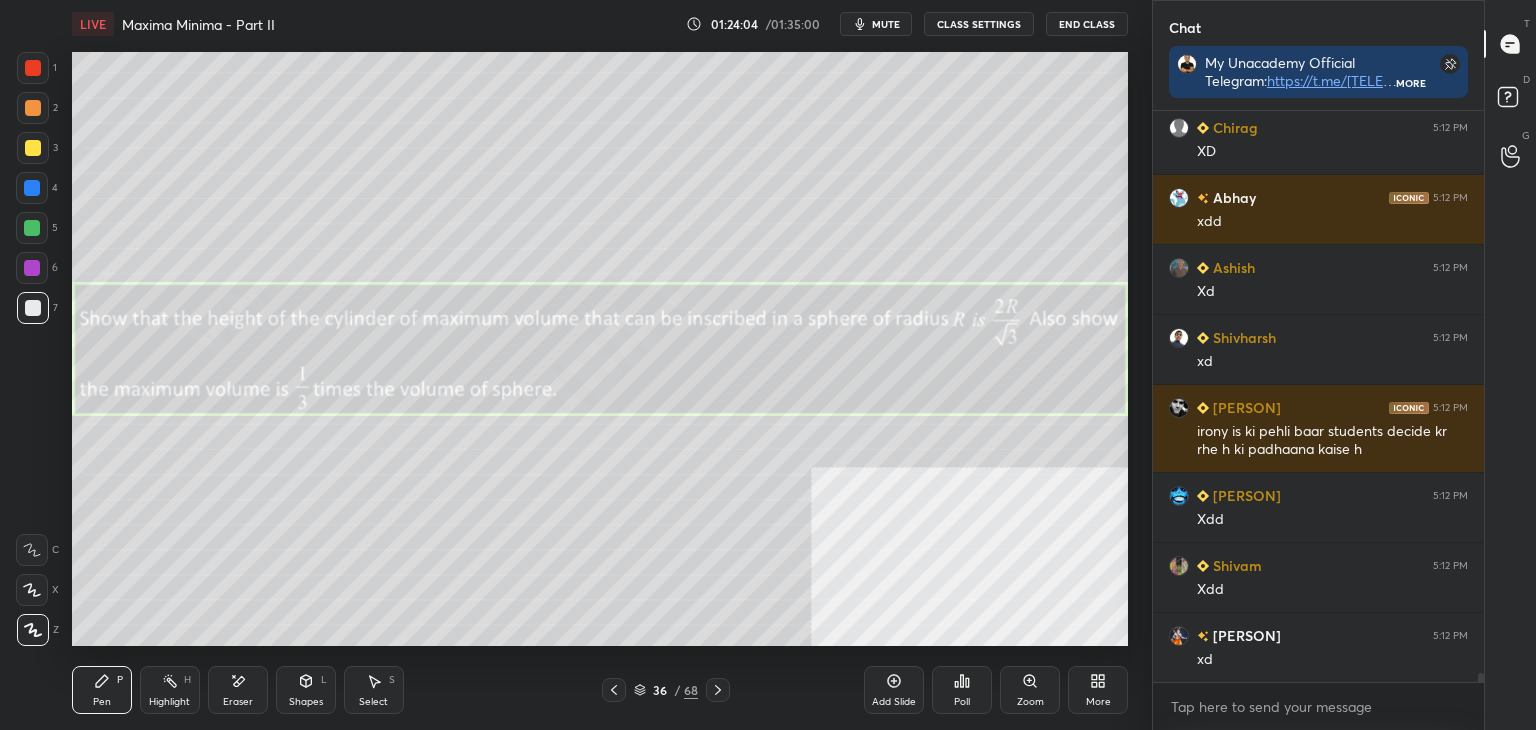 click 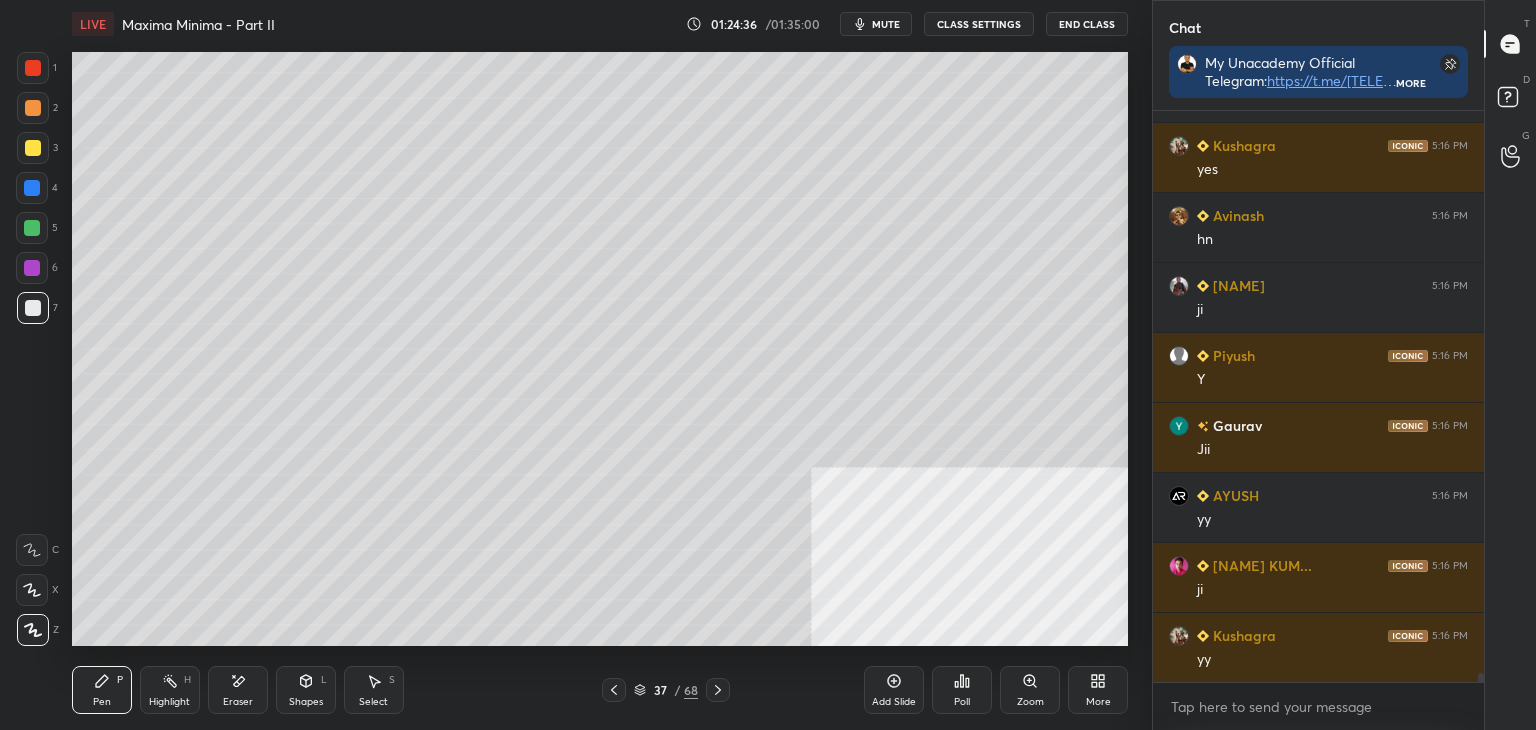 scroll, scrollTop: 34742, scrollLeft: 0, axis: vertical 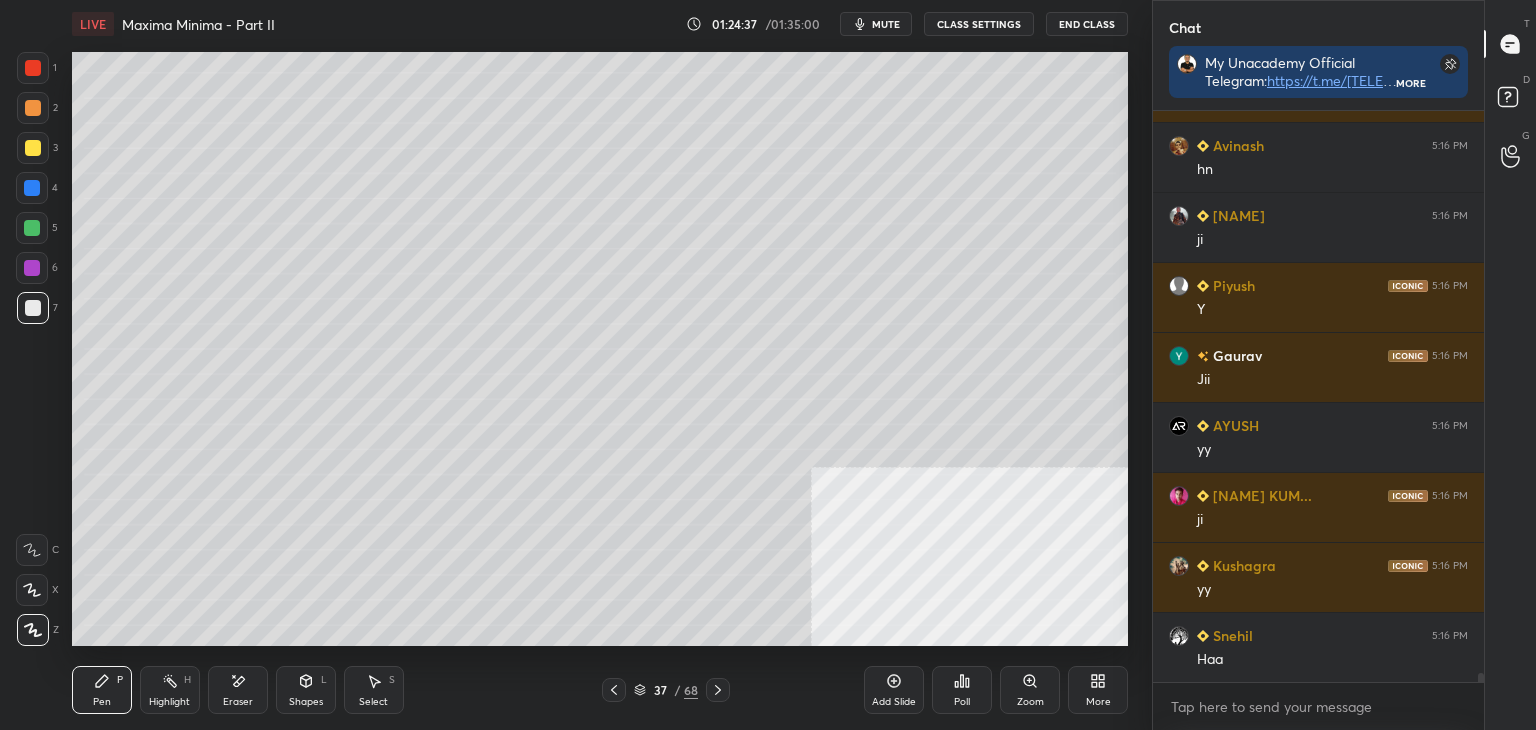 click 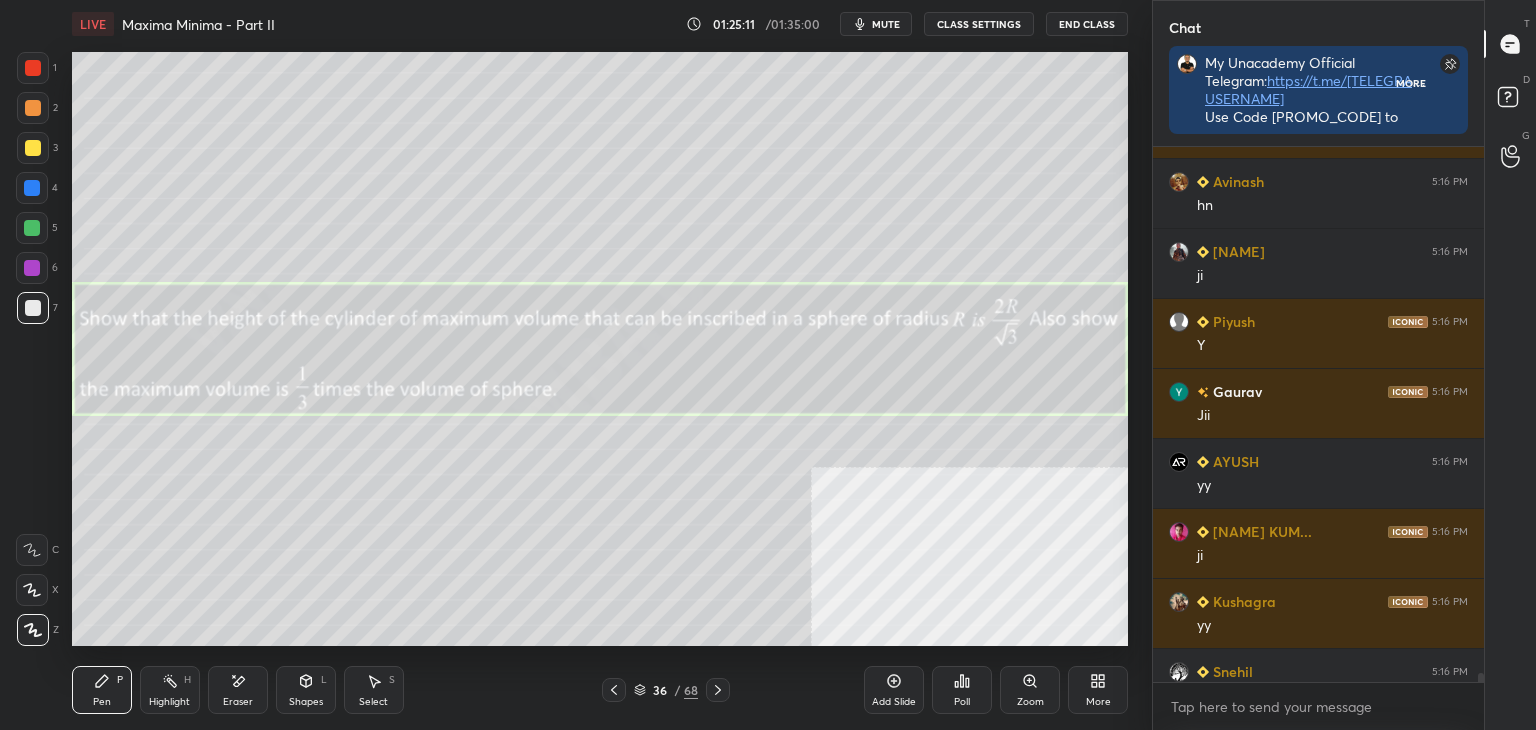 scroll, scrollTop: 613, scrollLeft: 325, axis: both 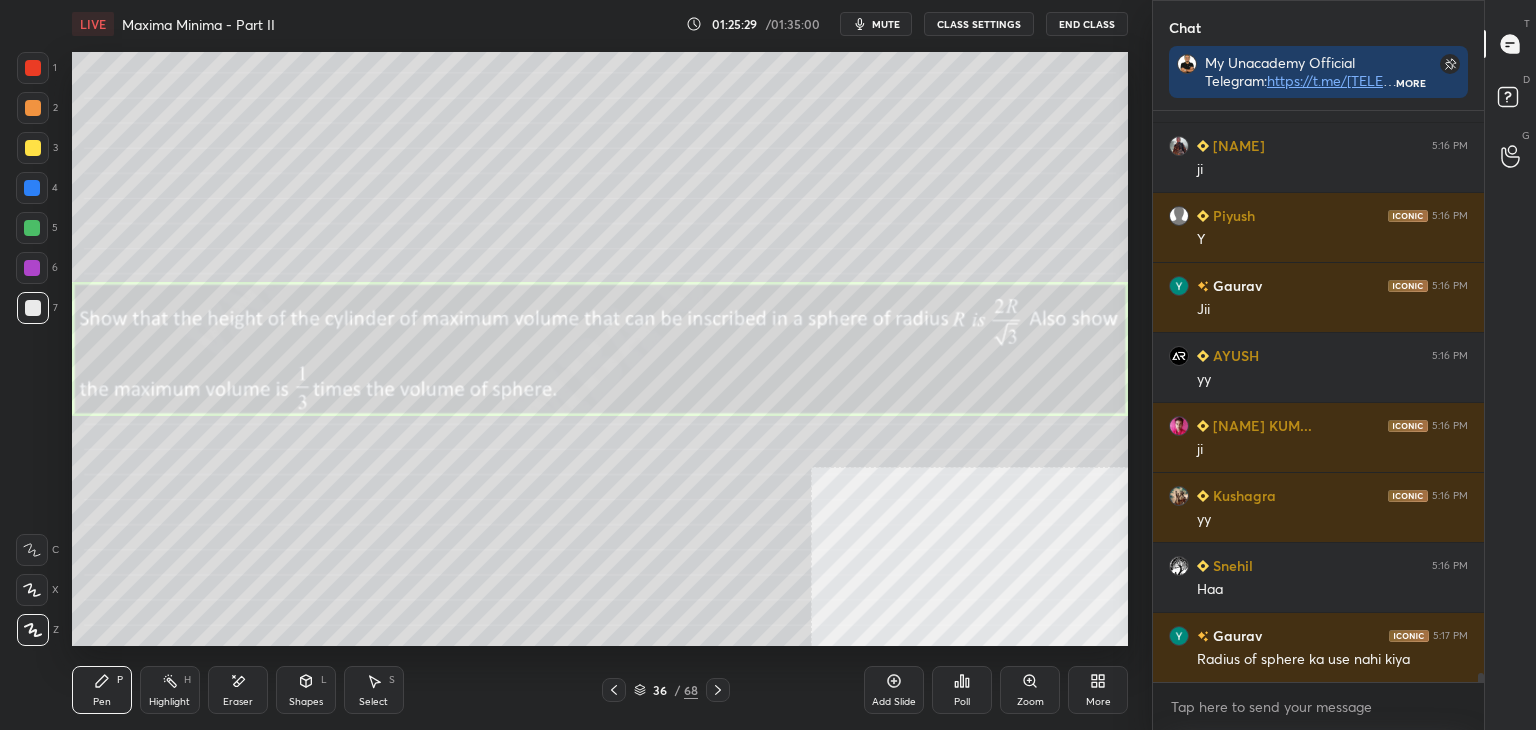 click 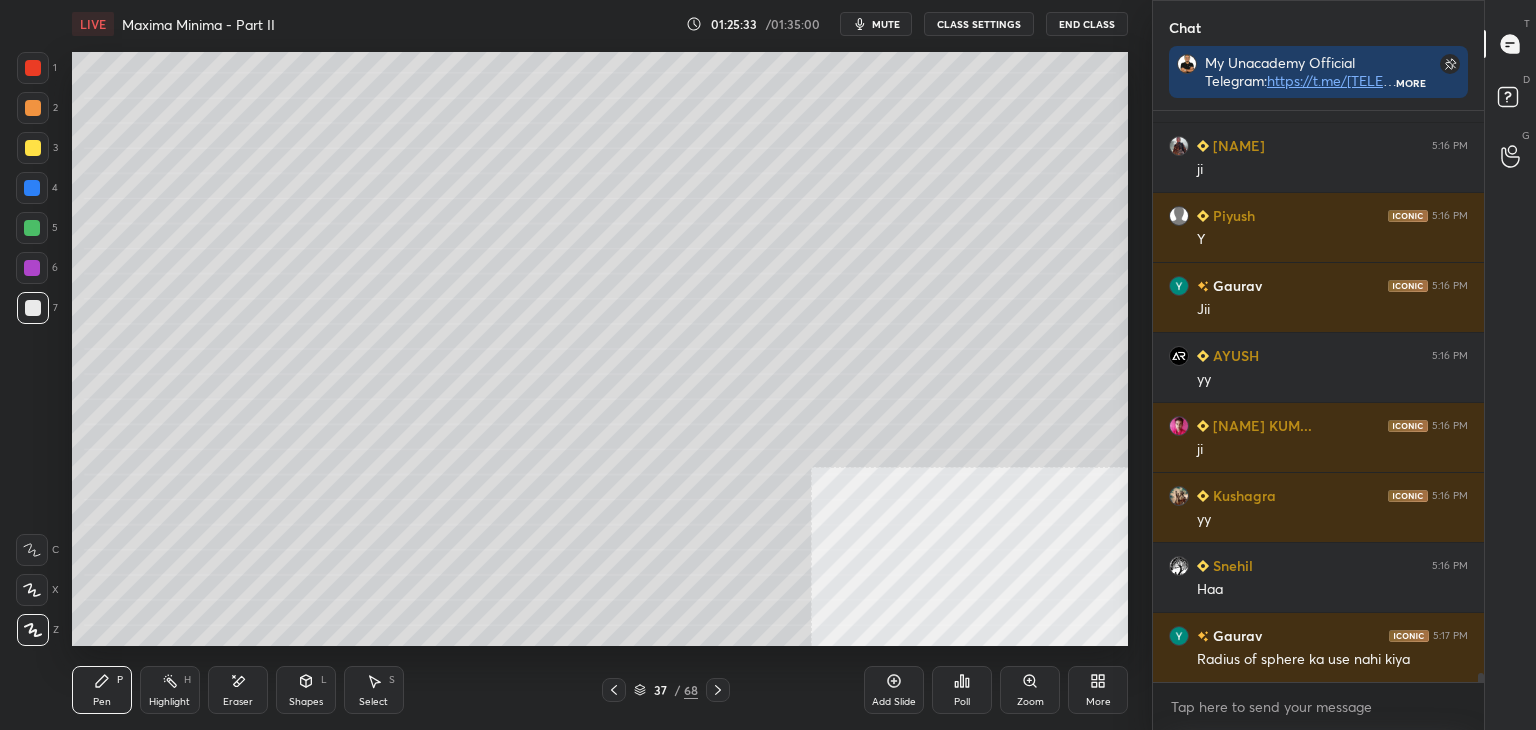 click 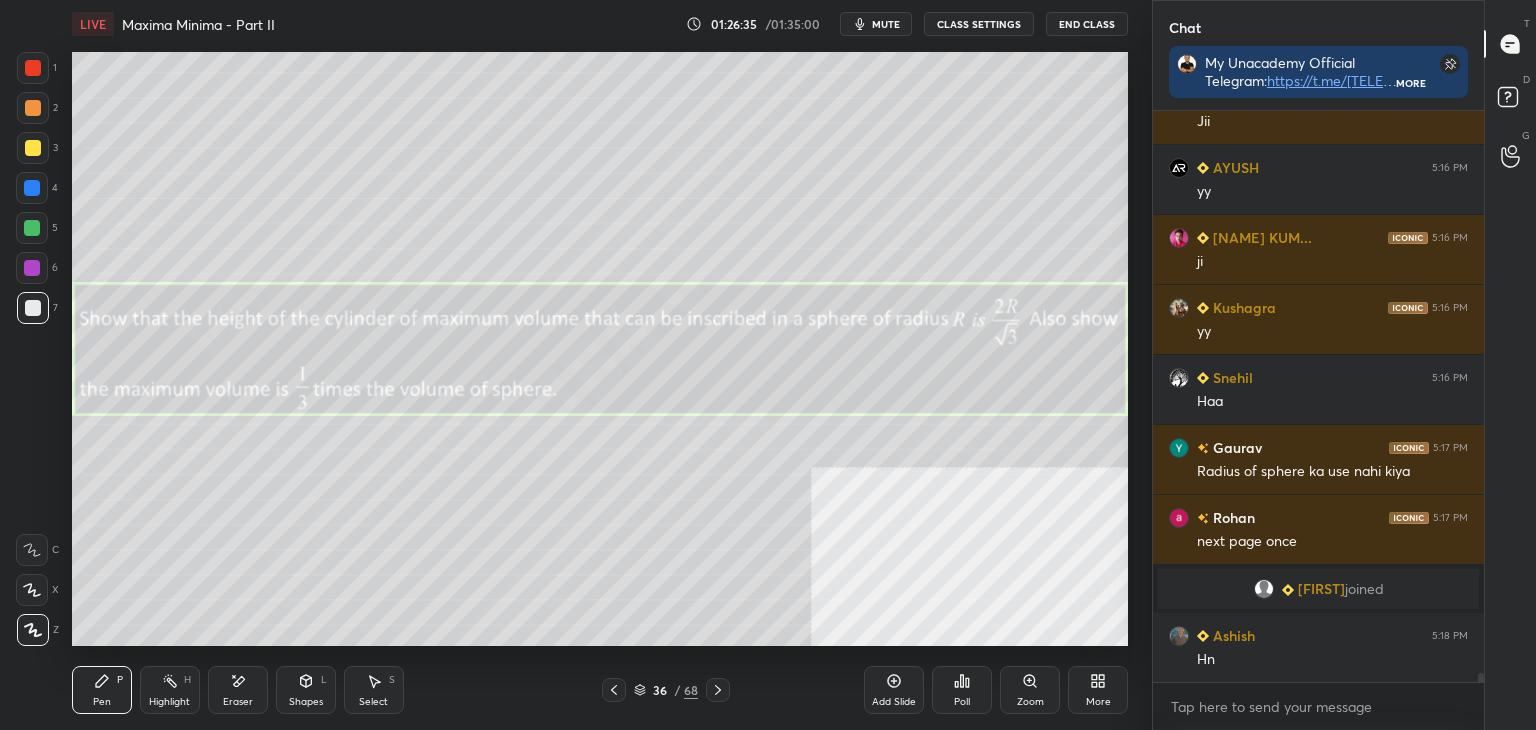 scroll, scrollTop: 34534, scrollLeft: 0, axis: vertical 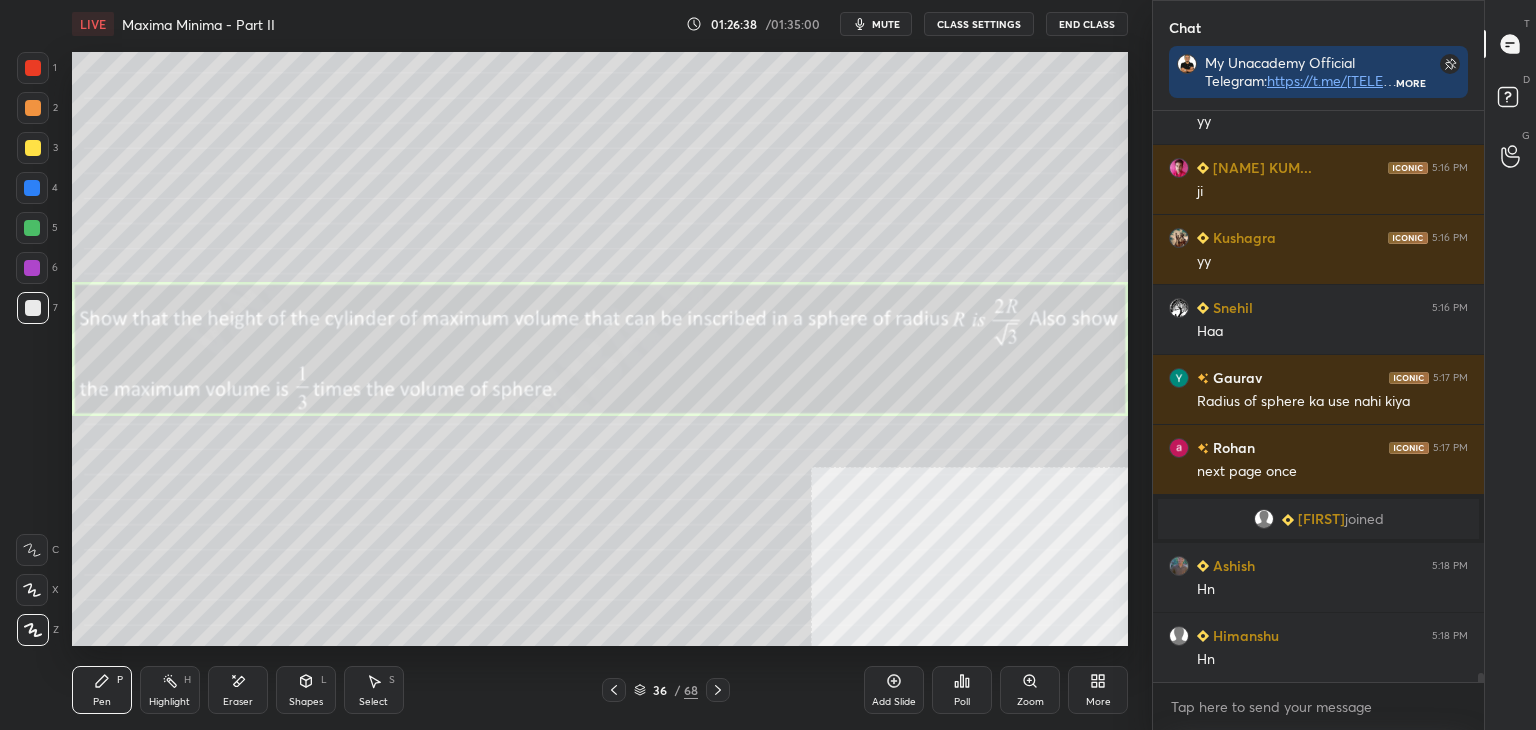 click on "[NUMBER] [NUMBER] [NUMBER] [NUMBER] [NUMBER] [NUMBER] [NUMBER] C X Z E E Erase all H H LIVE Maxima Minima - Part II 01:26:38 / 01:35:00 mute CLASS SETTINGS End Class Setting up your live class Poll for secs No correct answer Start poll Back Maxima Minima - Part II • L7 of Detailed Course on Applications of Derivatives for JEE 2026 [NAME] Pen P Highlight H Eraser Shapes L Select S 36 / 68 Add Slide Poll Zoom More Chat My Unacademy Official Telegram: https://t.me/[NAME]
Use Code [NAME] to renew your Subscriptions at lowest Prices More [NAME] 5:16 PM Jii [NAME] 5:16 PM yy [NAME] KUM... 5:16 PM ji [NAME] 5:16 PM yy [NAME] 5:17 PM Haa [NAME] 5:17 PM Radius of sphere ka use nahi kiya [NAME] 5:17 PM next page once [NAME] joined [NAME] 5:18 PM Hn [NAME] 5:18 PM Hn JUMP TO LATEST Enable hand raising Enable raise hand to speak to learners. Once enabled, chat will be turned off temporarily. Enable x Ram Asked a doubt 13 Sir maine jo time waste kiya hai uska bahut regret hota hai kya abhi se kuch ho skta hai? Pick this doubt [NAME] 9 3 1" at bounding box center (768, 365) 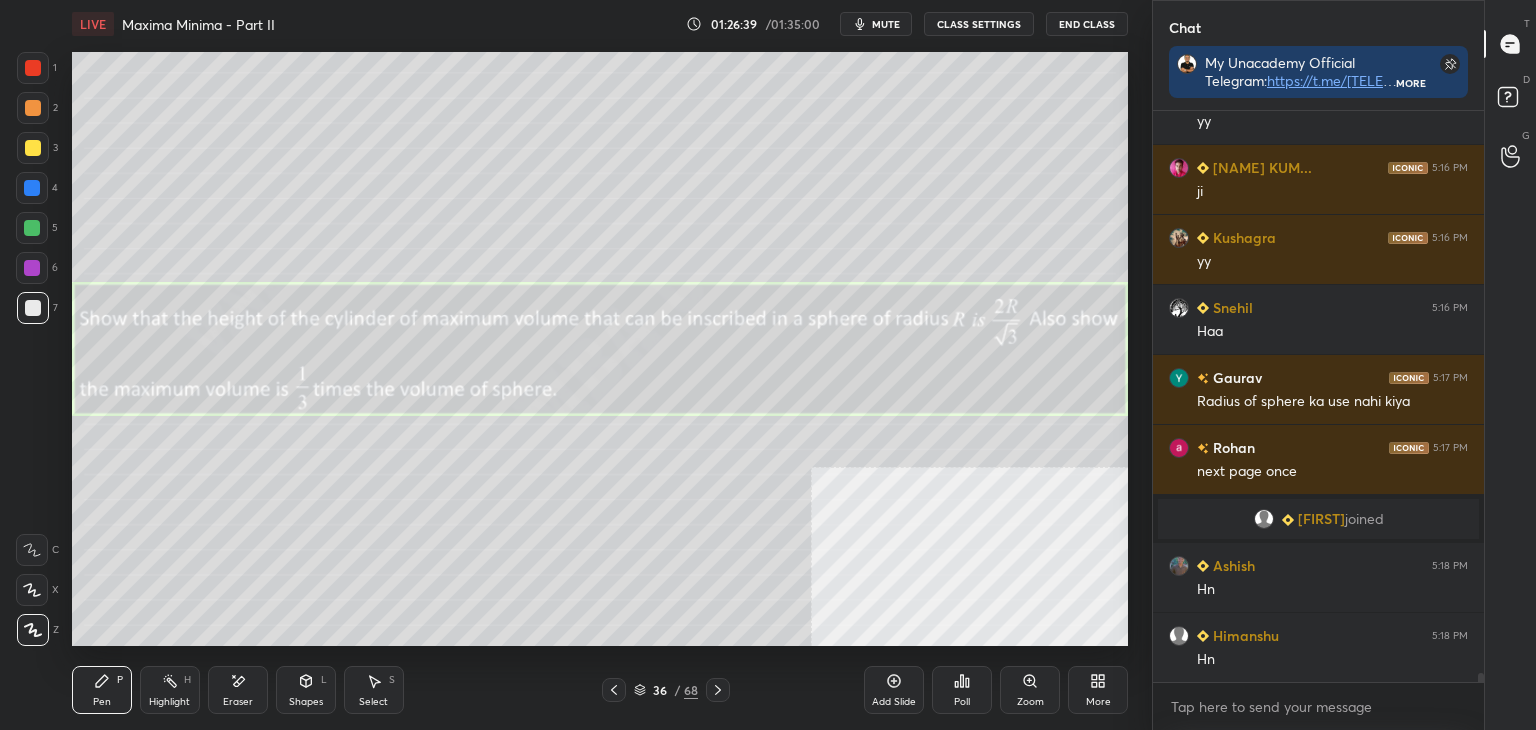 click 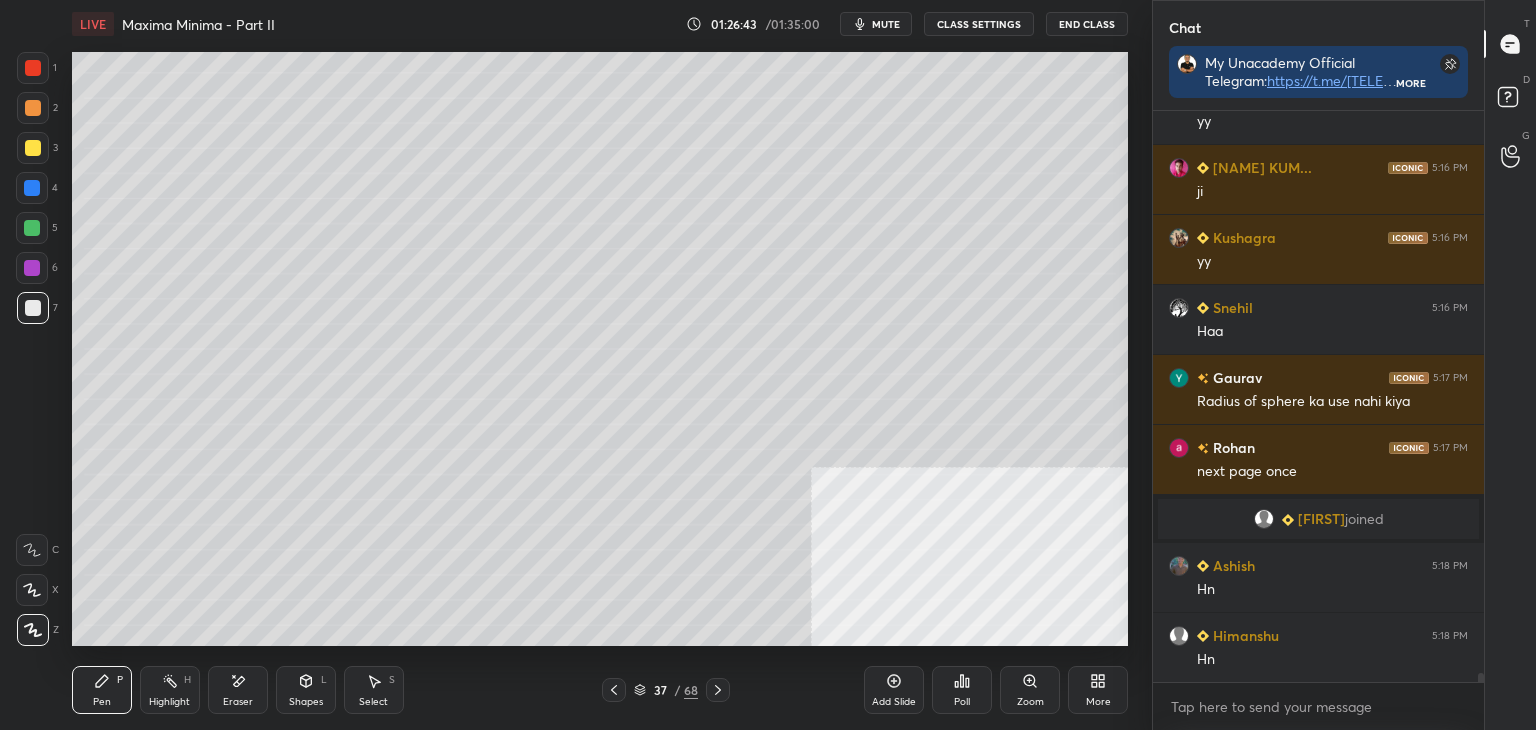 click 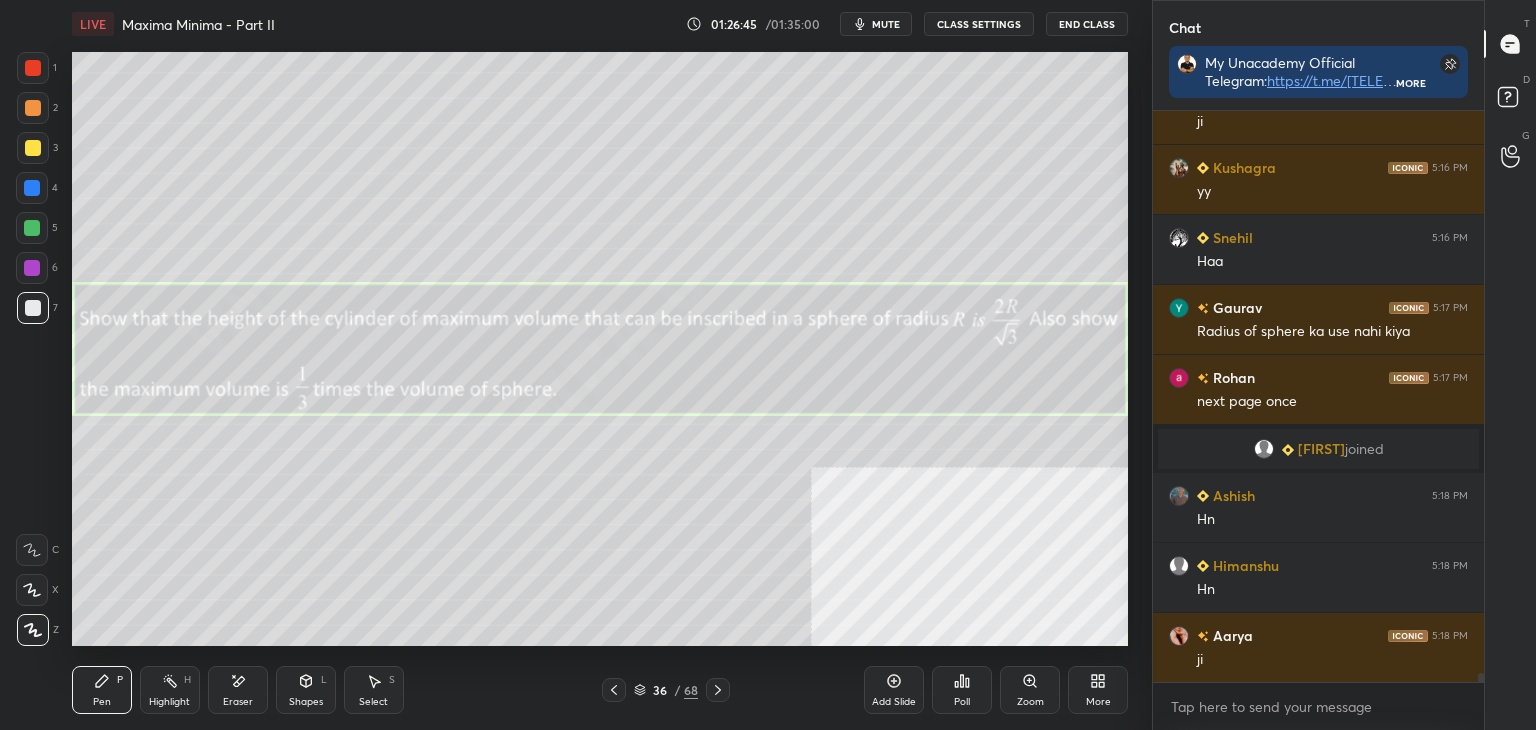 scroll, scrollTop: 34674, scrollLeft: 0, axis: vertical 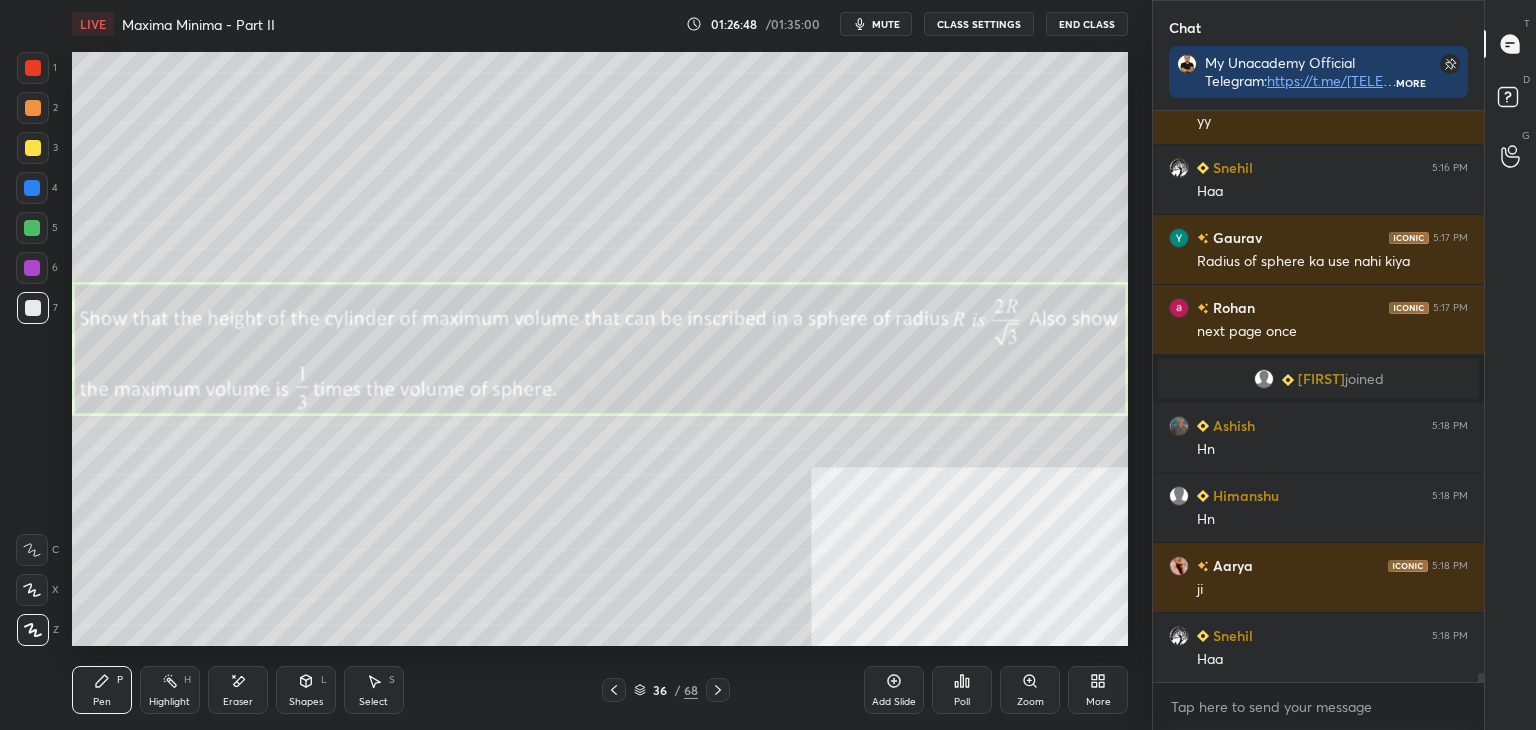 click at bounding box center (33, 68) 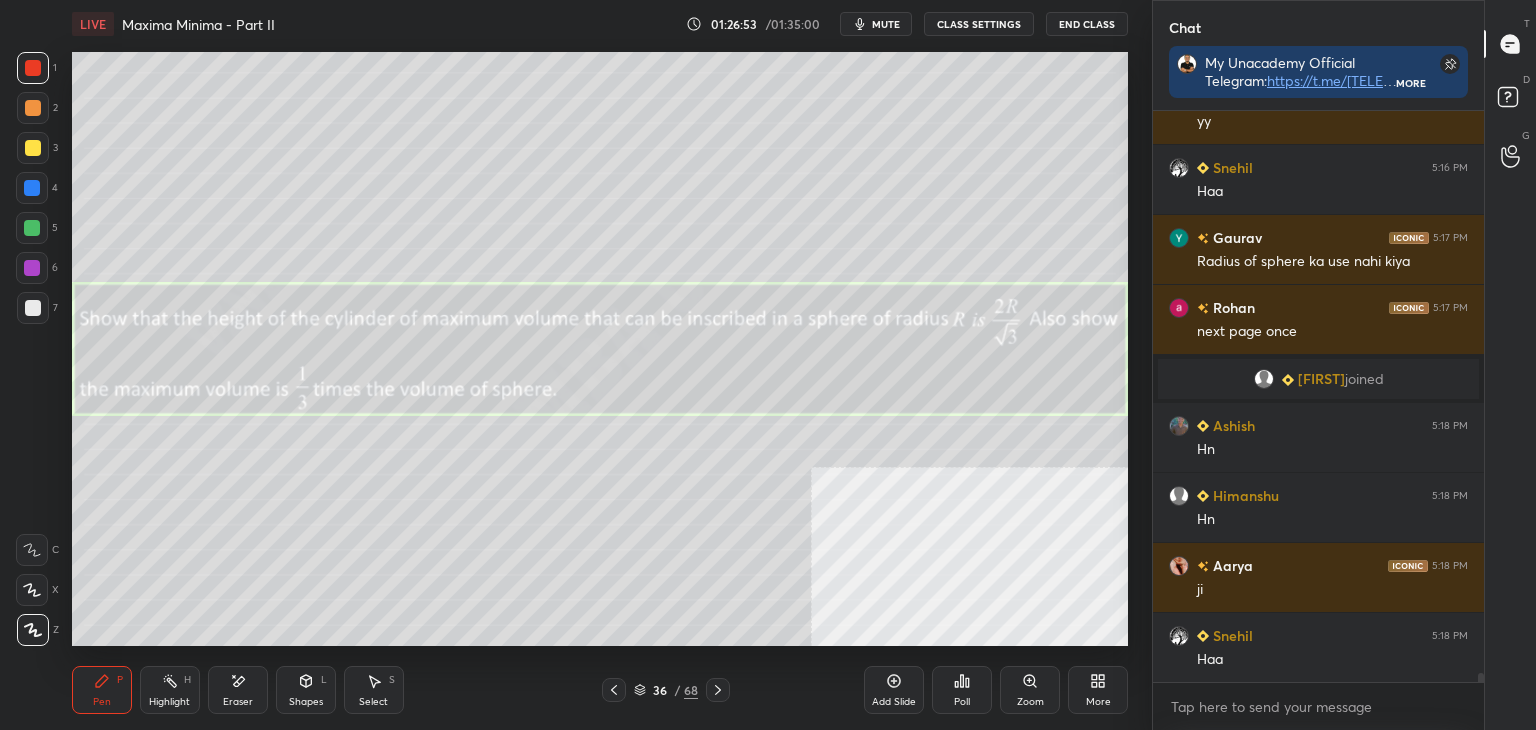 scroll, scrollTop: 34780, scrollLeft: 0, axis: vertical 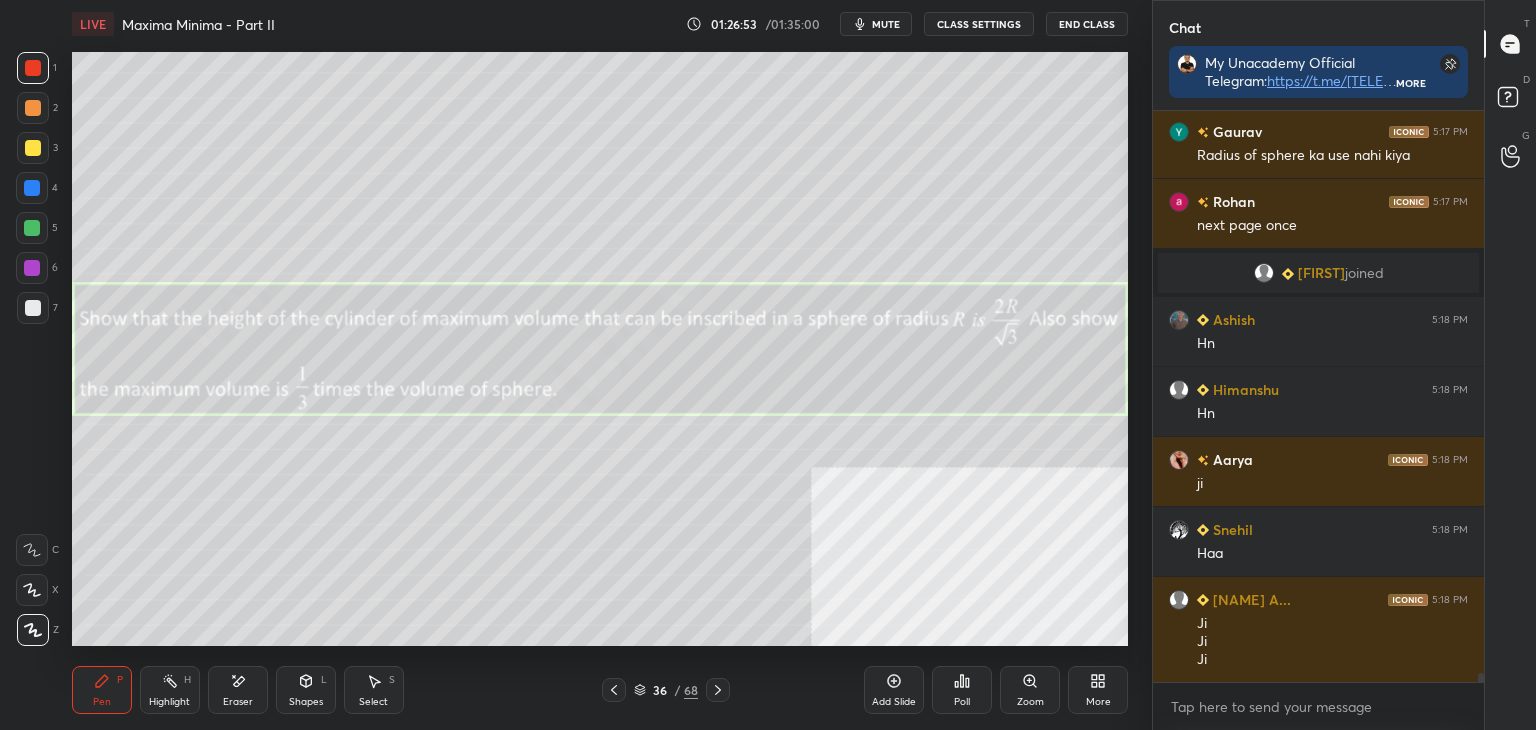 click 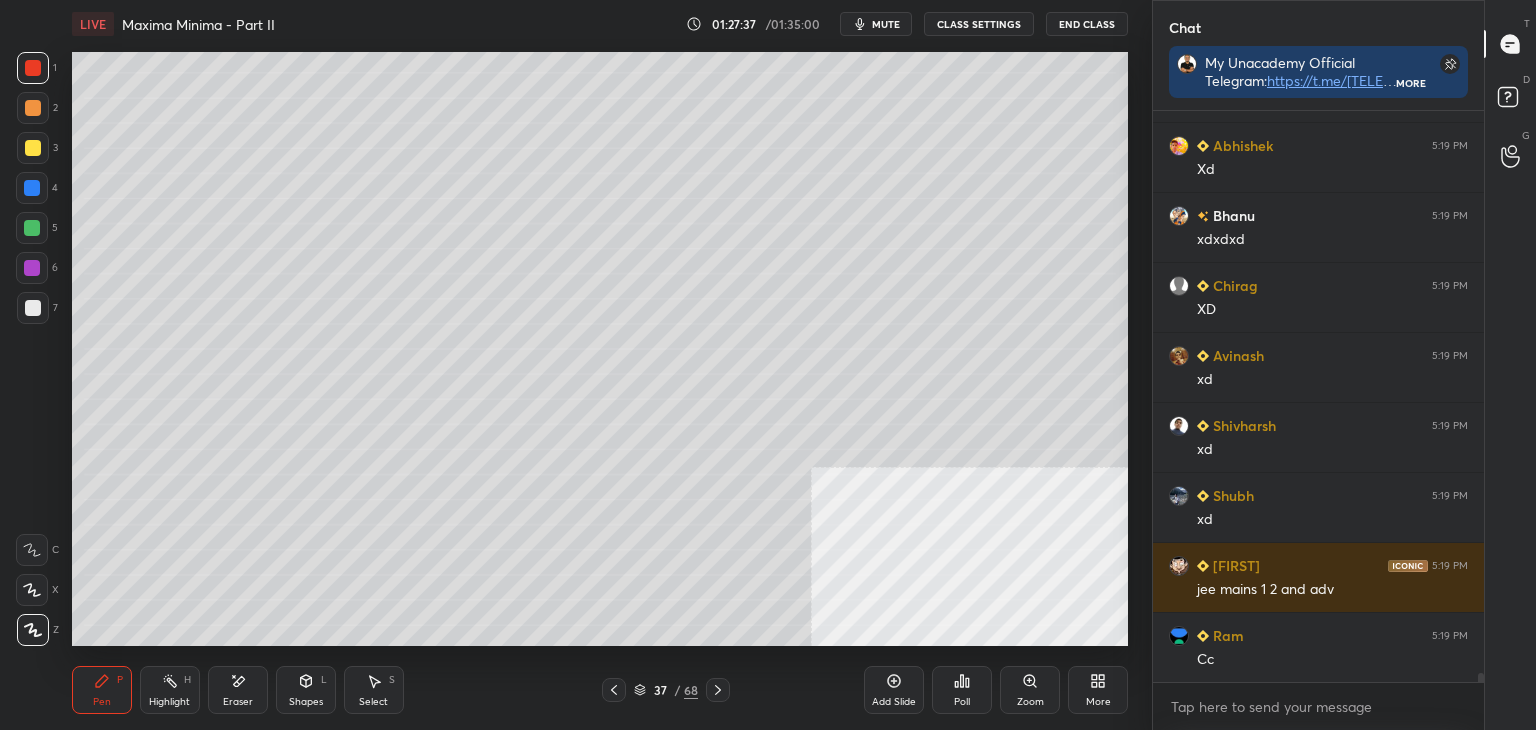 scroll, scrollTop: 35902, scrollLeft: 0, axis: vertical 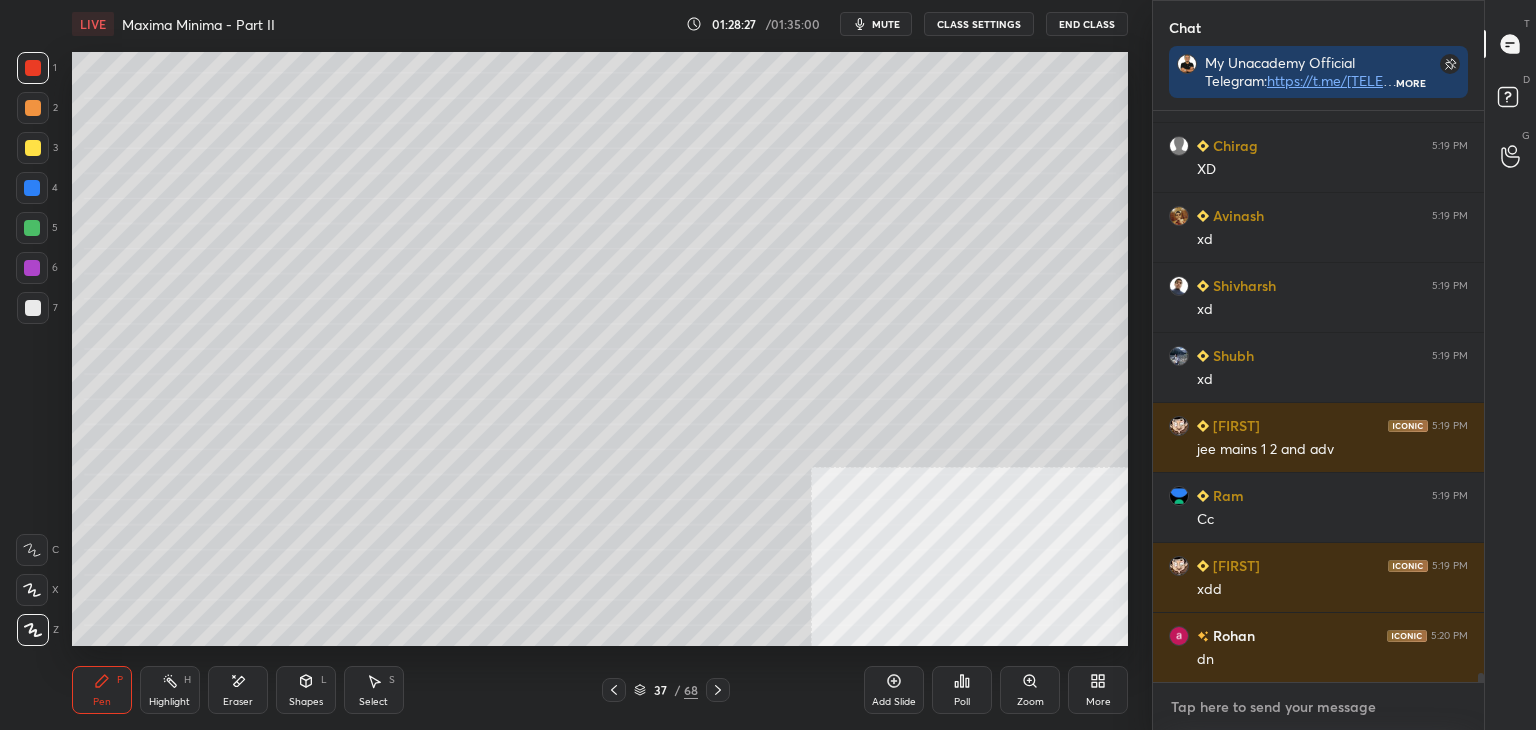 click at bounding box center [1318, 707] 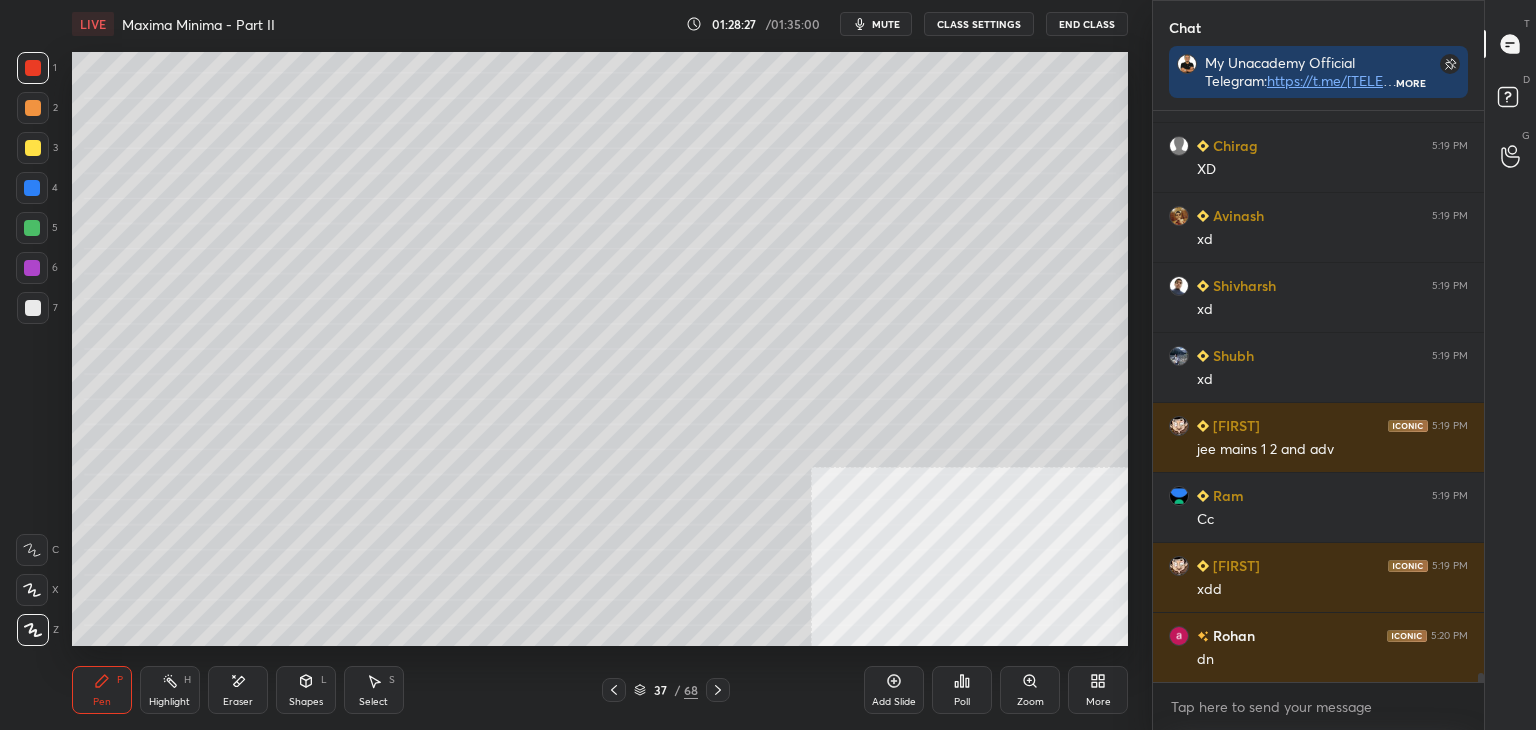 click 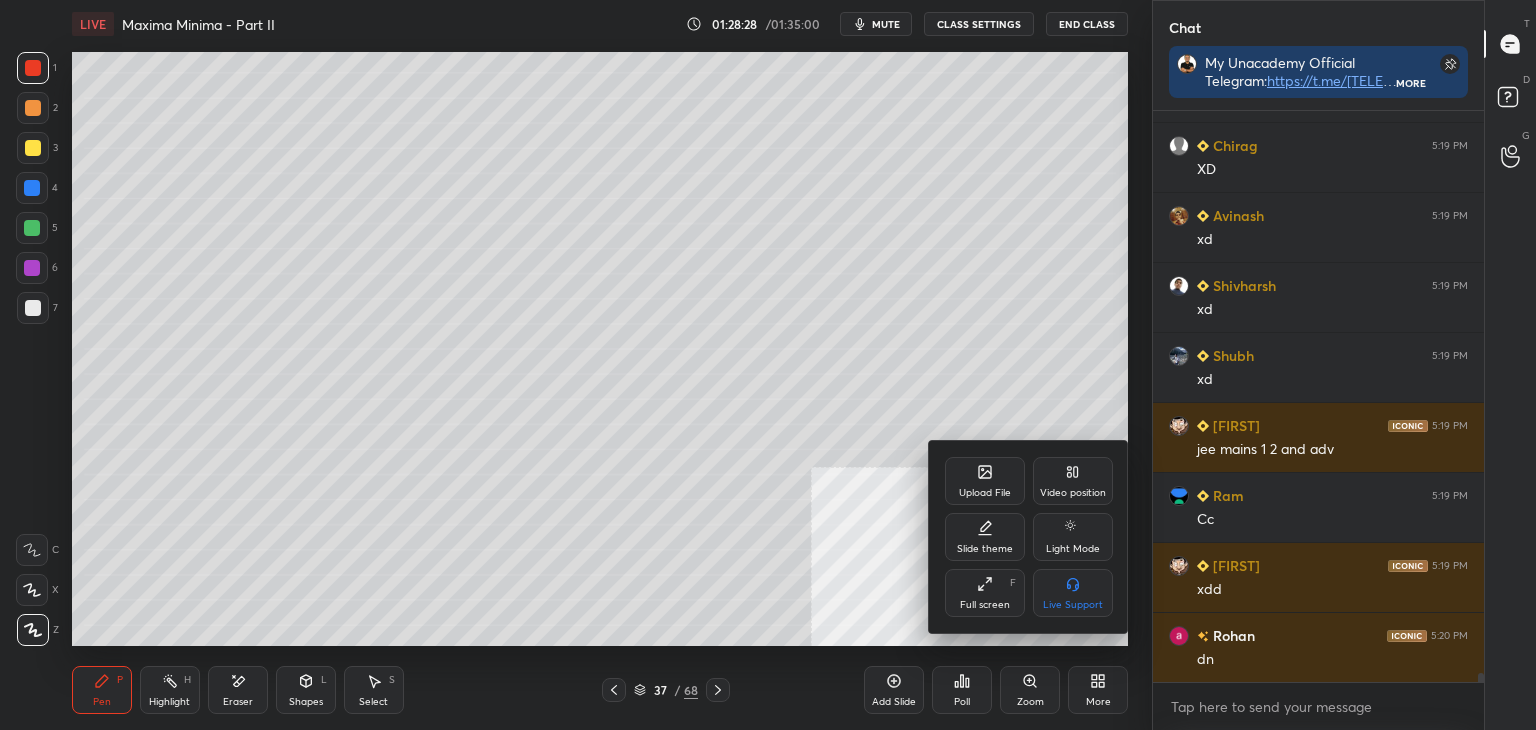 click on "Upload File" at bounding box center [985, 481] 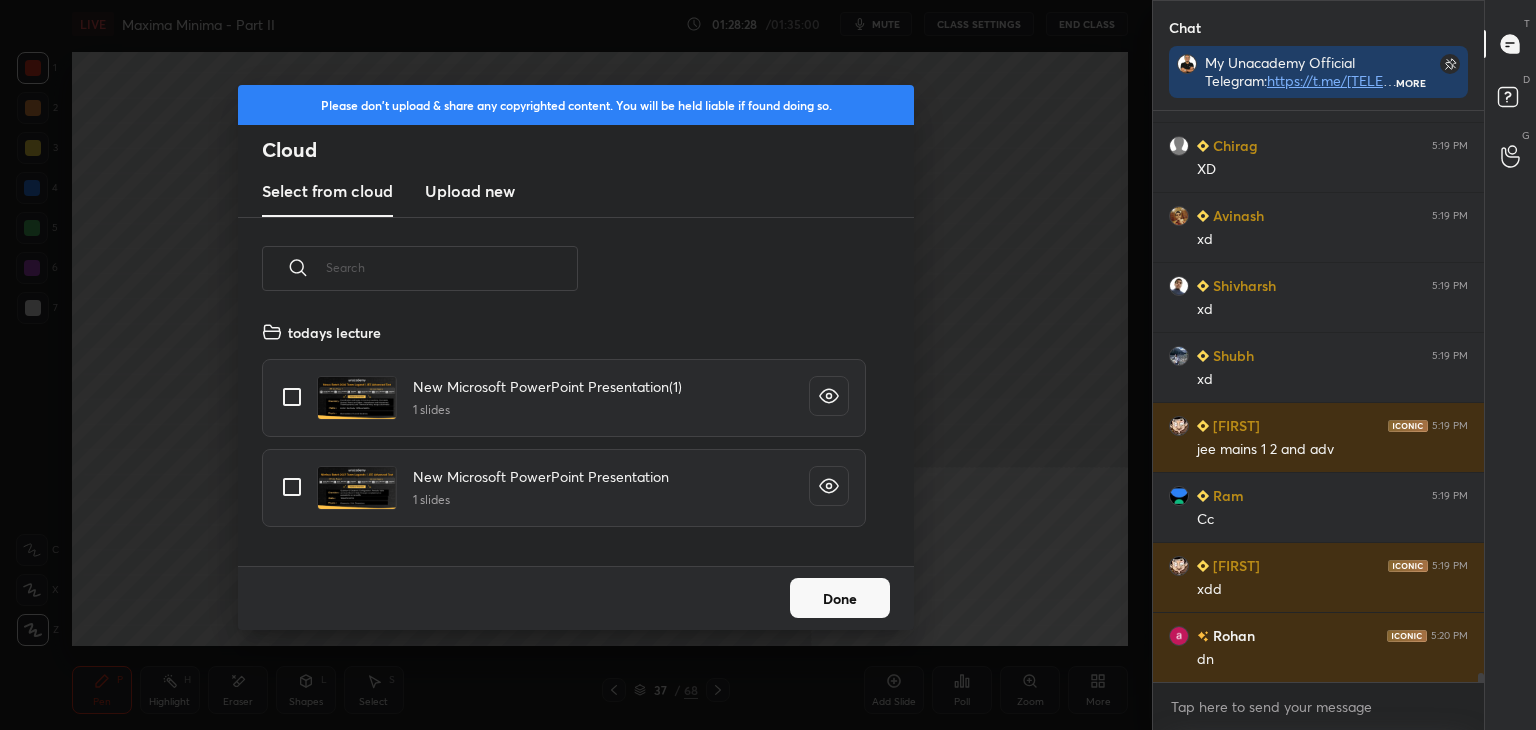 scroll, scrollTop: 5, scrollLeft: 10, axis: both 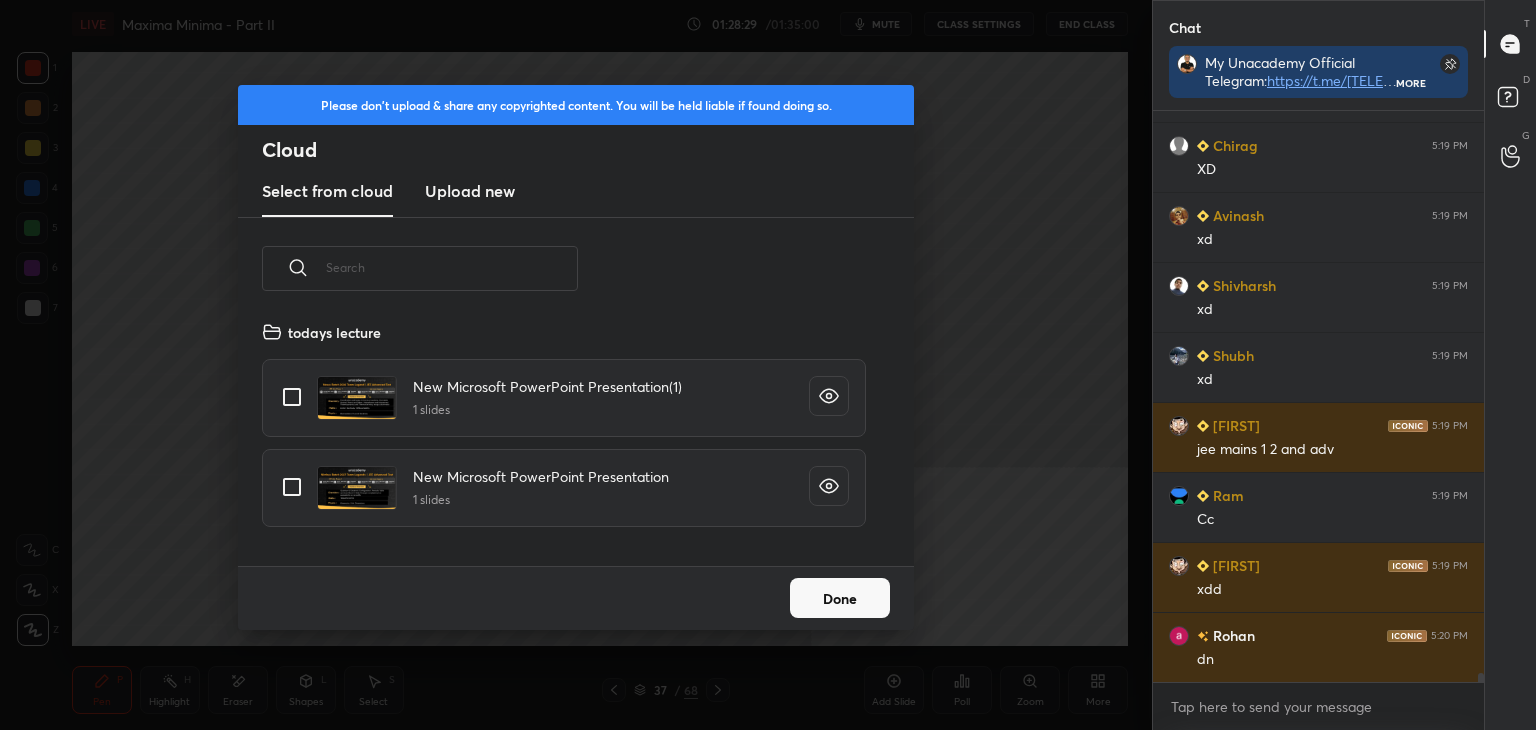 click on "Upload new" at bounding box center (470, 191) 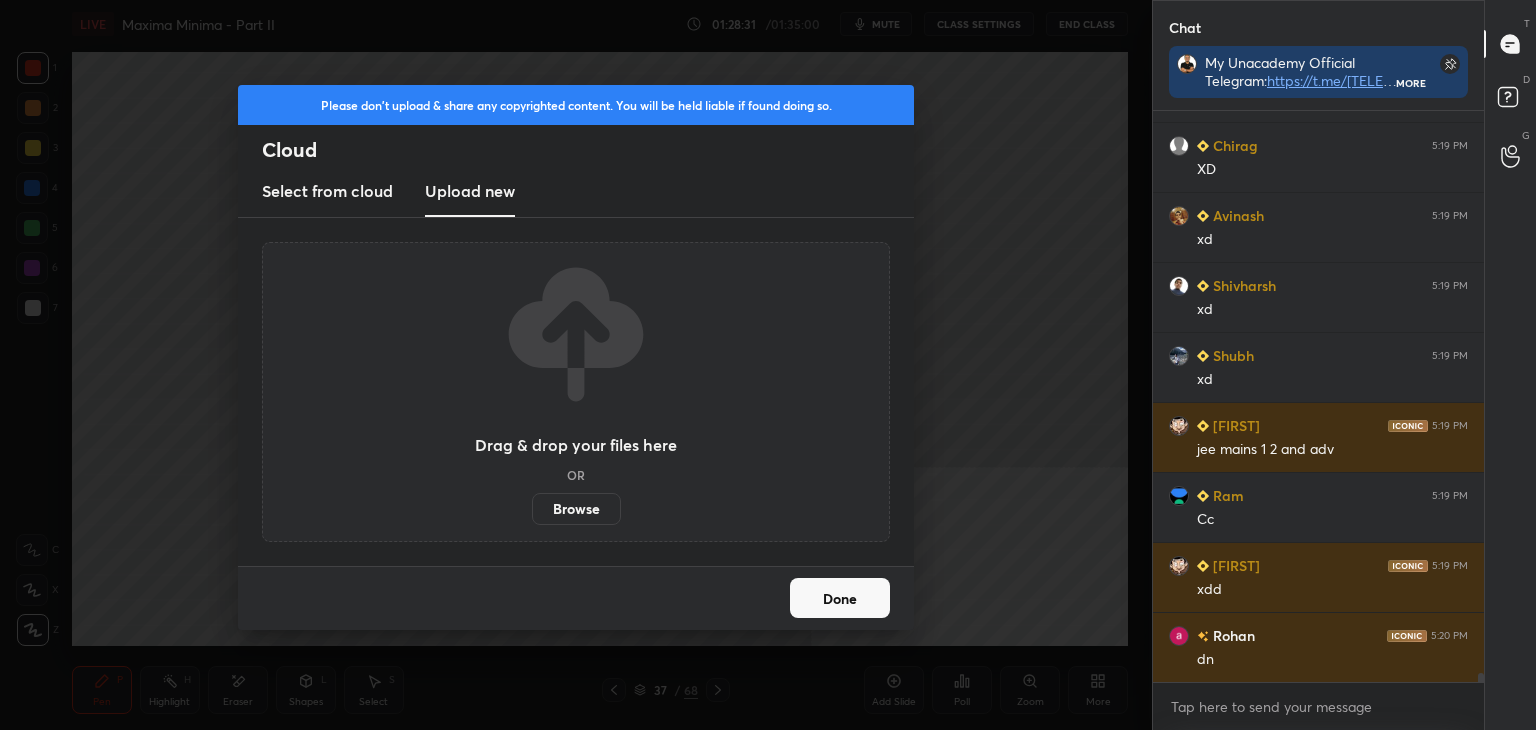 click on "Drag & drop your files here OR Browse" at bounding box center (576, 392) 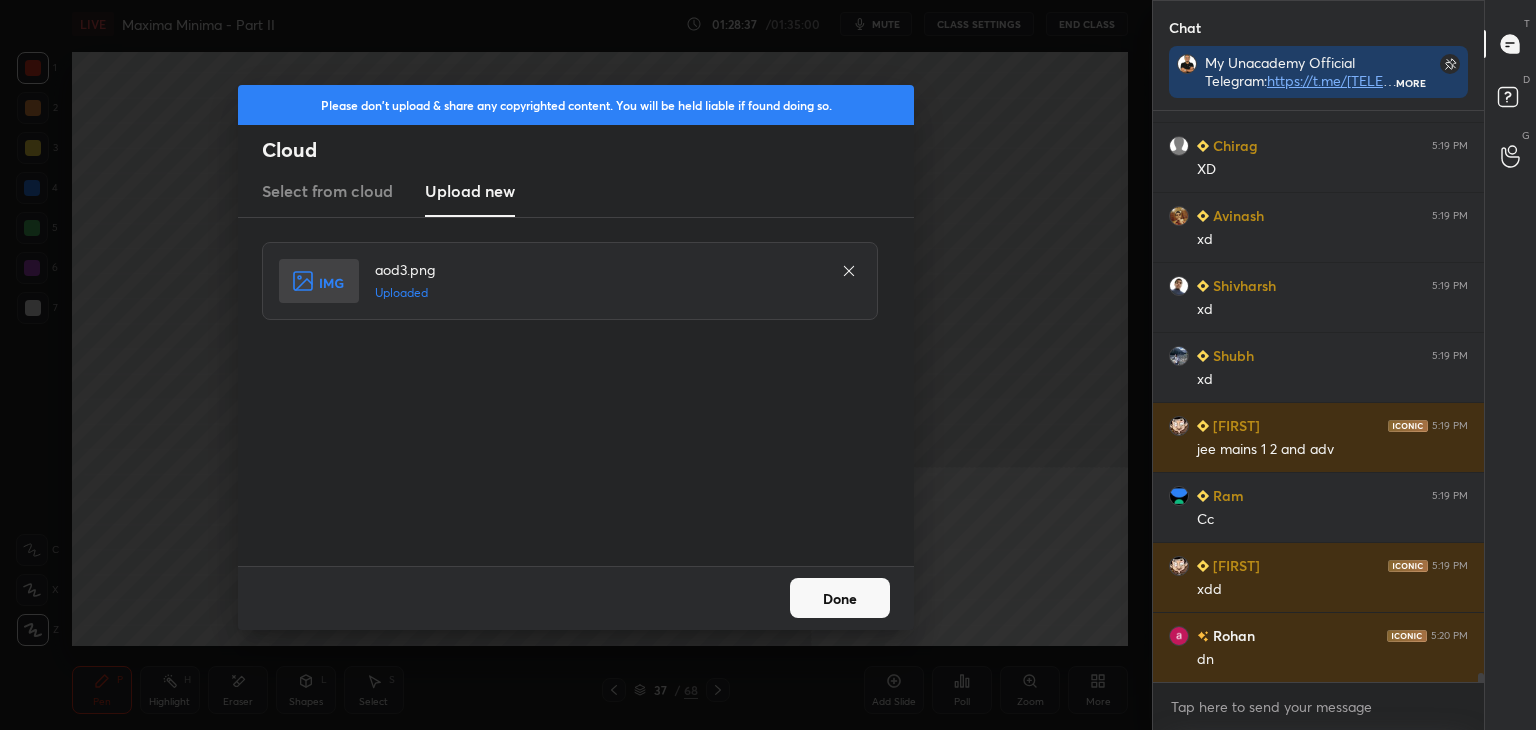 click on "Done" at bounding box center [840, 598] 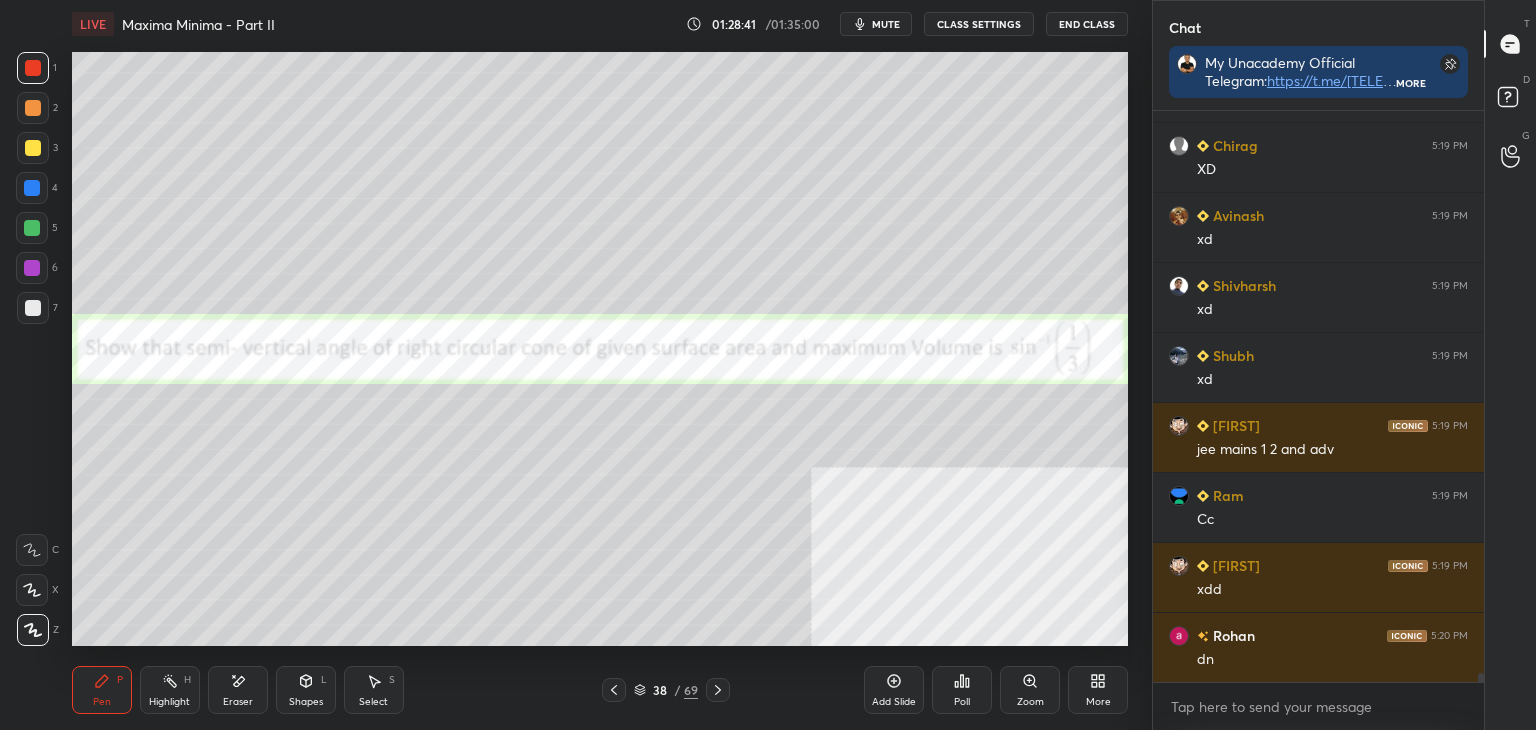 click on "Pen P" at bounding box center [102, 690] 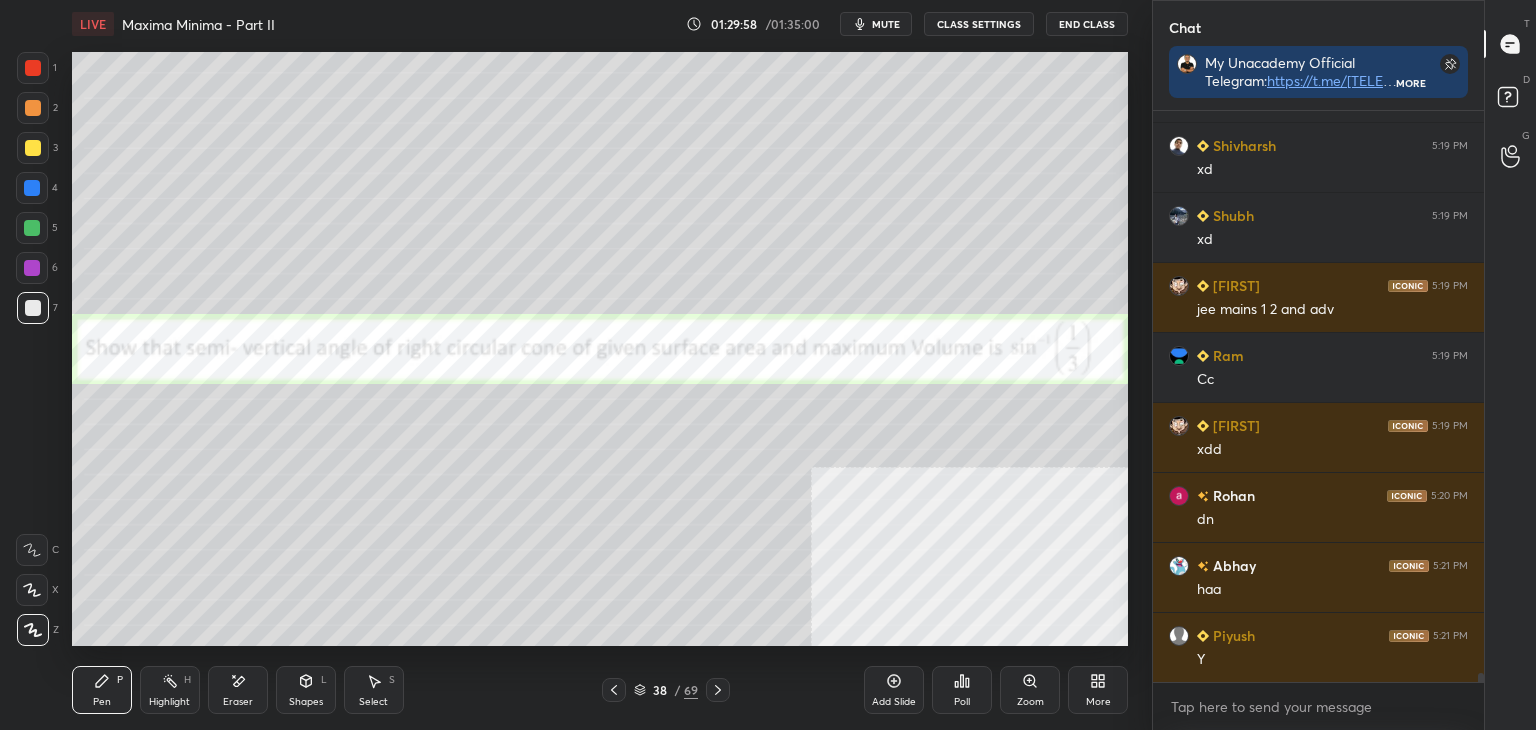 scroll, scrollTop: 35864, scrollLeft: 0, axis: vertical 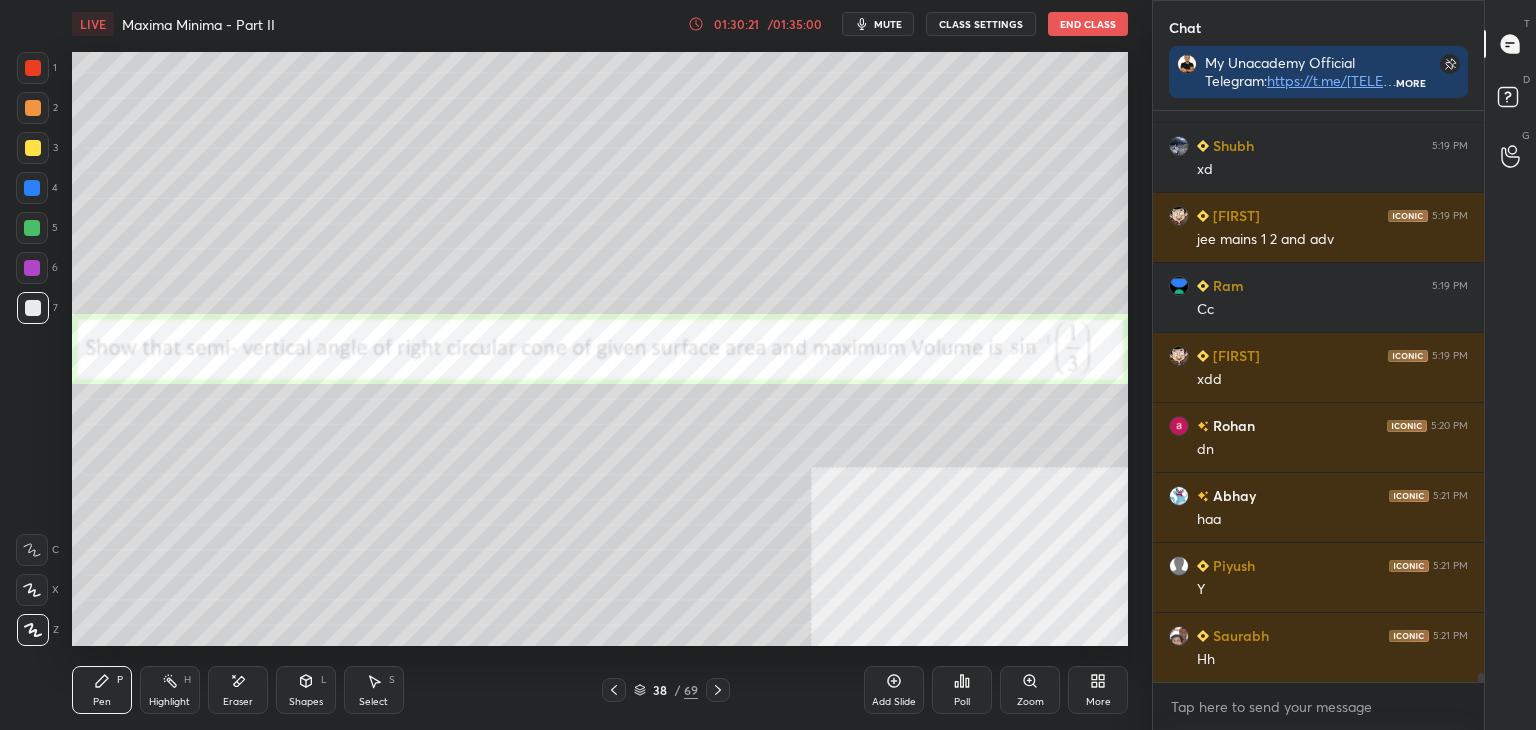 click on "Select" at bounding box center (373, 702) 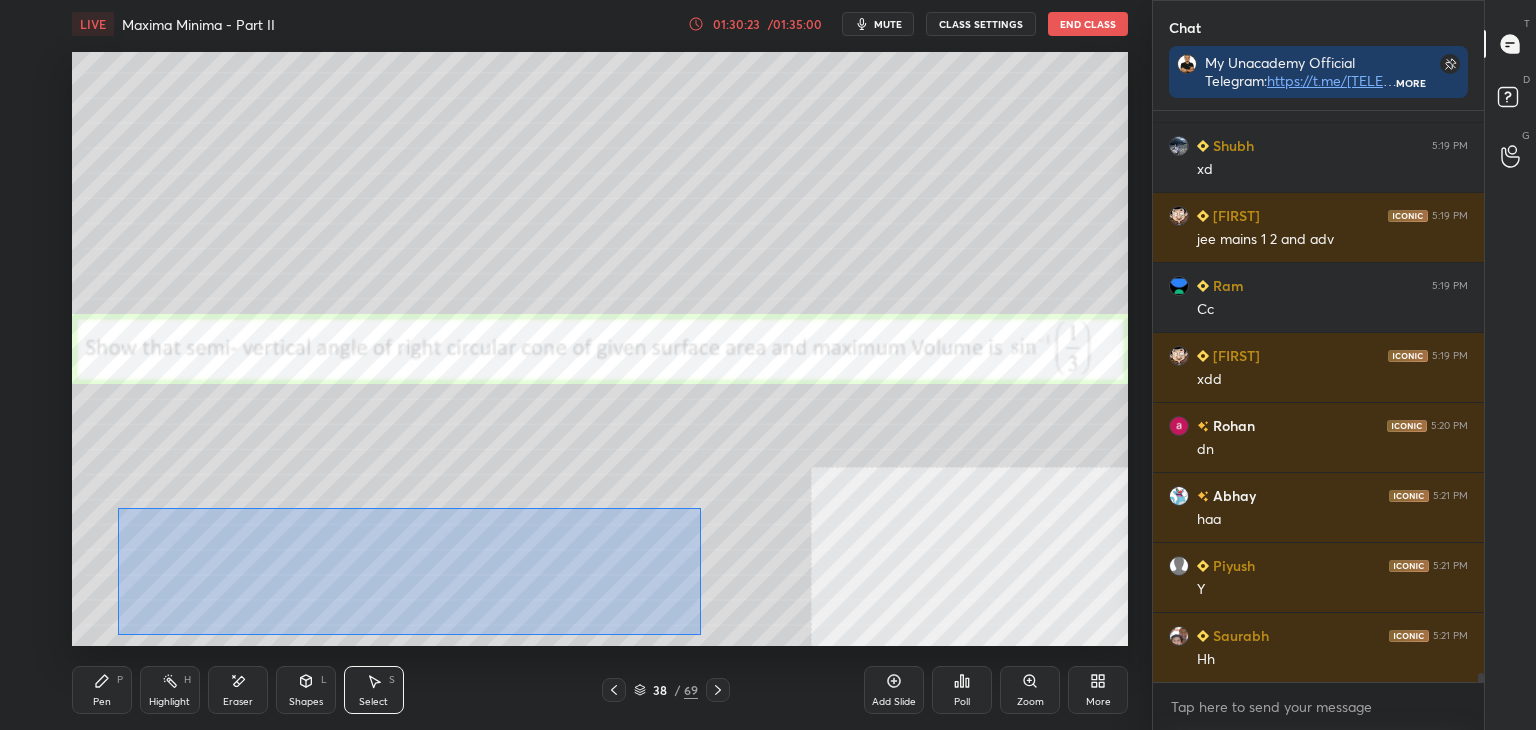 drag, startPoint x: 118, startPoint y: 508, endPoint x: 713, endPoint y: 630, distance: 607.3788 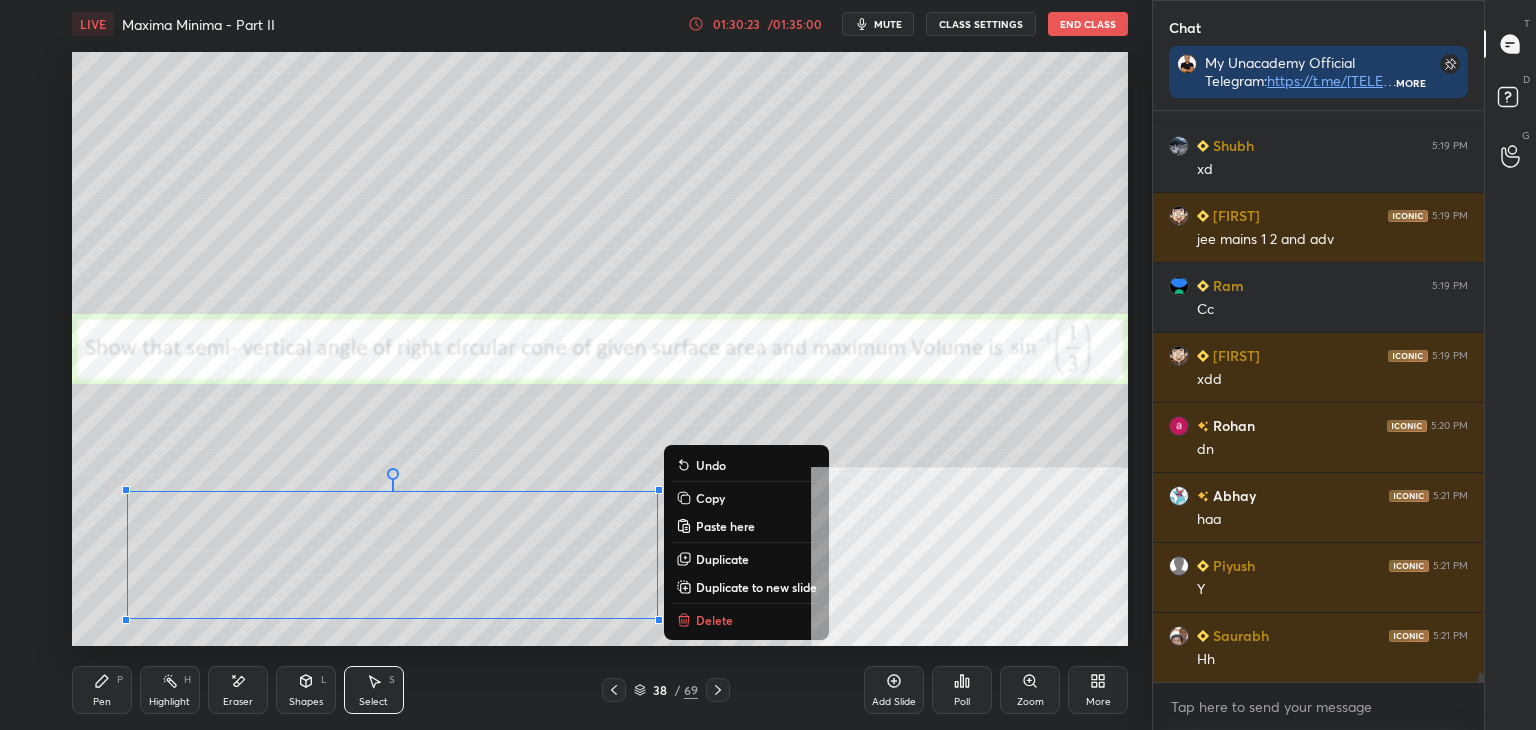 click on "Duplicate to new slide" at bounding box center (756, 587) 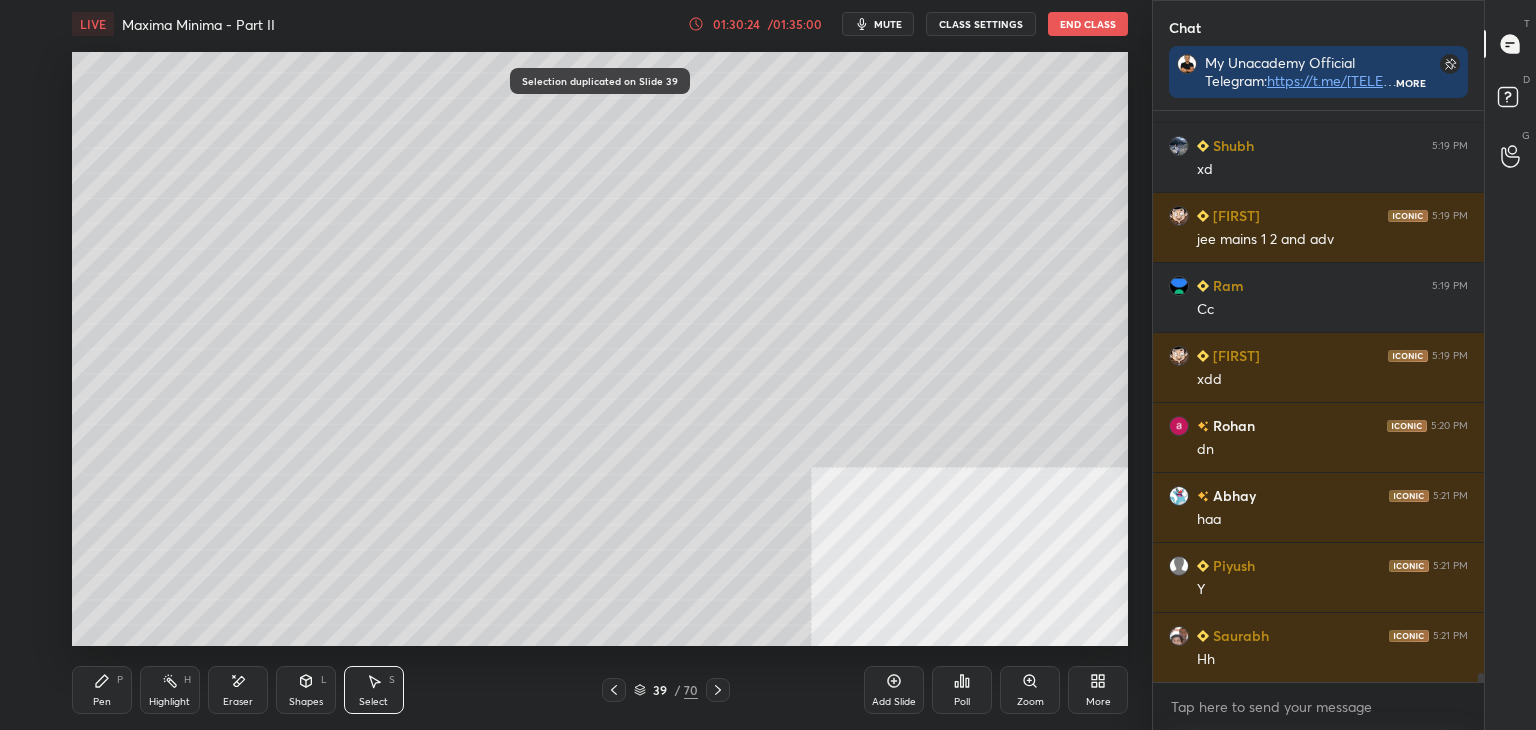 drag, startPoint x: 238, startPoint y: 690, endPoint x: 240, endPoint y: 679, distance: 11.18034 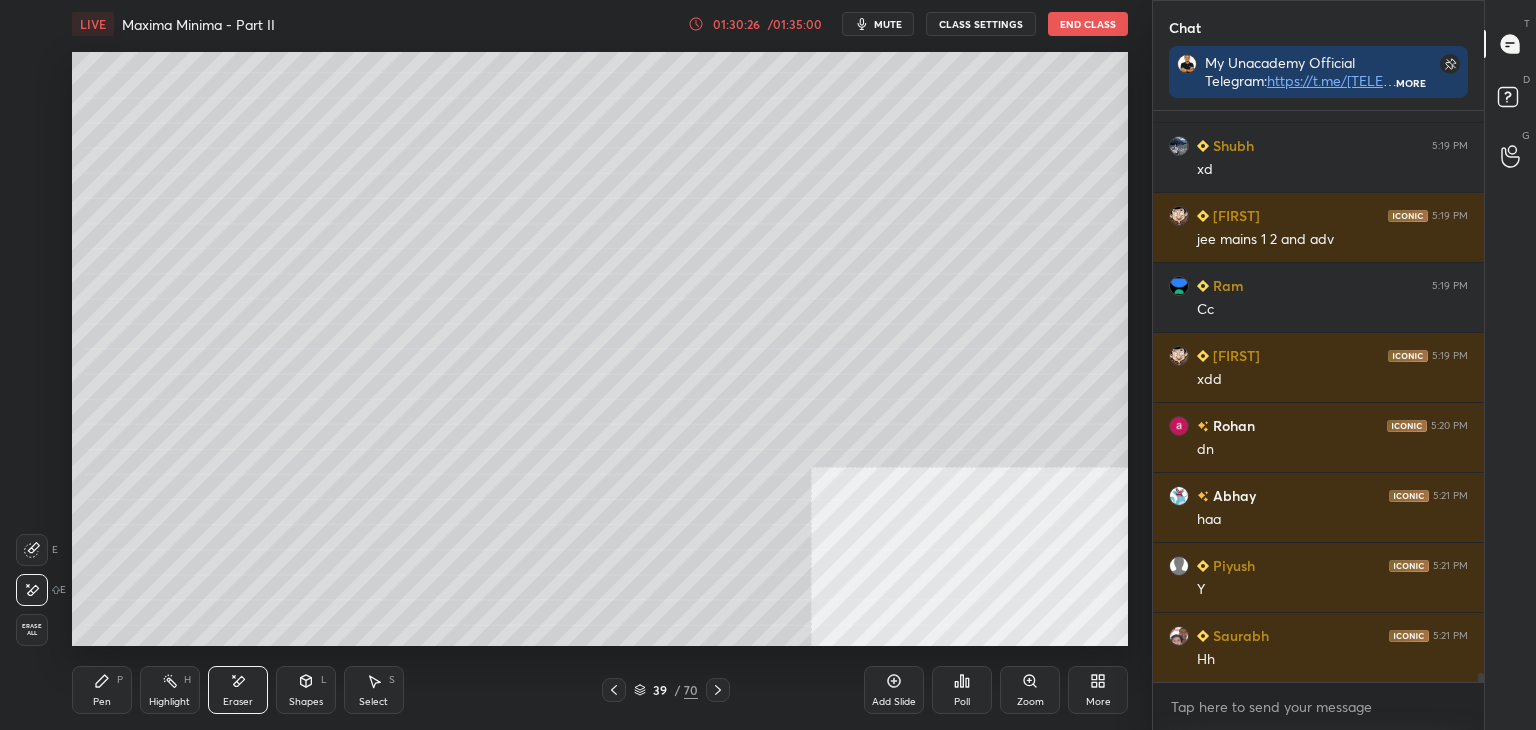 drag, startPoint x: 377, startPoint y: 697, endPoint x: 338, endPoint y: 646, distance: 64.202805 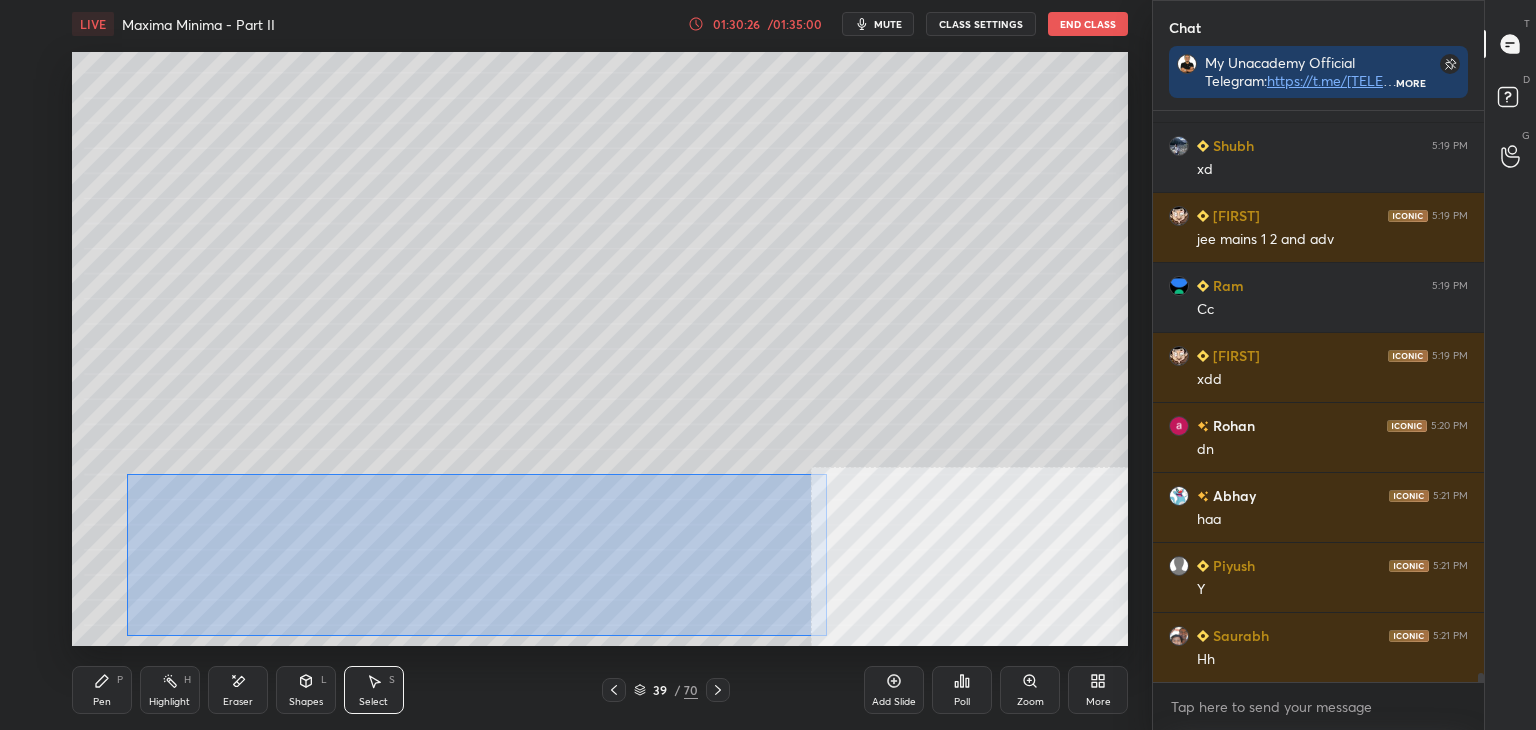 drag, startPoint x: 150, startPoint y: 484, endPoint x: 810, endPoint y: 628, distance: 675.5265 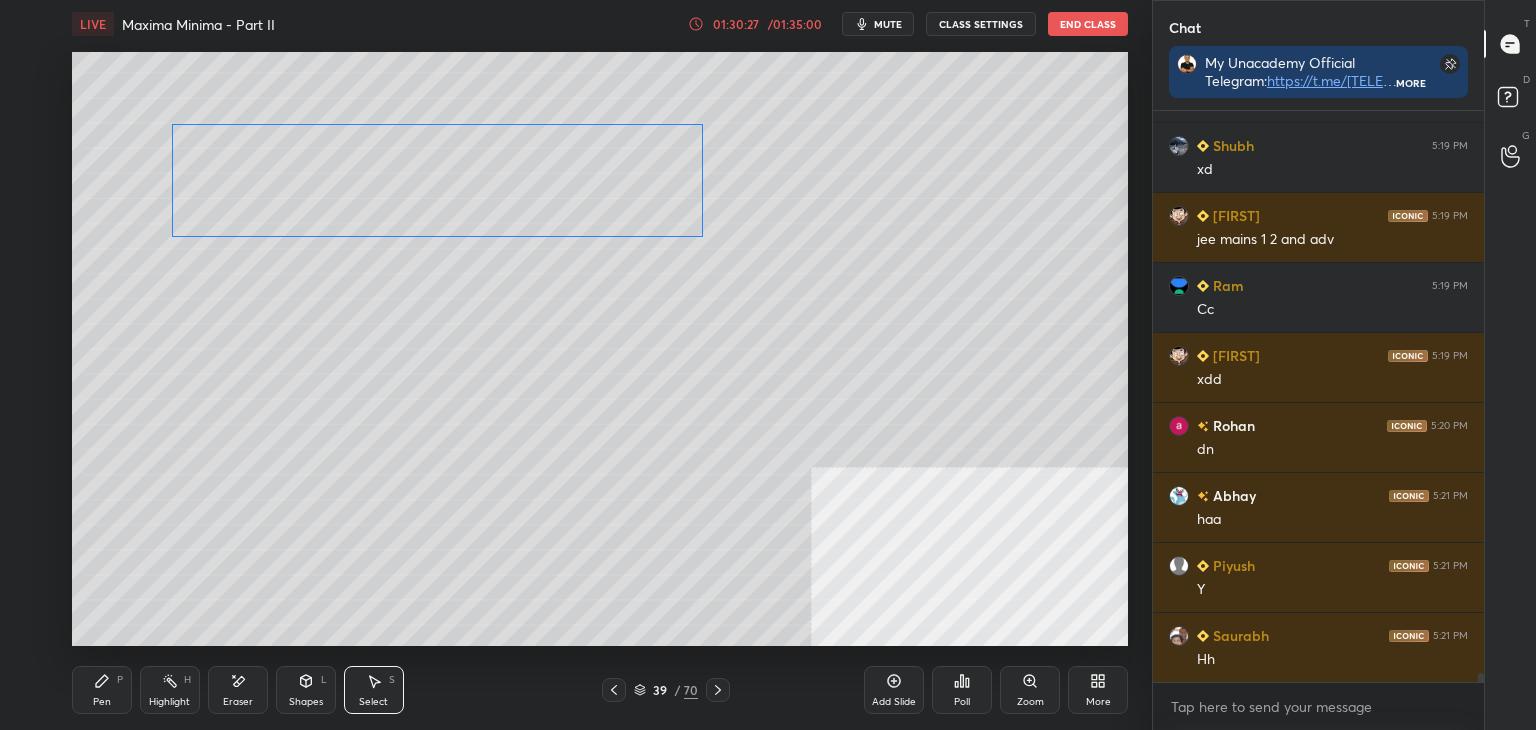 drag, startPoint x: 508, startPoint y: 490, endPoint x: 516, endPoint y: 229, distance: 261.1226 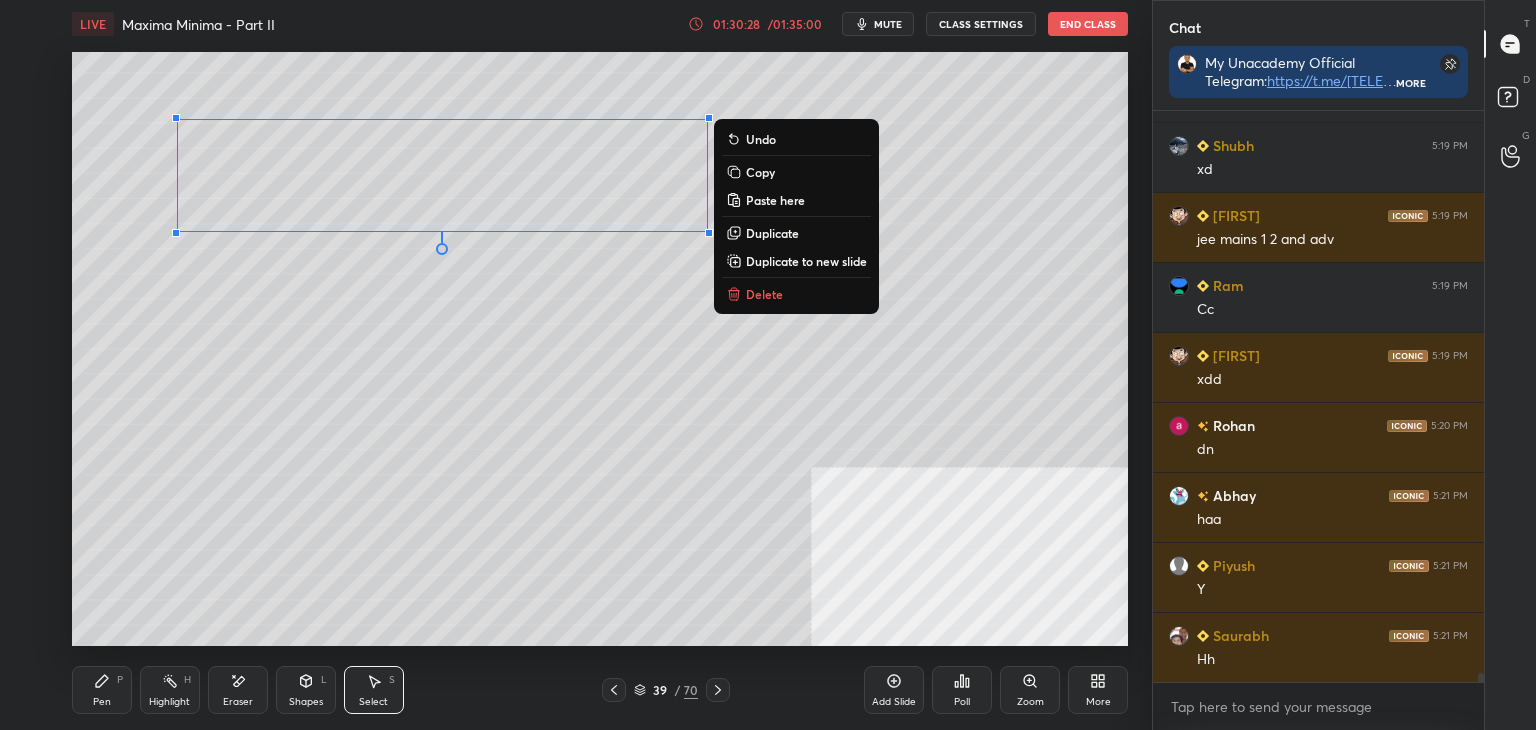 click on "Pen P" at bounding box center [102, 690] 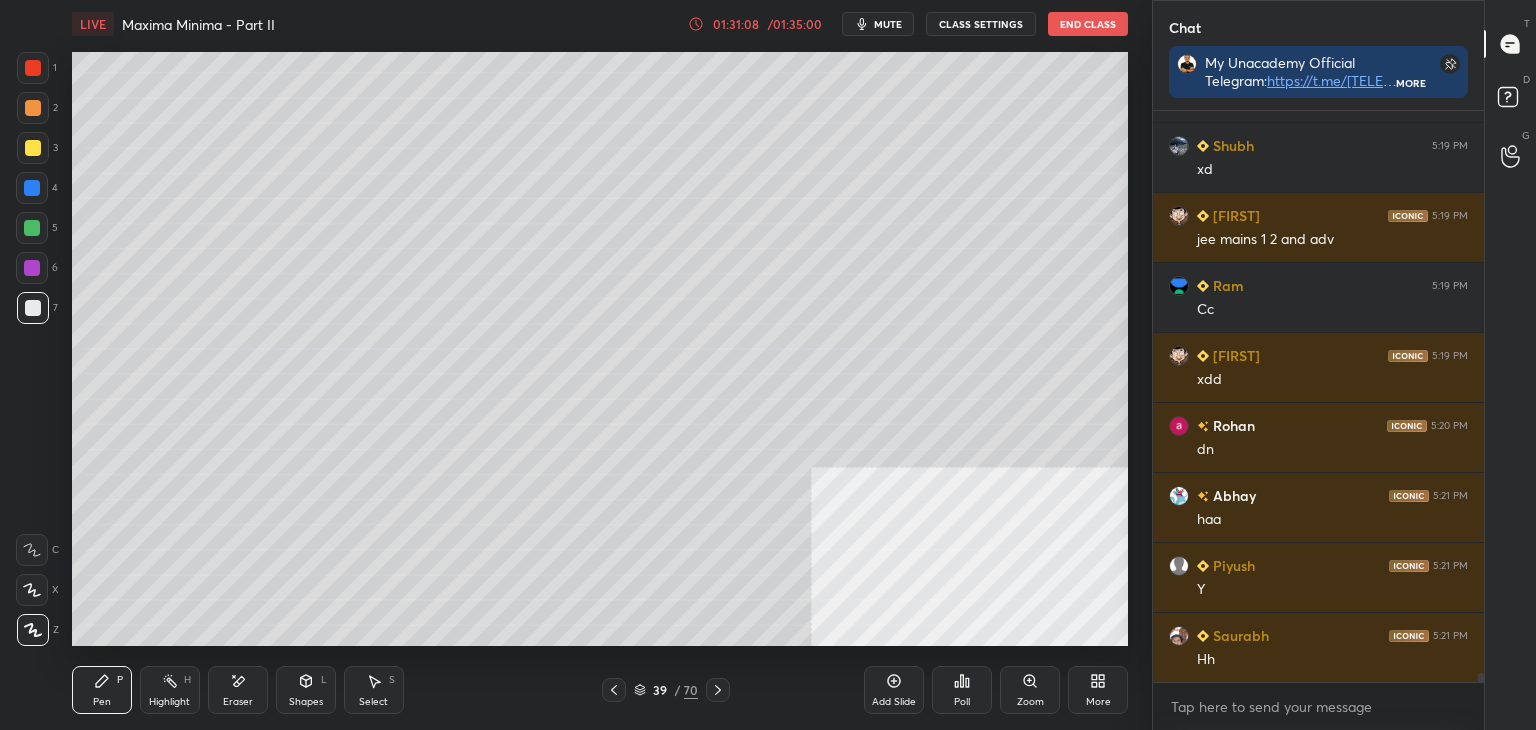 click 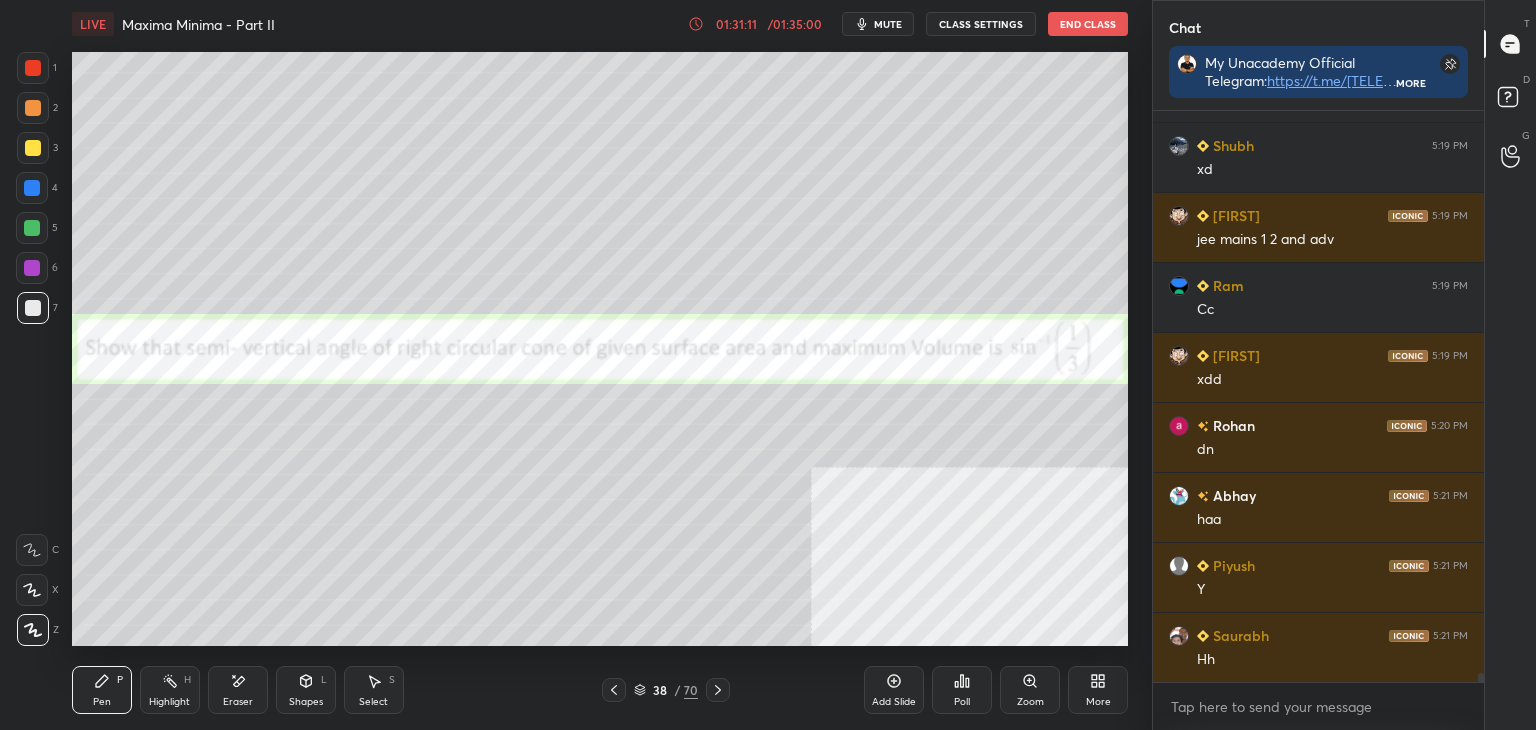 drag, startPoint x: 369, startPoint y: 701, endPoint x: 376, endPoint y: 651, distance: 50.48762 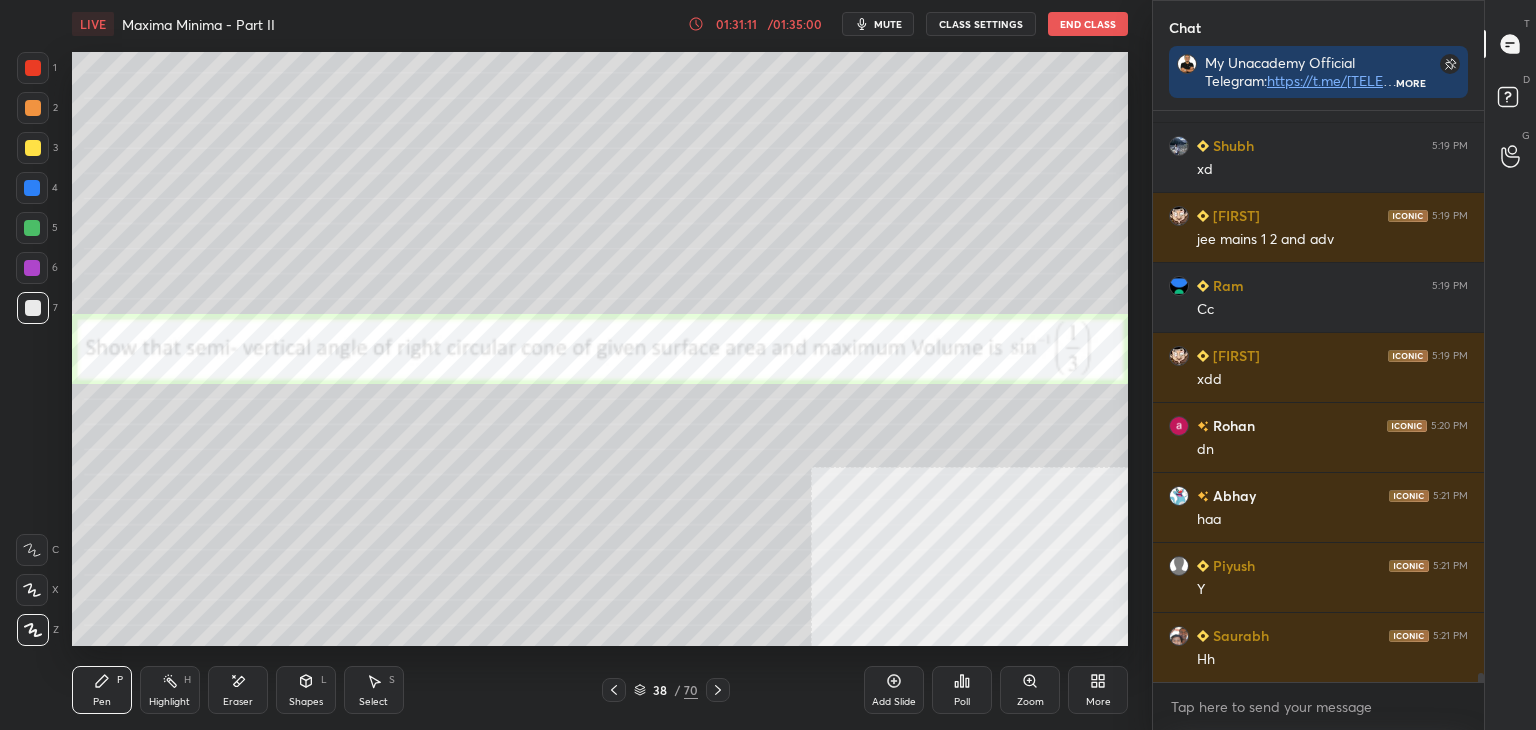 click on "Select" at bounding box center [373, 702] 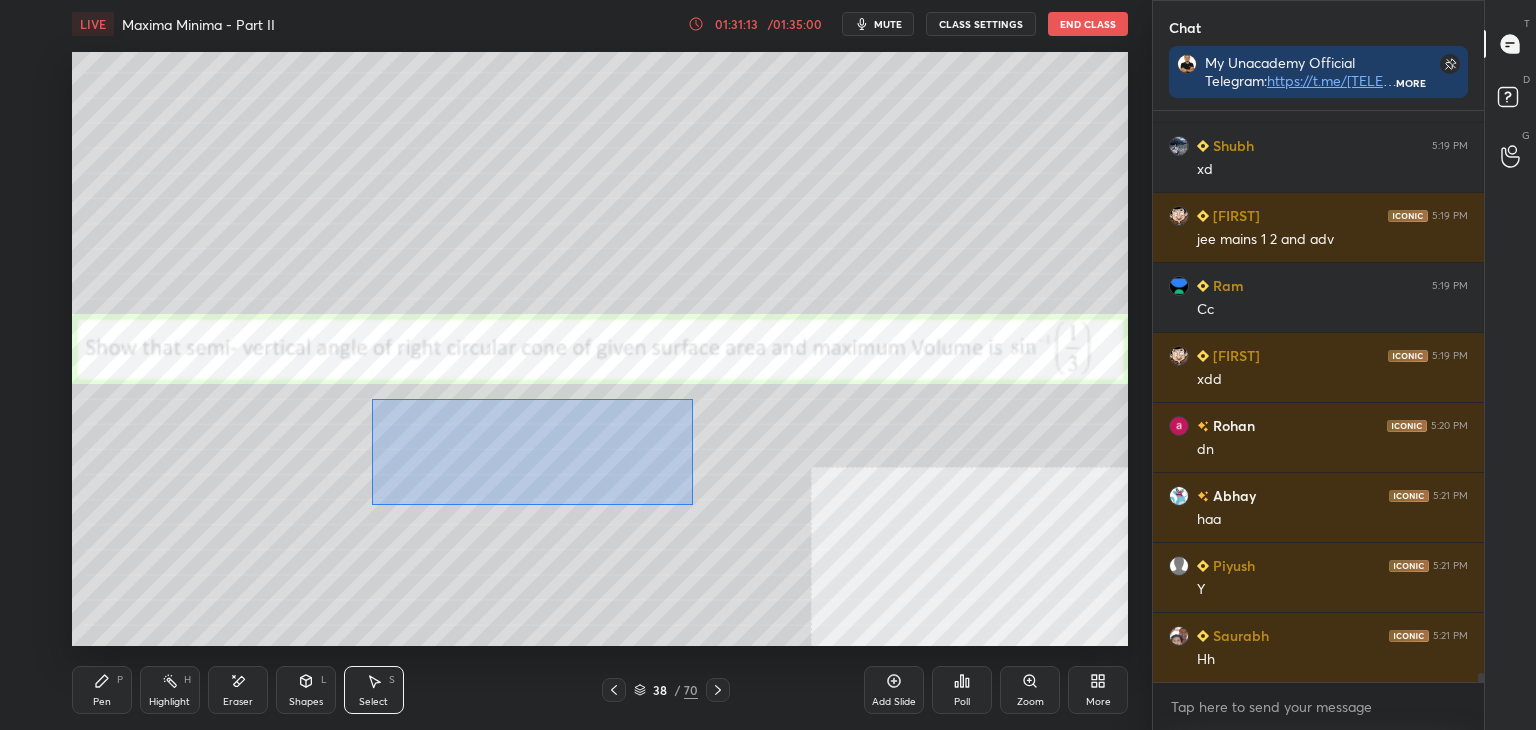 drag, startPoint x: 372, startPoint y: 399, endPoint x: 679, endPoint y: 494, distance: 321.36273 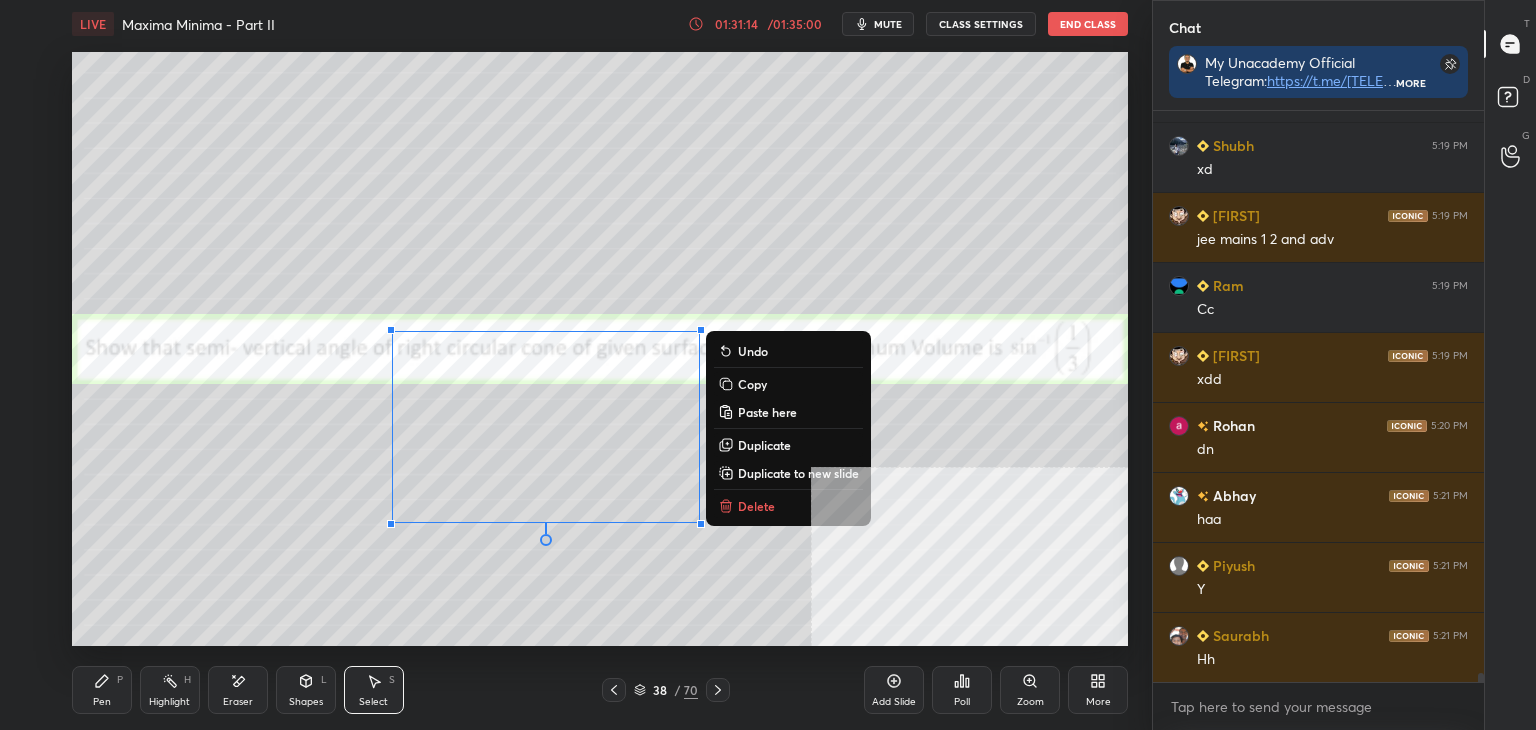 click on "Duplicate to new slide" at bounding box center [798, 473] 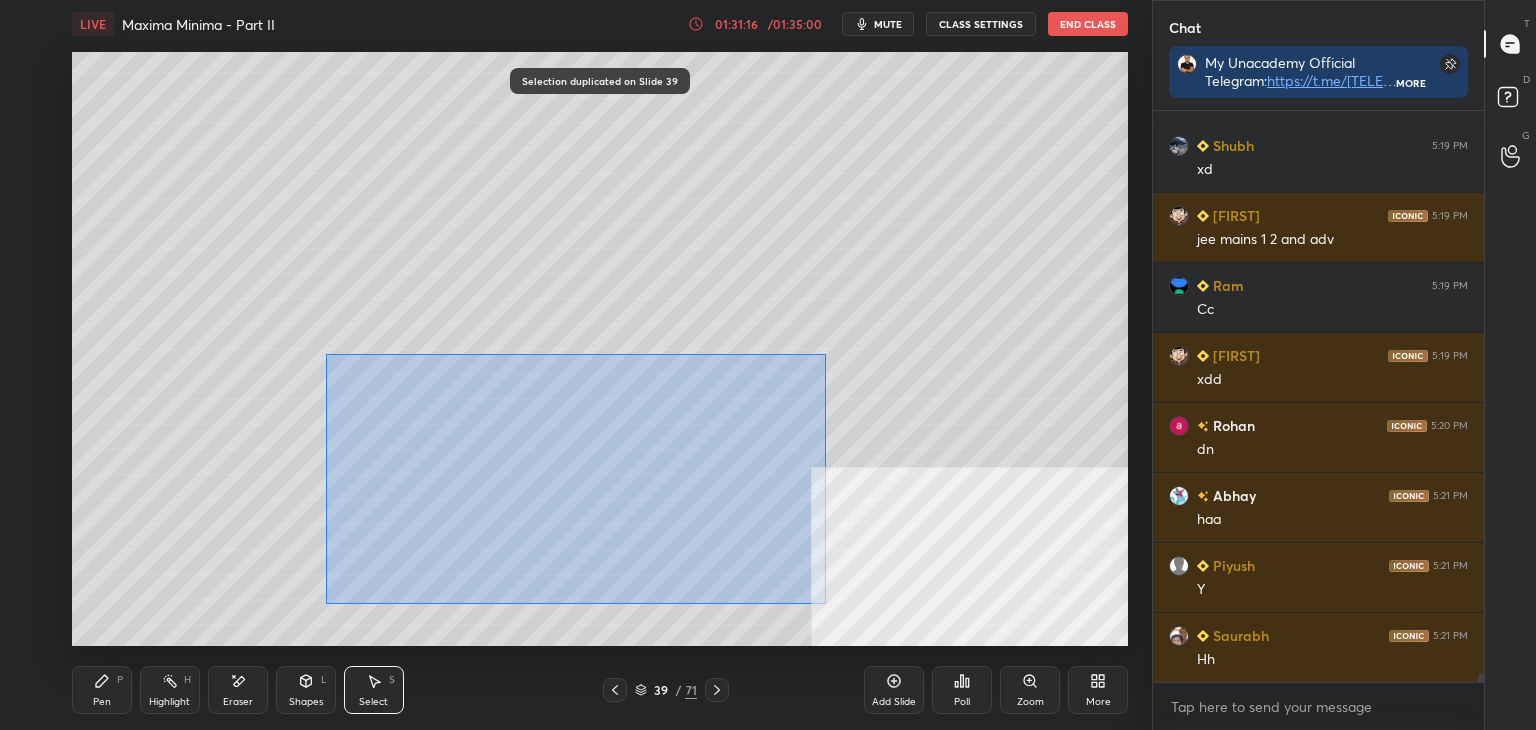drag, startPoint x: 358, startPoint y: 373, endPoint x: 804, endPoint y: 583, distance: 492.96652 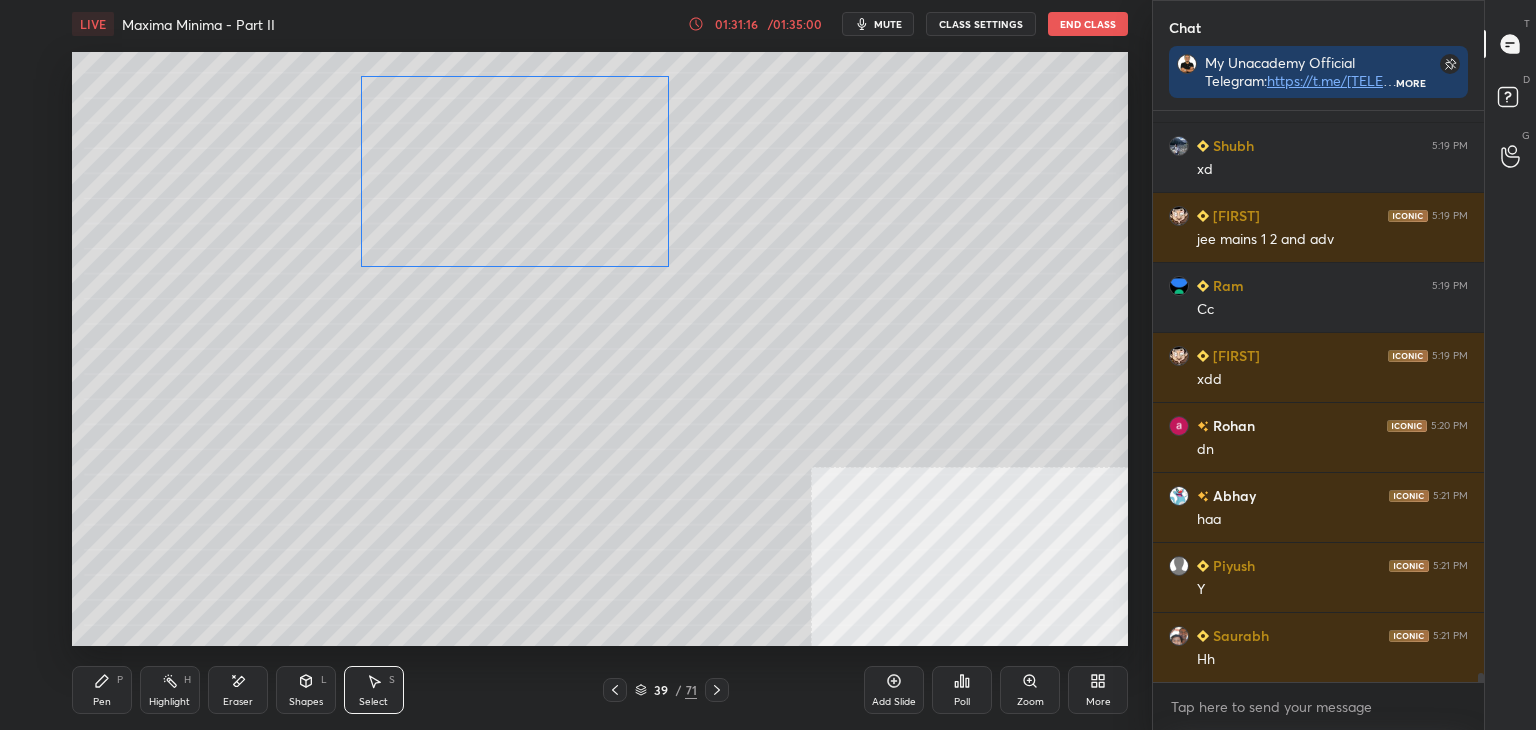 drag, startPoint x: 571, startPoint y: 412, endPoint x: 517, endPoint y: 292, distance: 131.59027 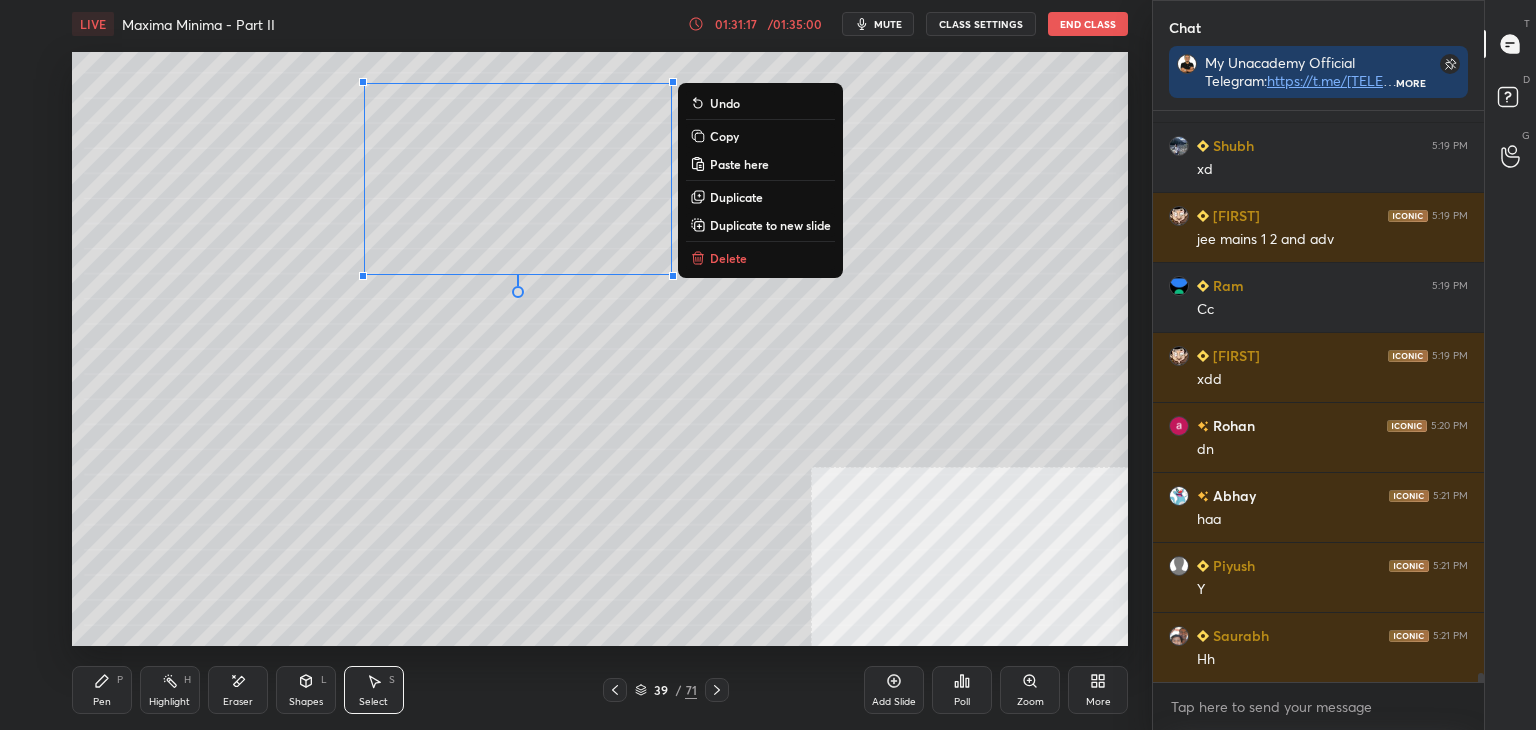 click on "0 ° Undo Copy Paste here Duplicate Duplicate to new slide Delete" at bounding box center (600, 349) 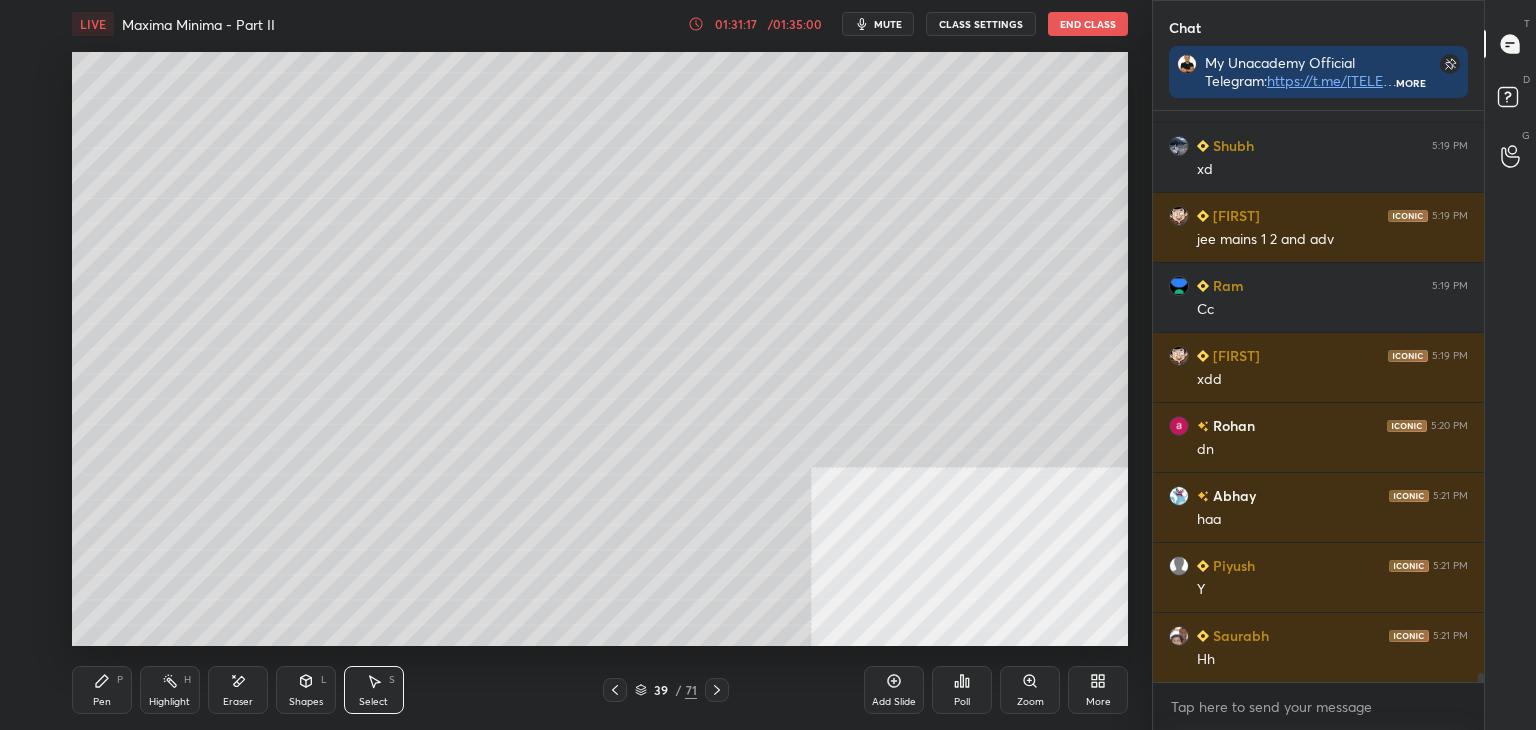 drag, startPoint x: 98, startPoint y: 693, endPoint x: 94, endPoint y: 656, distance: 37.215588 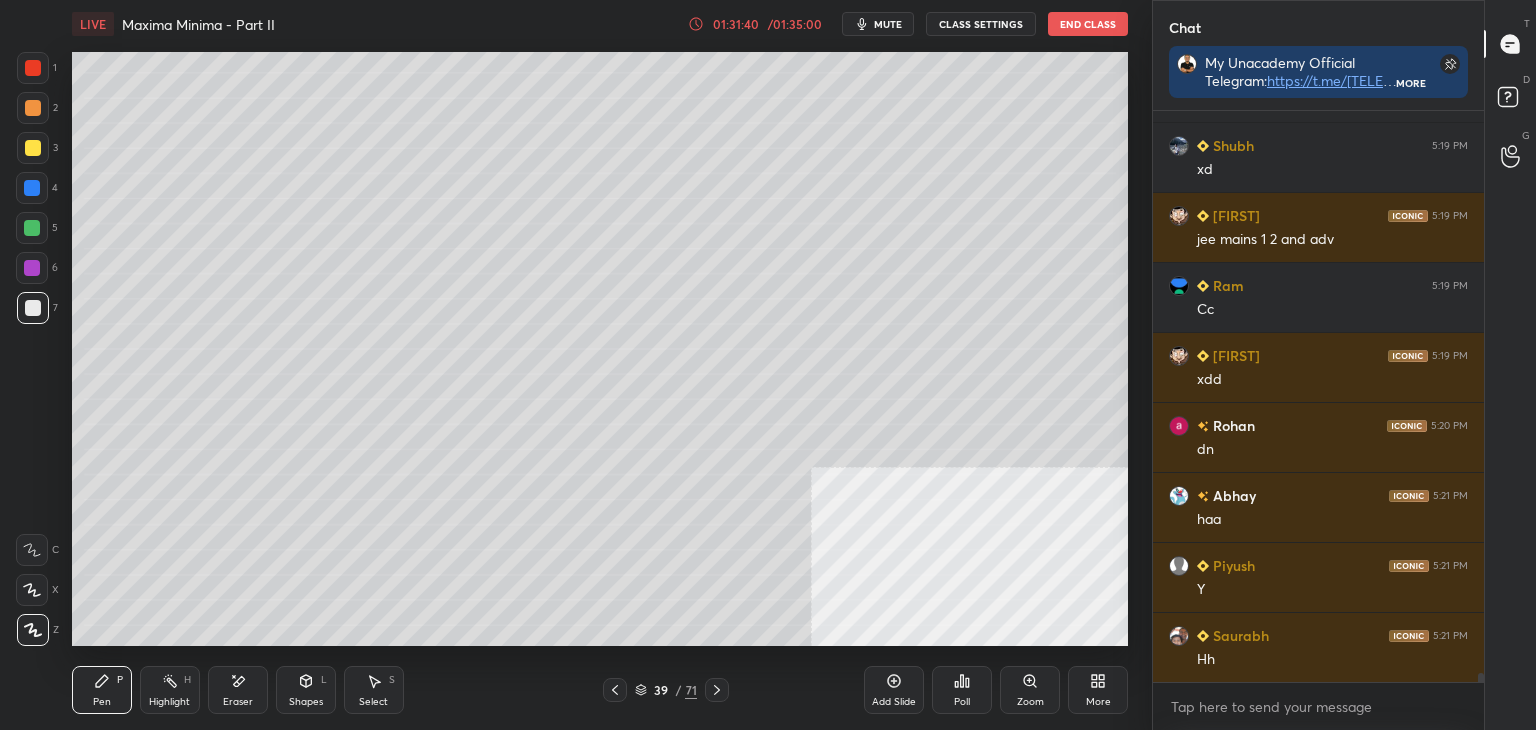 click 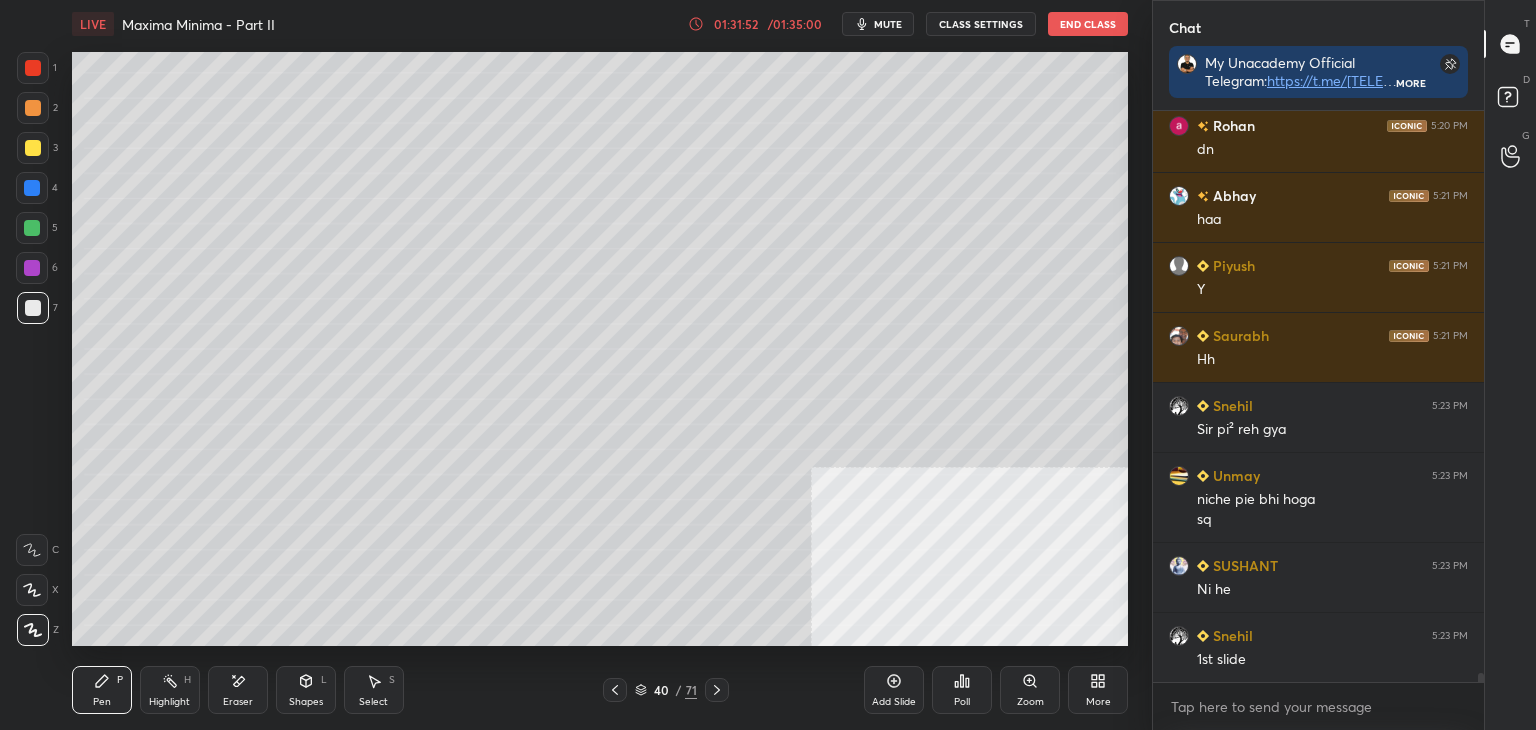 scroll, scrollTop: 36234, scrollLeft: 0, axis: vertical 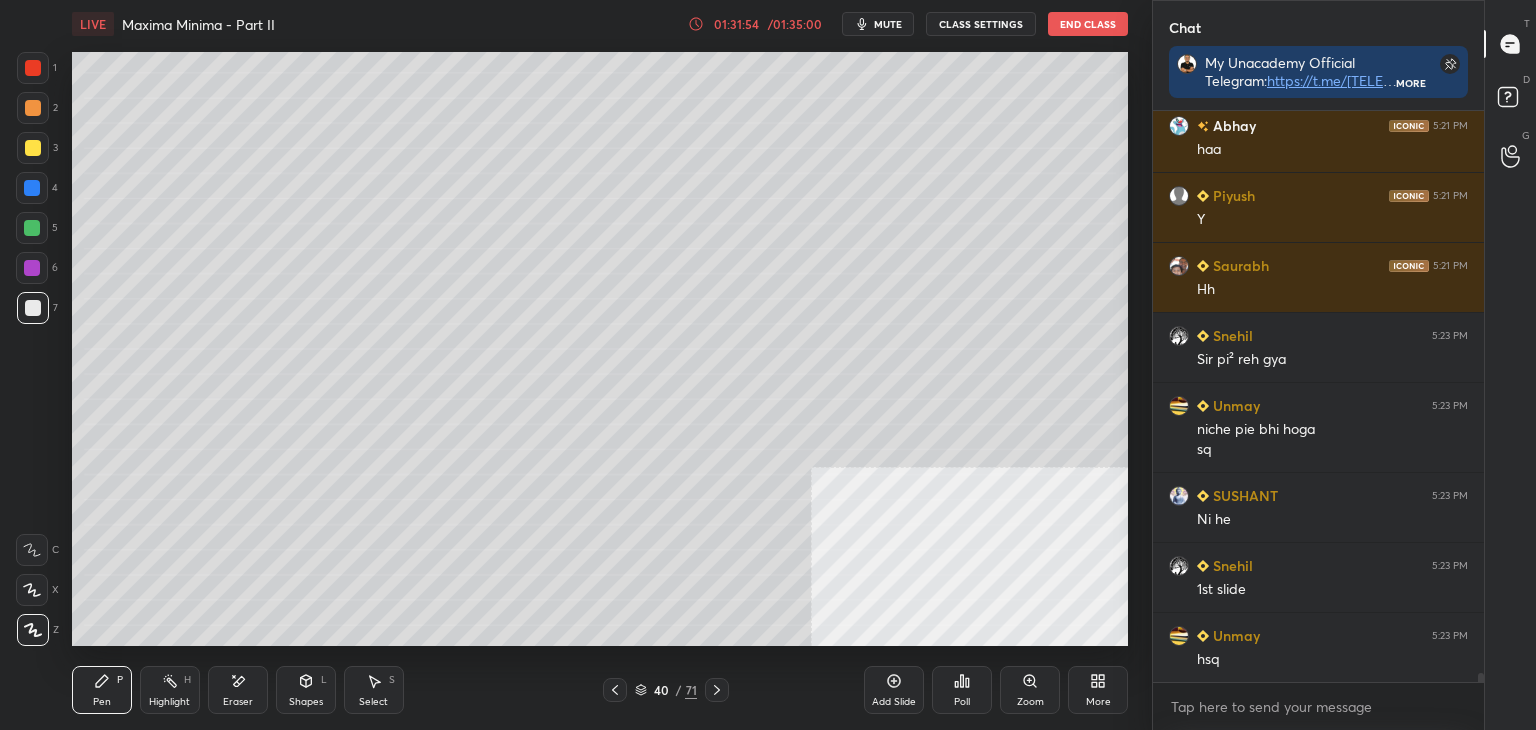 click 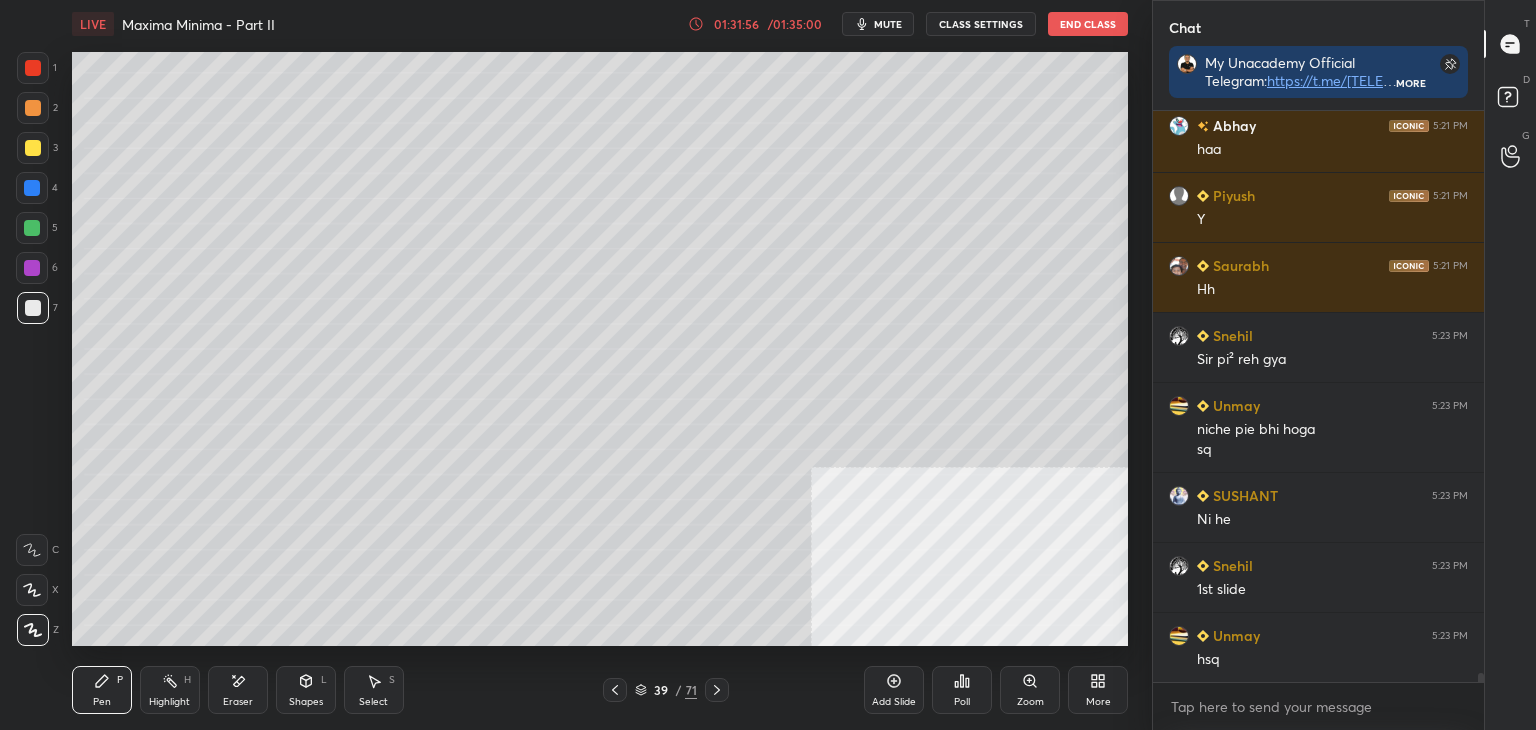 drag, startPoint x: 617, startPoint y: 688, endPoint x: 594, endPoint y: 668, distance: 30.479502 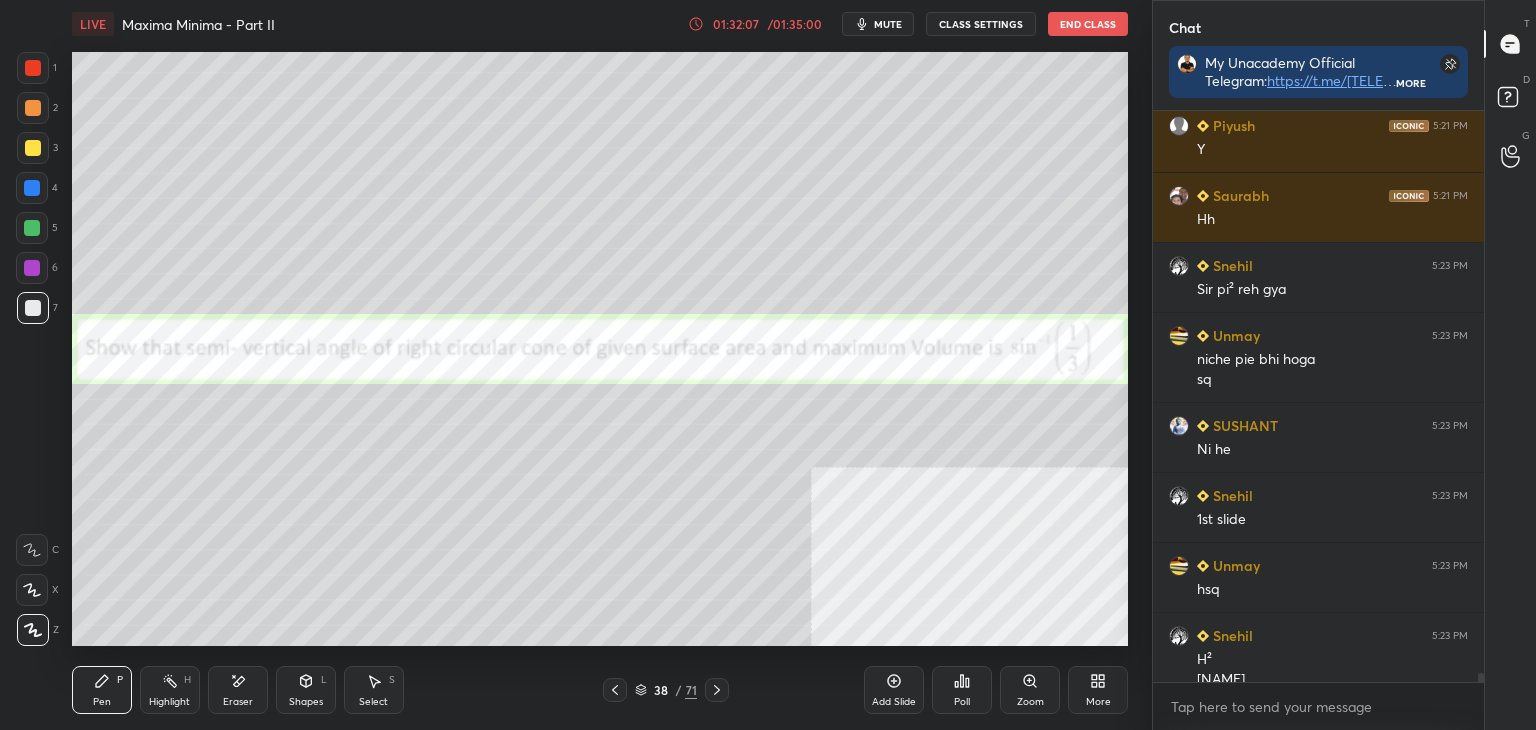 scroll, scrollTop: 36324, scrollLeft: 0, axis: vertical 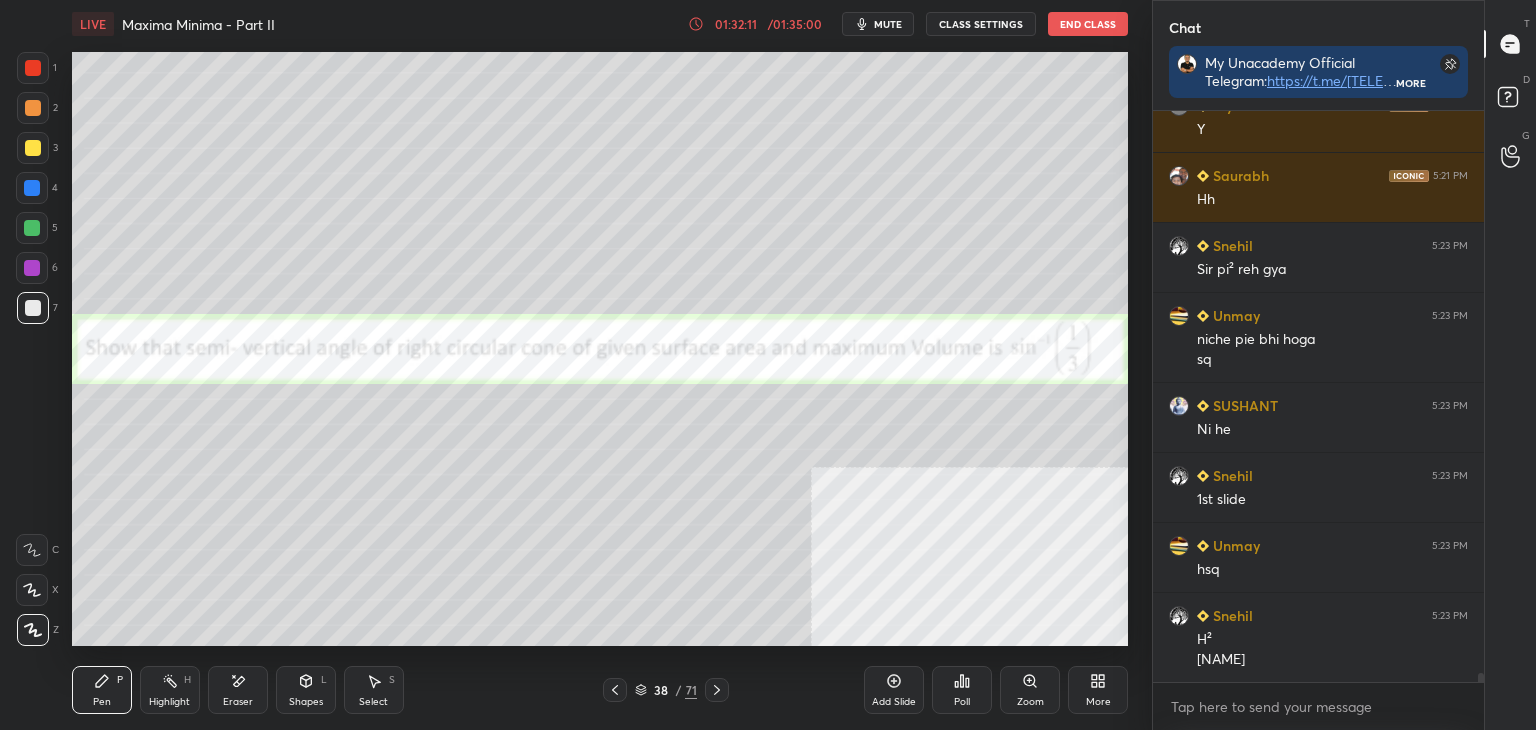 click 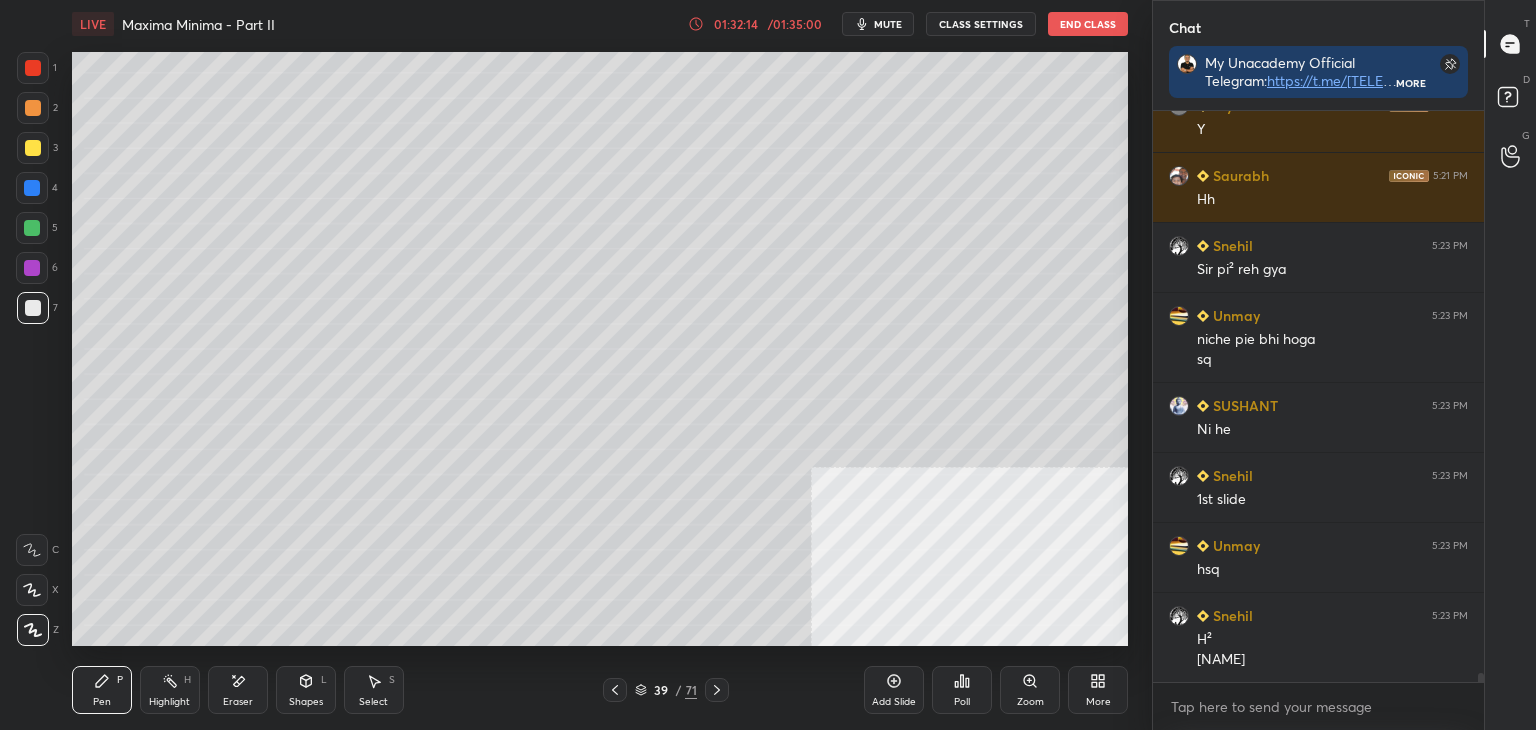 click 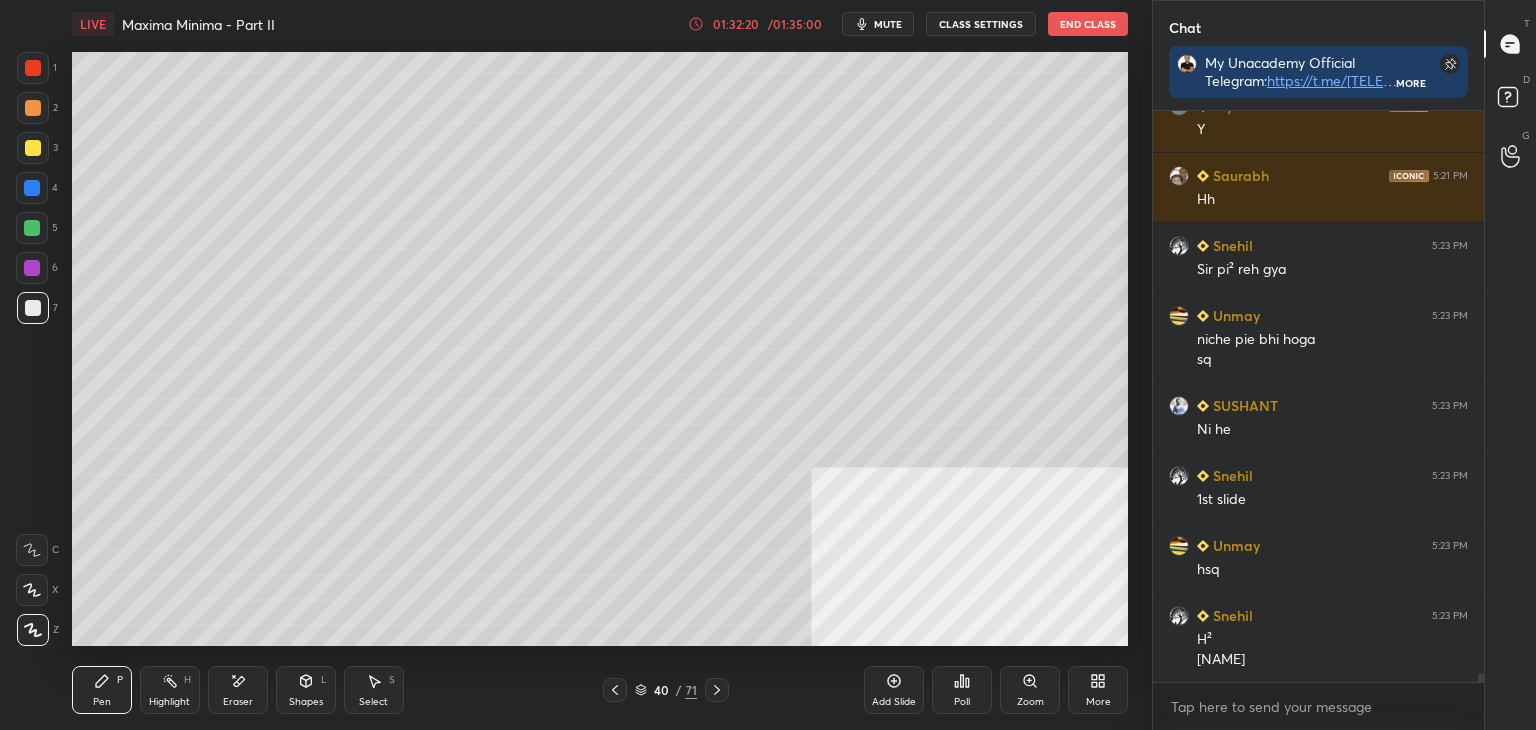 click on "Eraser" at bounding box center (238, 690) 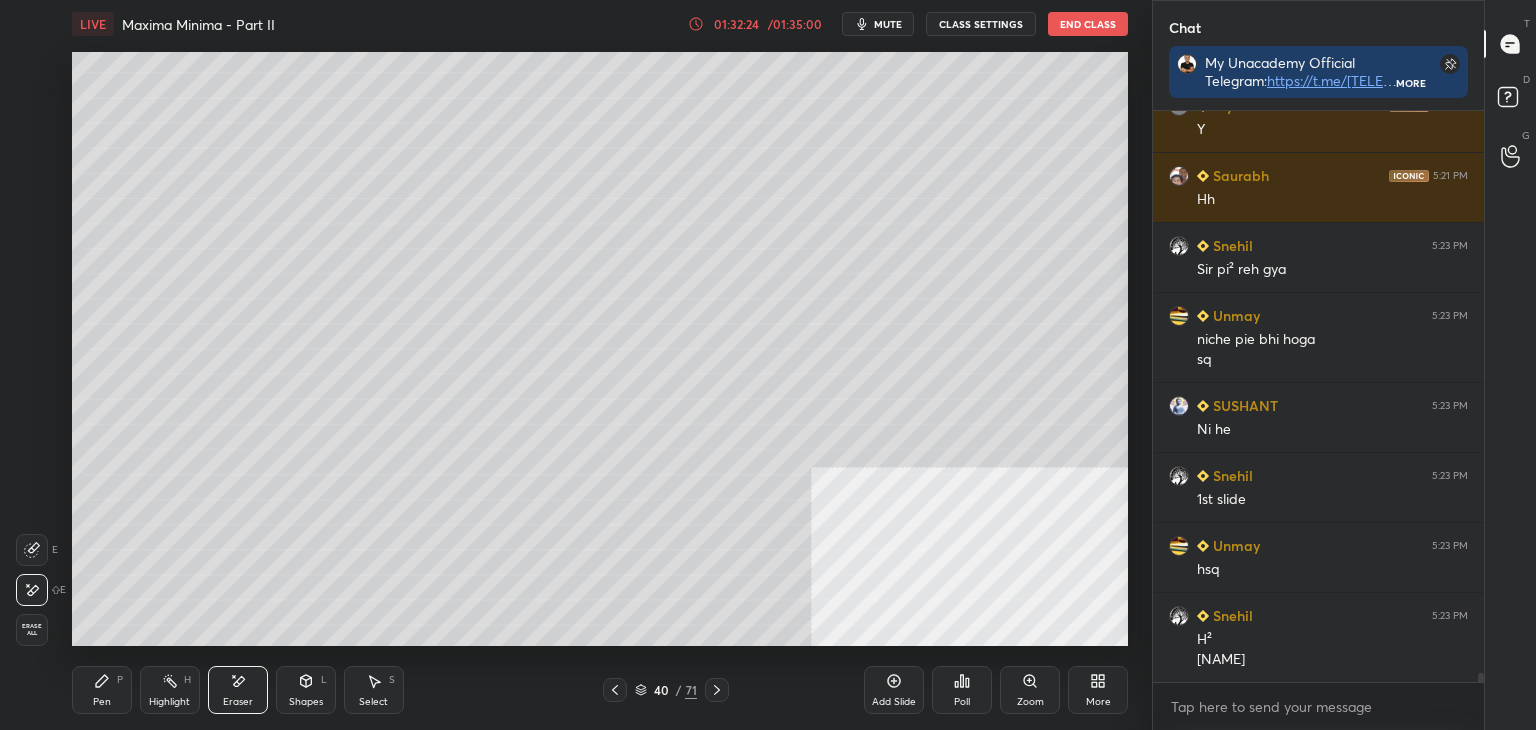 click on "Pen P" at bounding box center [102, 690] 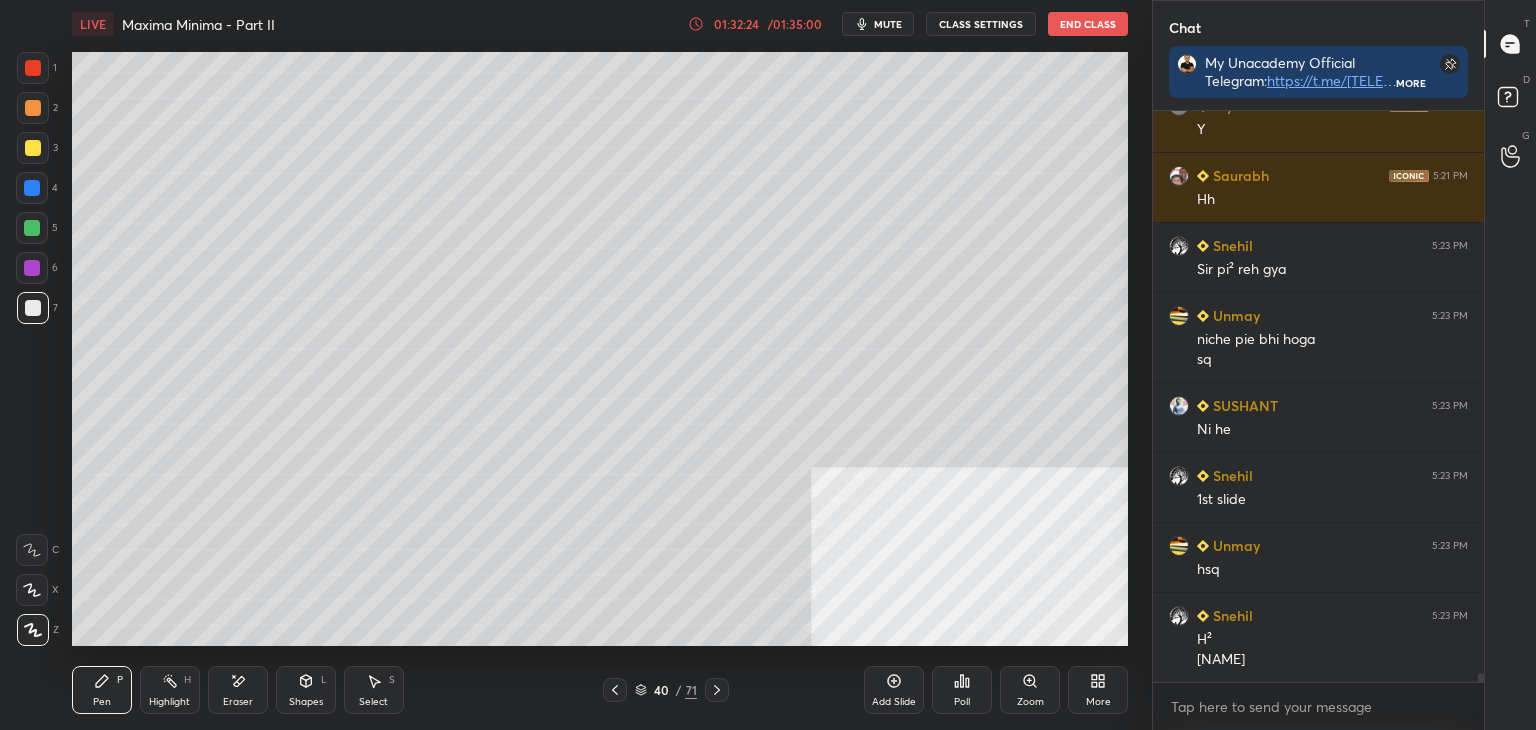 click 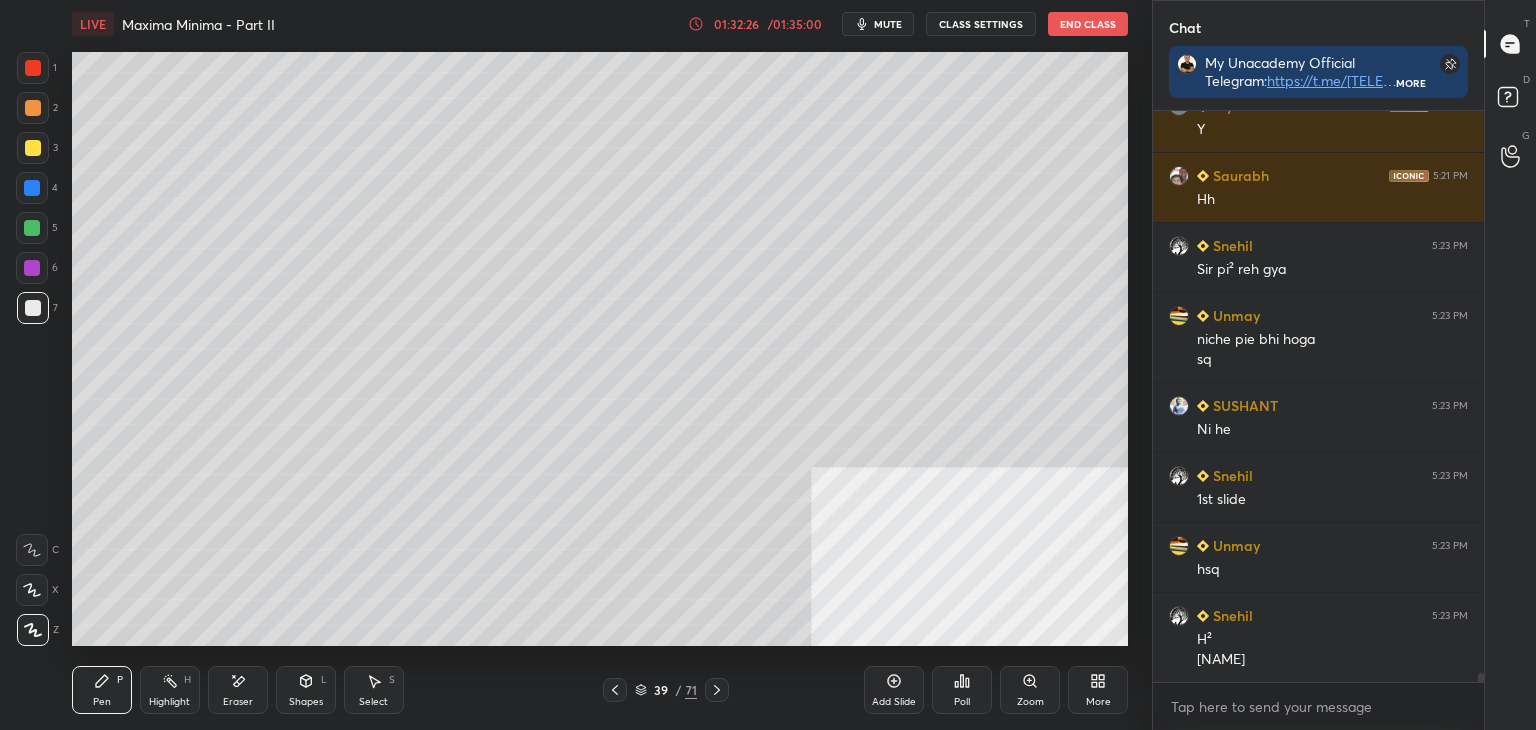 click 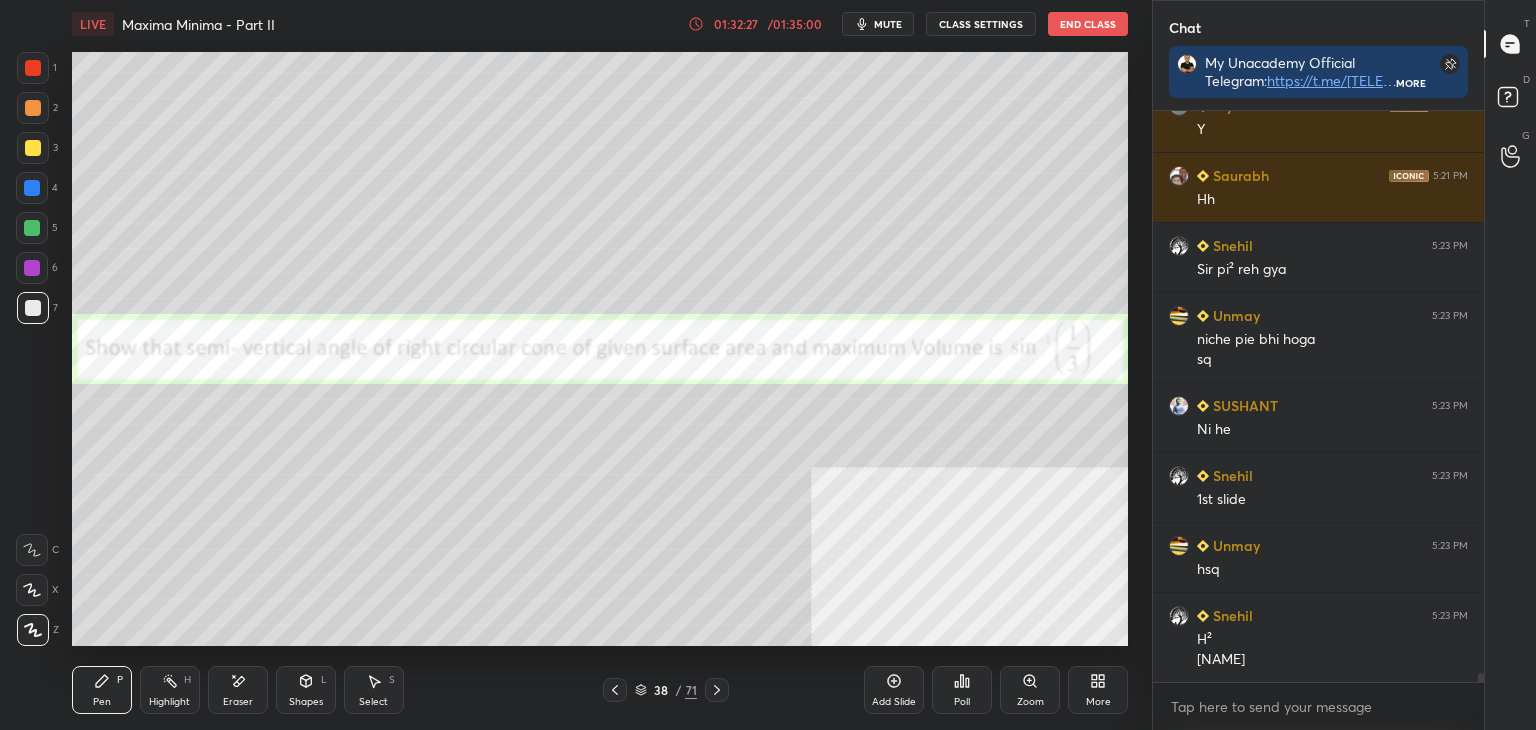 drag, startPoint x: 714, startPoint y: 689, endPoint x: 704, endPoint y: 684, distance: 11.18034 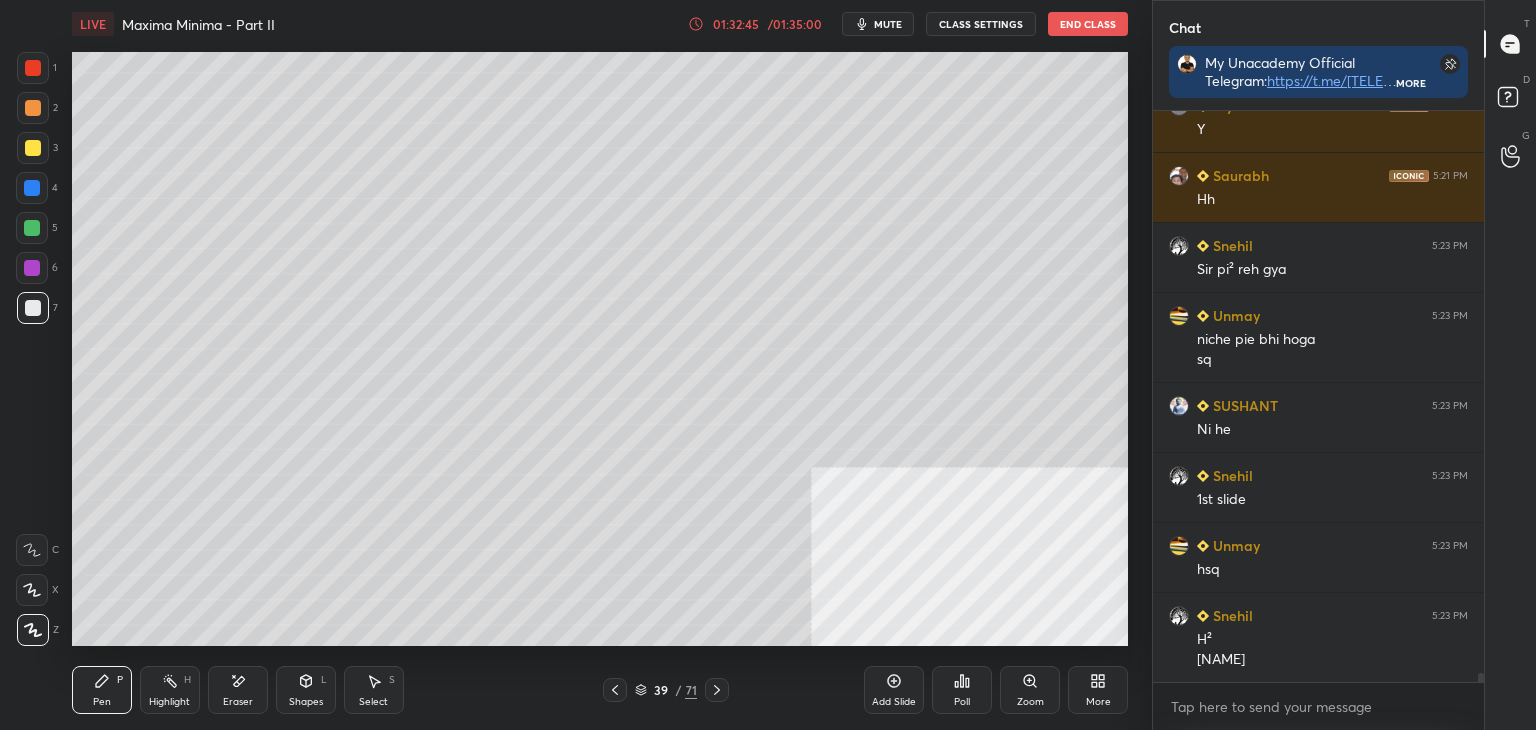 click 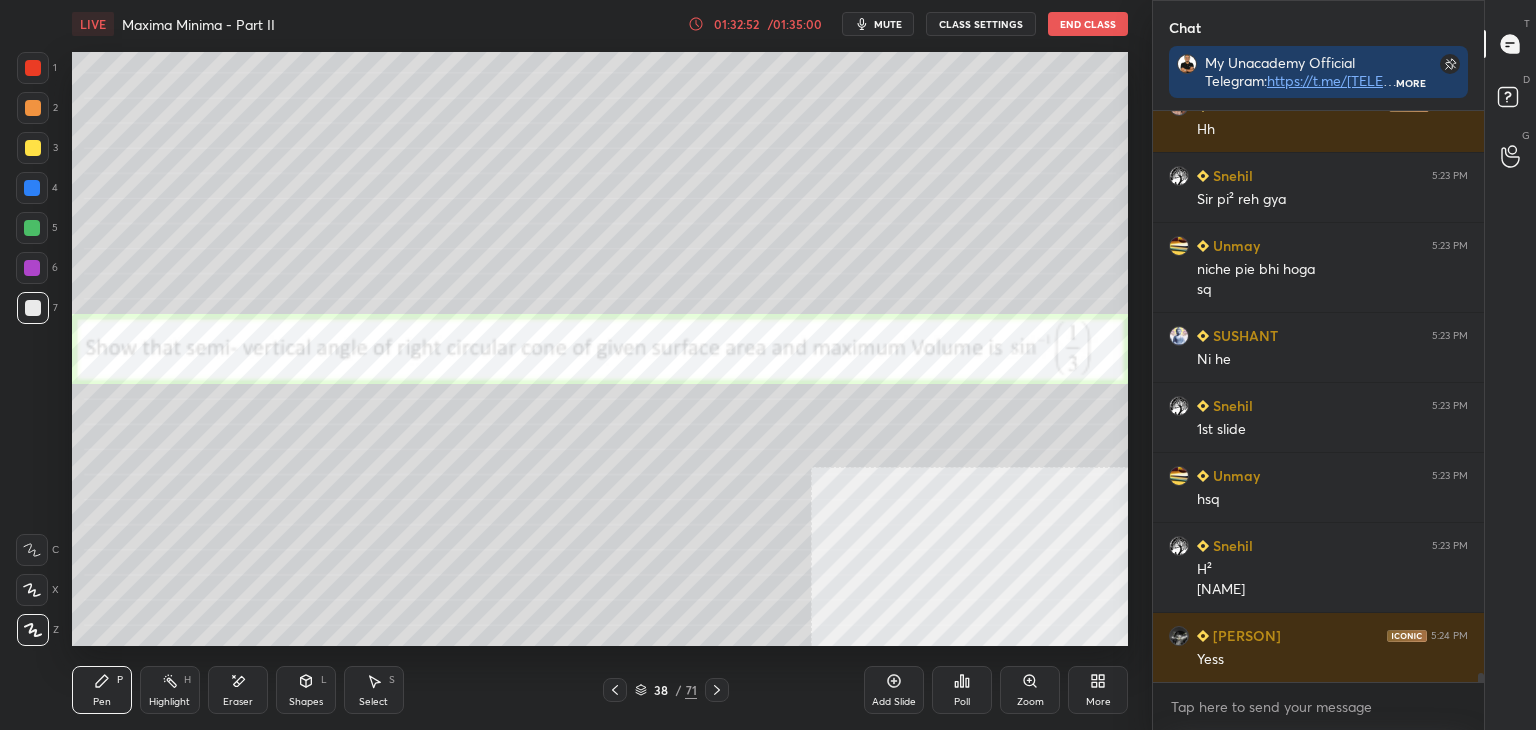 scroll, scrollTop: 36464, scrollLeft: 0, axis: vertical 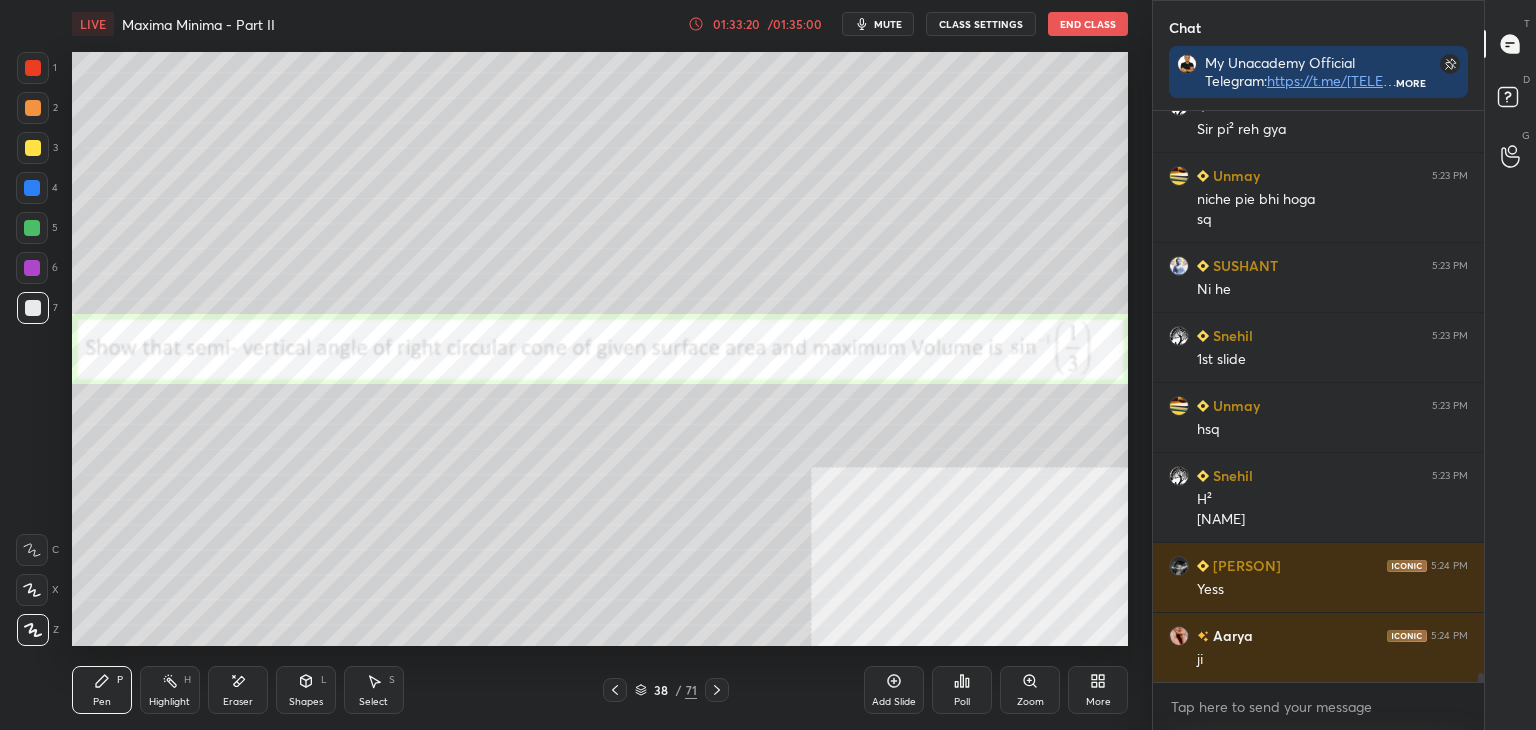 click 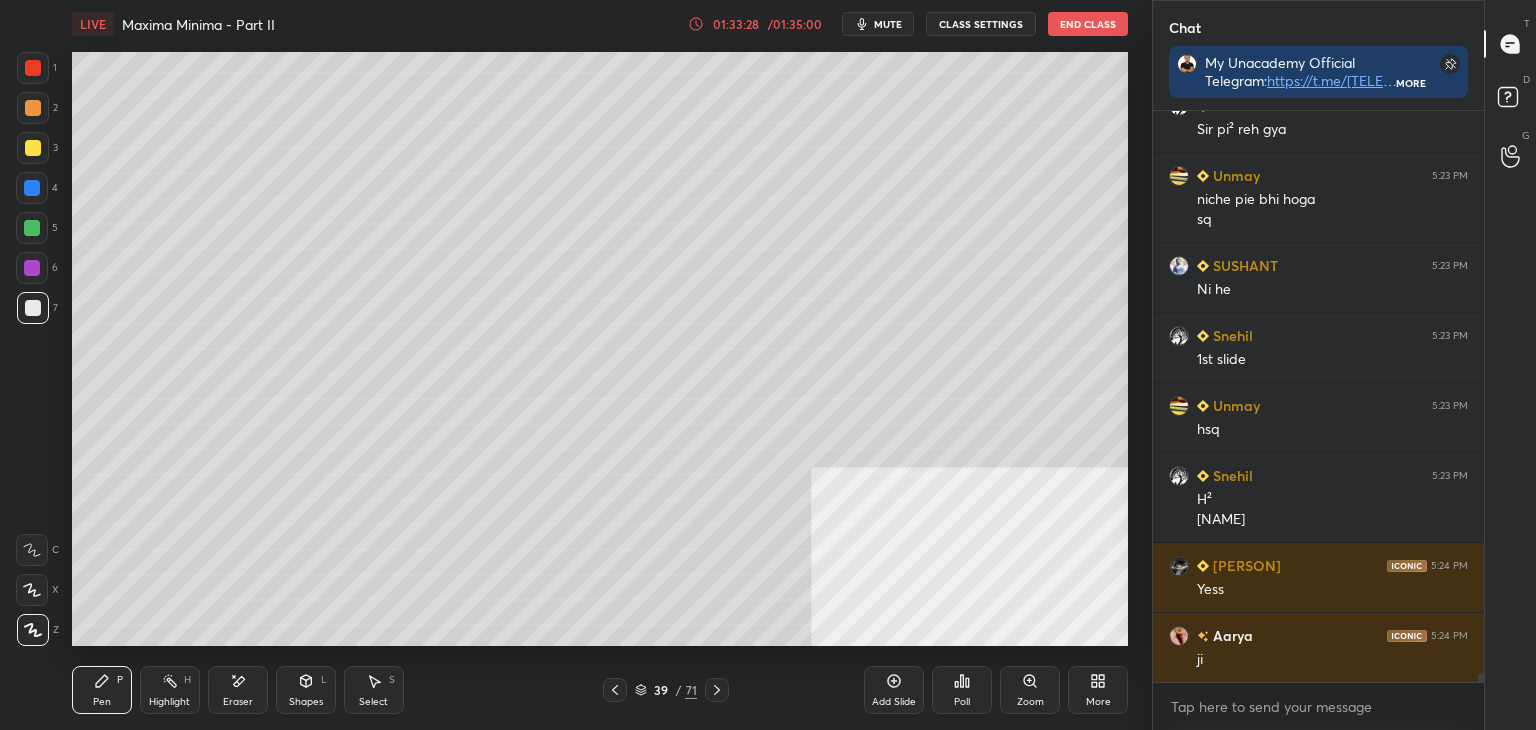 scroll, scrollTop: 36534, scrollLeft: 0, axis: vertical 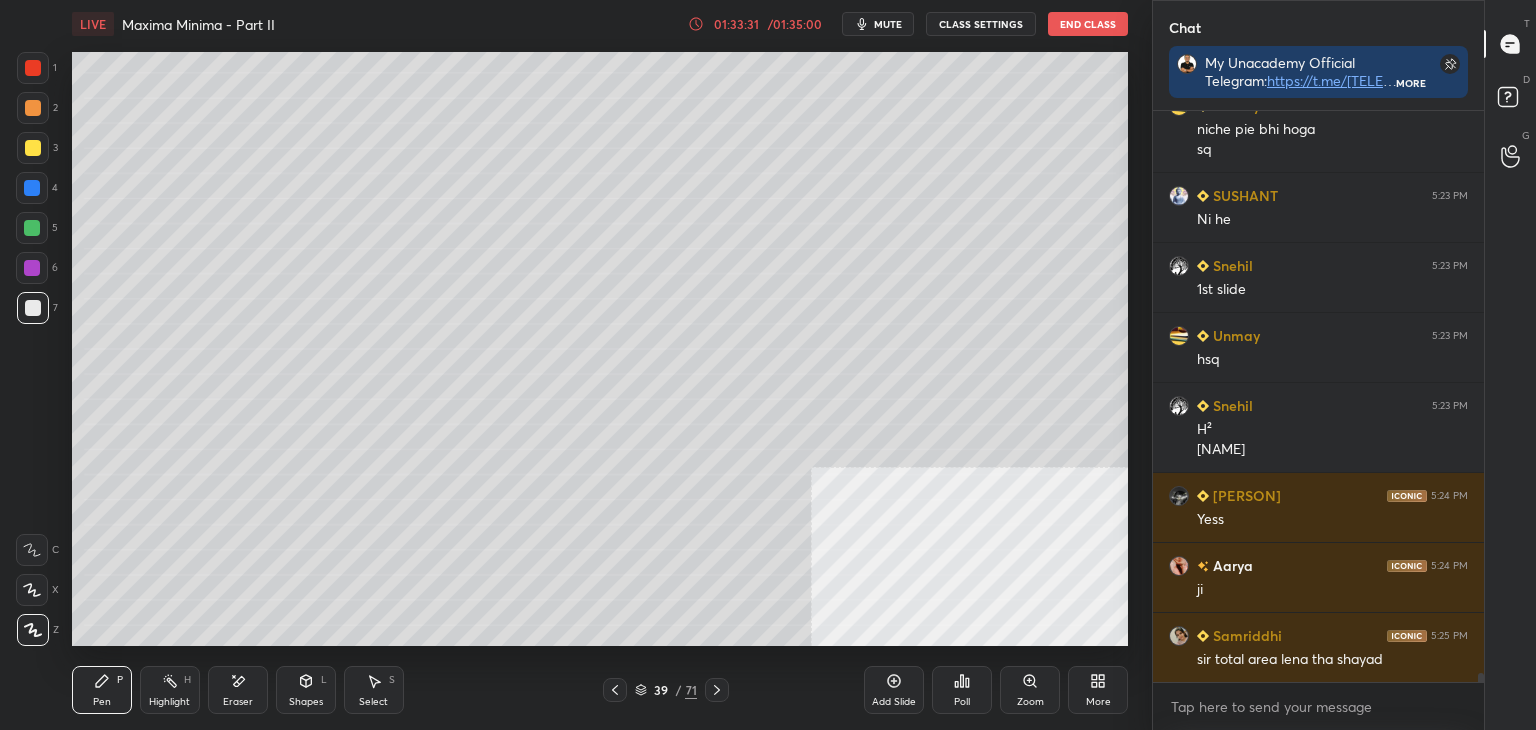click 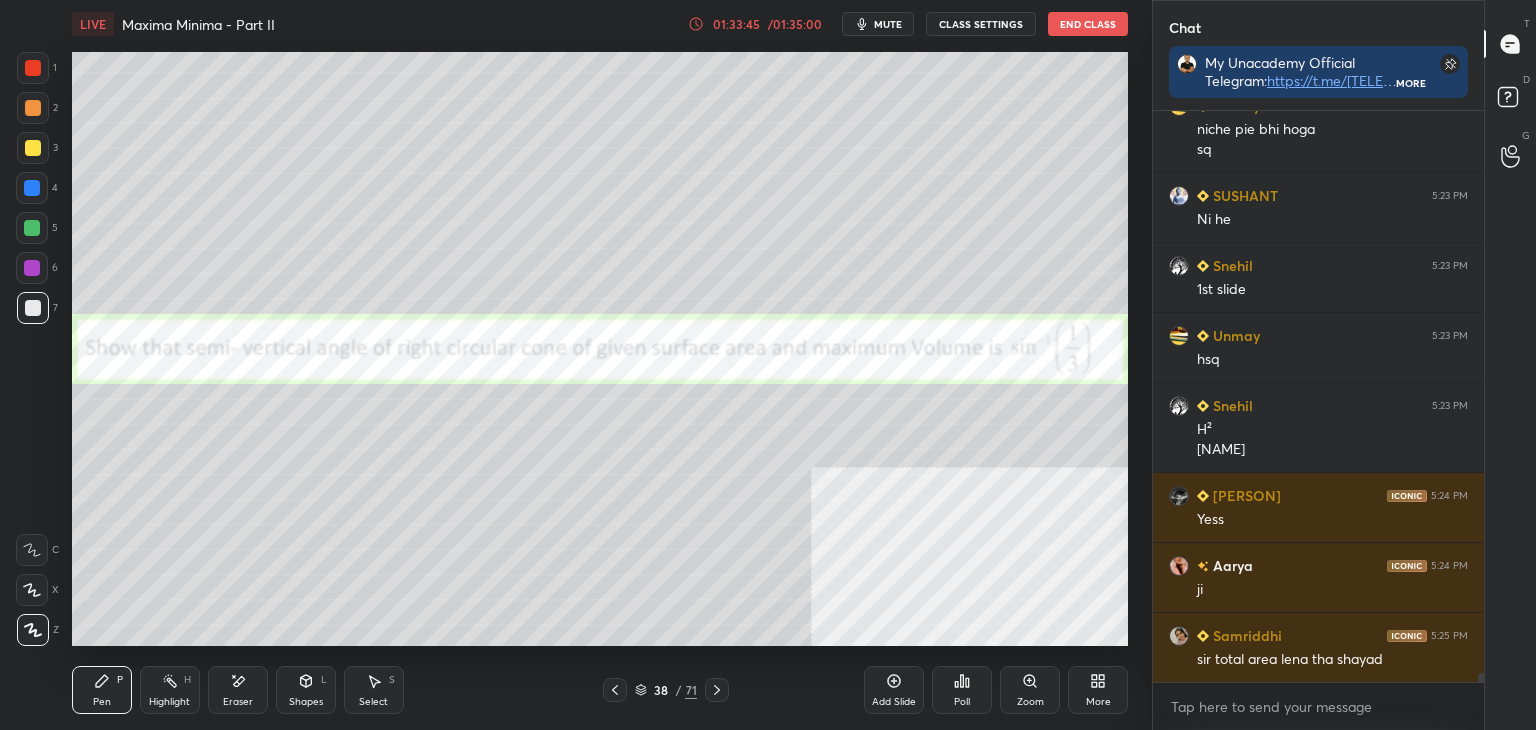 click on "Eraser" at bounding box center [238, 690] 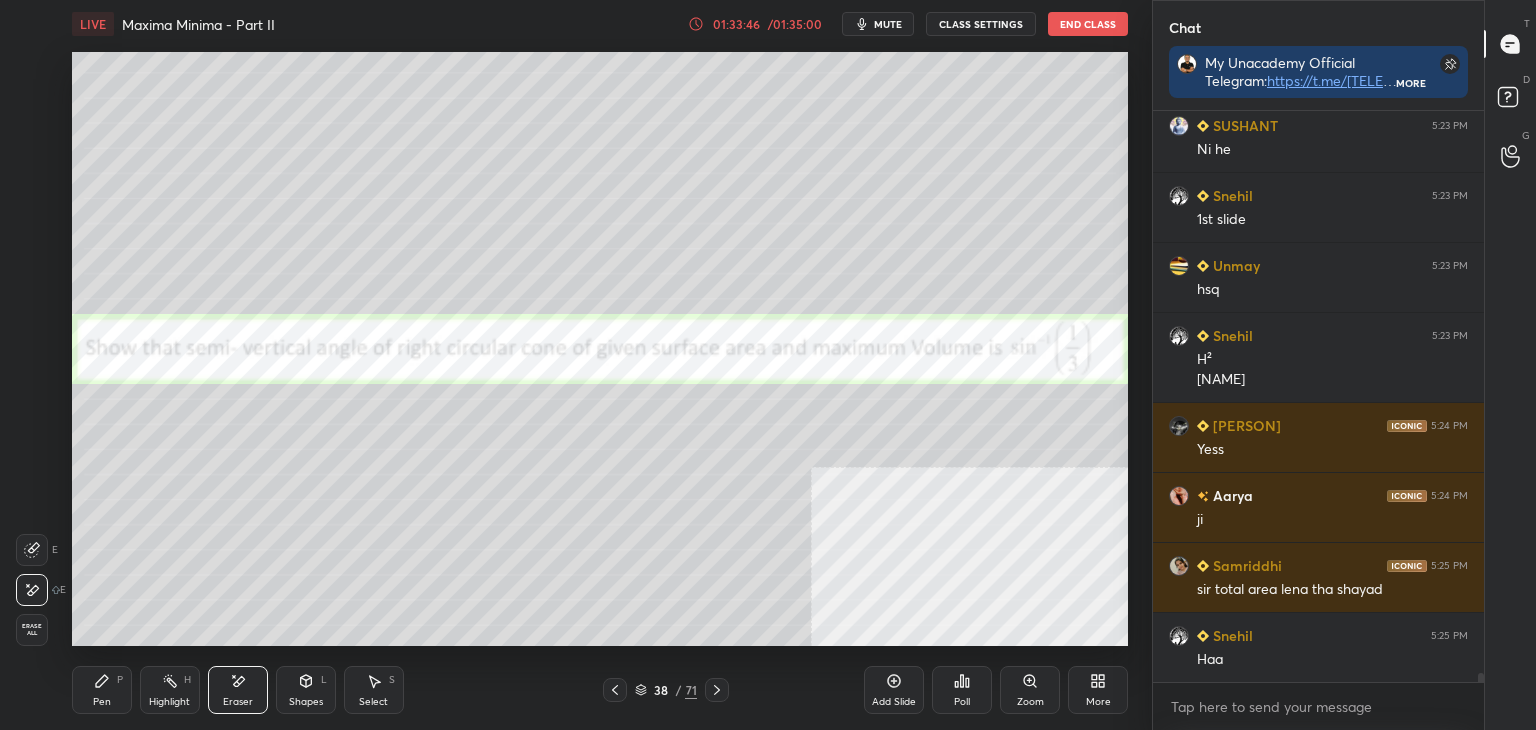 drag, startPoint x: 36, startPoint y: 631, endPoint x: 7, endPoint y: 636, distance: 29.427877 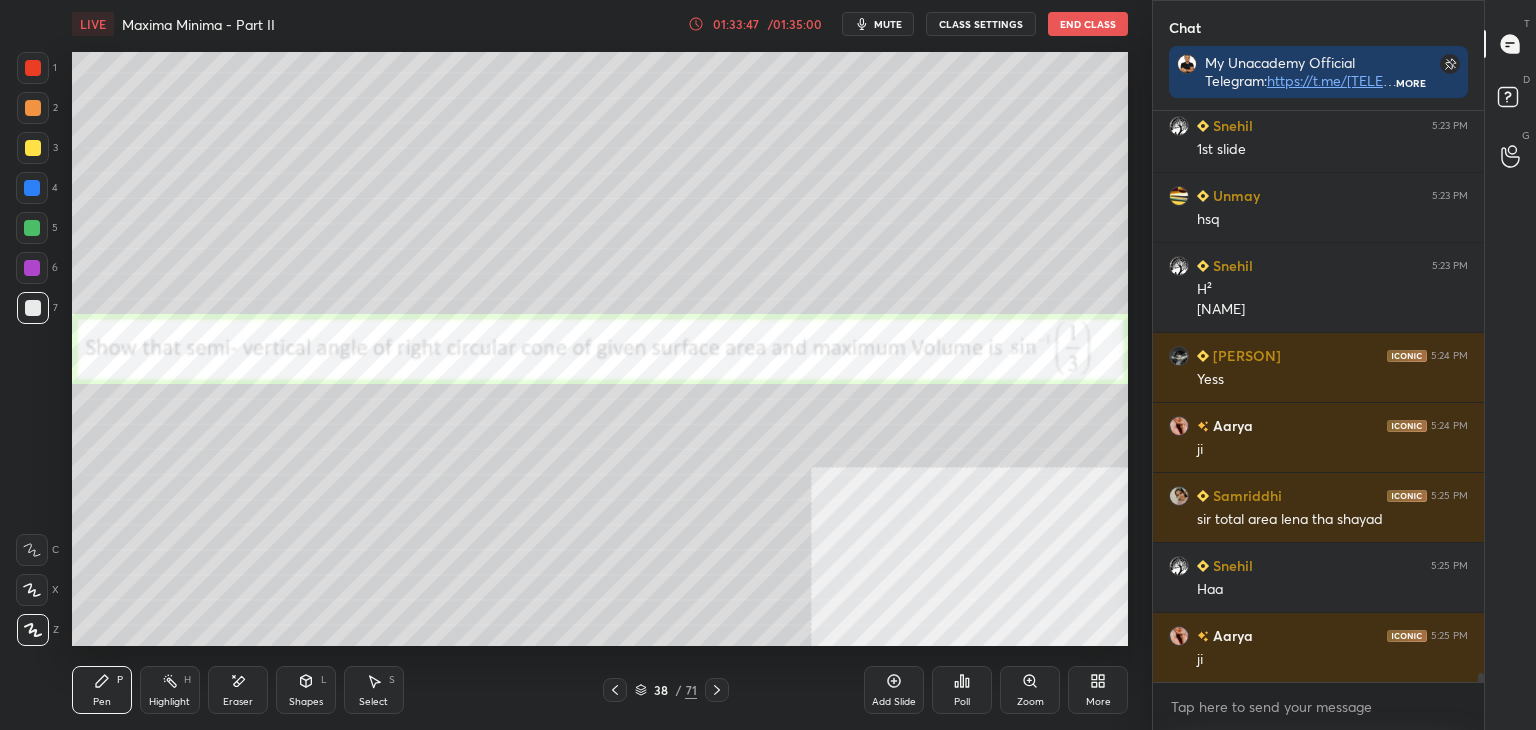 drag, startPoint x: 718, startPoint y: 688, endPoint x: 695, endPoint y: 688, distance: 23 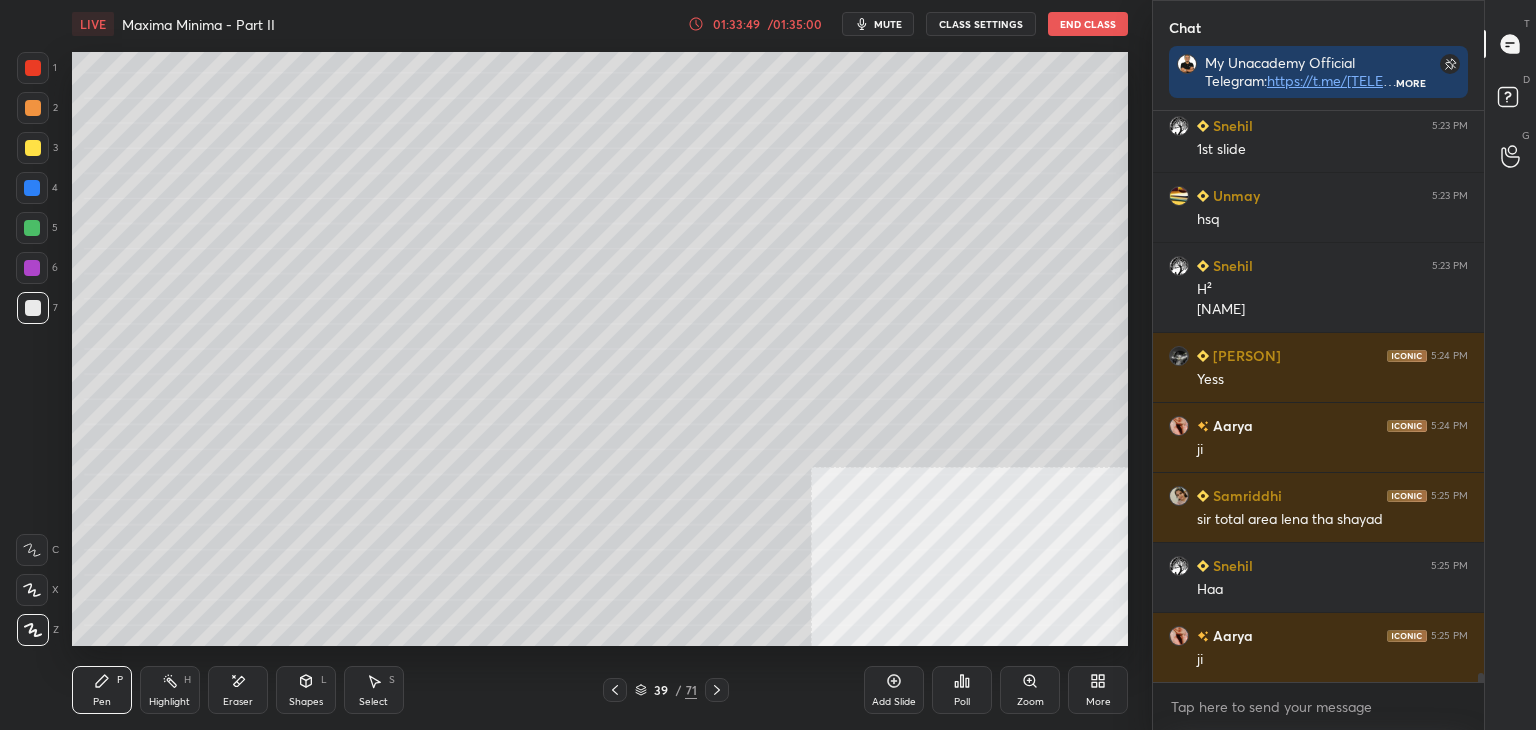 click 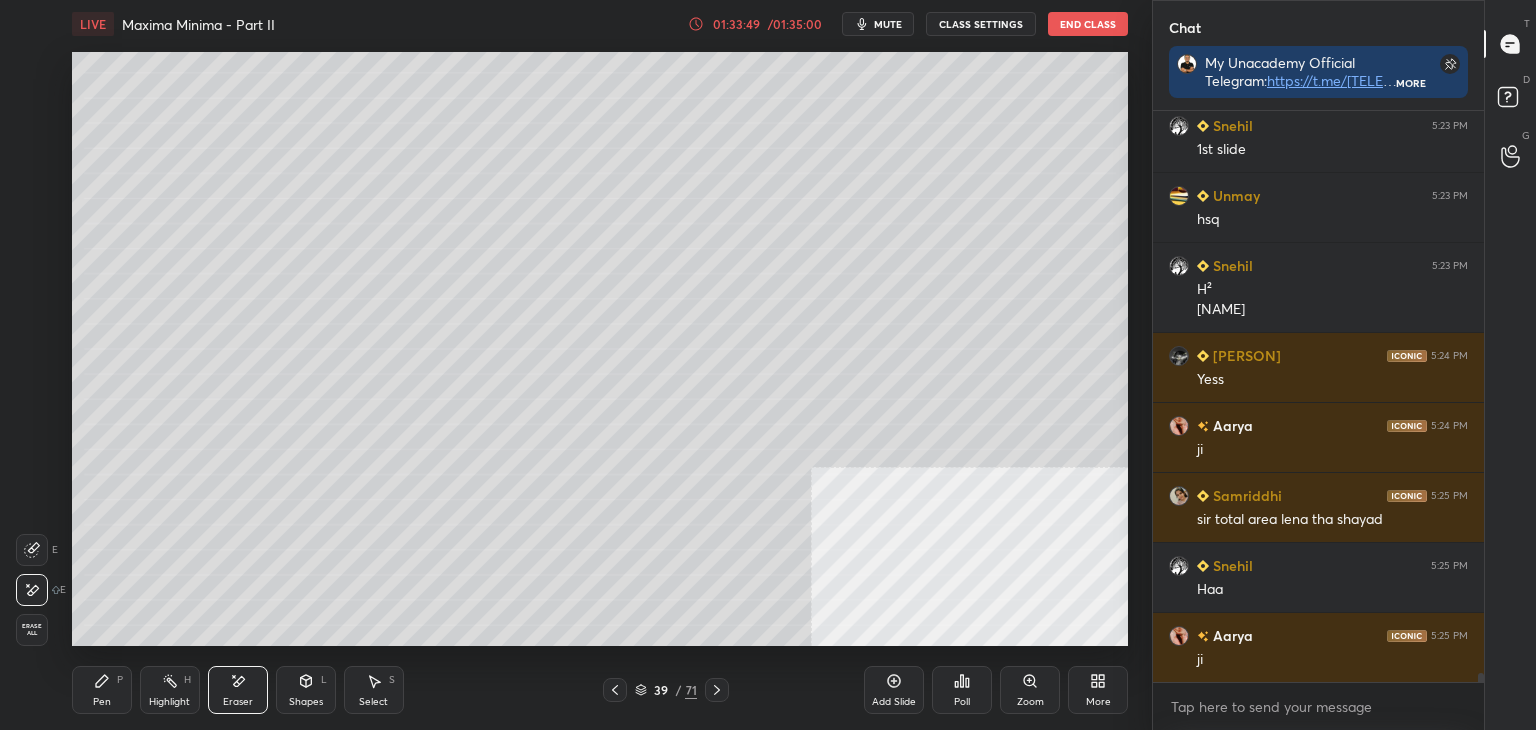 drag, startPoint x: 31, startPoint y: 629, endPoint x: 36, endPoint y: 640, distance: 12.083046 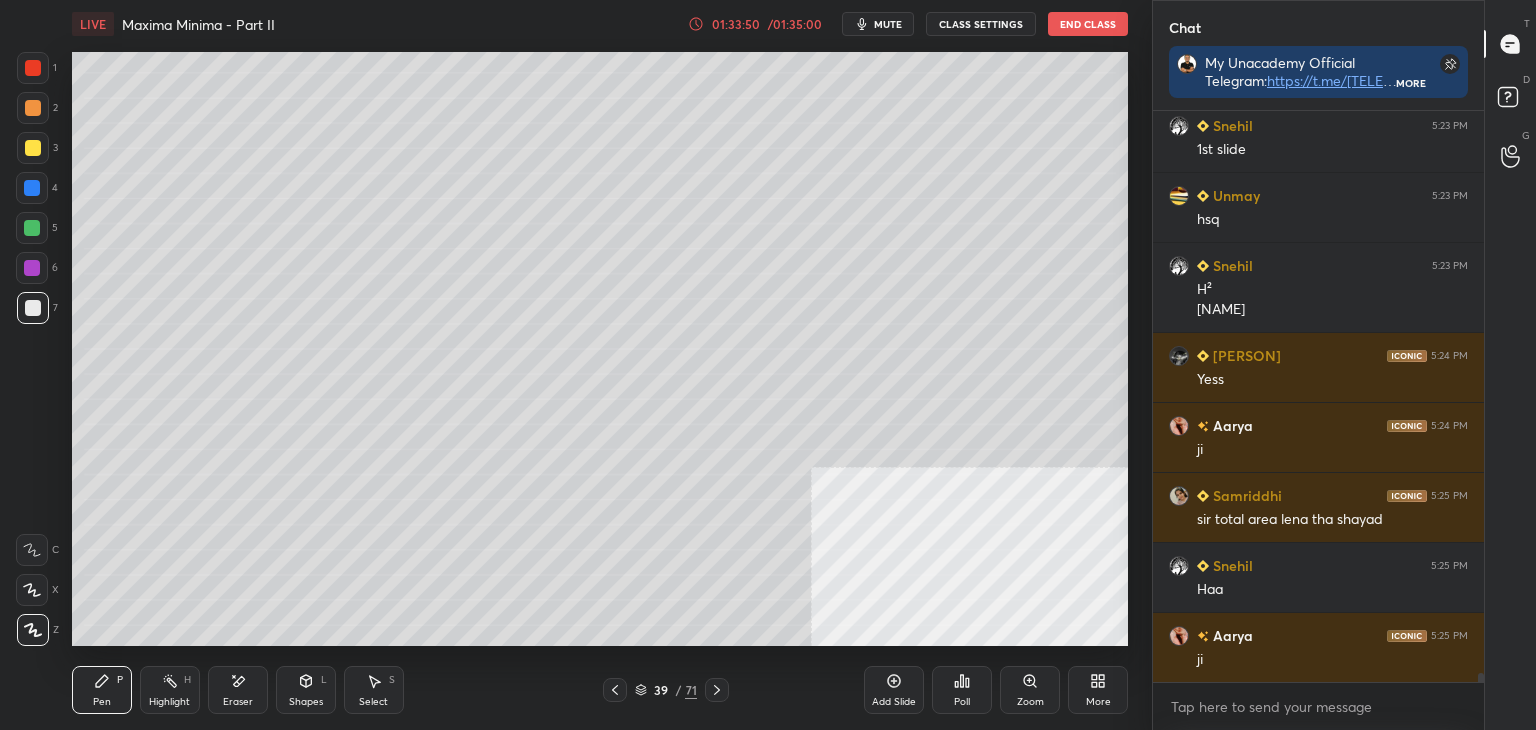 drag, startPoint x: 715, startPoint y: 690, endPoint x: 598, endPoint y: 681, distance: 117.34564 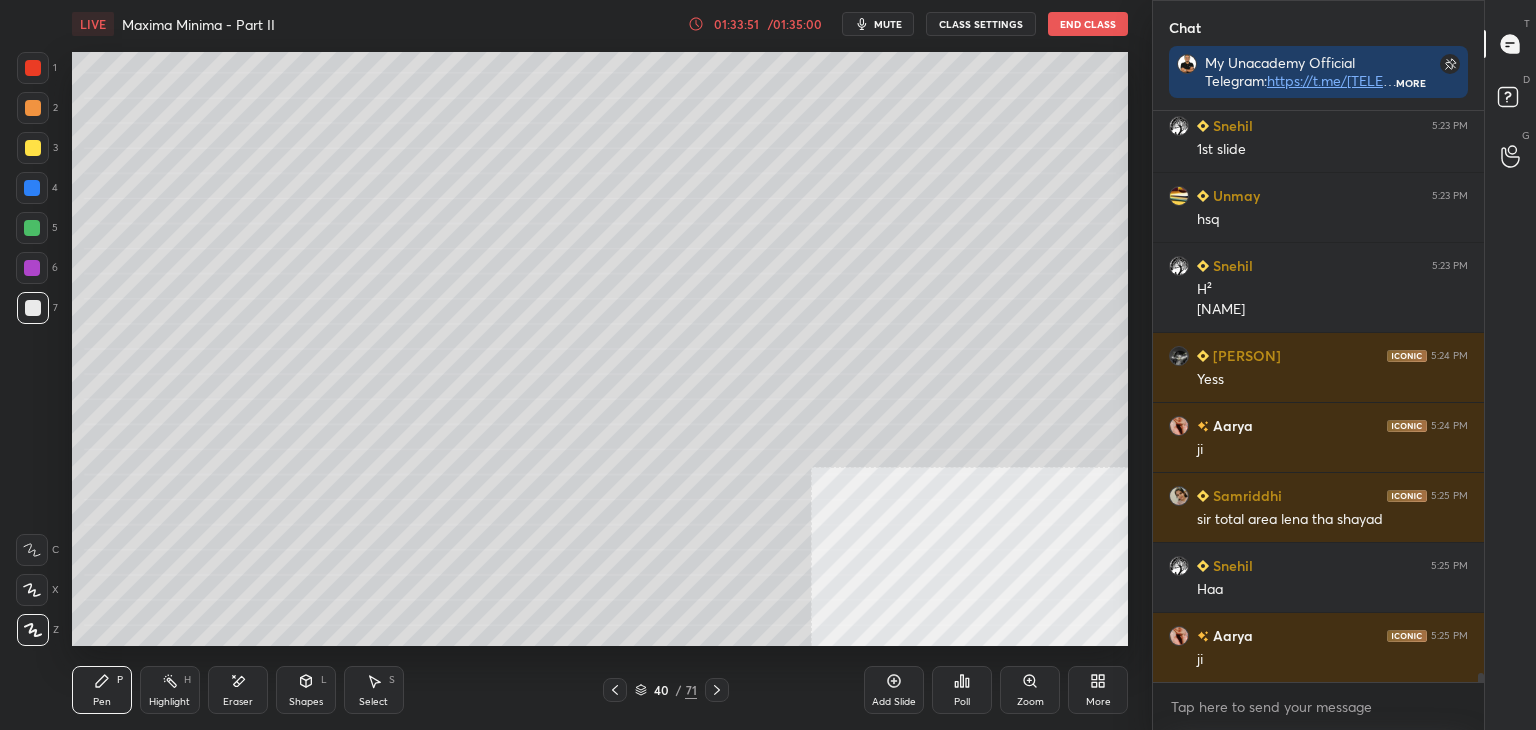click on "Eraser" at bounding box center [238, 690] 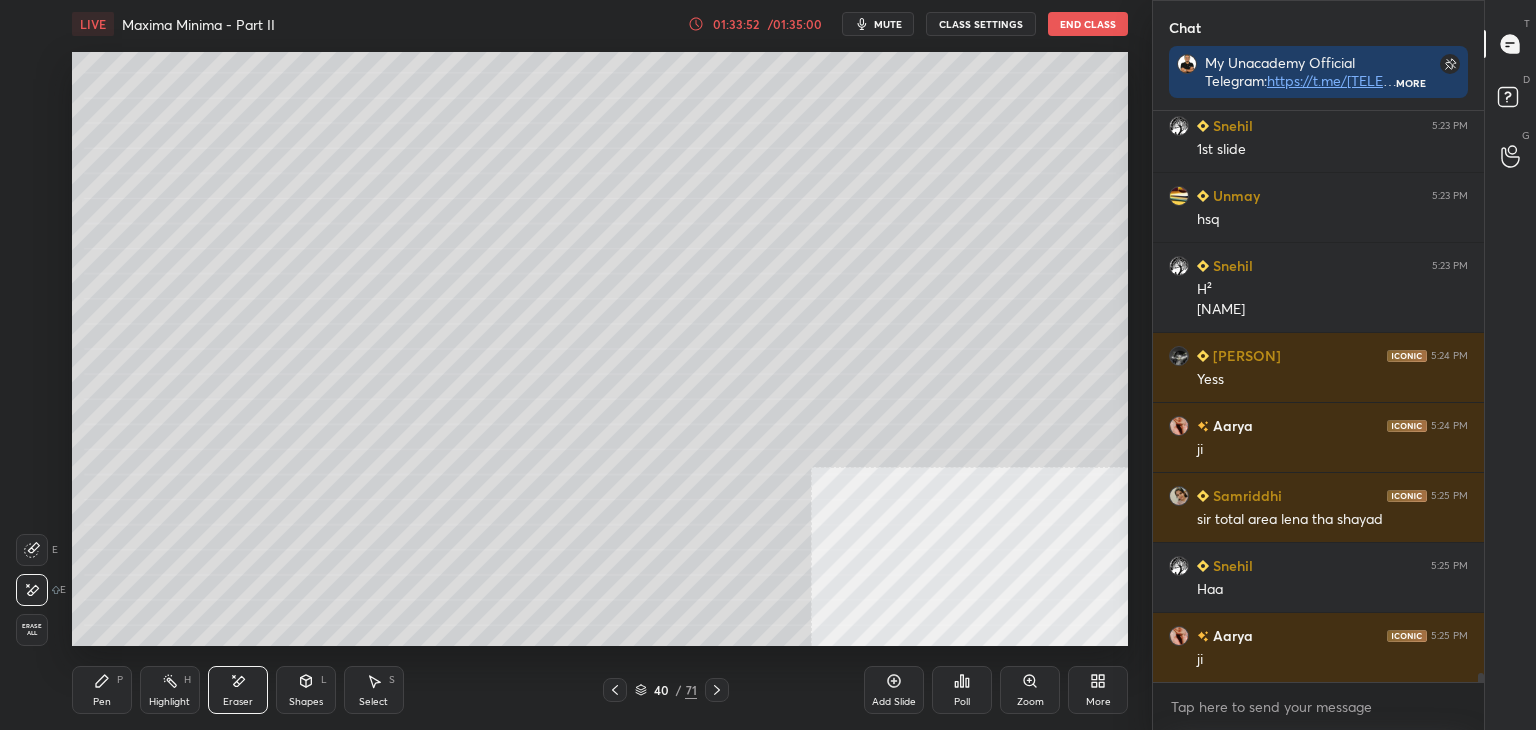 click on "Erase all" at bounding box center [32, 630] 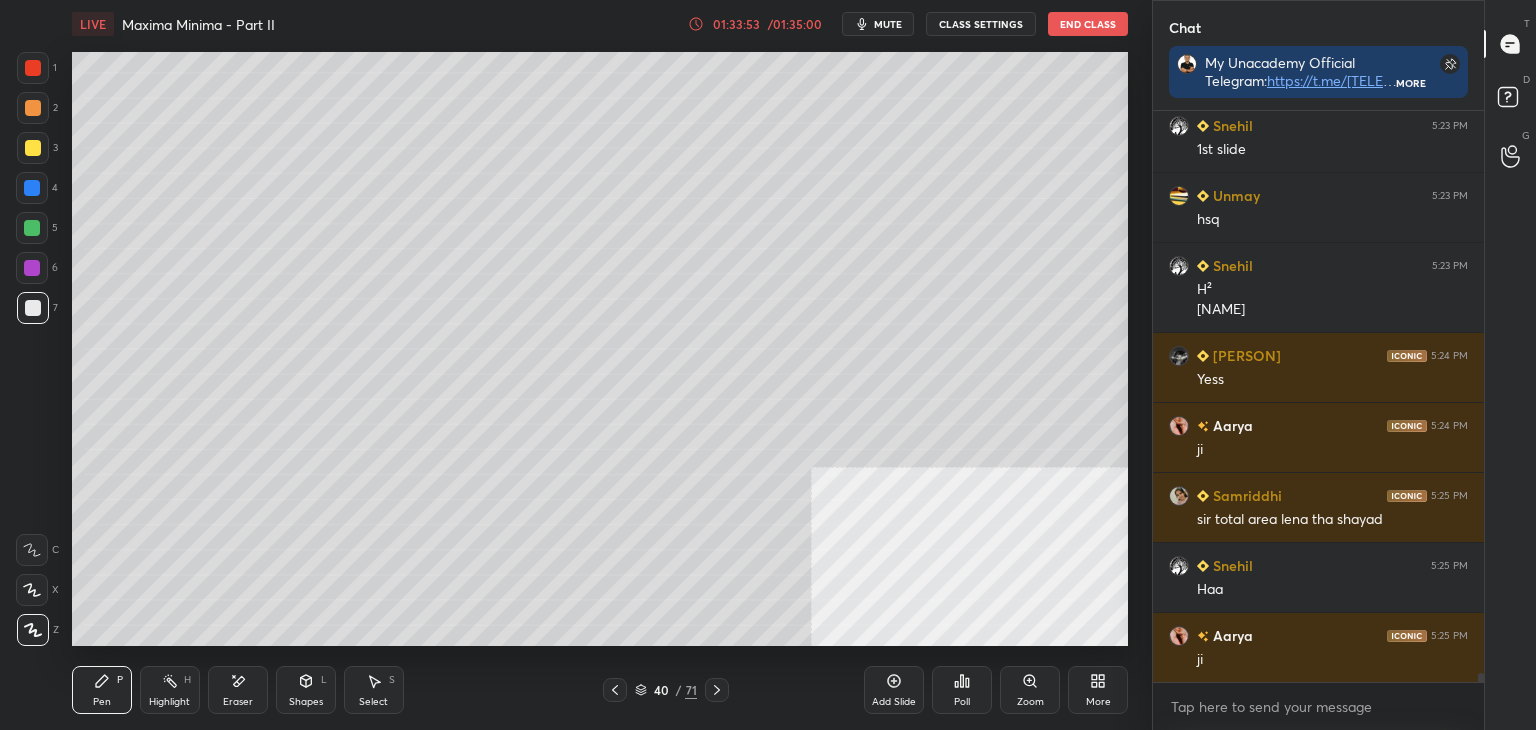 click 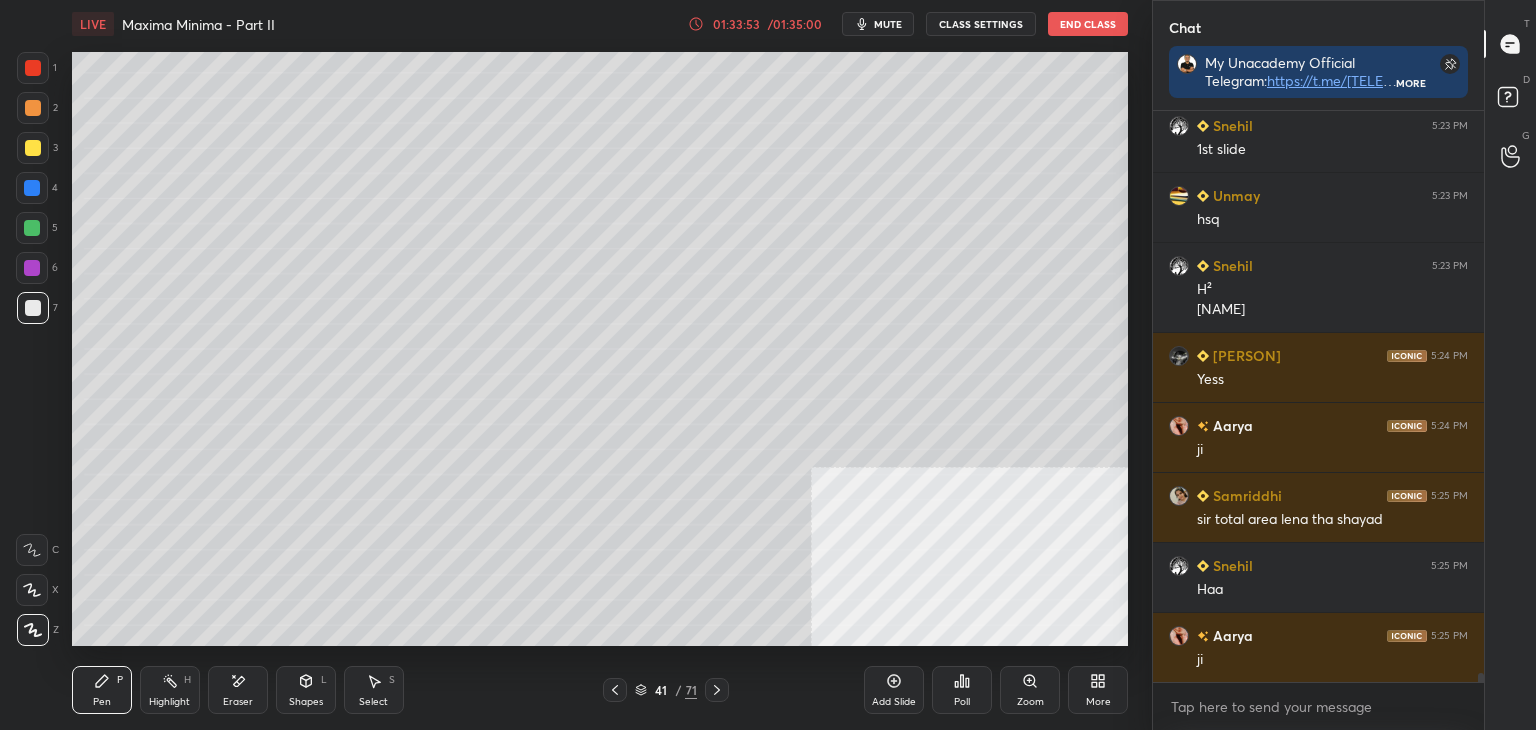 click 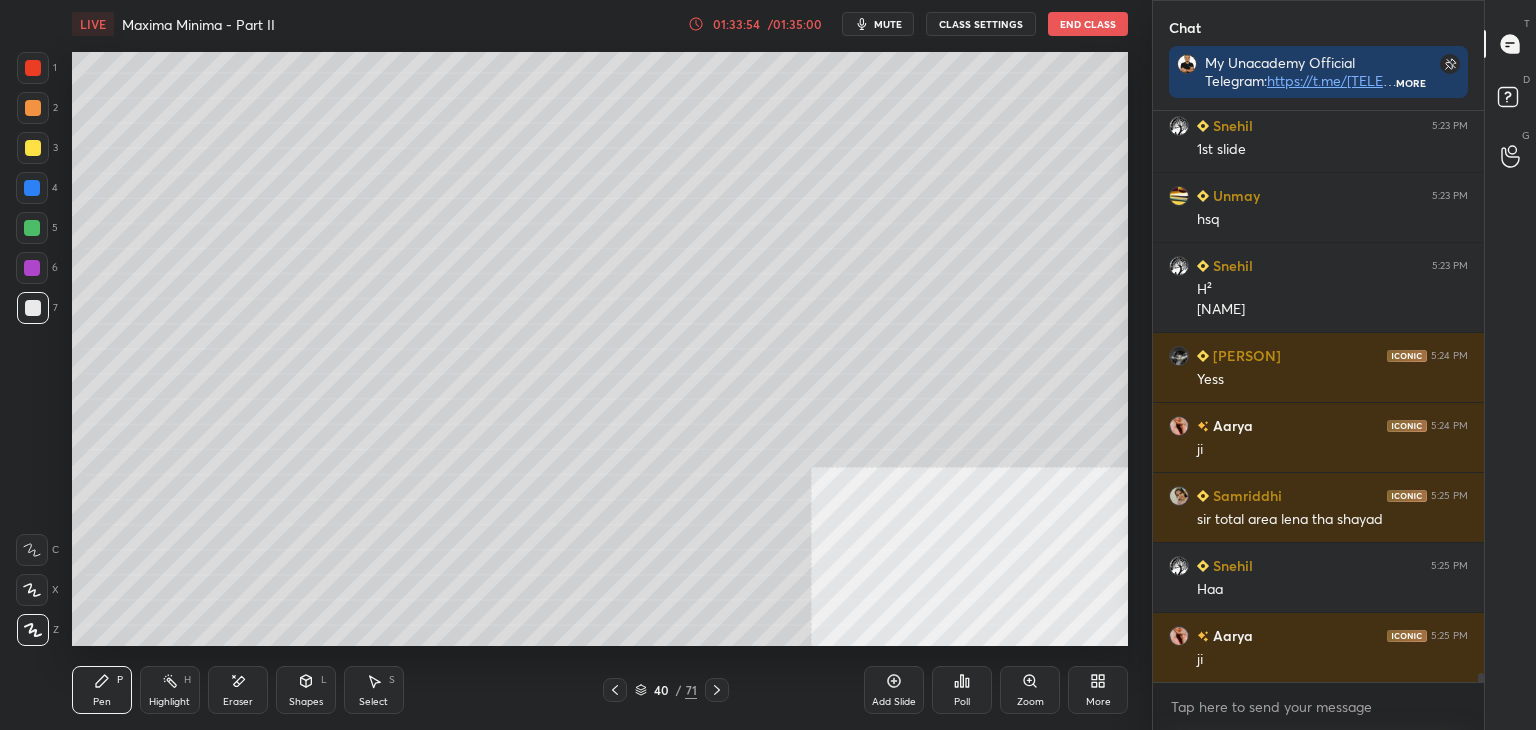 click 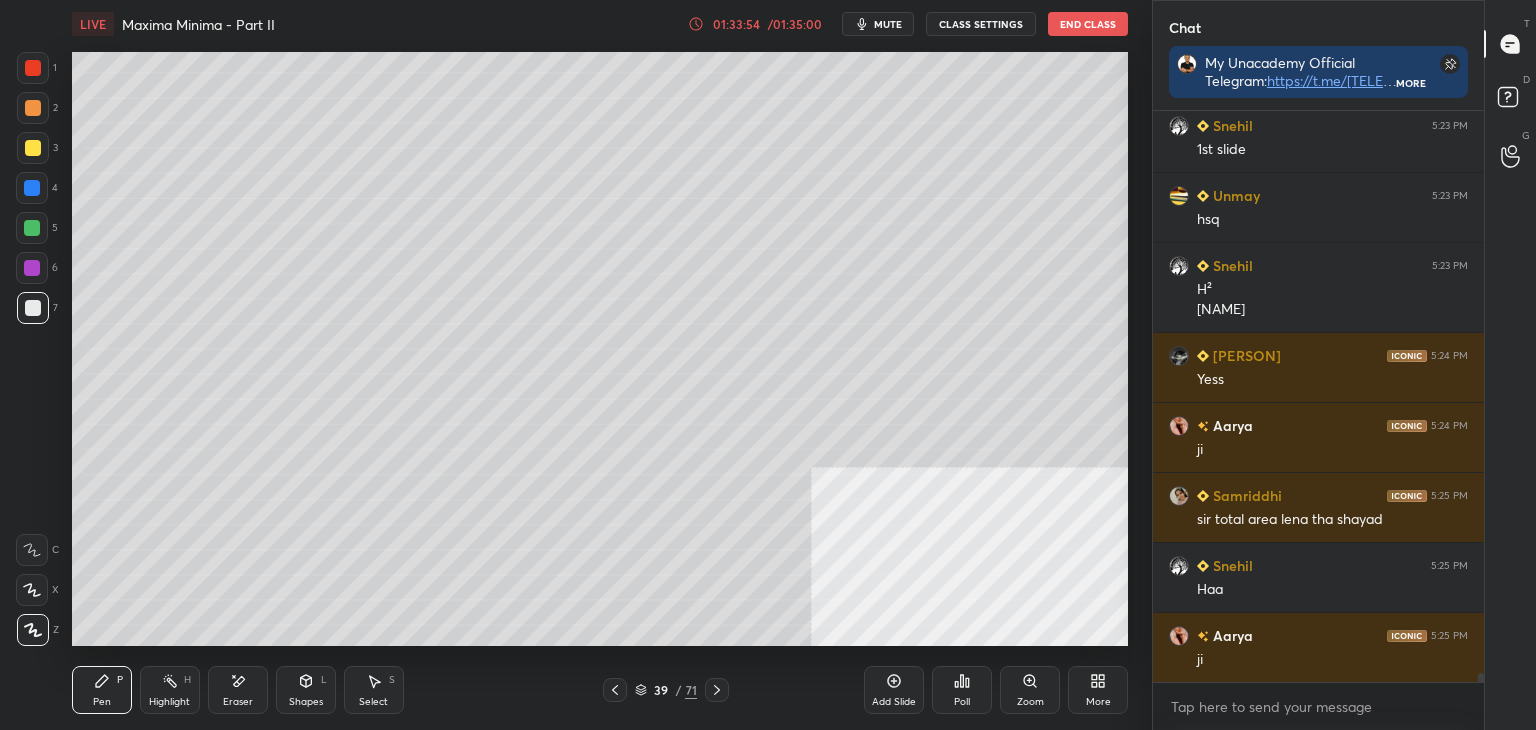 click 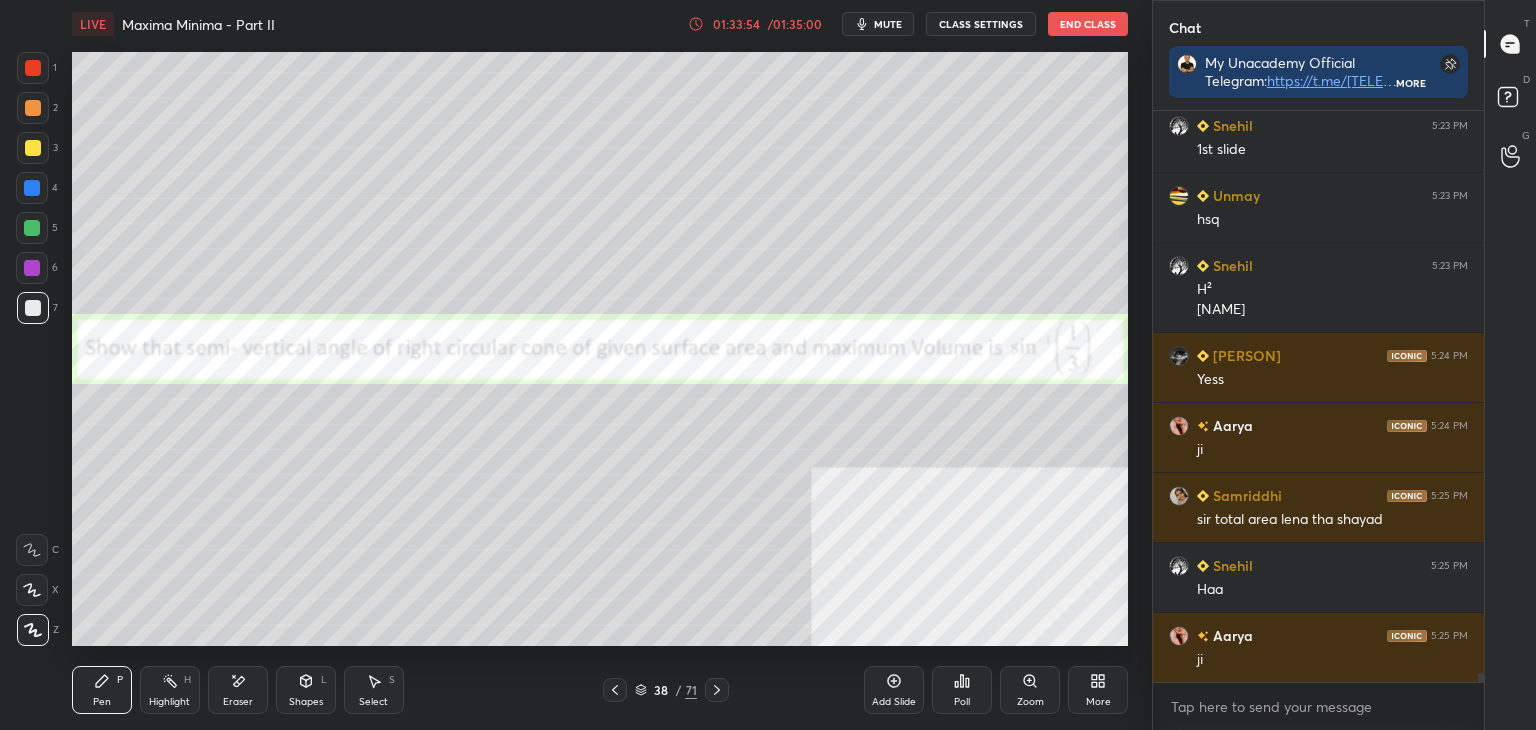click 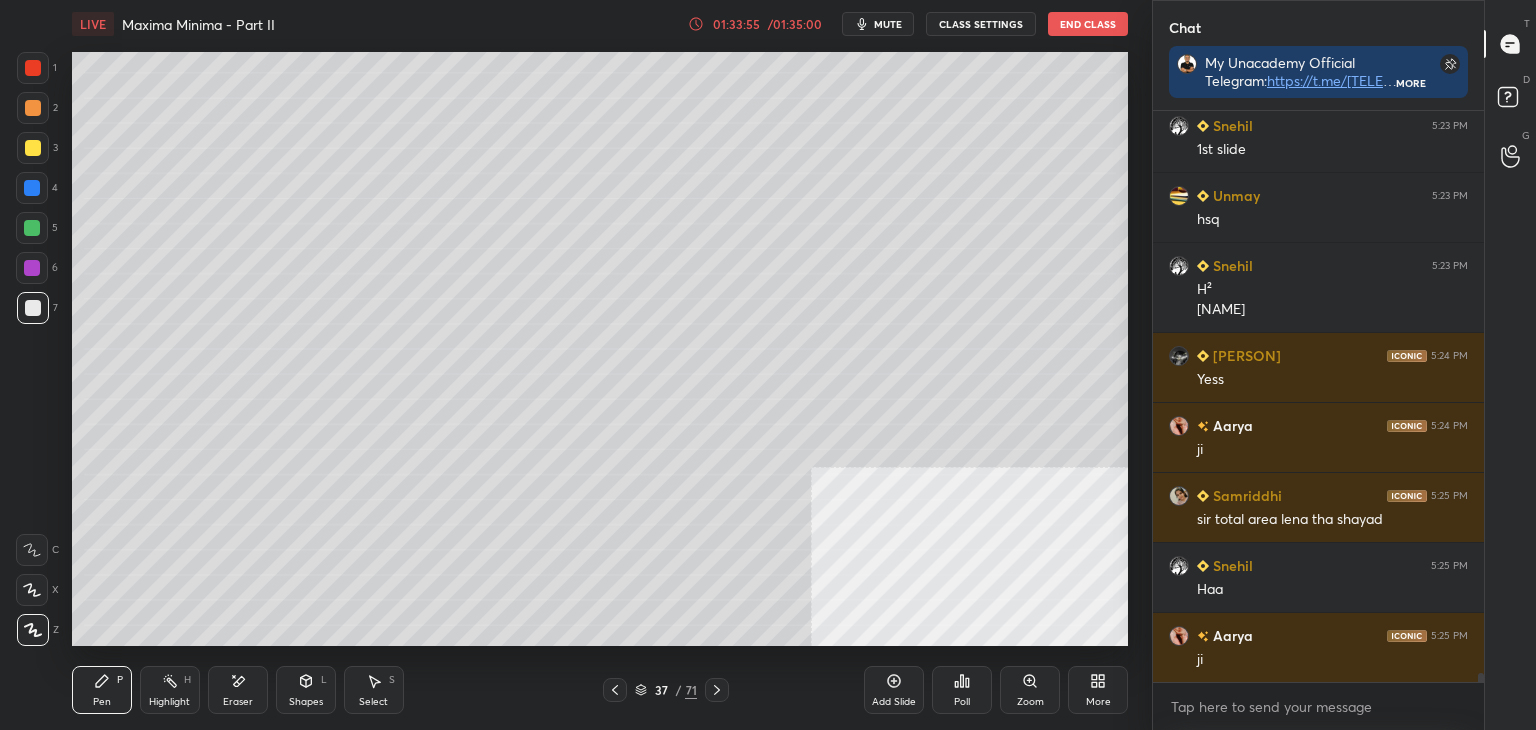 click 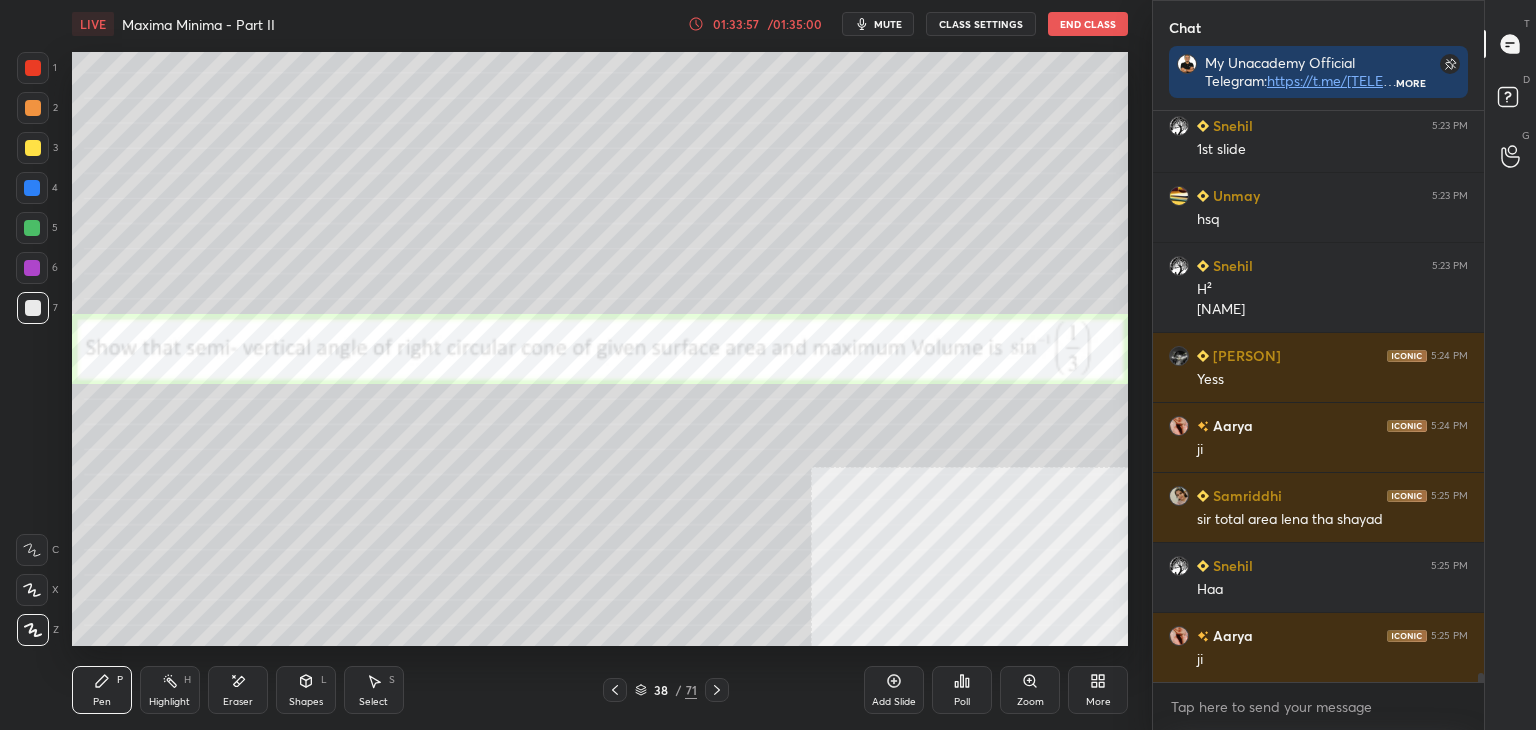 click 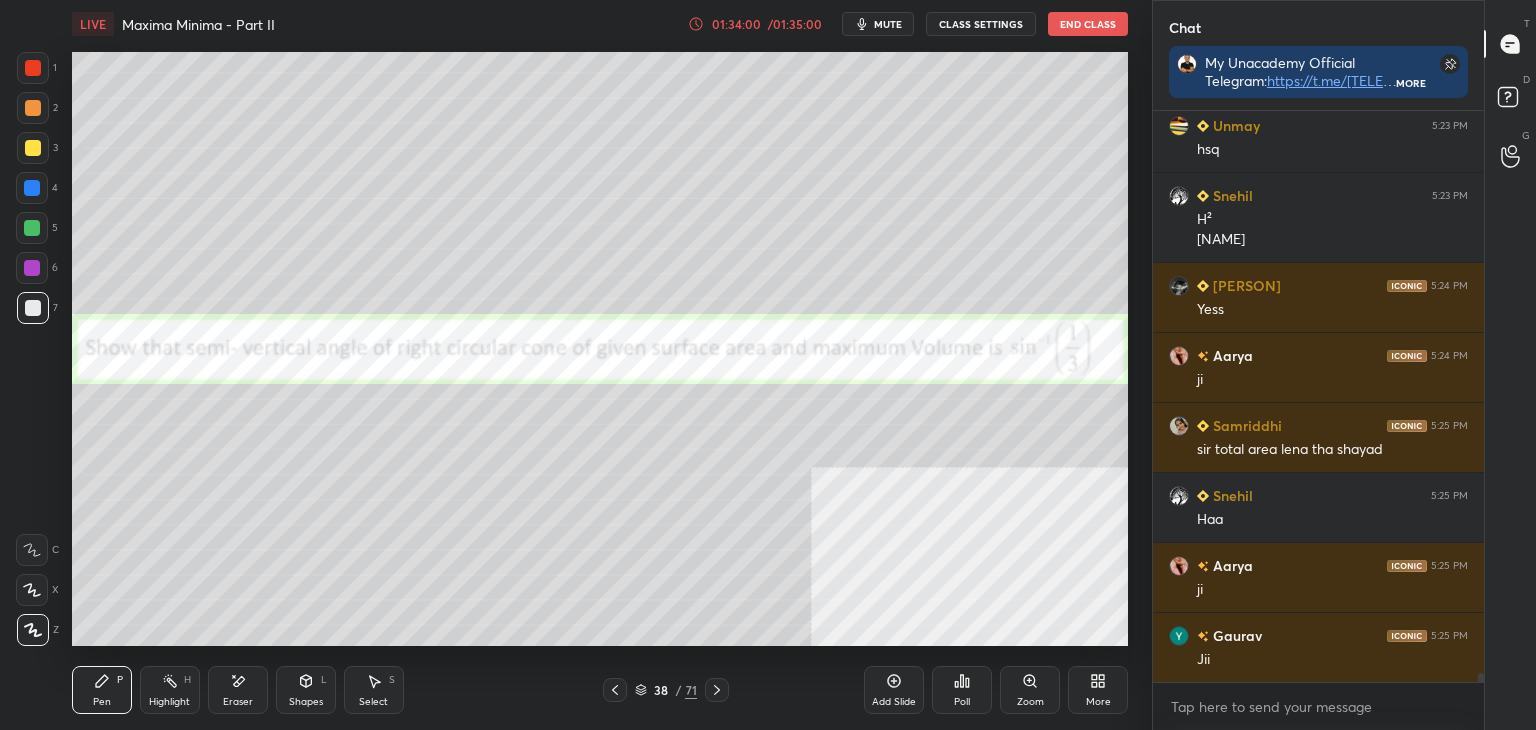 scroll, scrollTop: 36348, scrollLeft: 0, axis: vertical 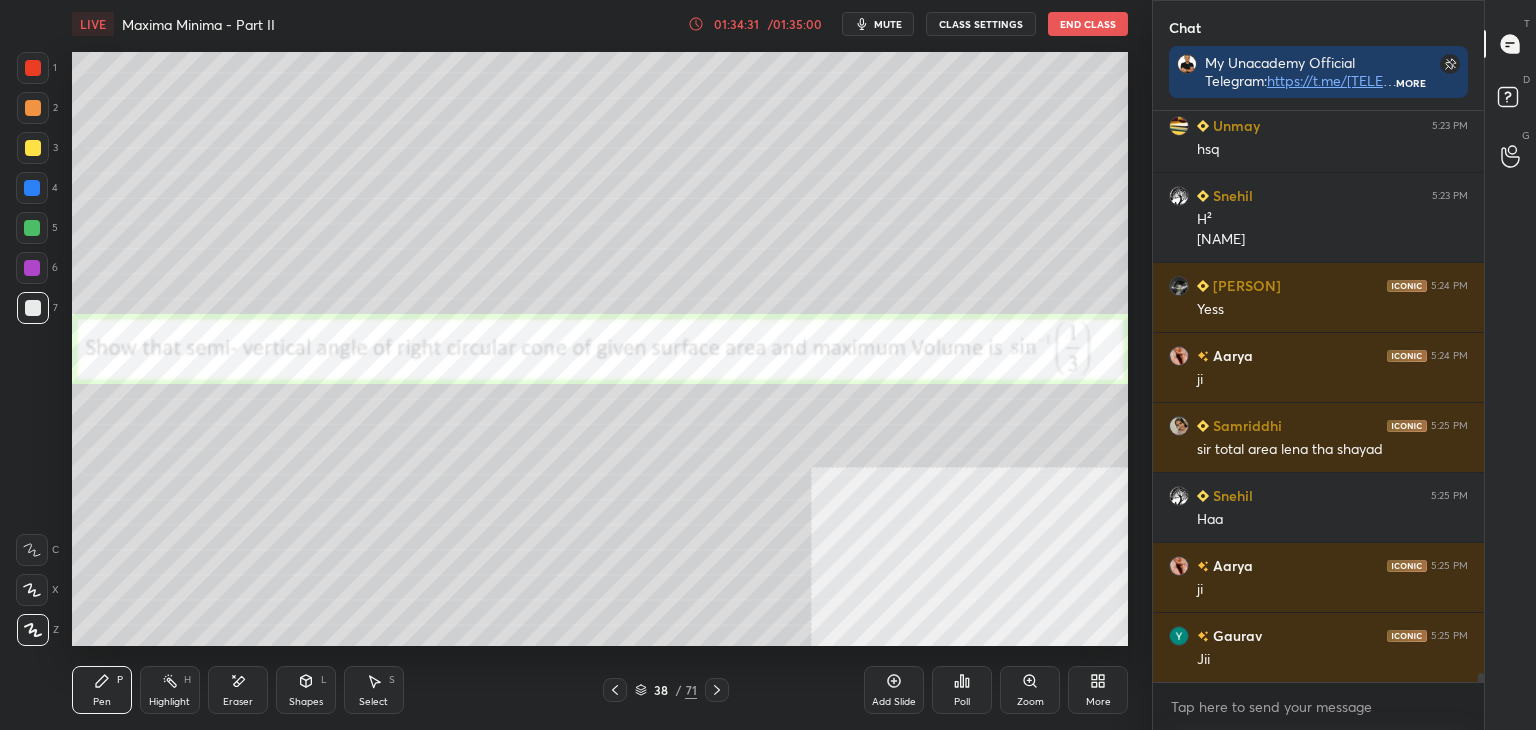 click on "Eraser" at bounding box center [238, 690] 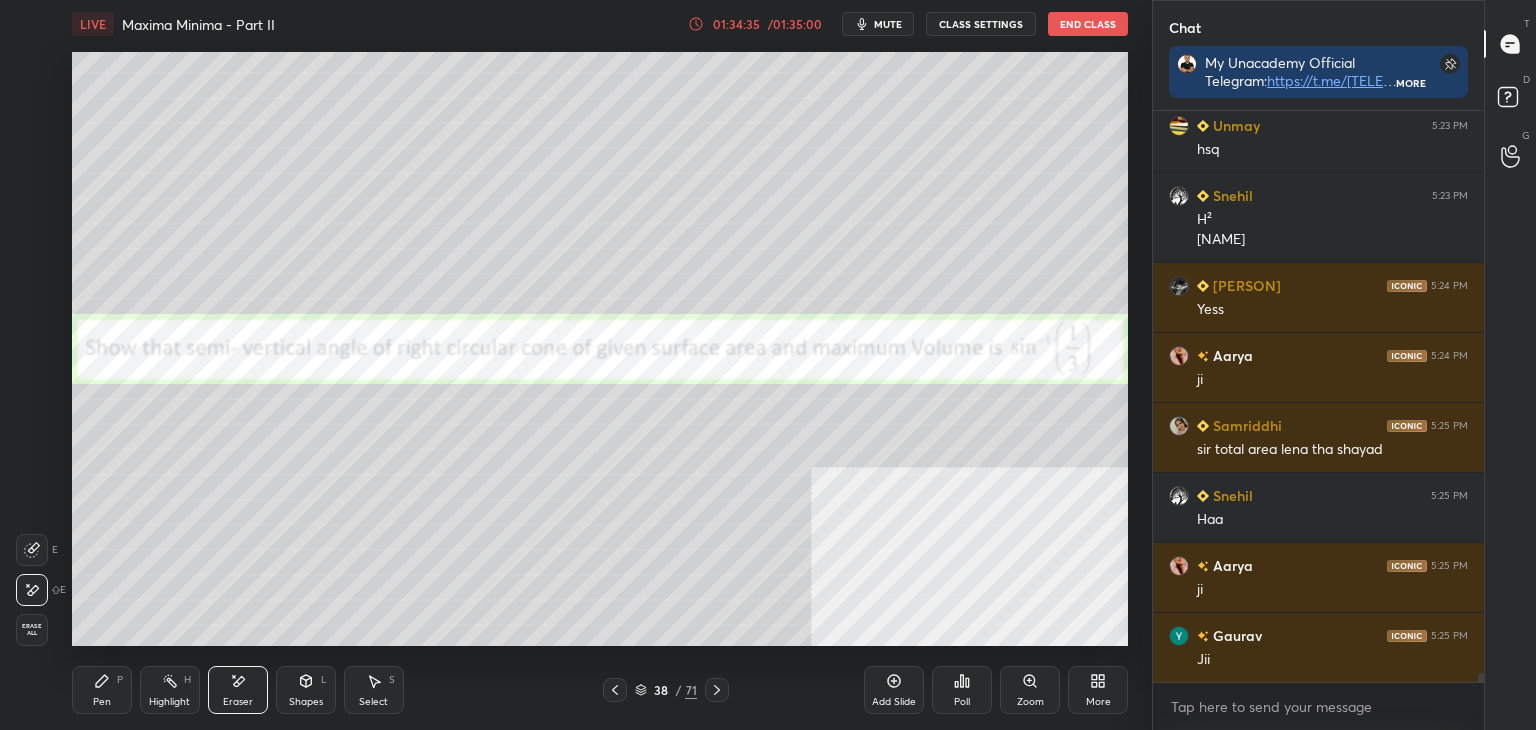 click on "Pen" at bounding box center (102, 702) 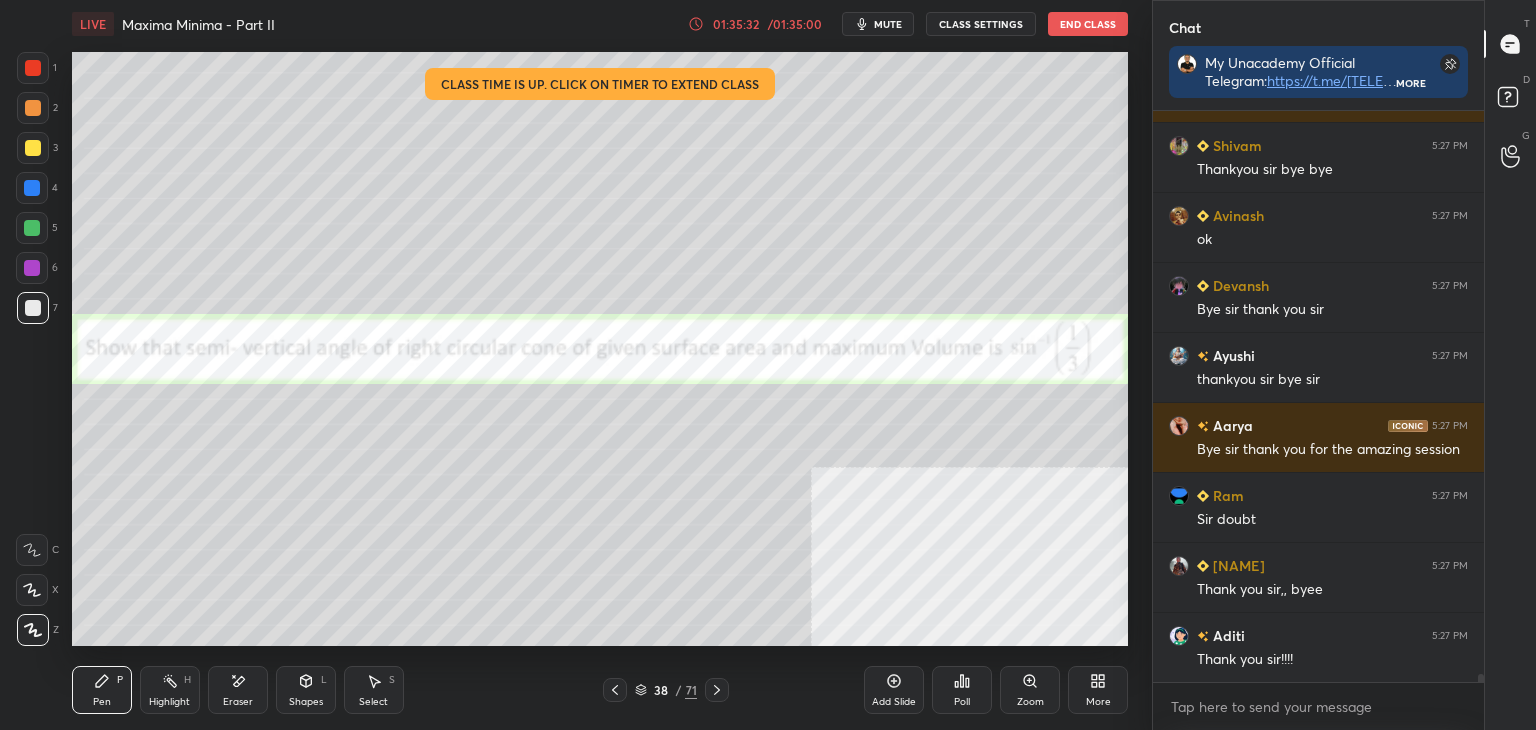 scroll, scrollTop: 38984, scrollLeft: 0, axis: vertical 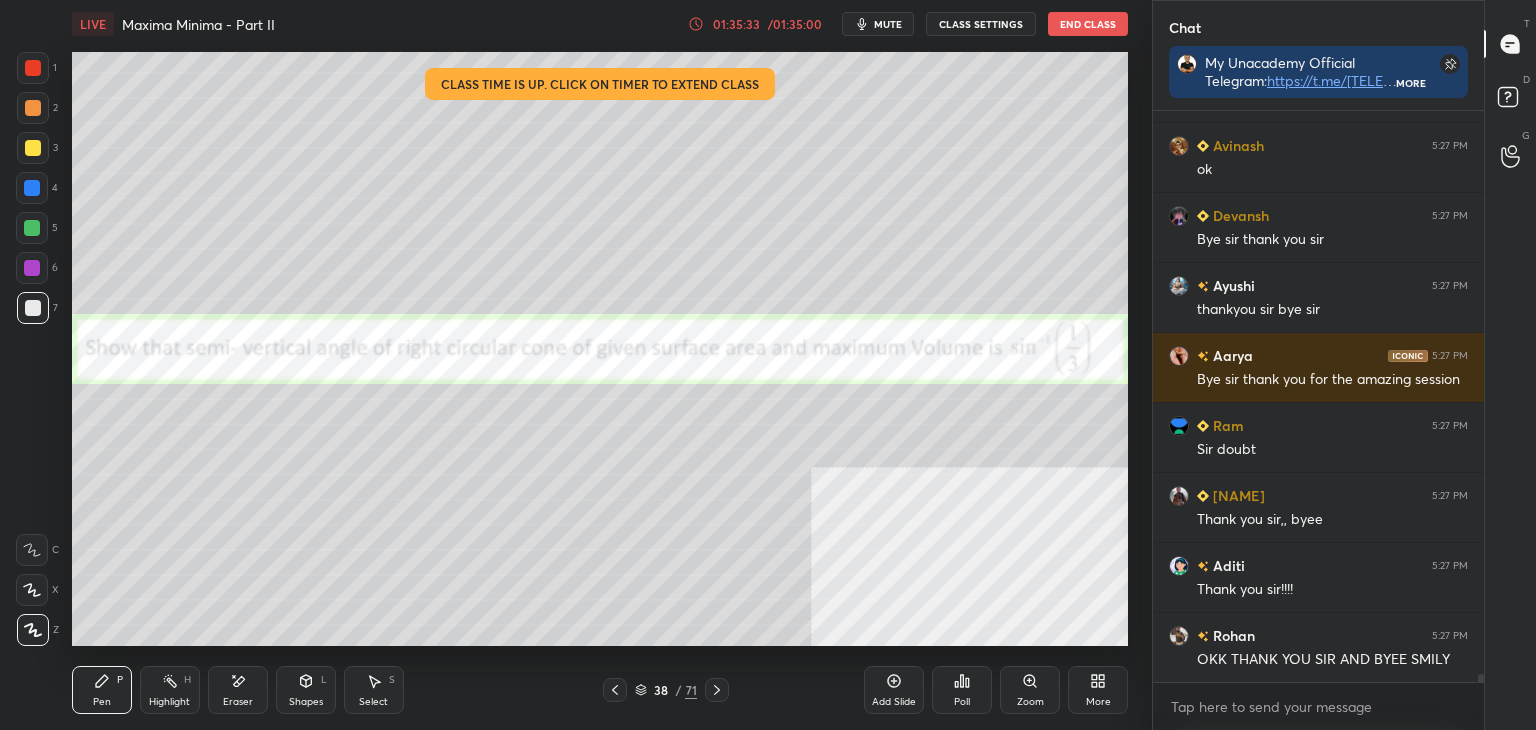 click on "CLASS SETTINGS" at bounding box center [981, 24] 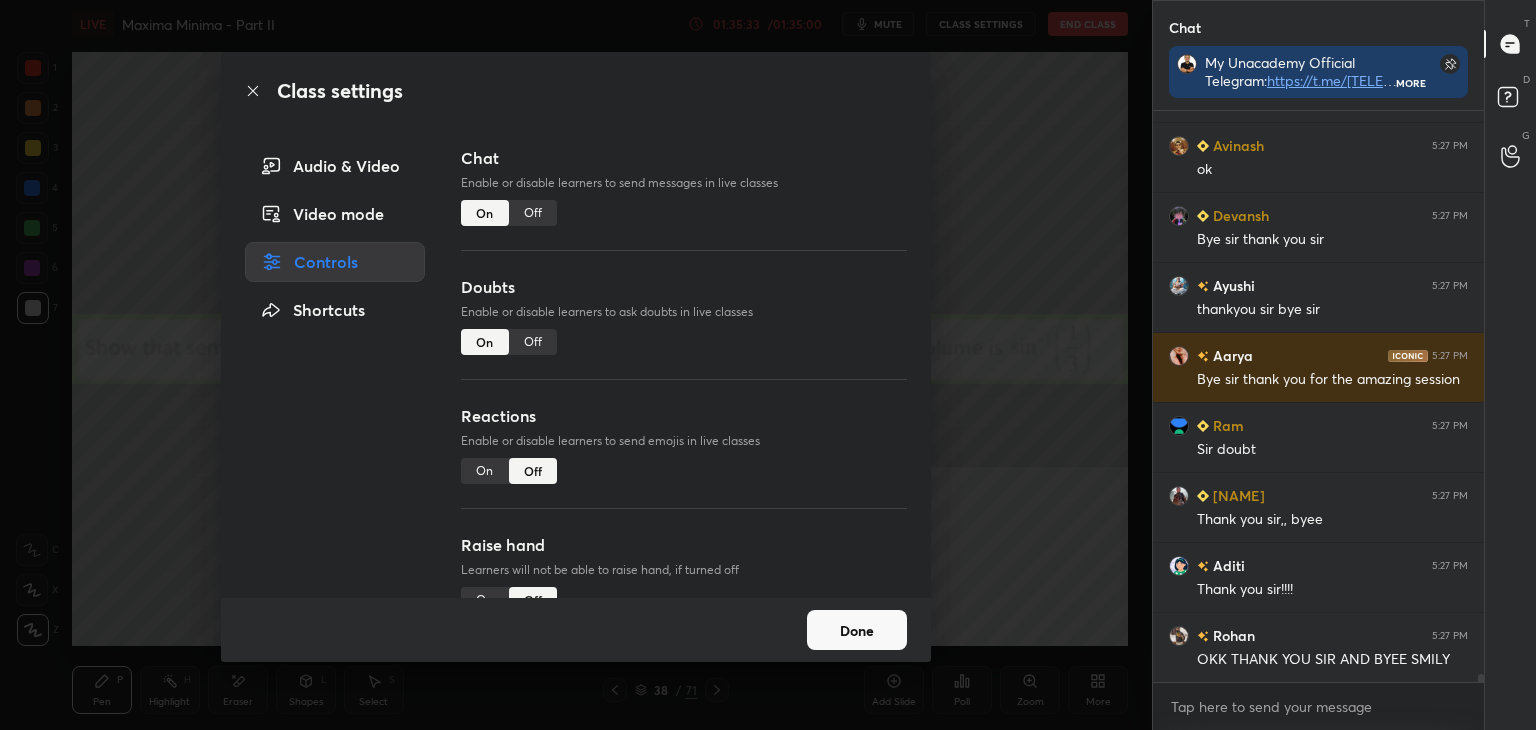 scroll, scrollTop: 39054, scrollLeft: 0, axis: vertical 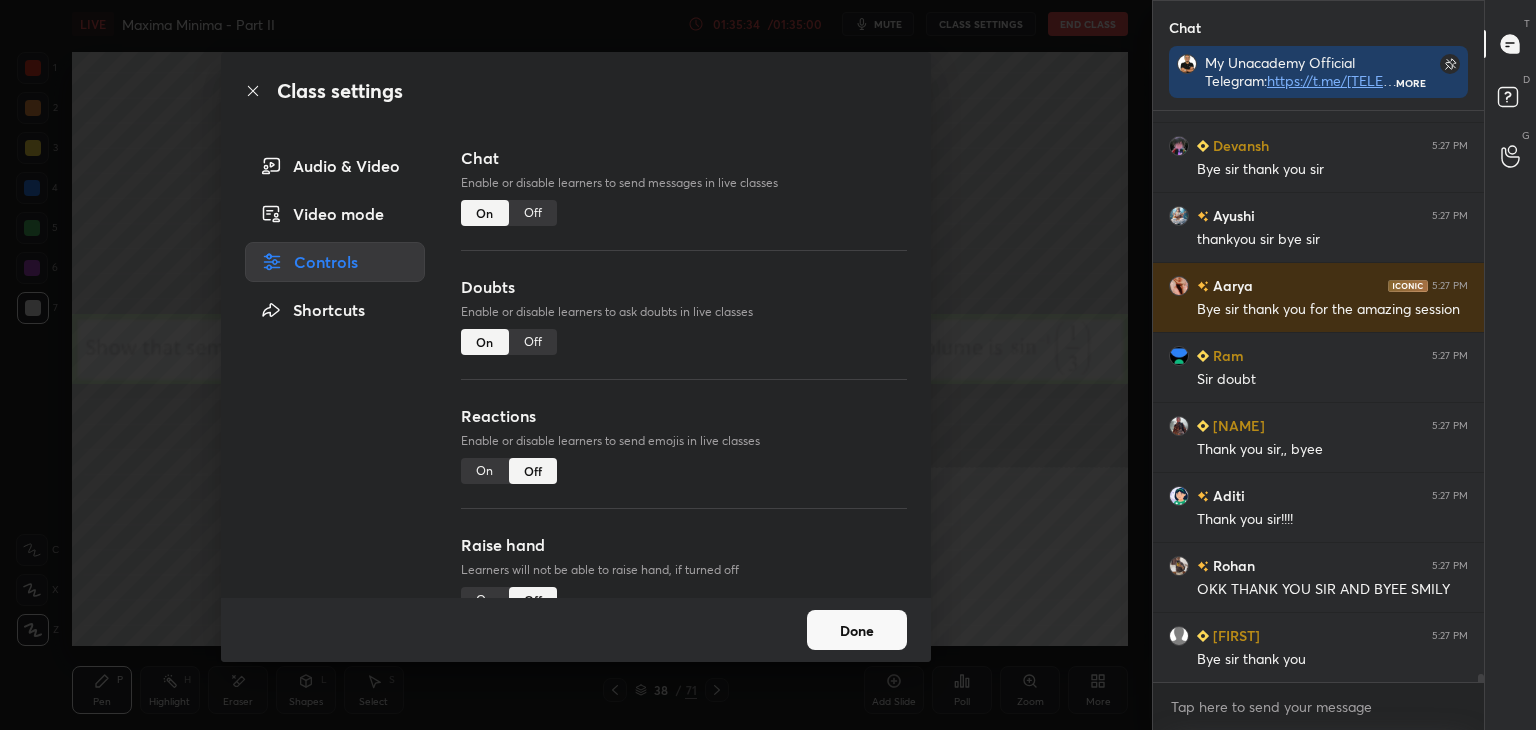 drag, startPoint x: 539, startPoint y: 336, endPoint x: 516, endPoint y: 304, distance: 39.40812 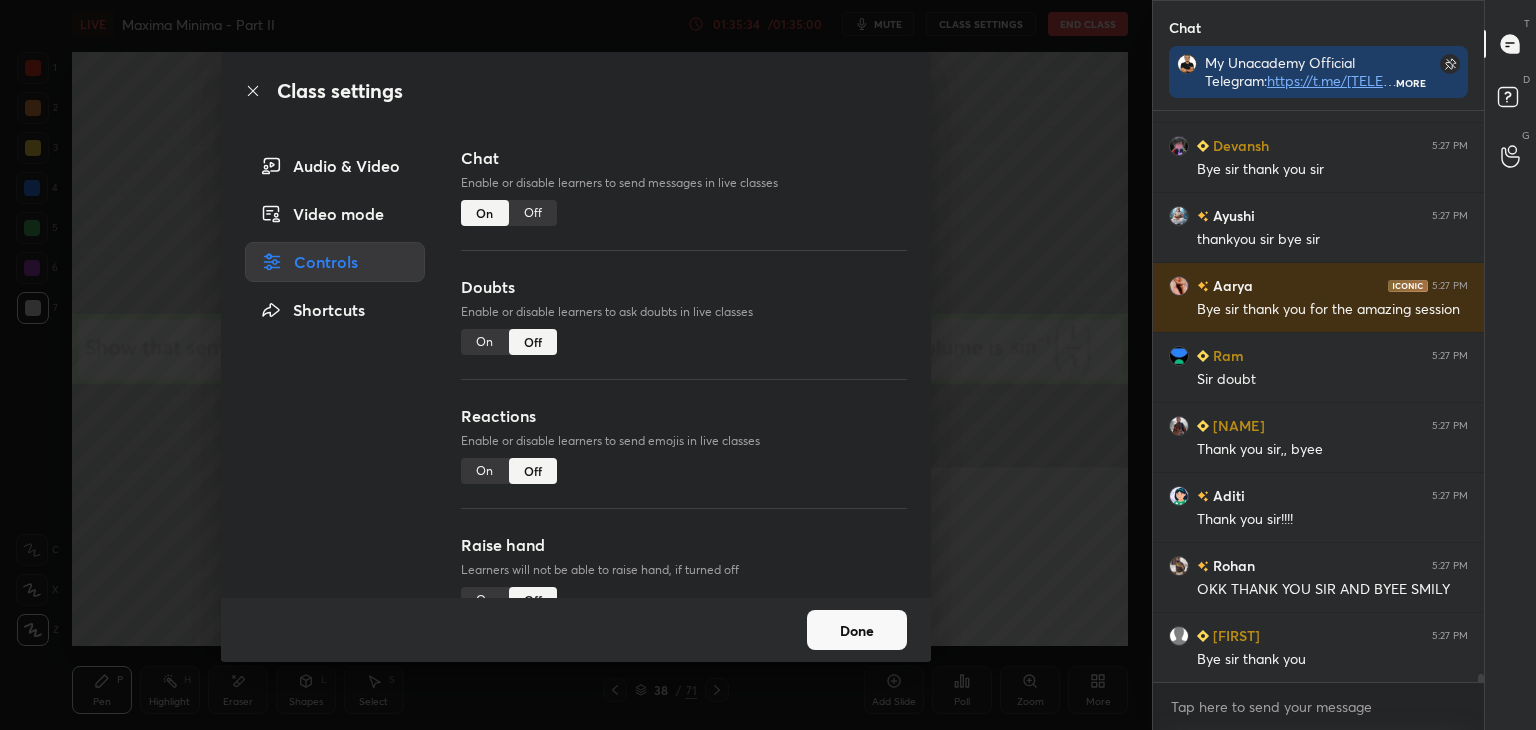 click on "Chat Enable or disable learners to send messages in live classes On Off" at bounding box center [684, 210] 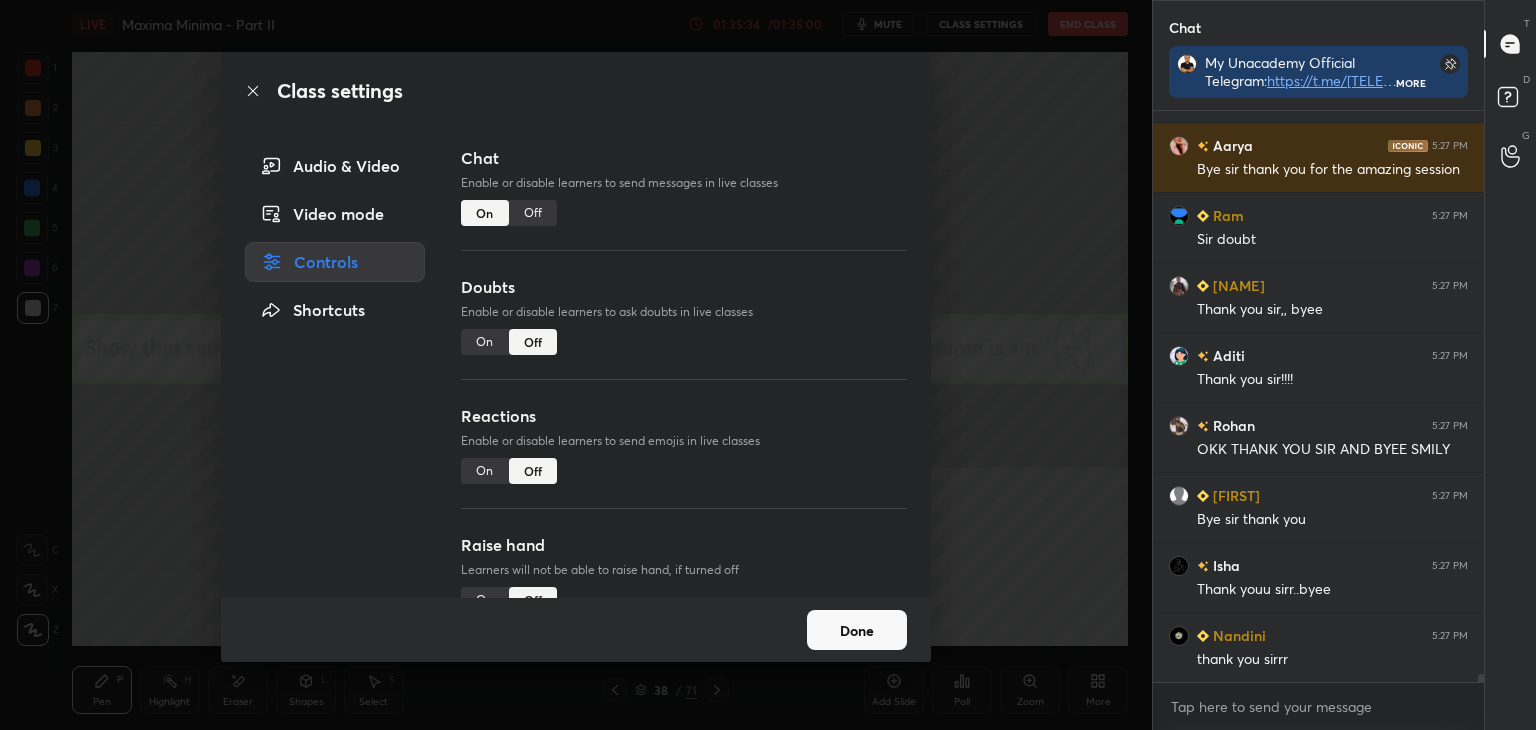 click on "Off" at bounding box center [533, 213] 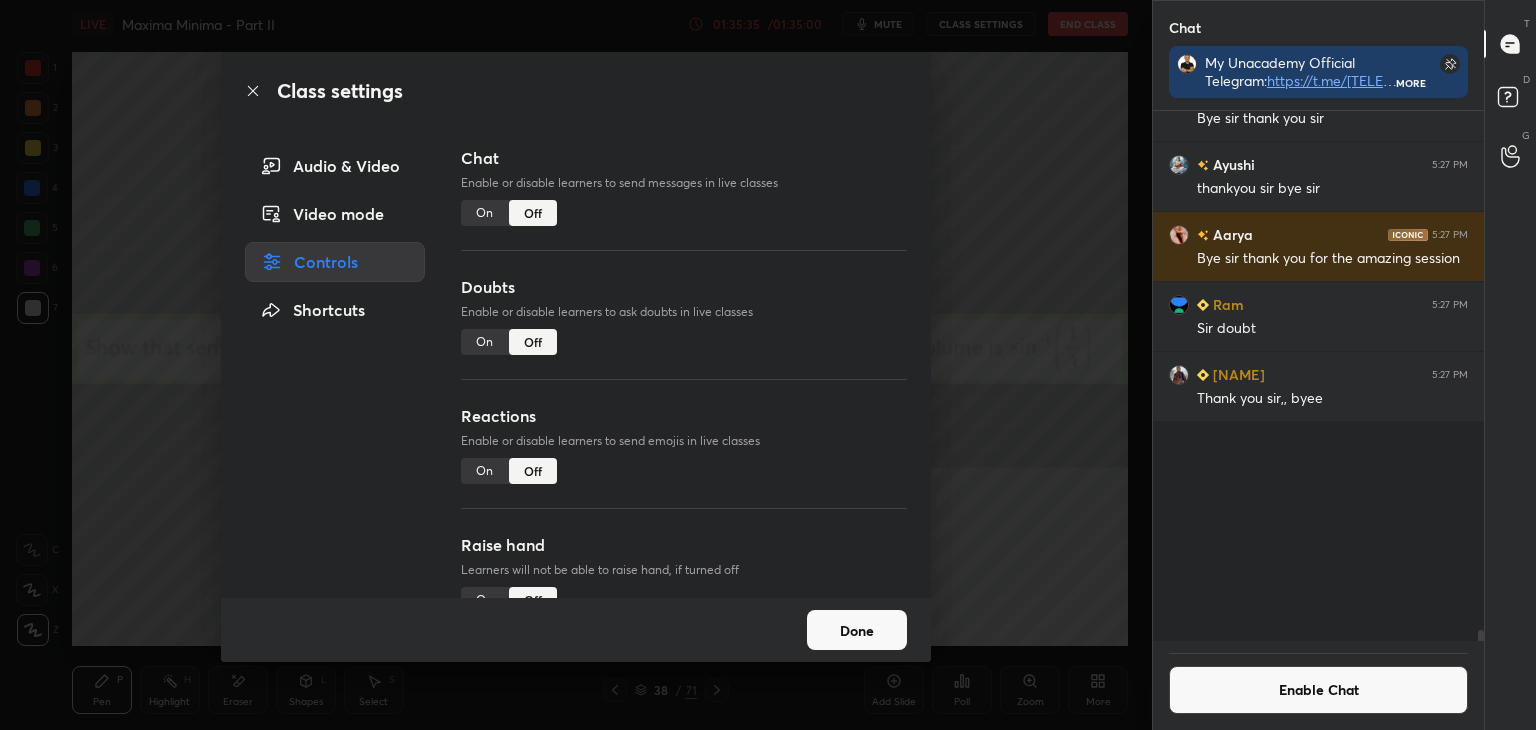 scroll, scrollTop: 38068, scrollLeft: 0, axis: vertical 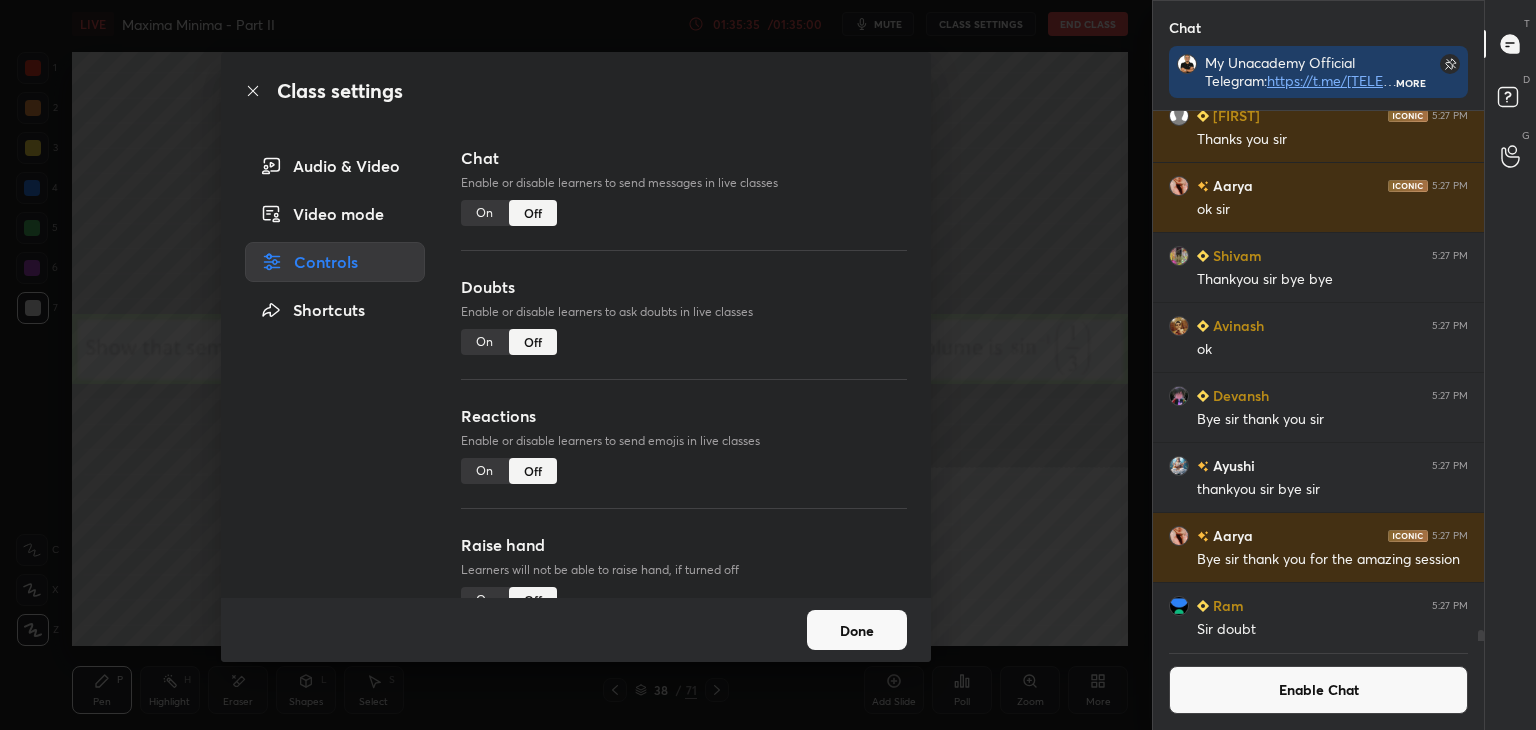 click on "Done" at bounding box center (857, 630) 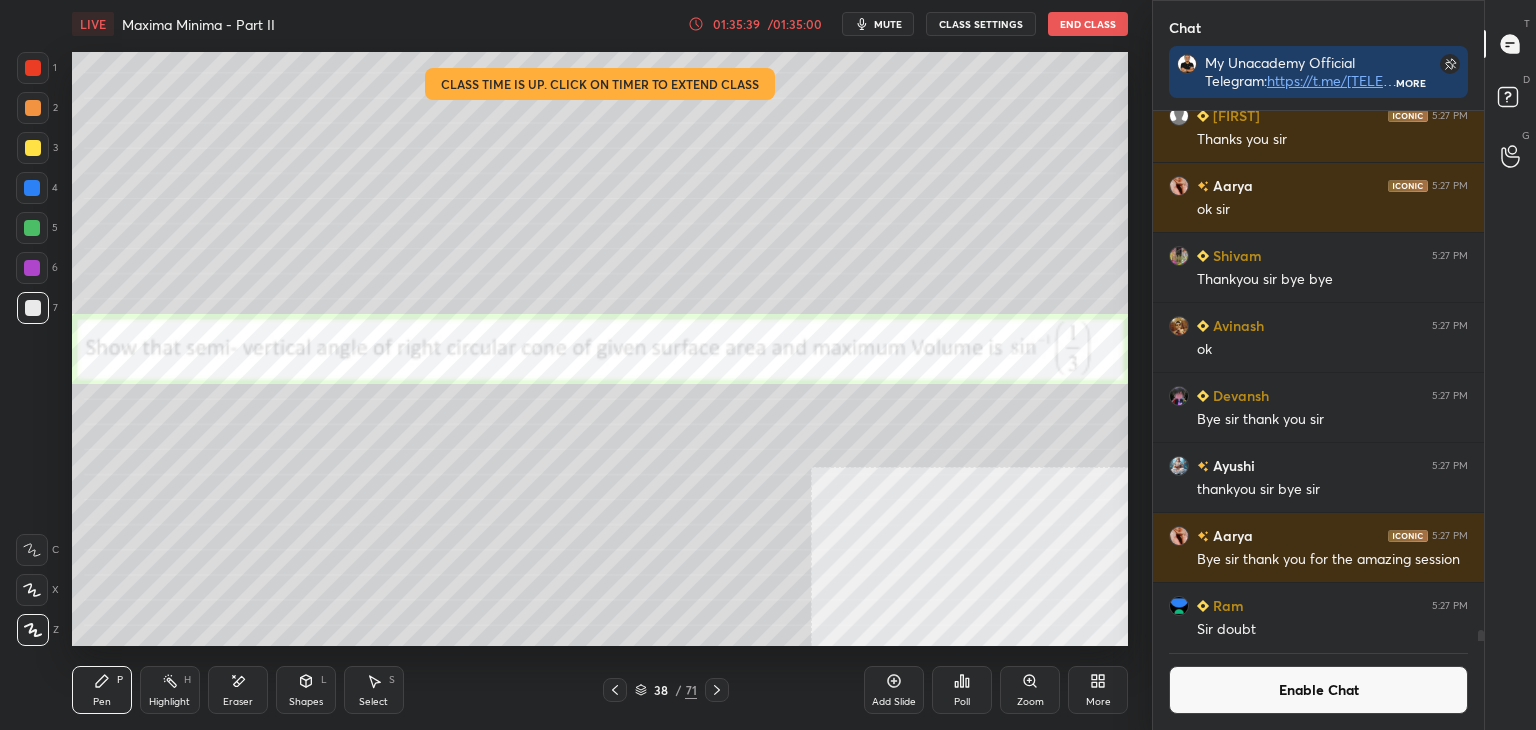 click on "End Class" at bounding box center [1088, 24] 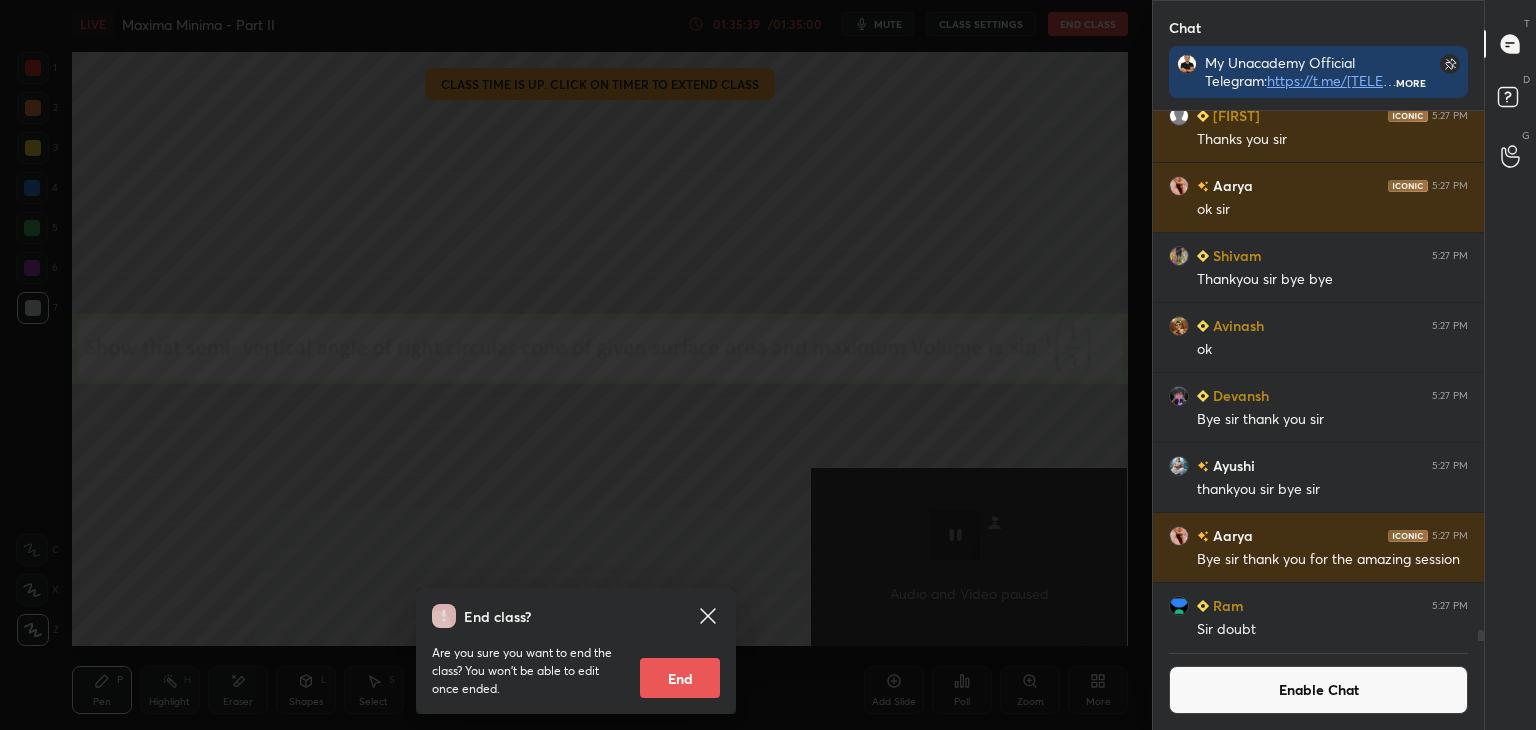 click on "End" at bounding box center [680, 678] 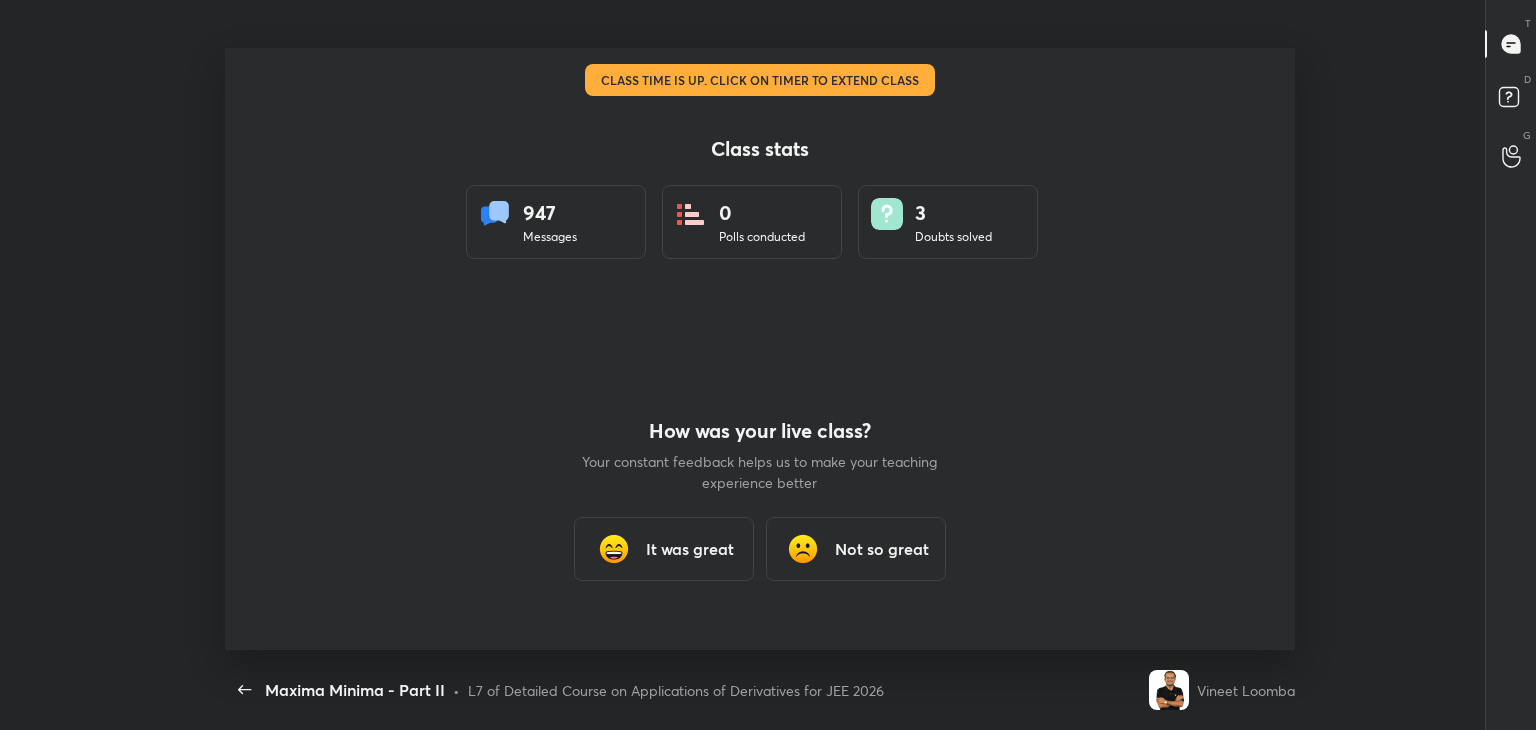 scroll, scrollTop: 99397, scrollLeft: 98842, axis: both 